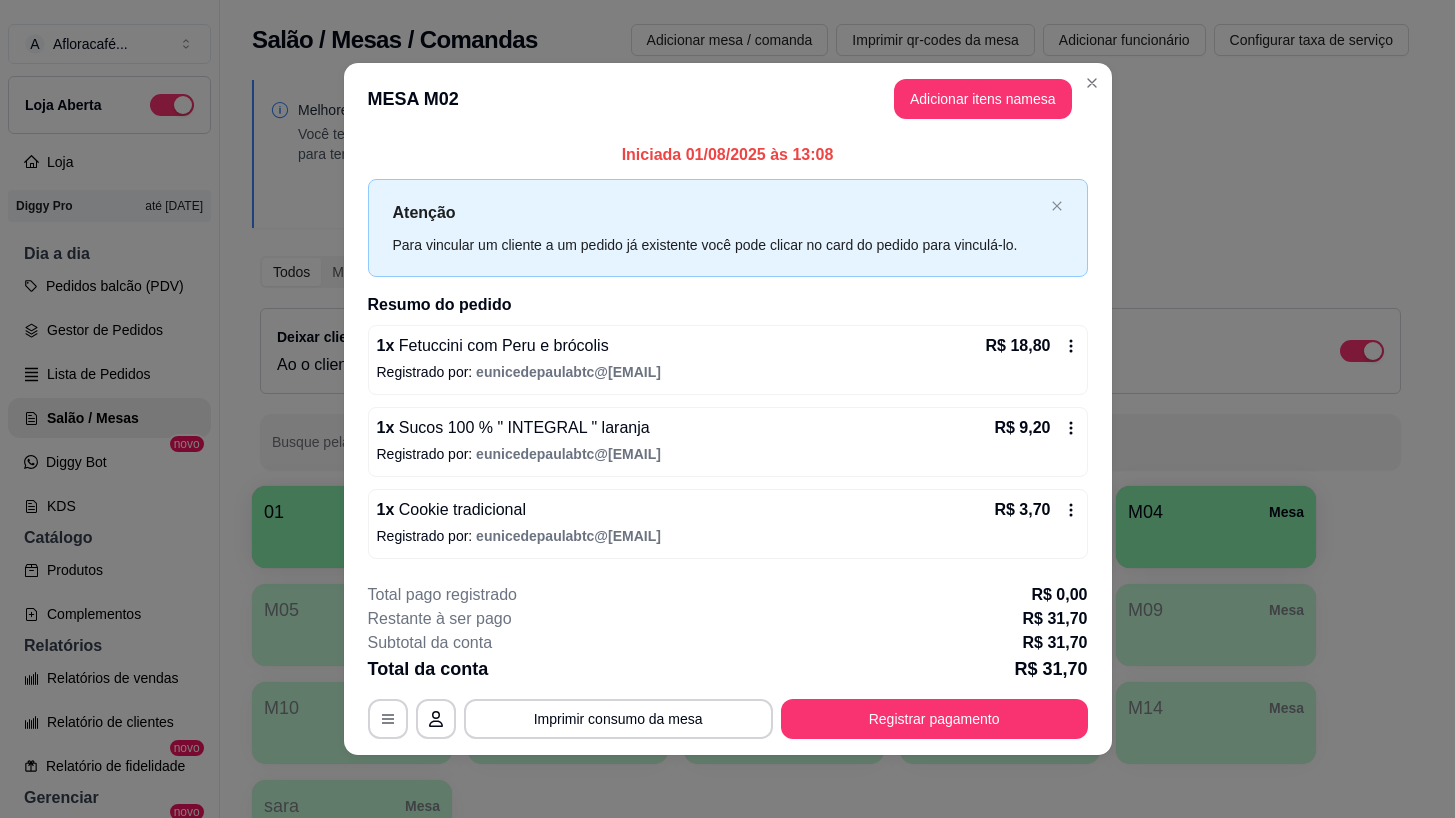 scroll, scrollTop: 0, scrollLeft: 0, axis: both 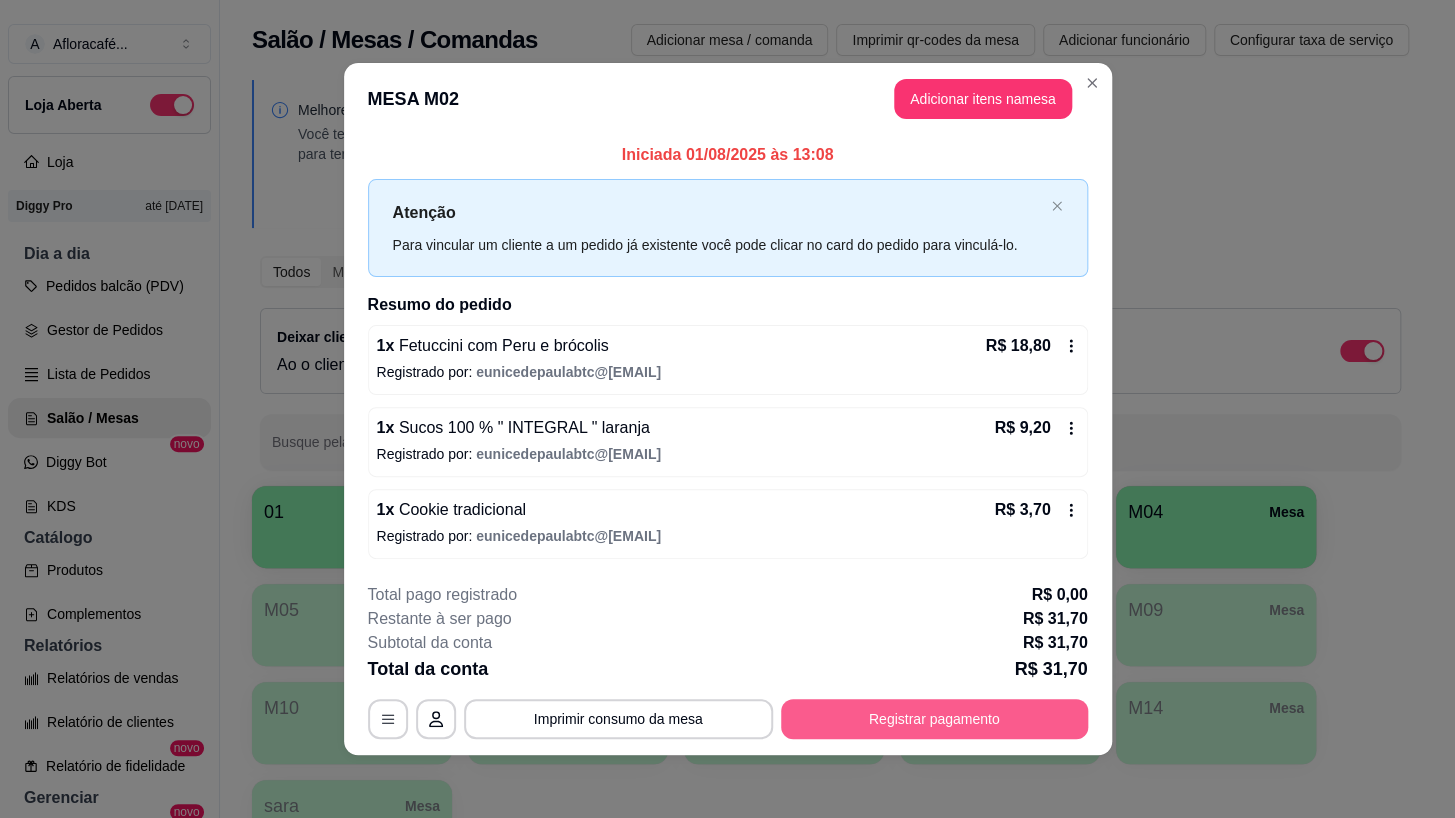click on "Registrar pagamento" at bounding box center (934, 719) 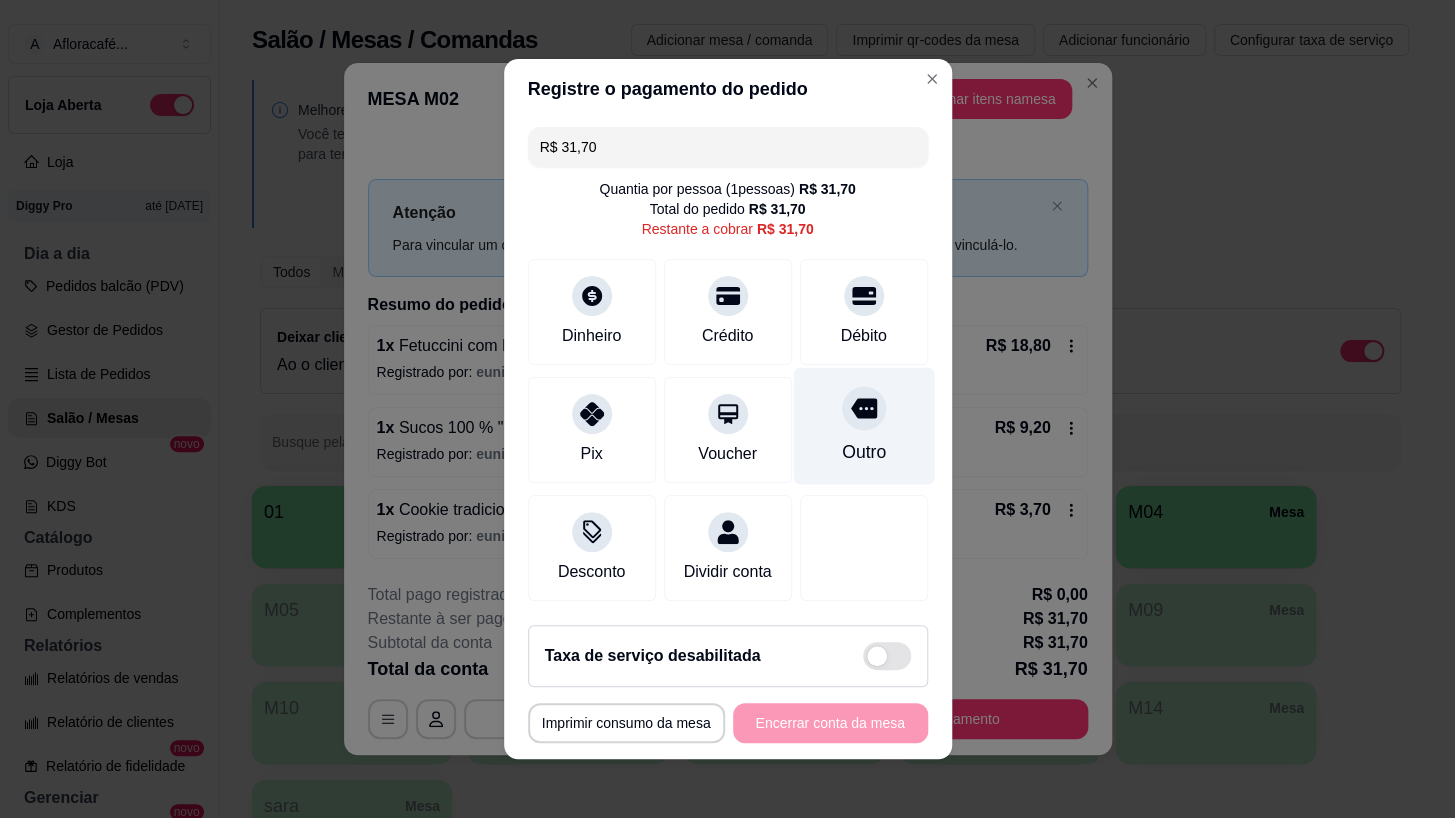 scroll, scrollTop: 16, scrollLeft: 0, axis: vertical 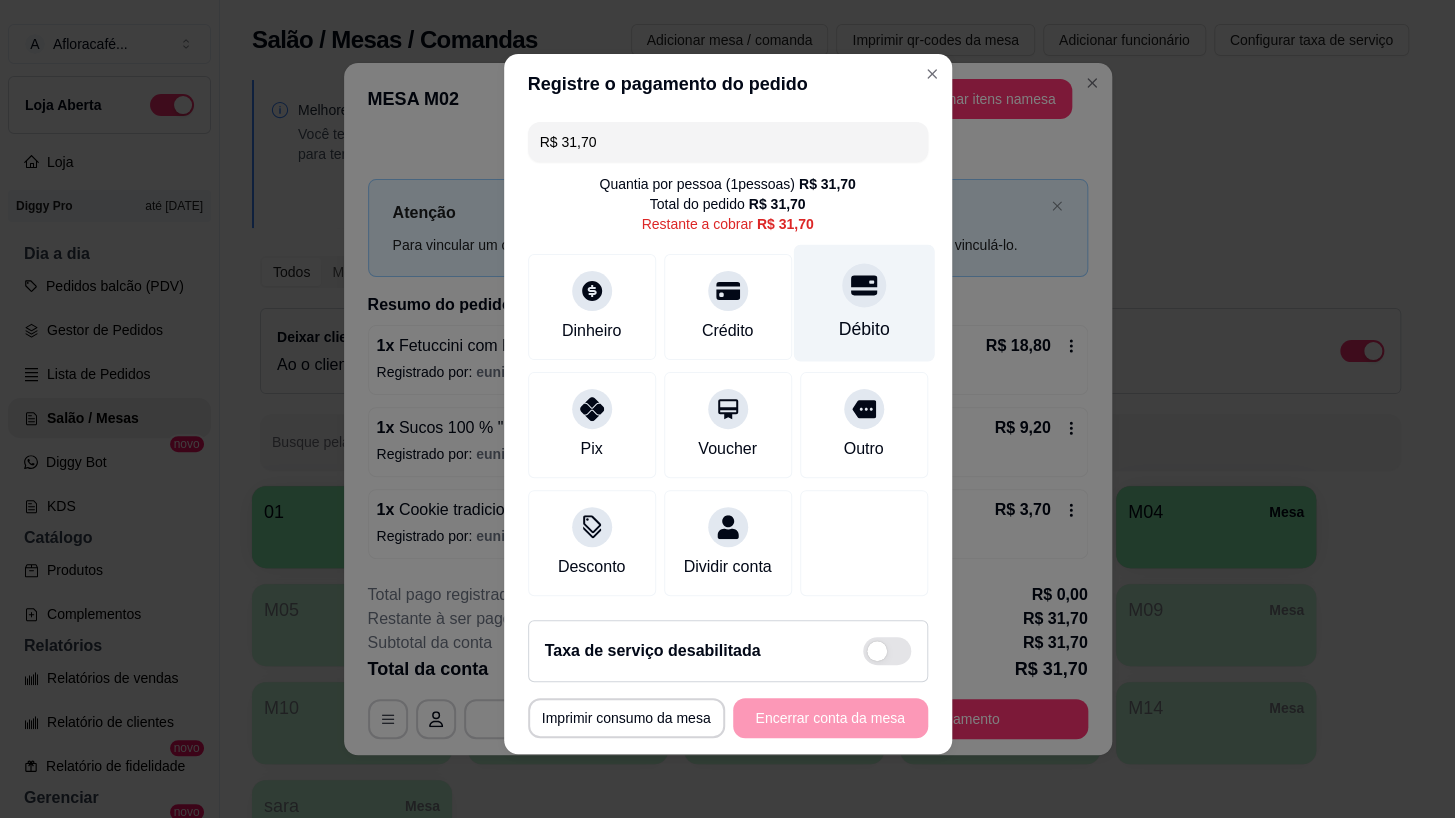 drag, startPoint x: 859, startPoint y: 280, endPoint x: 869, endPoint y: 285, distance: 11.18034 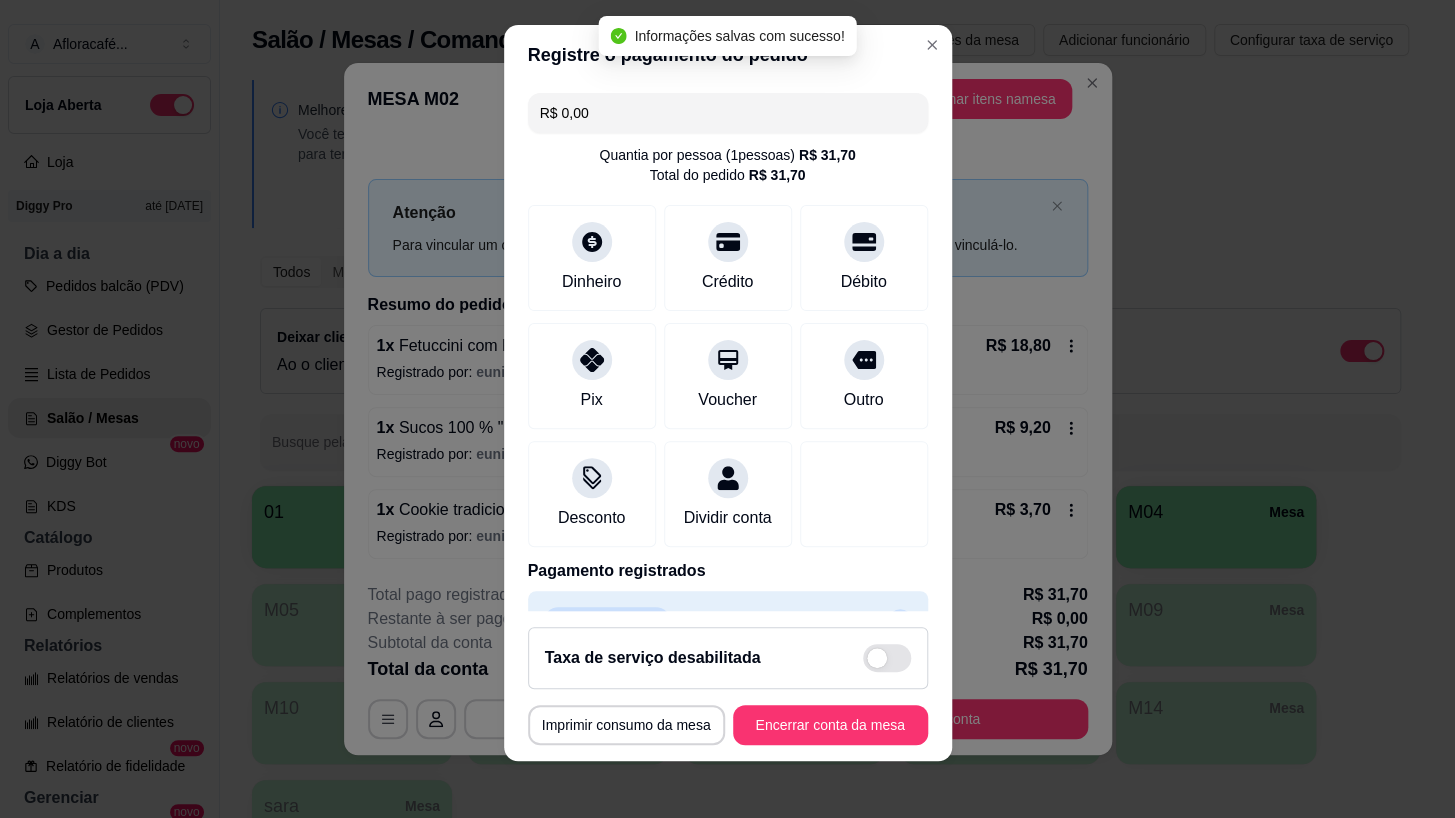 type on "R$ 0,00" 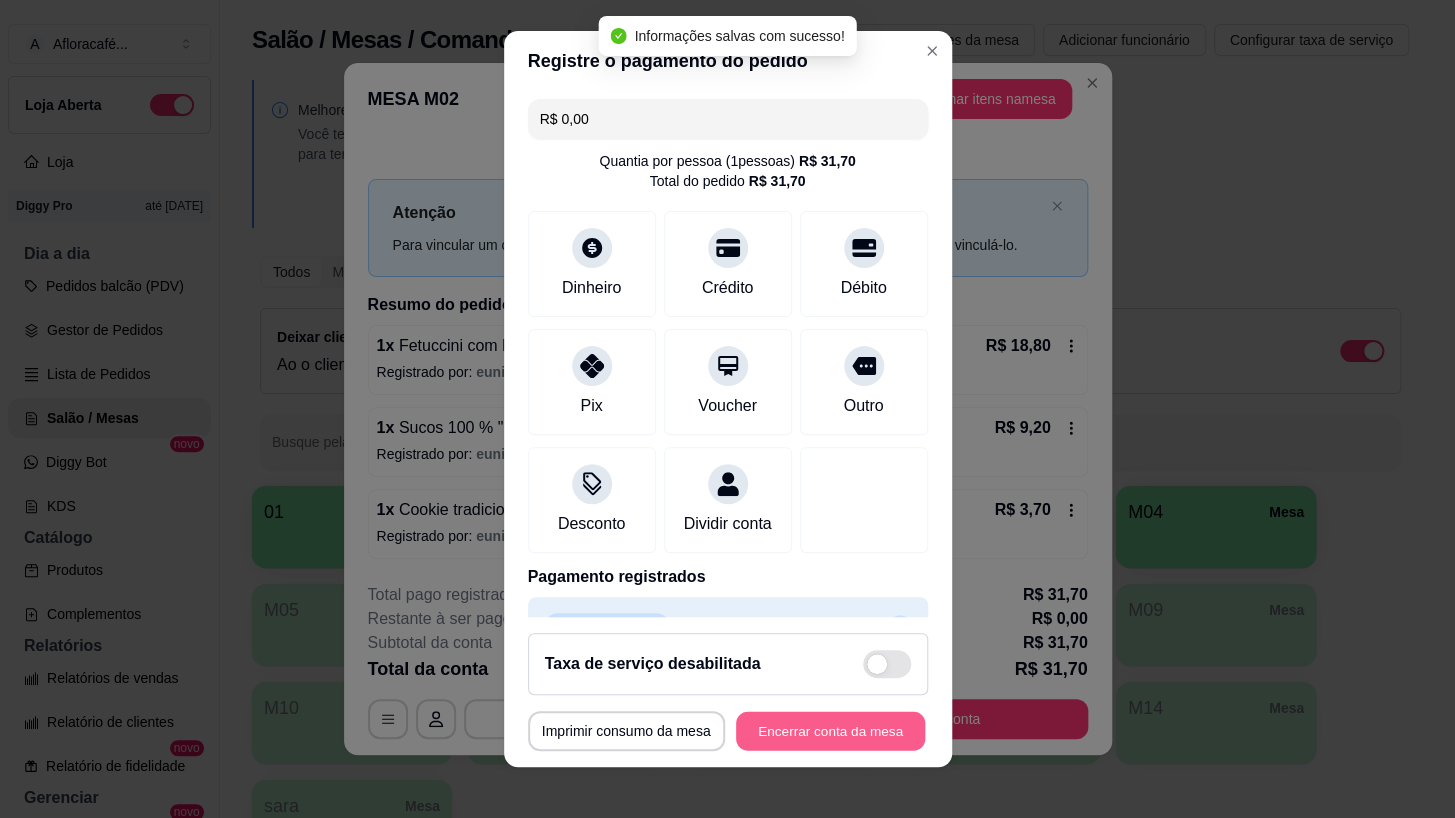 click on "Encerrar conta da mesa" at bounding box center (830, 731) 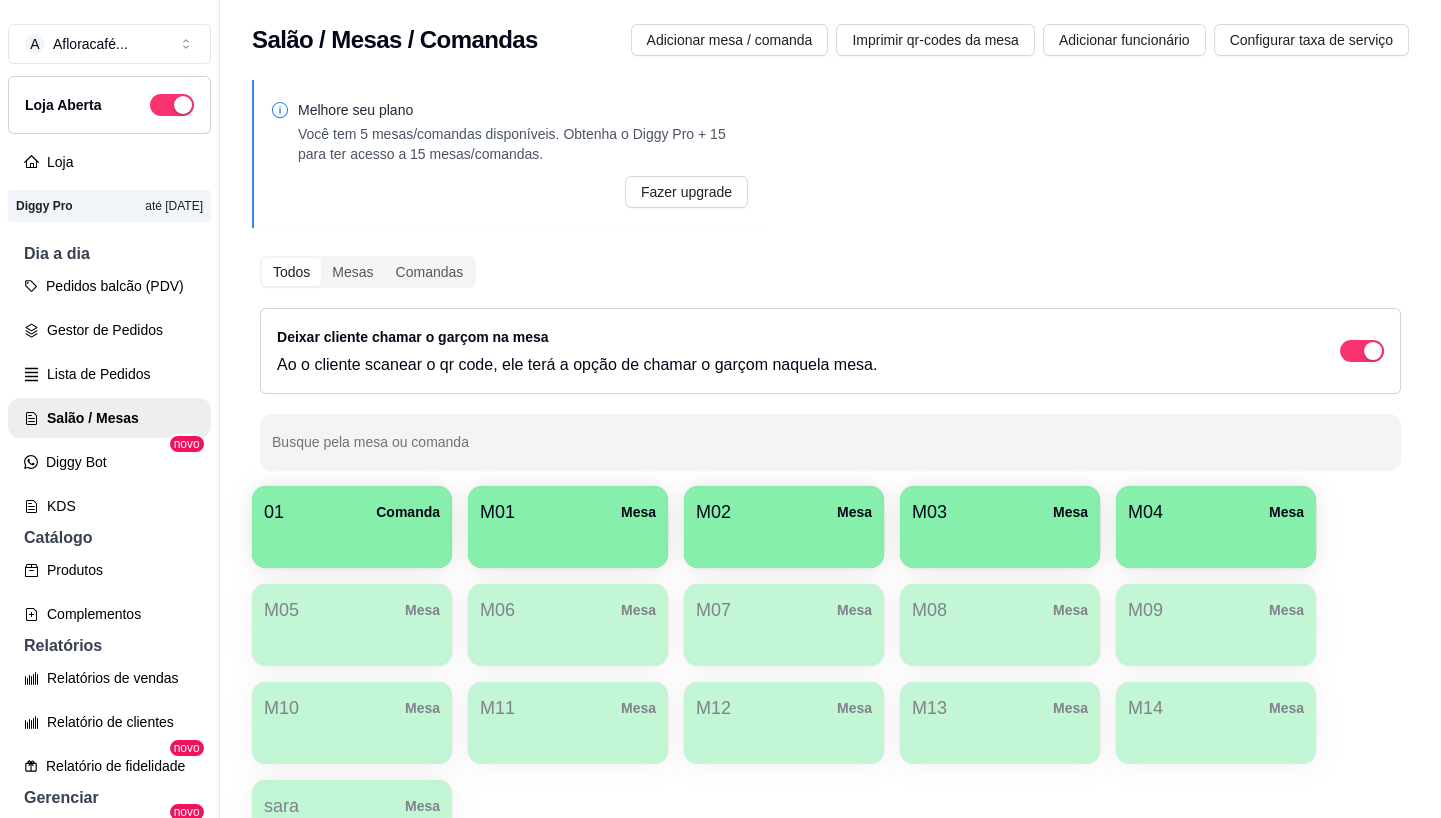 type 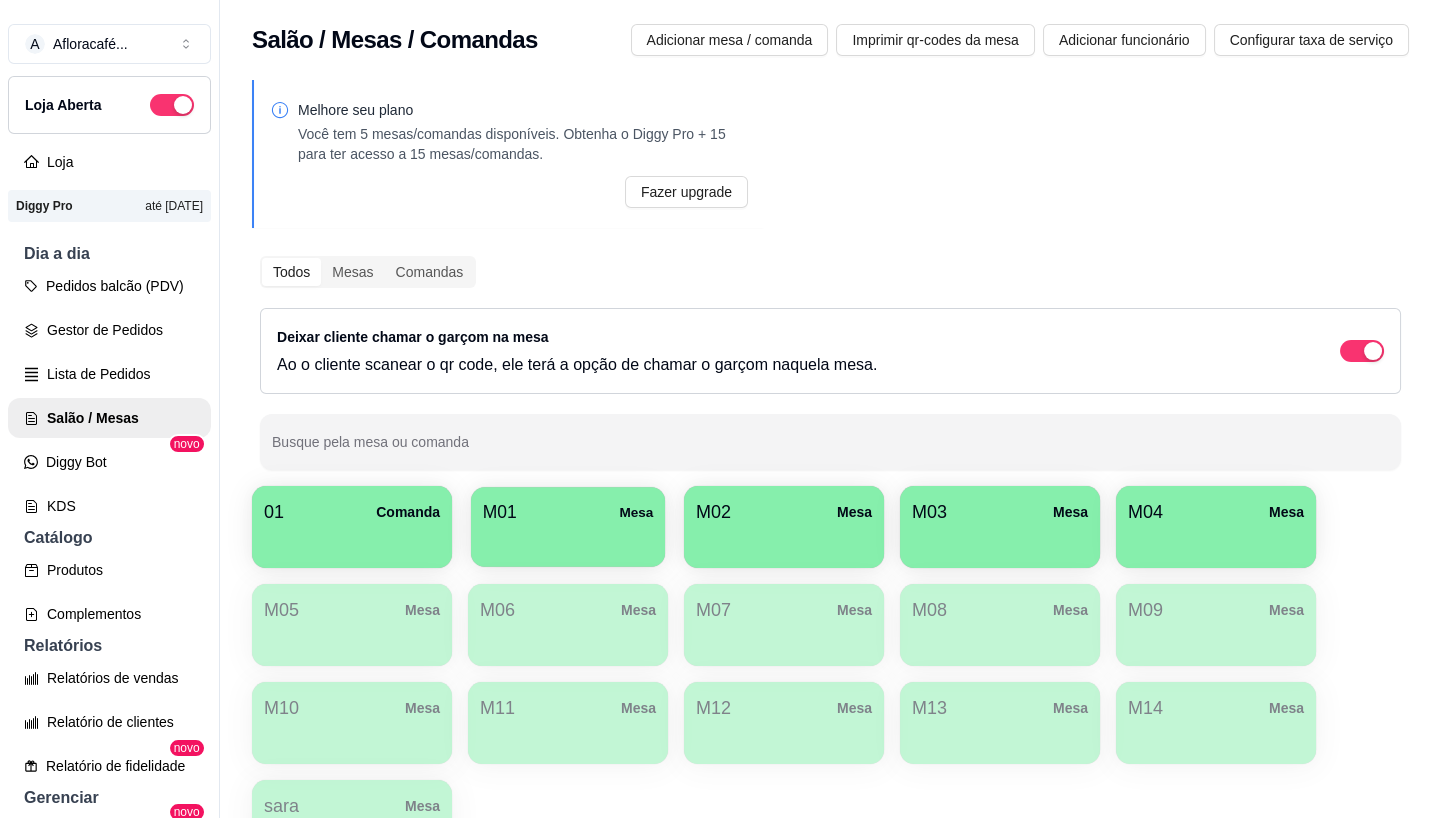 click on "M01 Mesa" at bounding box center [568, 512] 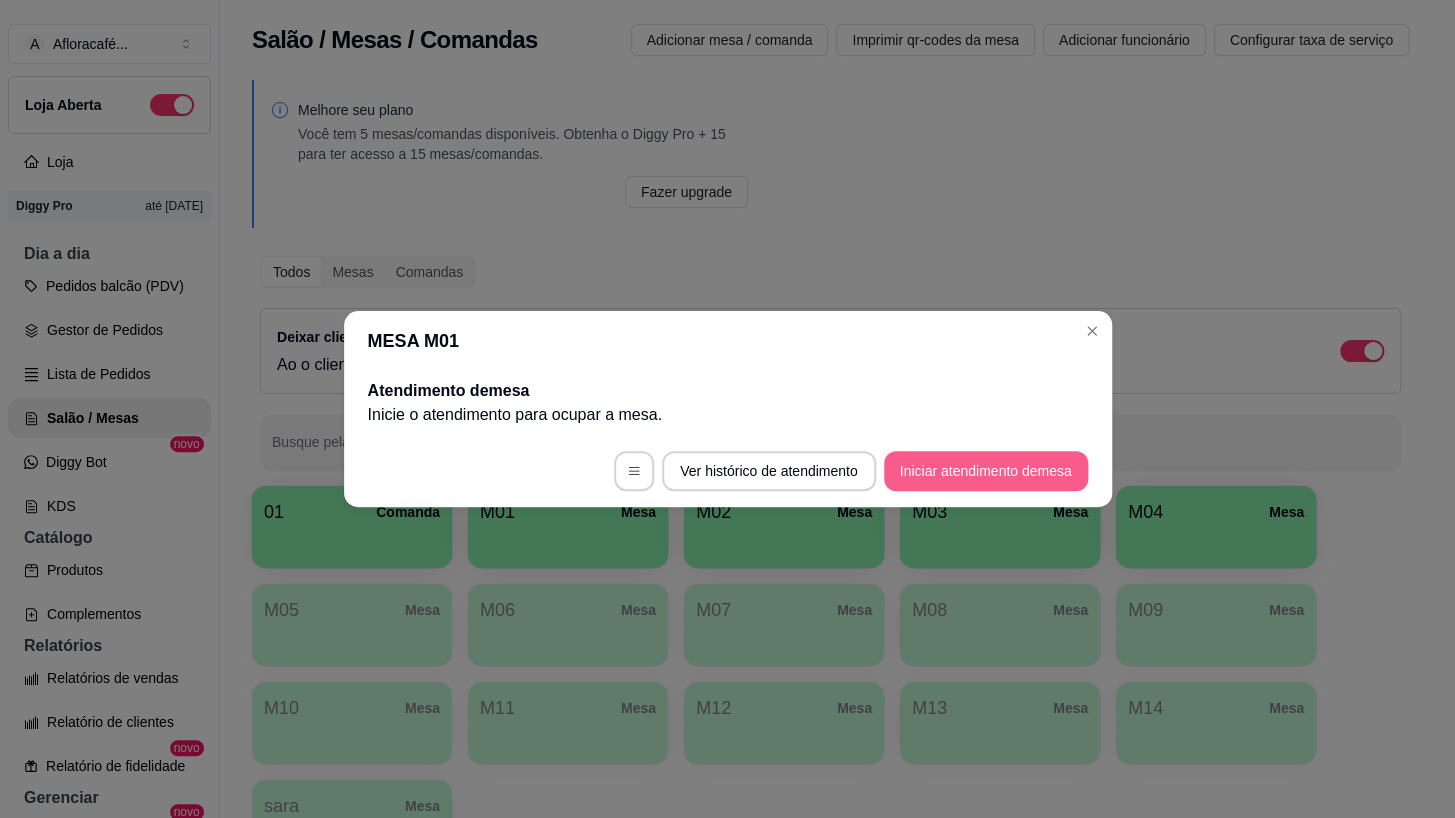 click on "Iniciar atendimento de  mesa" at bounding box center [986, 471] 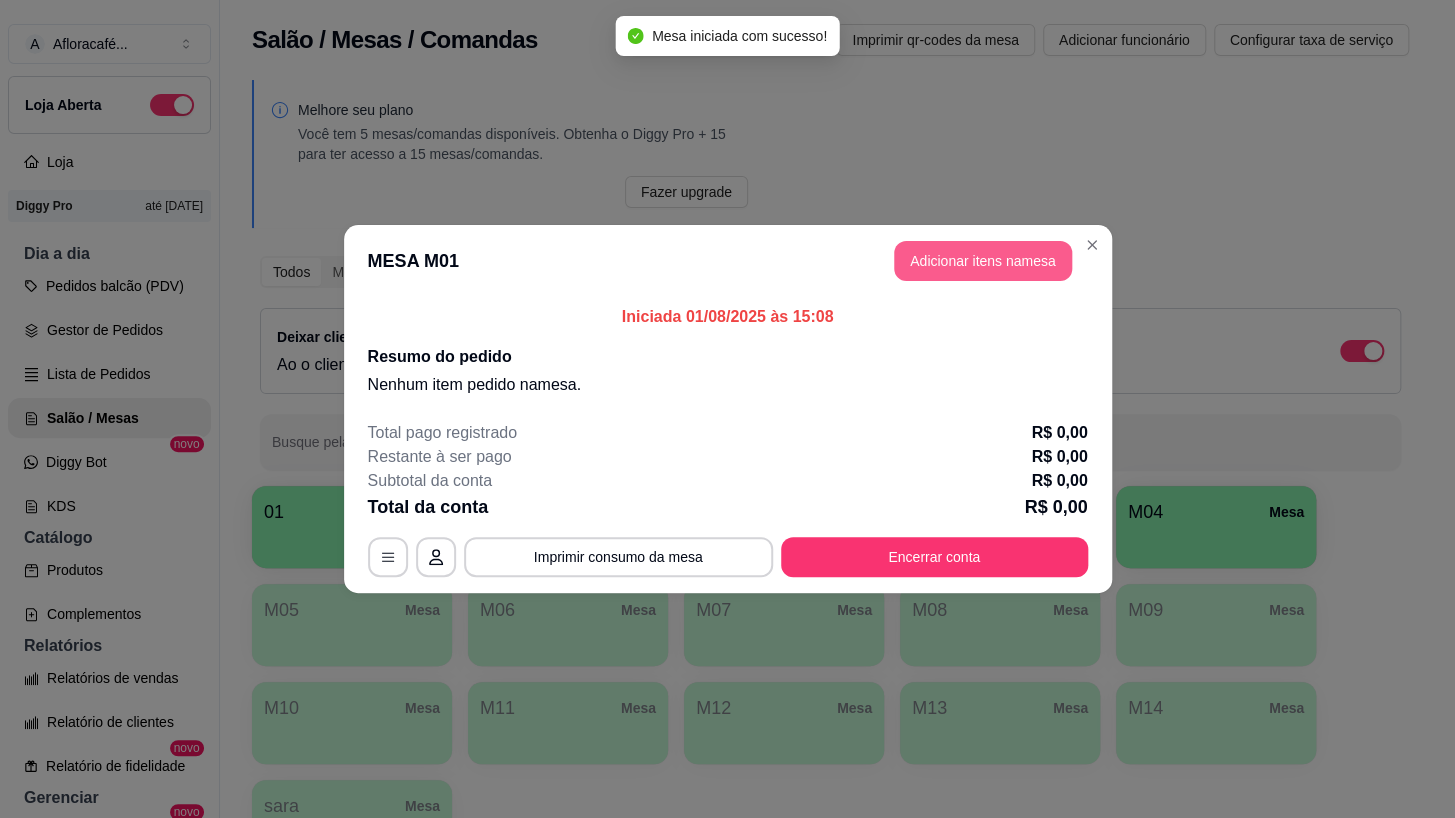 click on "Adicionar itens na  mesa" at bounding box center [983, 261] 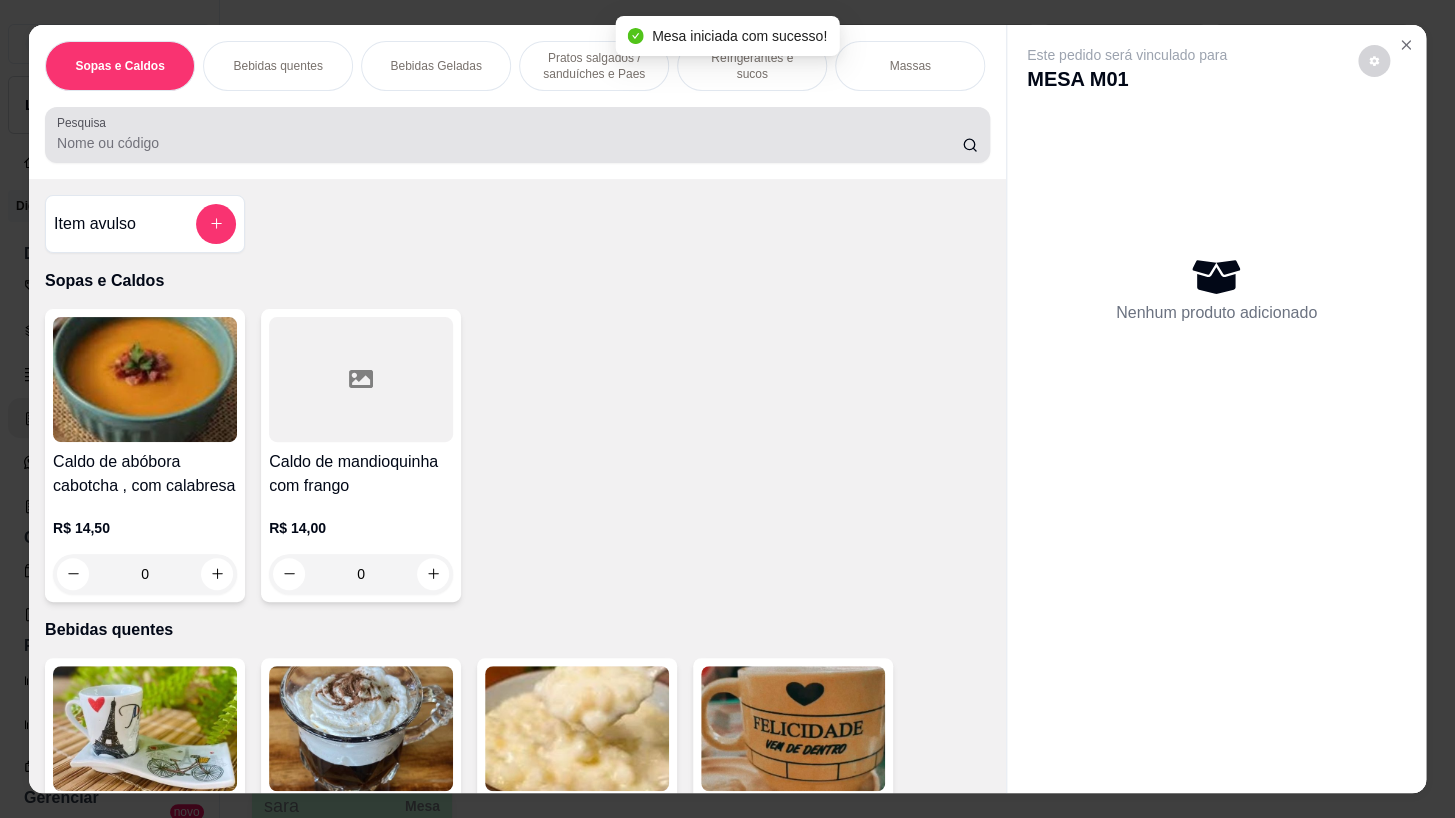 click on "Sopas e Caldos  Bebidas quentes Bebidas Geladas Pratos salgados / sanduíches e Paes  Refrigerantes e sucos  Massas  Refeições  Cervejas e drinks alcoólicos e não alcoólicos  Acompanhamentos das refeições  Pratos Doces e sobremesas  Descartáveis para consumos de alimentos que não são da loja  Pesquisa" at bounding box center (517, 102) 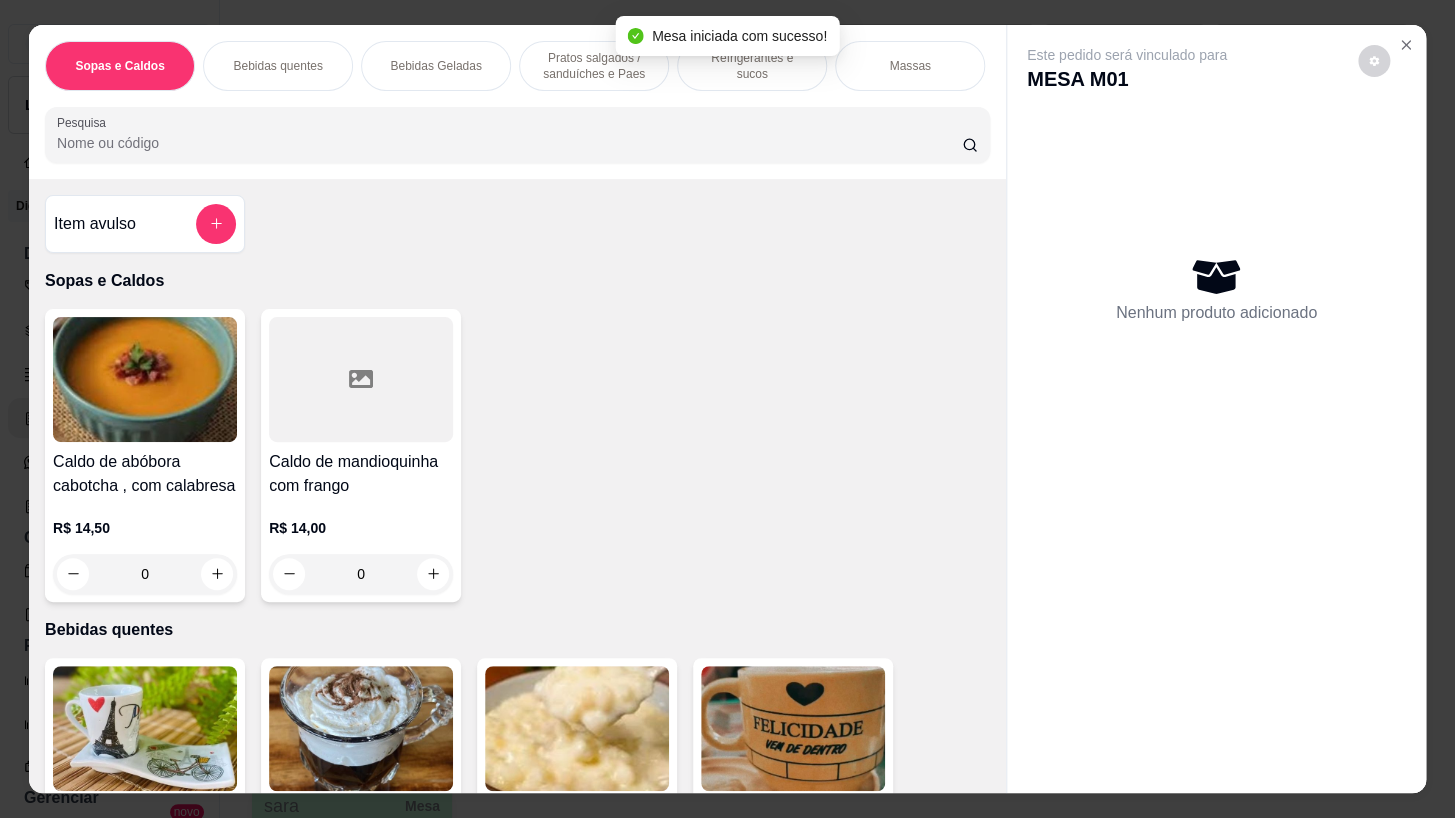 click on "Refrigerantes e sucos" at bounding box center (752, 66) 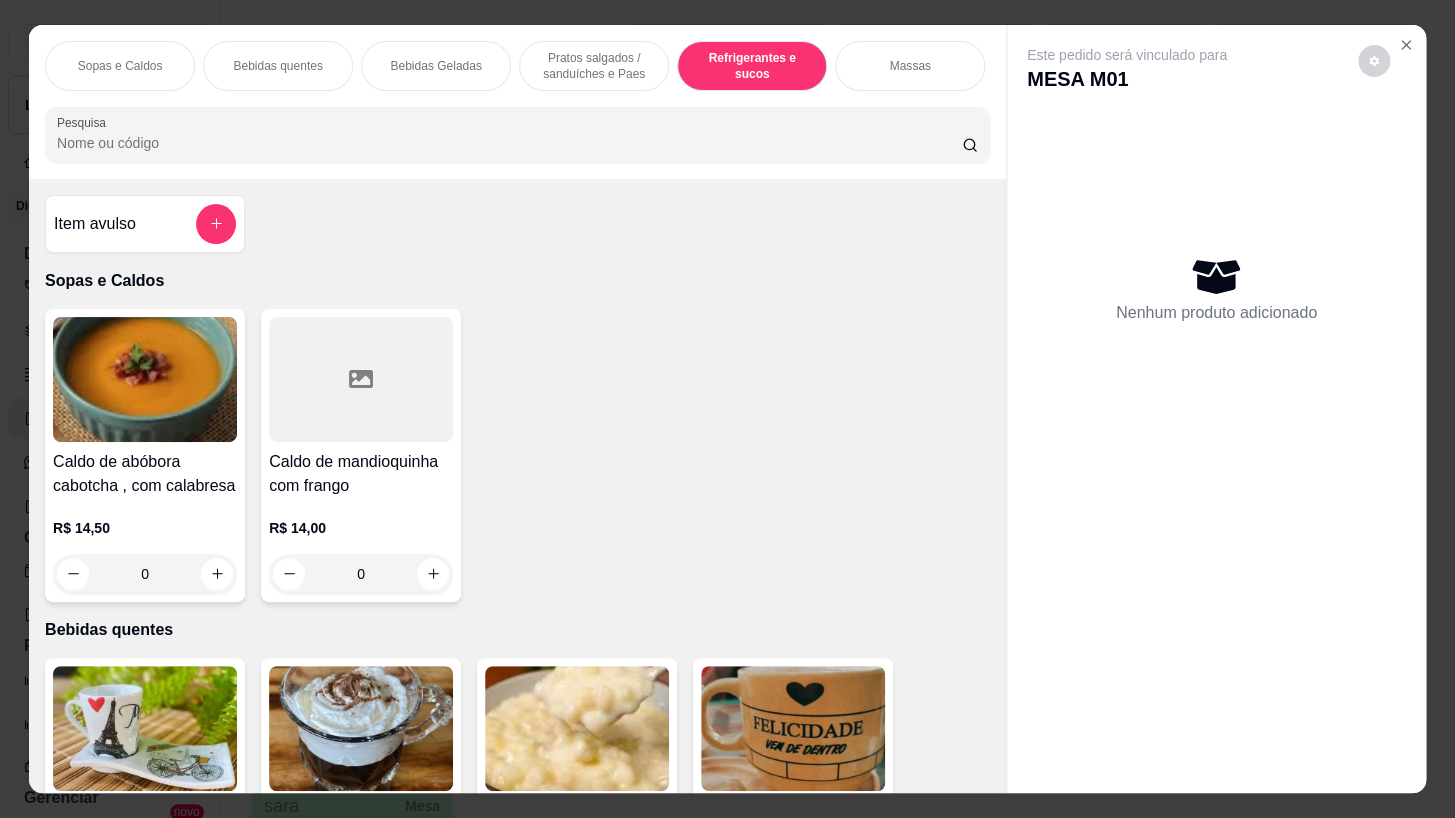 scroll, scrollTop: 8543, scrollLeft: 0, axis: vertical 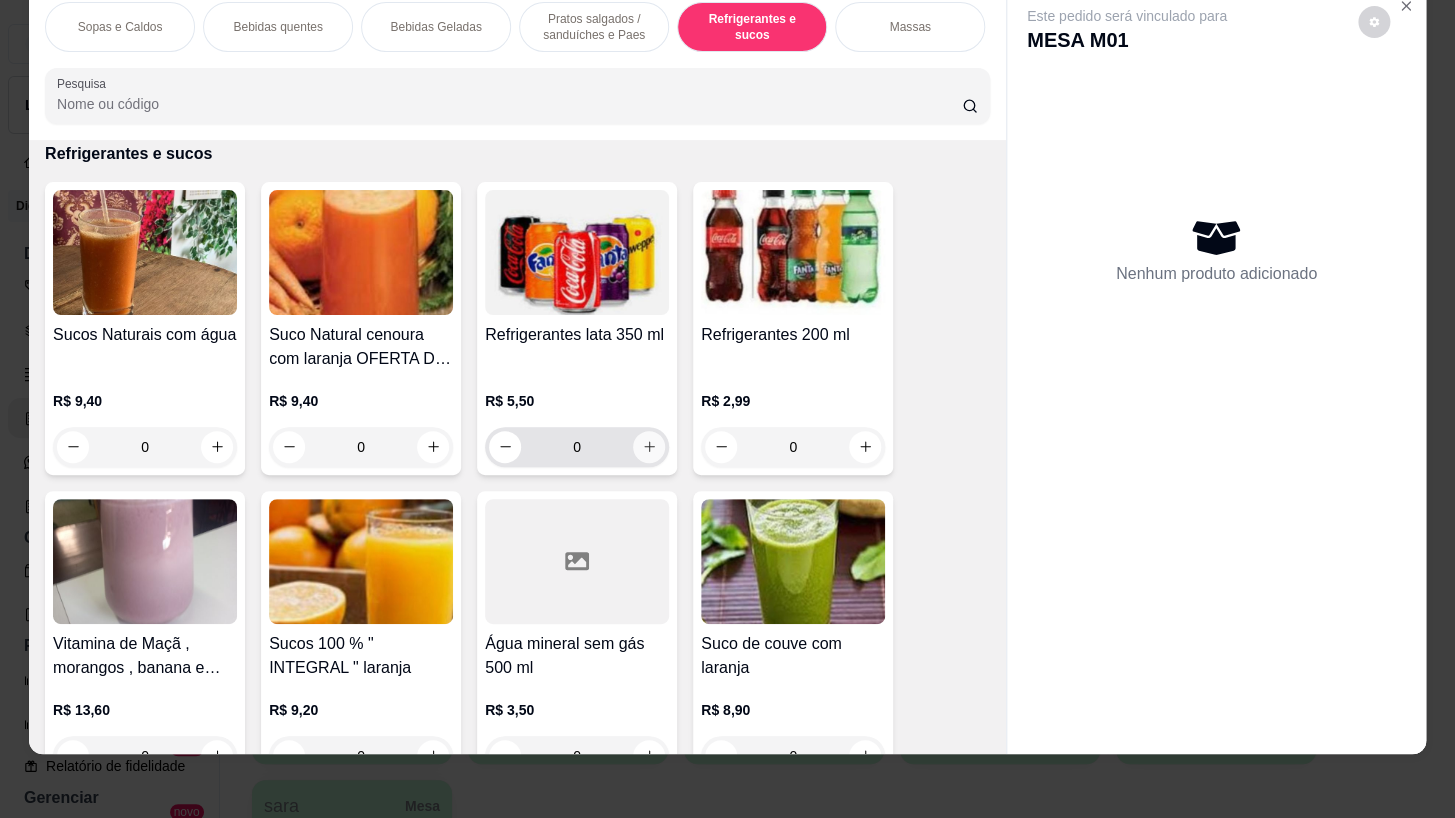 click 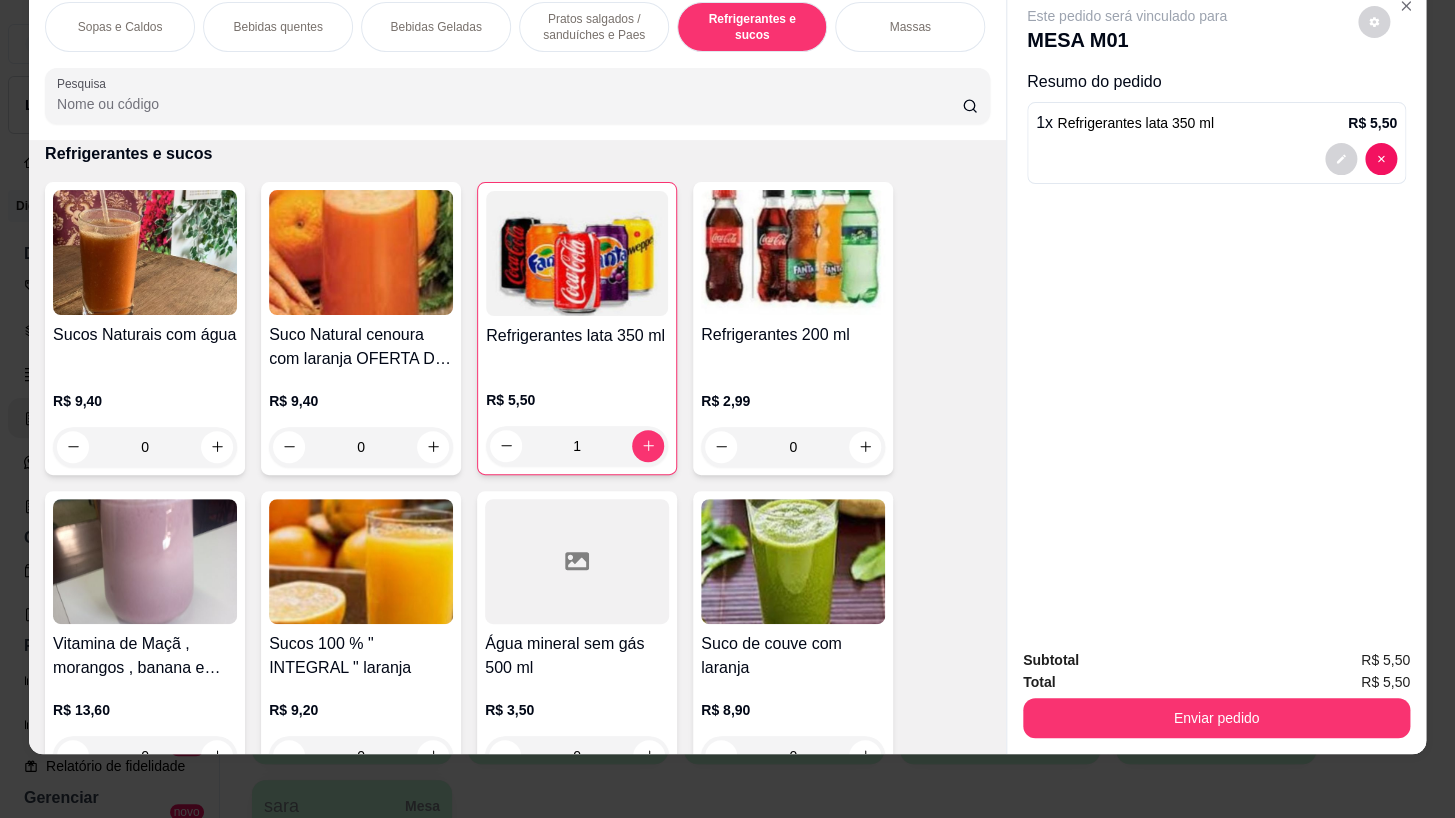 scroll, scrollTop: 0, scrollLeft: 785, axis: horizontal 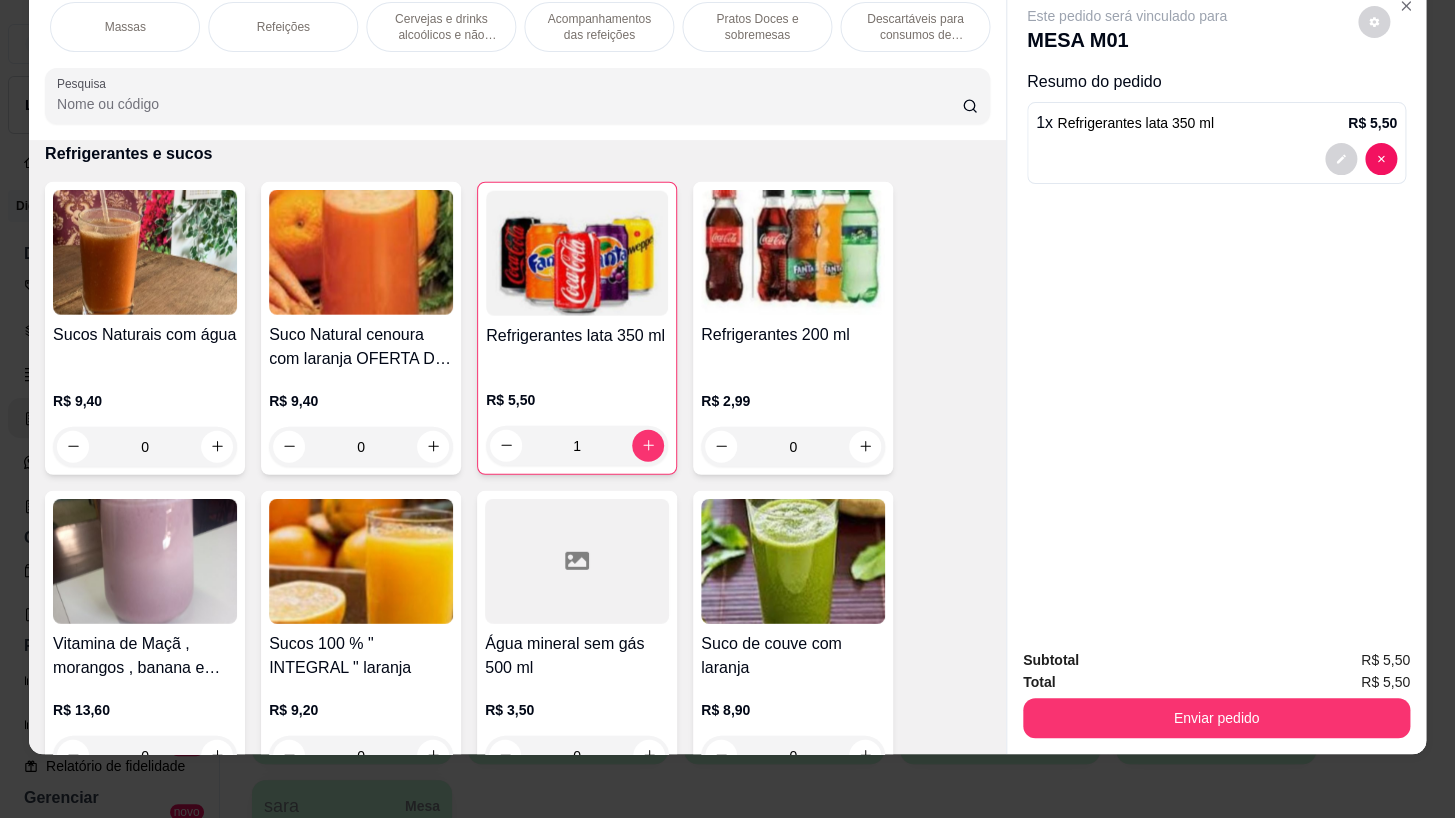 click on "Pratos Doces e sobremesas" at bounding box center (757, 27) 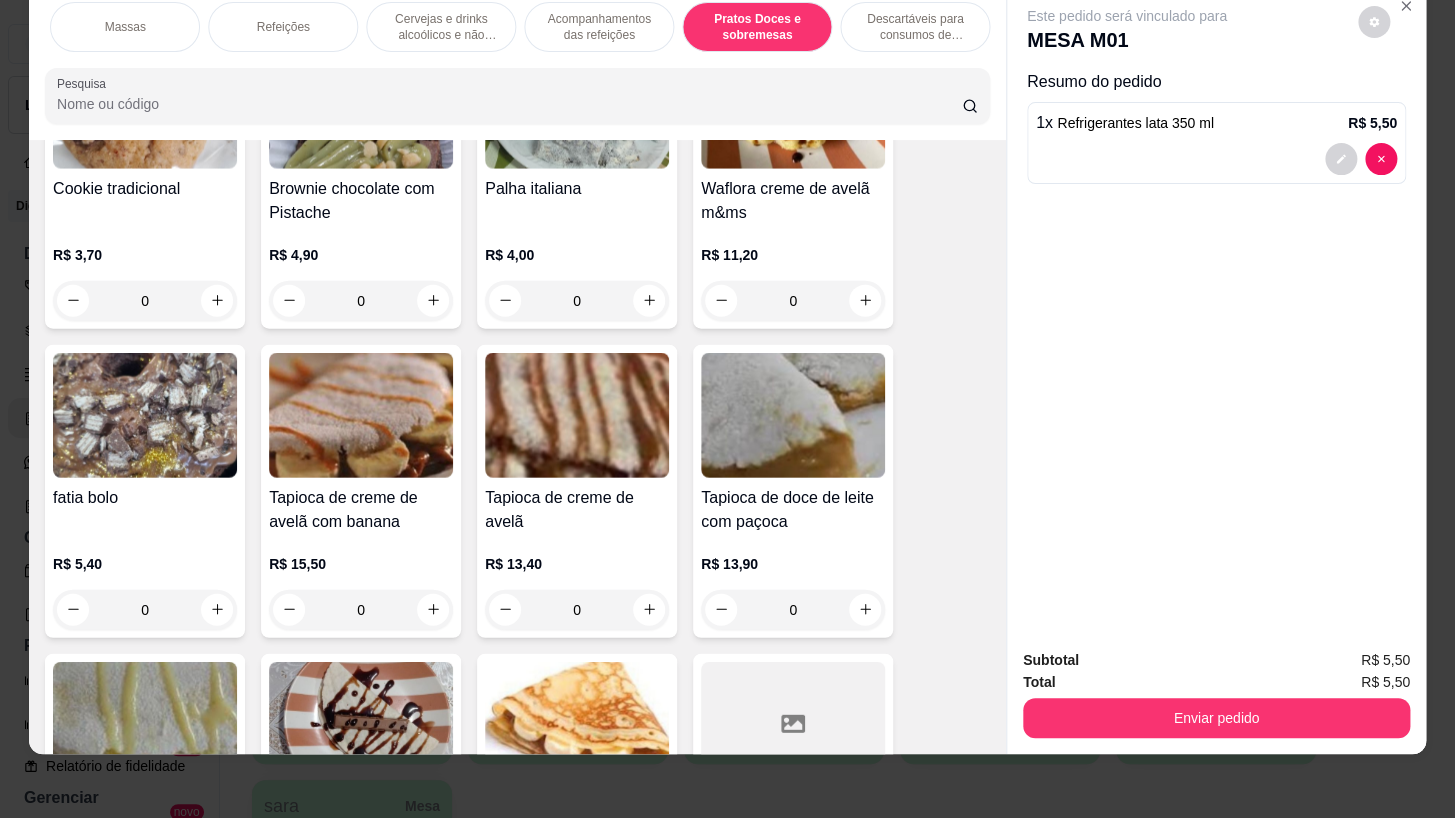 scroll, scrollTop: 15051, scrollLeft: 0, axis: vertical 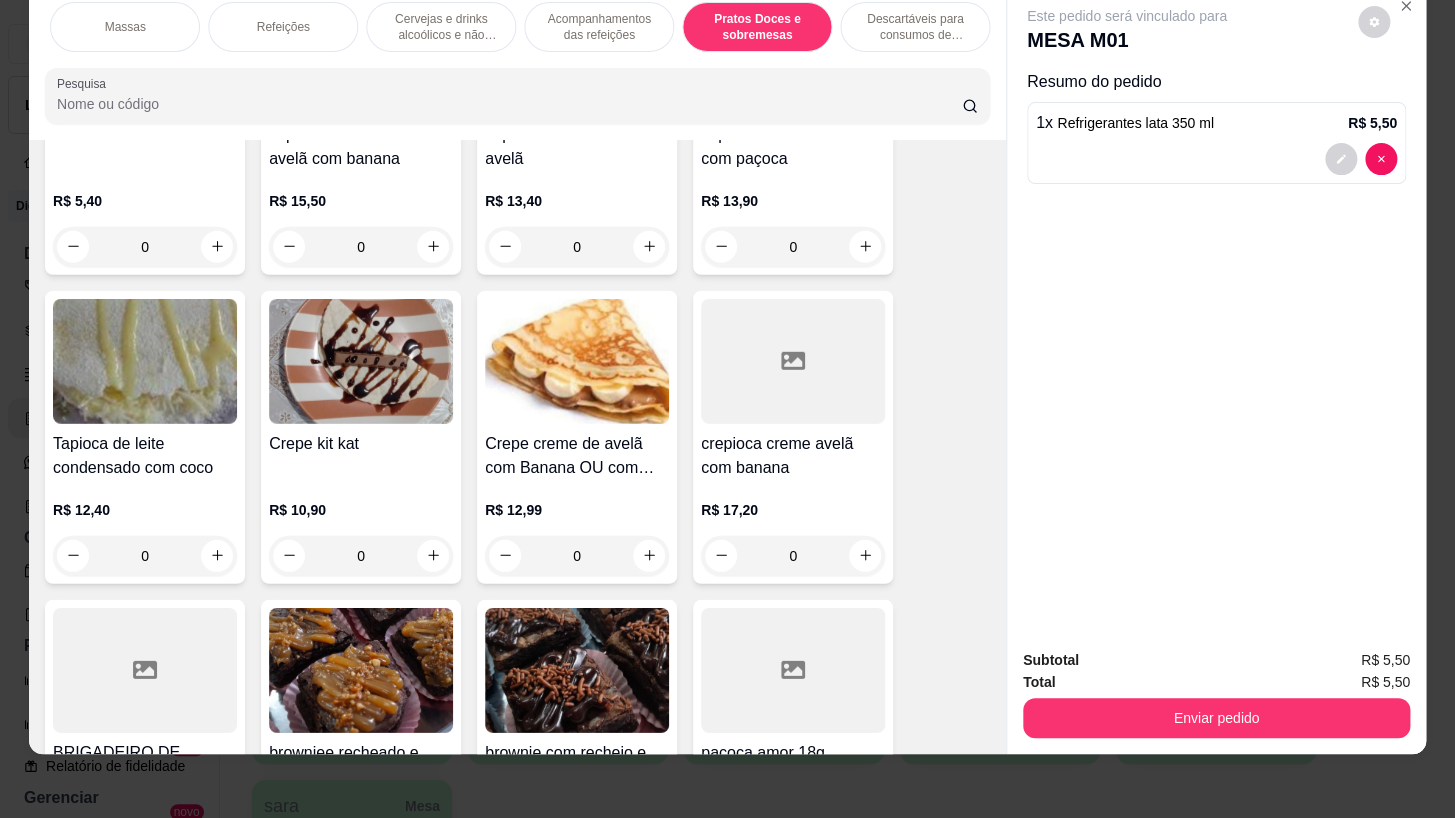 click on "Descartáveis para consumos de alimentos que não são da loja" at bounding box center (915, 27) 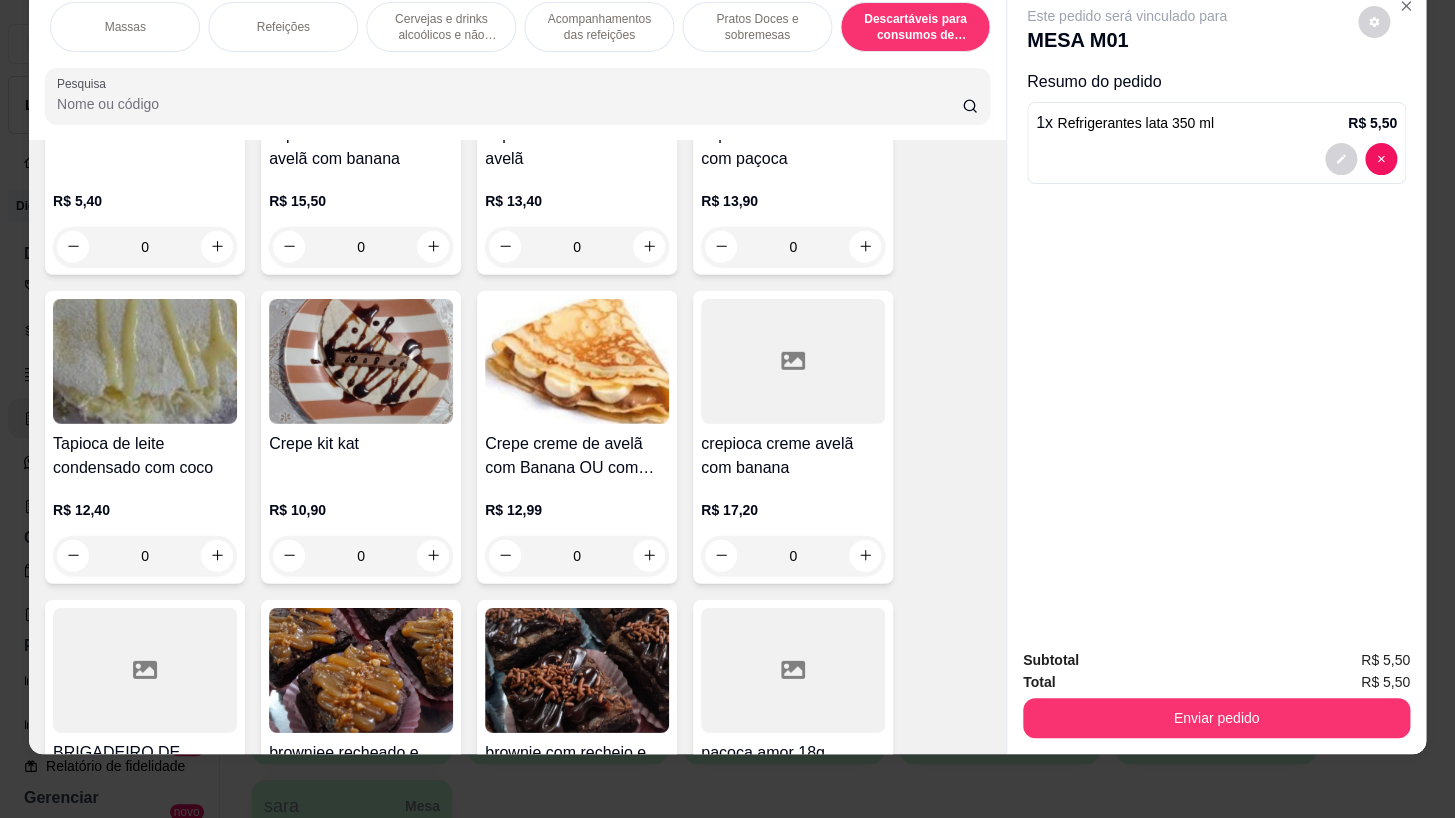 scroll, scrollTop: 15818, scrollLeft: 0, axis: vertical 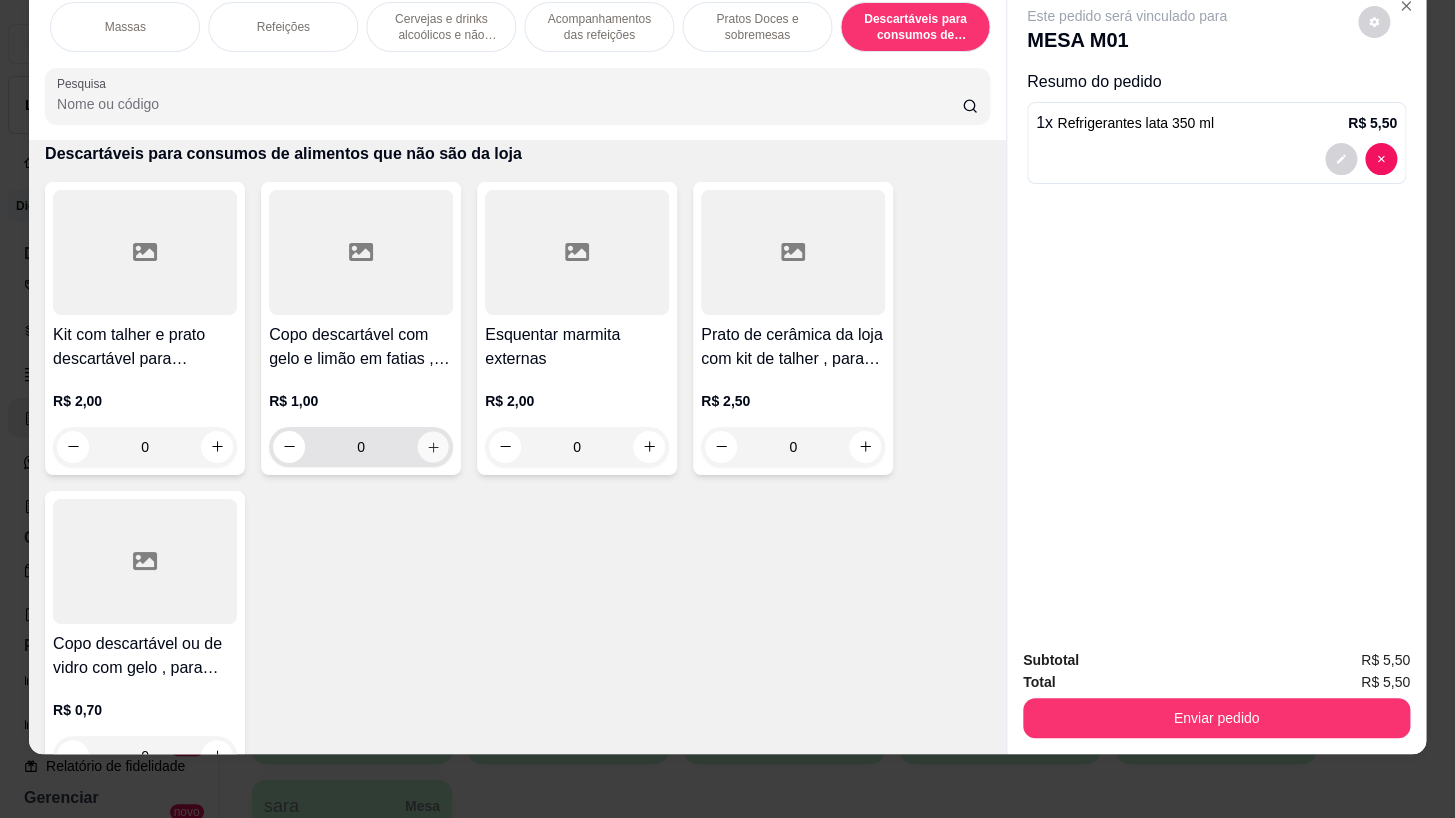 click 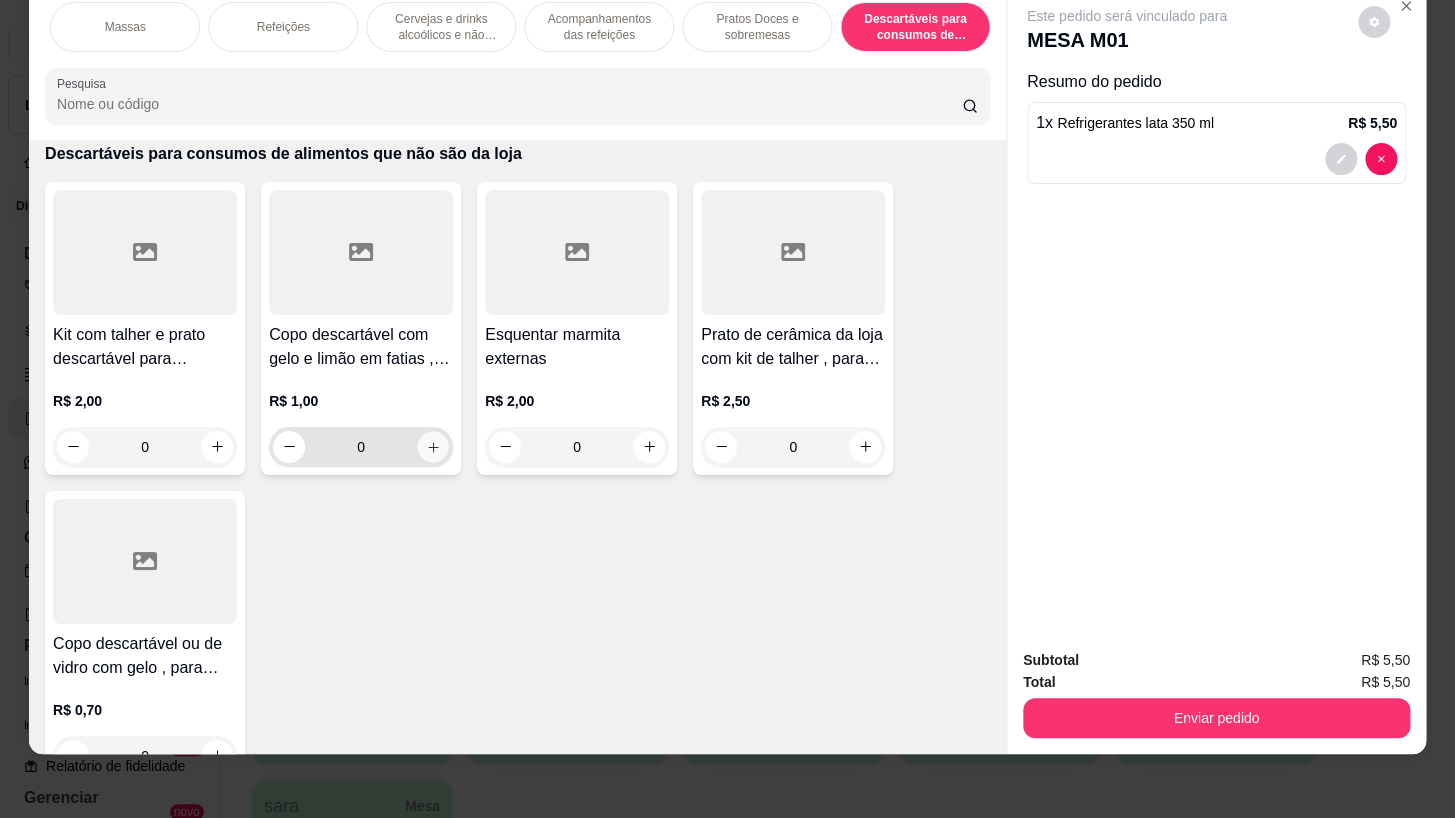 type on "1" 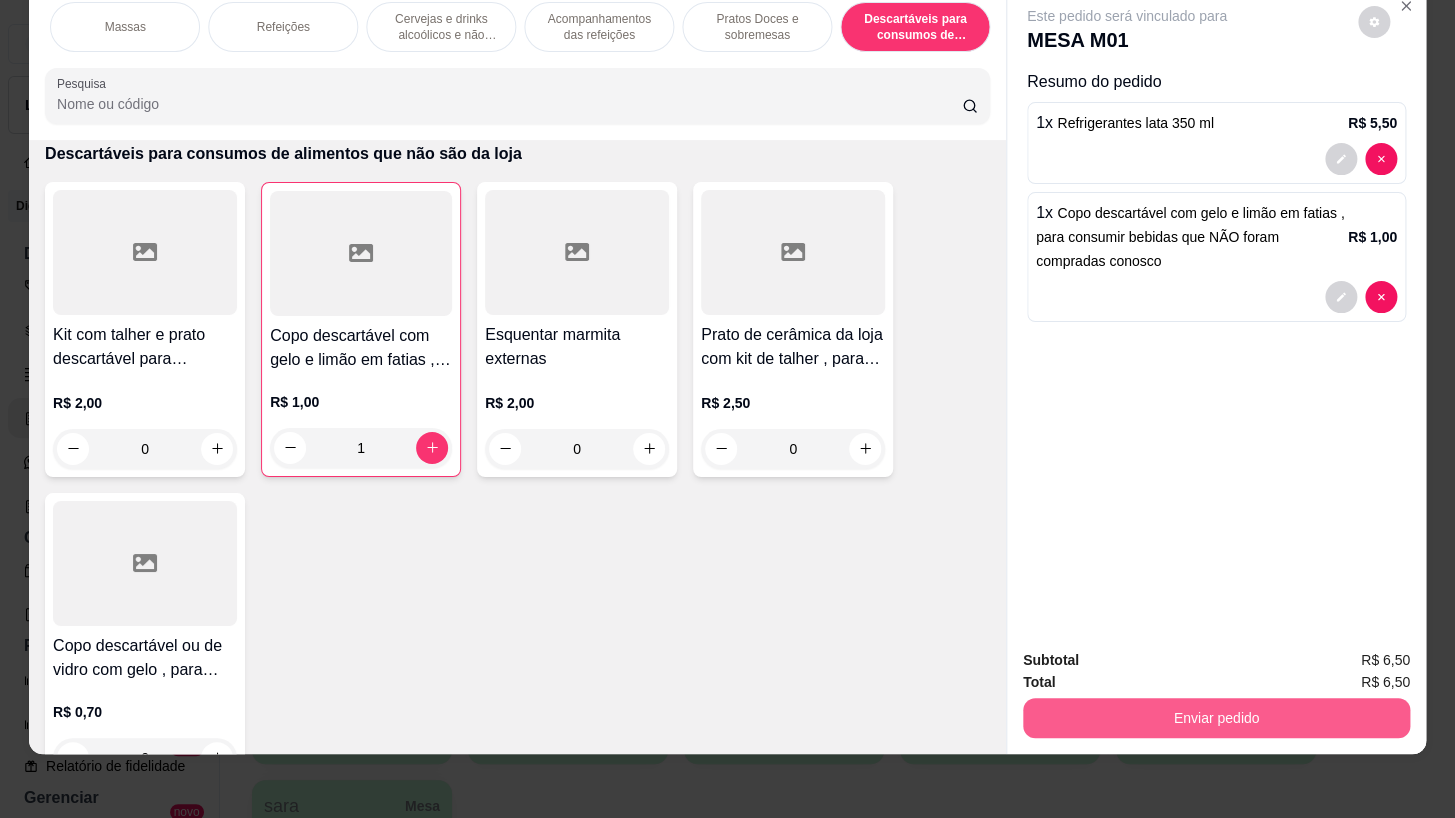 click on "Enviar pedido" at bounding box center (1216, 718) 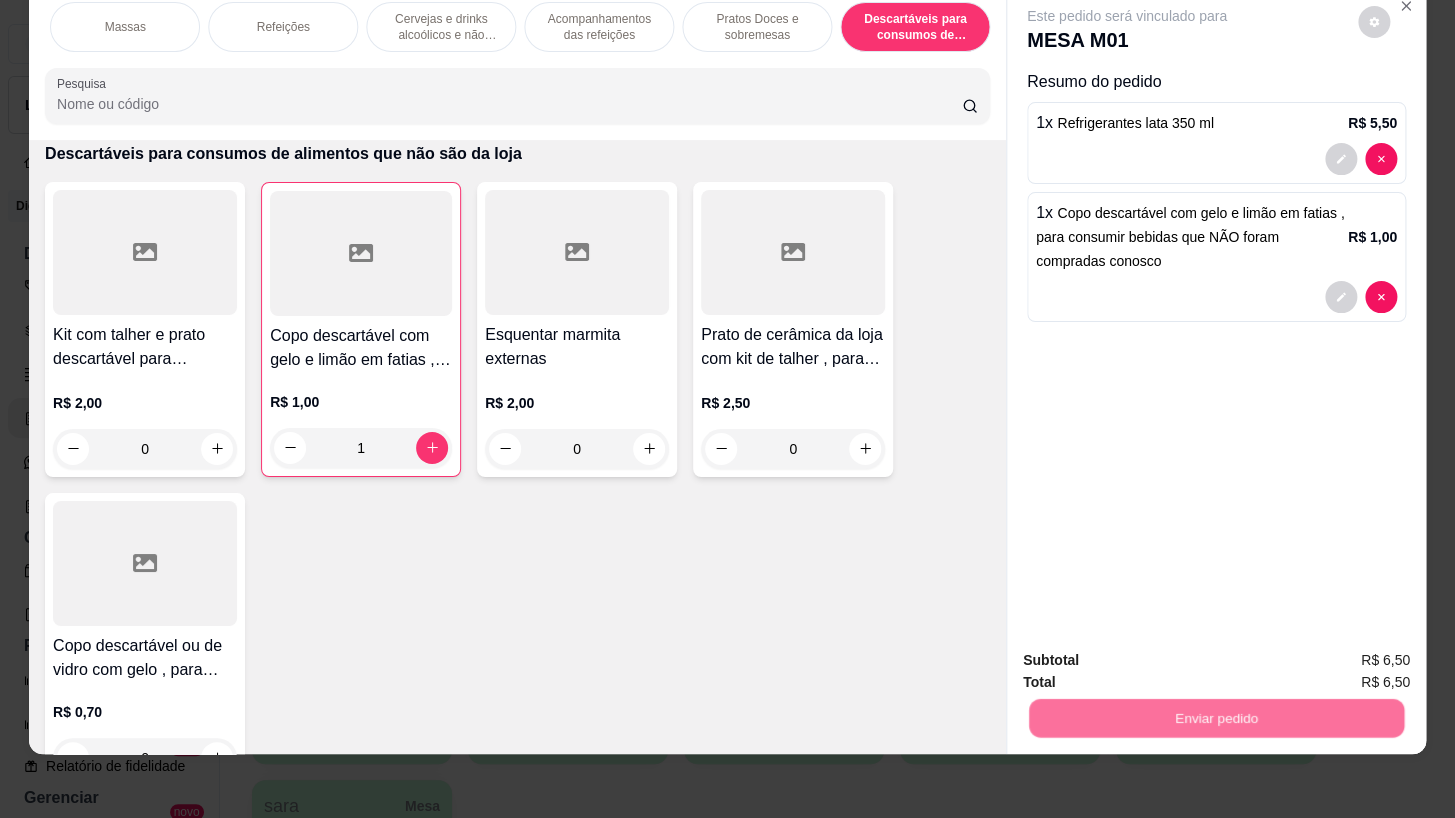 click on "Não registrar e enviar pedido" at bounding box center [1150, 655] 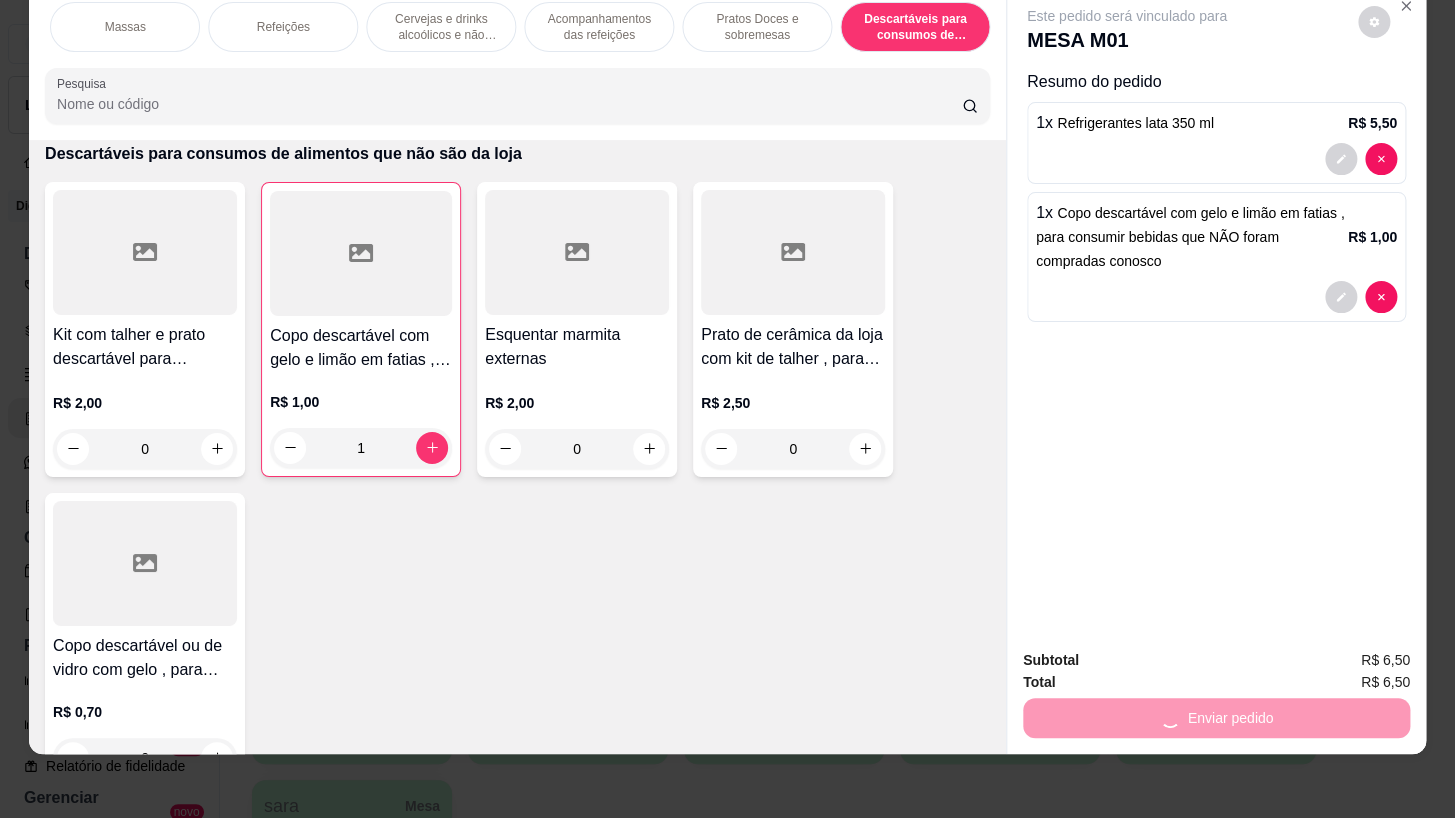 drag, startPoint x: 1198, startPoint y: 648, endPoint x: 1098, endPoint y: 660, distance: 100.71743 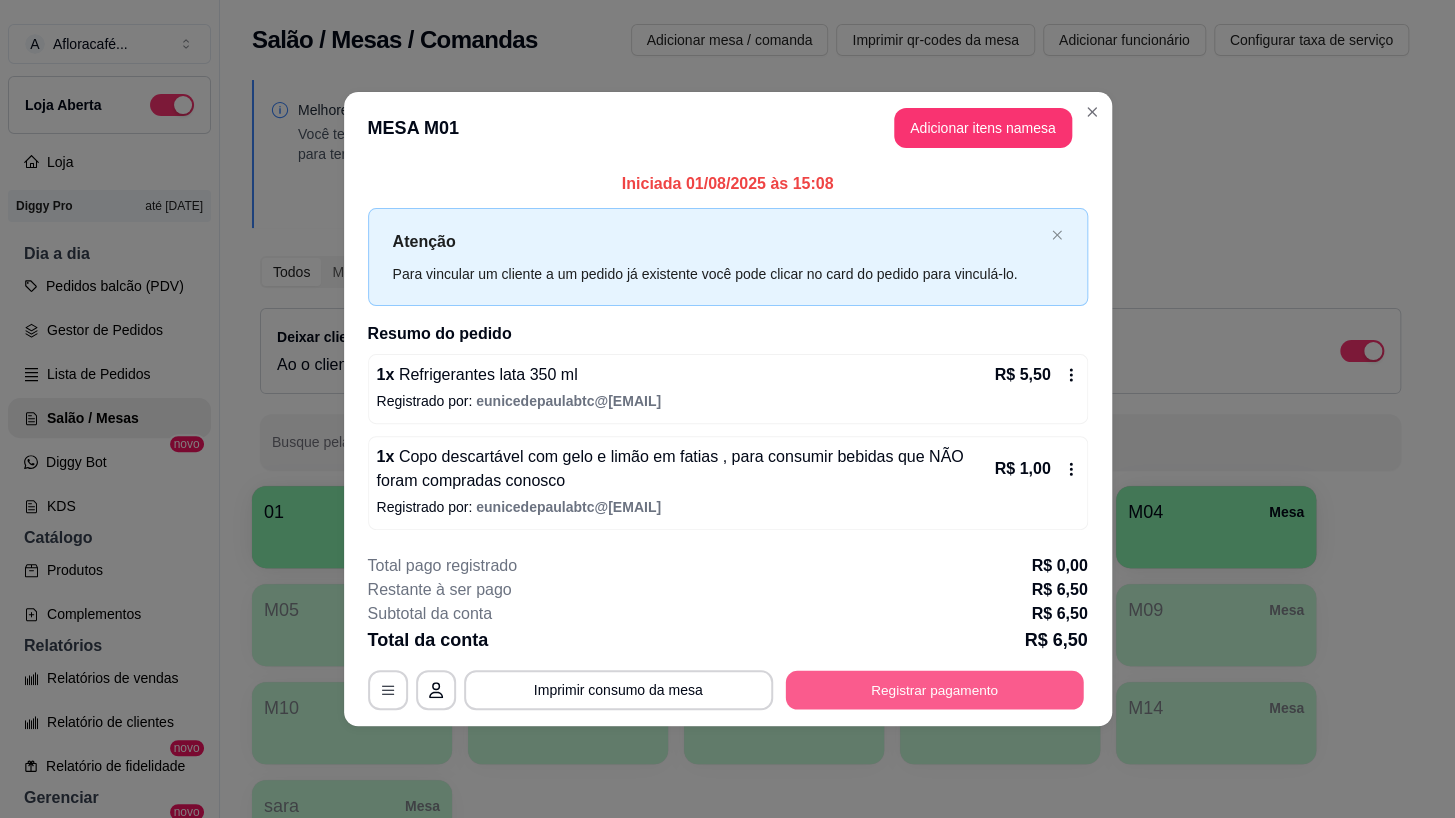 click on "Registrar pagamento" at bounding box center [934, 689] 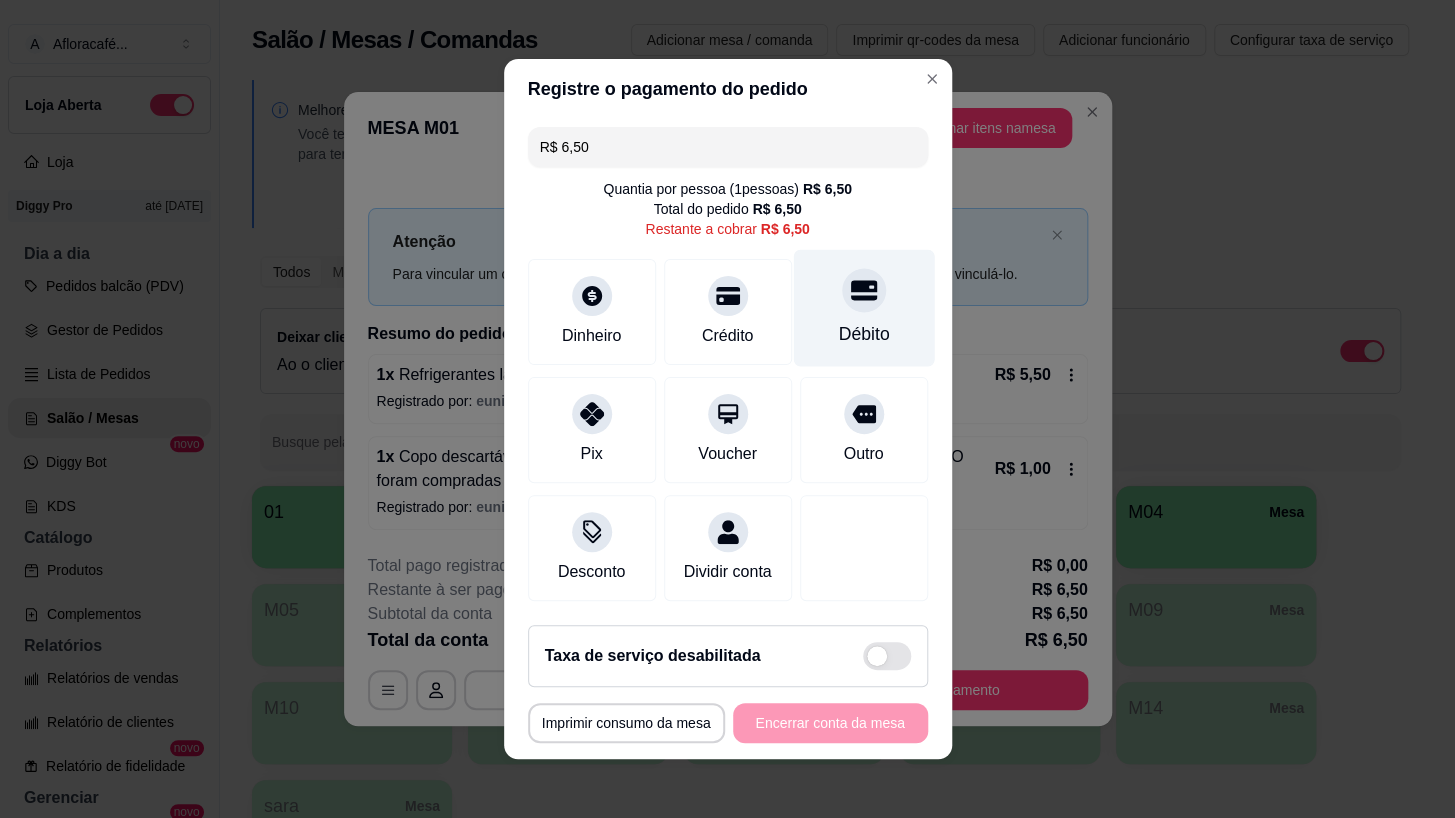 click 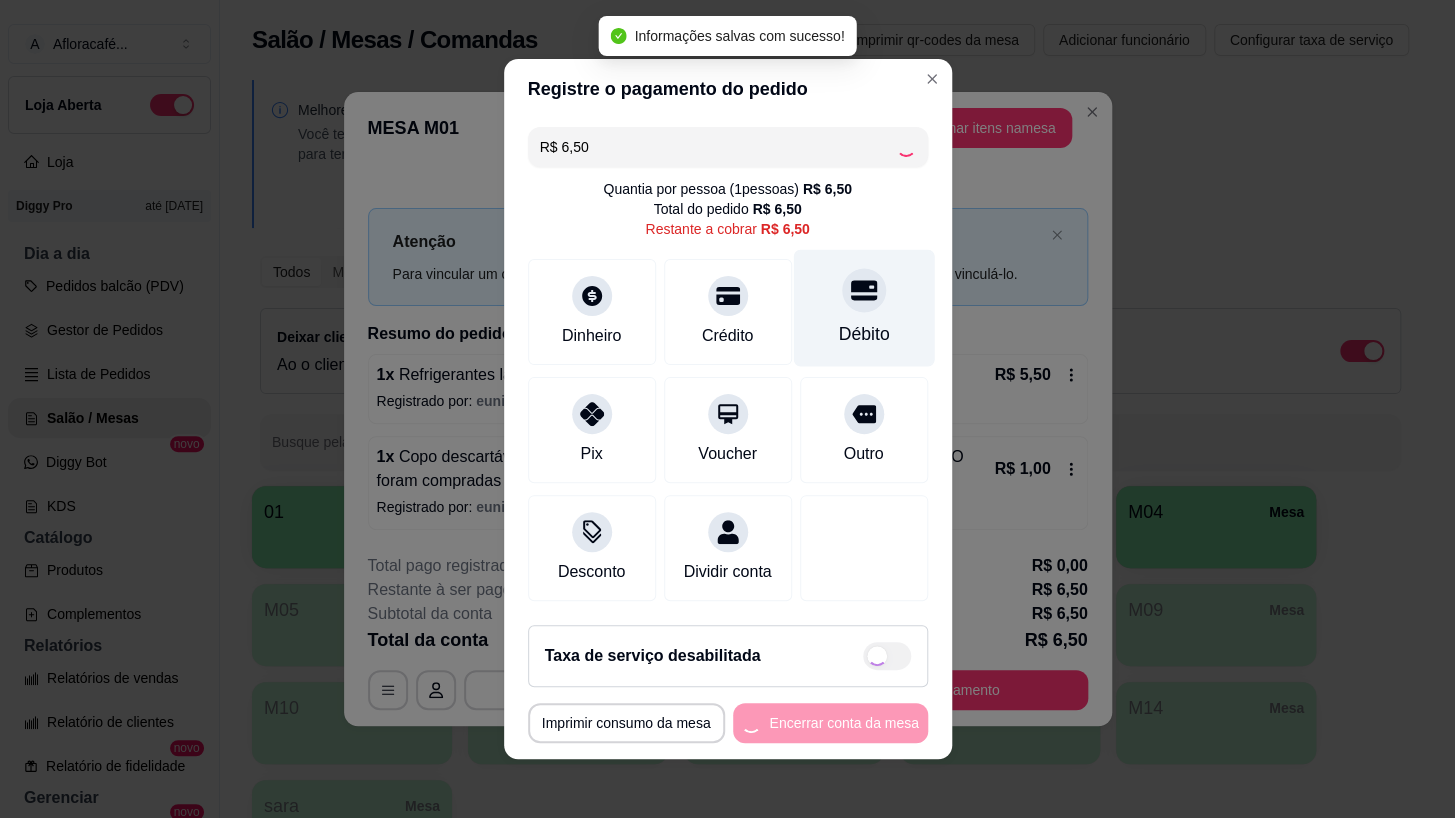 type on "R$ 0,00" 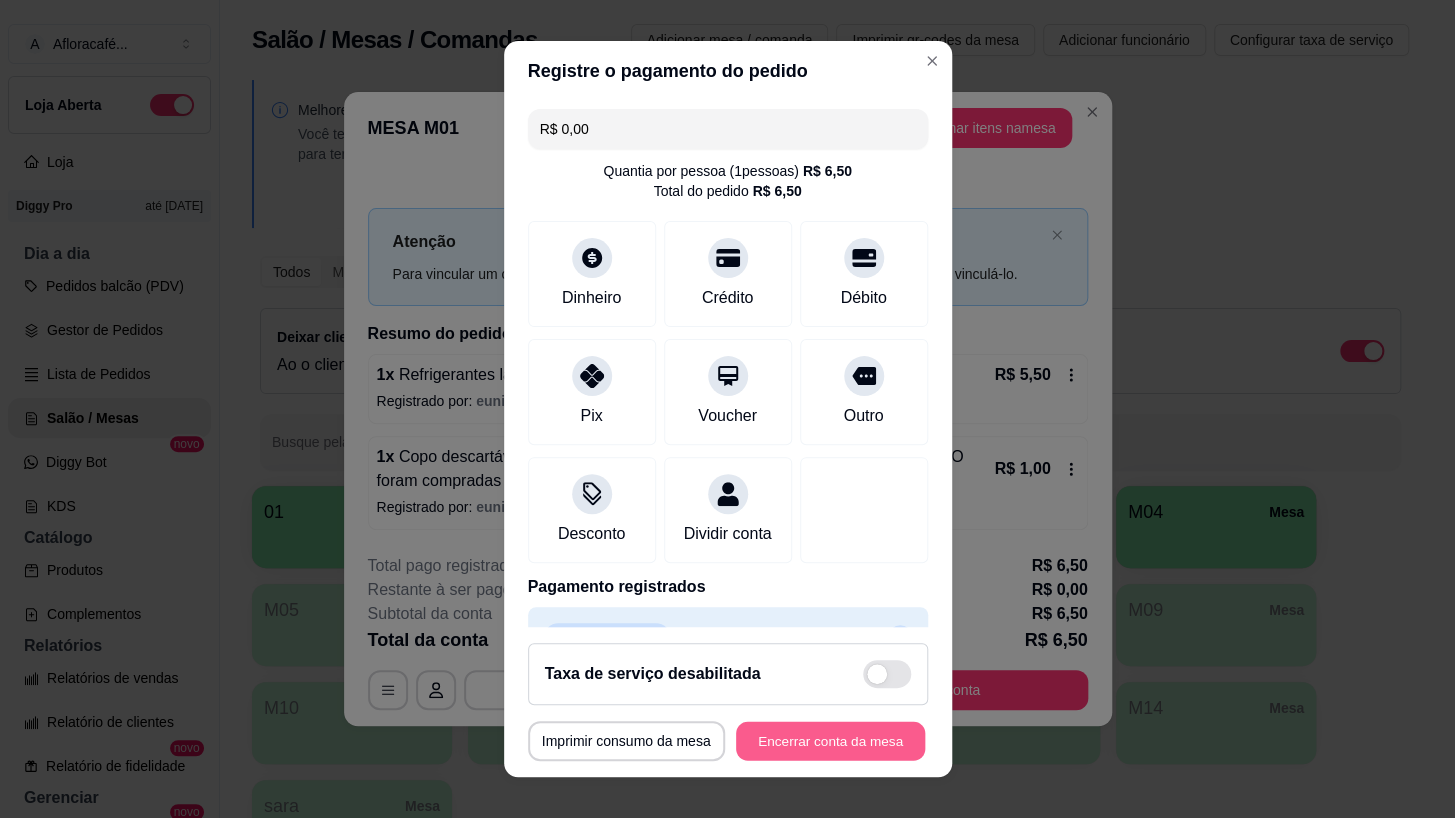 click on "Encerrar conta da mesa" at bounding box center (830, 741) 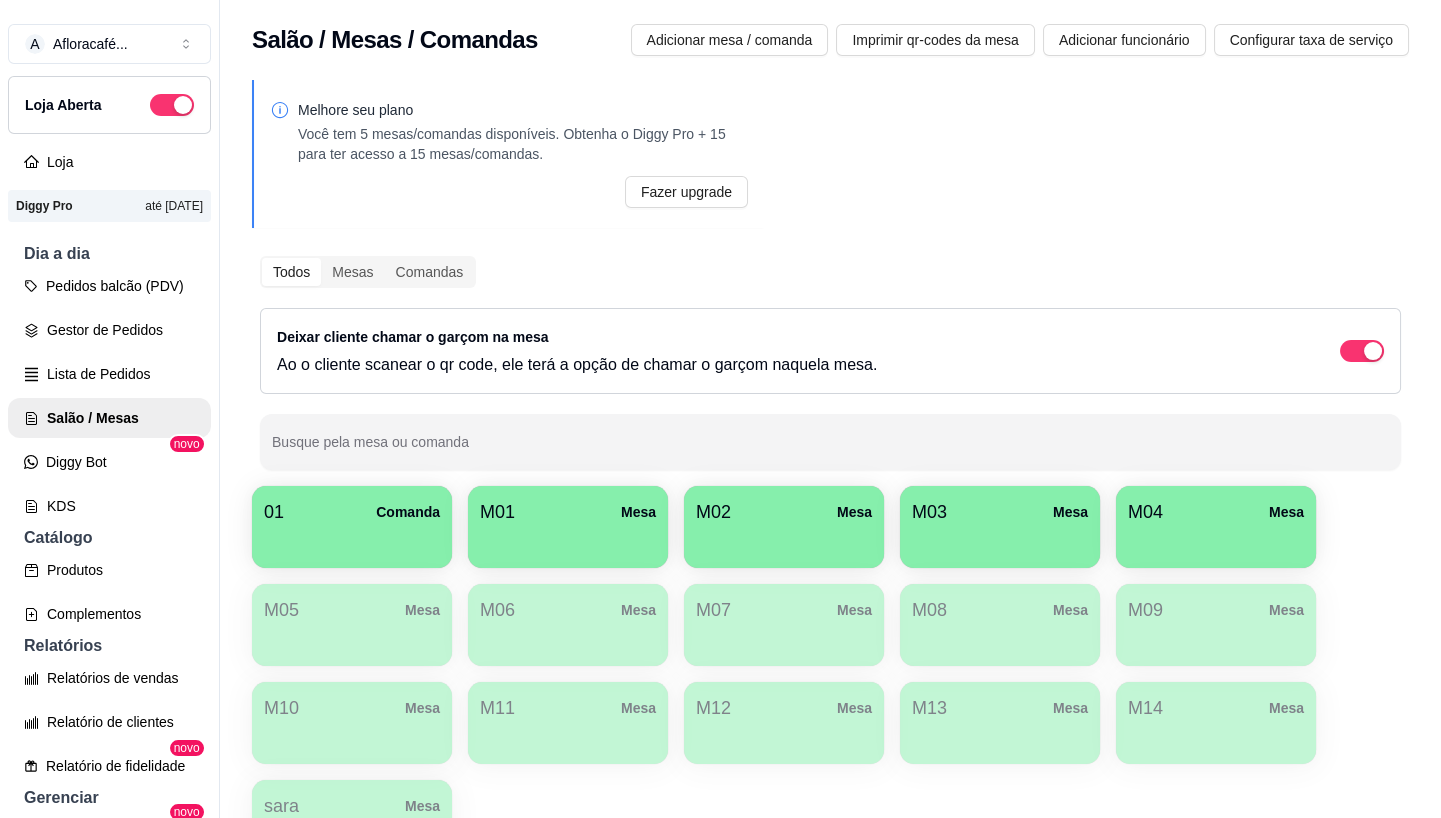 type 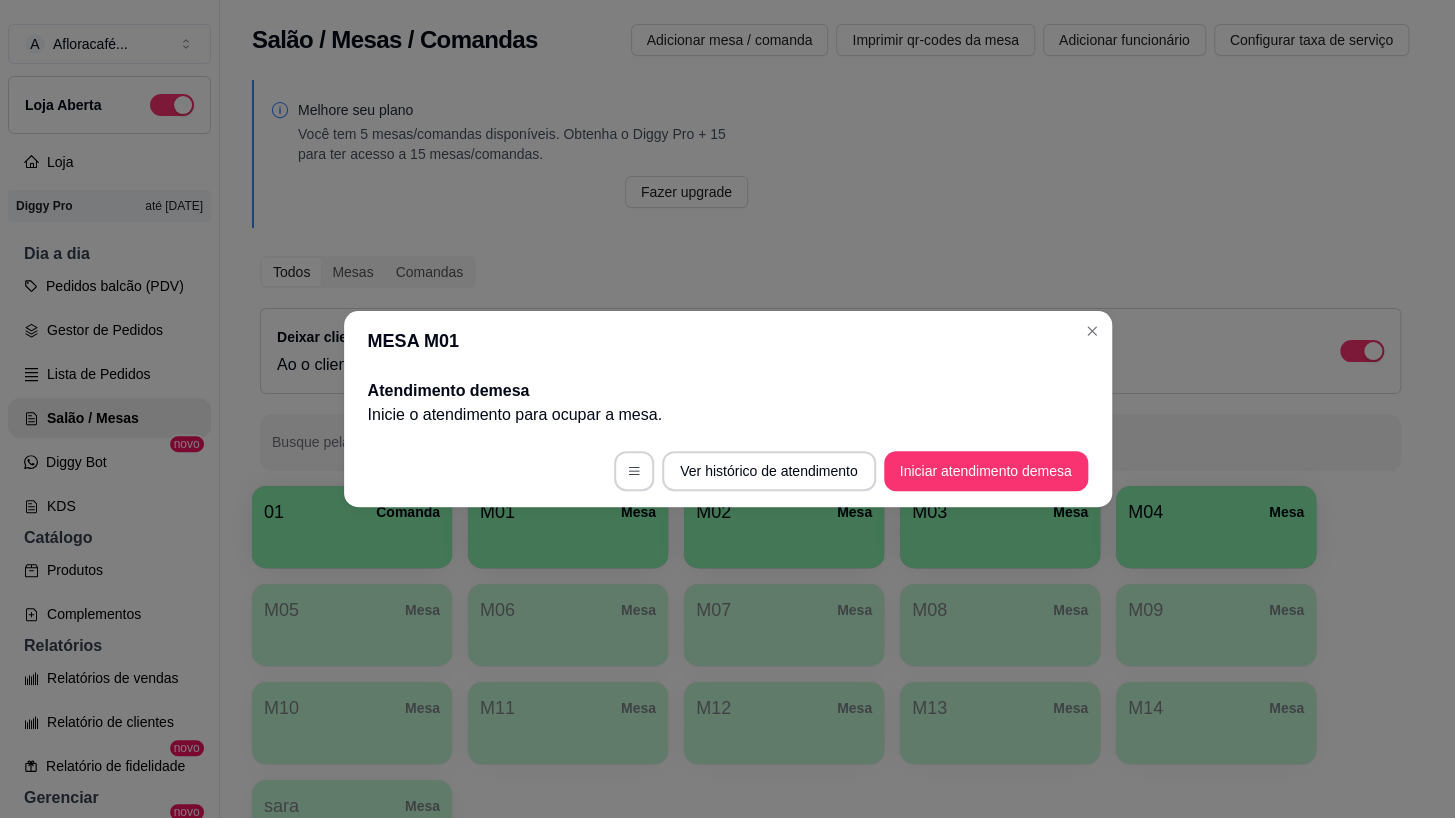 click on "MESA M01" at bounding box center [728, 341] 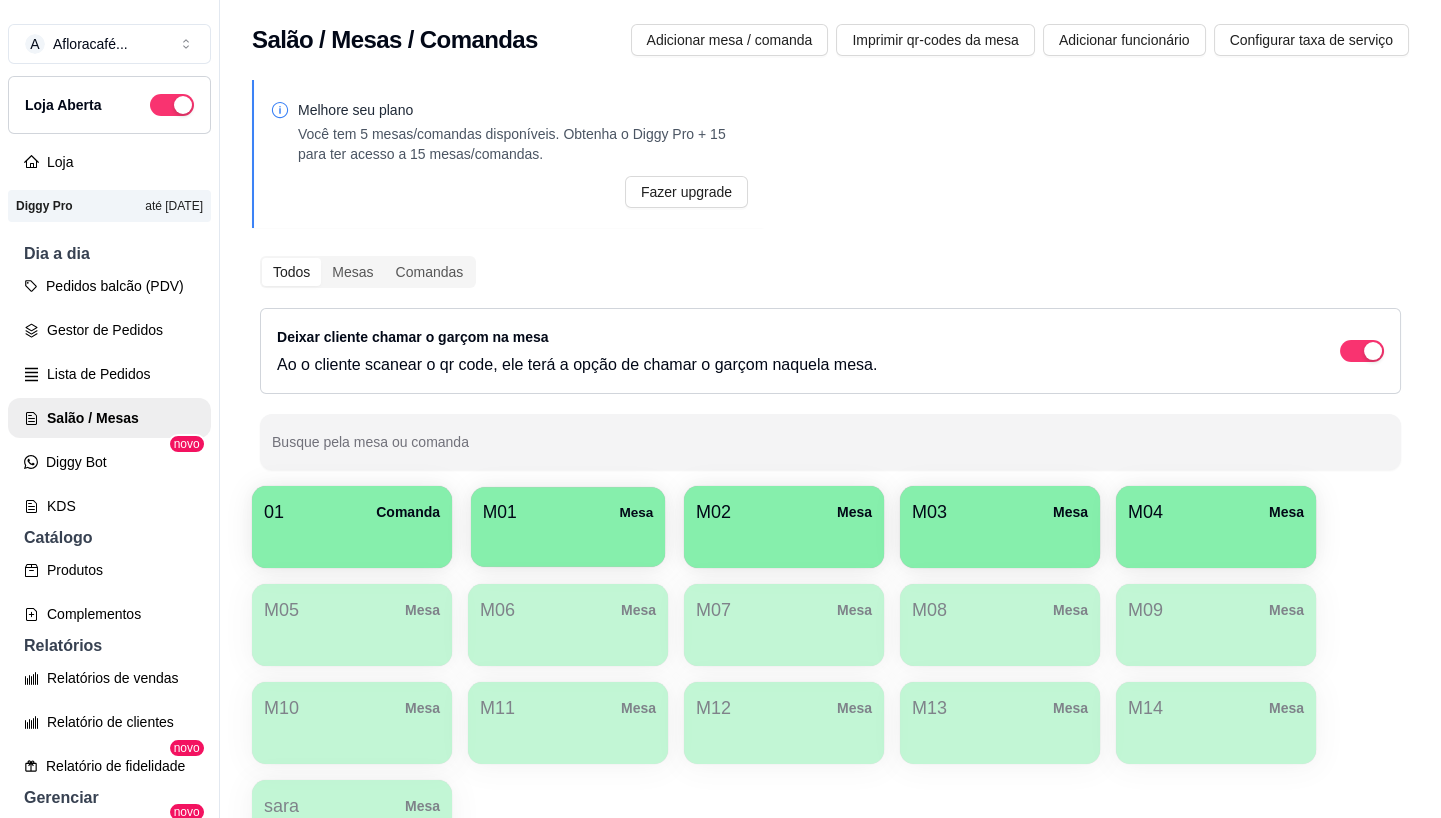 click at bounding box center [568, 540] 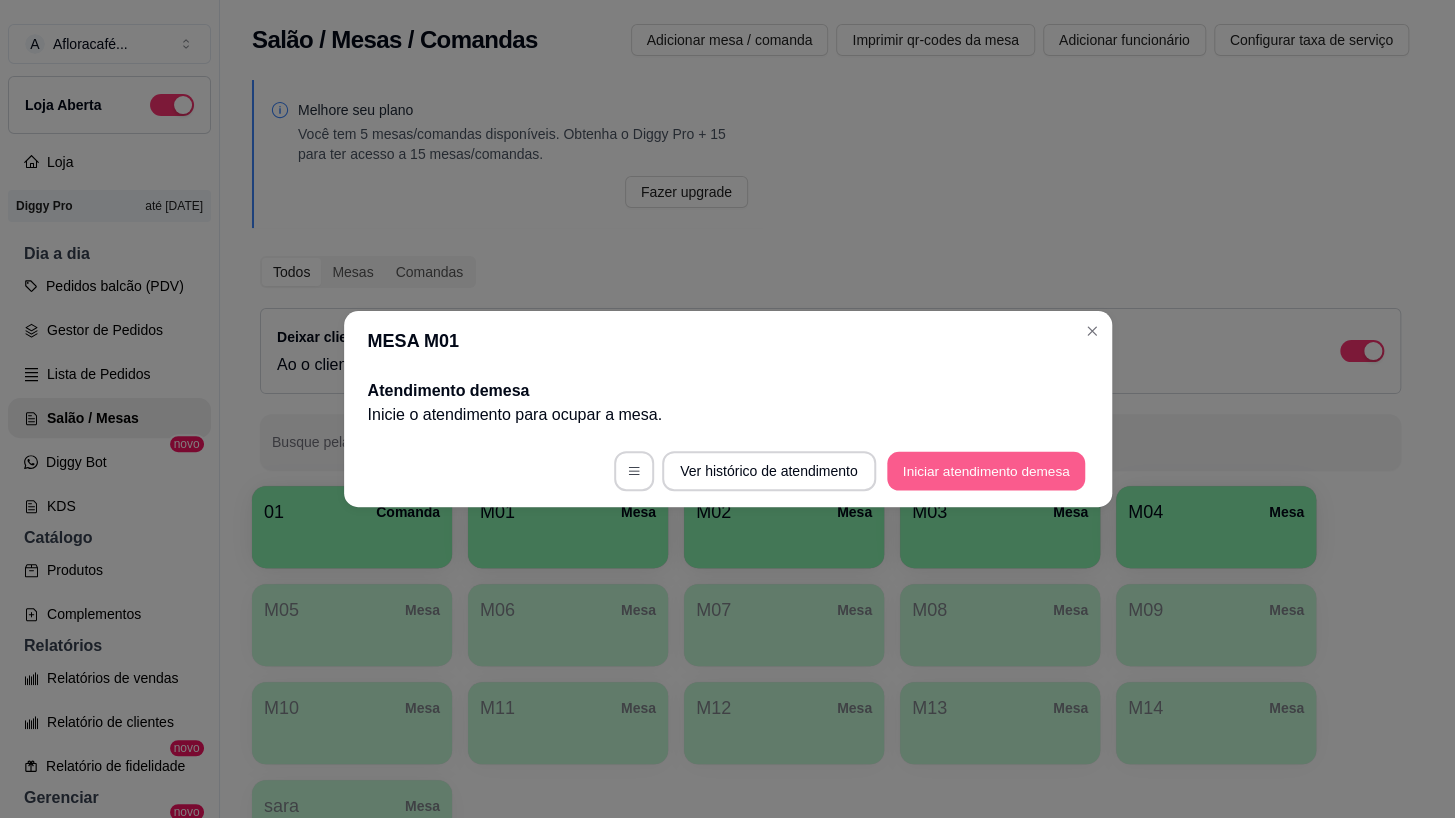 click on "Iniciar atendimento de  mesa" at bounding box center [986, 471] 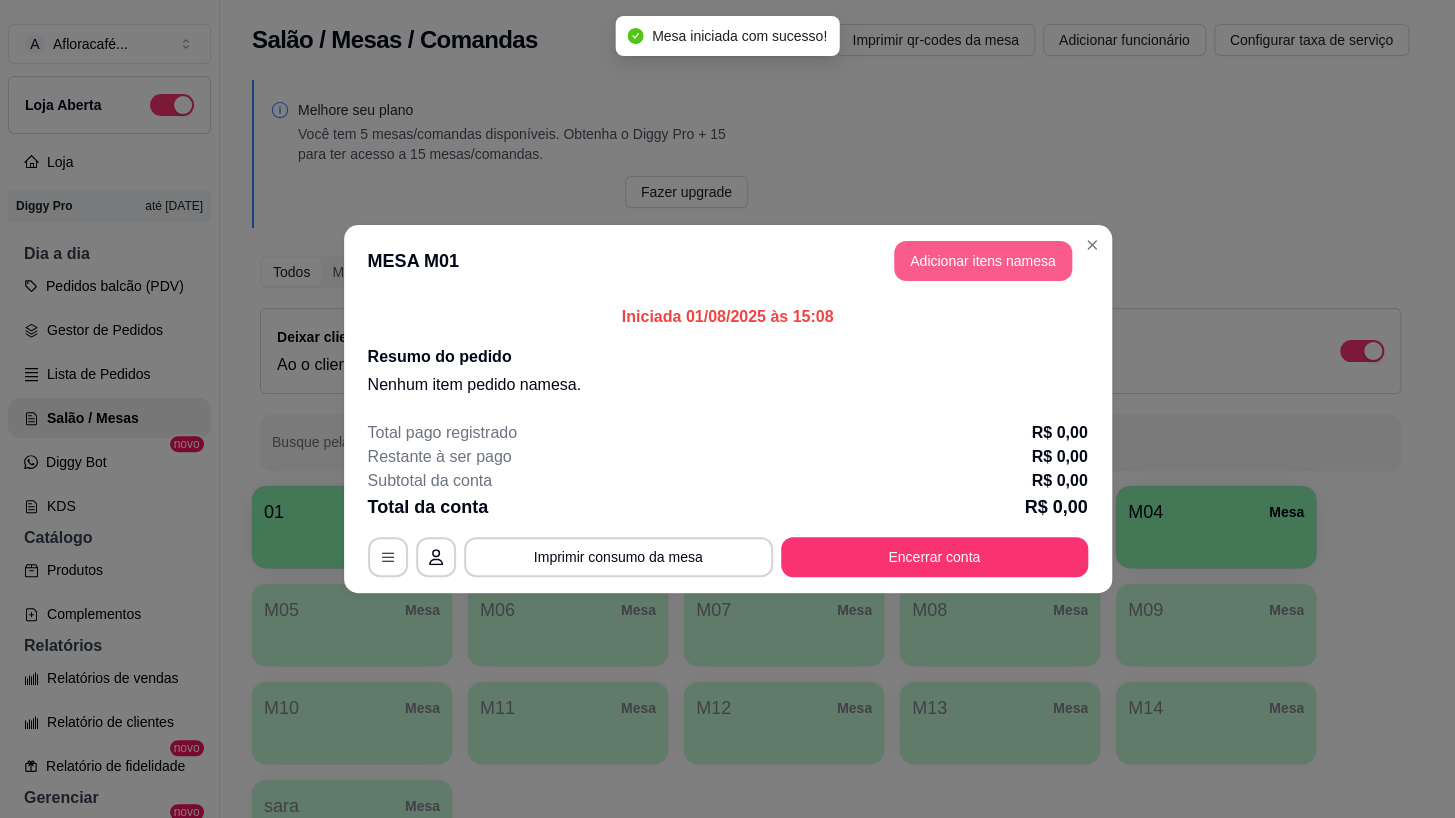 click on "Adicionar itens na  mesa" at bounding box center [983, 261] 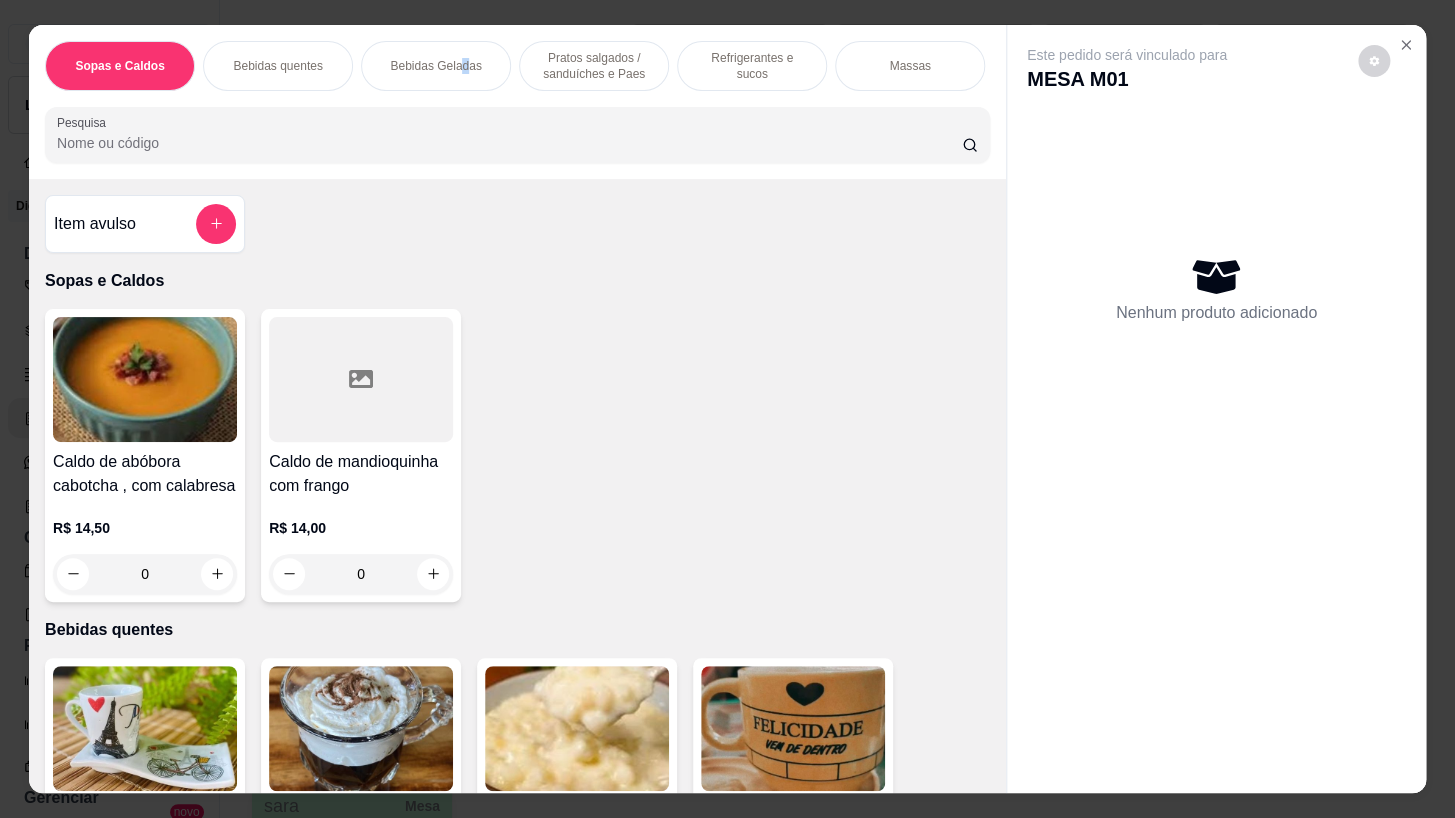 drag, startPoint x: 458, startPoint y: 56, endPoint x: 968, endPoint y: 420, distance: 626.5748 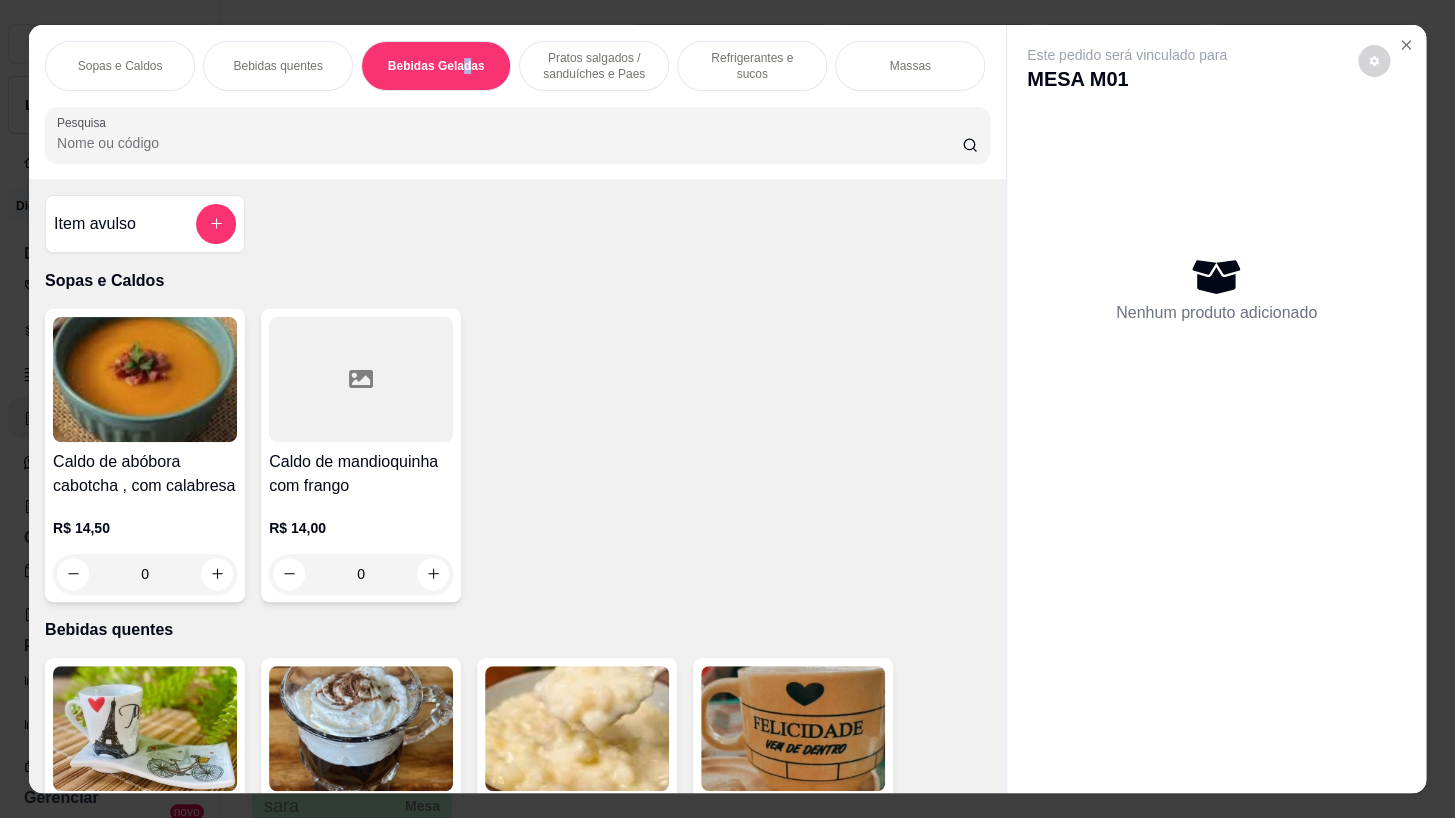 scroll, scrollTop: 2950, scrollLeft: 0, axis: vertical 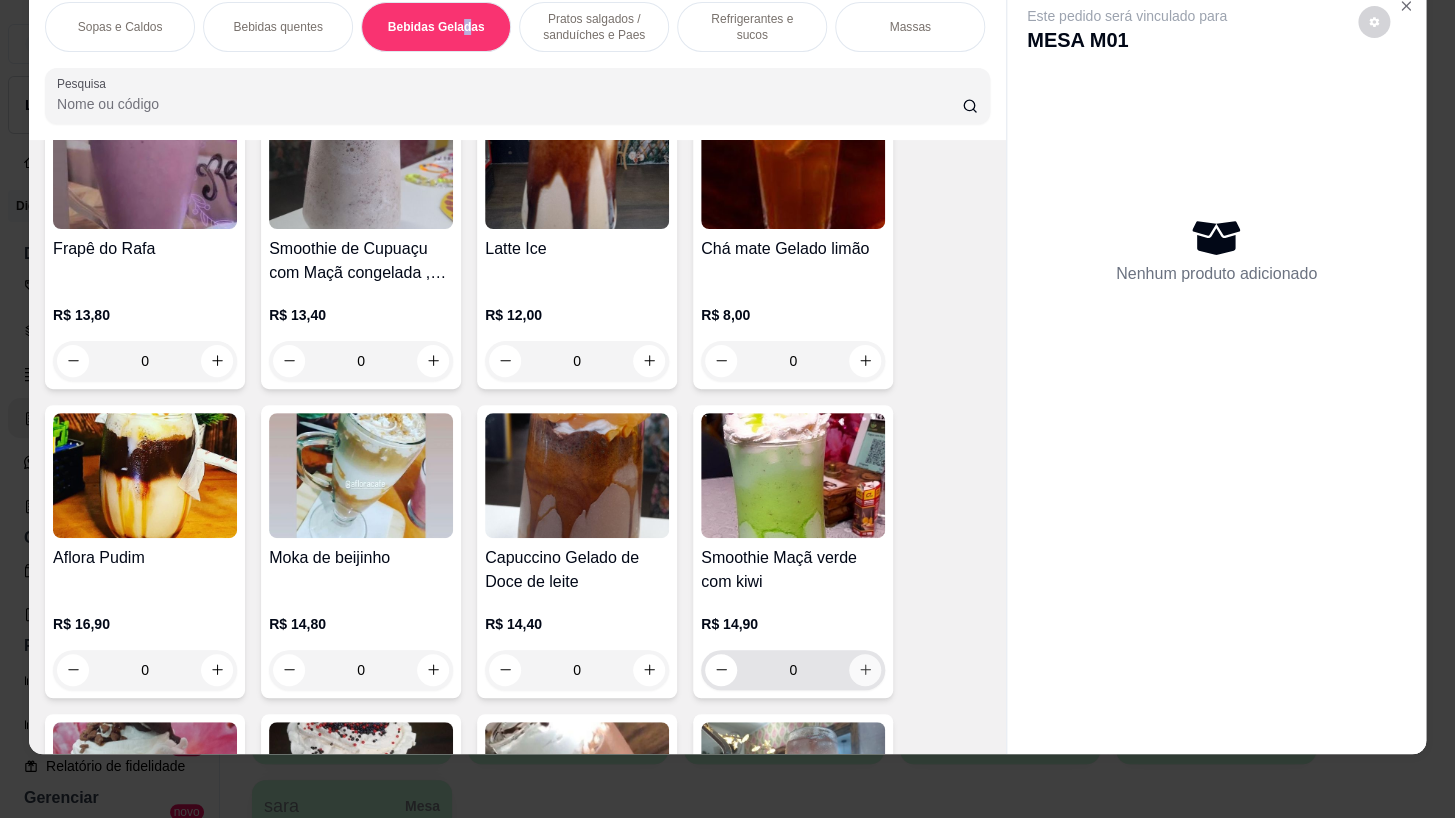 click 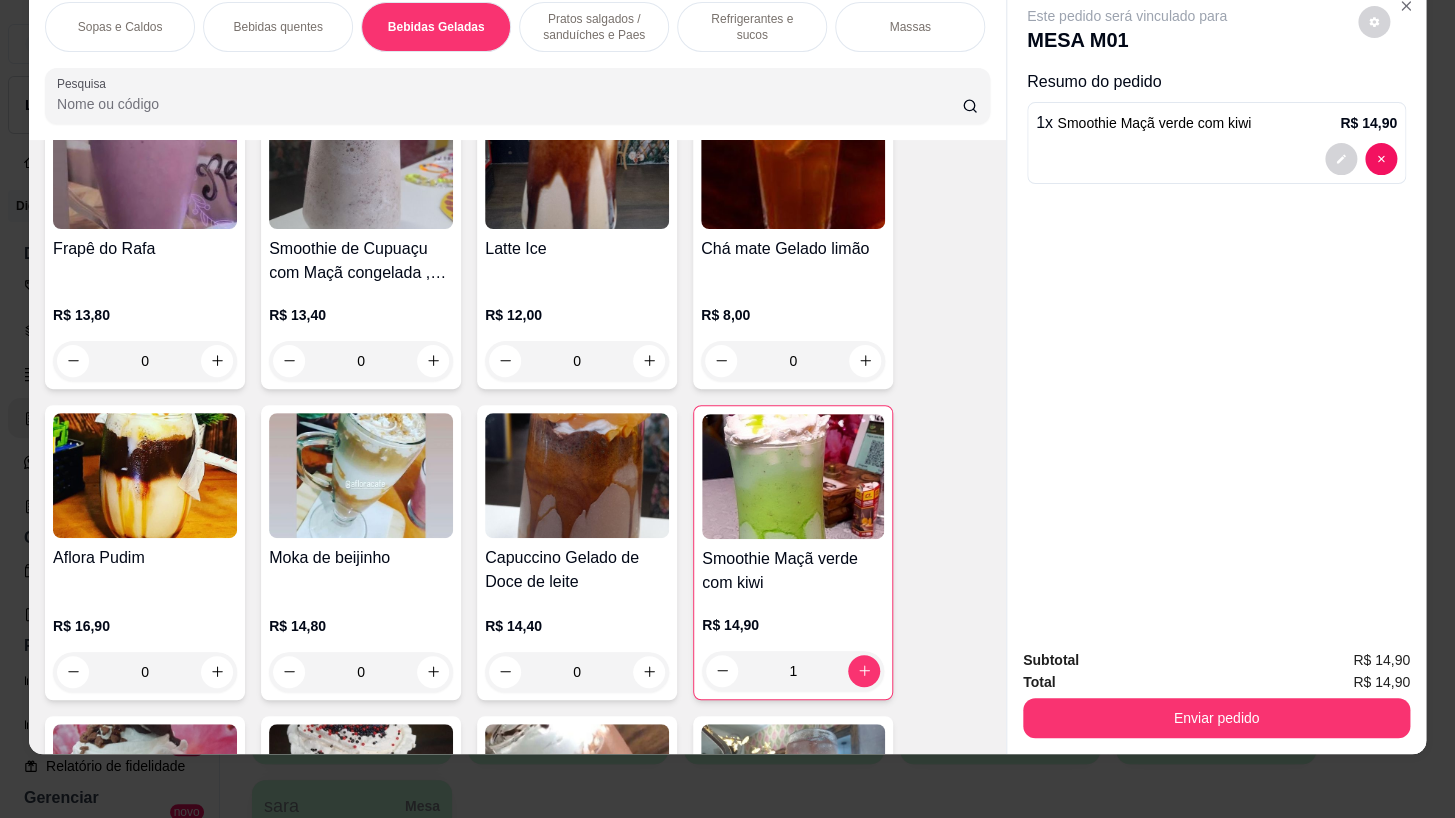 click on "Pratos salgados / sanduíches e Paes" at bounding box center (594, 27) 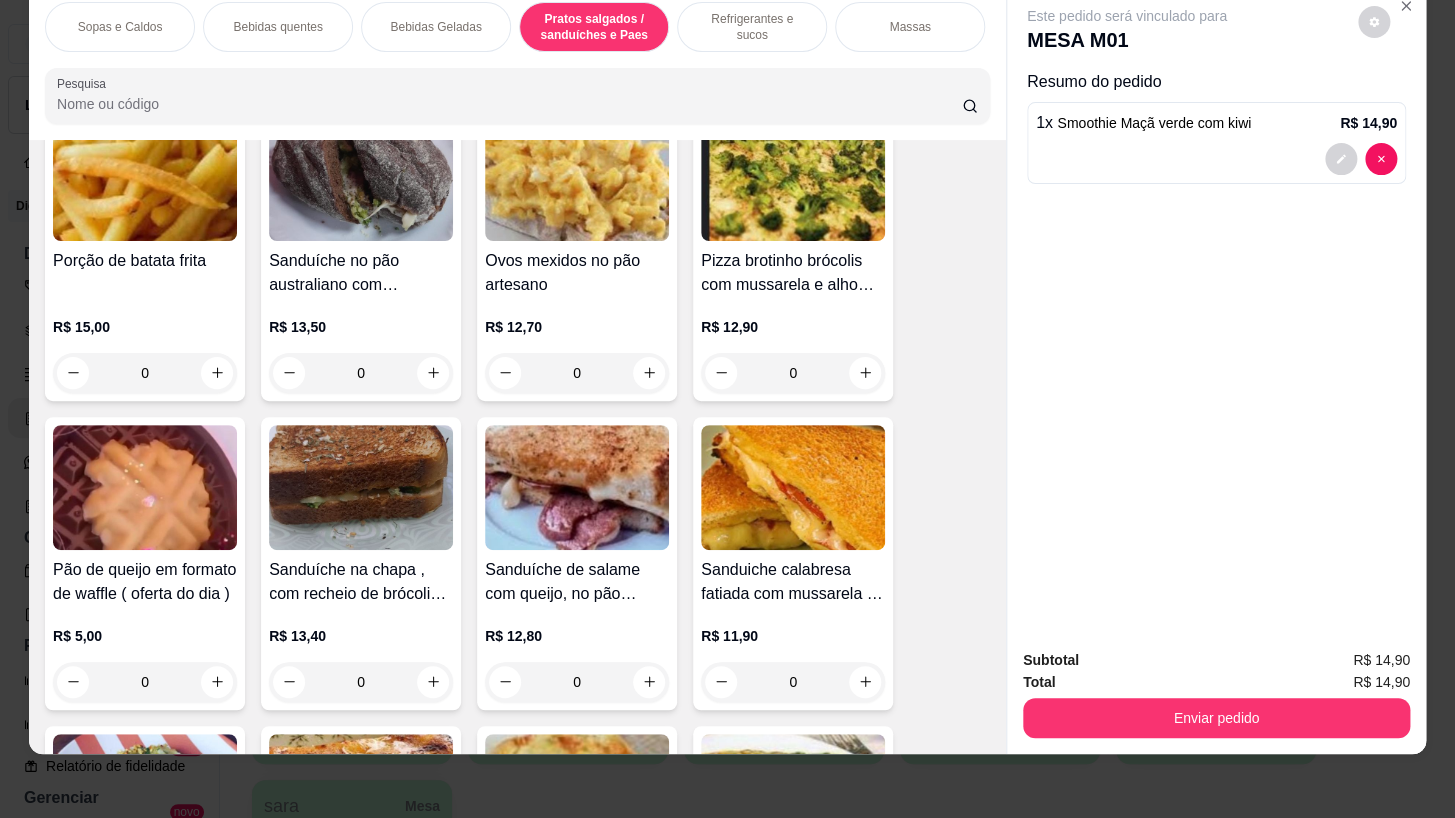 scroll, scrollTop: 6870, scrollLeft: 0, axis: vertical 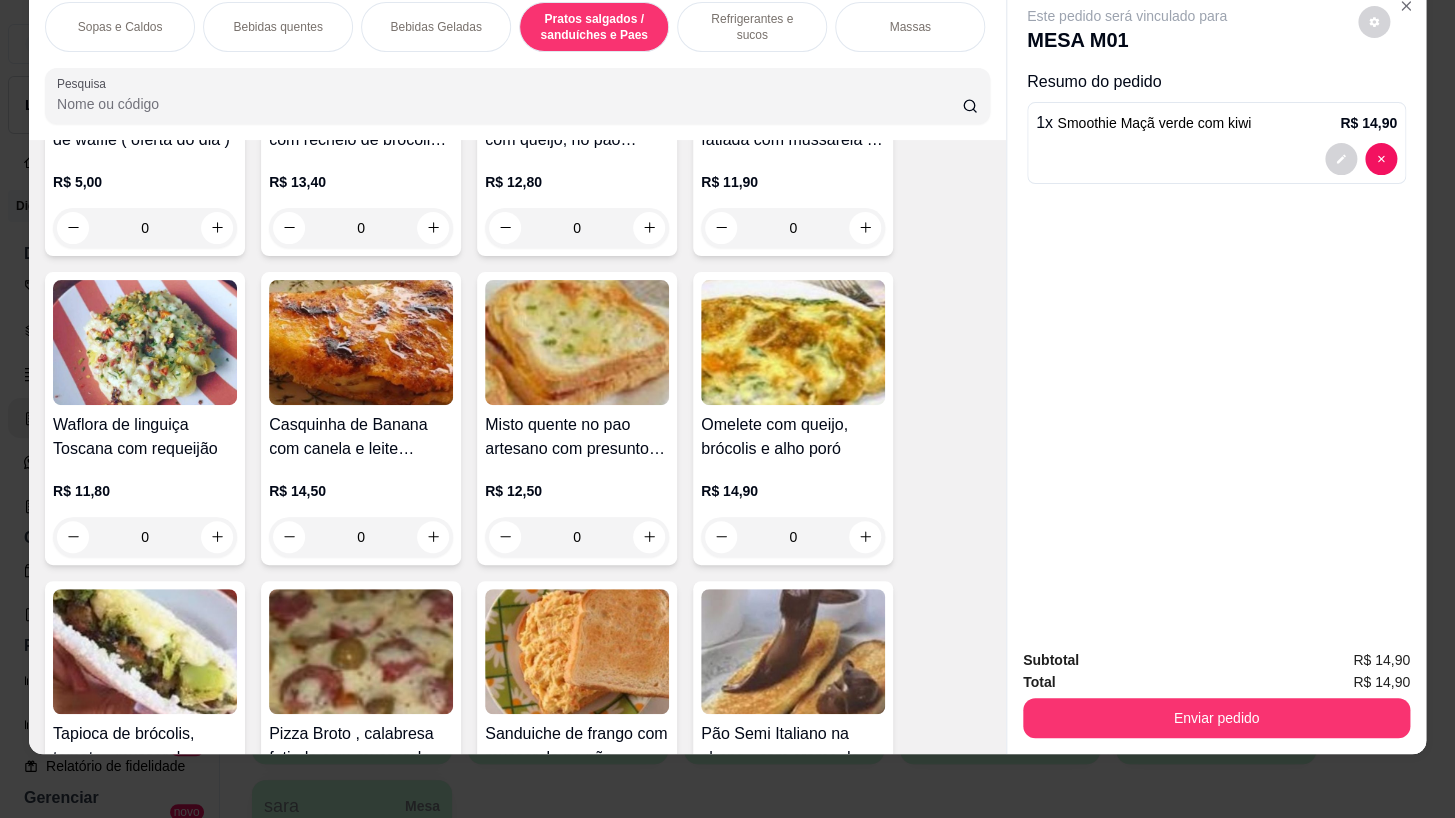 click on "0" at bounding box center [361, 537] 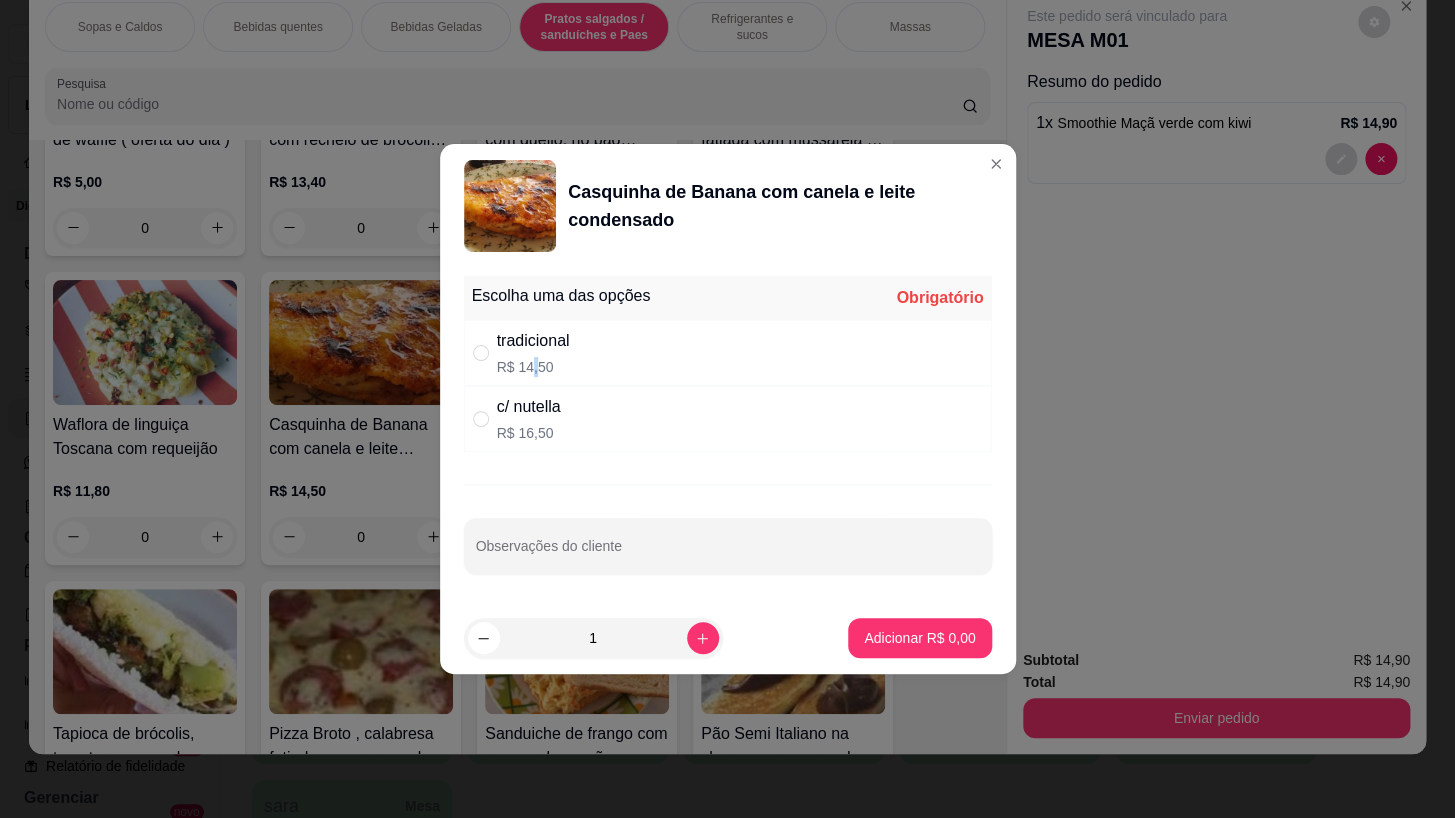 drag, startPoint x: 532, startPoint y: 371, endPoint x: 543, endPoint y: 370, distance: 11.045361 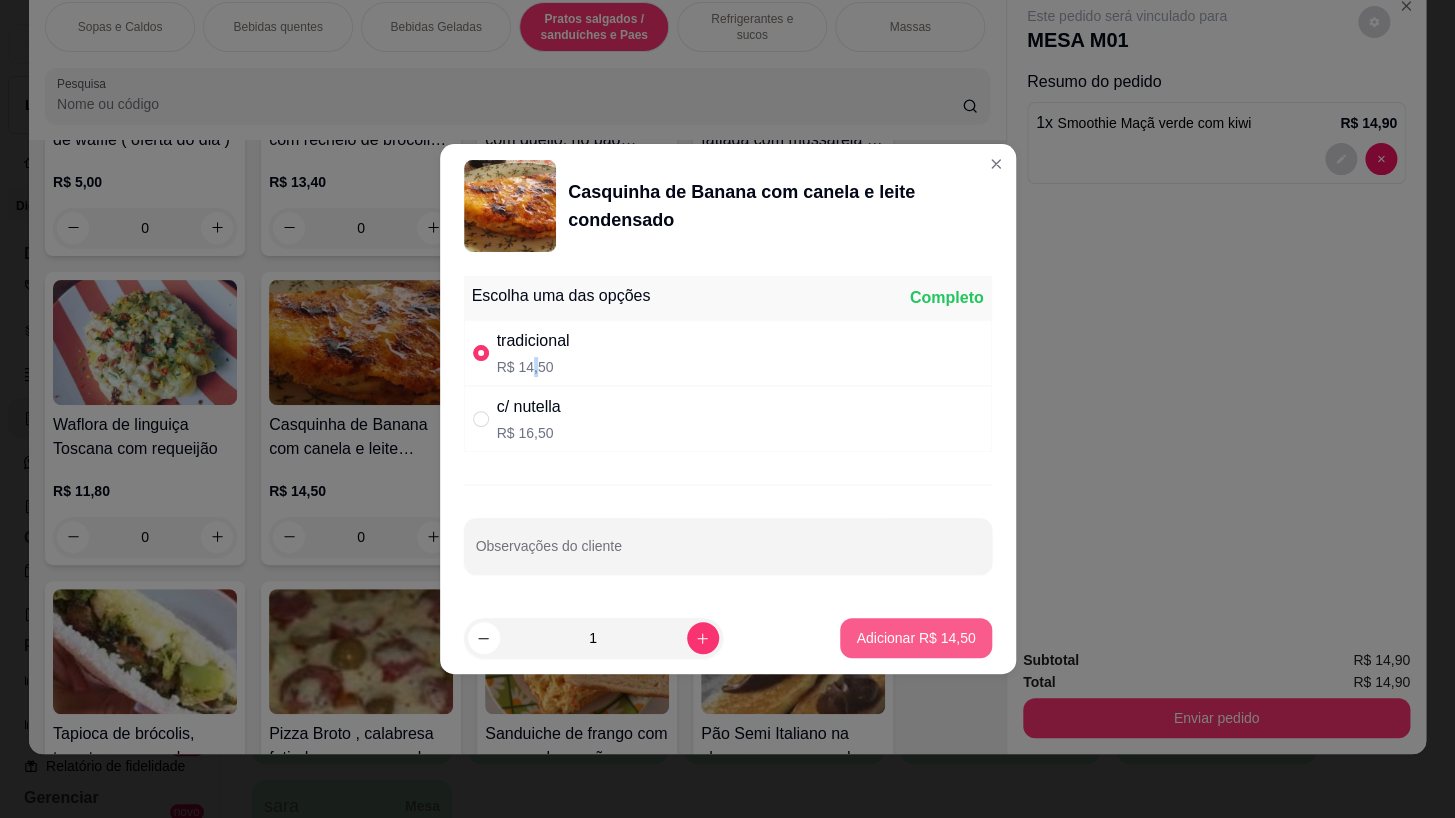 click on "Adicionar   R$ 14,50" at bounding box center (915, 638) 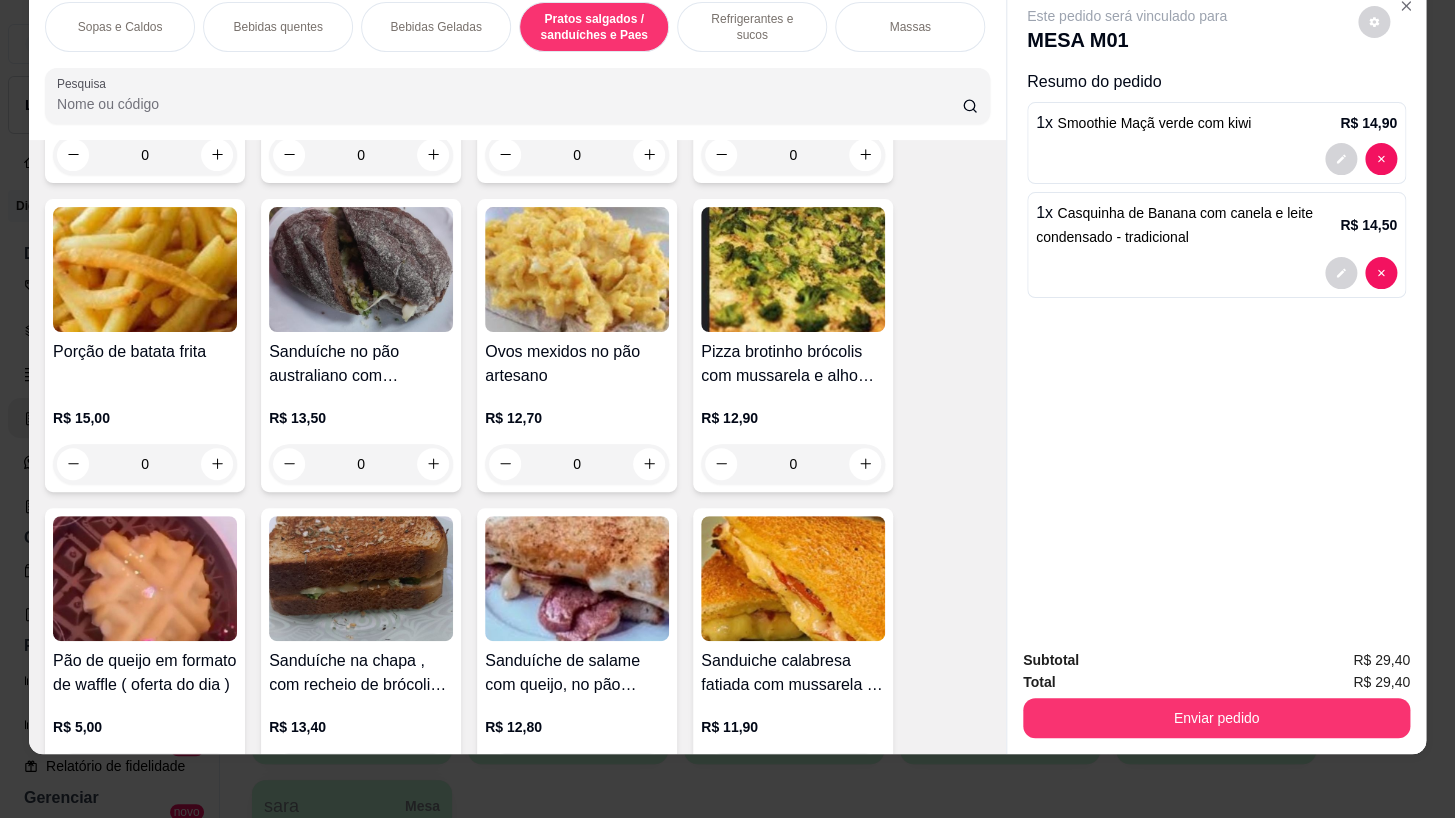 scroll, scrollTop: 6598, scrollLeft: 0, axis: vertical 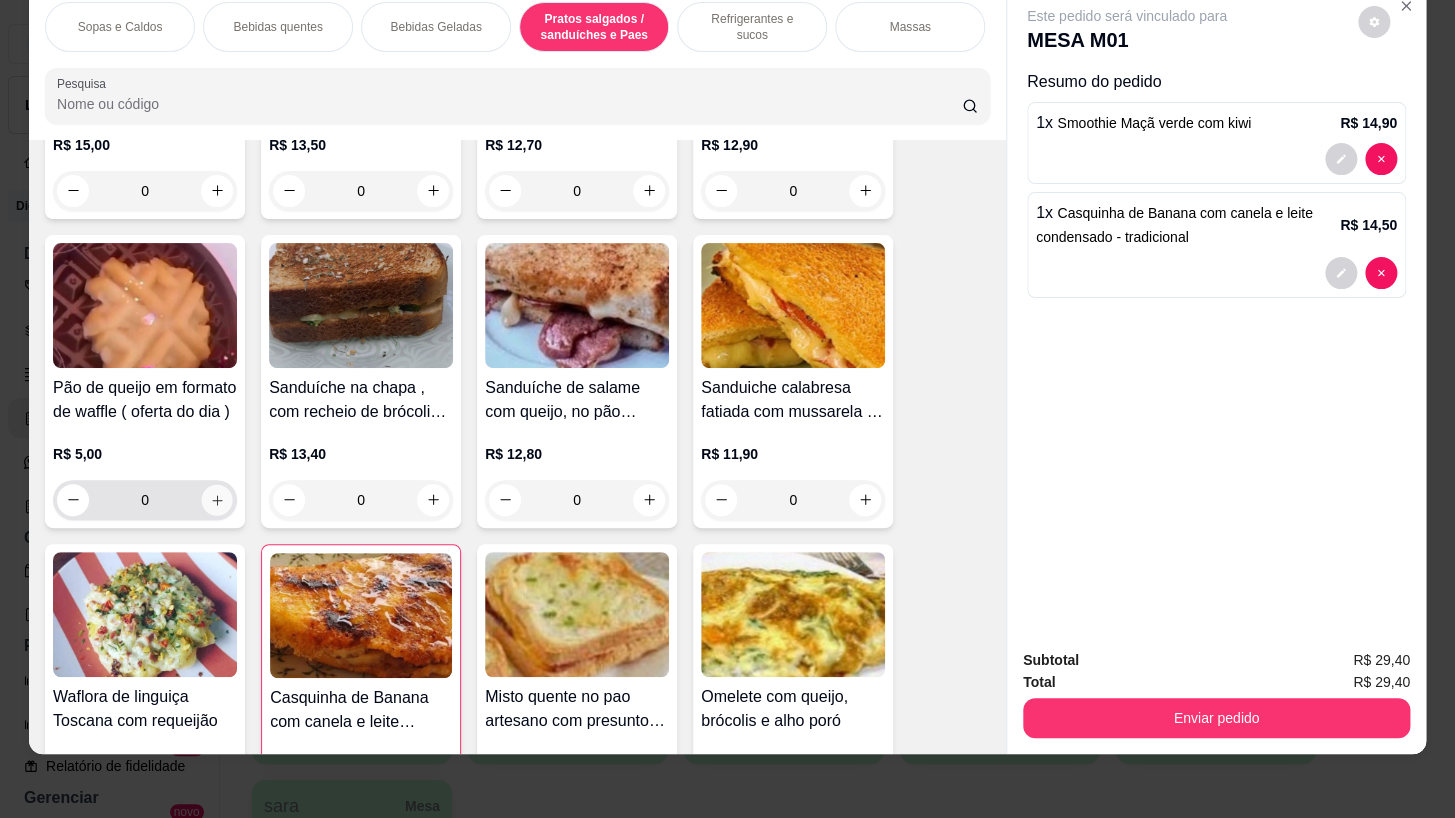 click at bounding box center [217, 499] 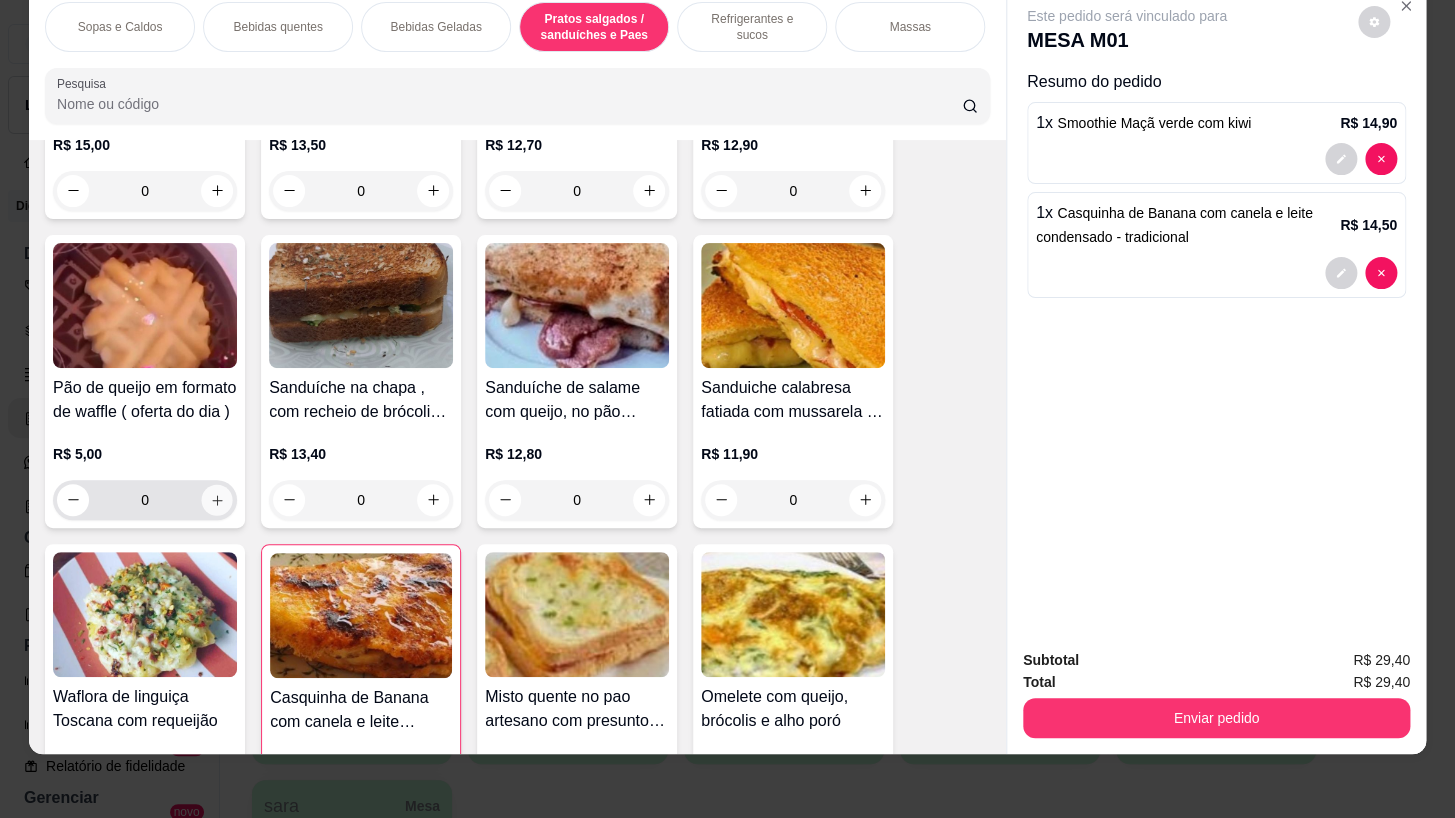 type on "1" 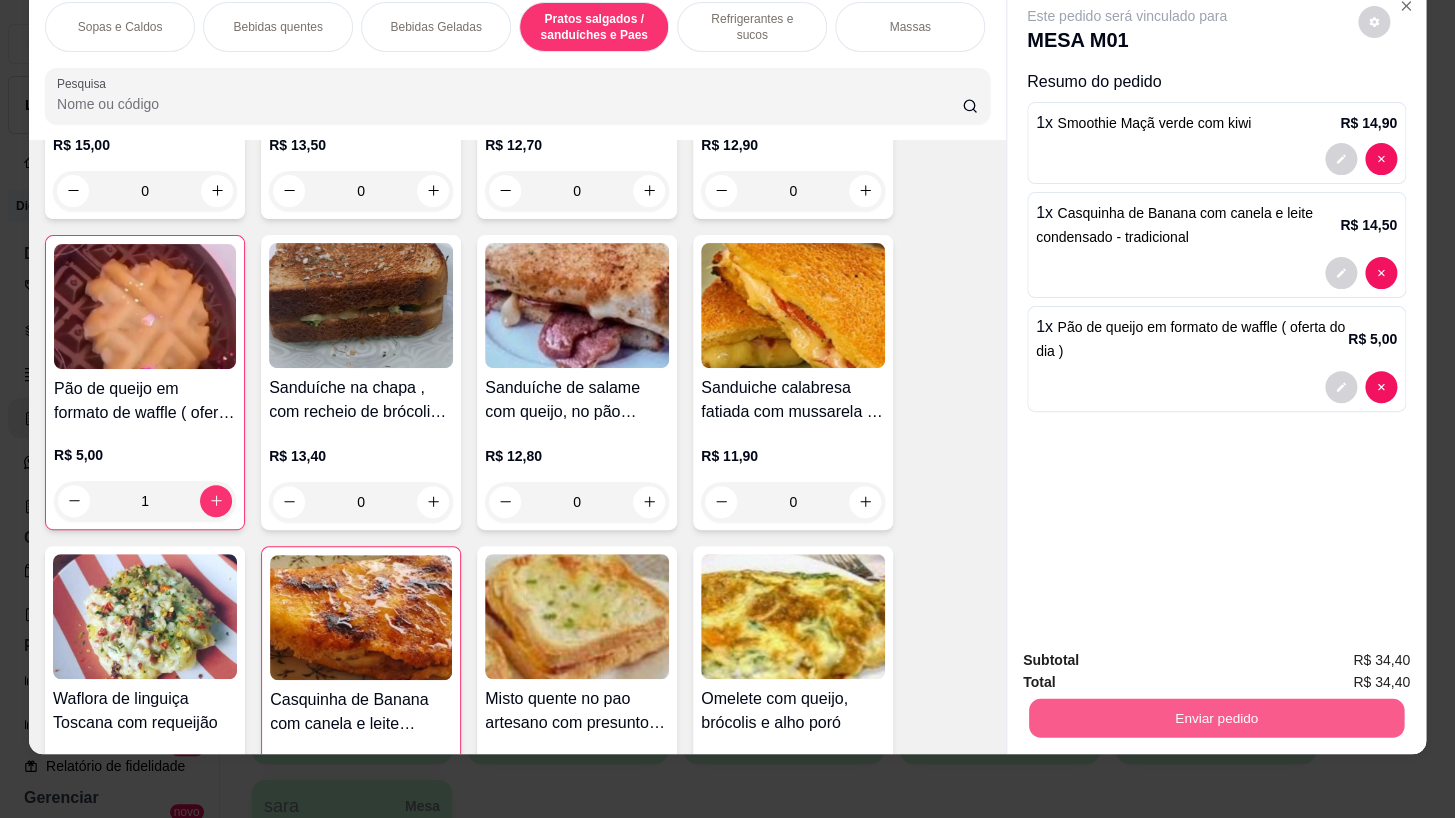 click on "Enviar pedido" at bounding box center (1216, 718) 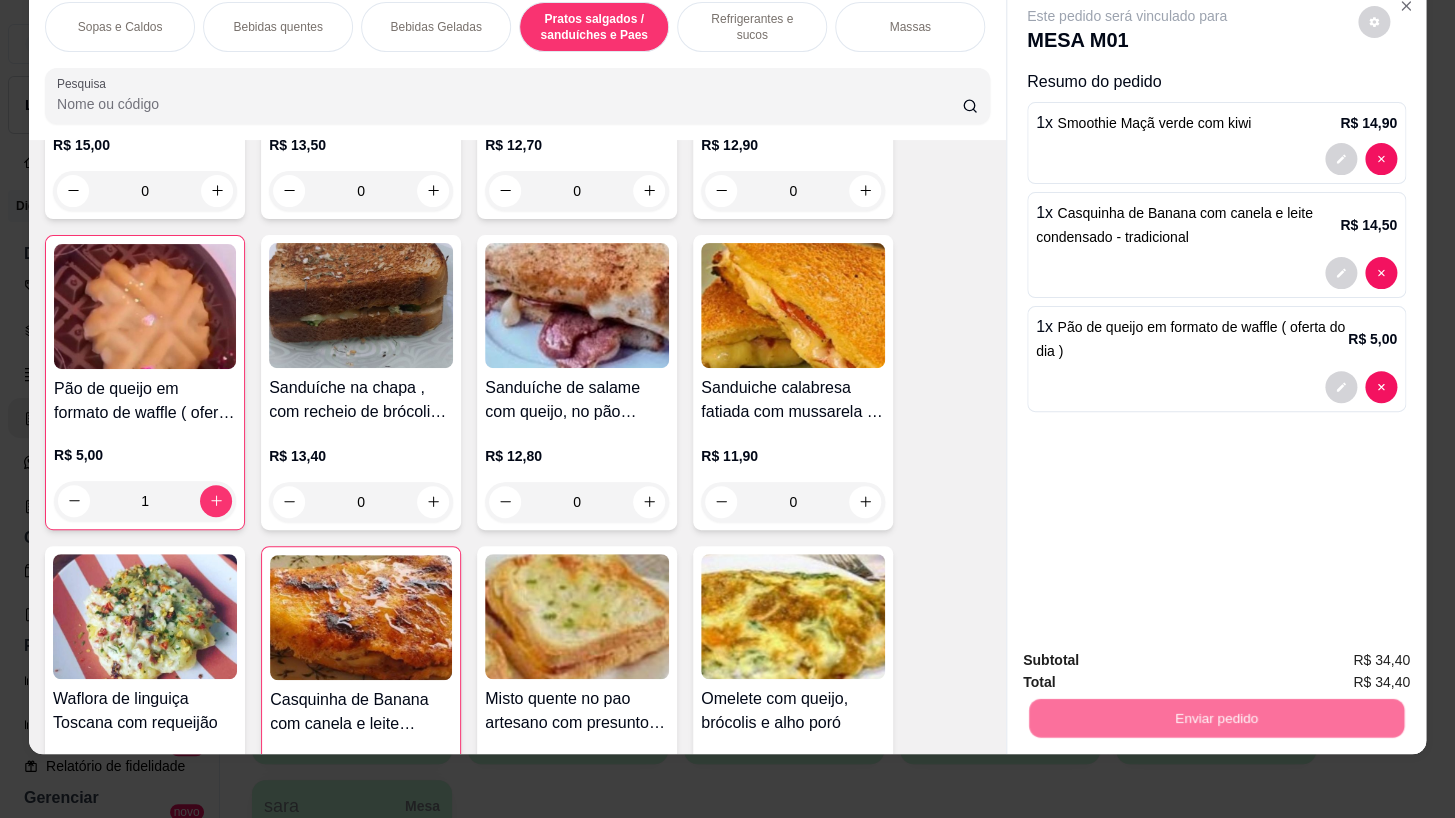 click on "Não registrar e enviar pedido" at bounding box center (1150, 656) 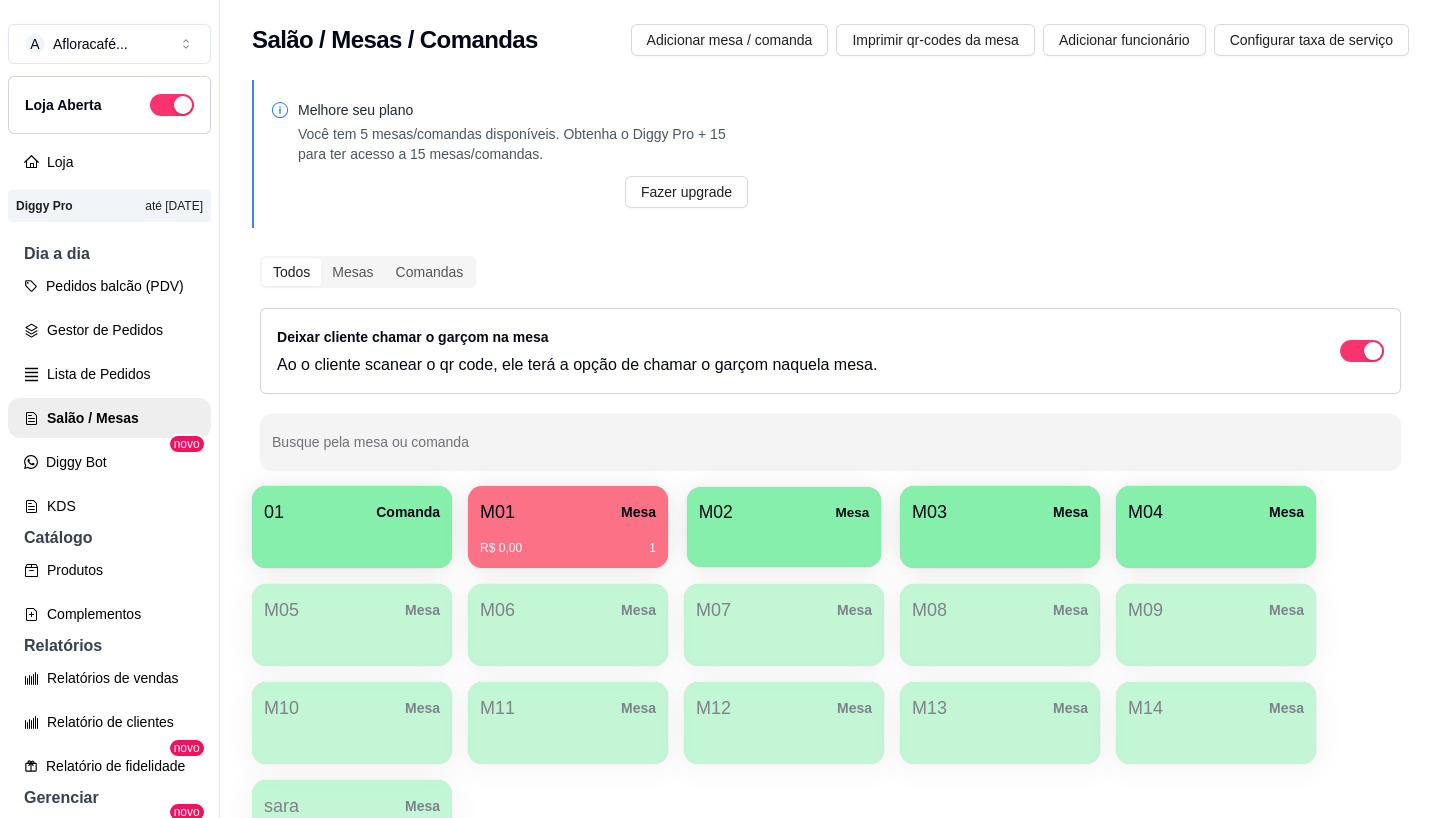 click on "M02 Mesa" at bounding box center (784, 512) 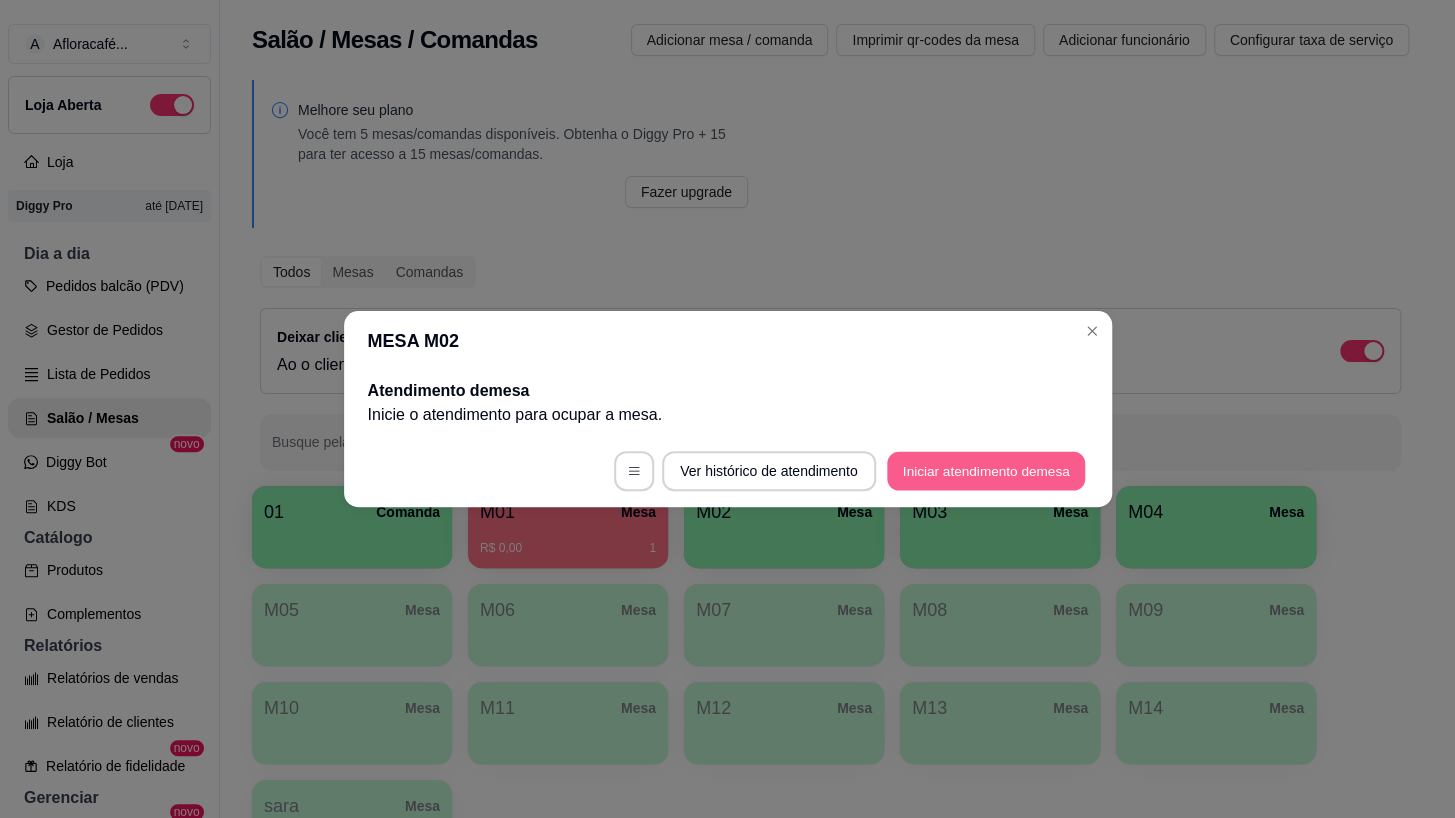 click on "Iniciar atendimento de  mesa" at bounding box center [986, 471] 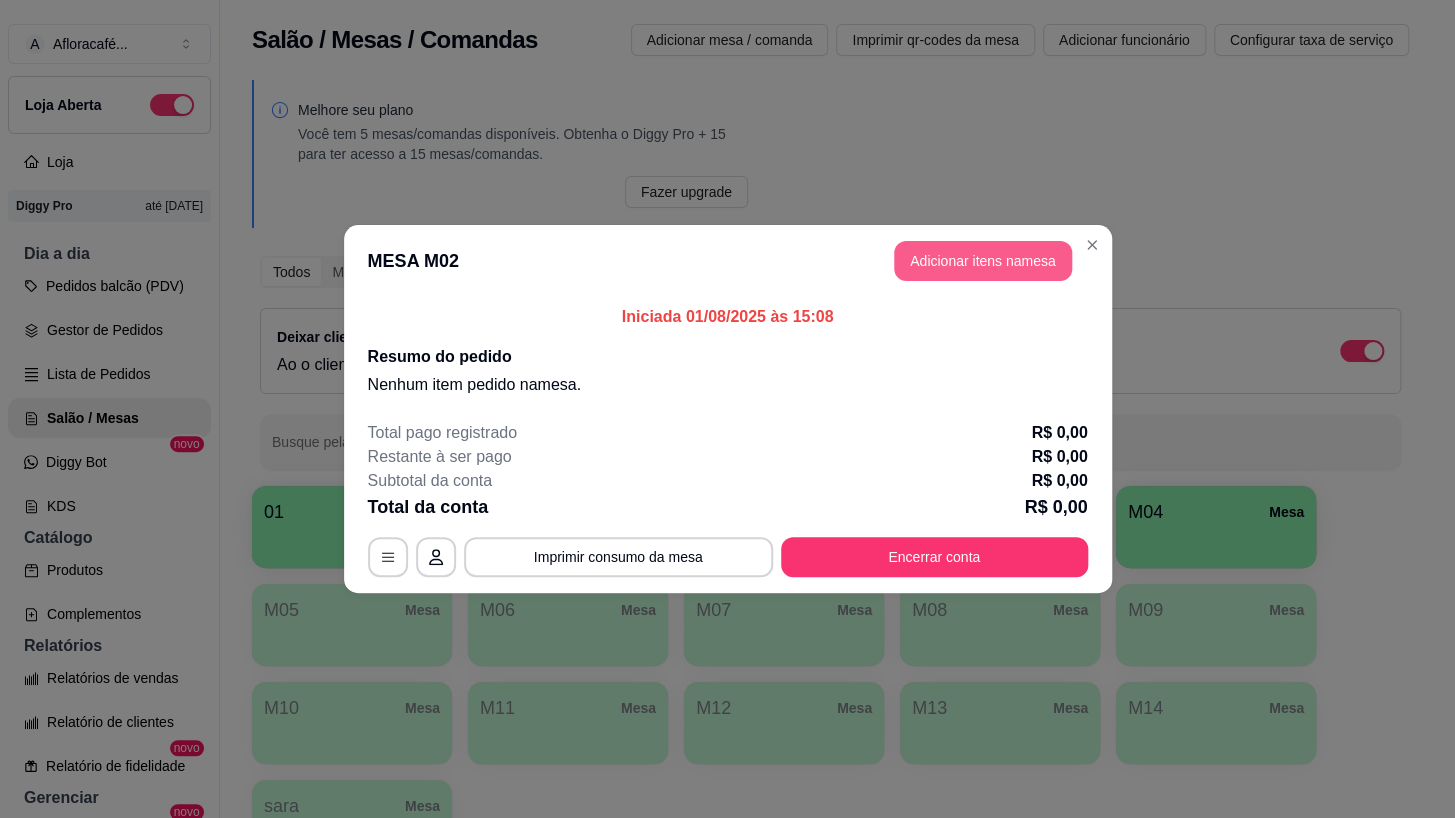 click on "Adicionar itens na  mesa" at bounding box center (983, 261) 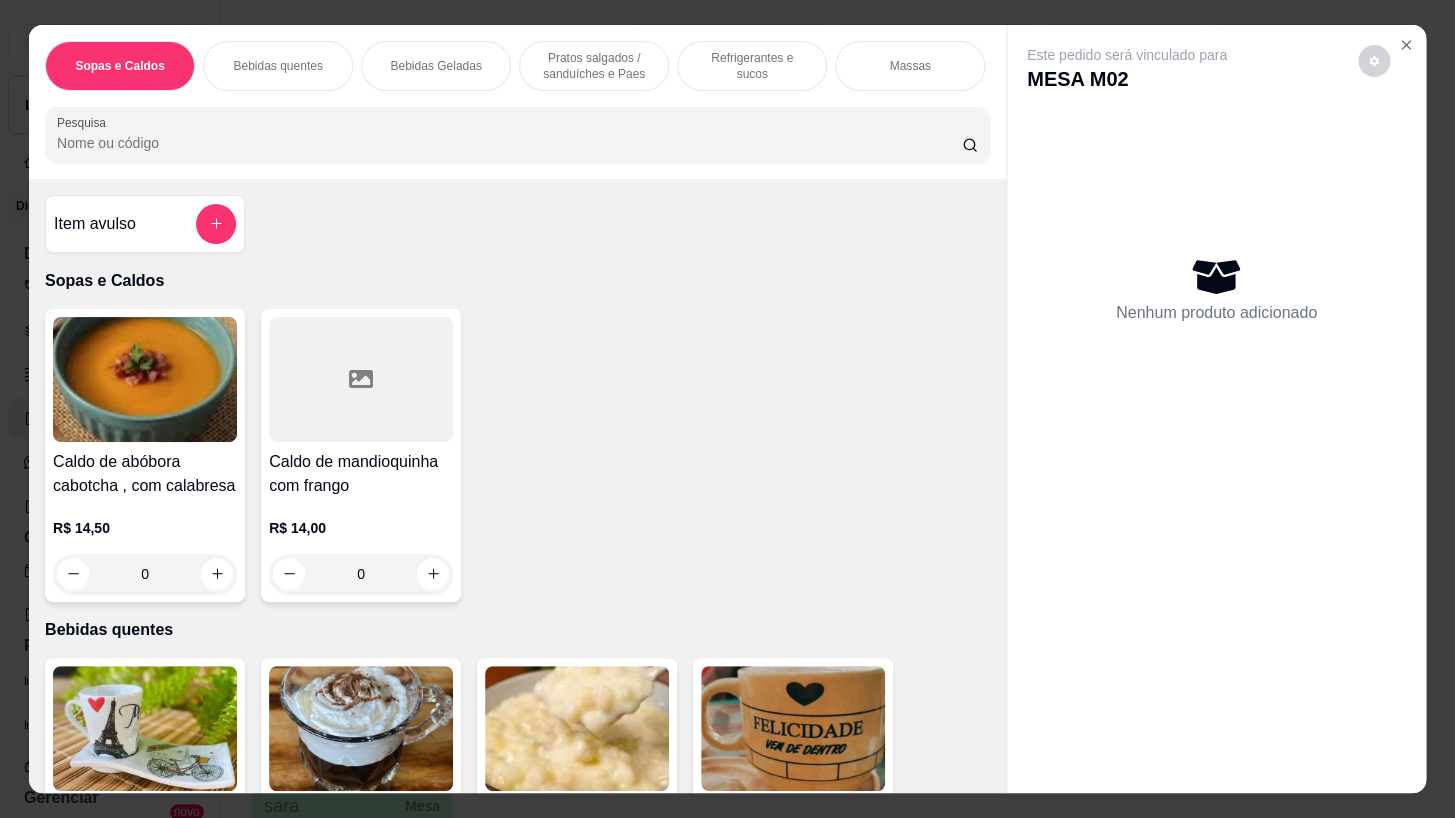 scroll, scrollTop: 272, scrollLeft: 0, axis: vertical 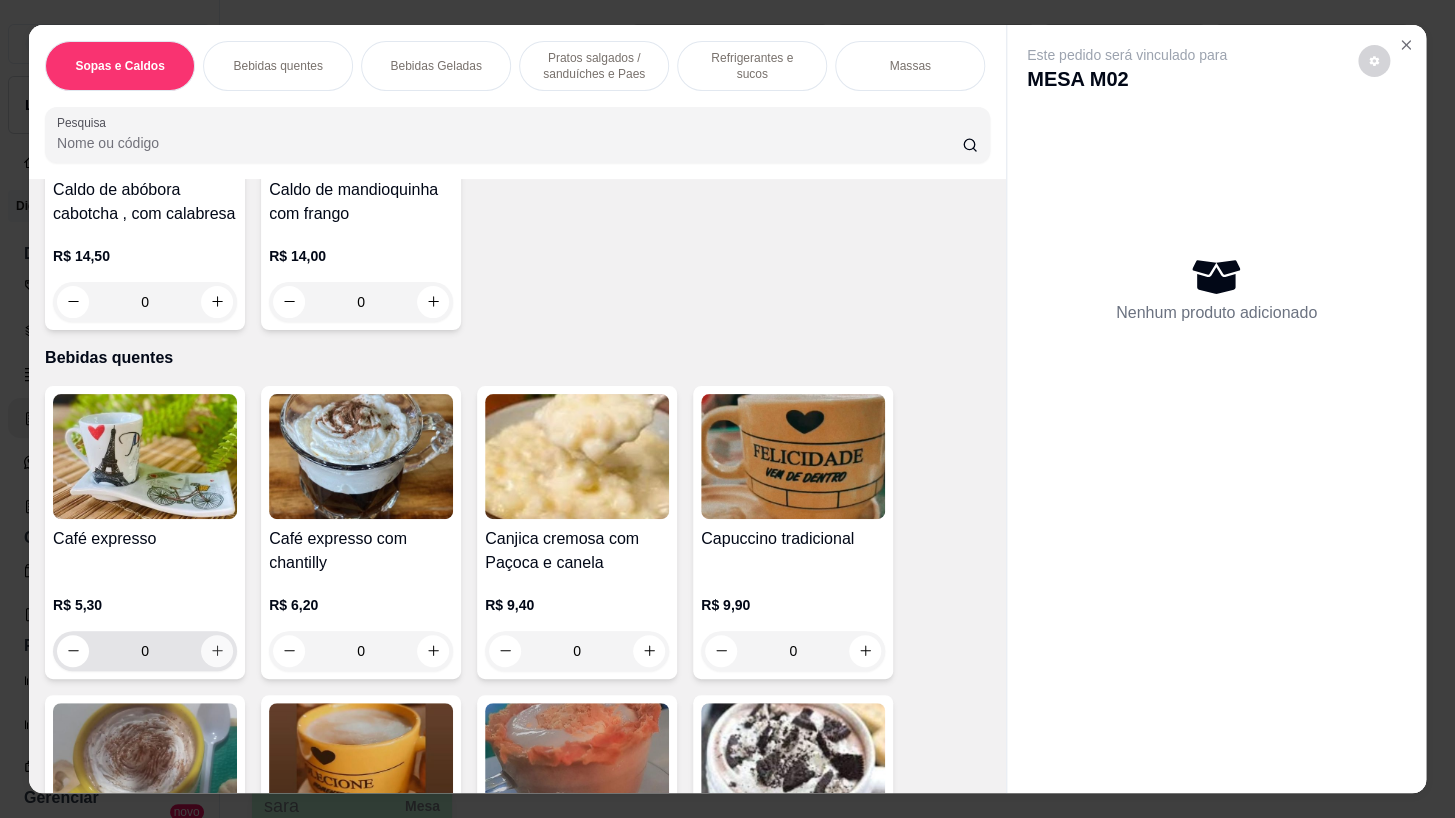 click on "0" at bounding box center (145, 651) 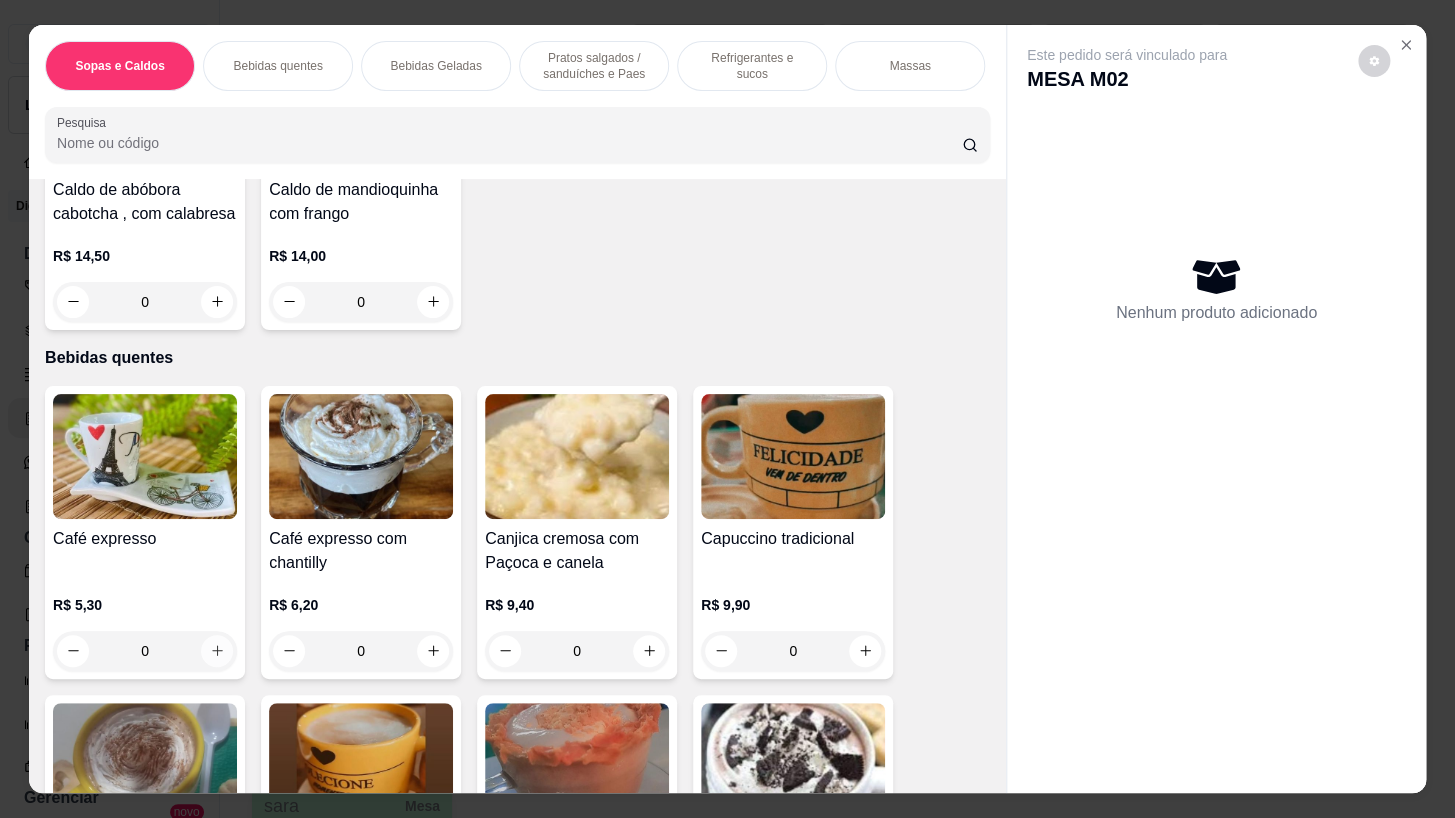 click at bounding box center (217, 651) 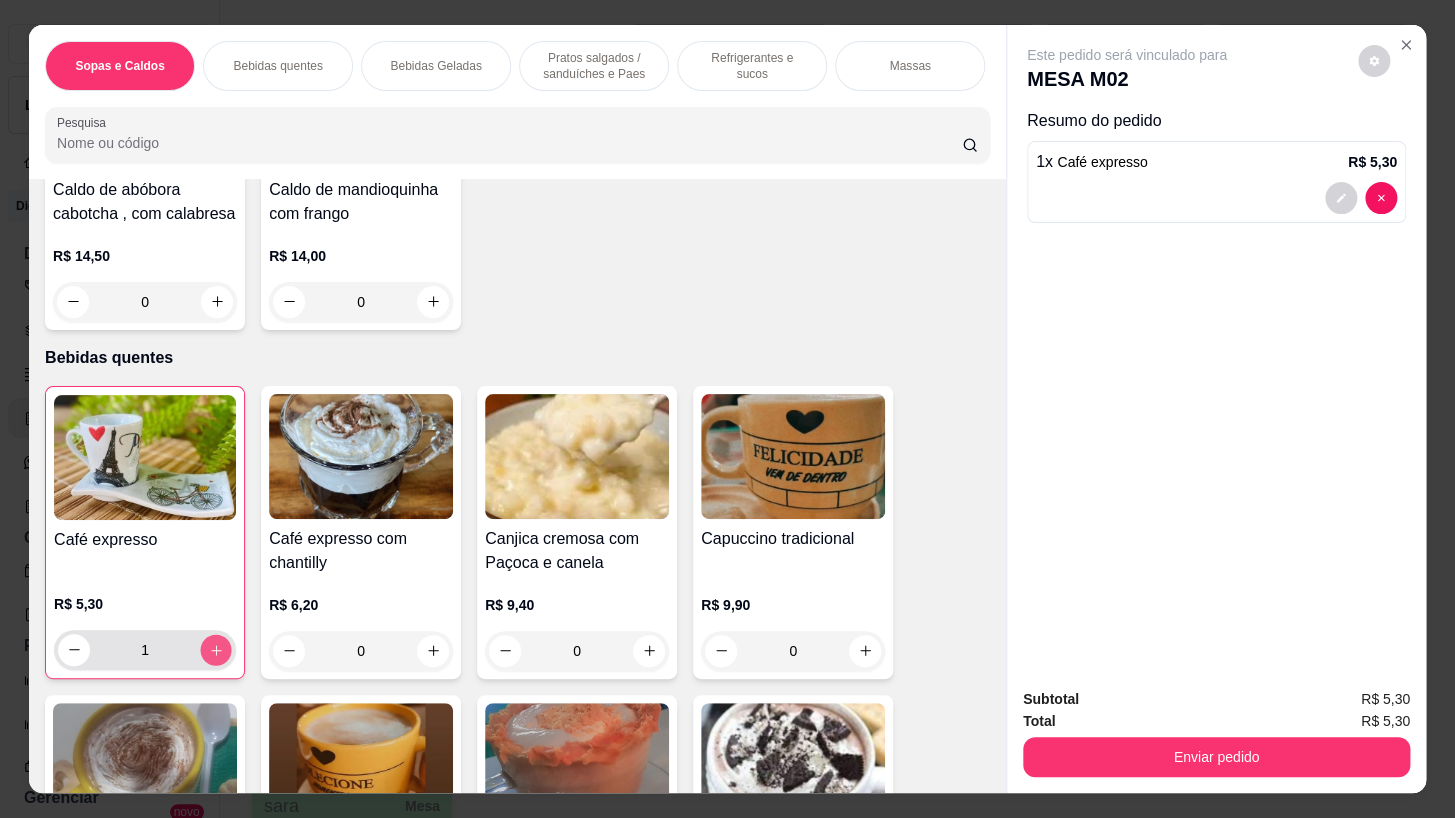 click at bounding box center [216, 649] 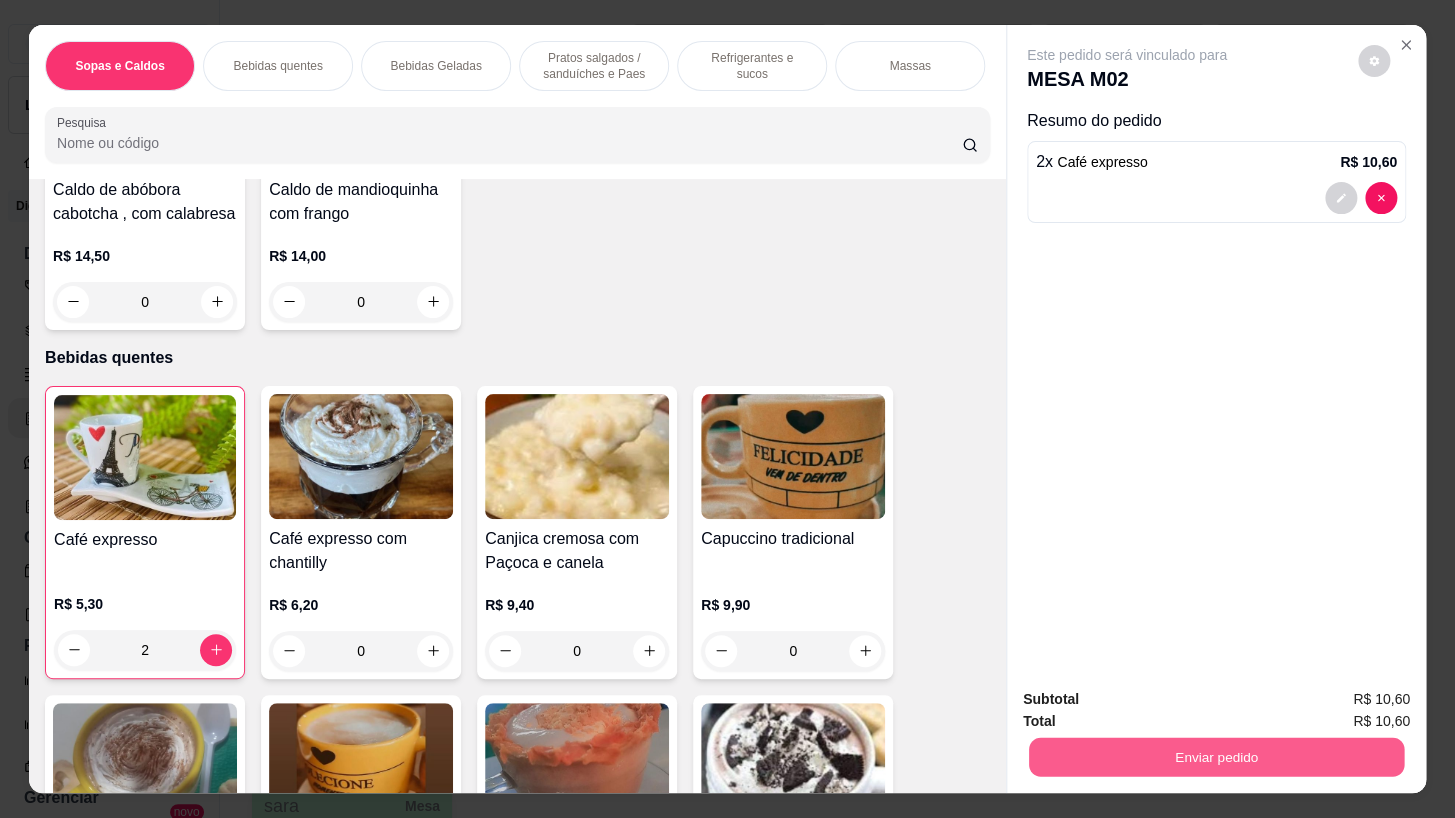 click on "Enviar pedido" at bounding box center [1216, 757] 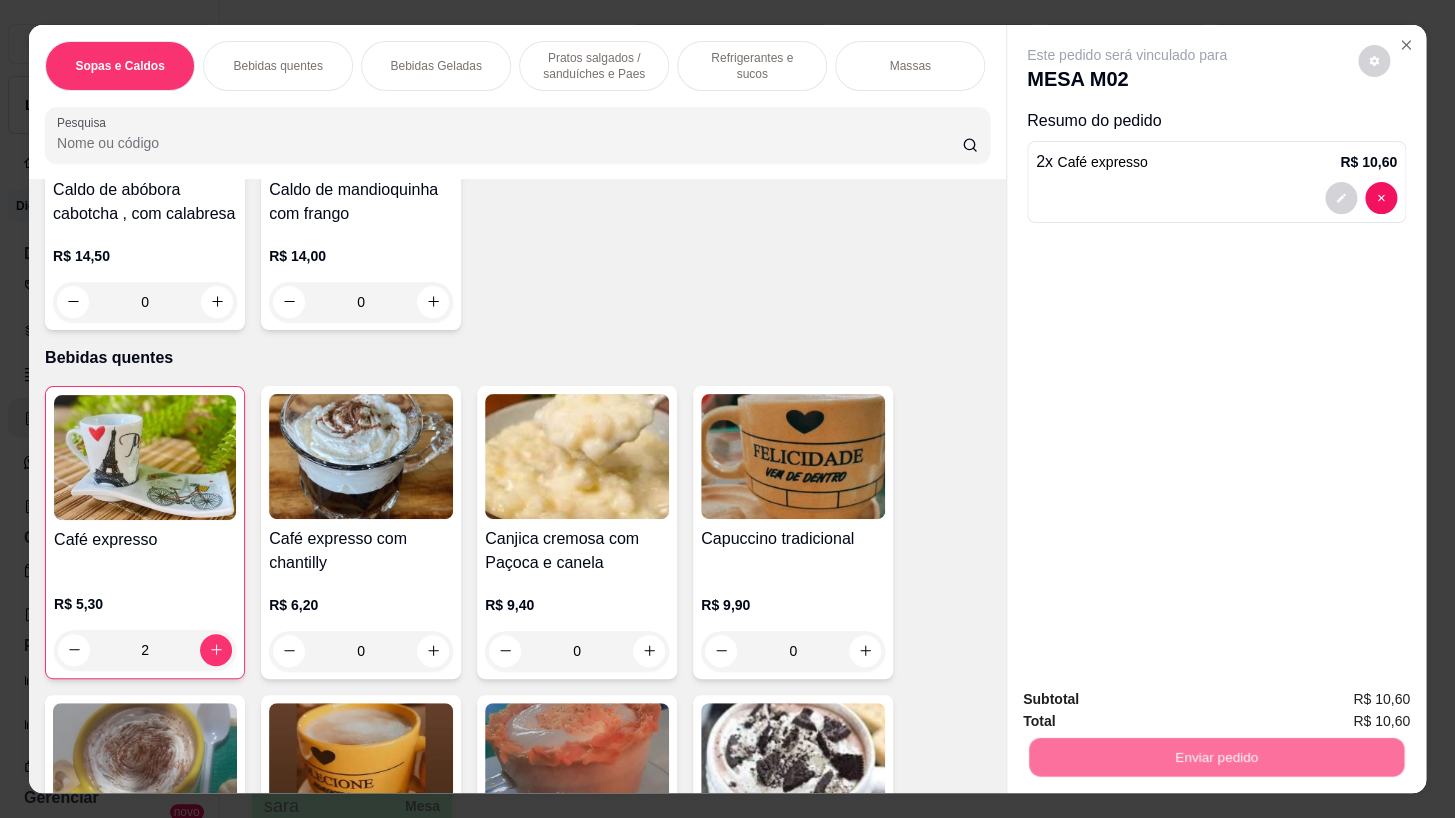 click on "Não registrar e enviar pedido" at bounding box center [1150, 702] 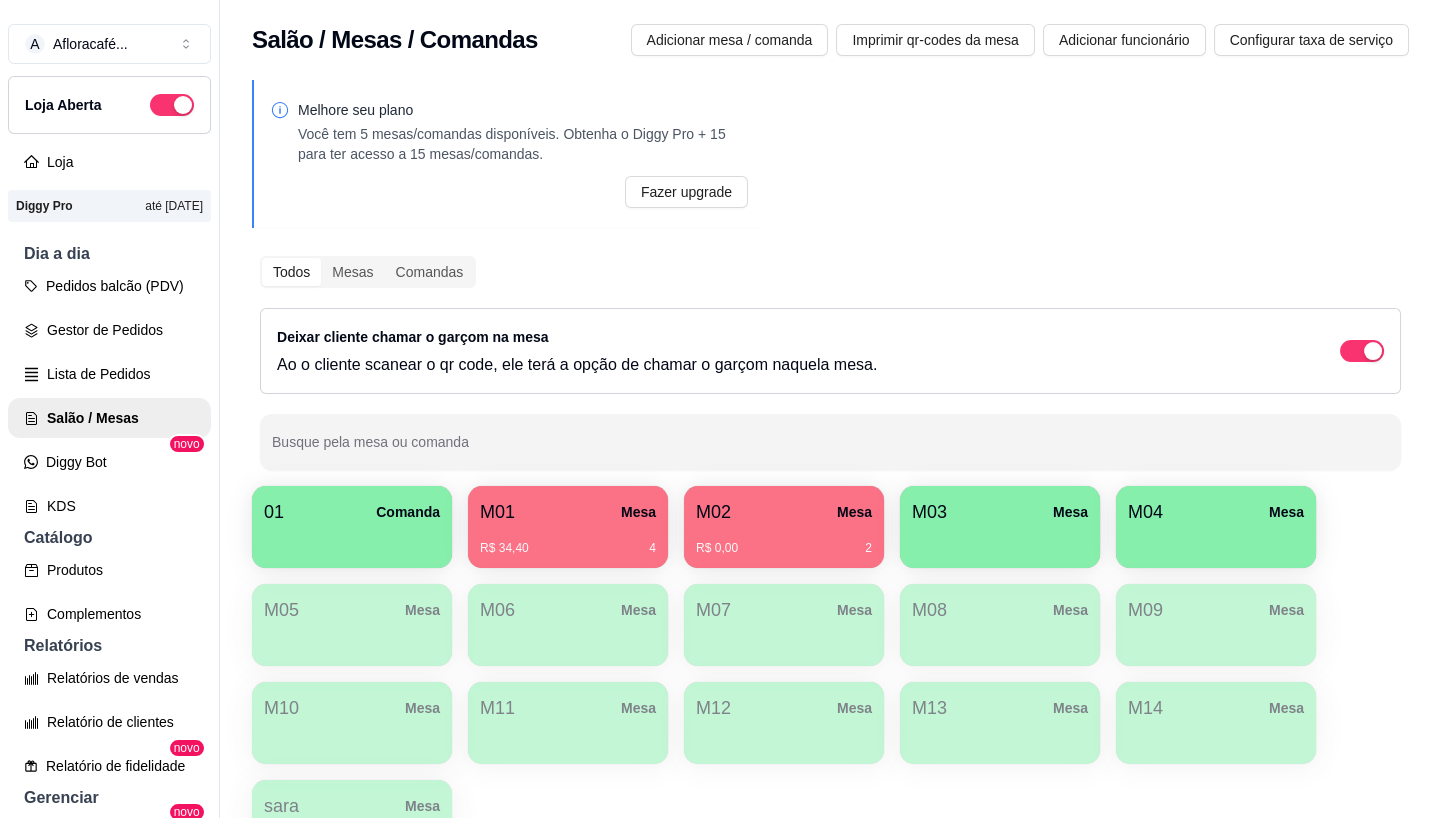 click on "R$ 34,40 4" at bounding box center (568, 541) 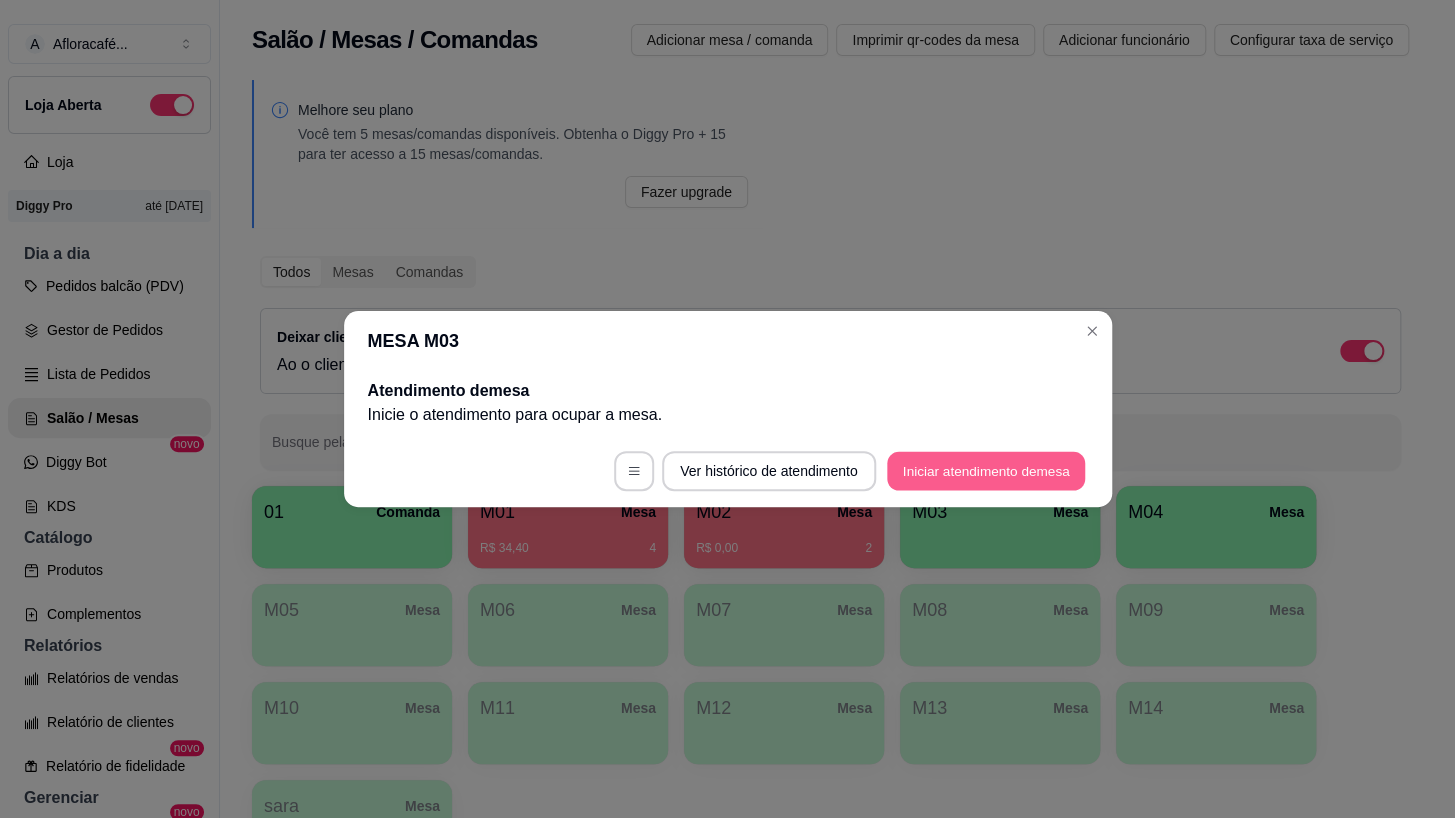 click on "Iniciar atendimento de  mesa" at bounding box center [986, 471] 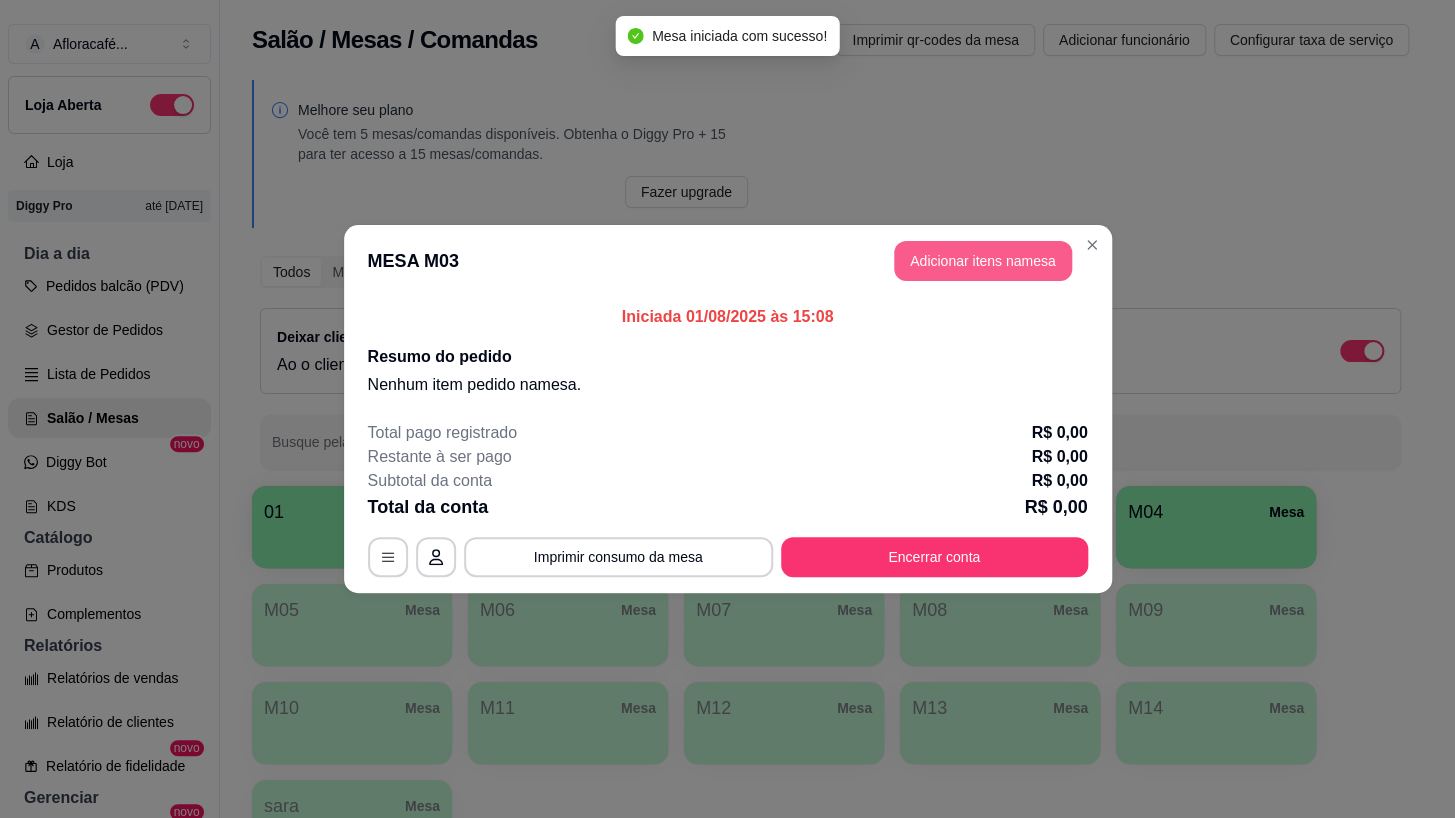 click on "Adicionar itens na  mesa" at bounding box center [983, 261] 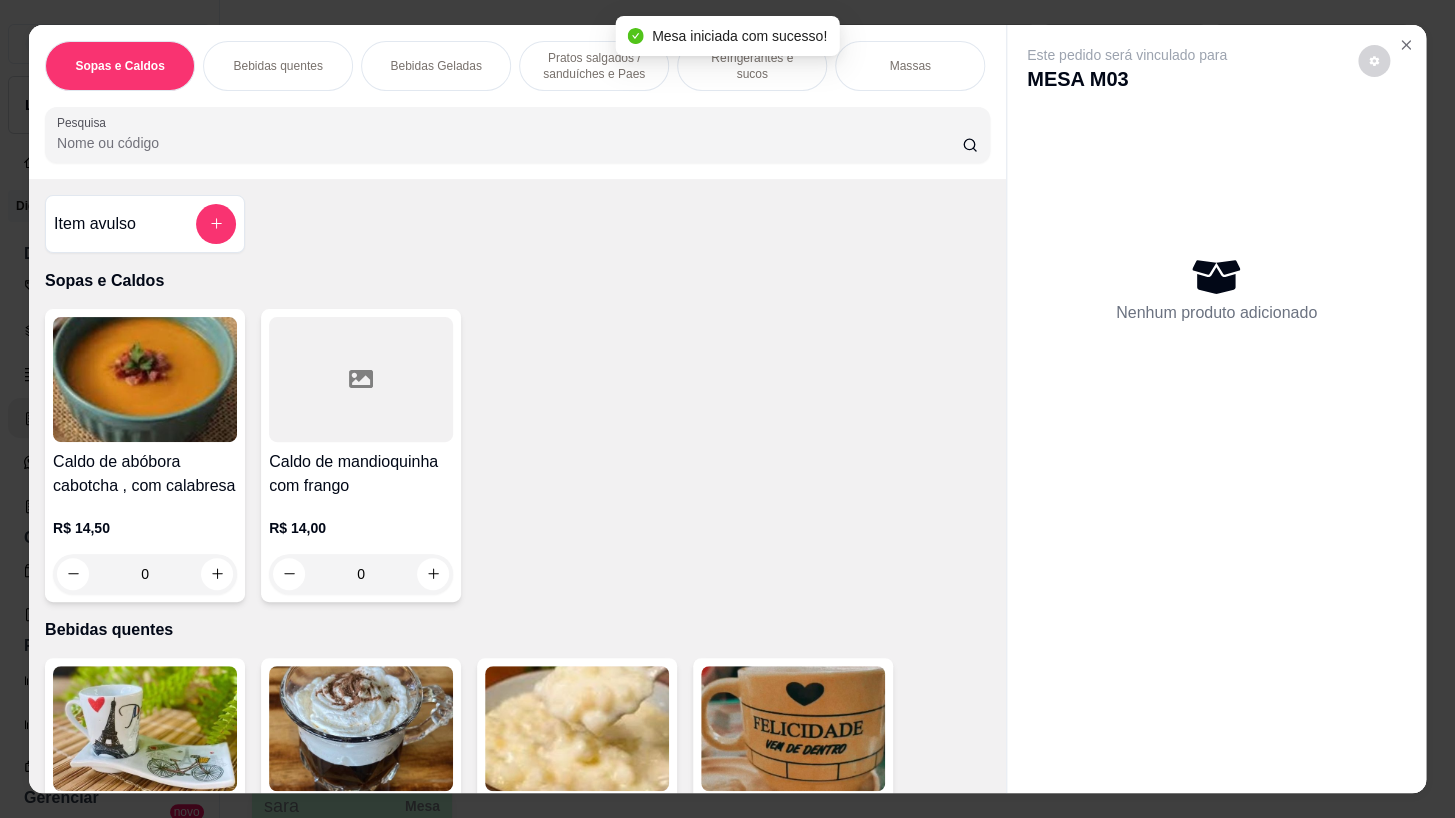 click on "Refrigerantes e sucos" at bounding box center (752, 66) 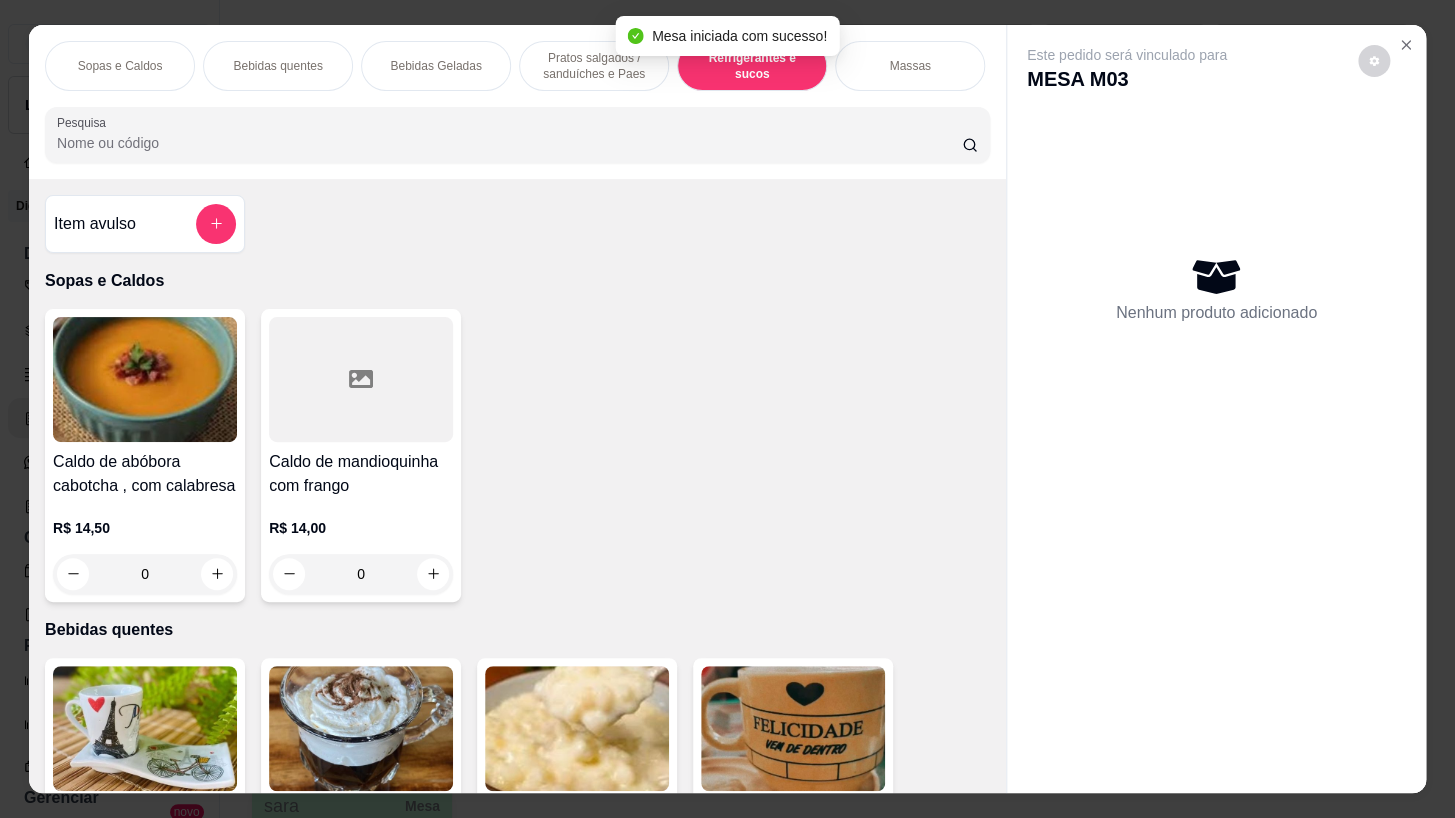 scroll, scrollTop: 8543, scrollLeft: 0, axis: vertical 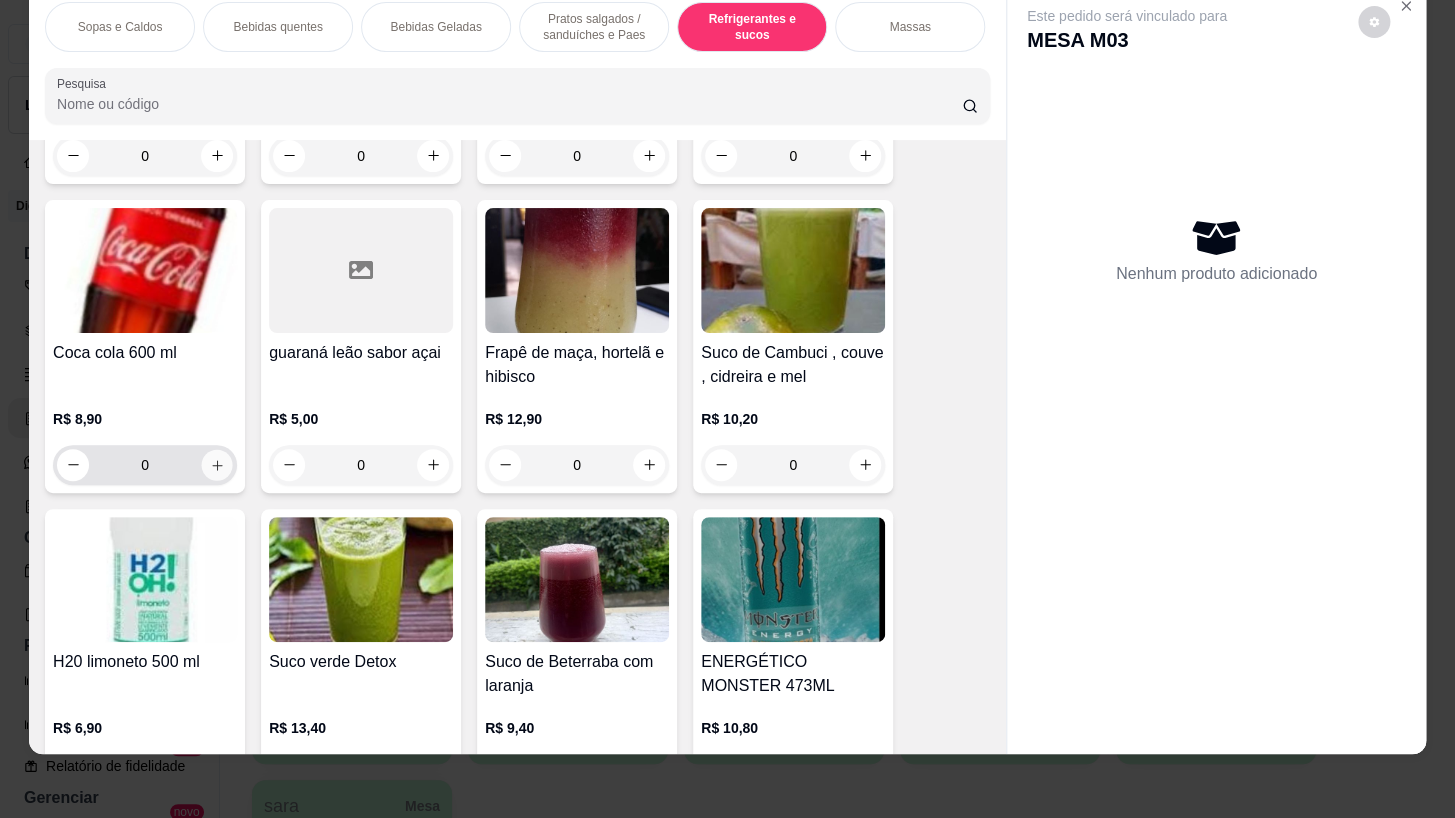 click at bounding box center (217, 464) 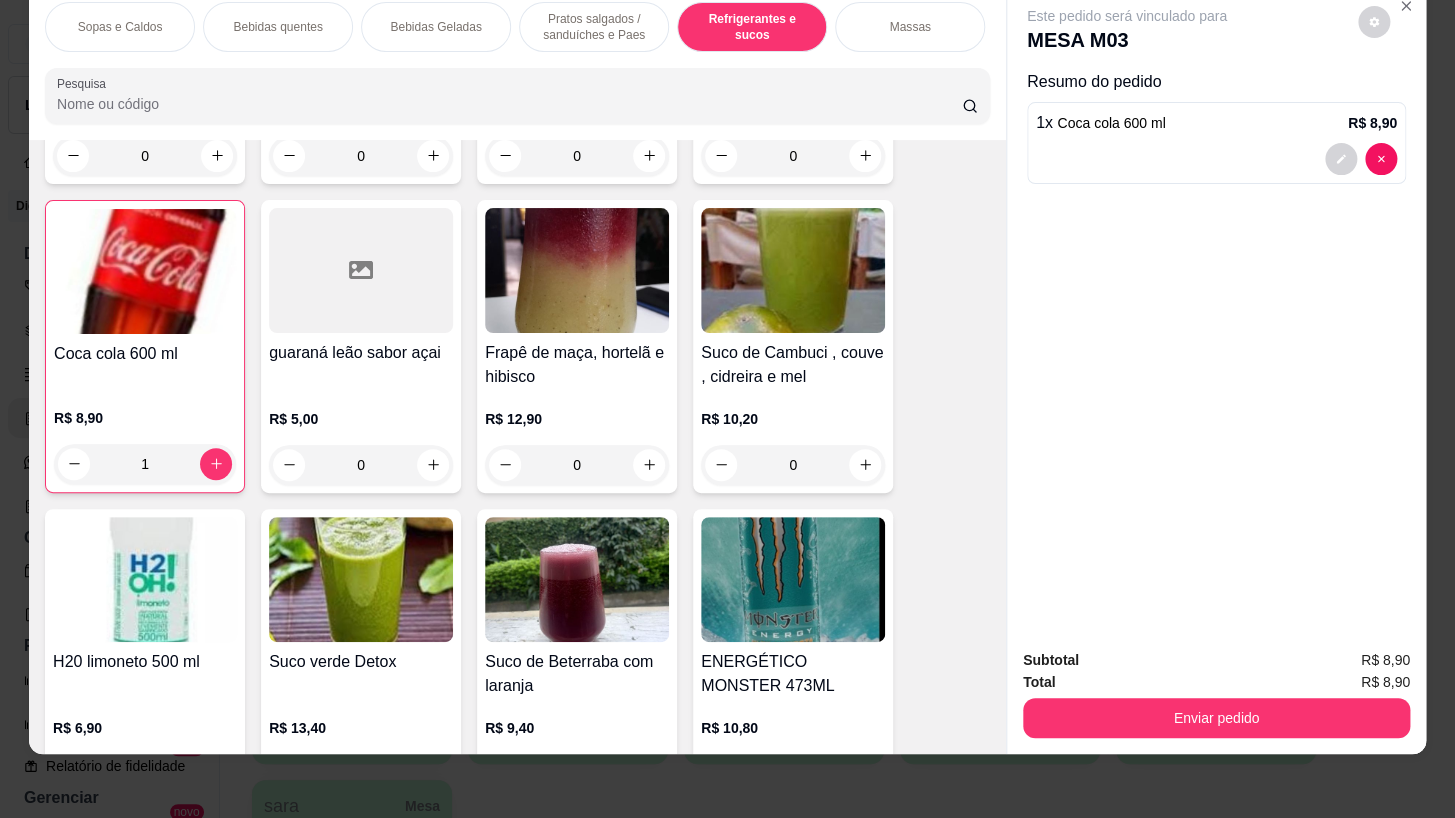 drag, startPoint x: 616, startPoint y: 18, endPoint x: 631, endPoint y: 352, distance: 334.33667 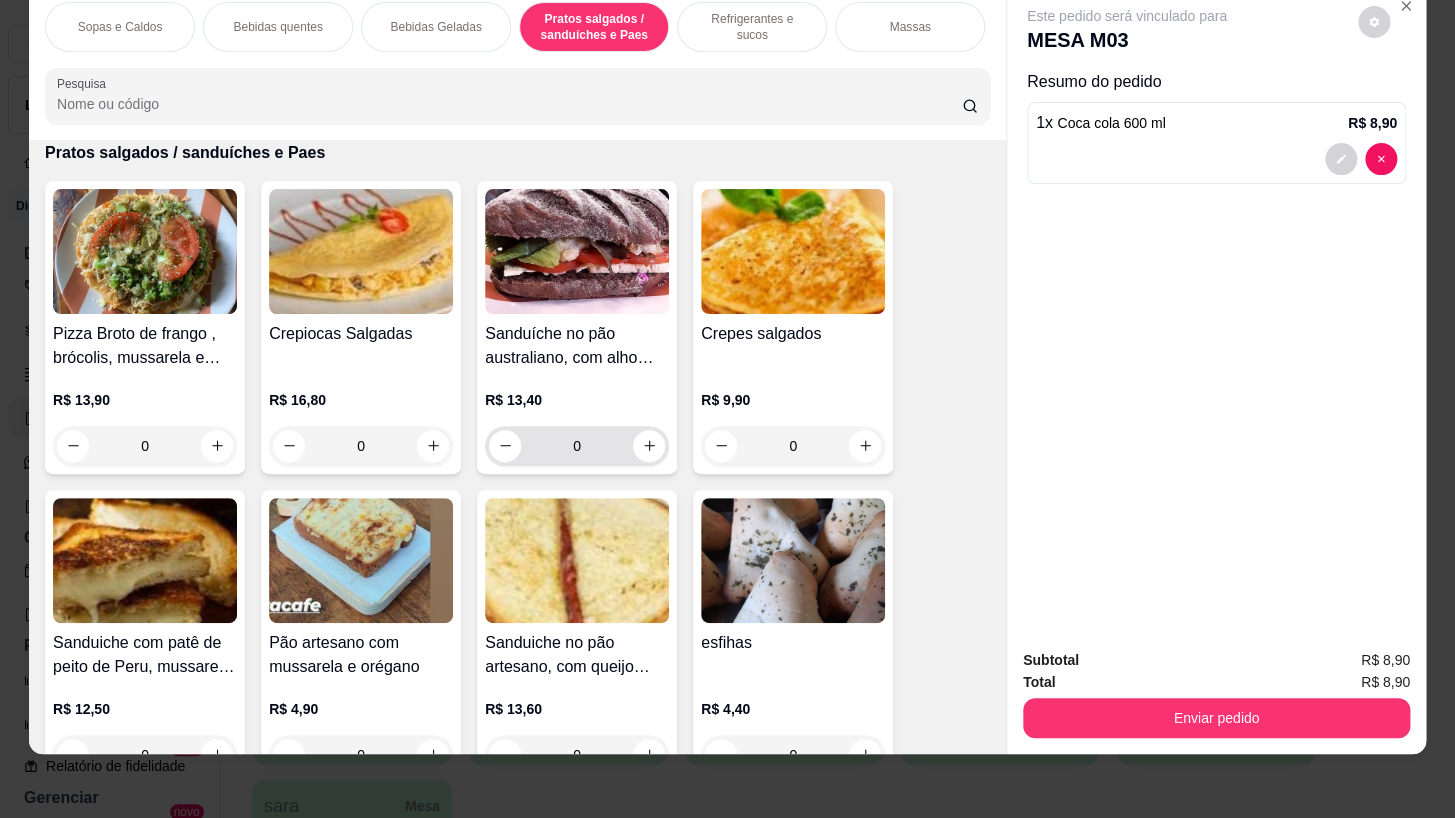 scroll, scrollTop: 5687, scrollLeft: 0, axis: vertical 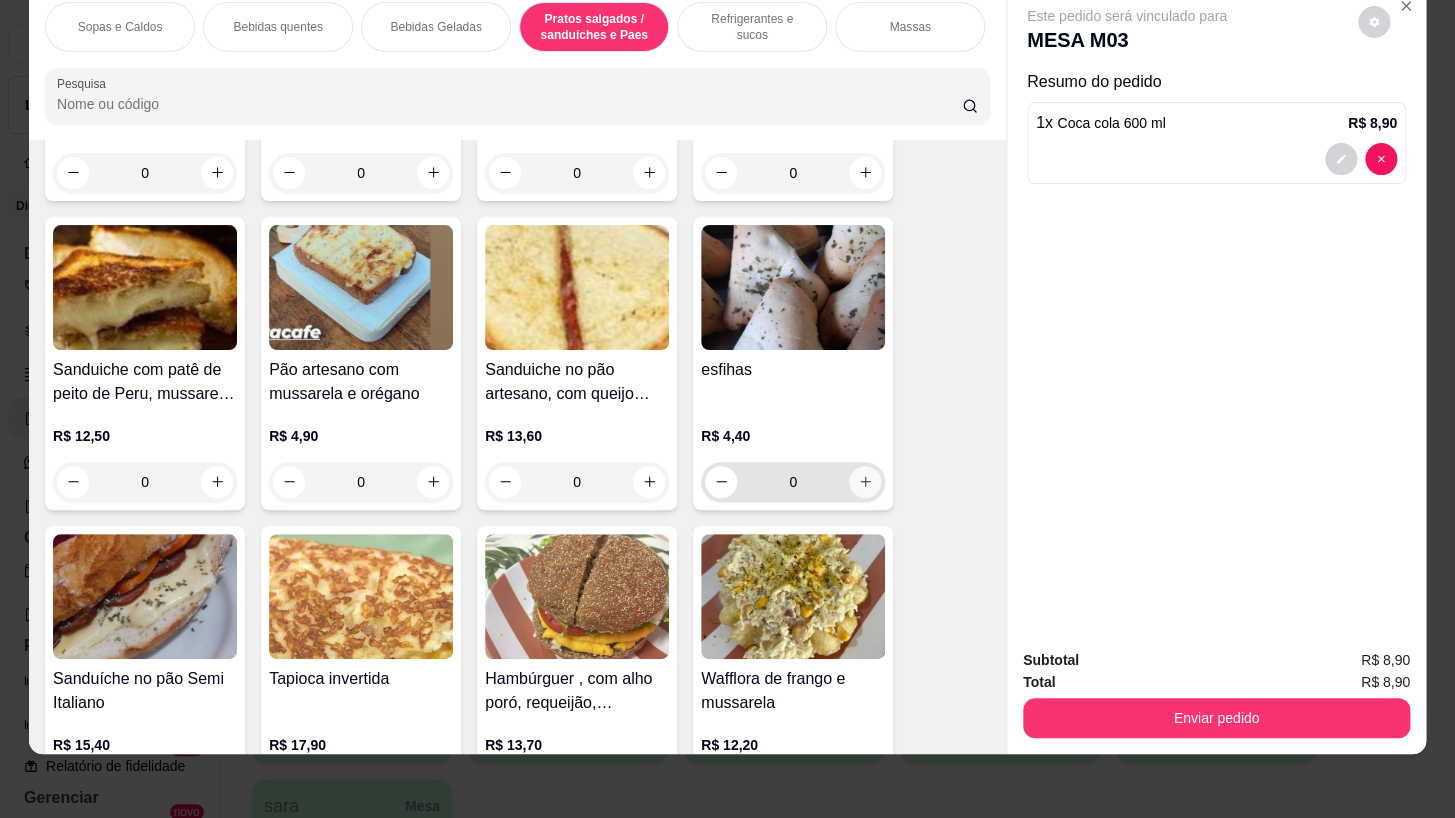 click 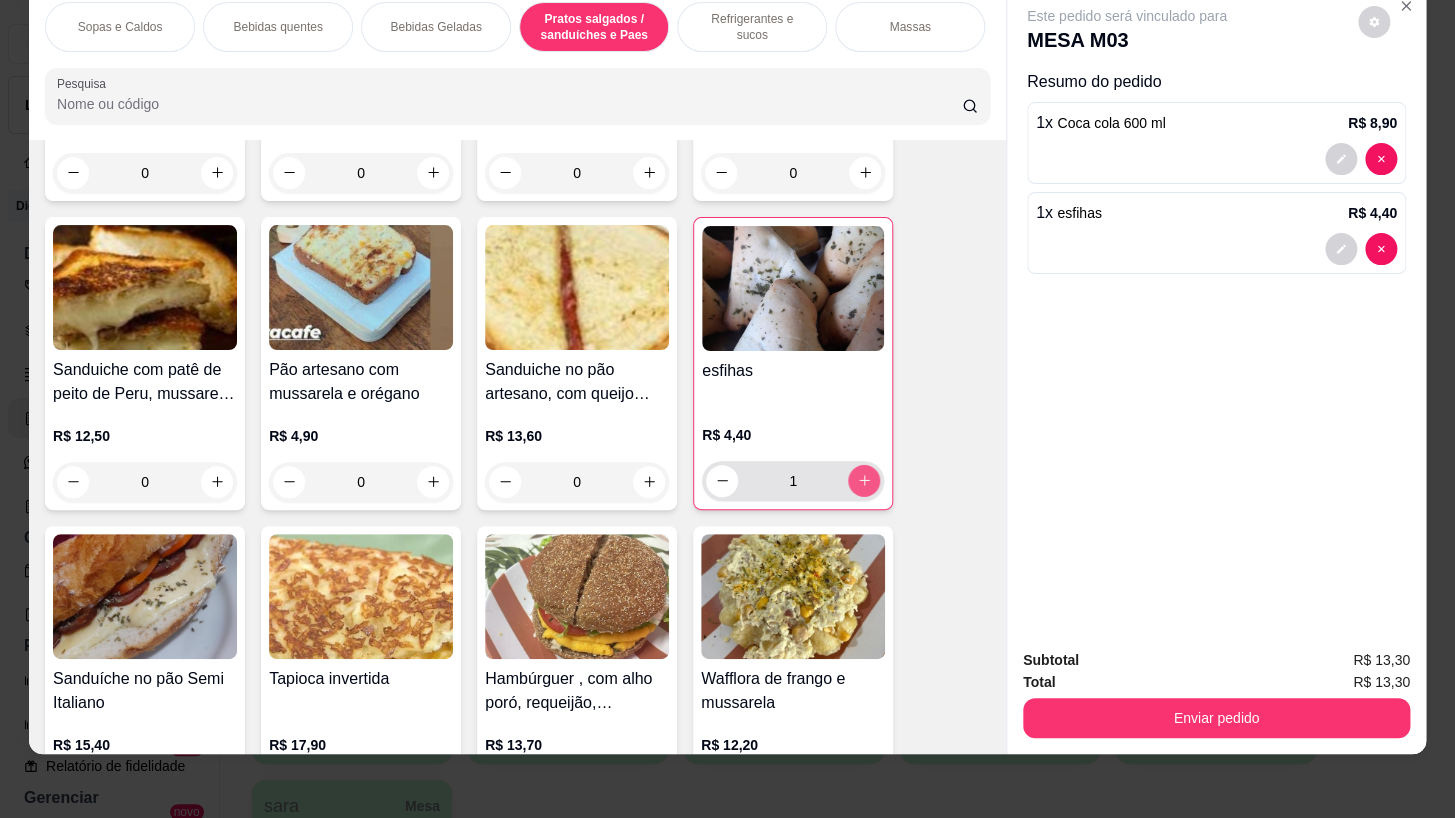 click 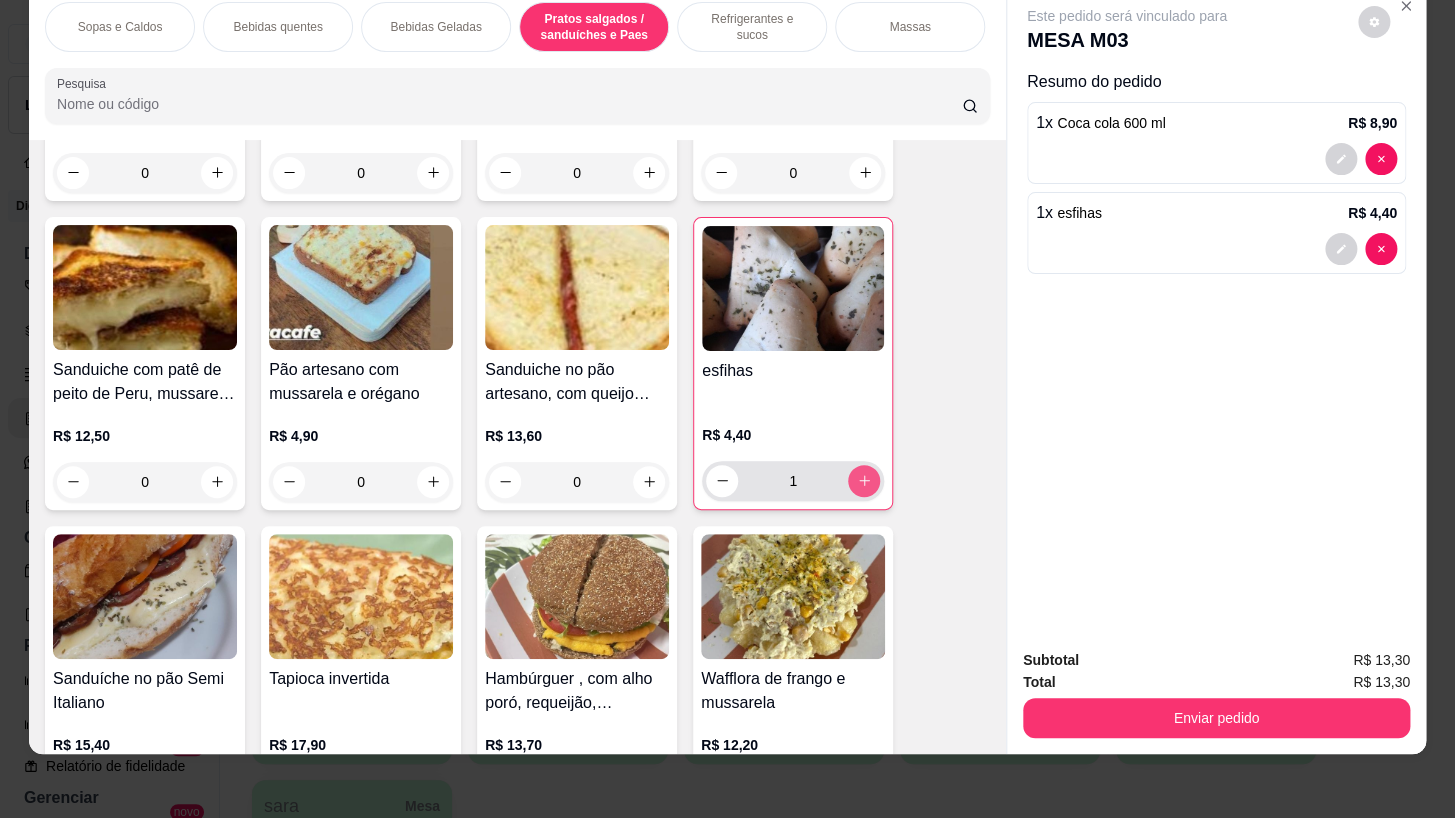 type on "2" 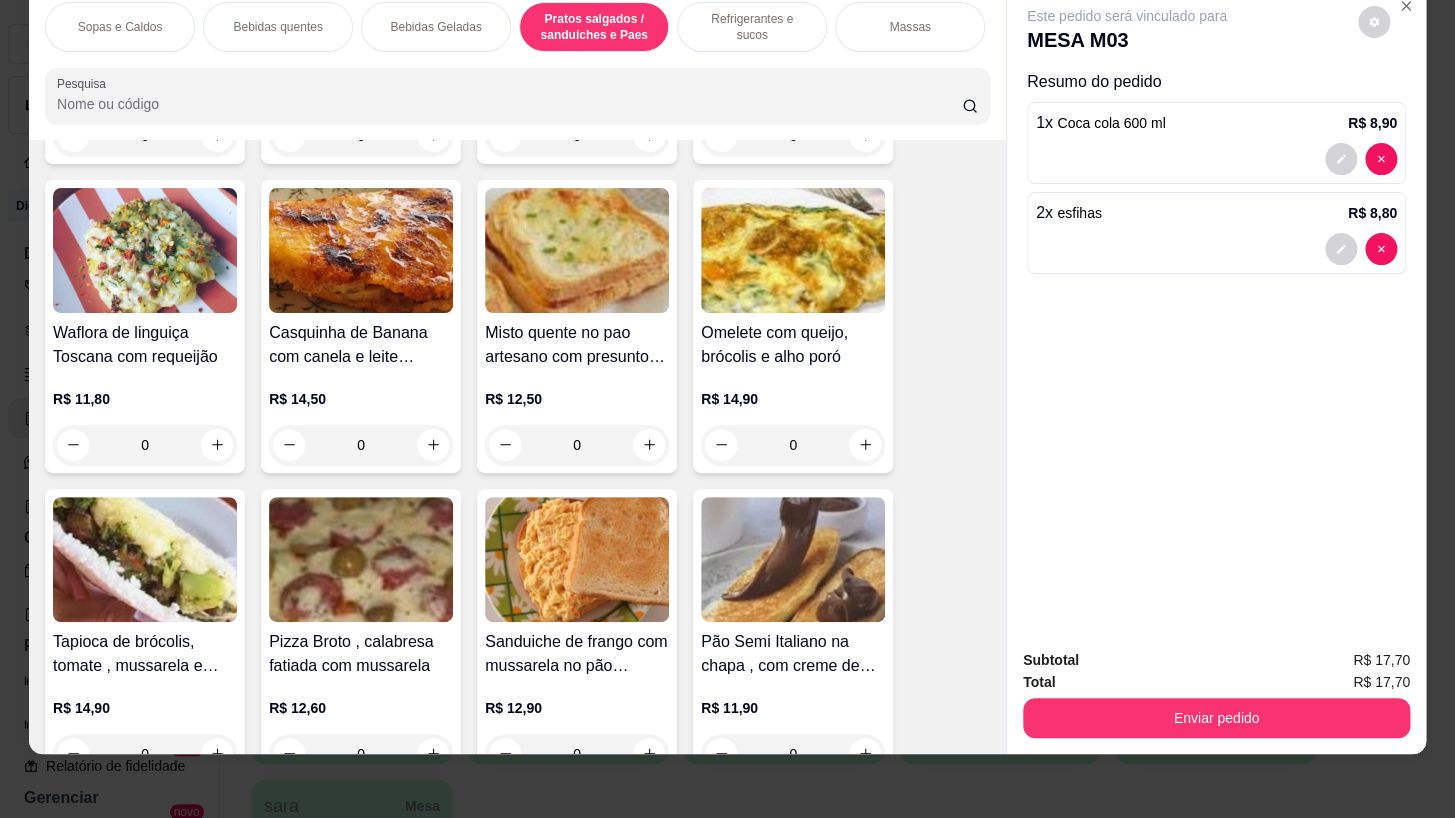 scroll, scrollTop: 7232, scrollLeft: 0, axis: vertical 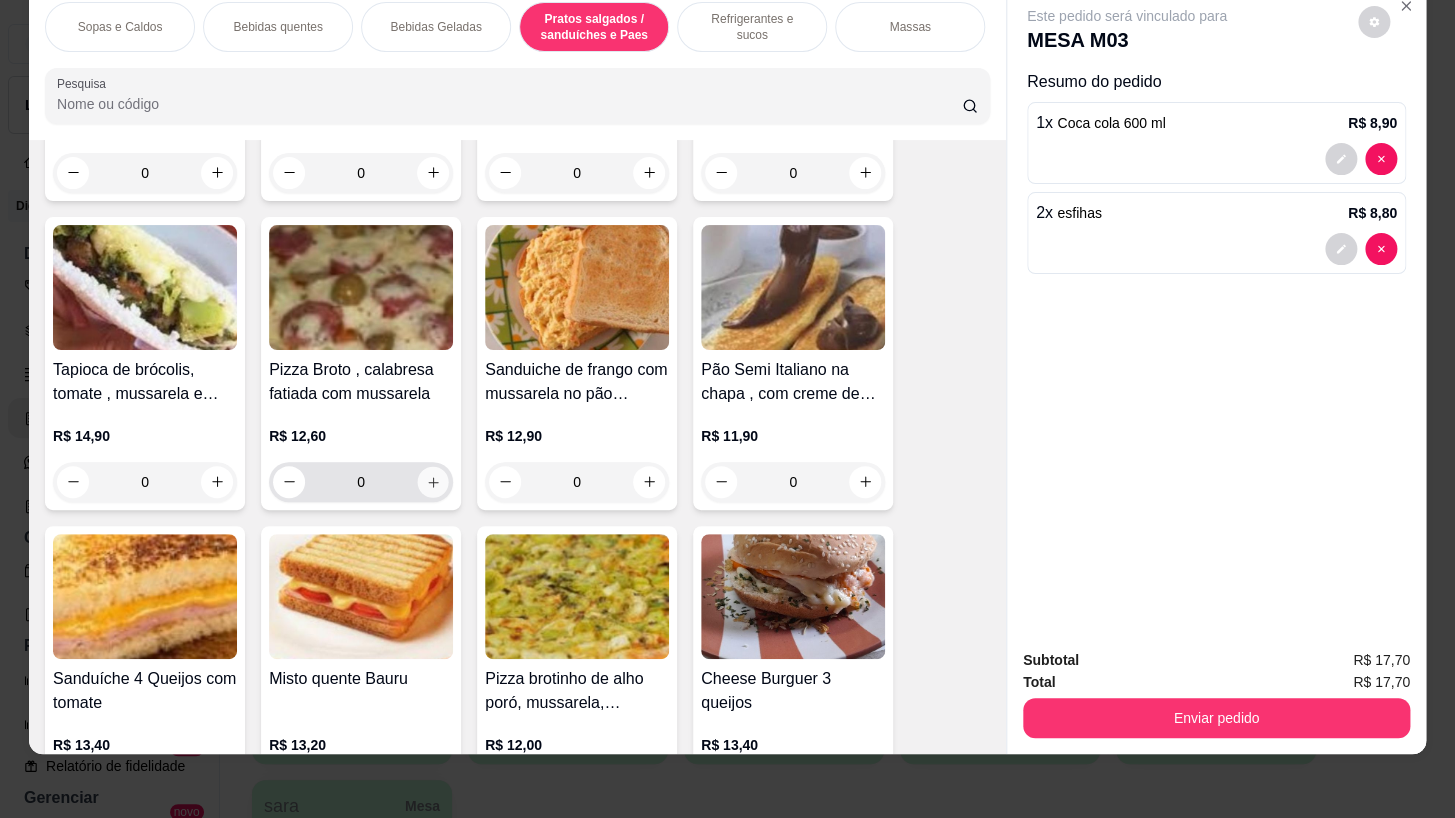 click at bounding box center (433, 481) 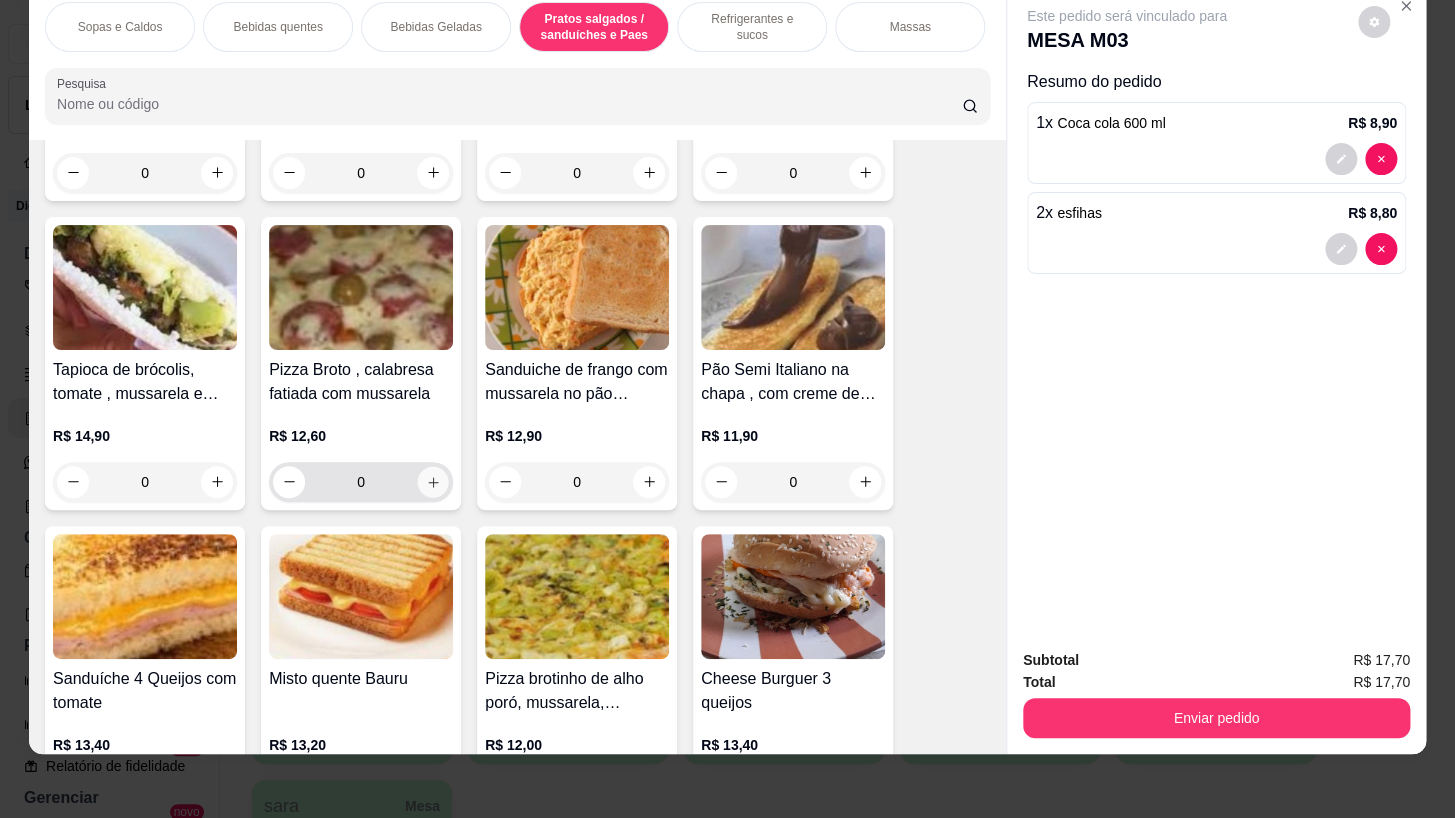 type on "1" 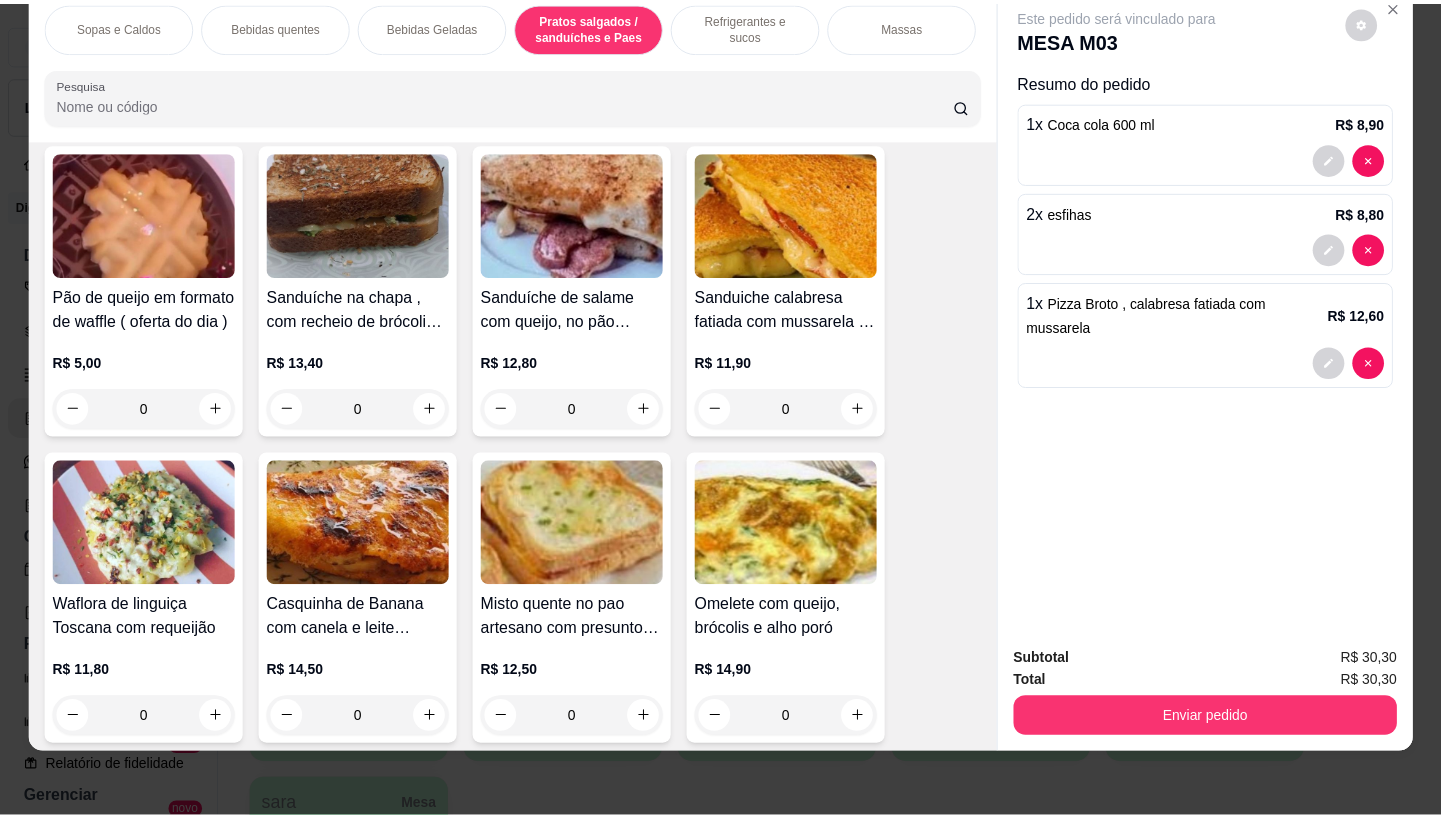 scroll, scrollTop: 6869, scrollLeft: 0, axis: vertical 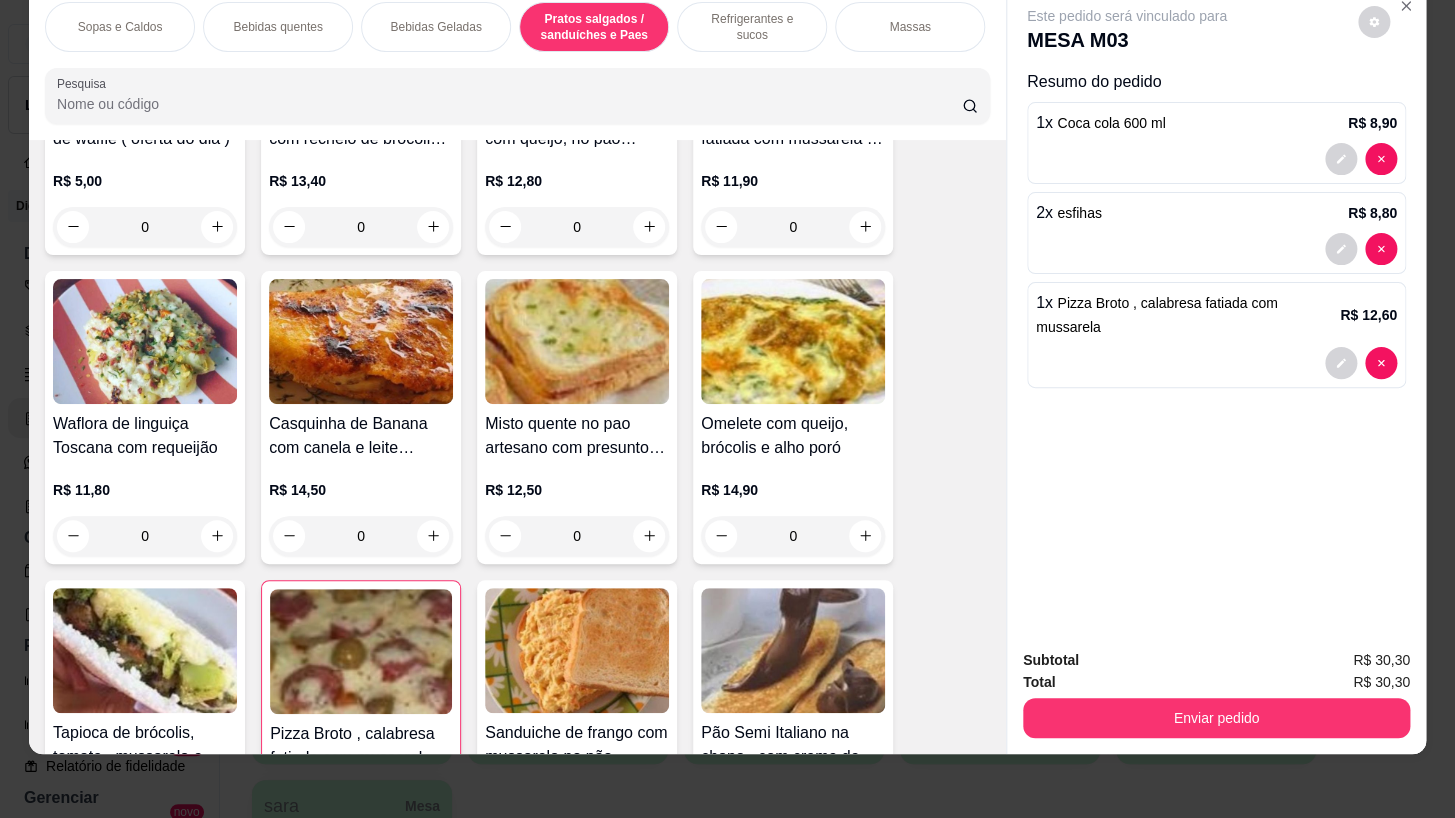 click on "0" at bounding box center [361, 536] 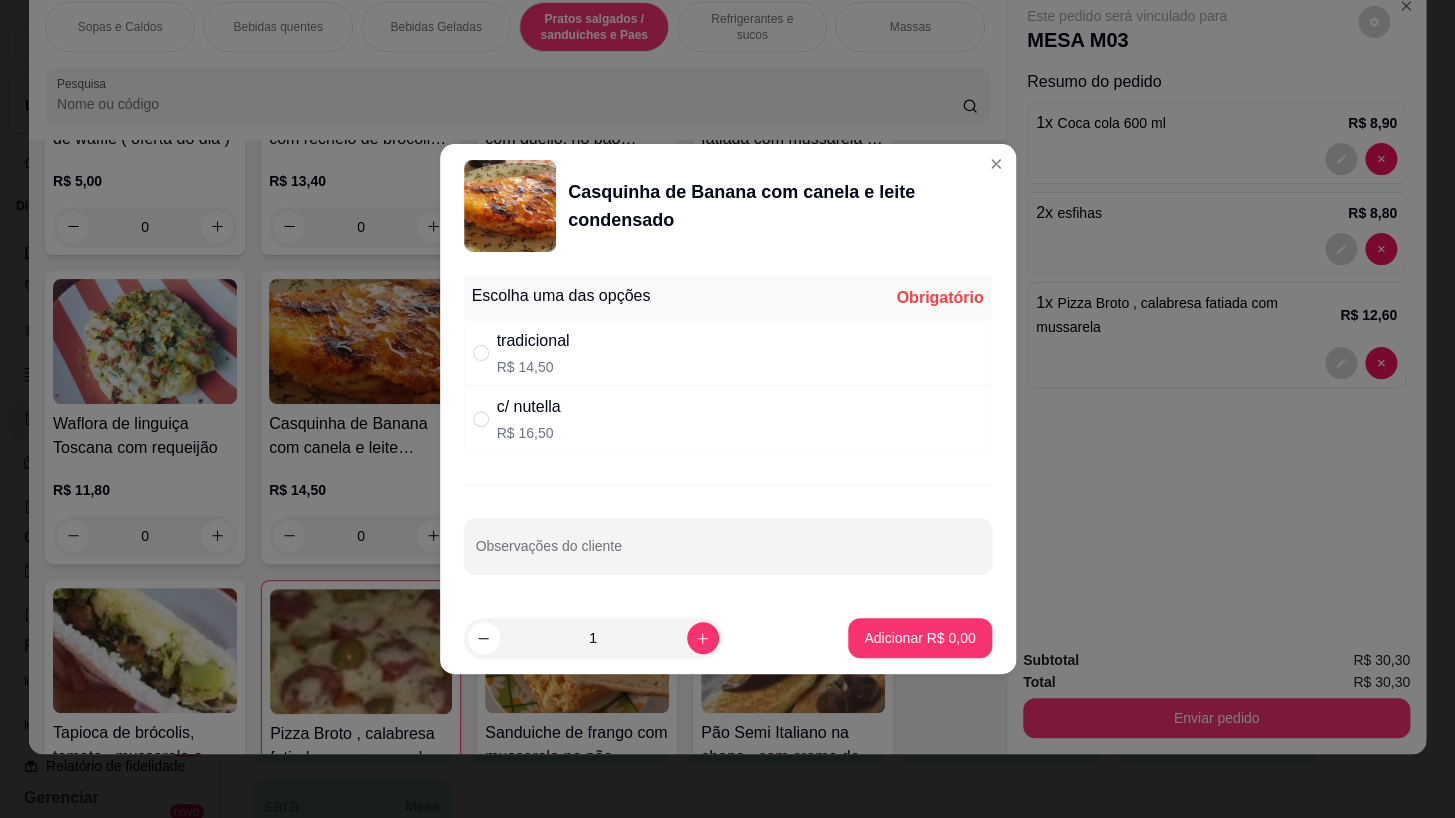 drag, startPoint x: 617, startPoint y: 313, endPoint x: 771, endPoint y: 416, distance: 185.27008 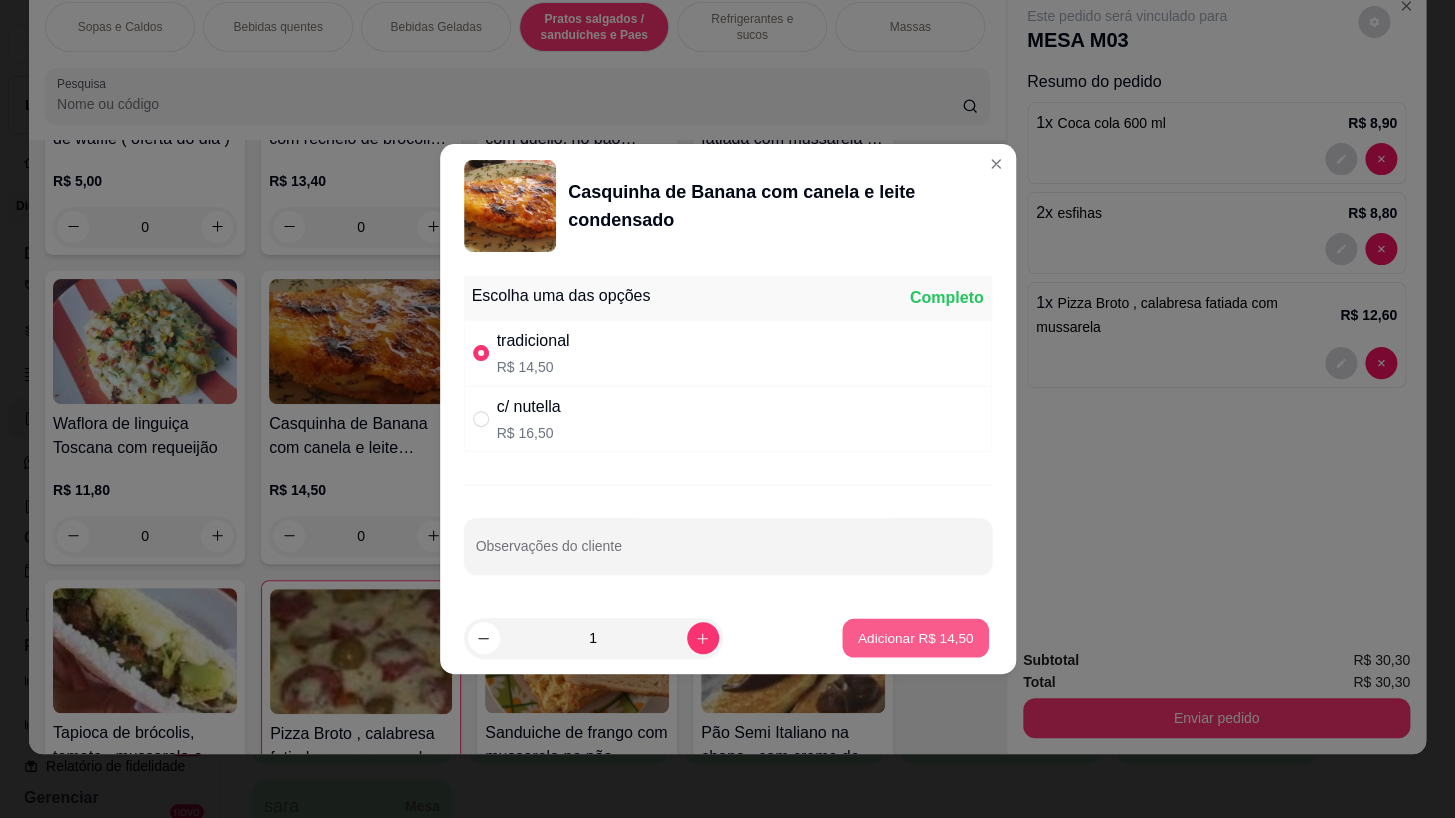 click on "Adicionar   R$ 14,50" at bounding box center (916, 638) 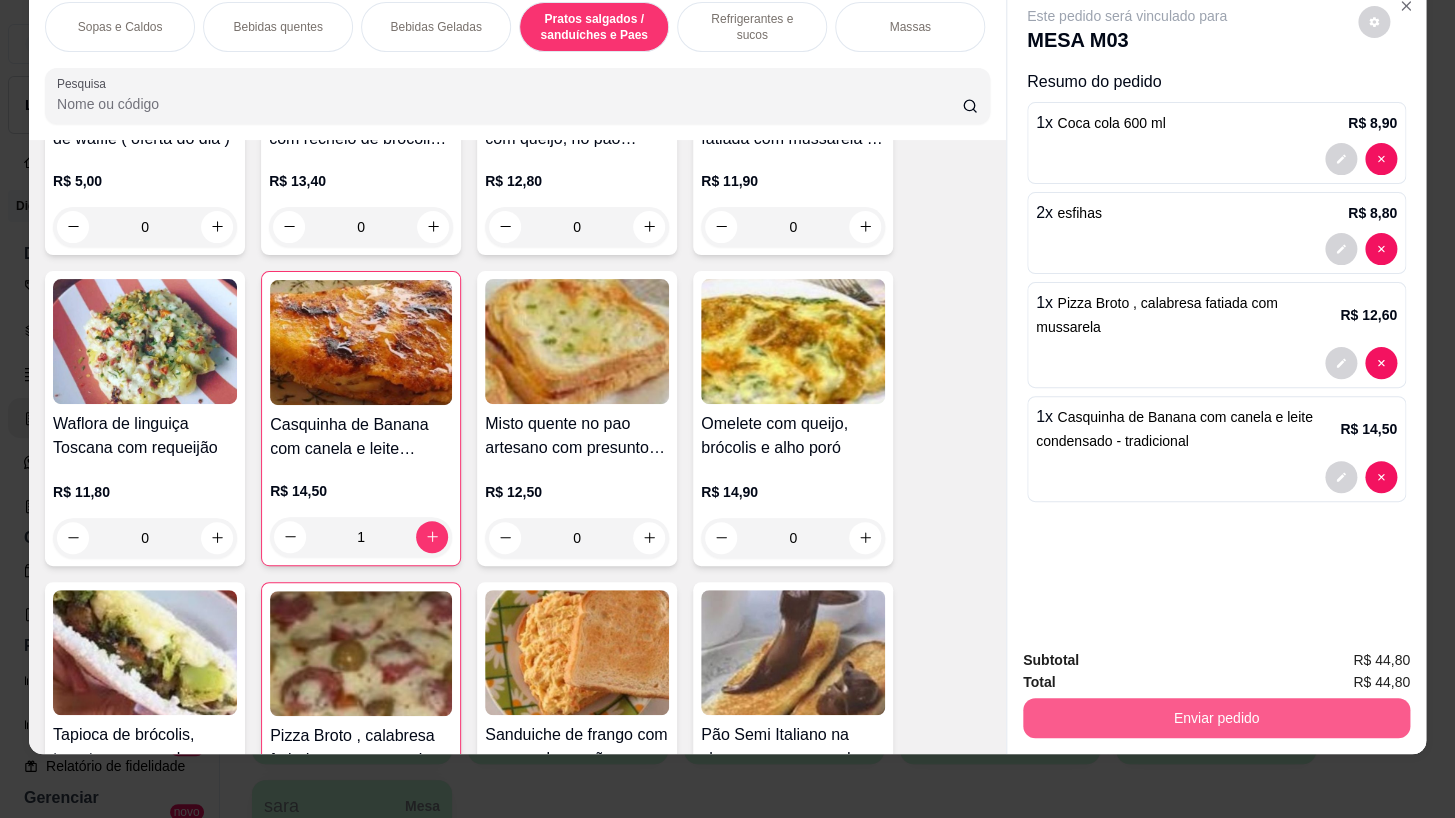 click on "Enviar pedido" at bounding box center [1216, 718] 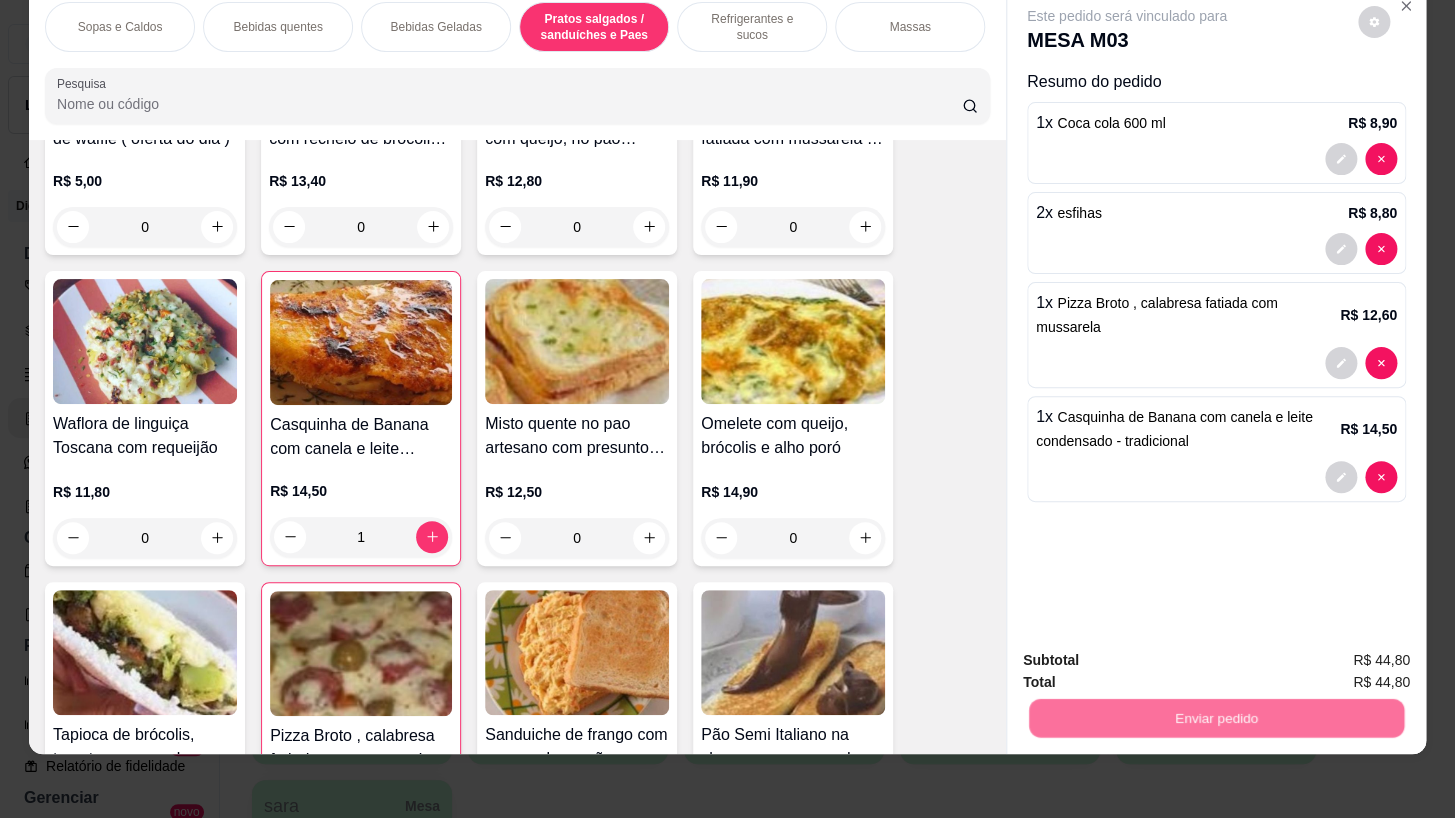 click on "Não registrar e enviar pedido" at bounding box center (1150, 655) 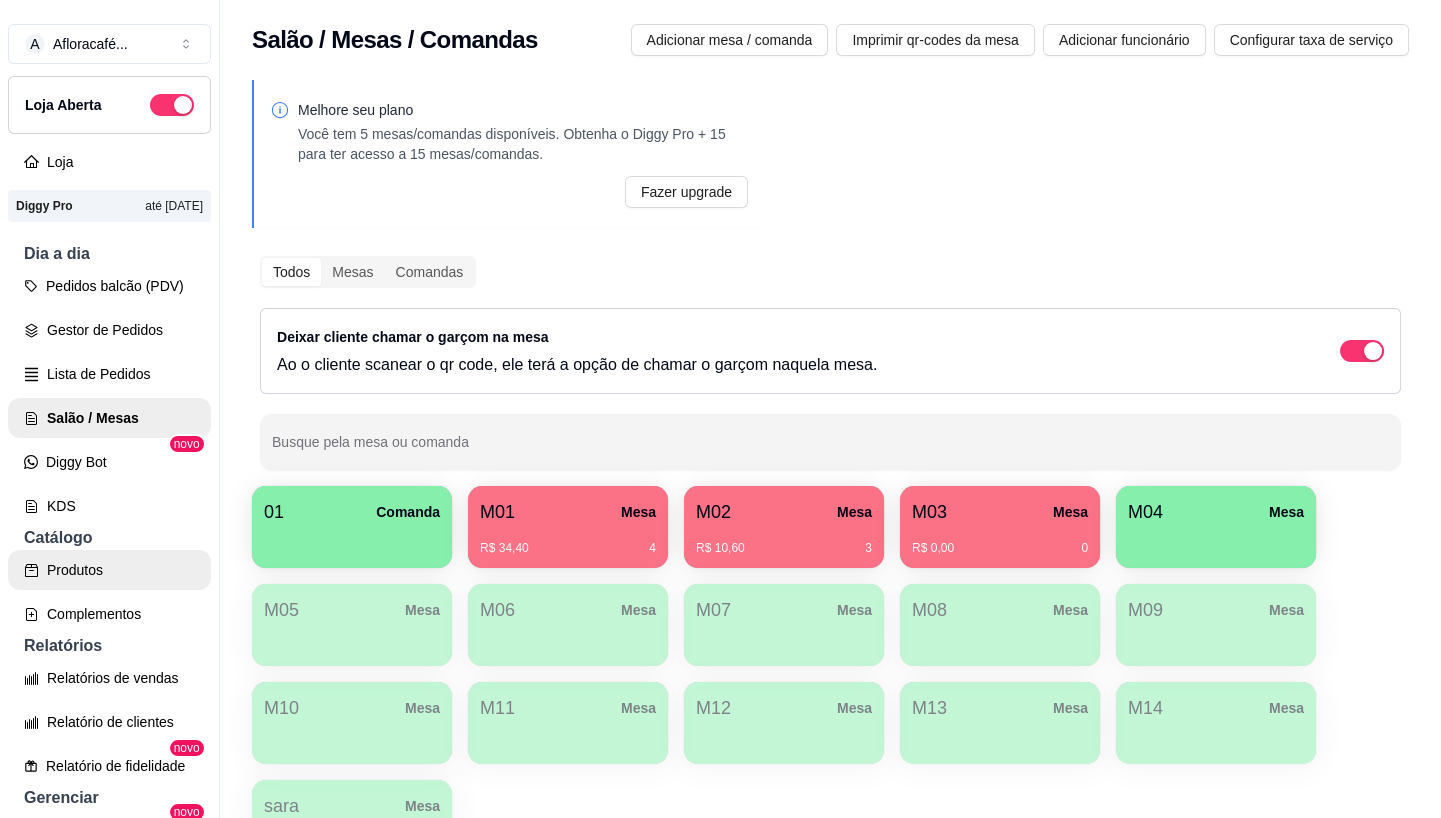click on "Produtos" at bounding box center [109, 570] 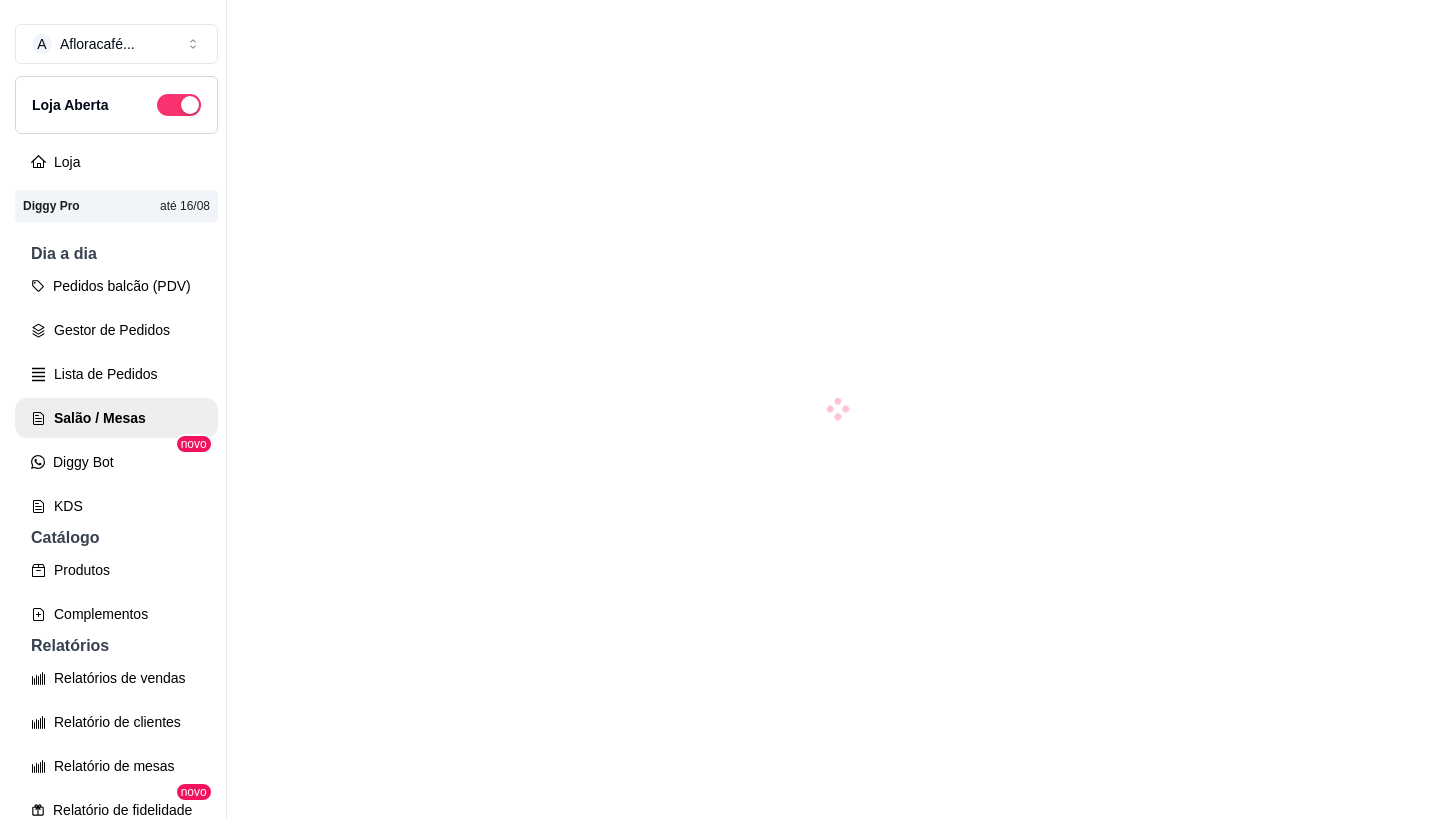 scroll, scrollTop: 0, scrollLeft: 0, axis: both 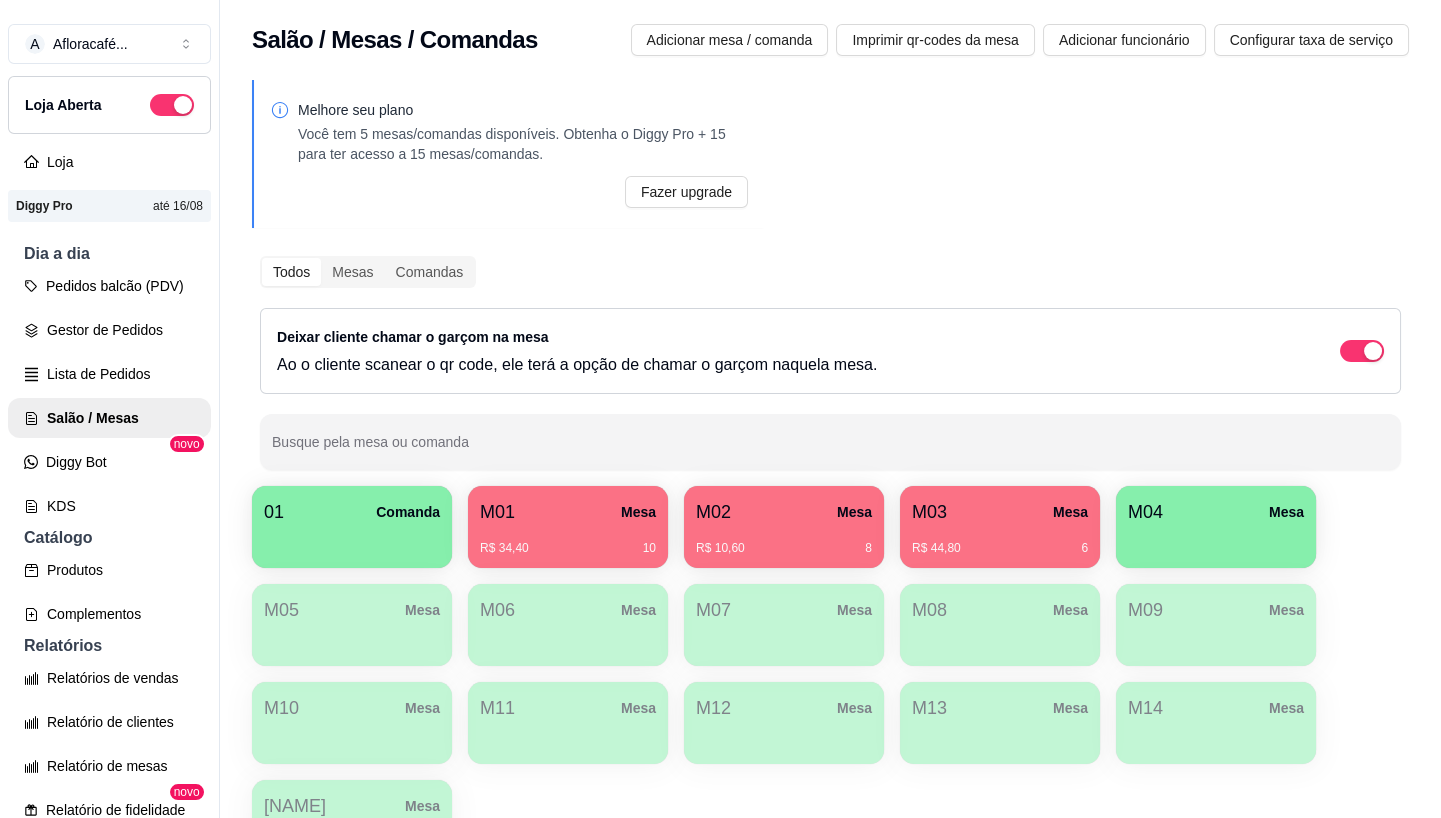 click on "M01 Mesa" at bounding box center (568, 512) 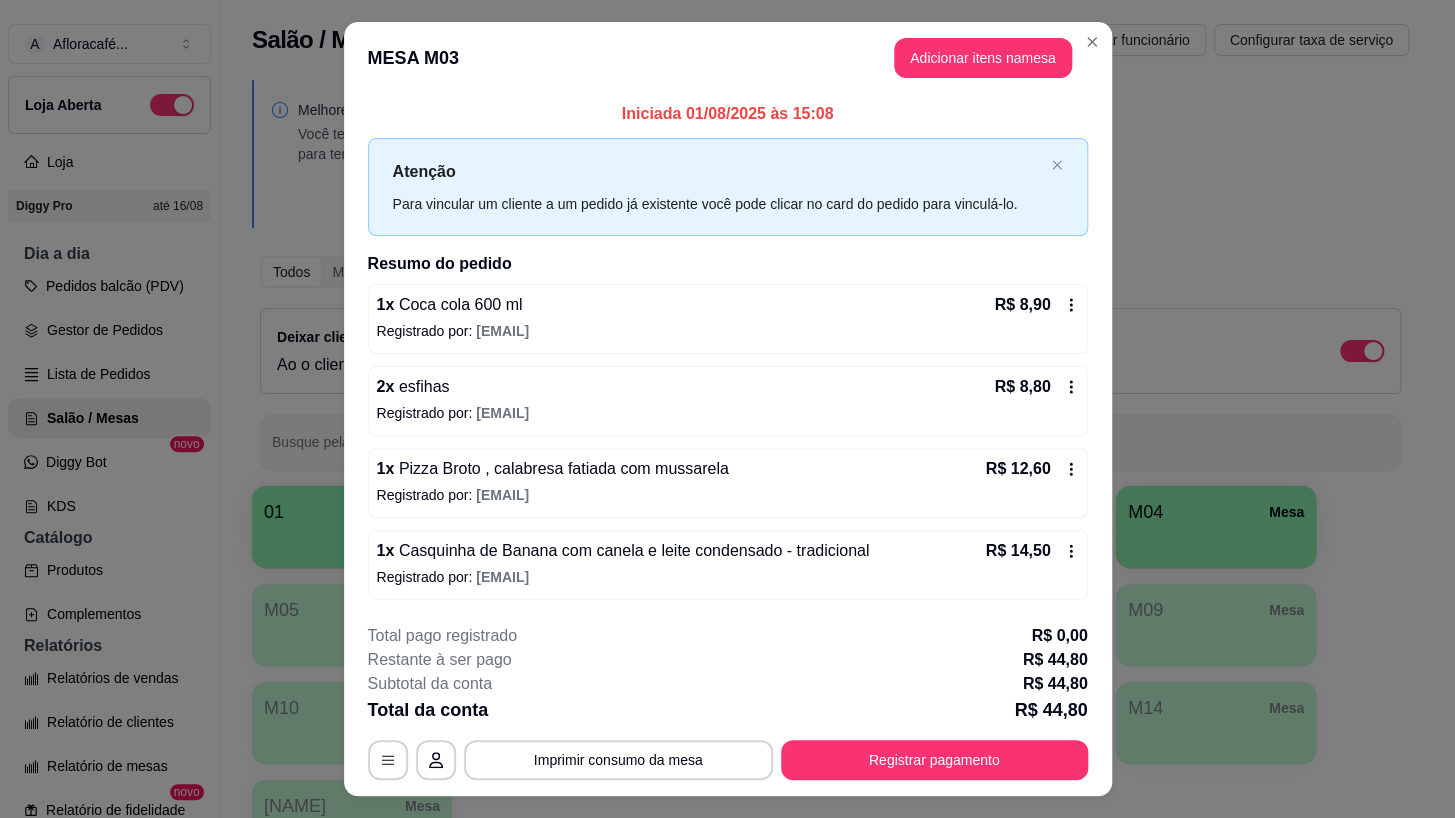 scroll, scrollTop: 40, scrollLeft: 0, axis: vertical 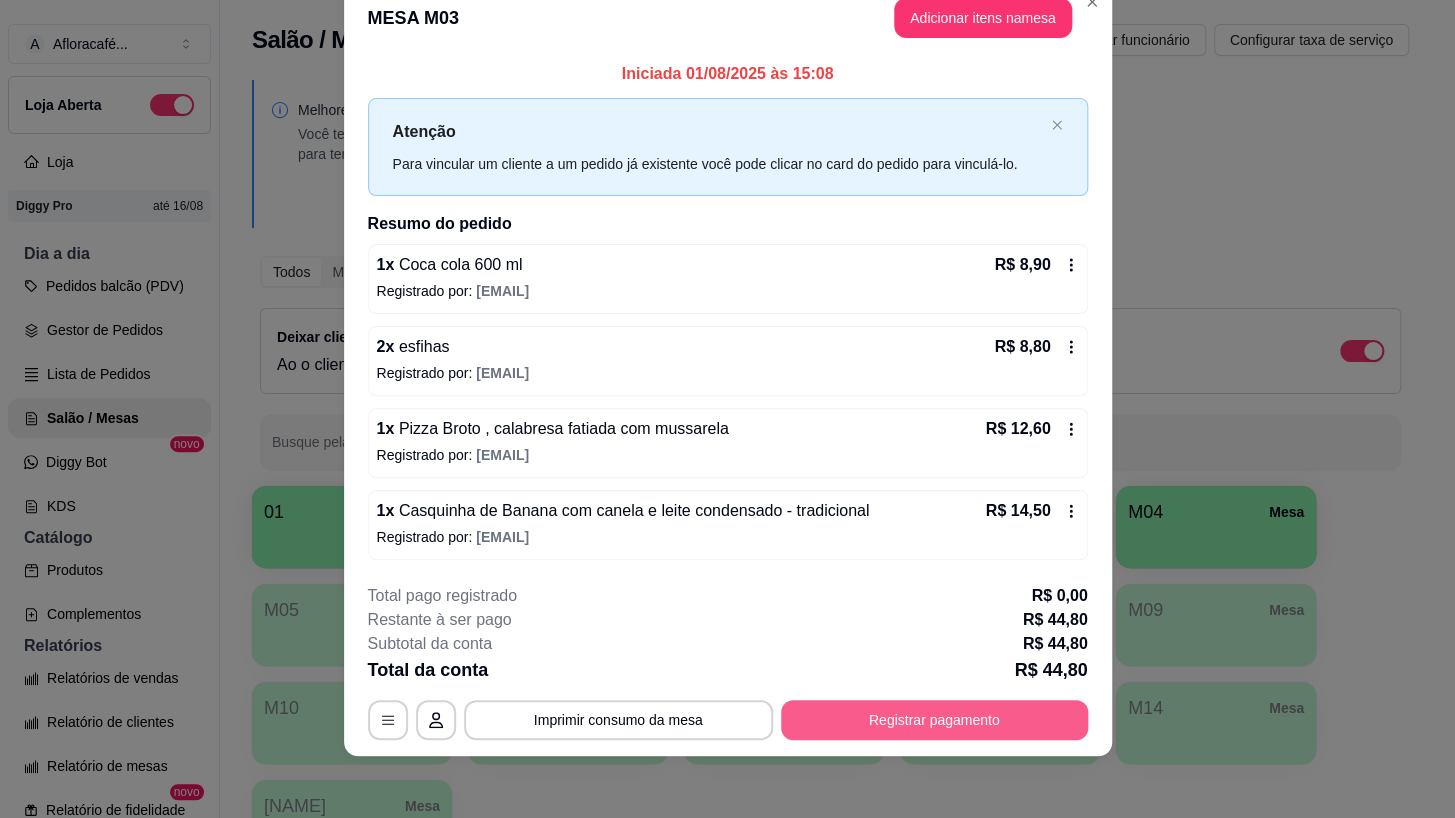 click on "Registrar pagamento" at bounding box center [934, 720] 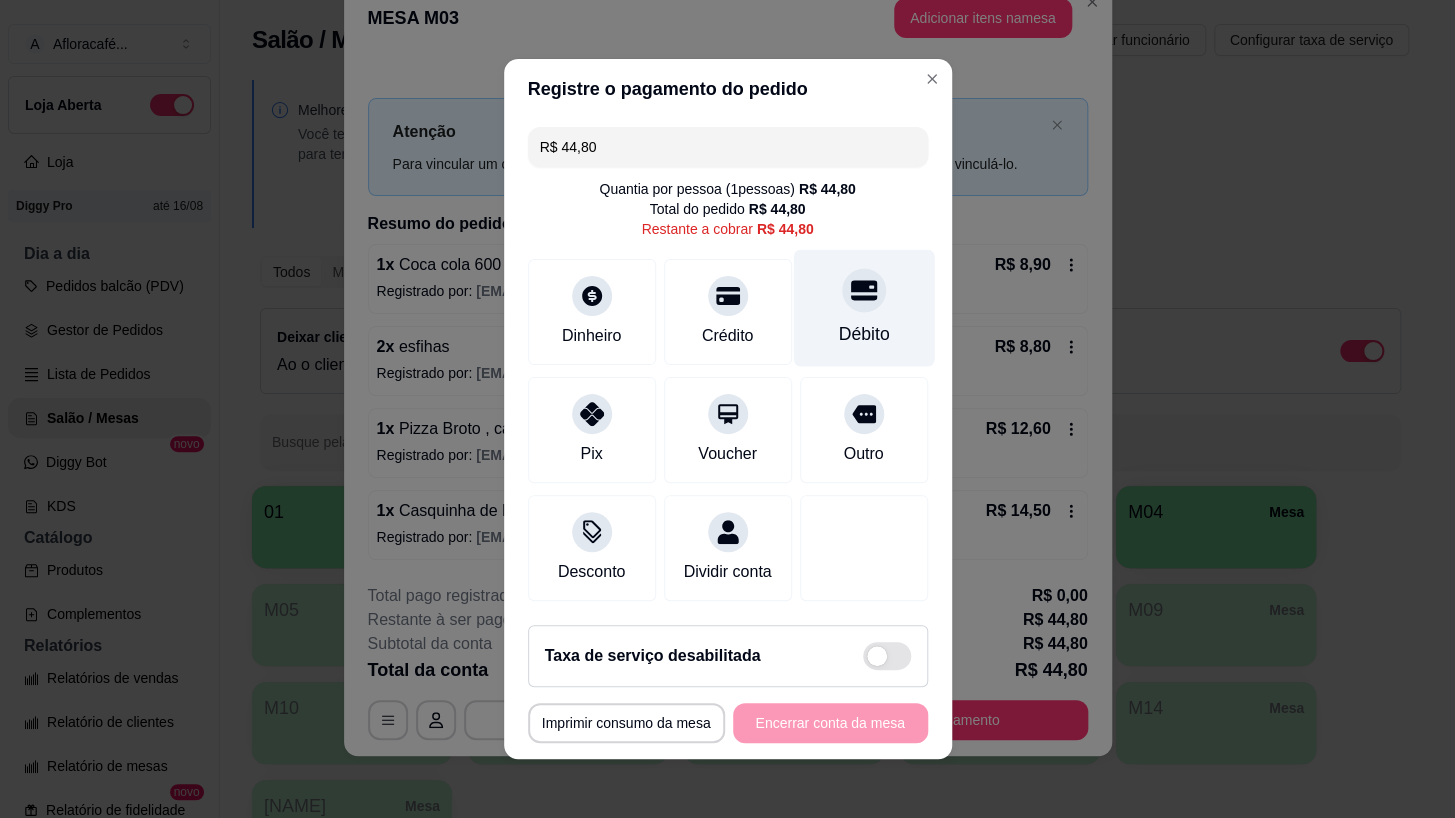 click on "Débito" at bounding box center [863, 308] 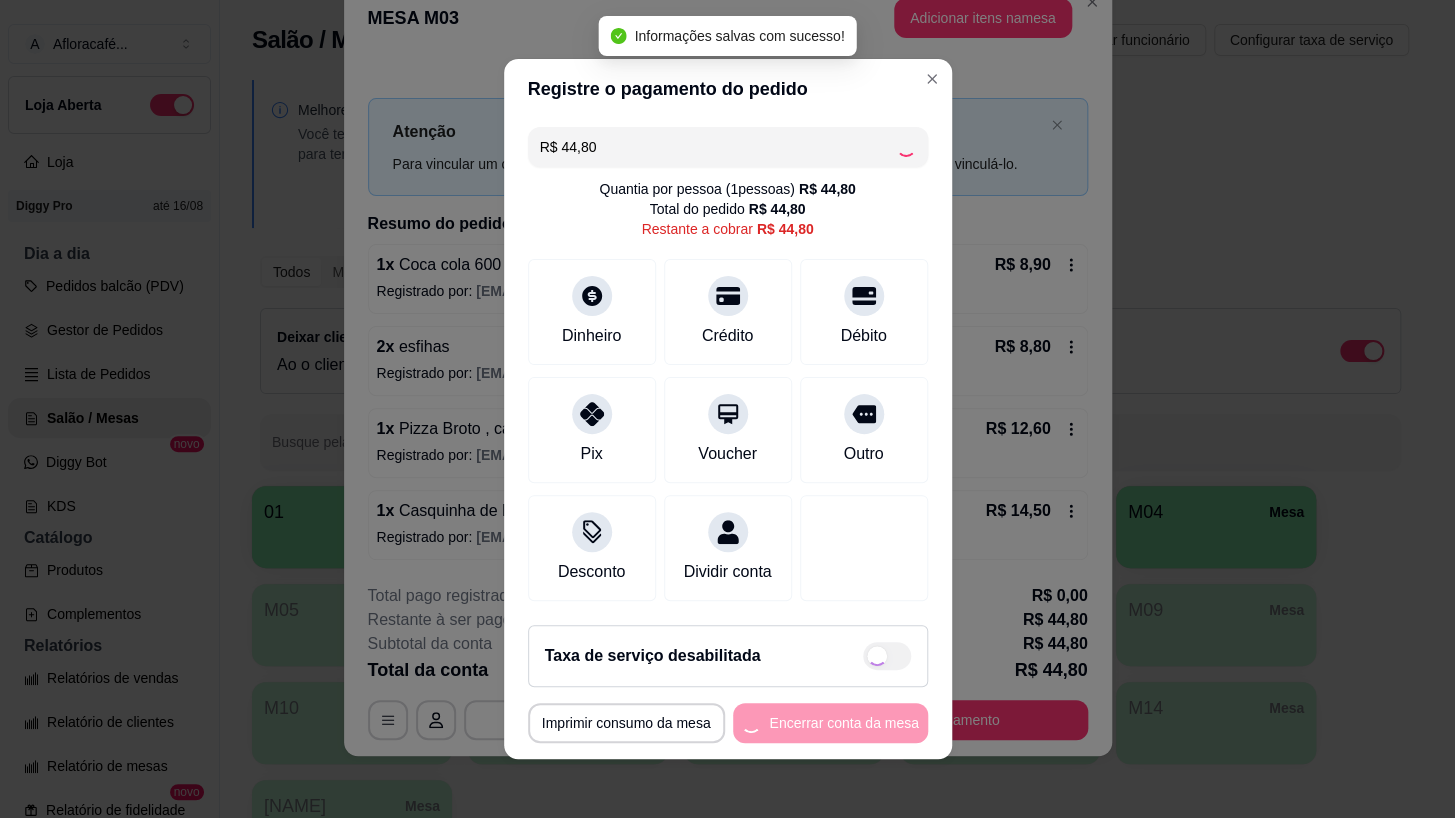 type on "R$ 0,00" 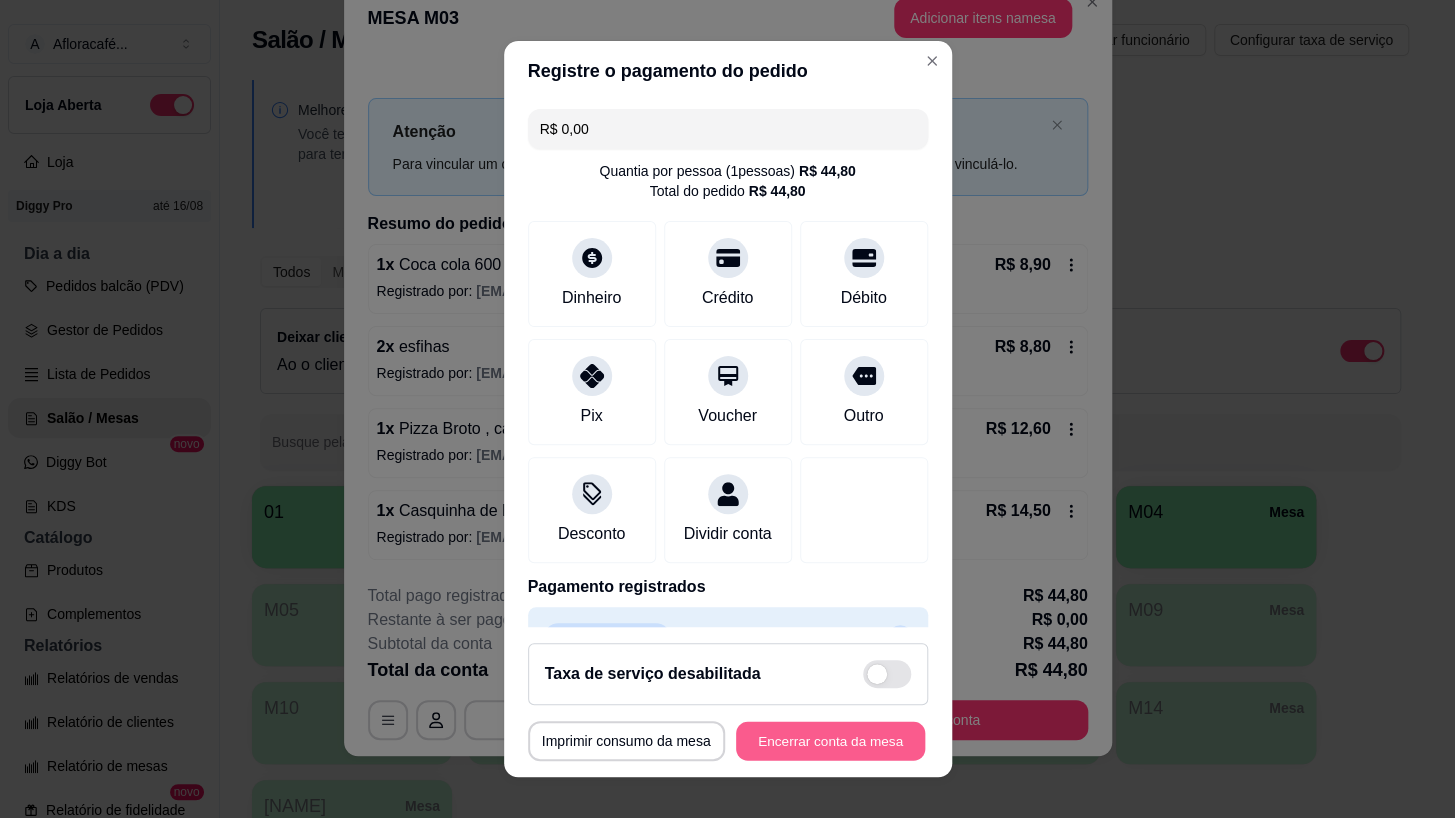 click on "Encerrar conta da mesa" at bounding box center (830, 741) 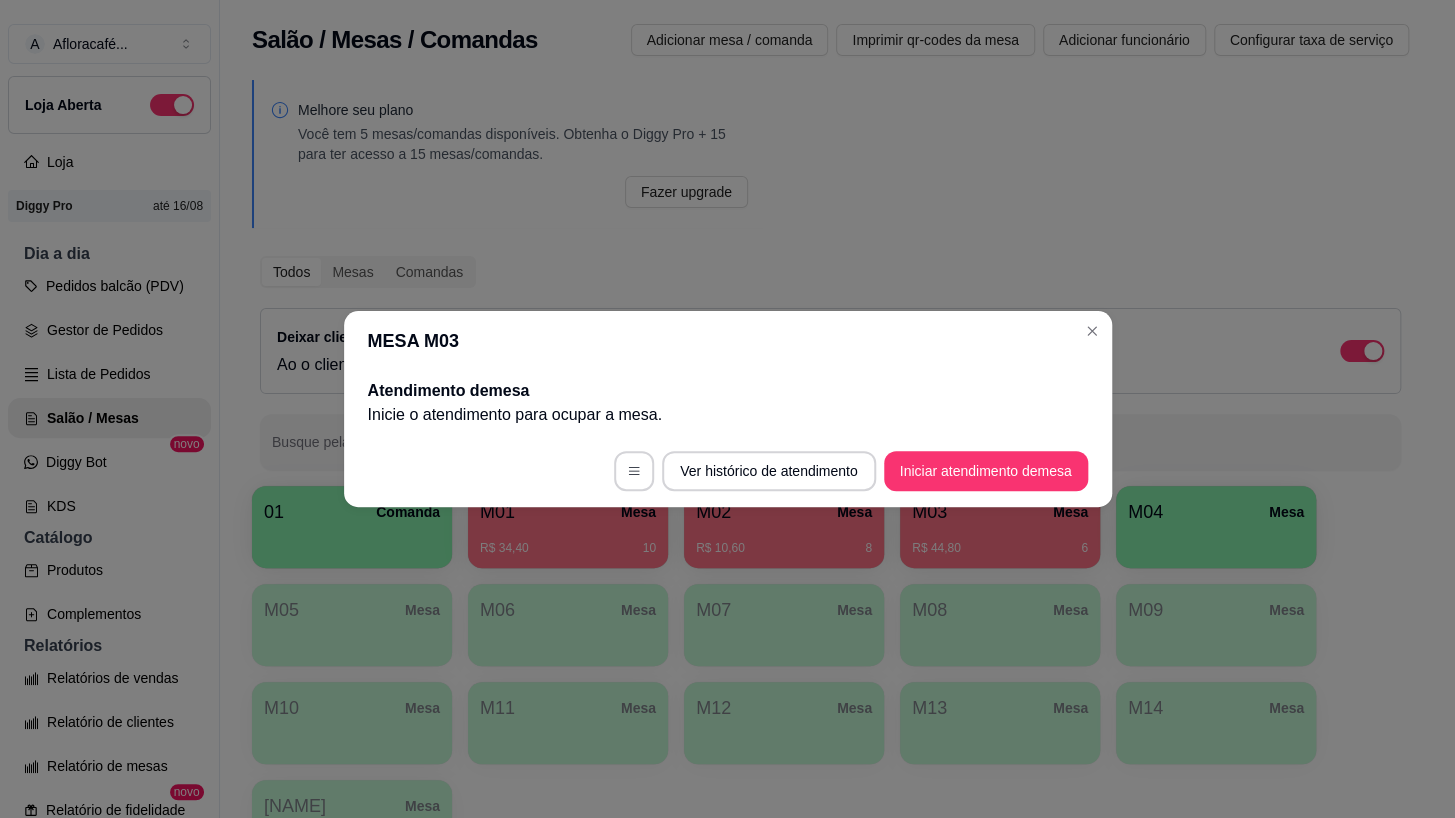 scroll, scrollTop: 0, scrollLeft: 0, axis: both 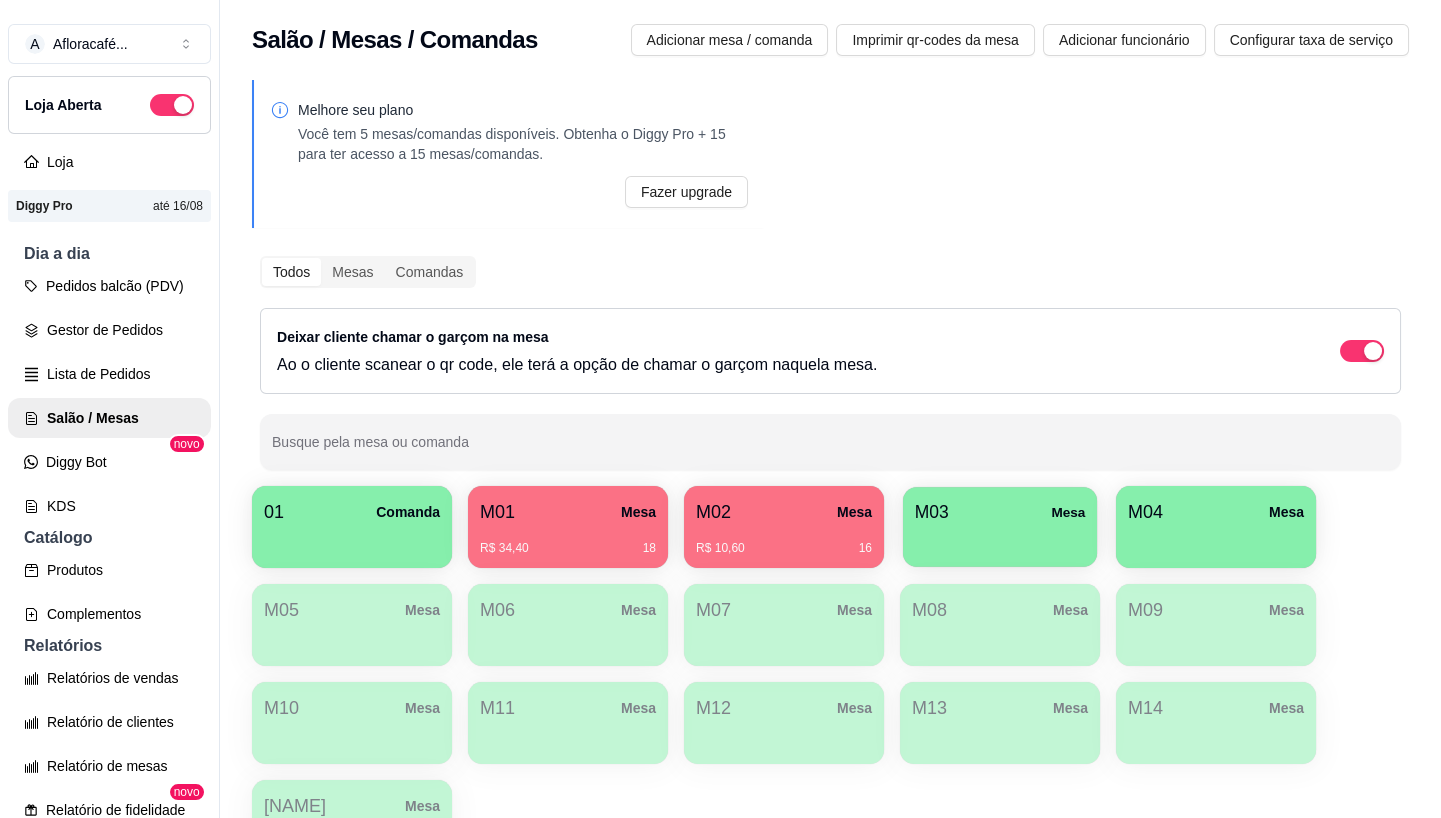 click on "M03 Mesa" at bounding box center (1000, 527) 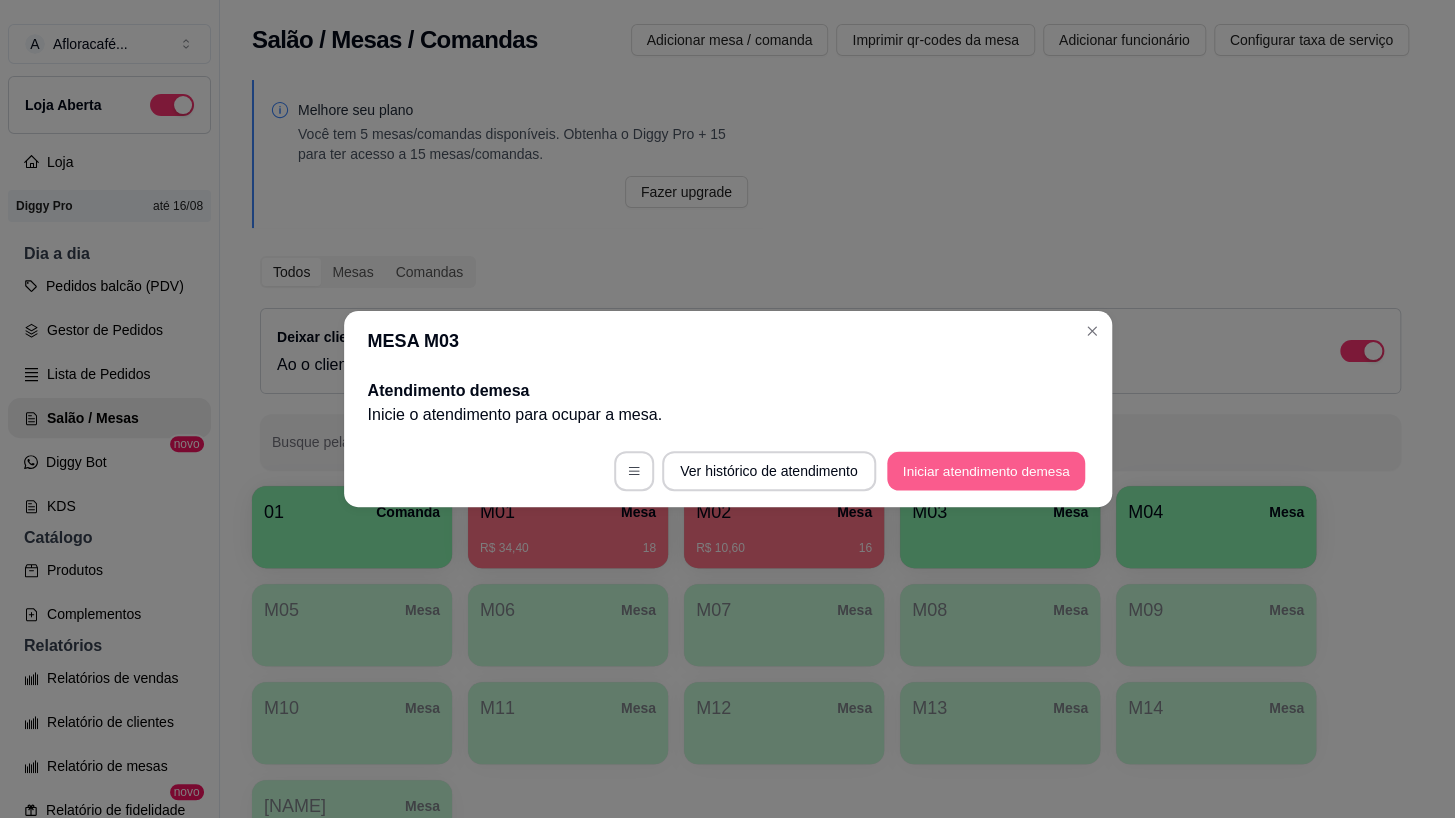 click on "Iniciar atendimento de  mesa" at bounding box center (986, 471) 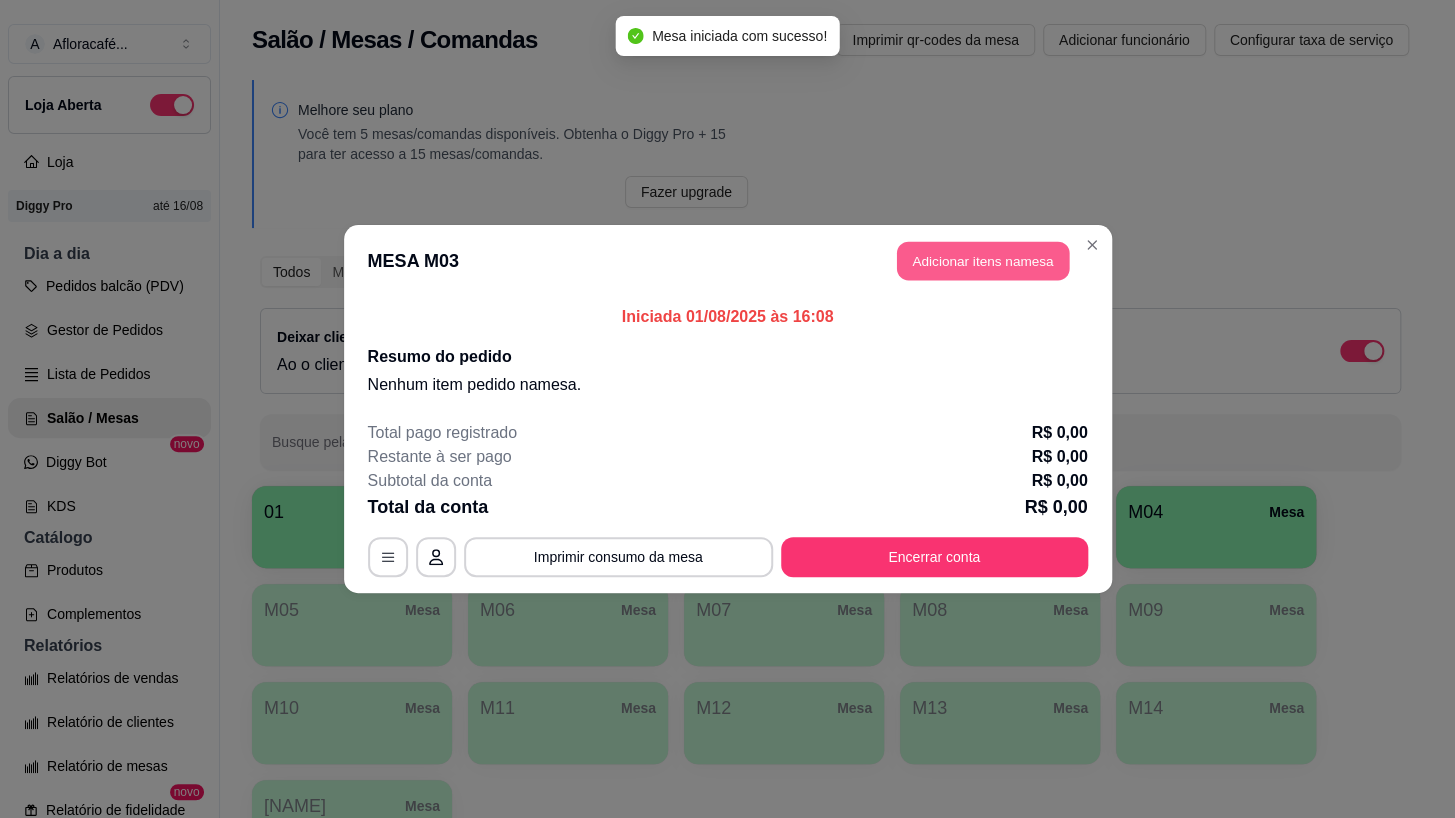 click on "Adicionar itens na  mesa" at bounding box center (983, 261) 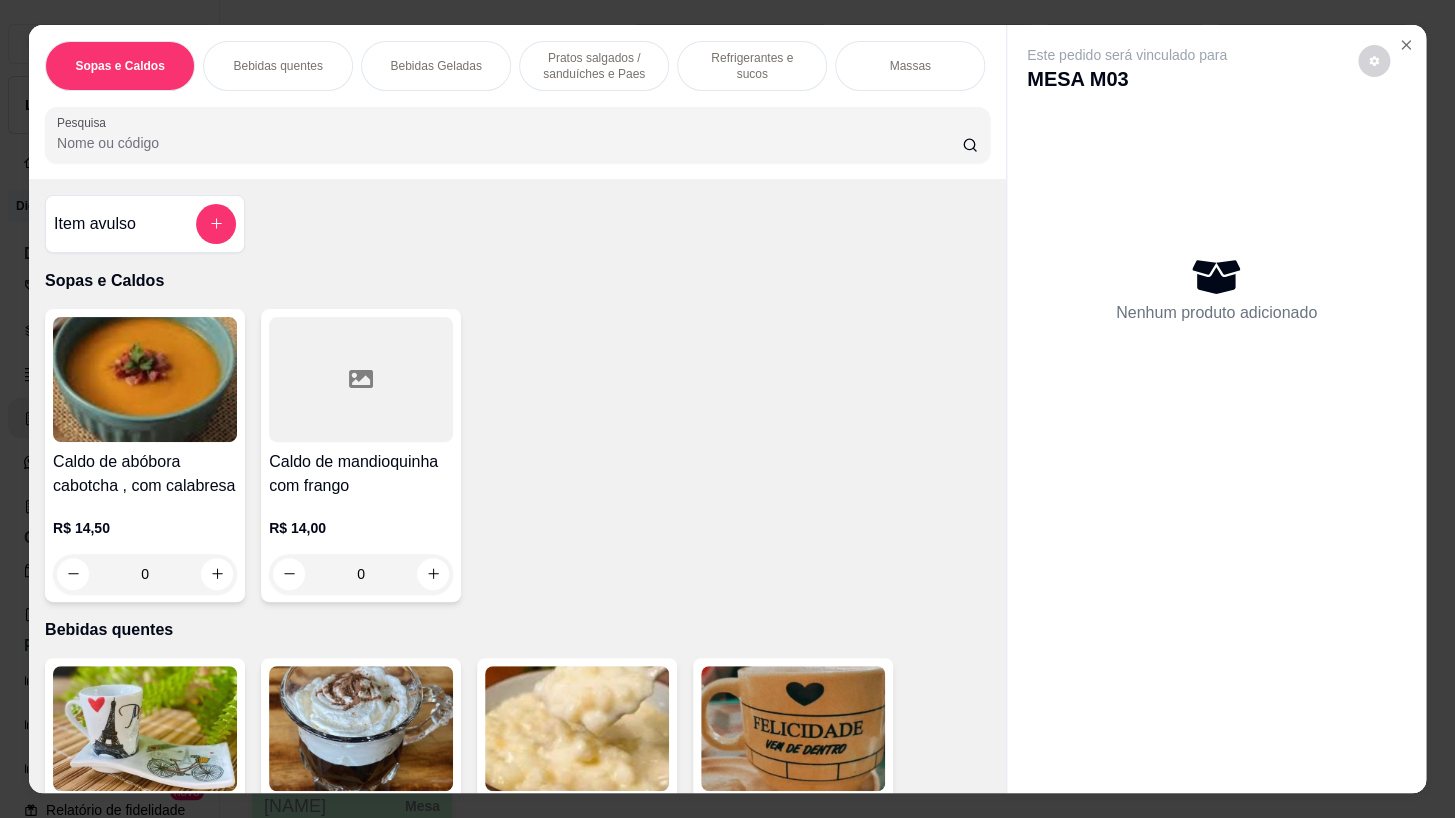drag, startPoint x: 619, startPoint y: 40, endPoint x: 595, endPoint y: 324, distance: 285.01227 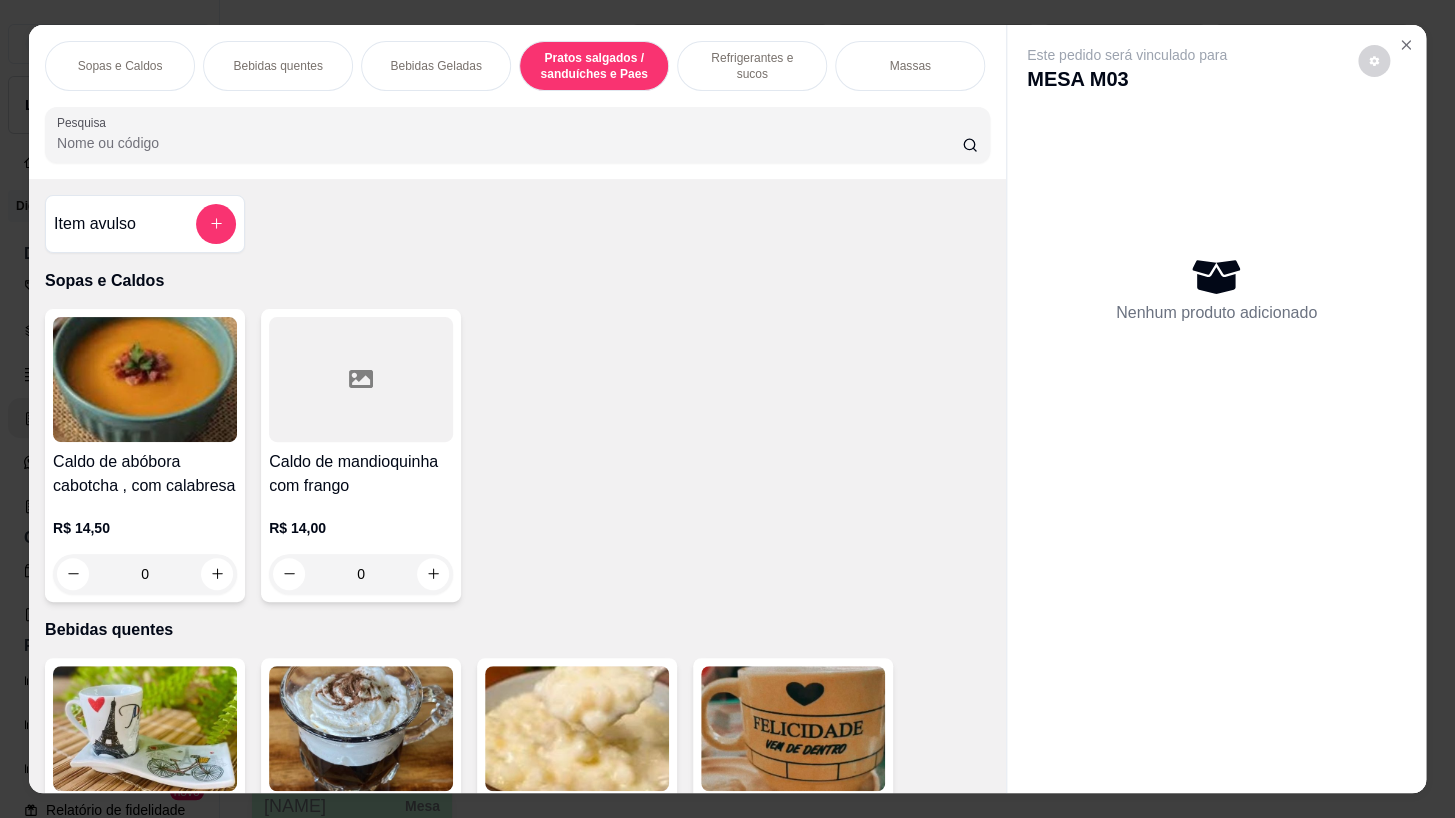scroll, scrollTop: 5414, scrollLeft: 0, axis: vertical 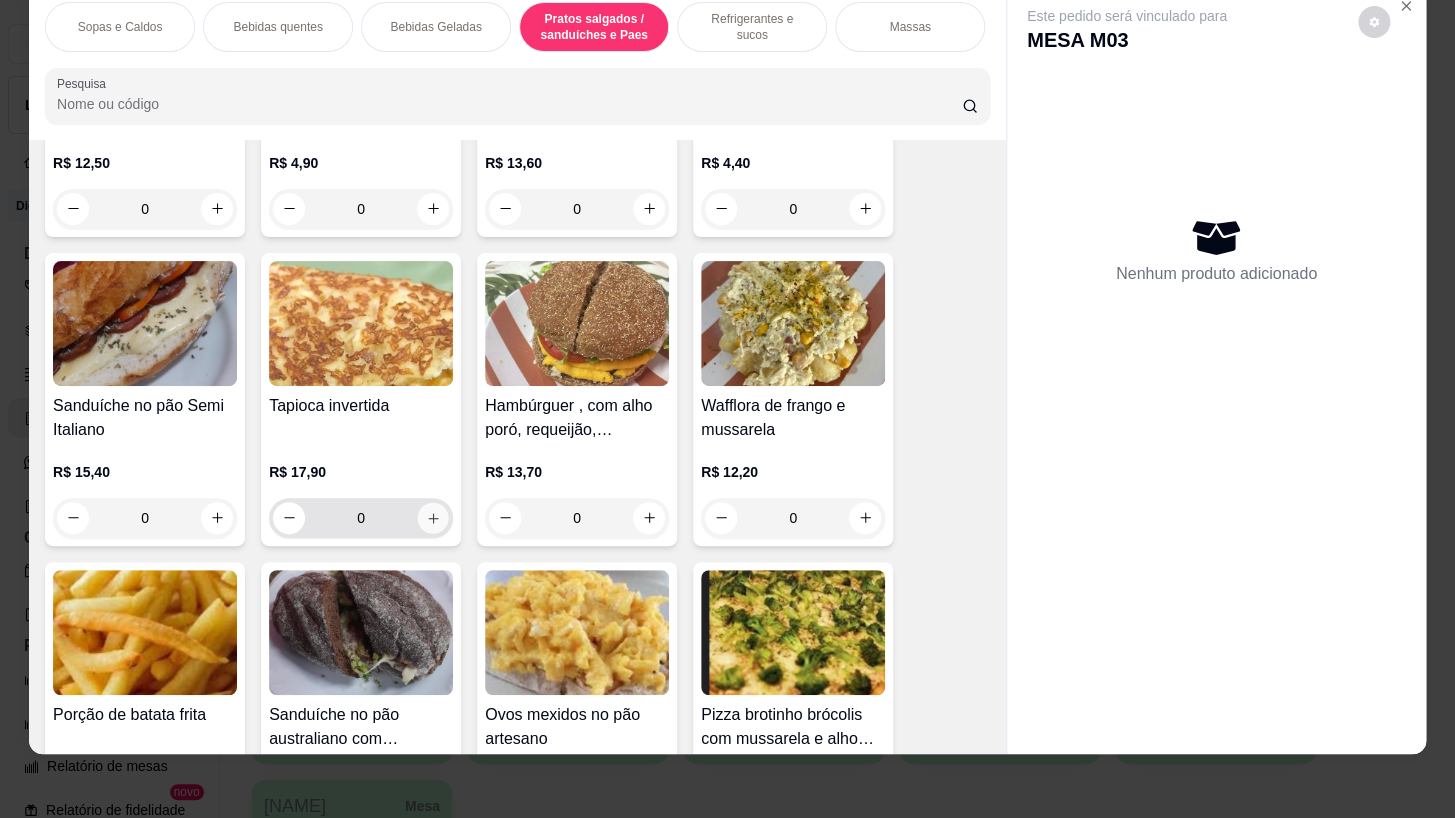 click at bounding box center (433, 517) 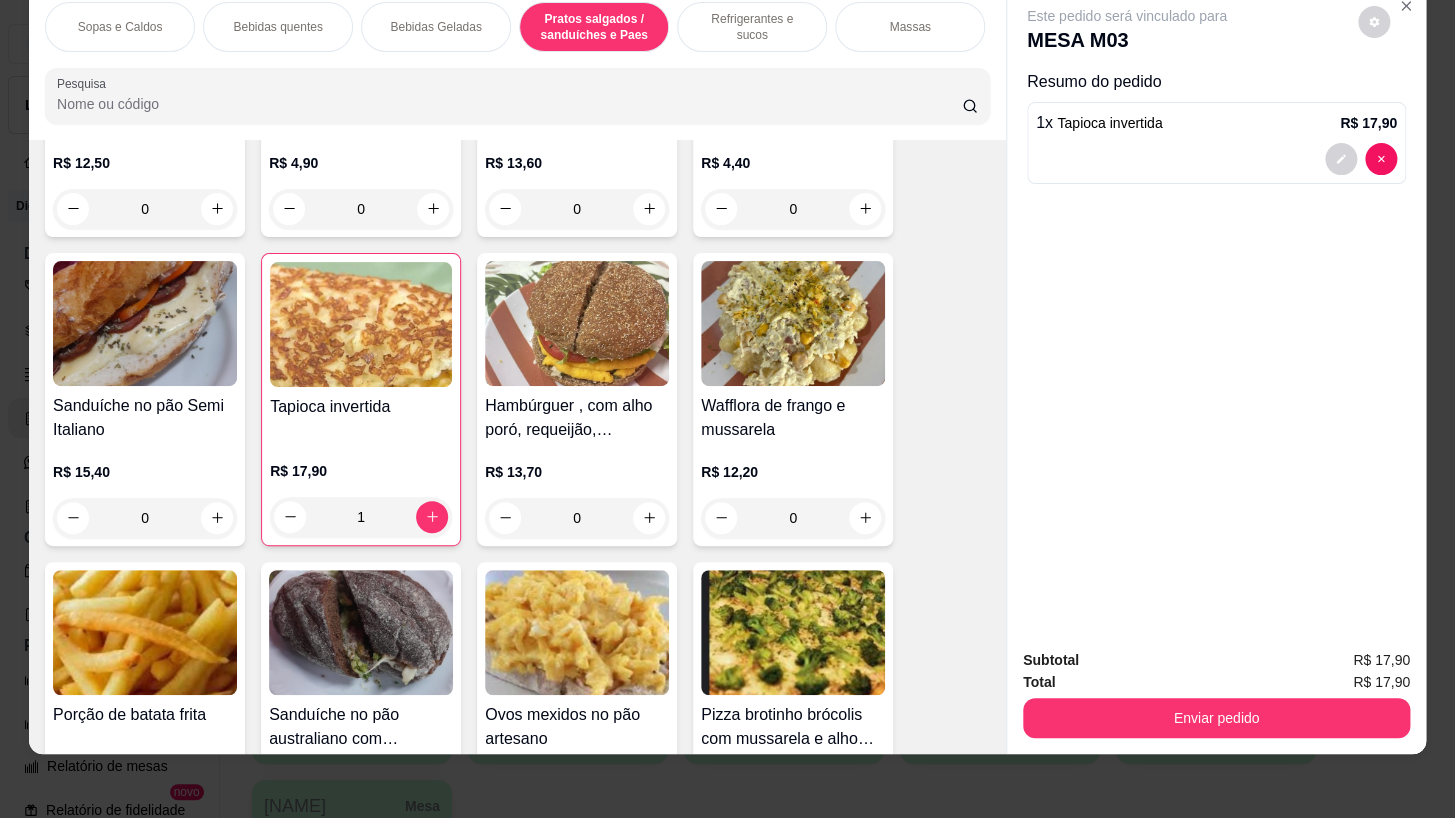 scroll, scrollTop: 5778, scrollLeft: 0, axis: vertical 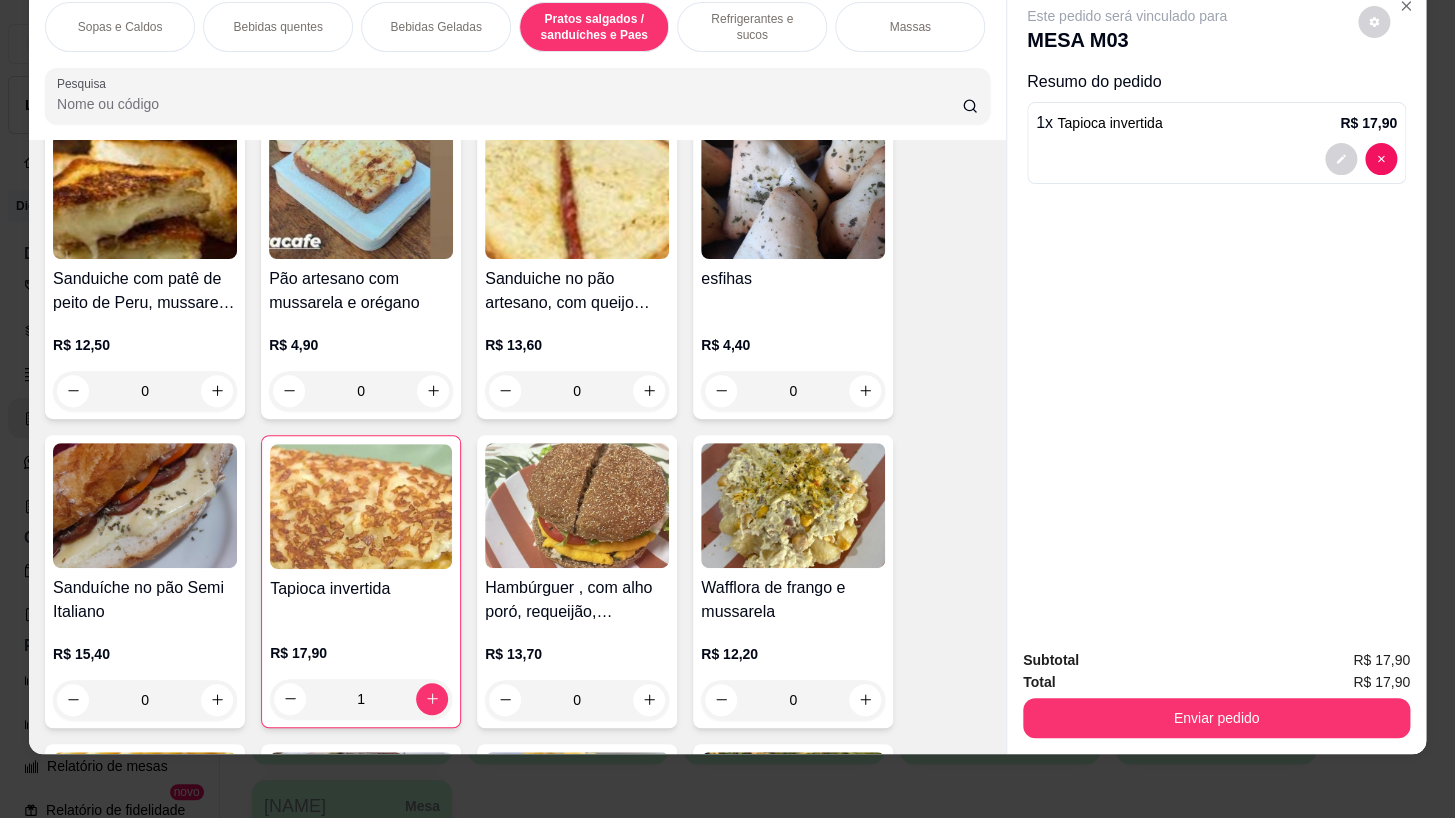 drag, startPoint x: 748, startPoint y: 17, endPoint x: 799, endPoint y: 96, distance: 94.031906 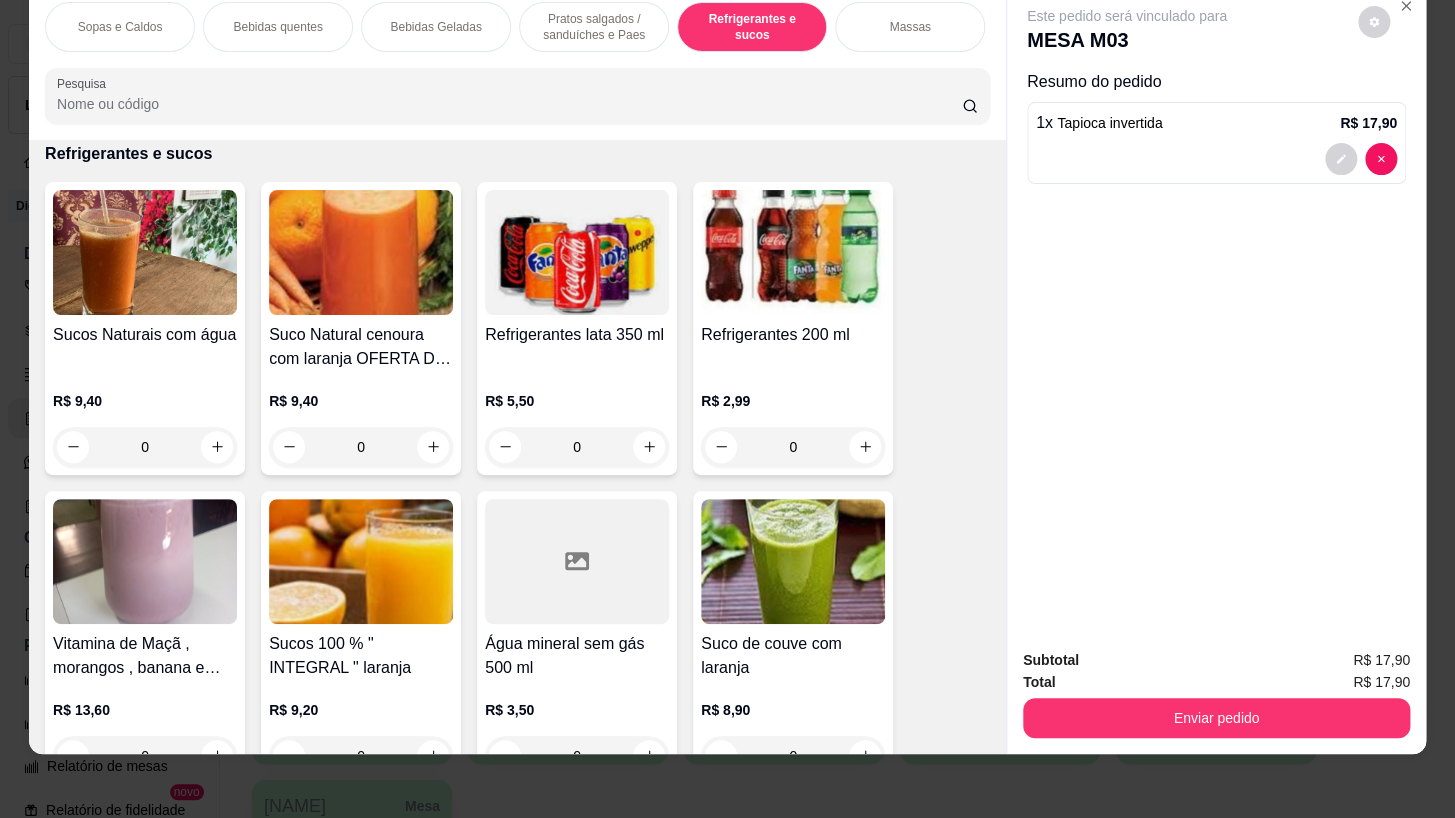 scroll, scrollTop: 8725, scrollLeft: 0, axis: vertical 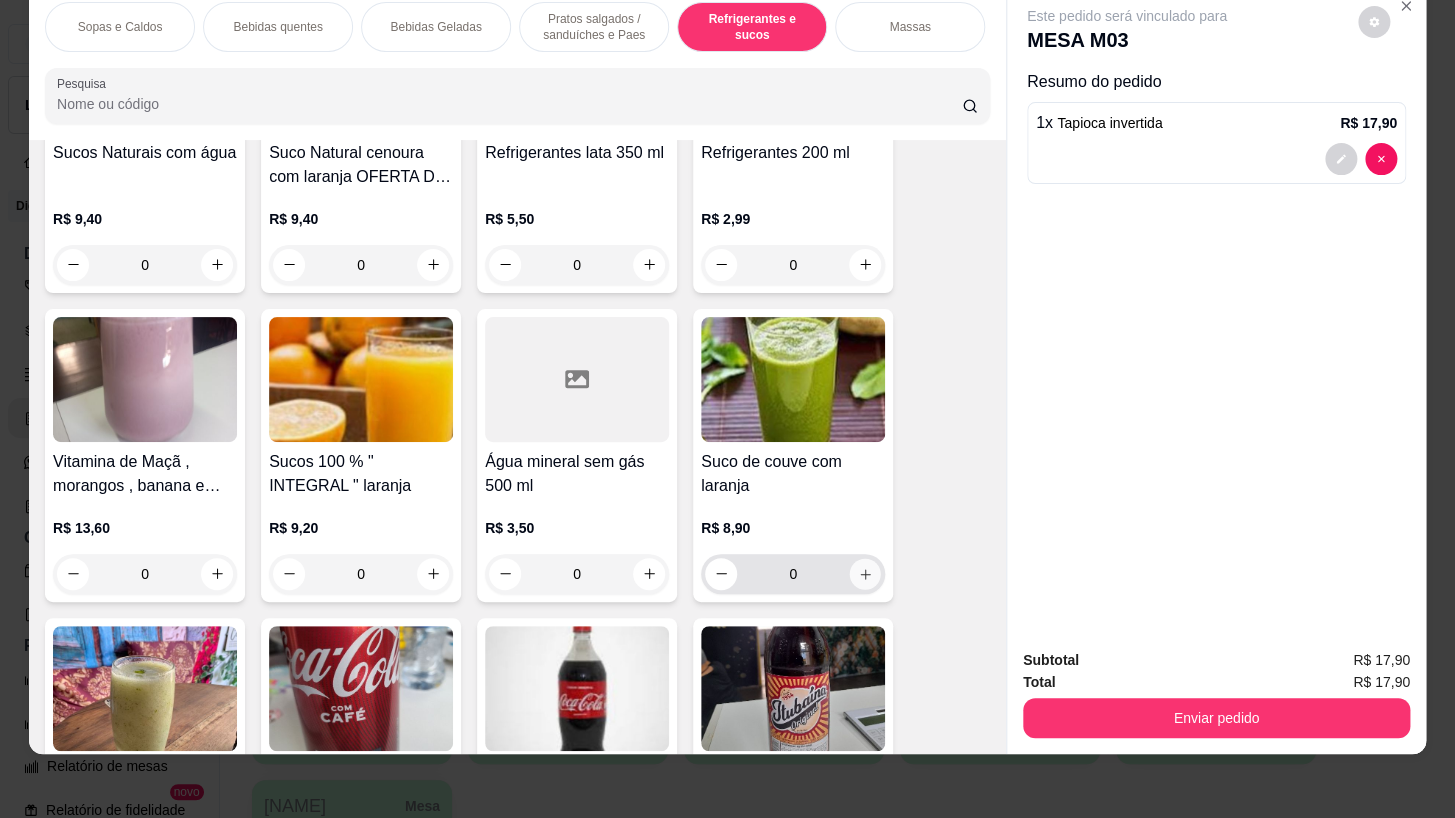 click 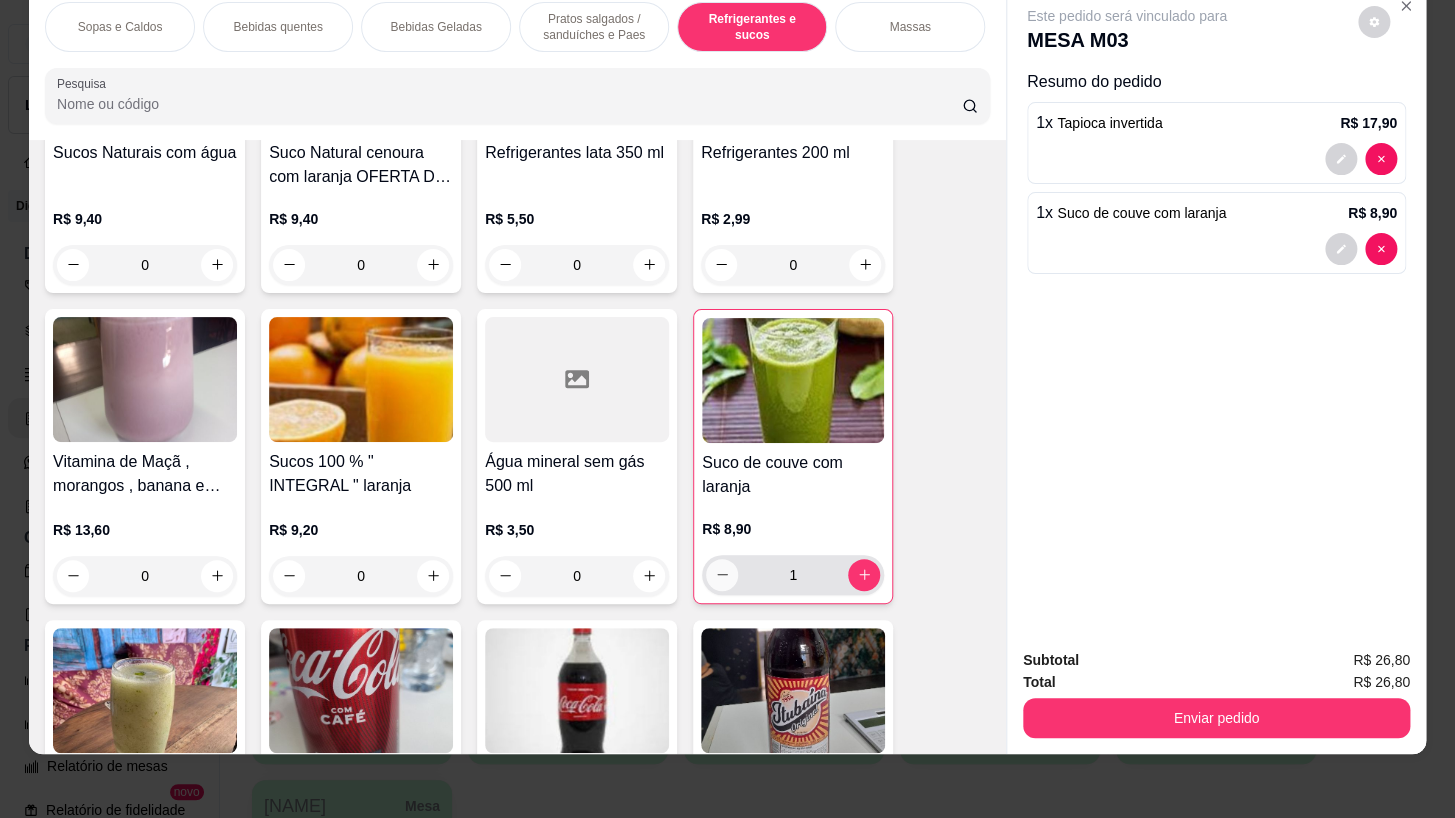 click 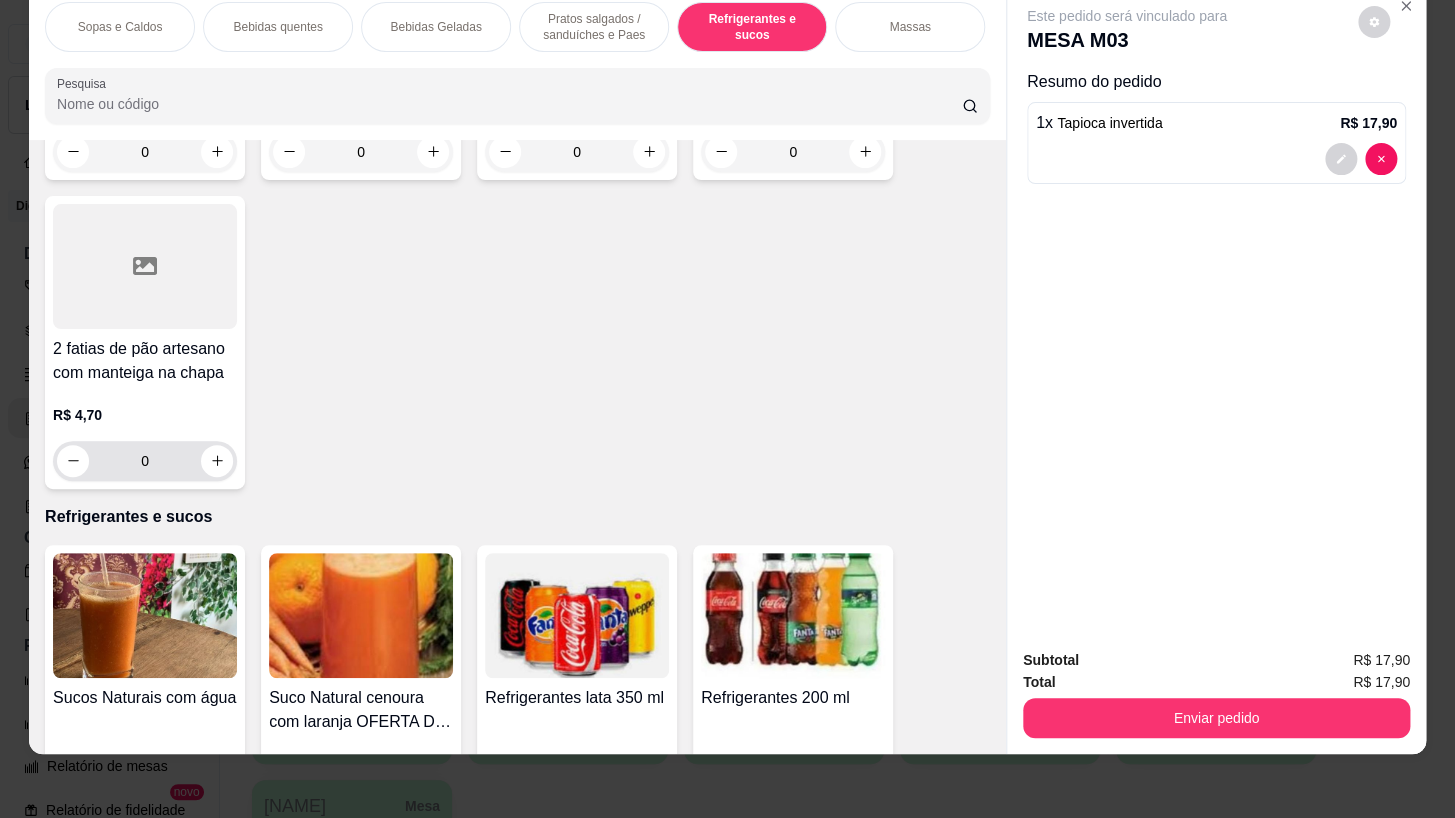 scroll, scrollTop: 8452, scrollLeft: 0, axis: vertical 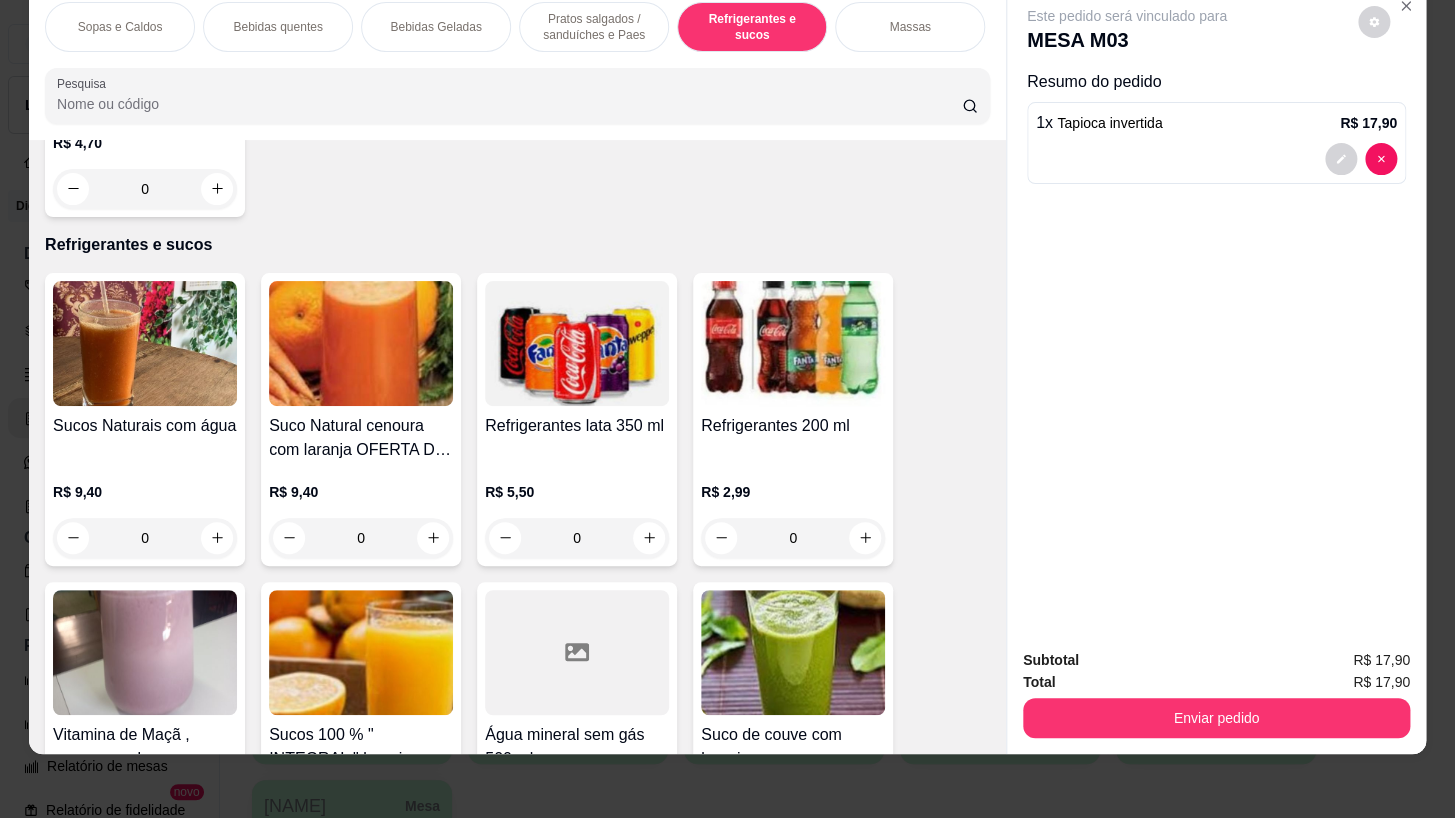 click on "0" at bounding box center [145, 538] 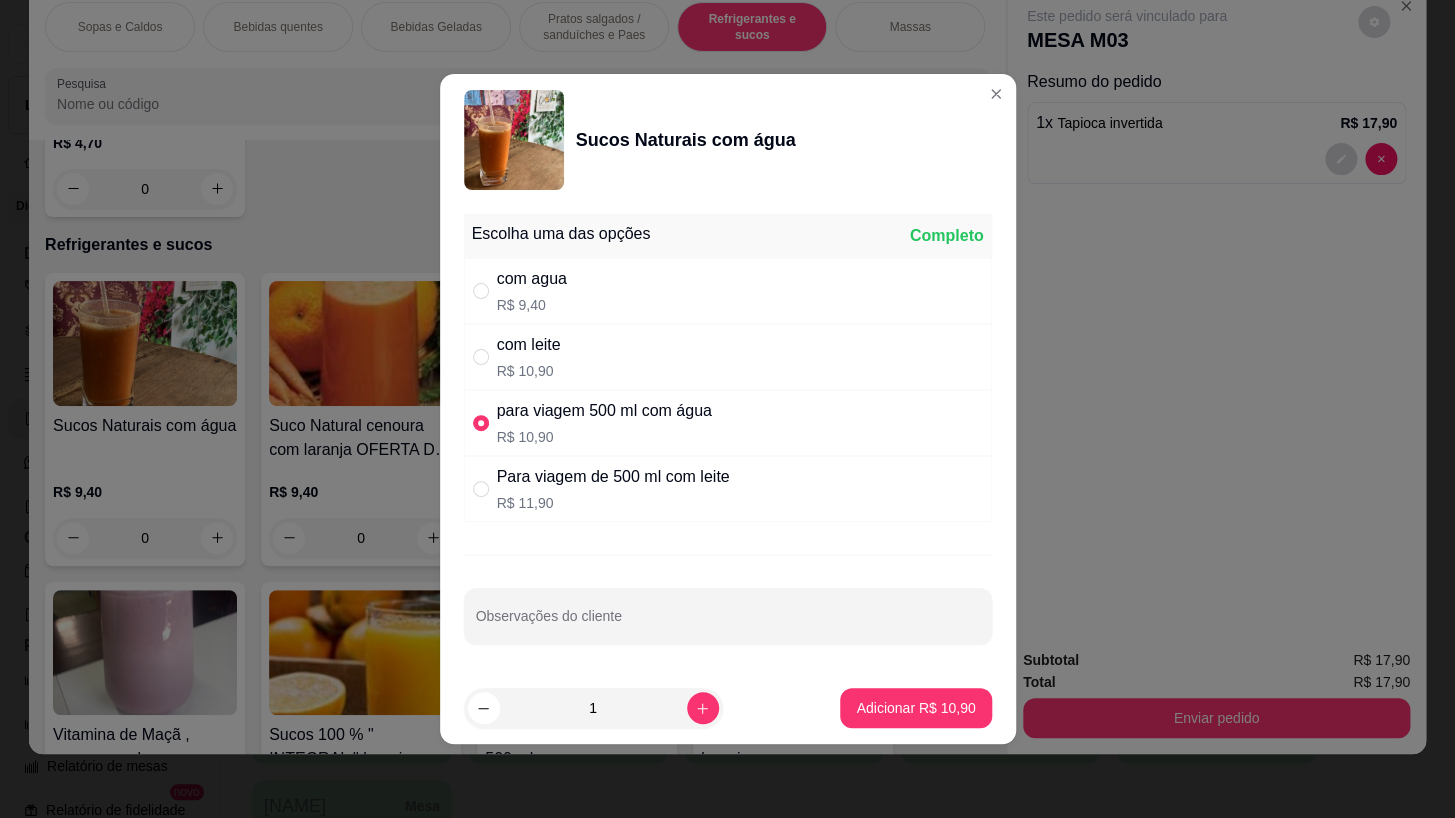 drag, startPoint x: 542, startPoint y: 282, endPoint x: 580, endPoint y: 297, distance: 40.853397 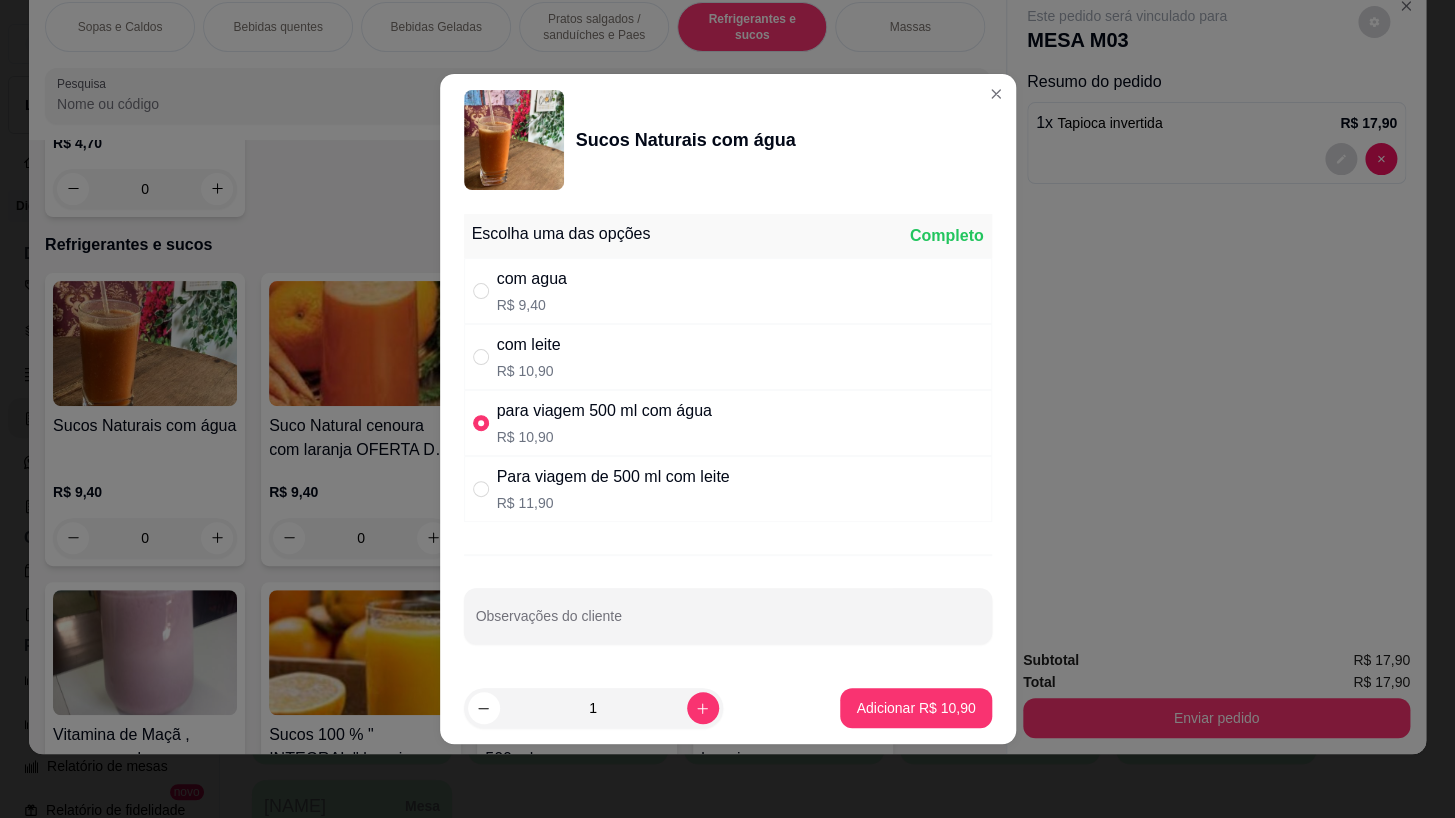 radio on "true" 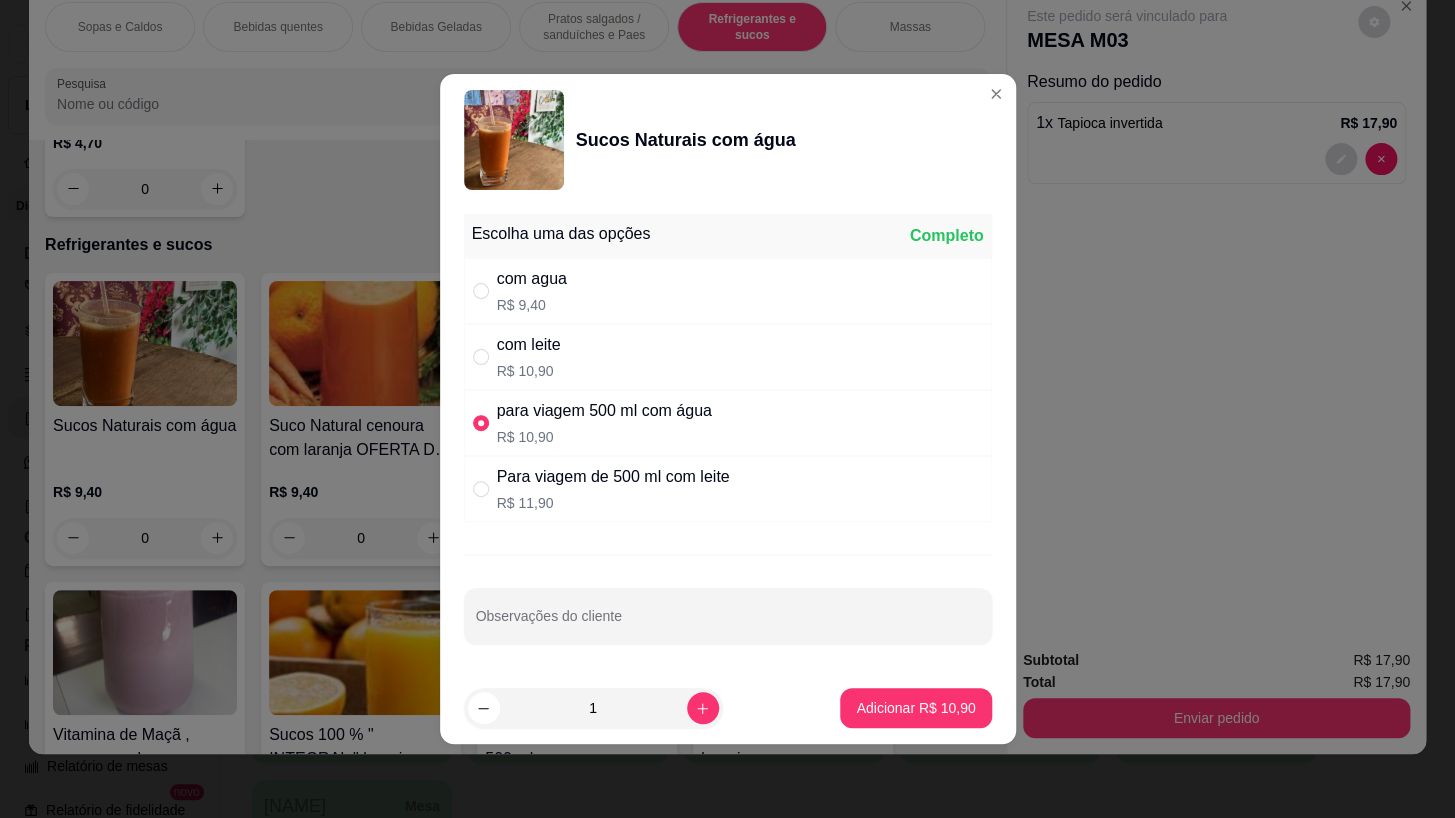 radio on "false" 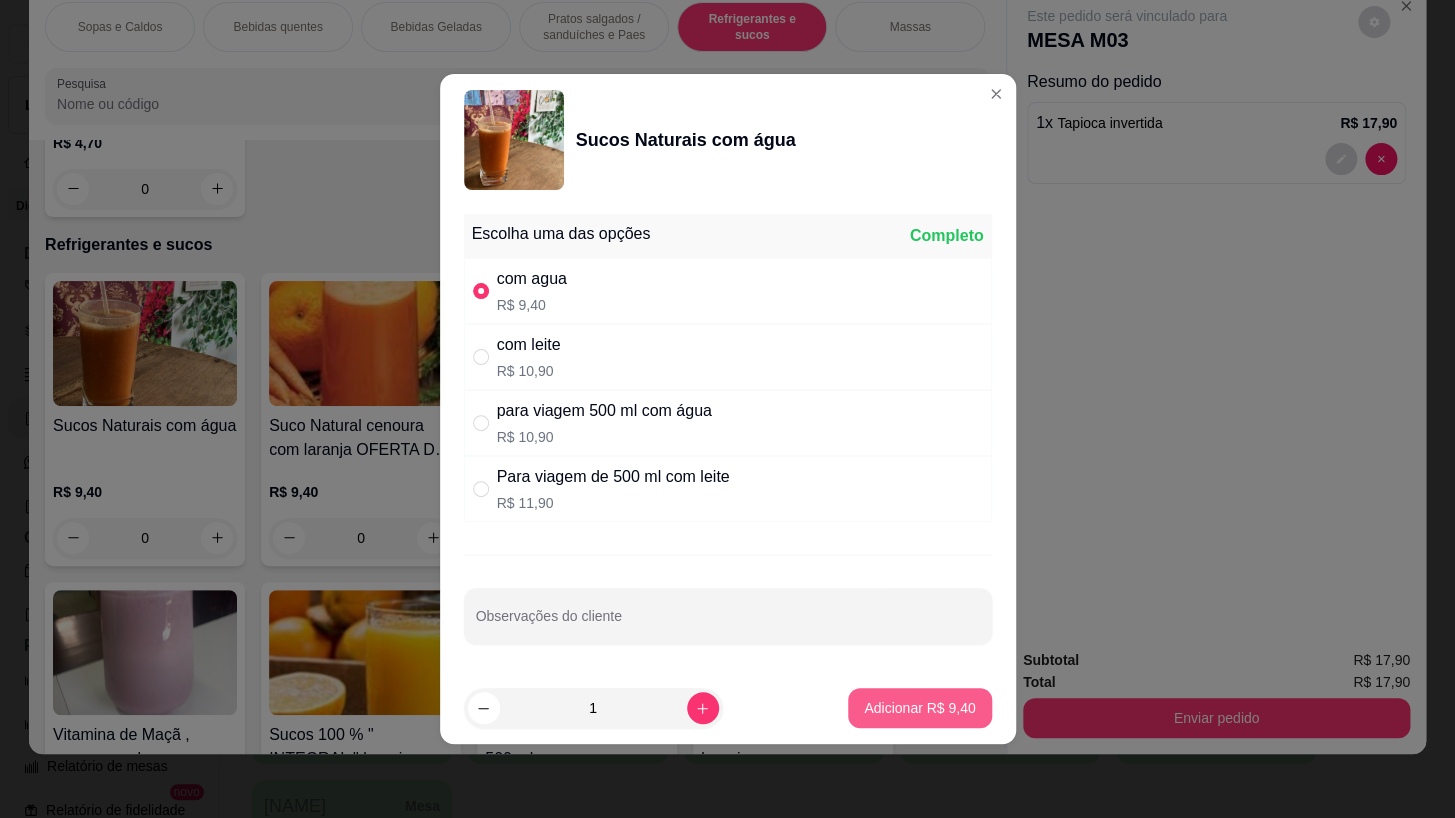 click on "Adicionar   R$ 9,40" at bounding box center [919, 708] 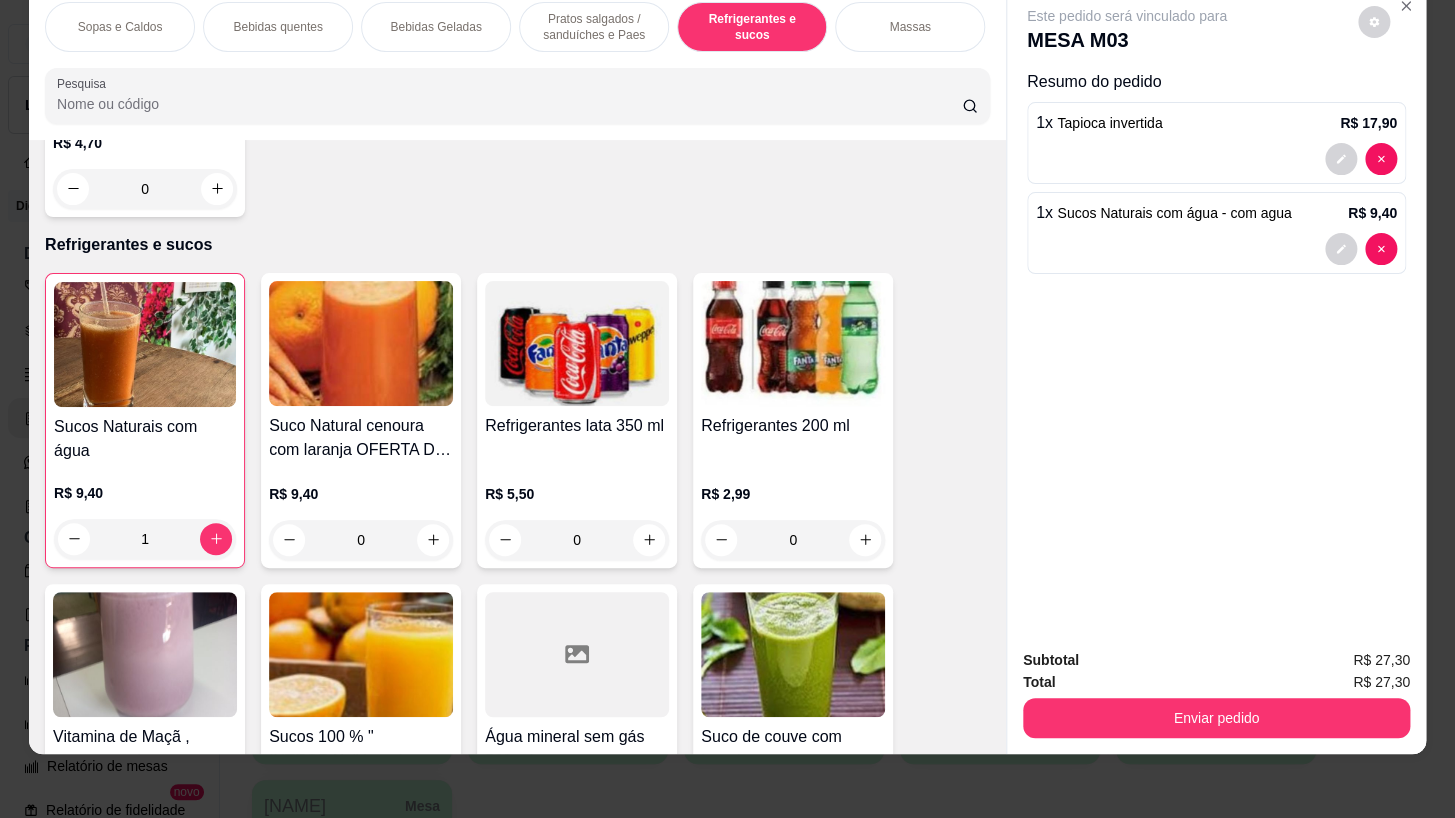 type on "1" 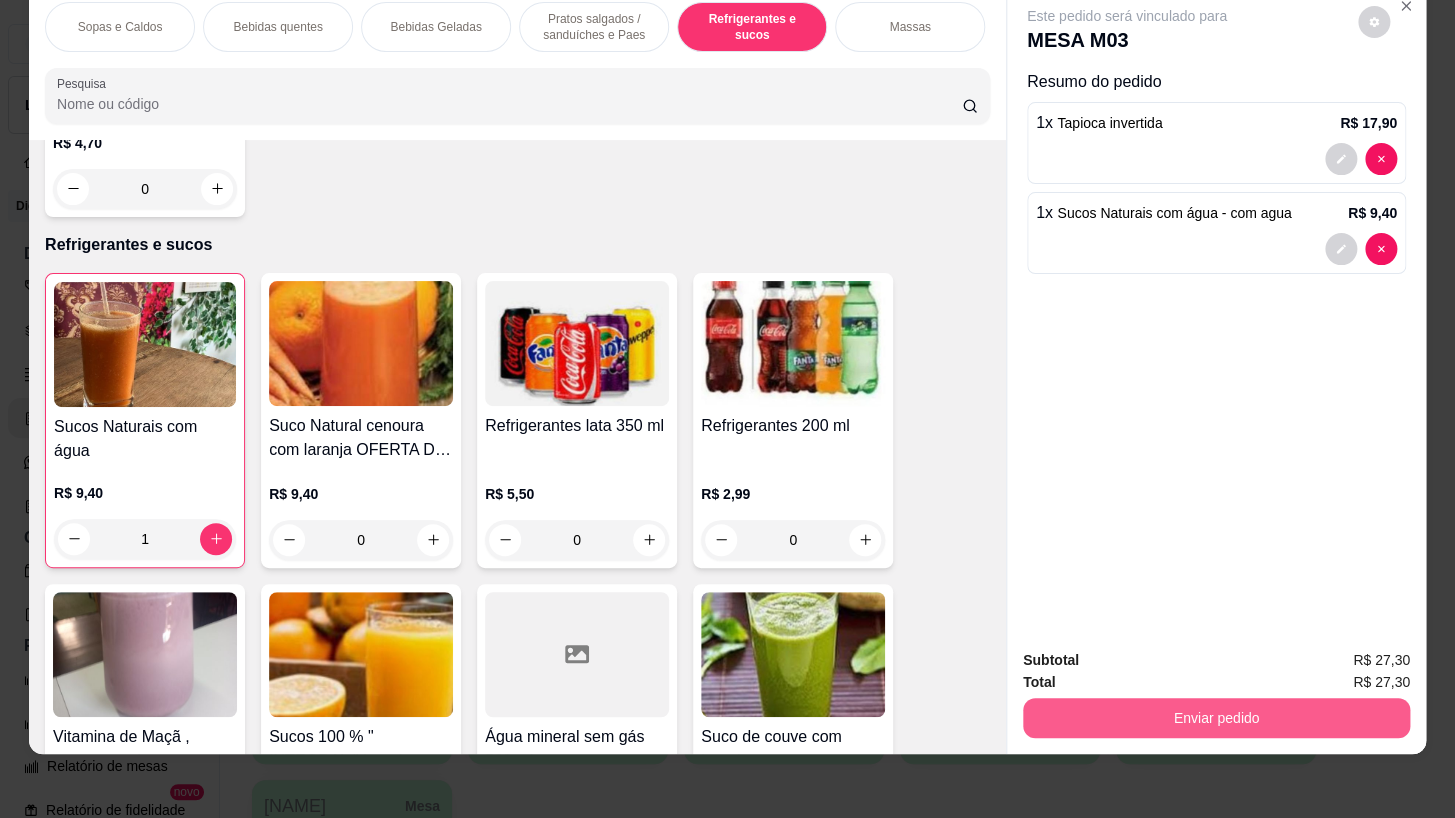 click on "Enviar pedido" at bounding box center (1216, 718) 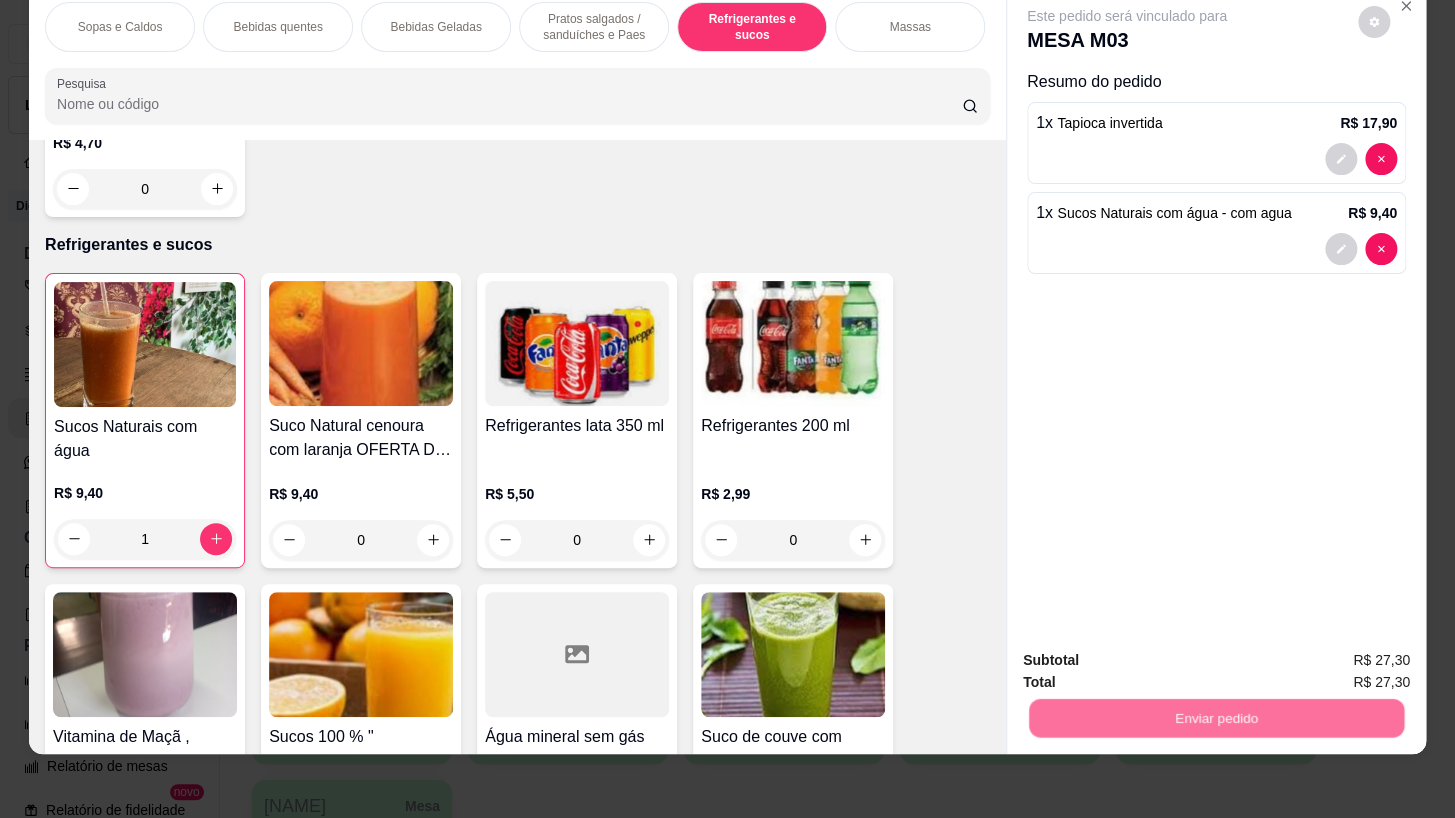 click on "Deseja registrar o cliente que fez esse pedido? Essa é uma forma de identificar quem consumiu cada item na mesa e facilitar o pagamento do consumo. Não registrar e enviar pedido Sim, quero registrar" at bounding box center [1209, 632] 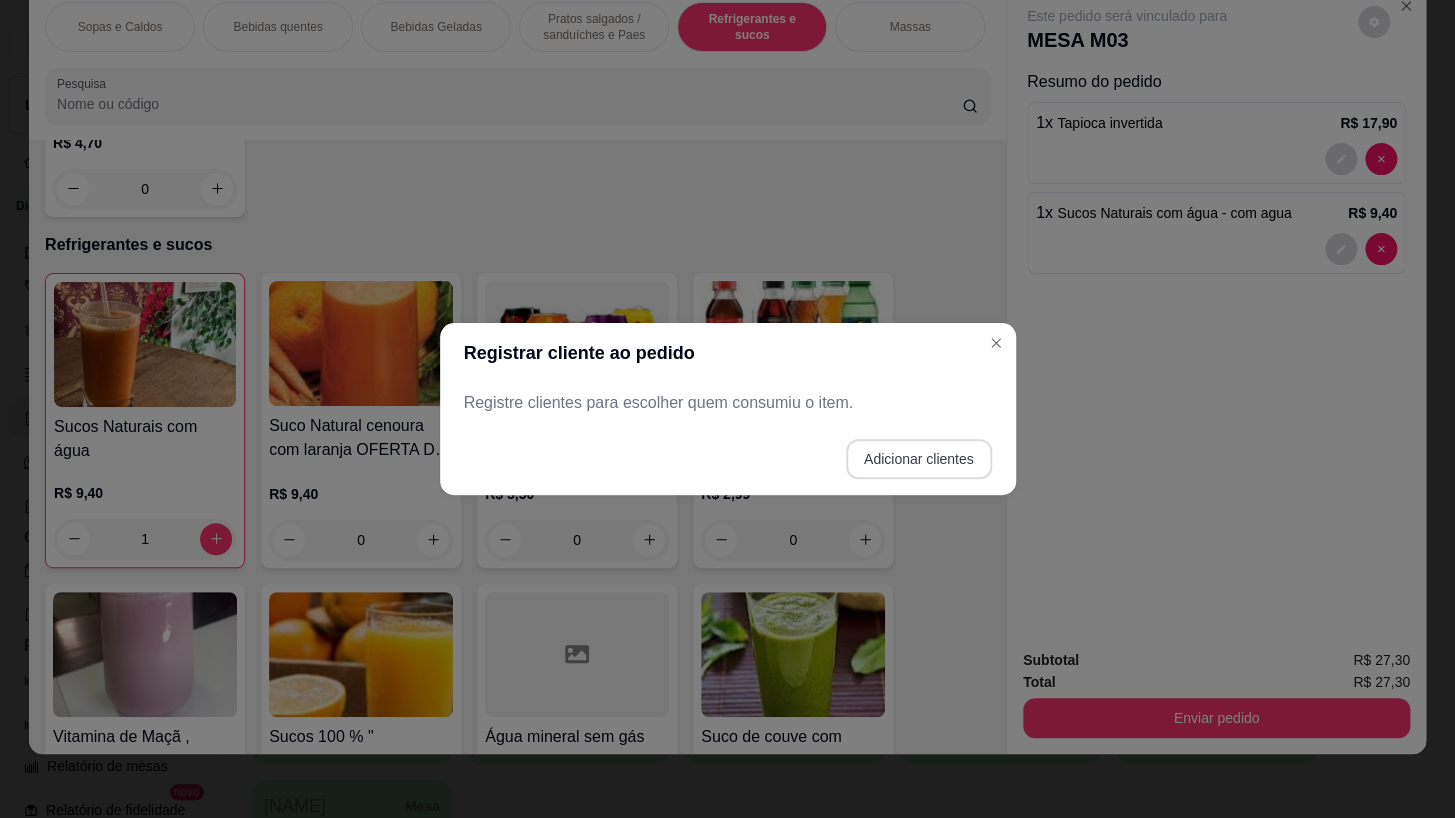 click on "Adicionar clientes" at bounding box center [728, 459] 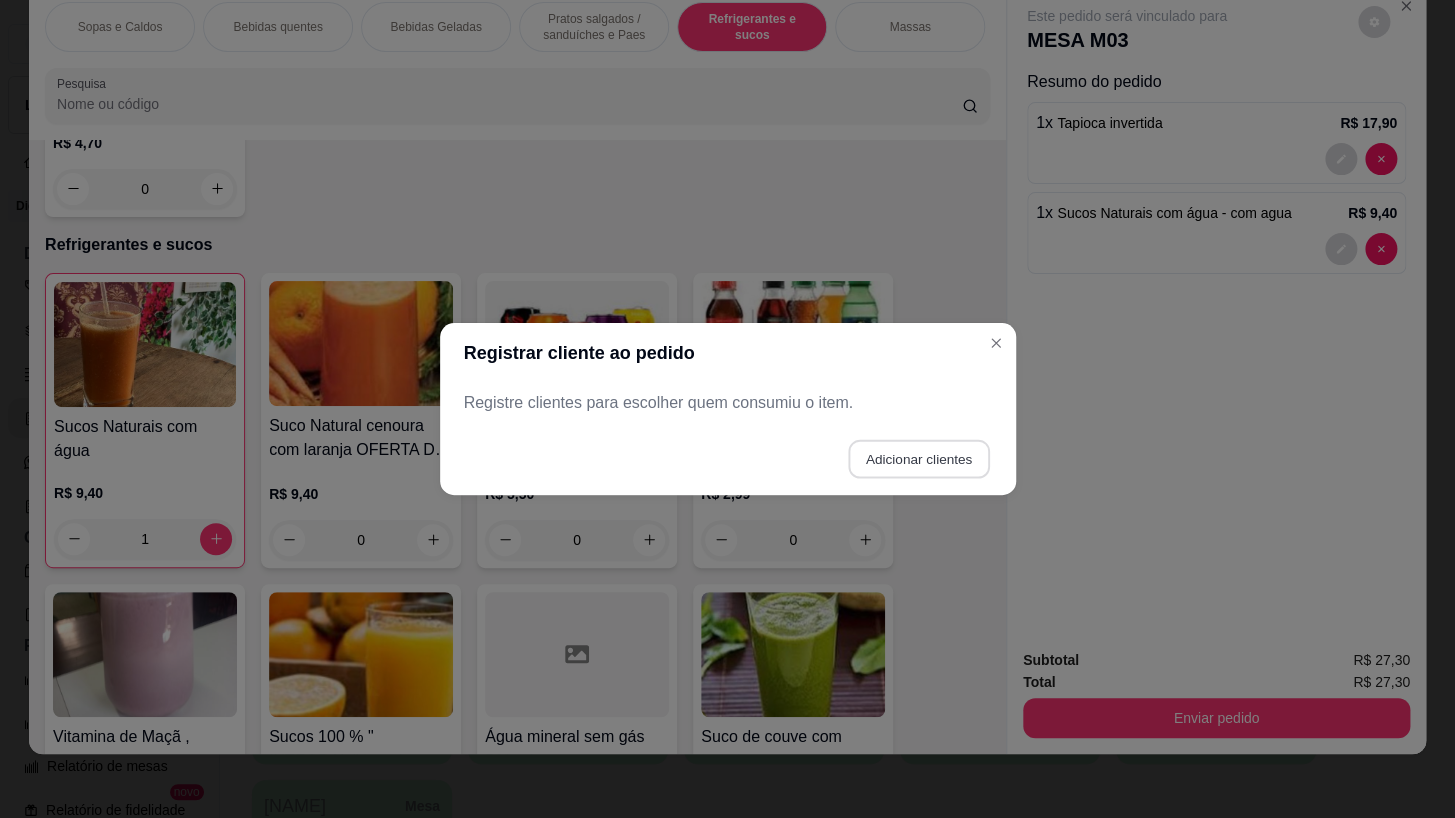 click on "Adicionar clientes" at bounding box center [918, 459] 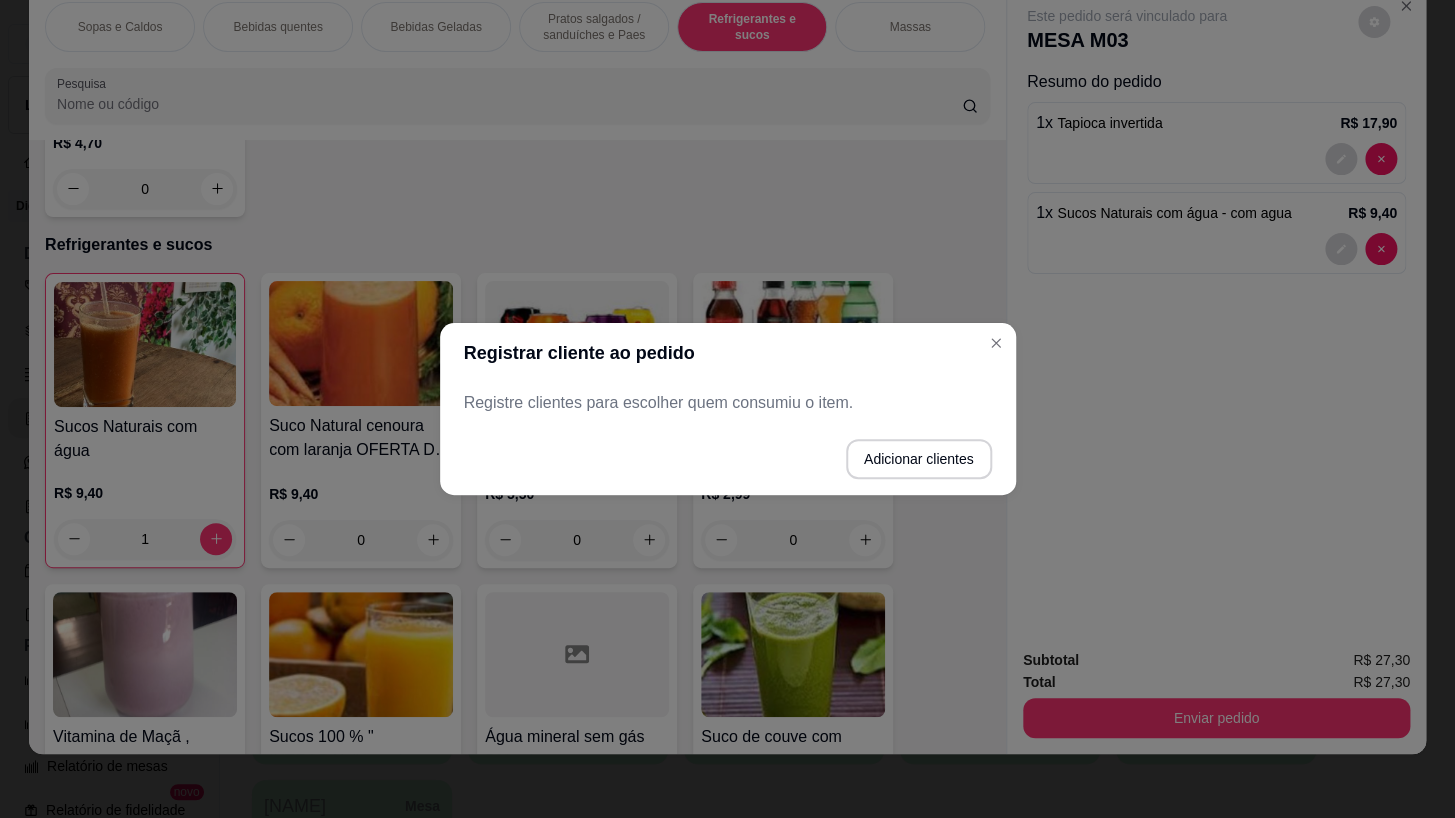 click on "Nome do cliente" at bounding box center (728, 411) 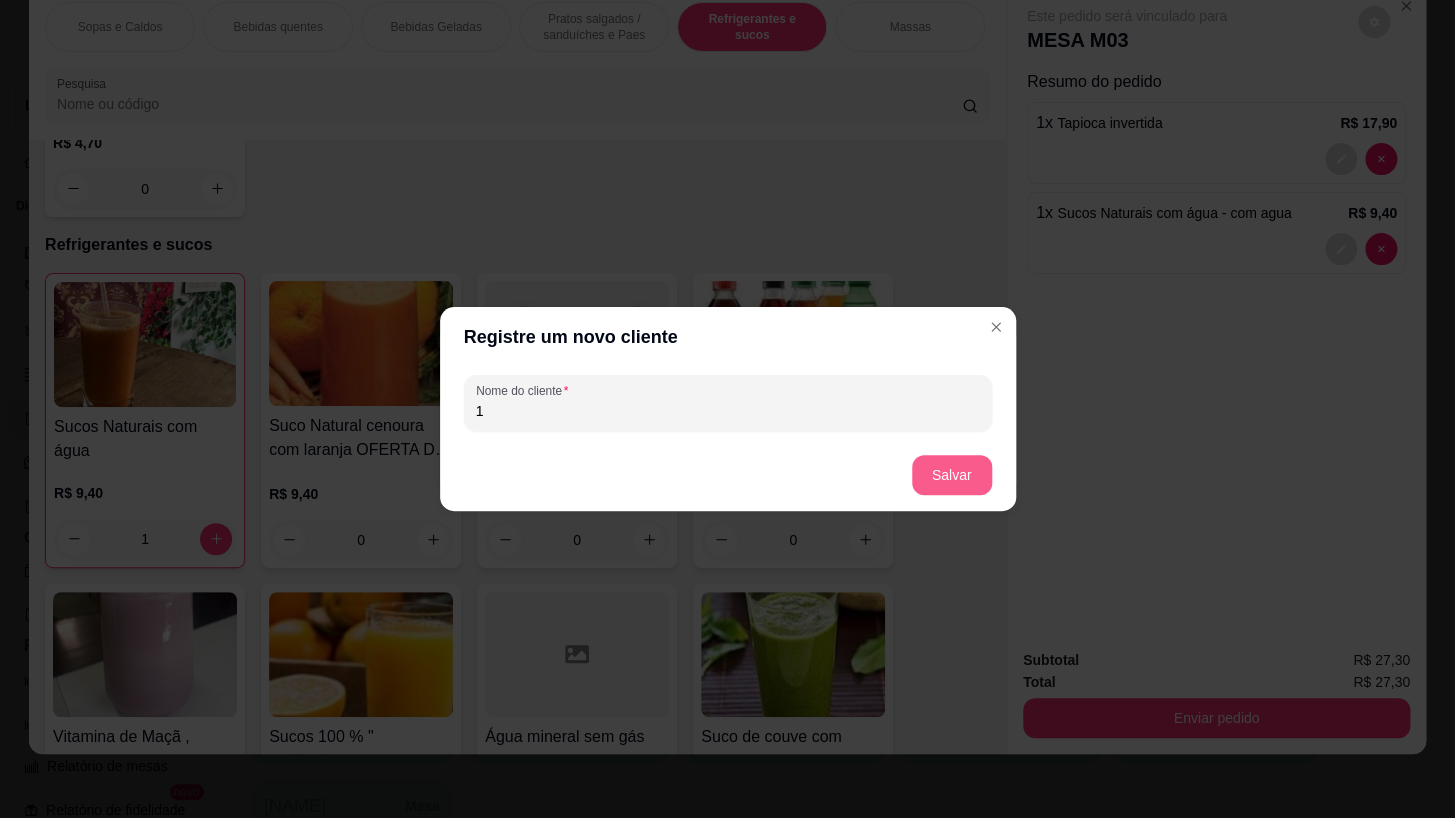 type on "1" 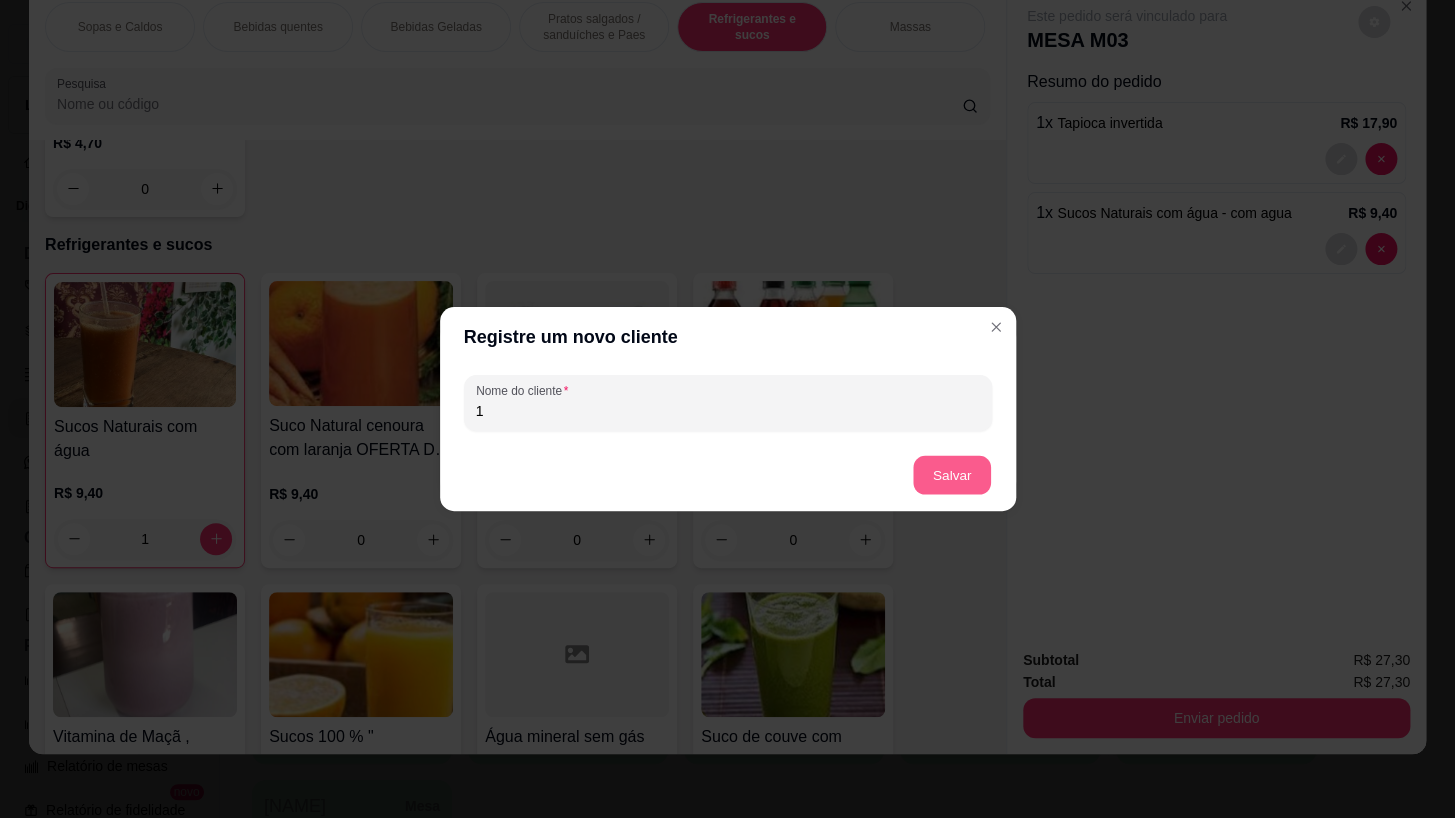 click on "Salvar" at bounding box center [952, 475] 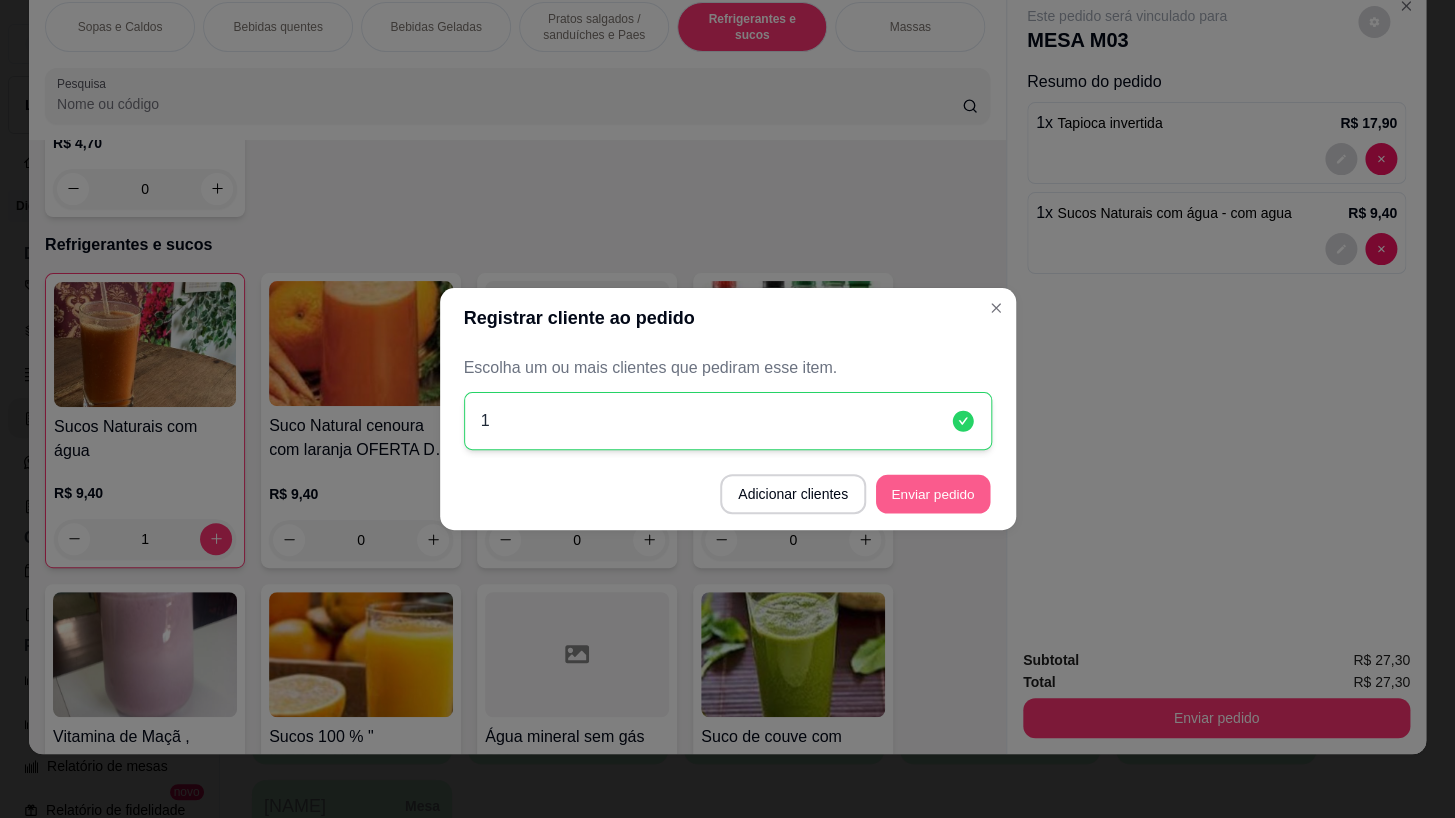 click on "Enviar pedido" at bounding box center [933, 494] 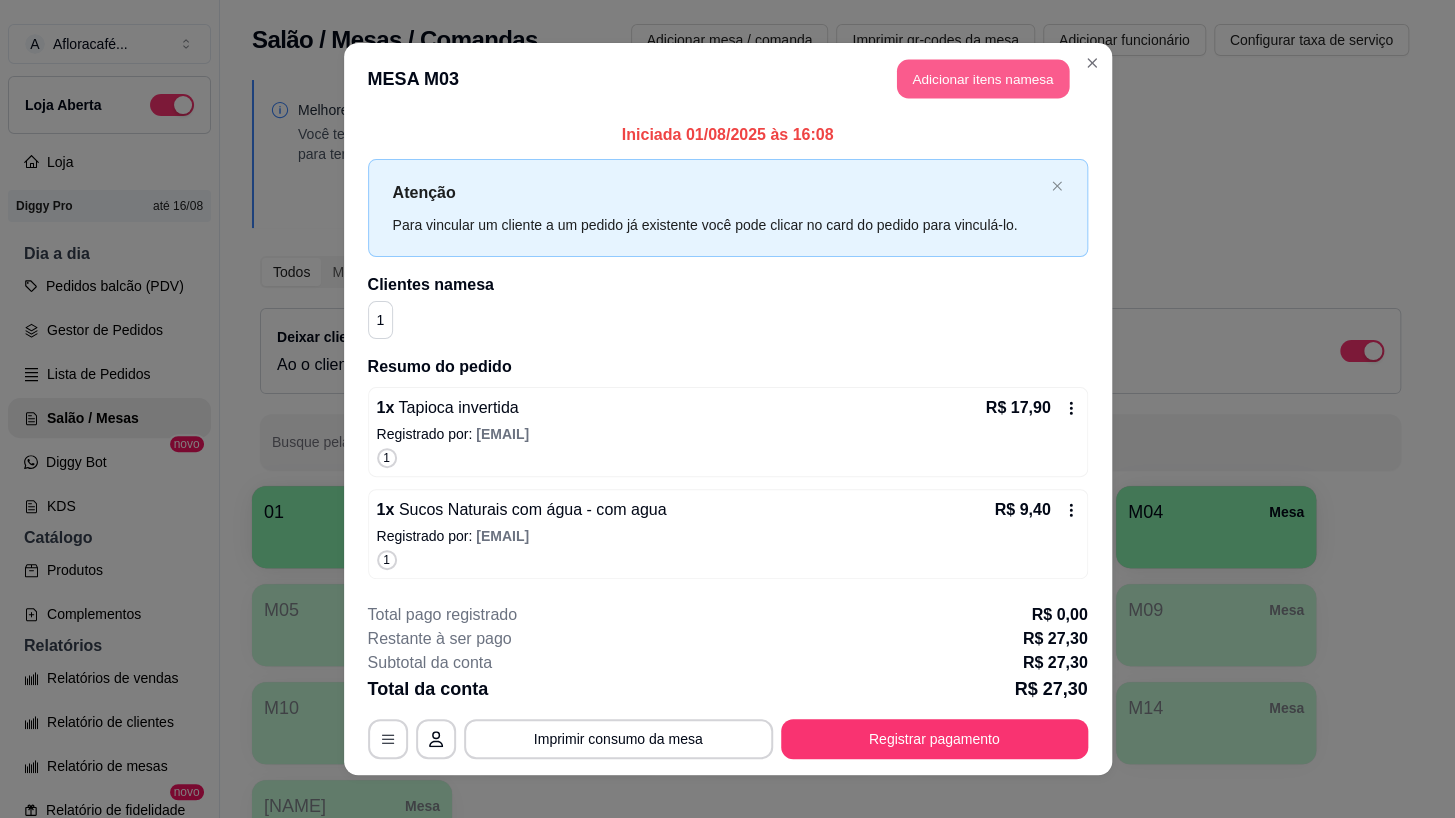 click on "Adicionar itens na  mesa" at bounding box center (983, 79) 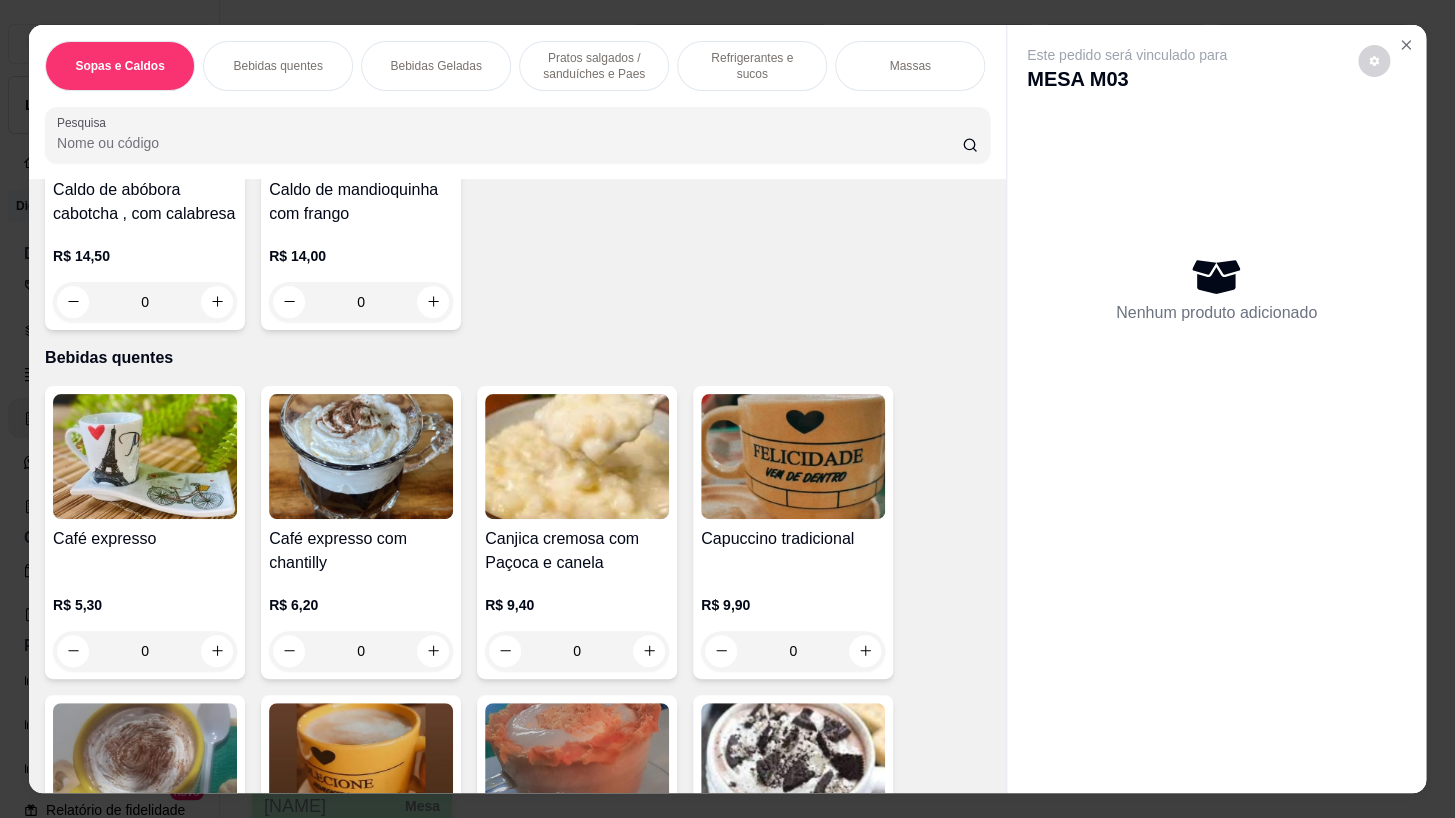 scroll, scrollTop: 545, scrollLeft: 0, axis: vertical 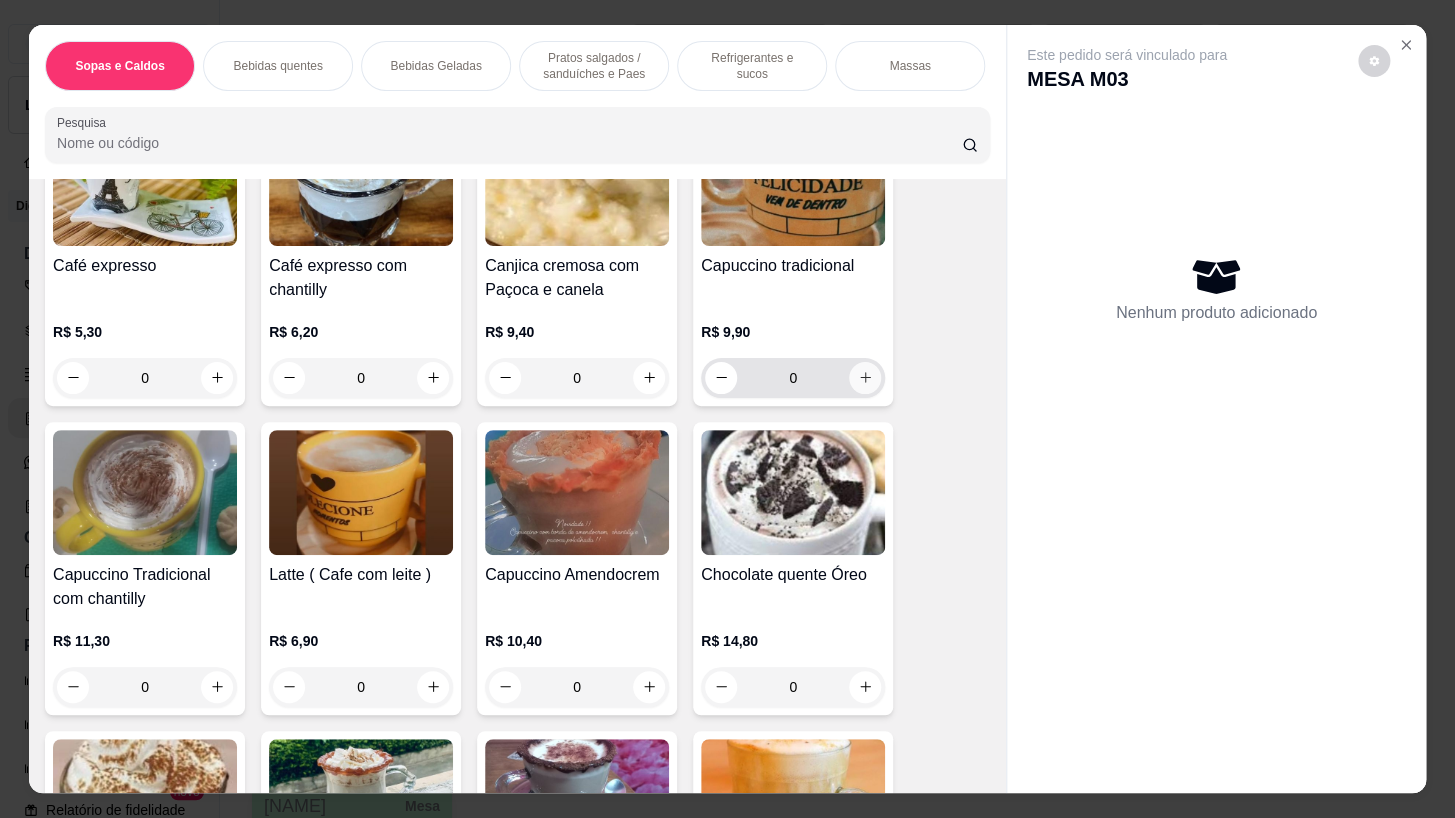 click at bounding box center (865, 378) 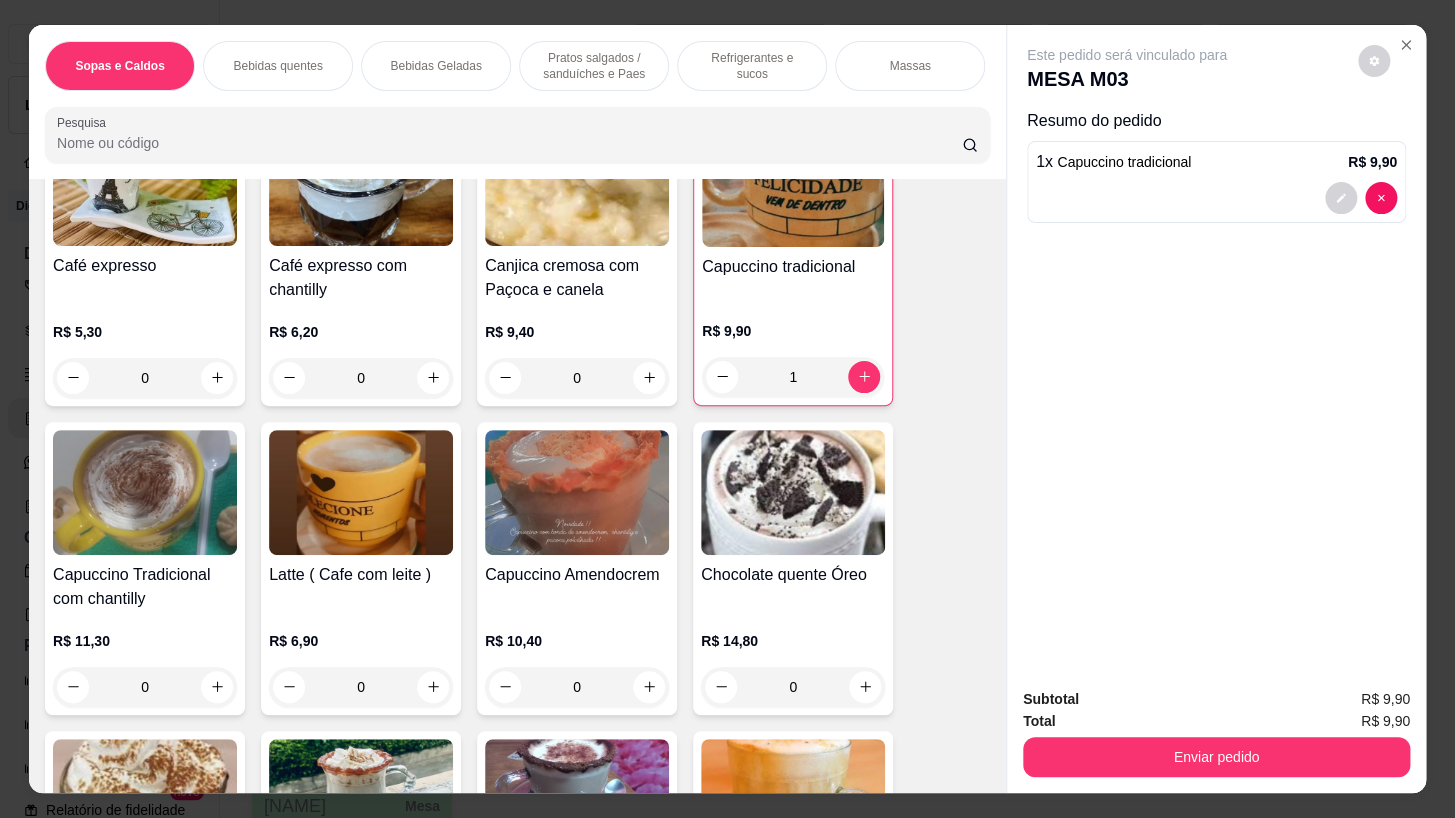 scroll, scrollTop: 0, scrollLeft: 785, axis: horizontal 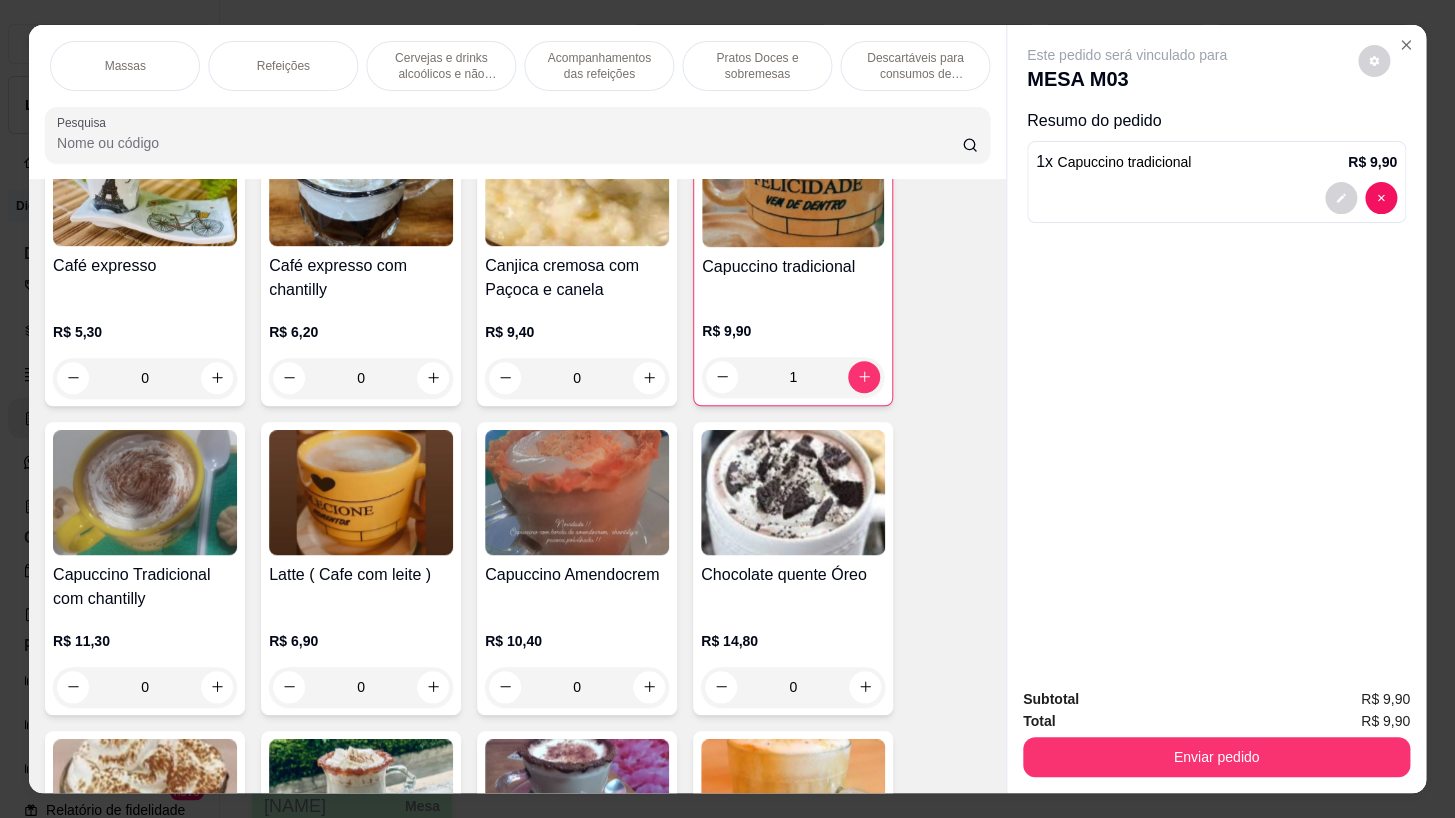 click on "Pratos Doces e sobremesas" at bounding box center [757, 66] 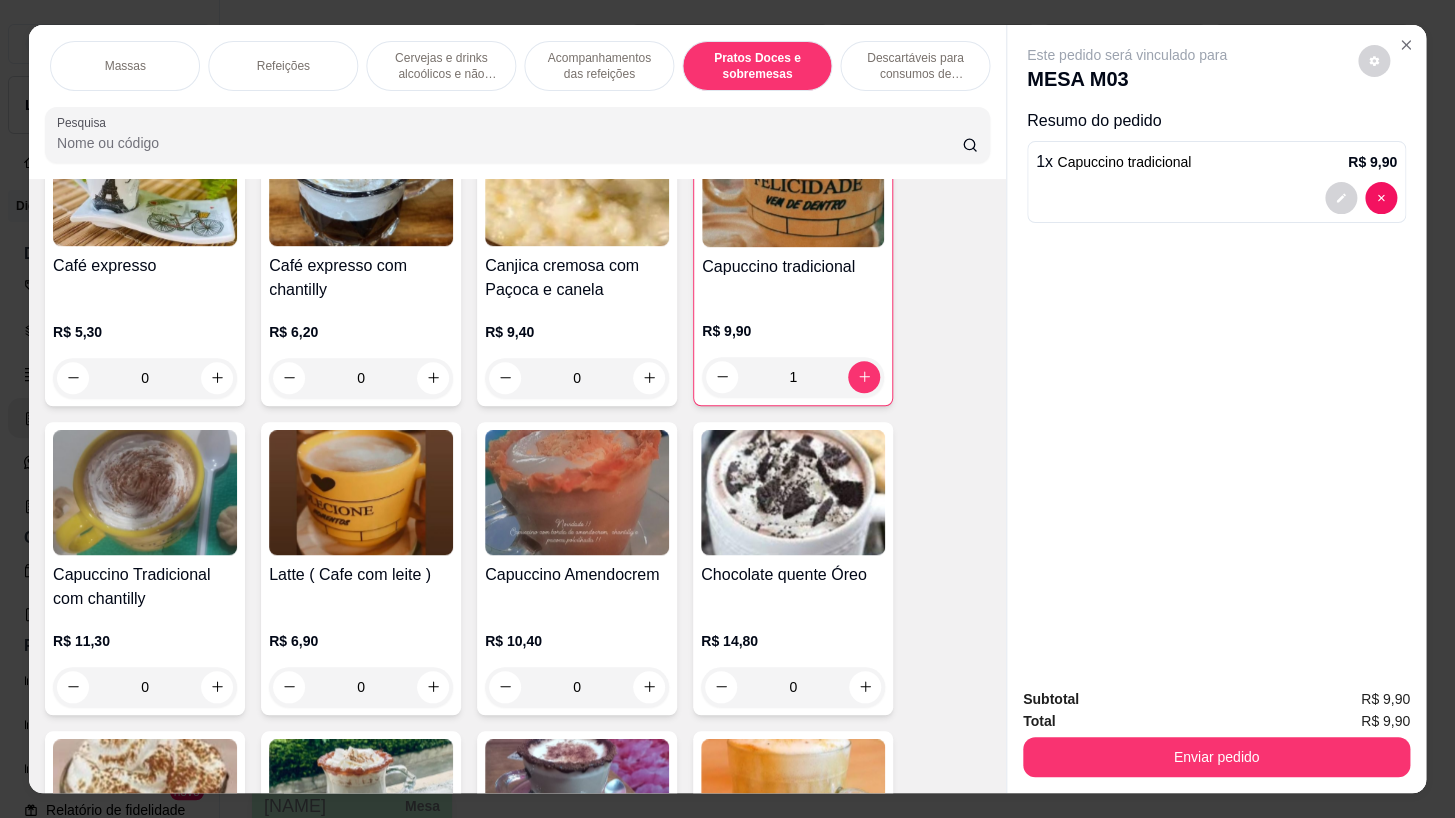 scroll, scrollTop: 14233, scrollLeft: 0, axis: vertical 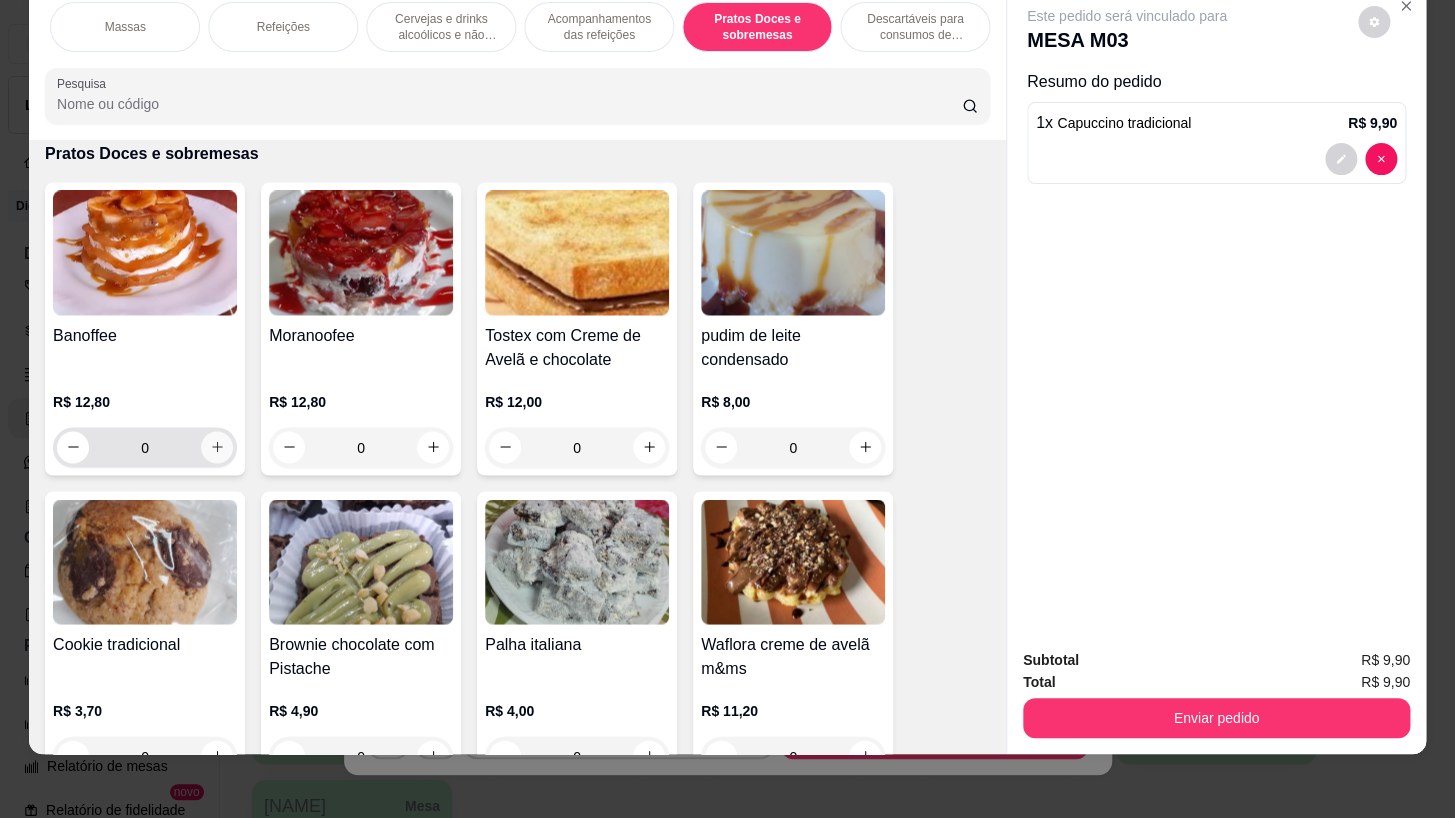 click at bounding box center (217, 447) 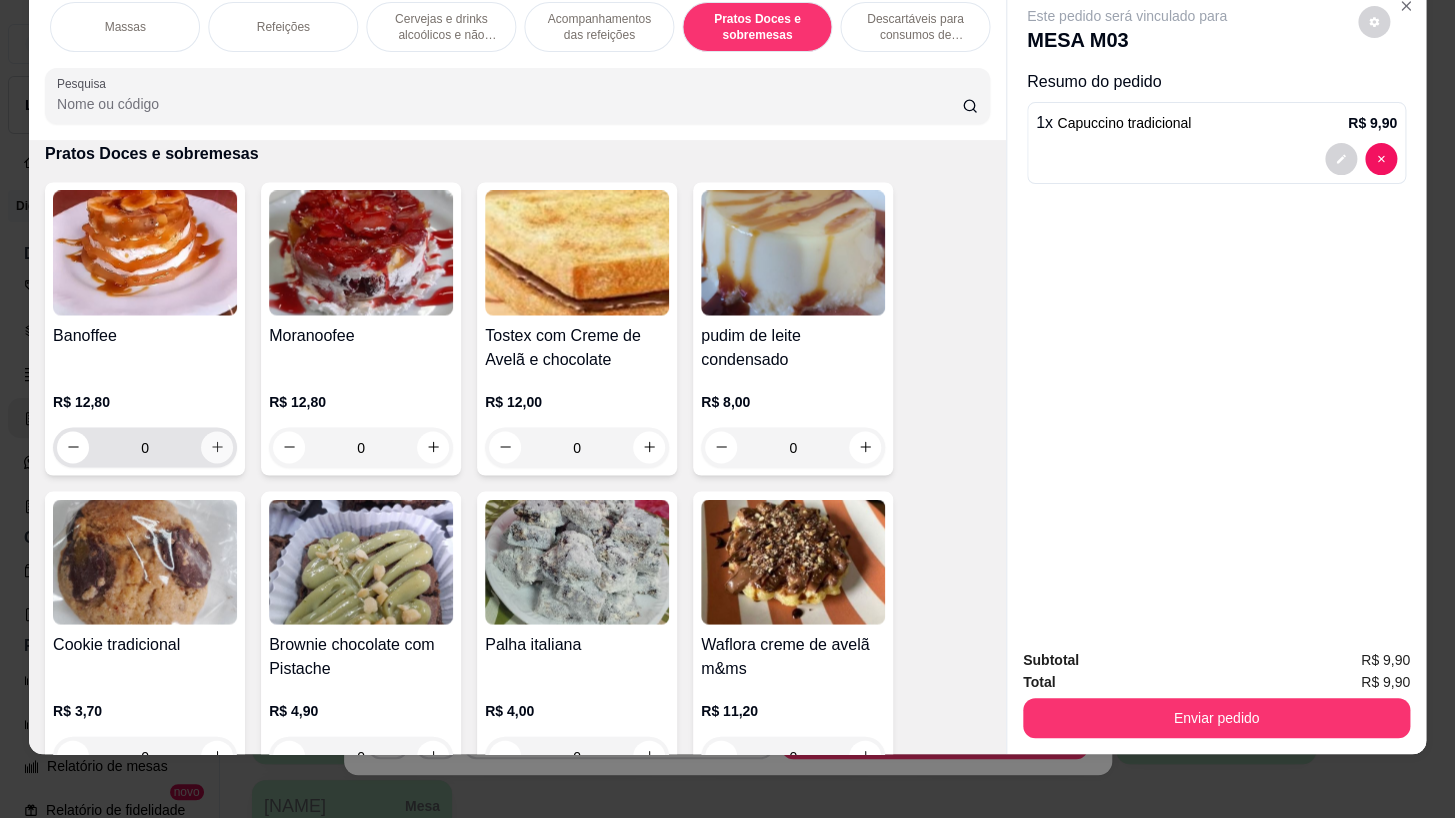 type on "1" 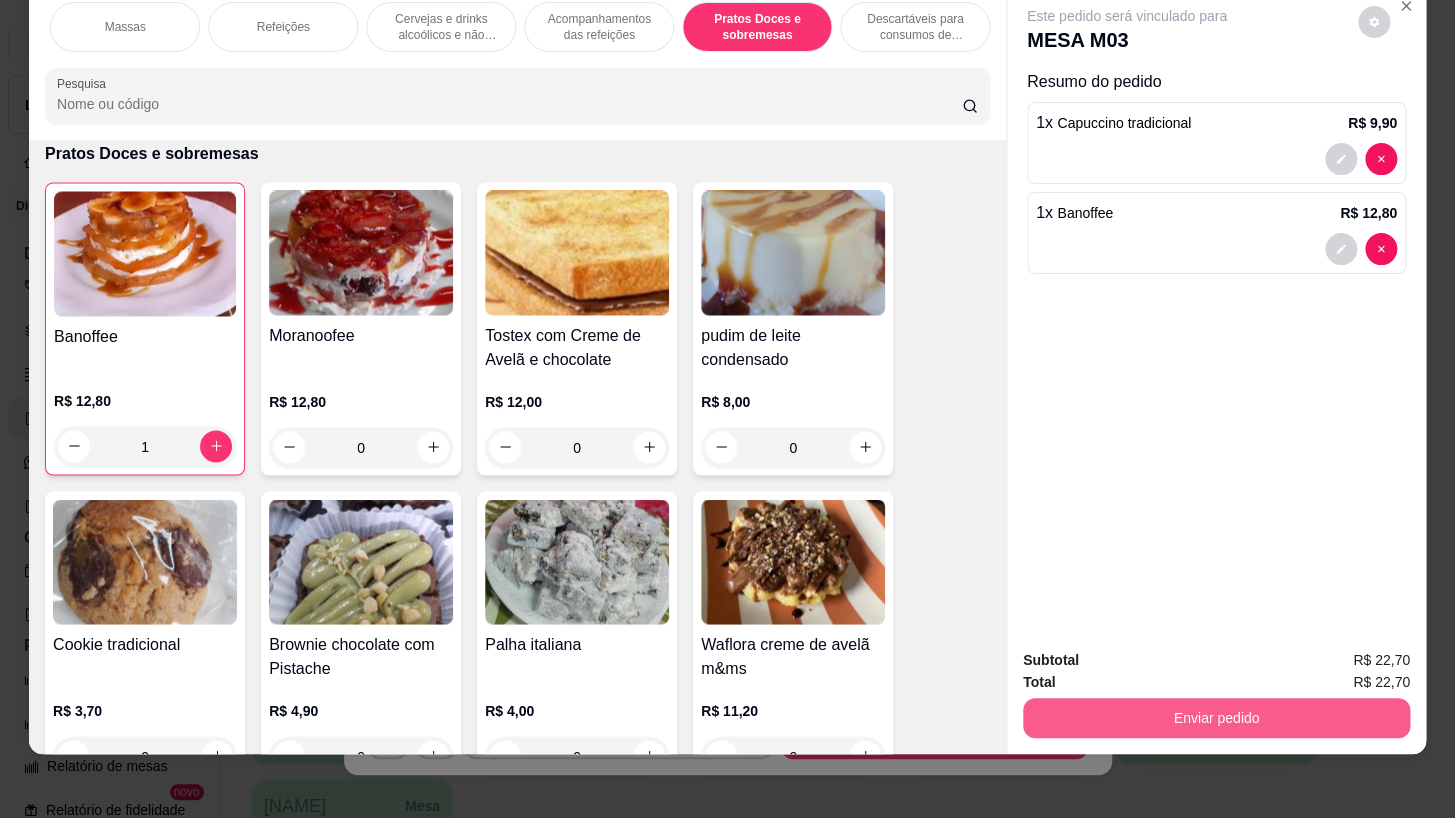 click on "Enviar pedido" at bounding box center (1216, 718) 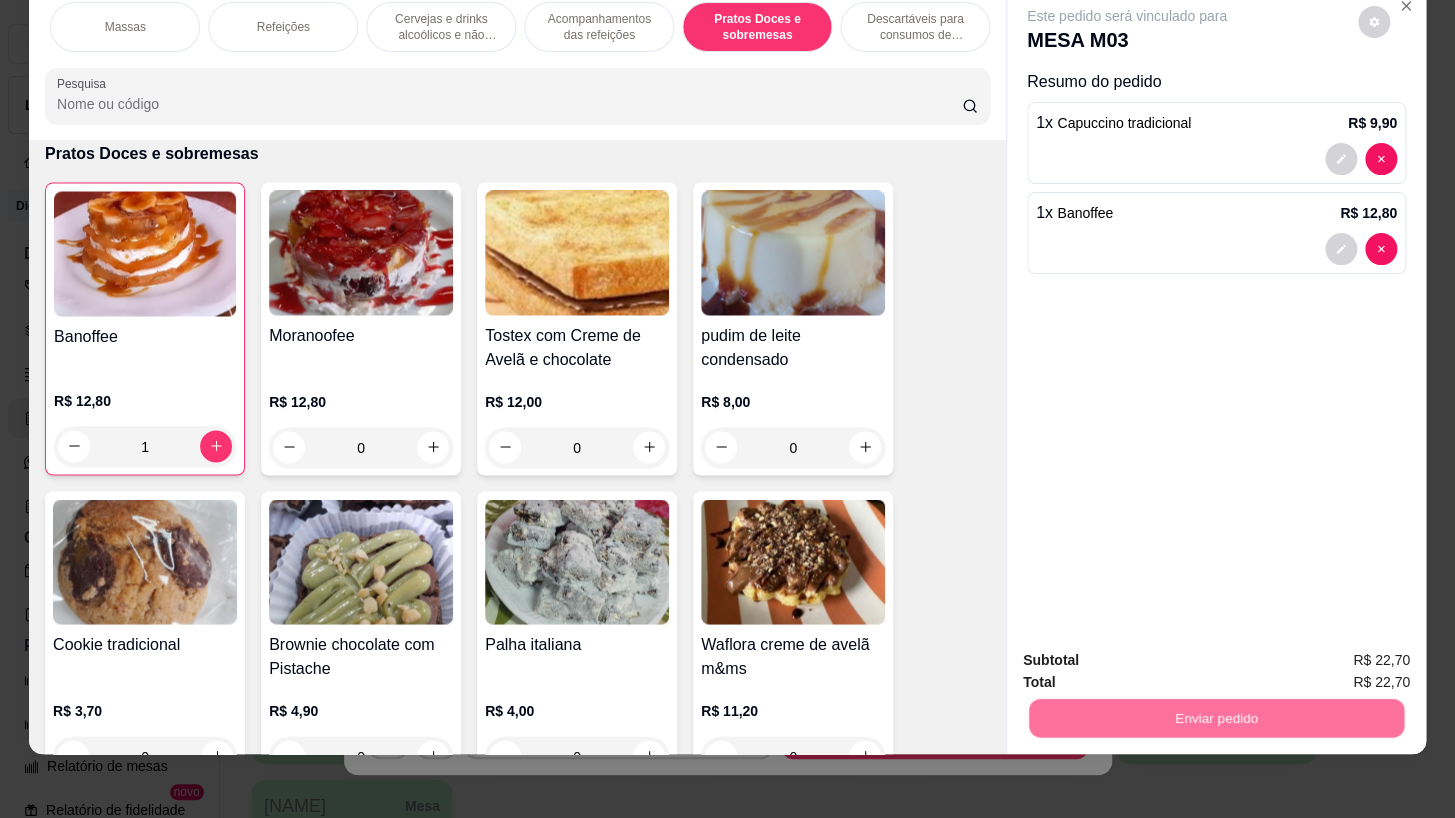 click on "Sim, quero registrar" at bounding box center [1340, 656] 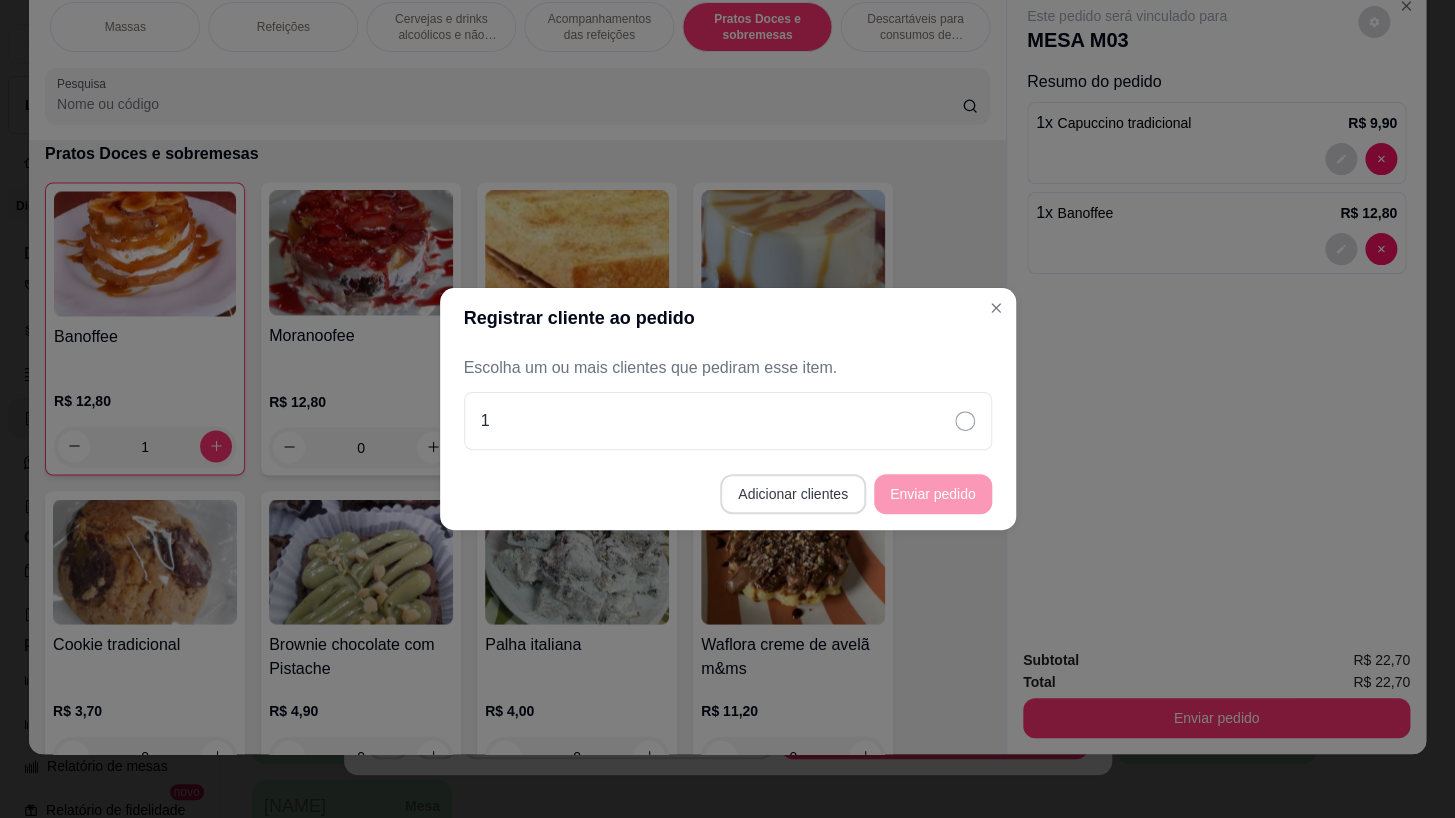 click on "Adicionar clientes" at bounding box center (793, 494) 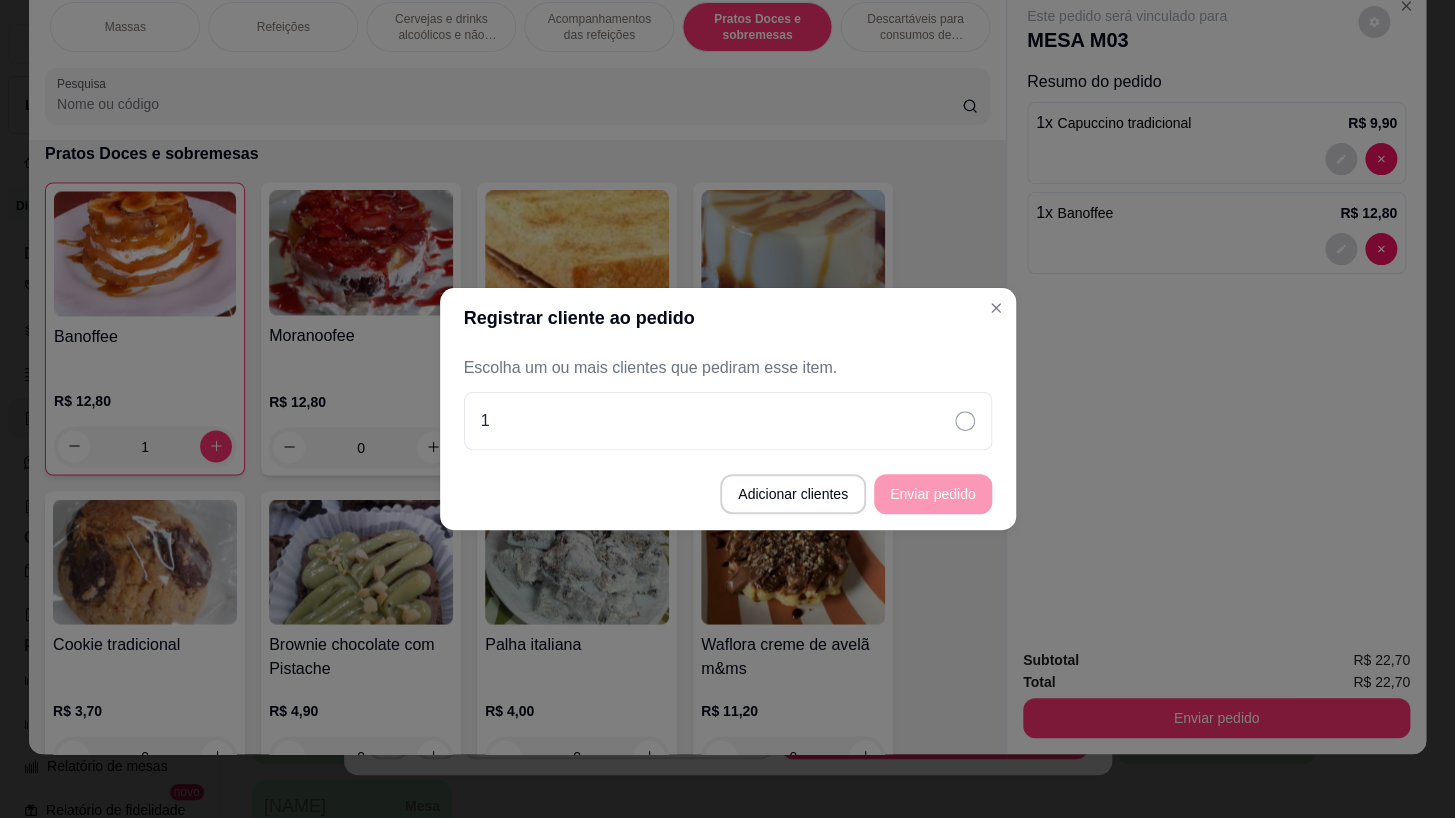 click on "Nome do cliente" at bounding box center [727, 411] 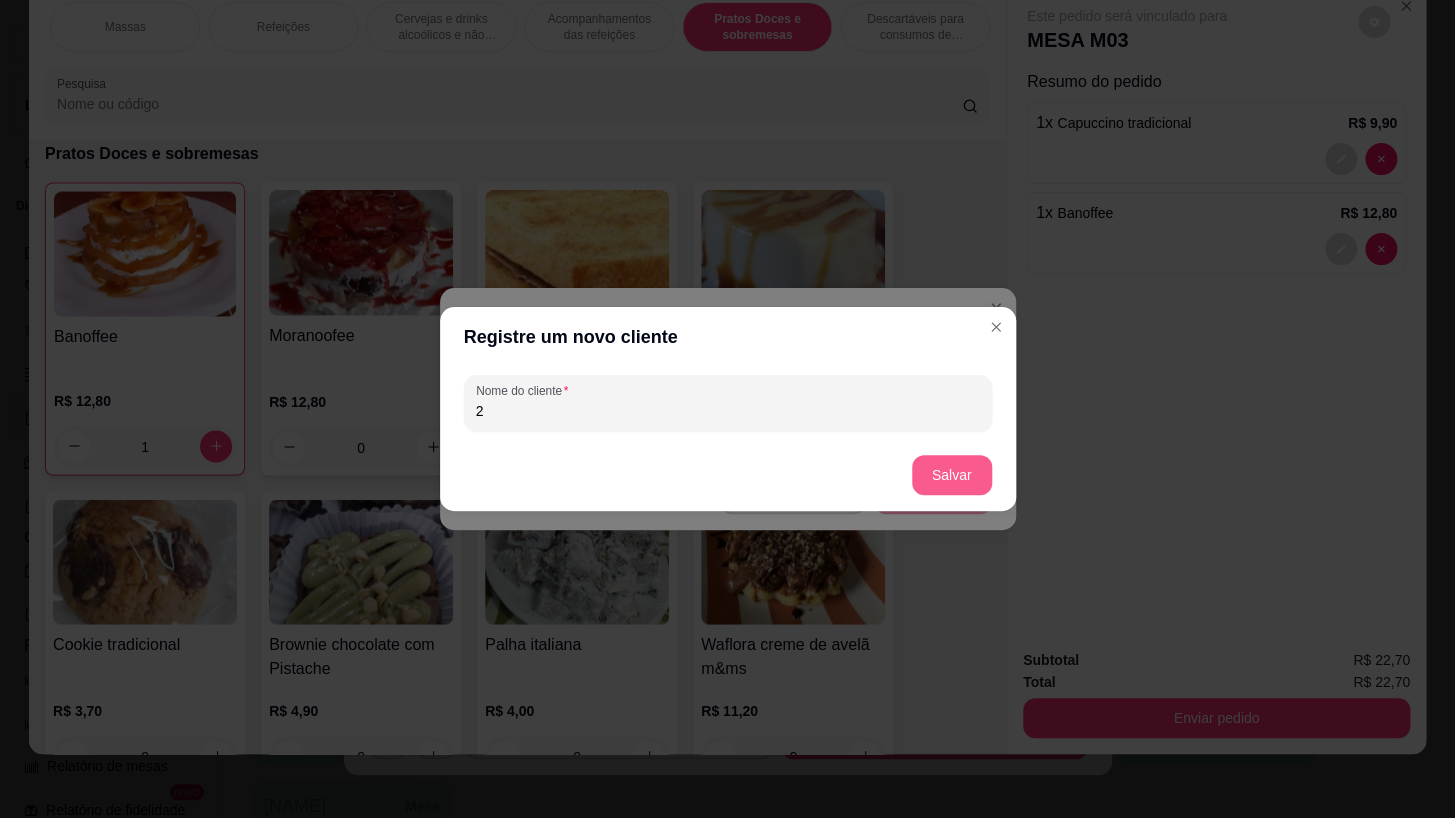 type on "2" 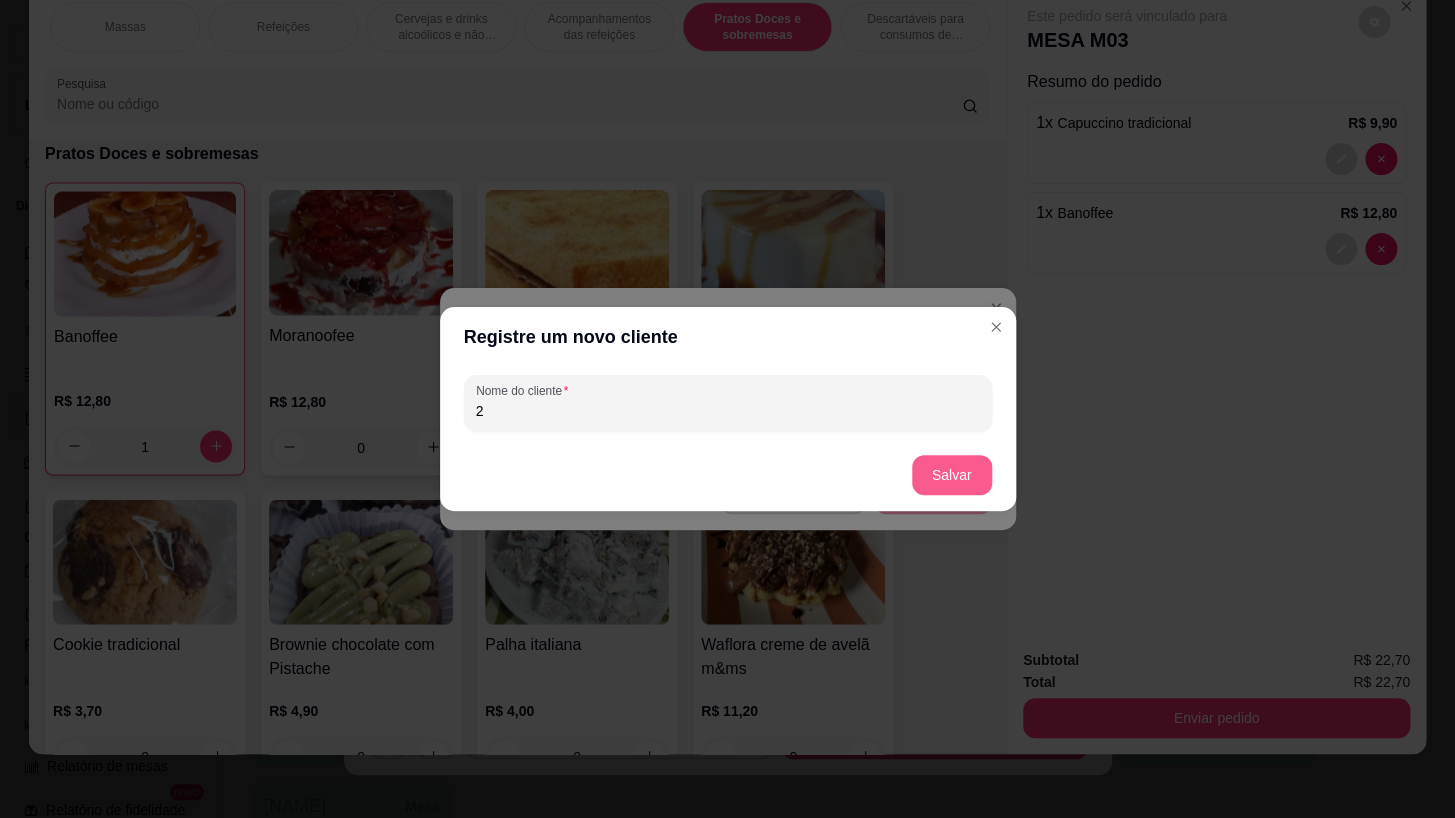 click on "Salvar" at bounding box center (952, 475) 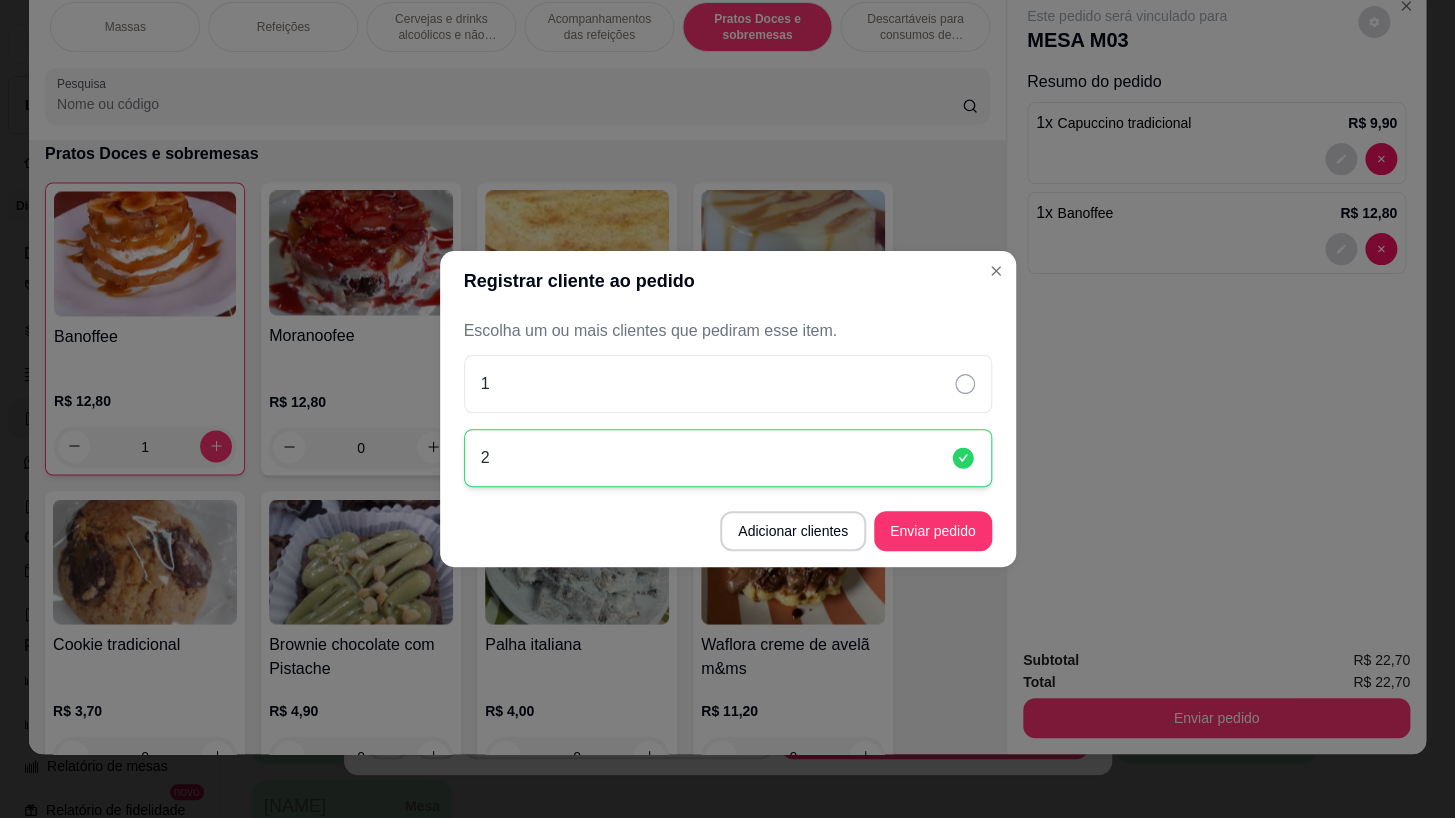 drag, startPoint x: 928, startPoint y: 497, endPoint x: 922, endPoint y: 516, distance: 19.924858 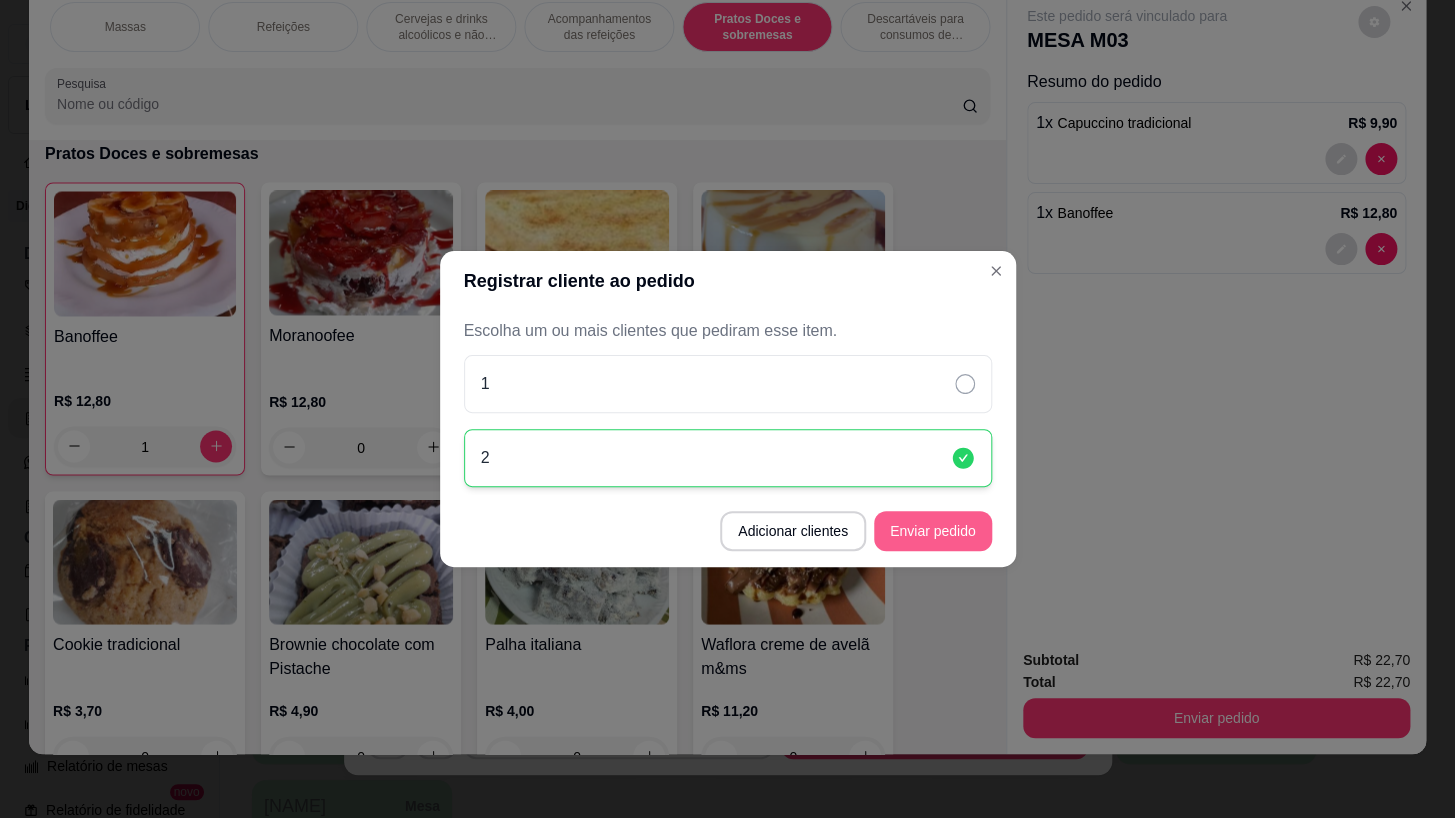 click on "Enviar pedido" at bounding box center (933, 531) 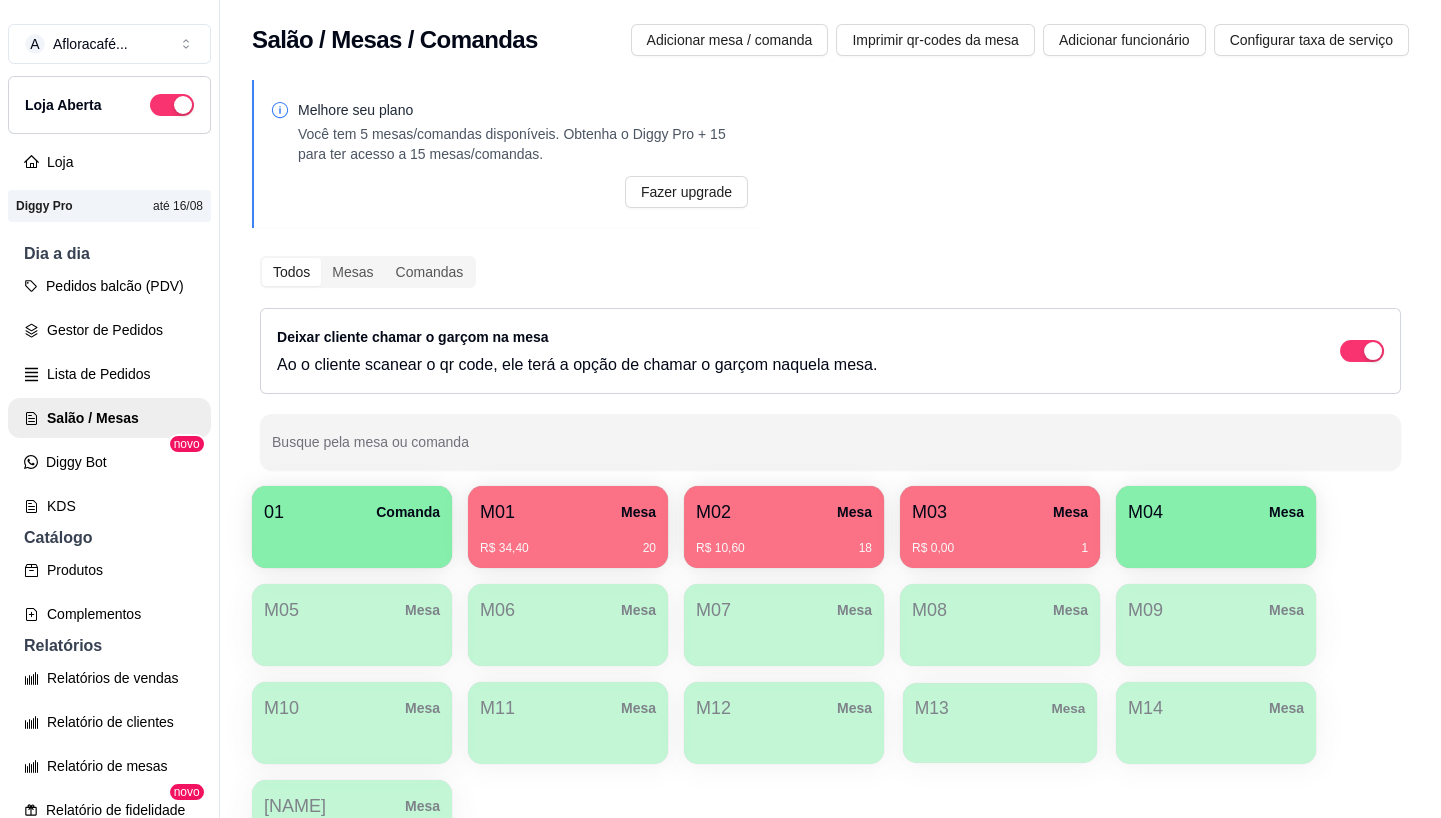 click on "M13 Mesa" at bounding box center (1000, 708) 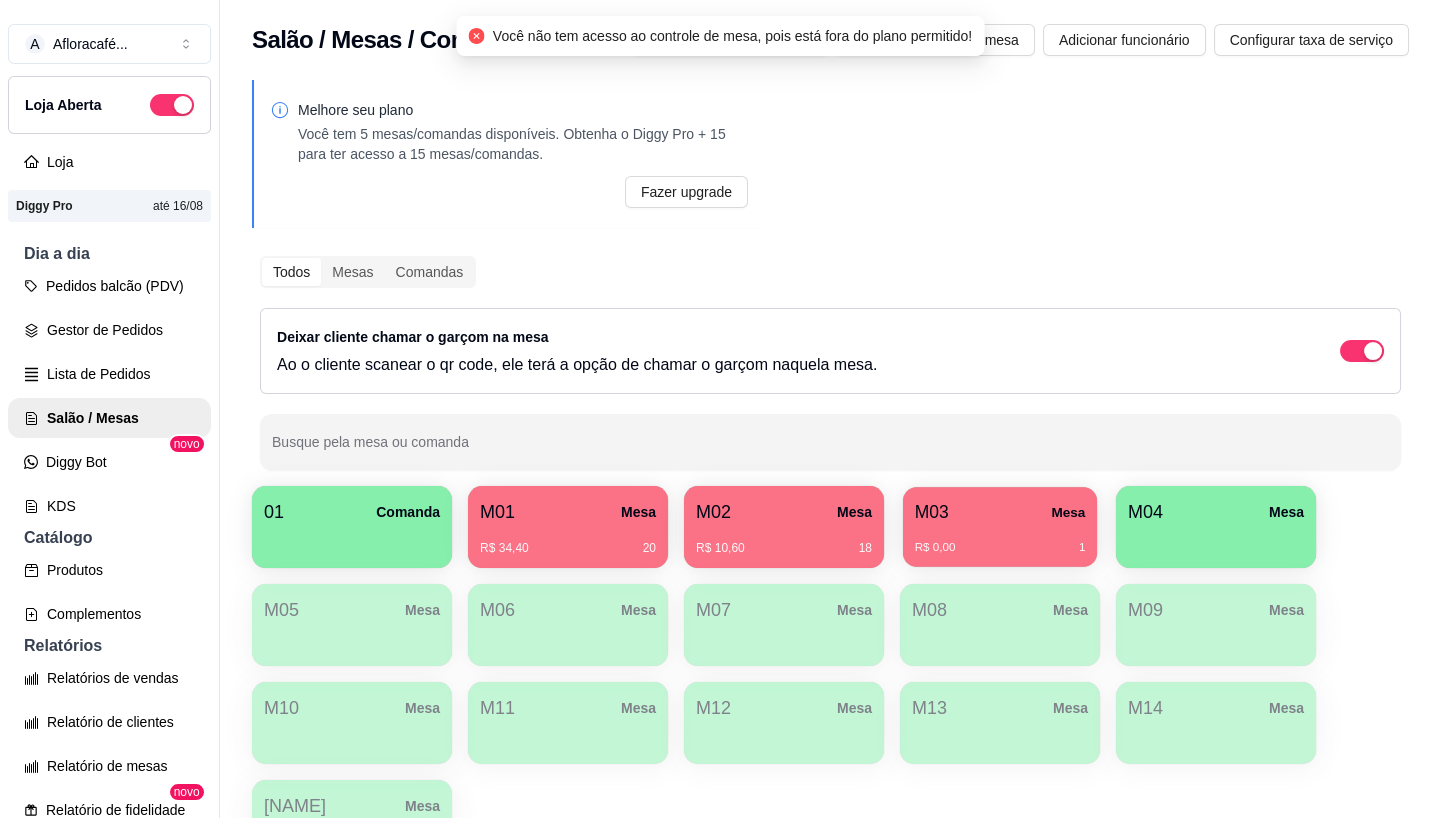 click on "M03 Mesa" at bounding box center (1000, 512) 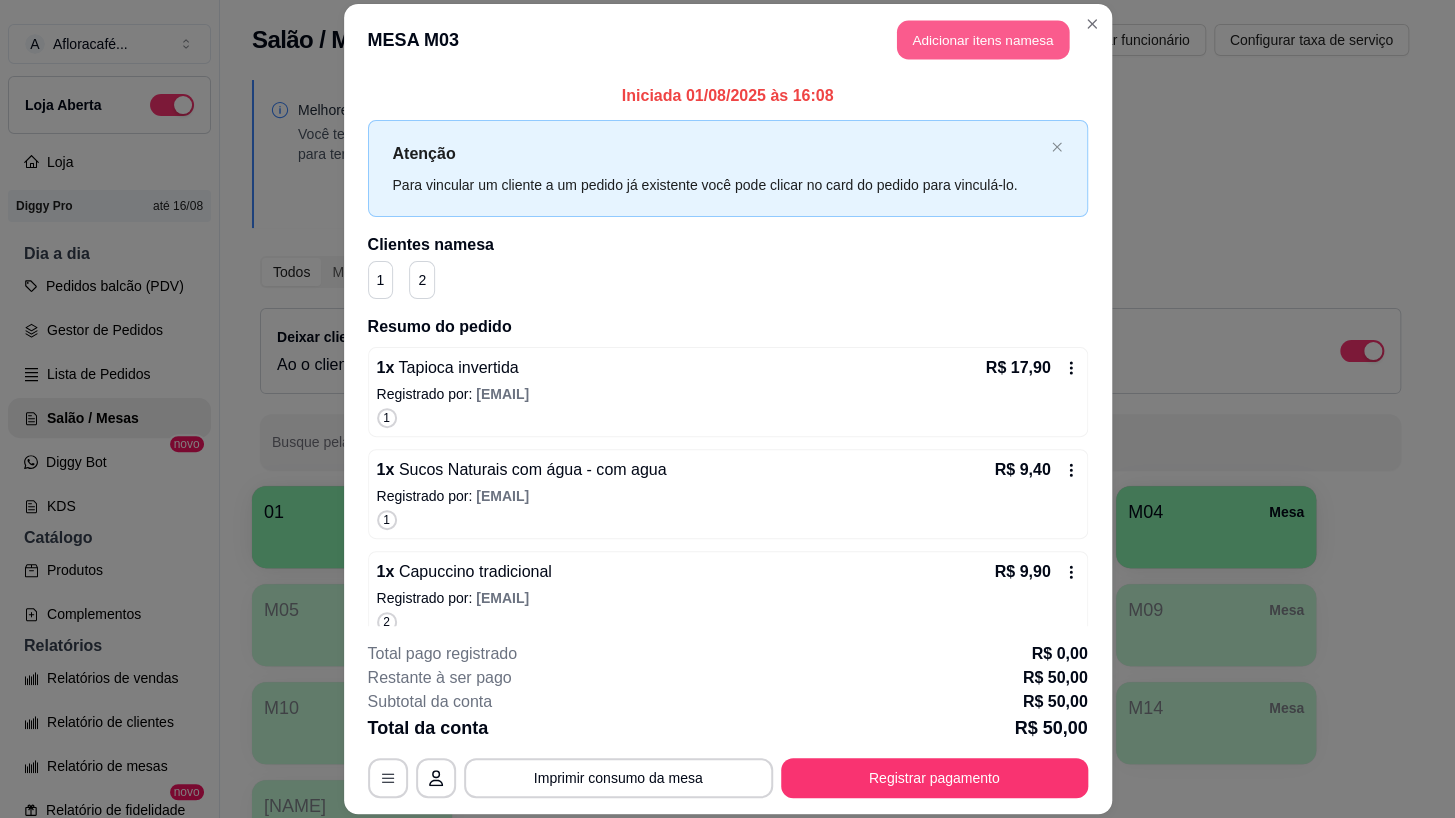 click on "Adicionar itens na  mesa" at bounding box center [983, 40] 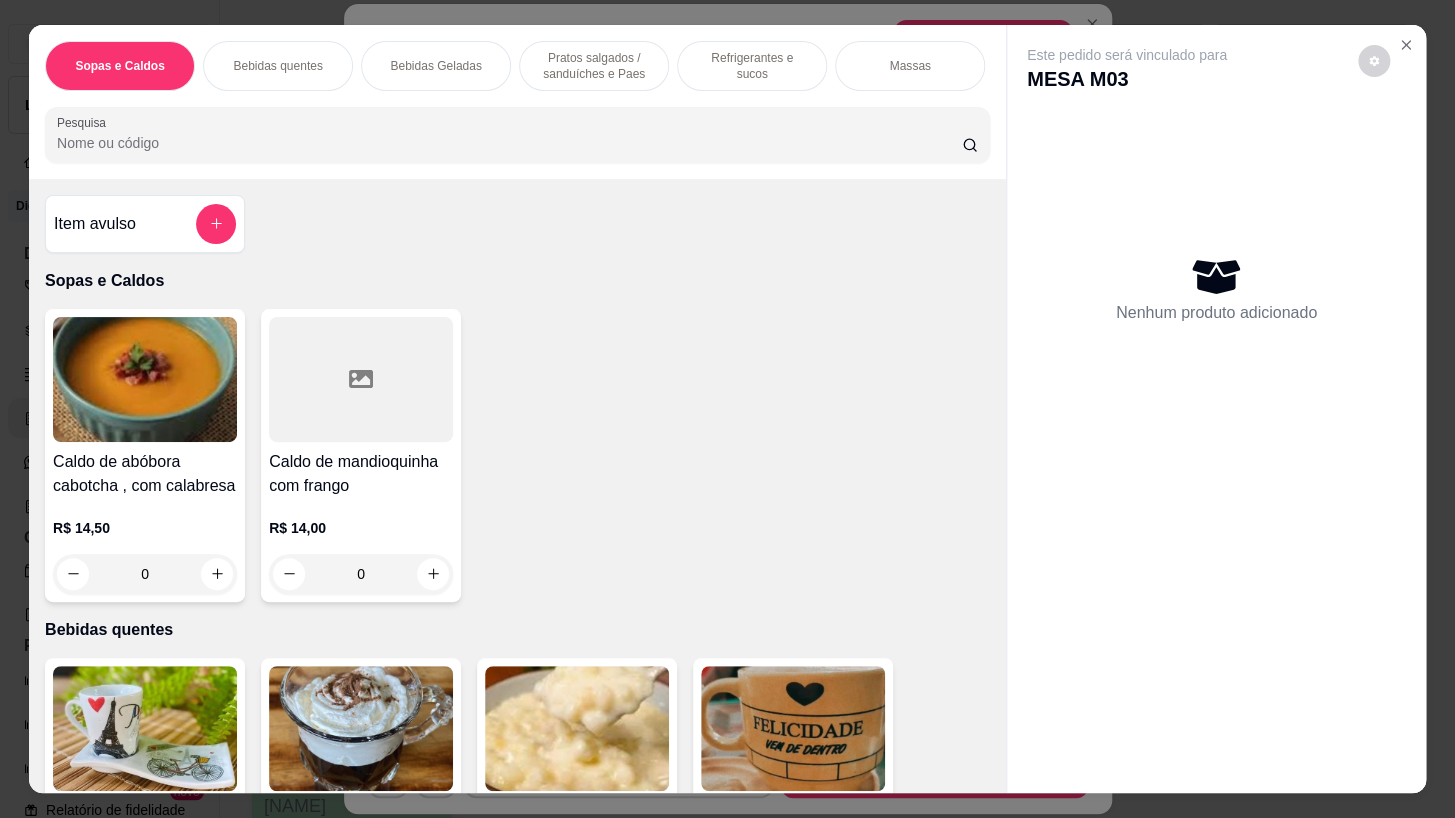 click on "Refrigerantes e sucos" at bounding box center [752, 66] 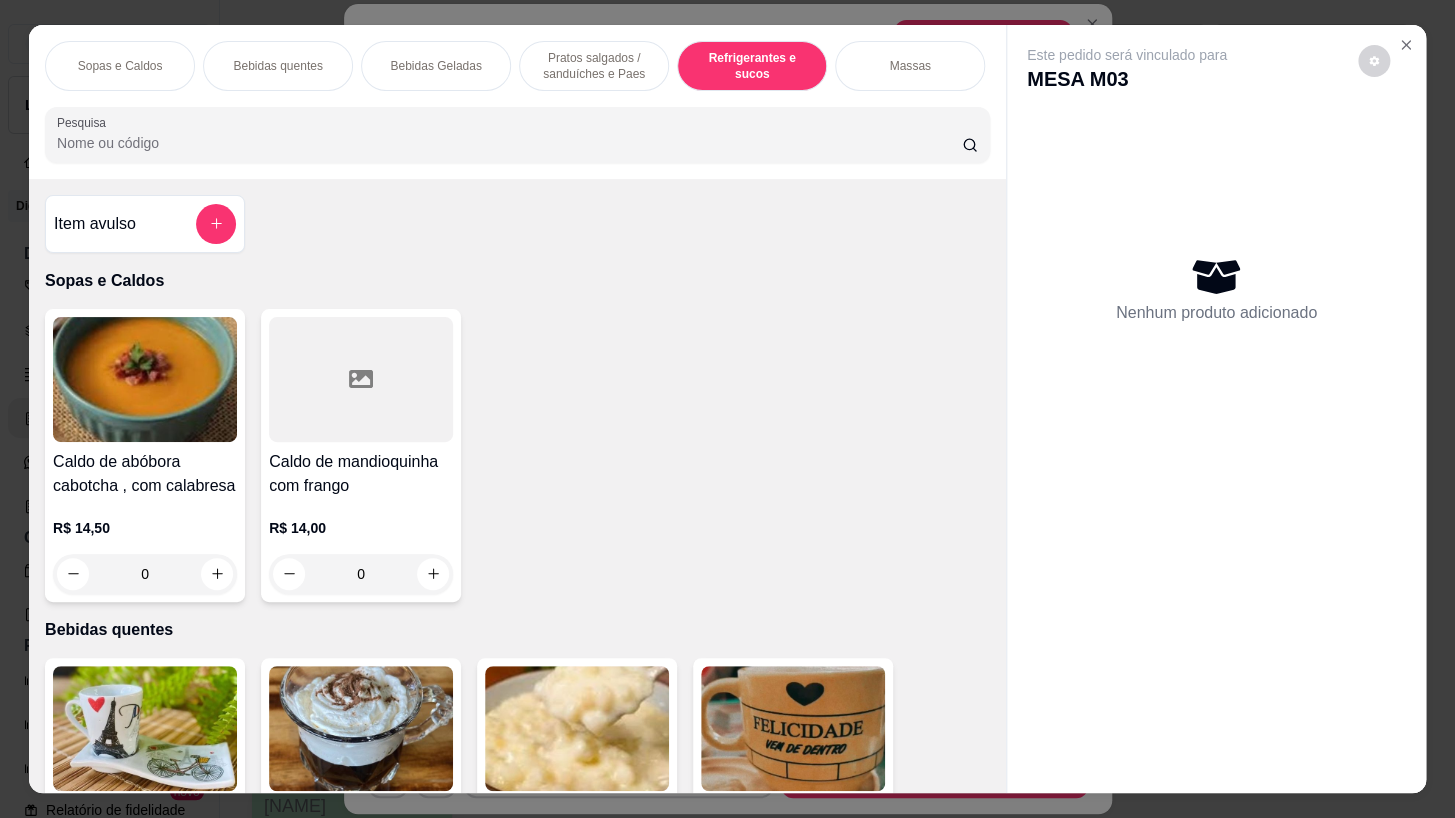 scroll, scrollTop: 8543, scrollLeft: 0, axis: vertical 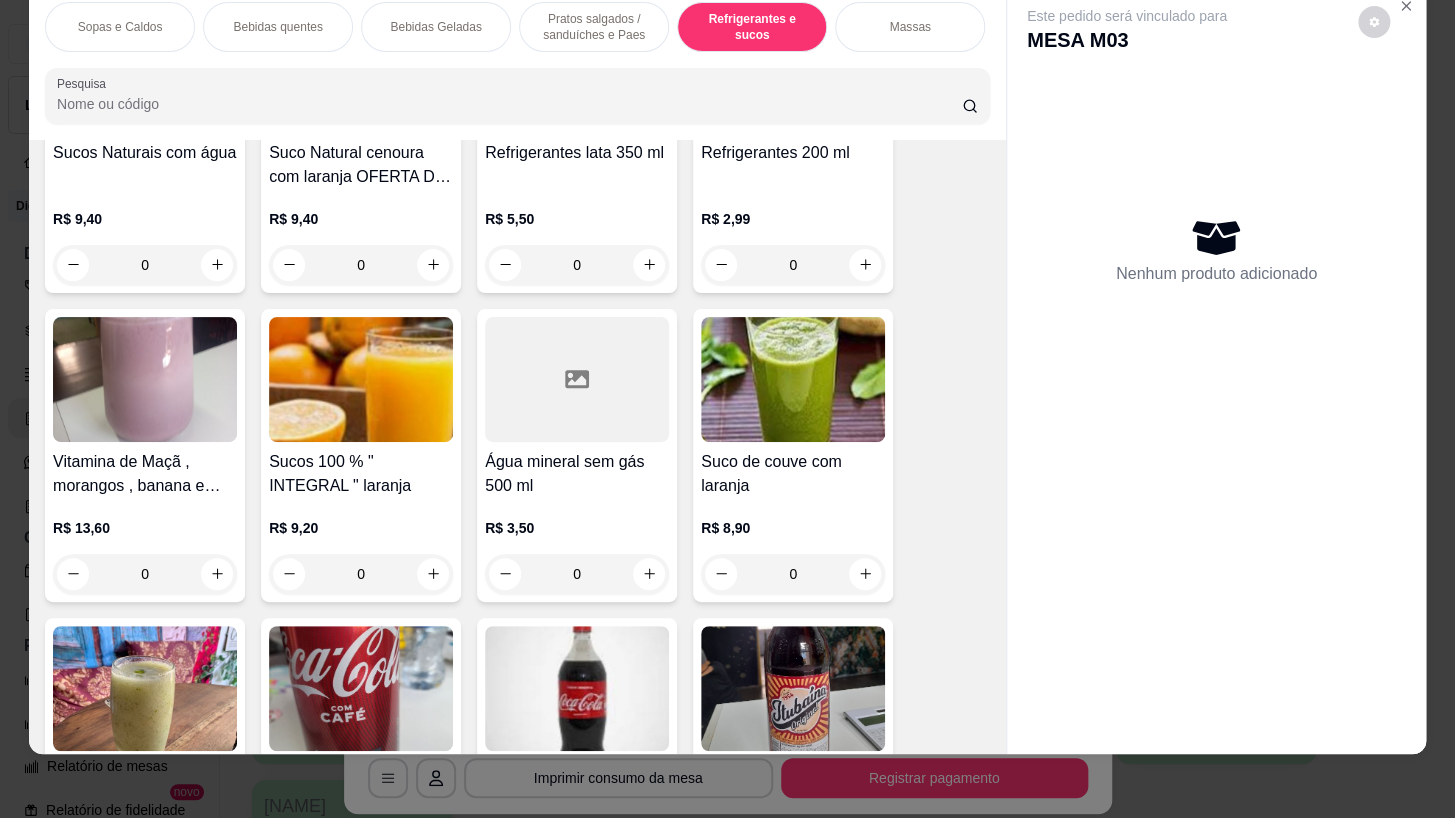 click on "0" at bounding box center [577, 574] 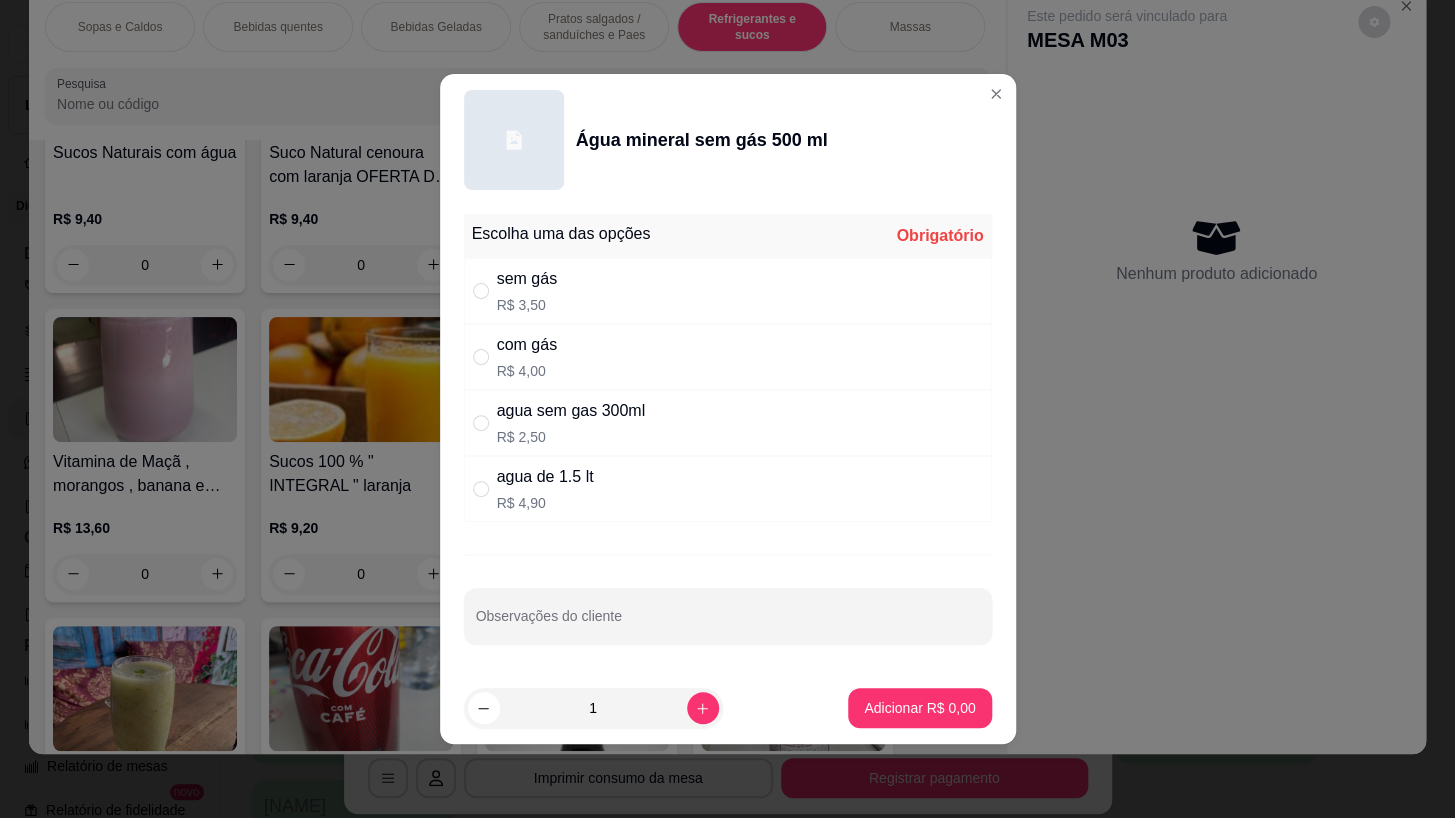 click on "com gás  R$ 4,00" at bounding box center (728, 357) 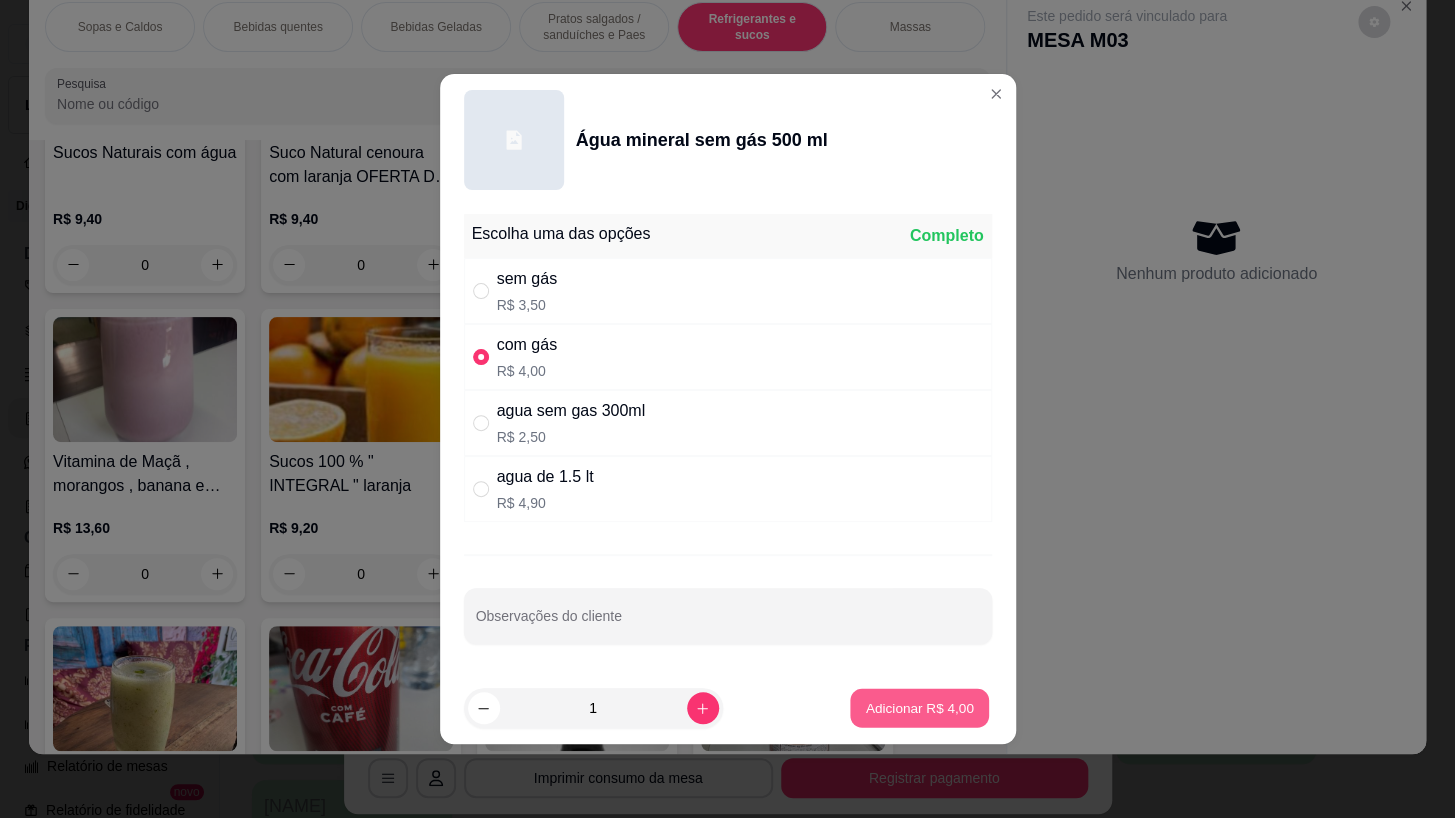 click on "Adicionar   R$ 4,00" at bounding box center [920, 707] 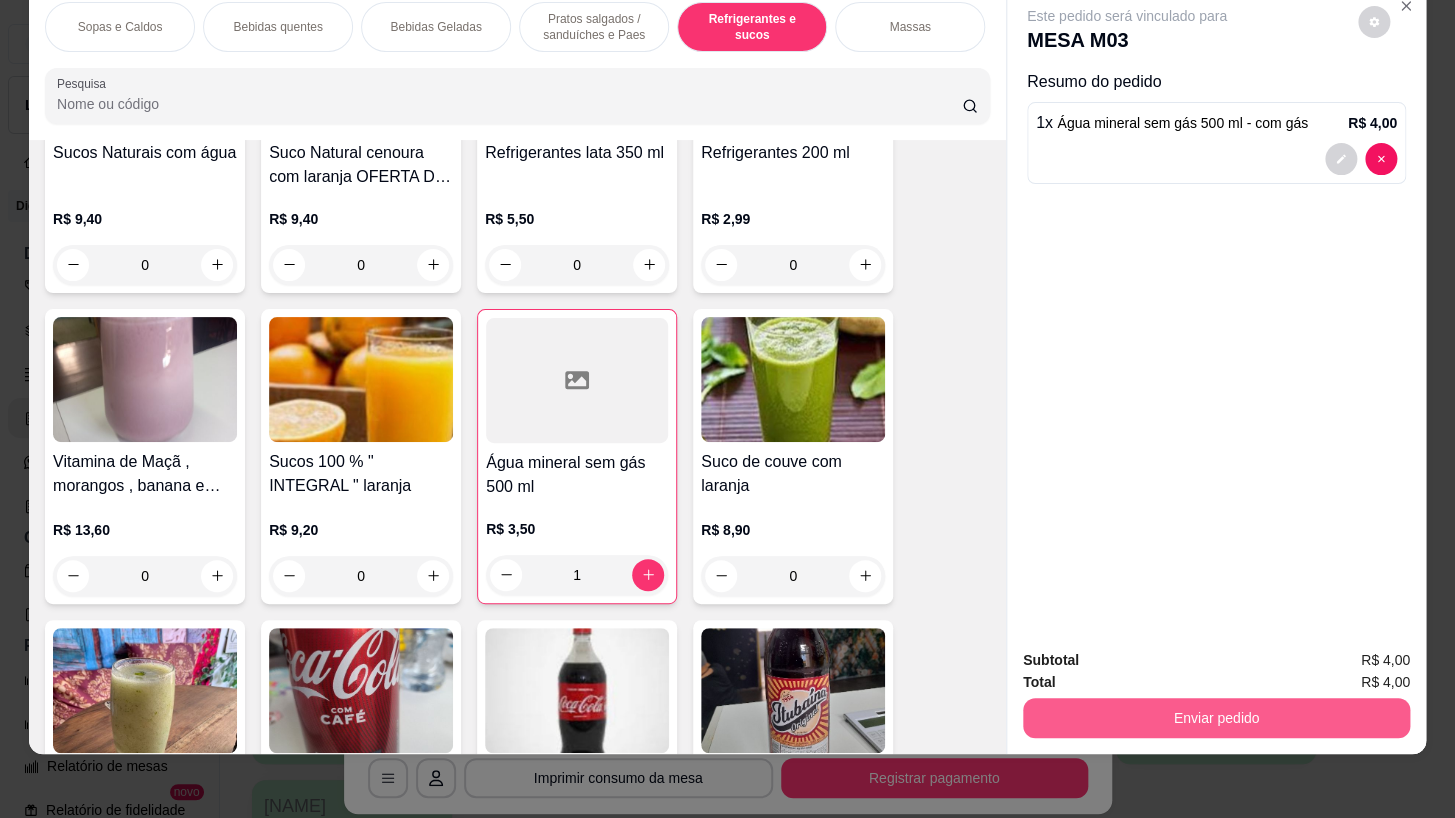 click on "Enviar pedido" at bounding box center (1216, 718) 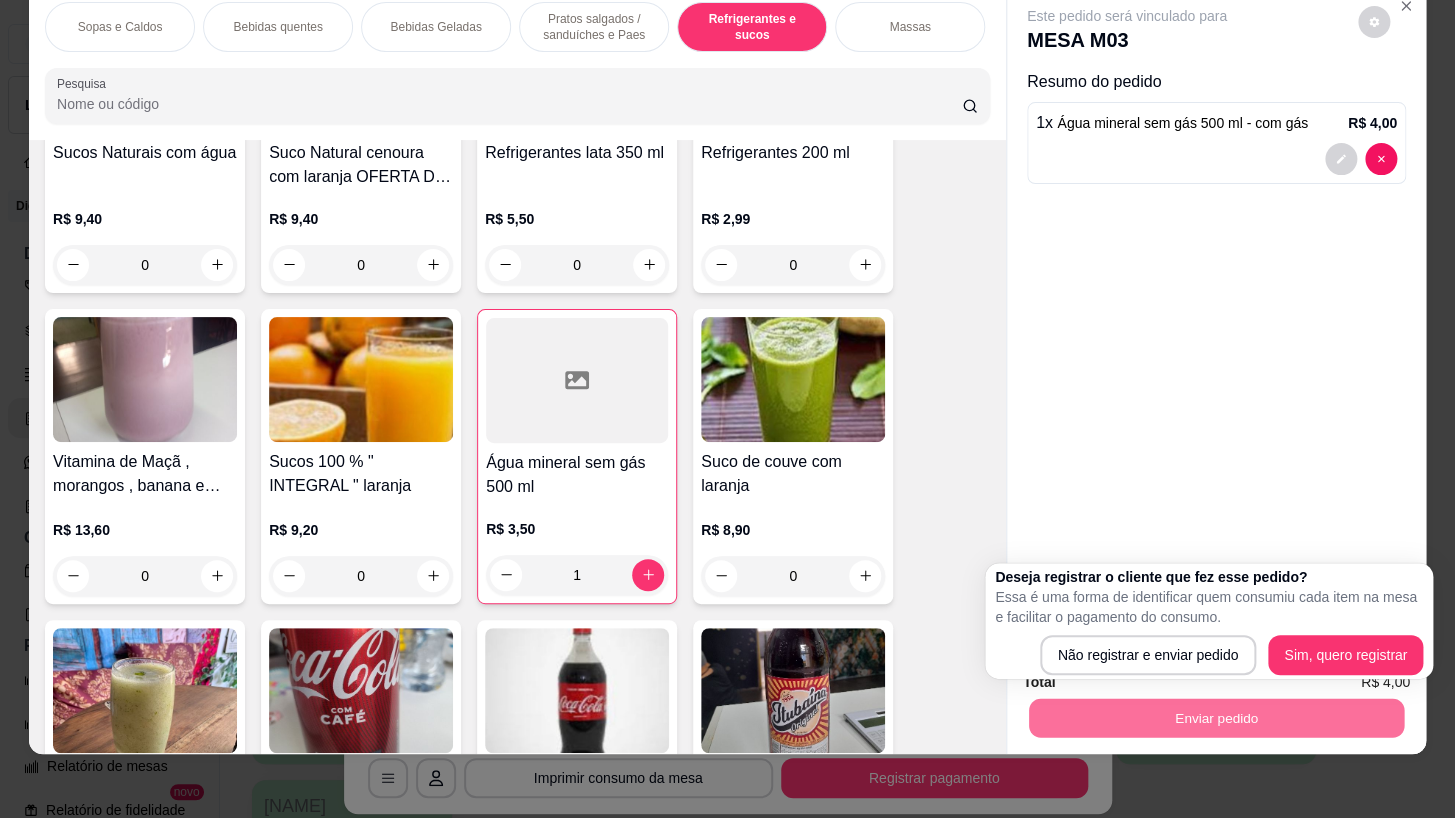 drag, startPoint x: 1271, startPoint y: 671, endPoint x: 1291, endPoint y: 662, distance: 21.931713 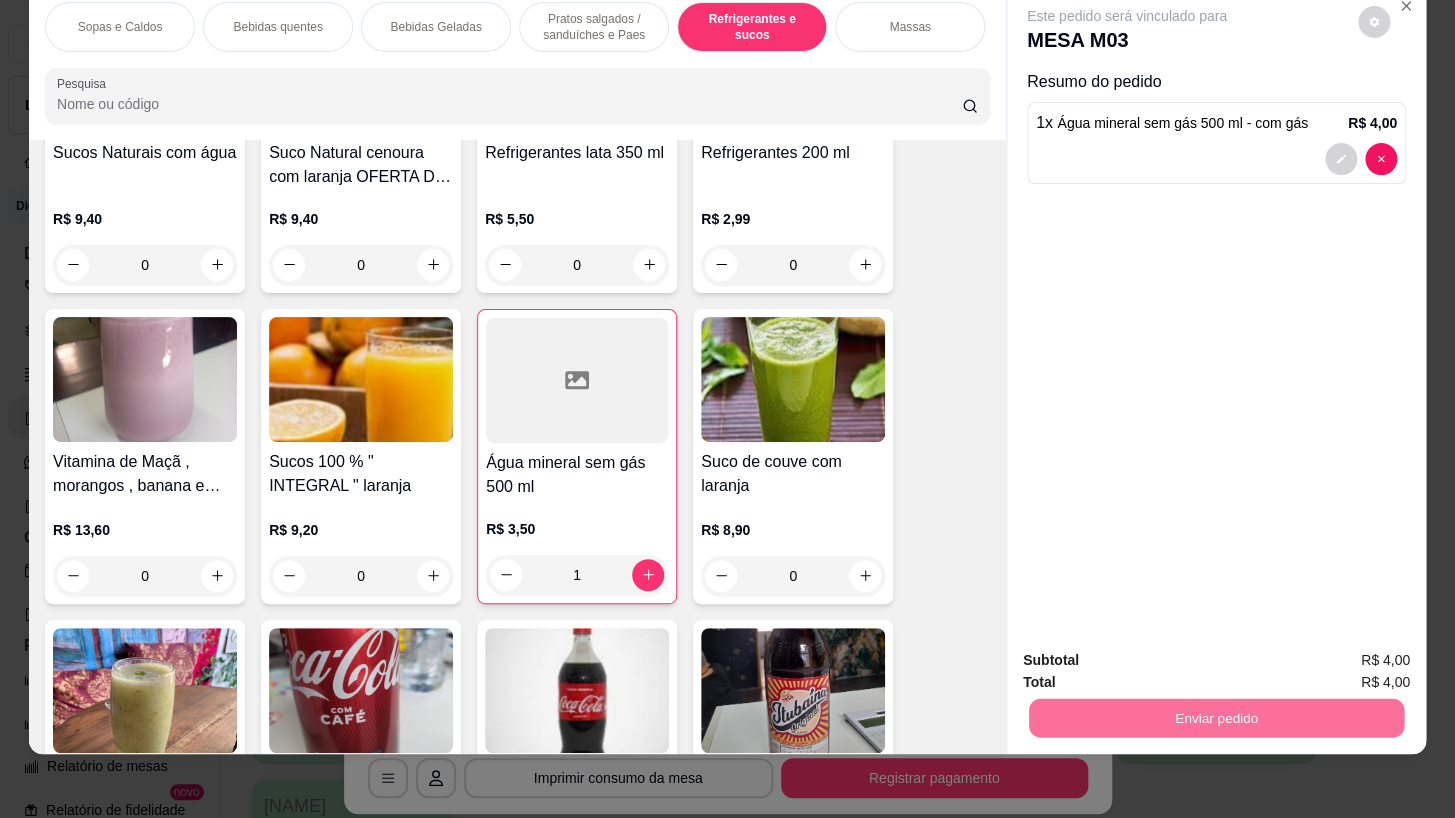 click on "Sim, quero registrar" at bounding box center [1340, 656] 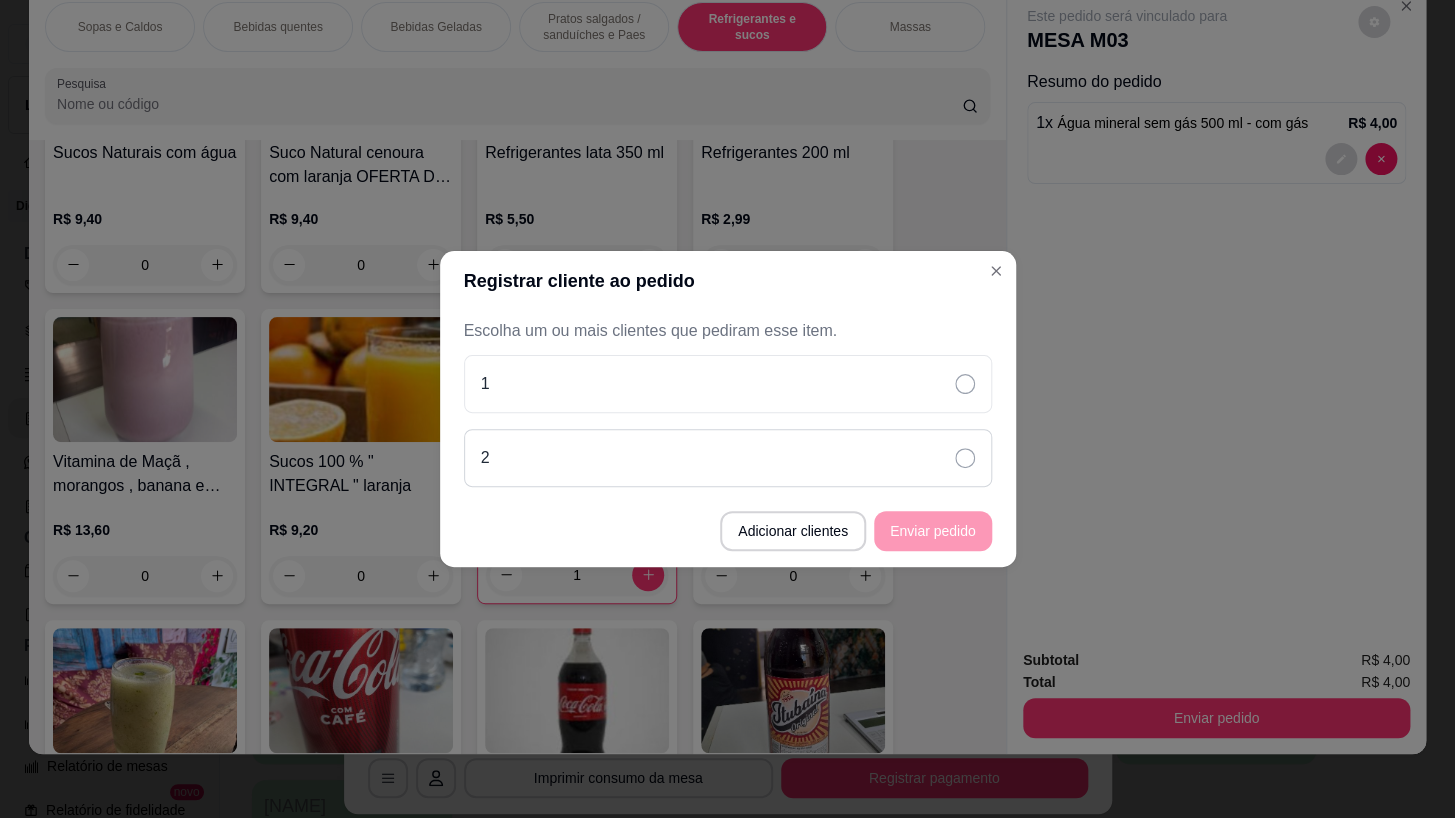 drag, startPoint x: 778, startPoint y: 470, endPoint x: 855, endPoint y: 460, distance: 77.64664 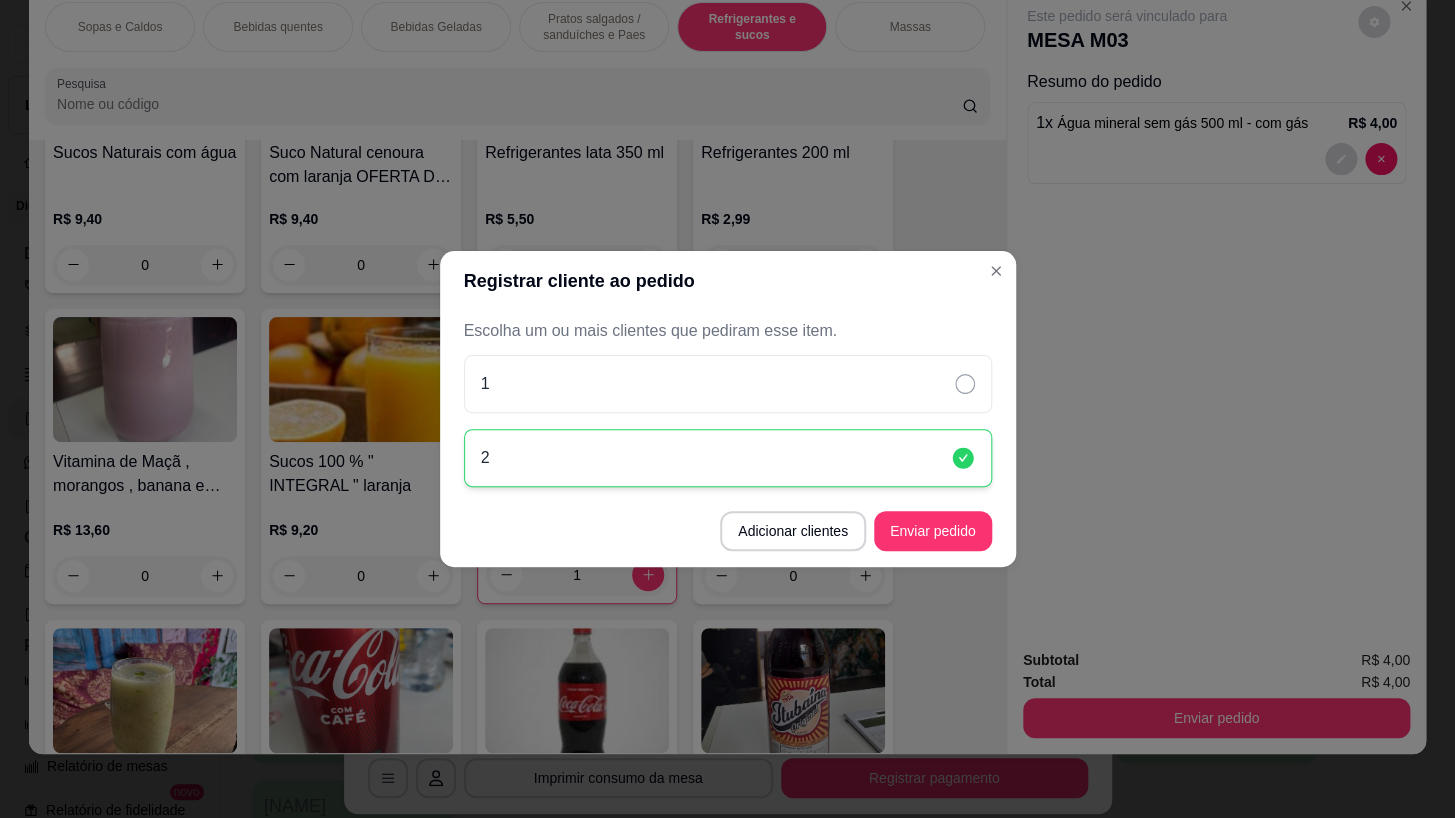 drag, startPoint x: 939, startPoint y: 505, endPoint x: 938, endPoint y: 518, distance: 13.038404 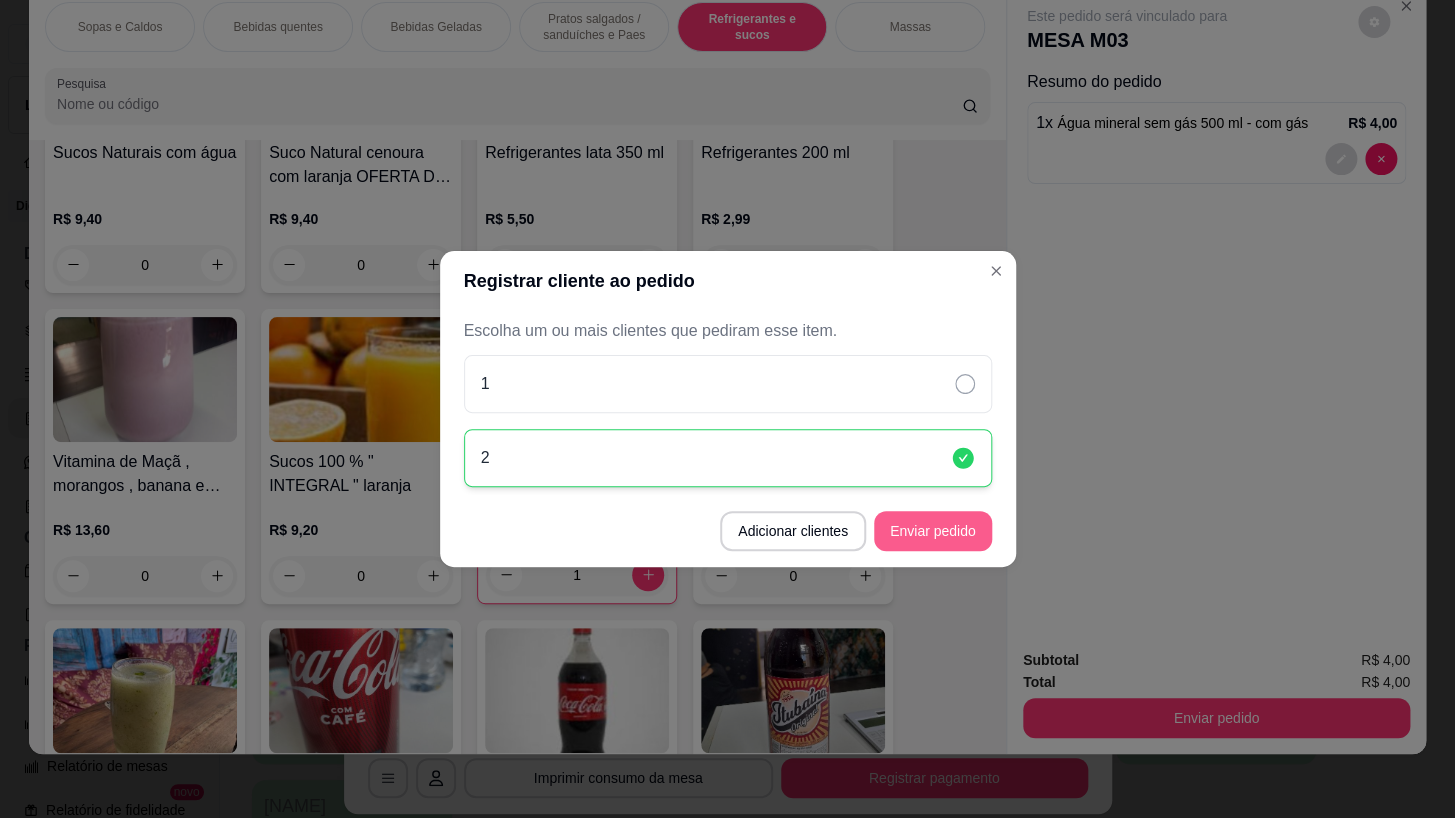 click on "Enviar pedido" at bounding box center (933, 531) 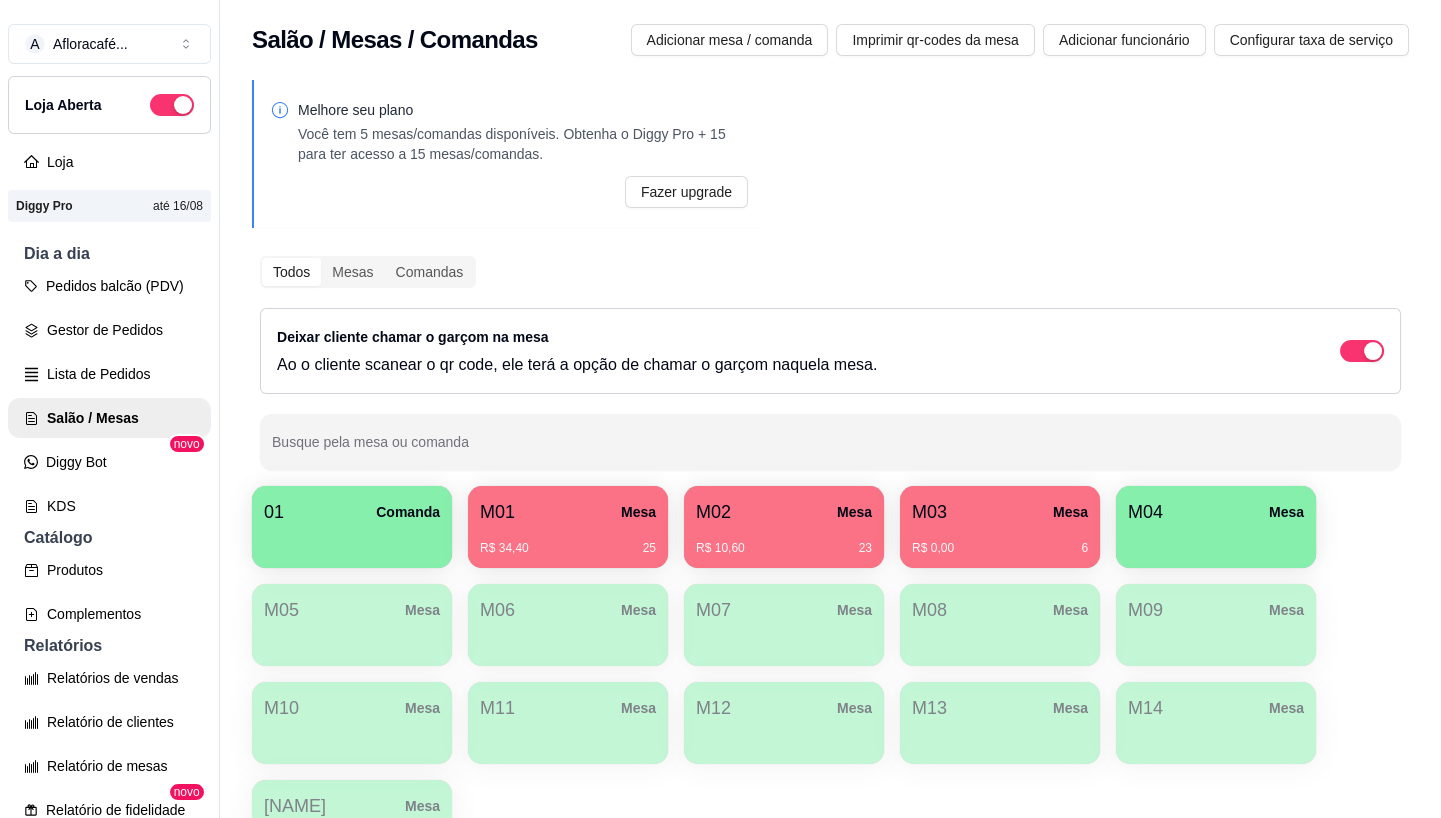 click on "M02 Mesa" at bounding box center (784, 512) 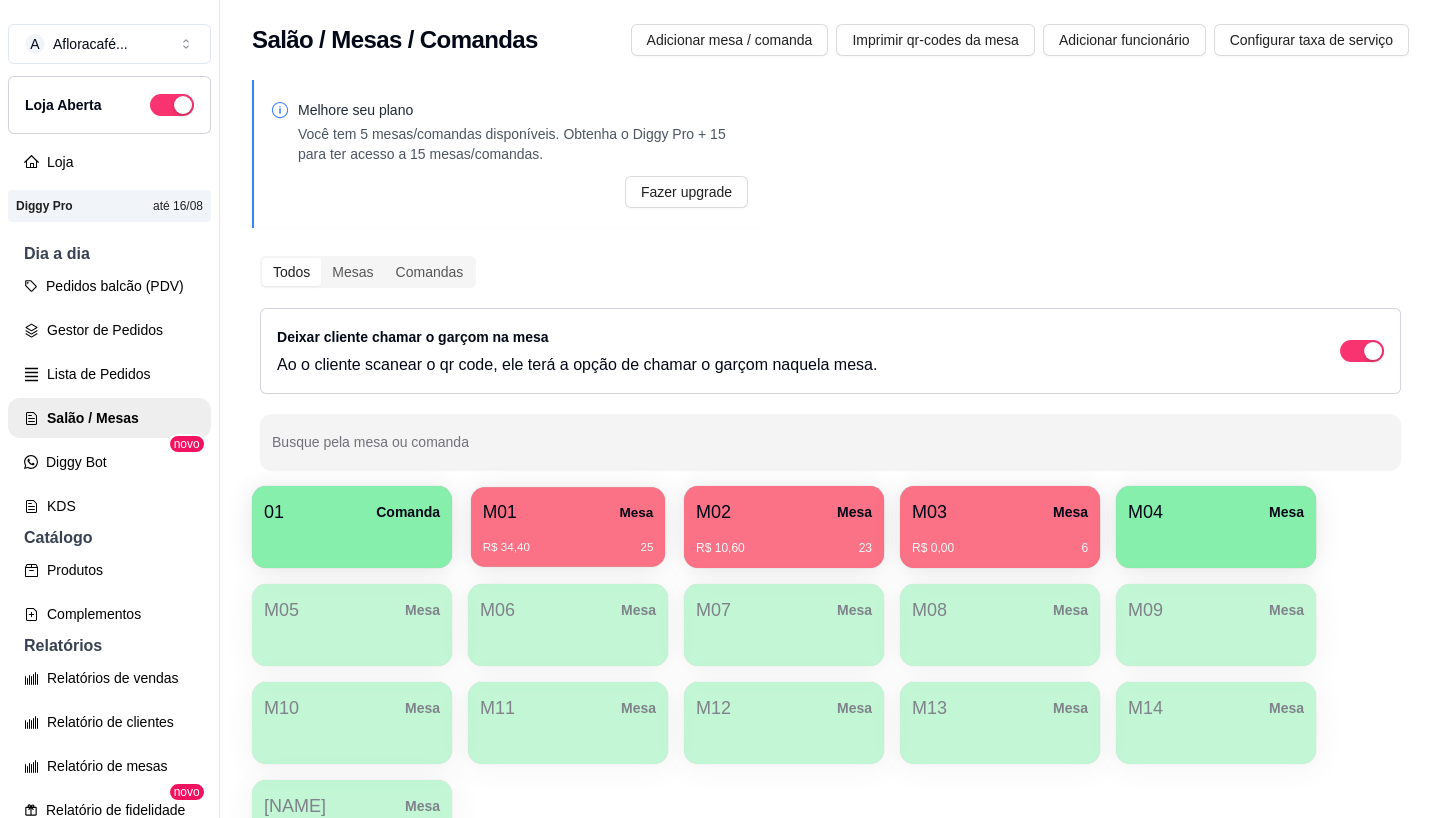 click on "M01 Mesa" at bounding box center [568, 512] 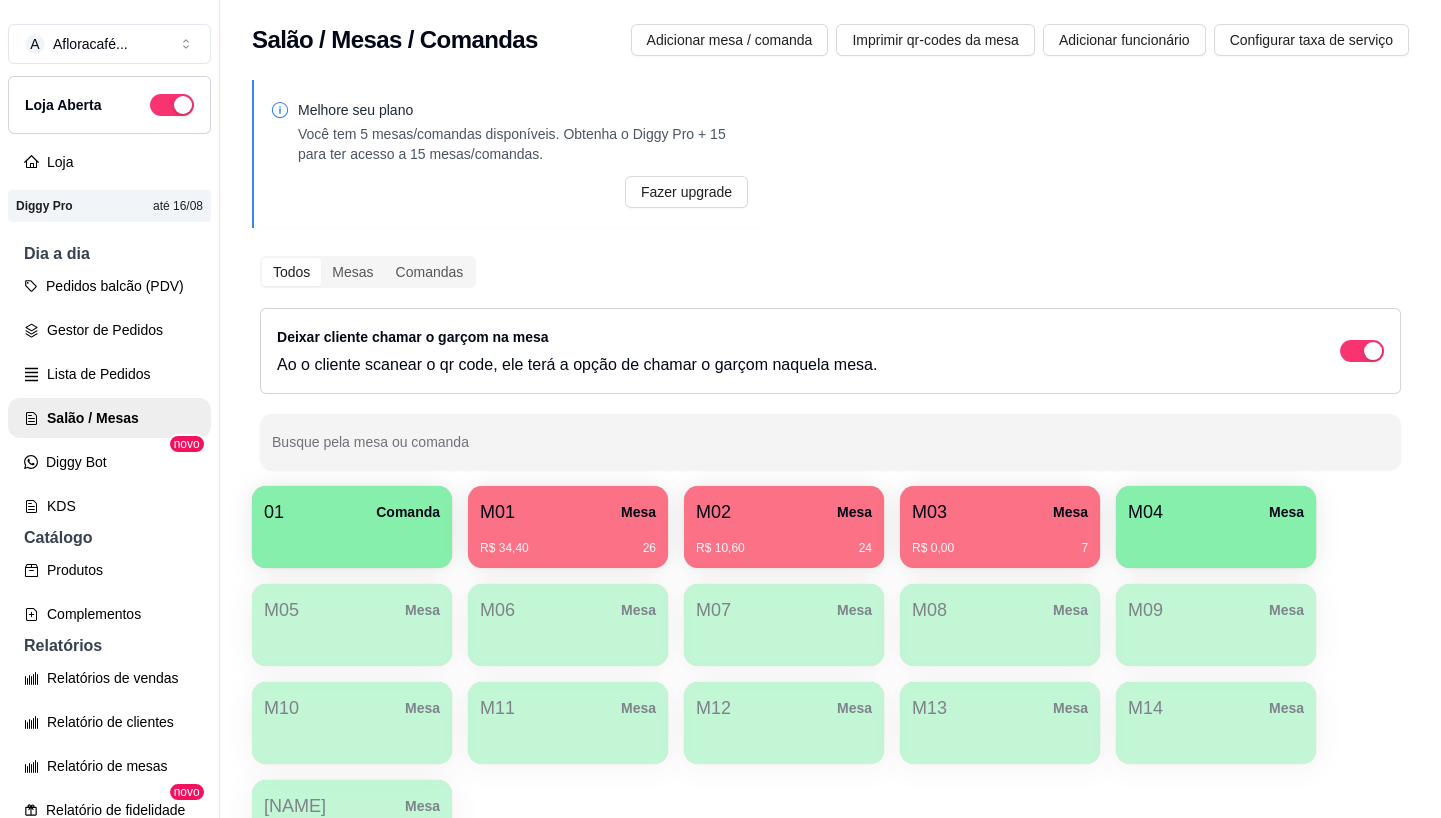 click on "M03 Mesa" at bounding box center (1000, 512) 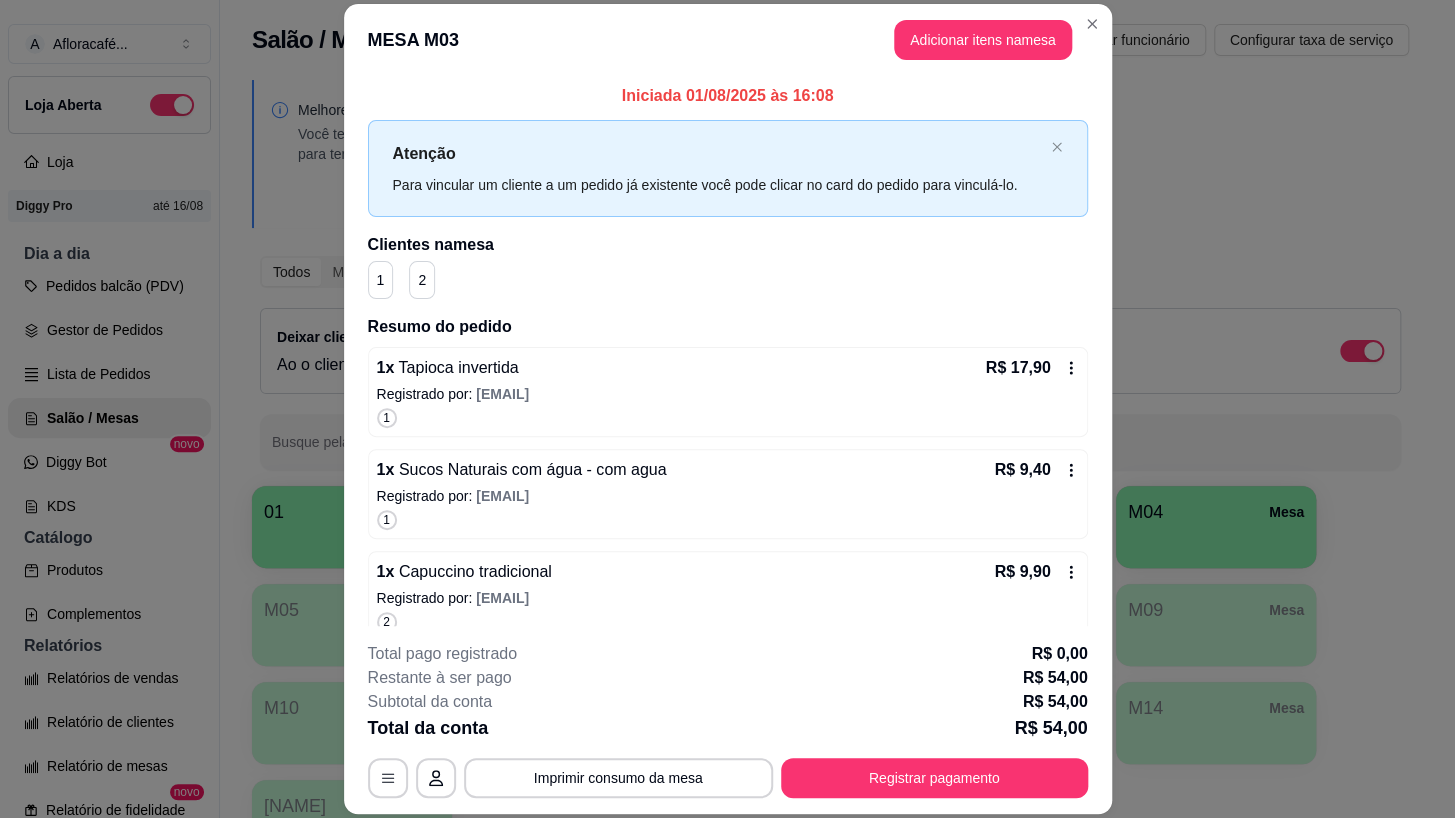 scroll, scrollTop: 225, scrollLeft: 0, axis: vertical 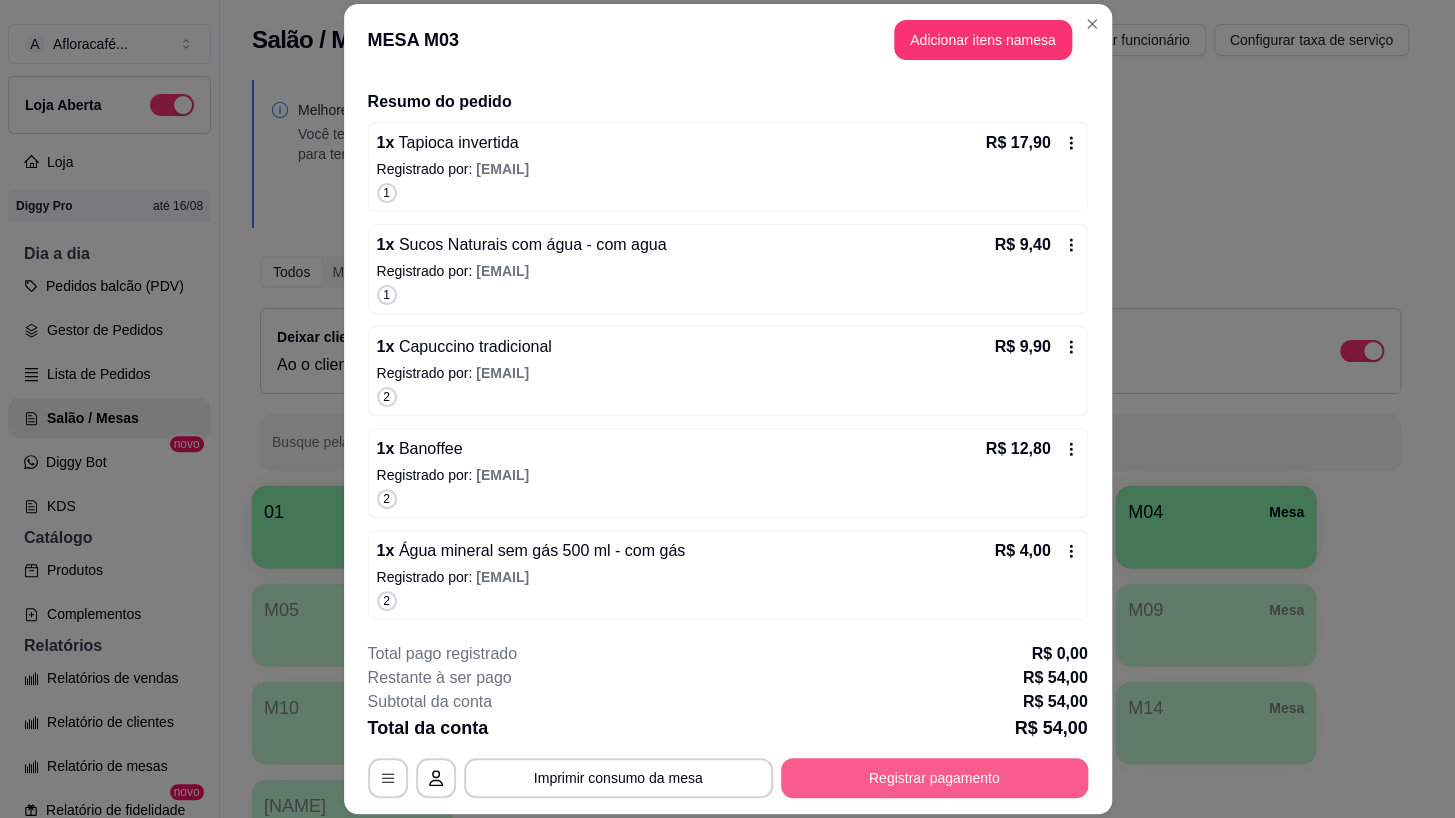 click on "Registrar pagamento" at bounding box center (934, 778) 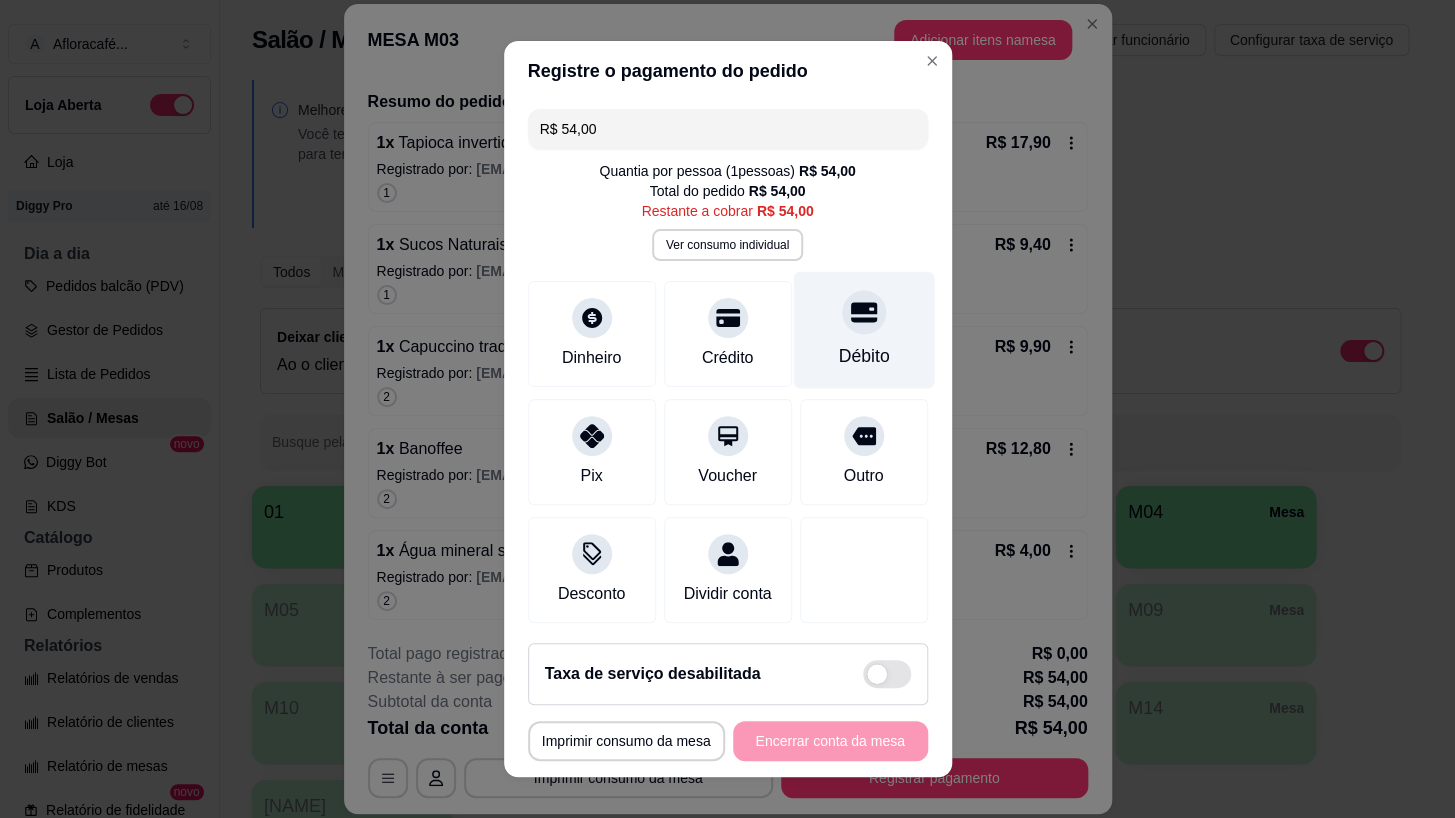 click on "Débito" at bounding box center [863, 330] 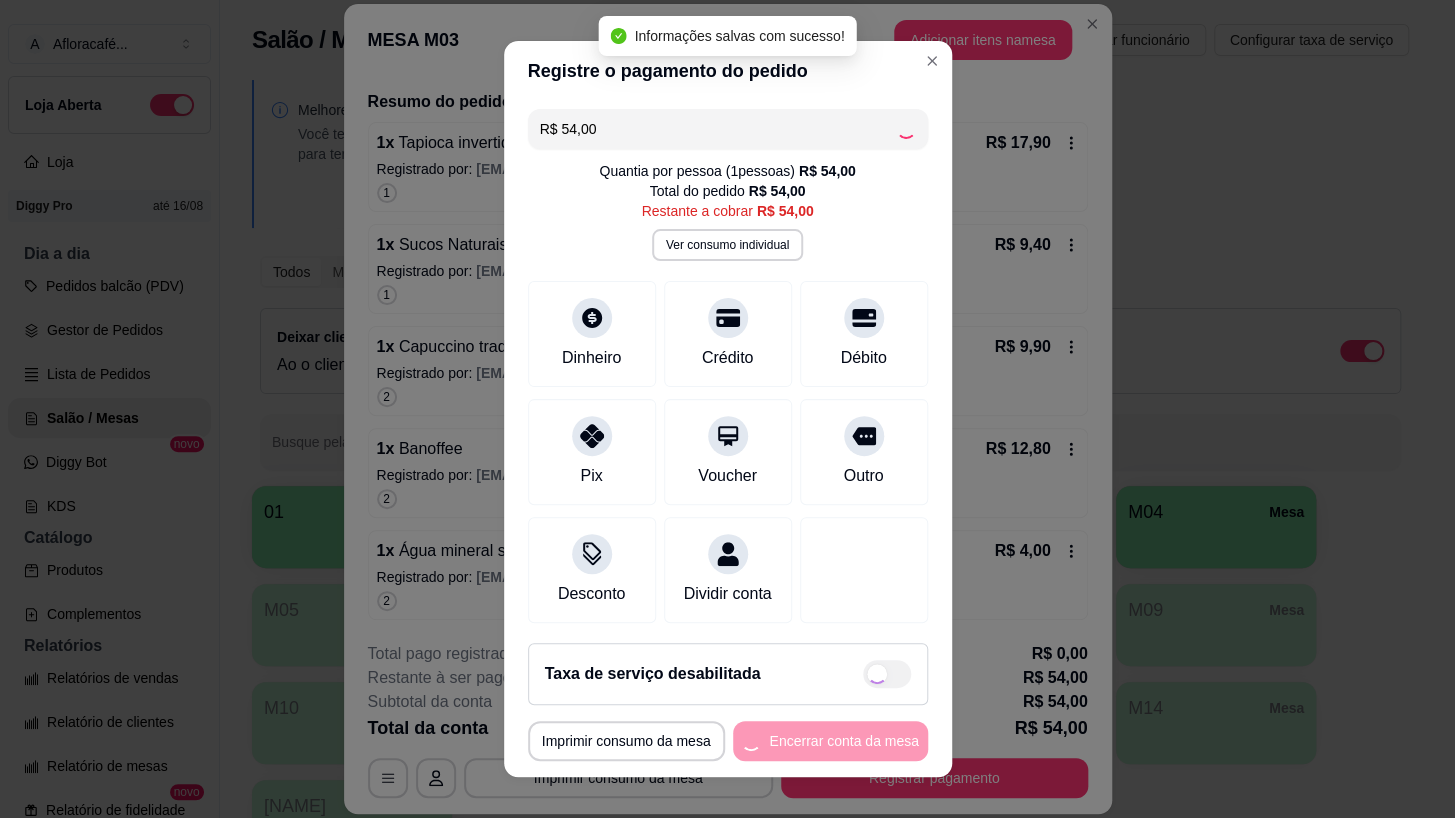 type on "R$ 0,00" 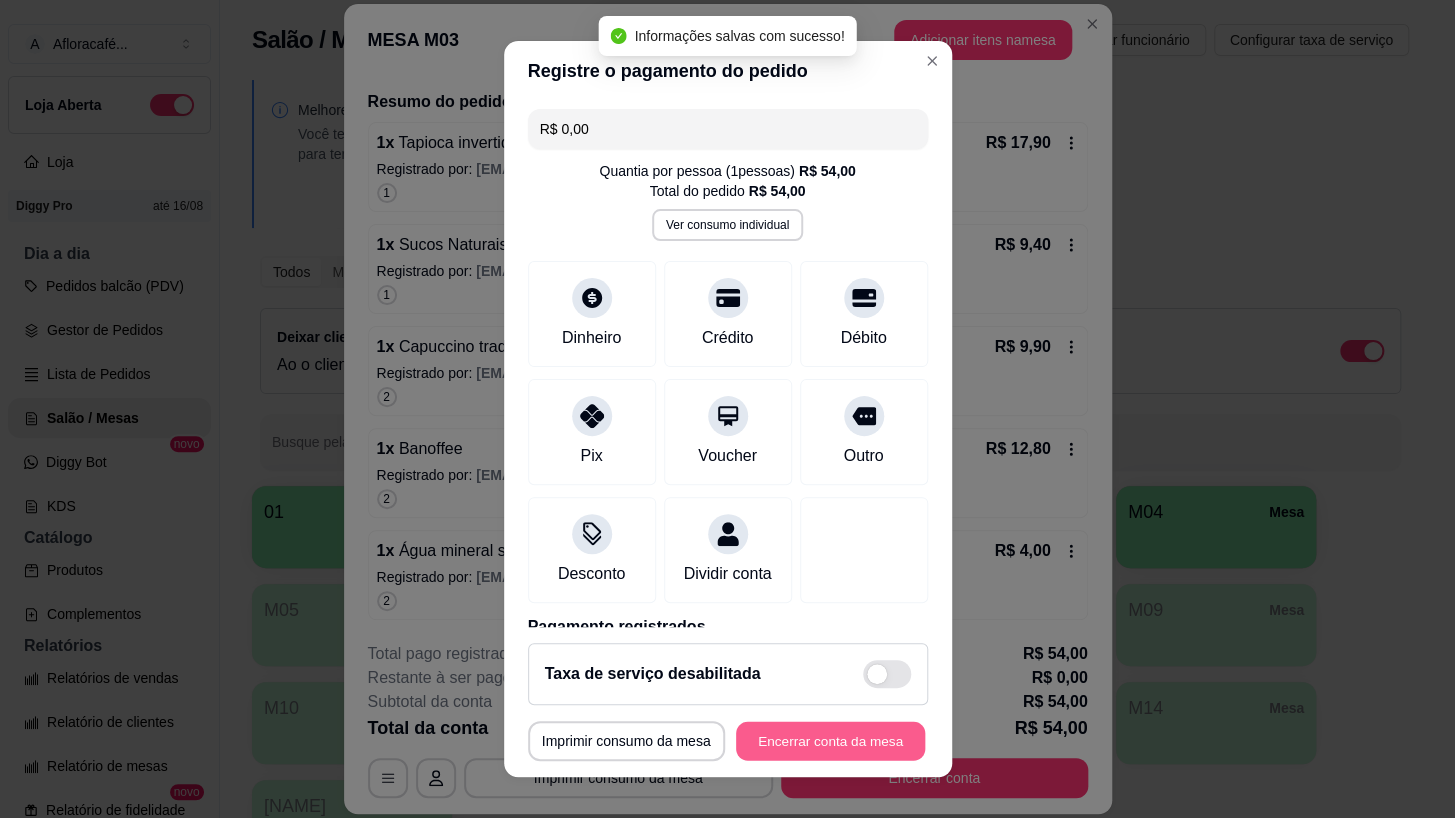 click on "Encerrar conta da mesa" at bounding box center (830, 741) 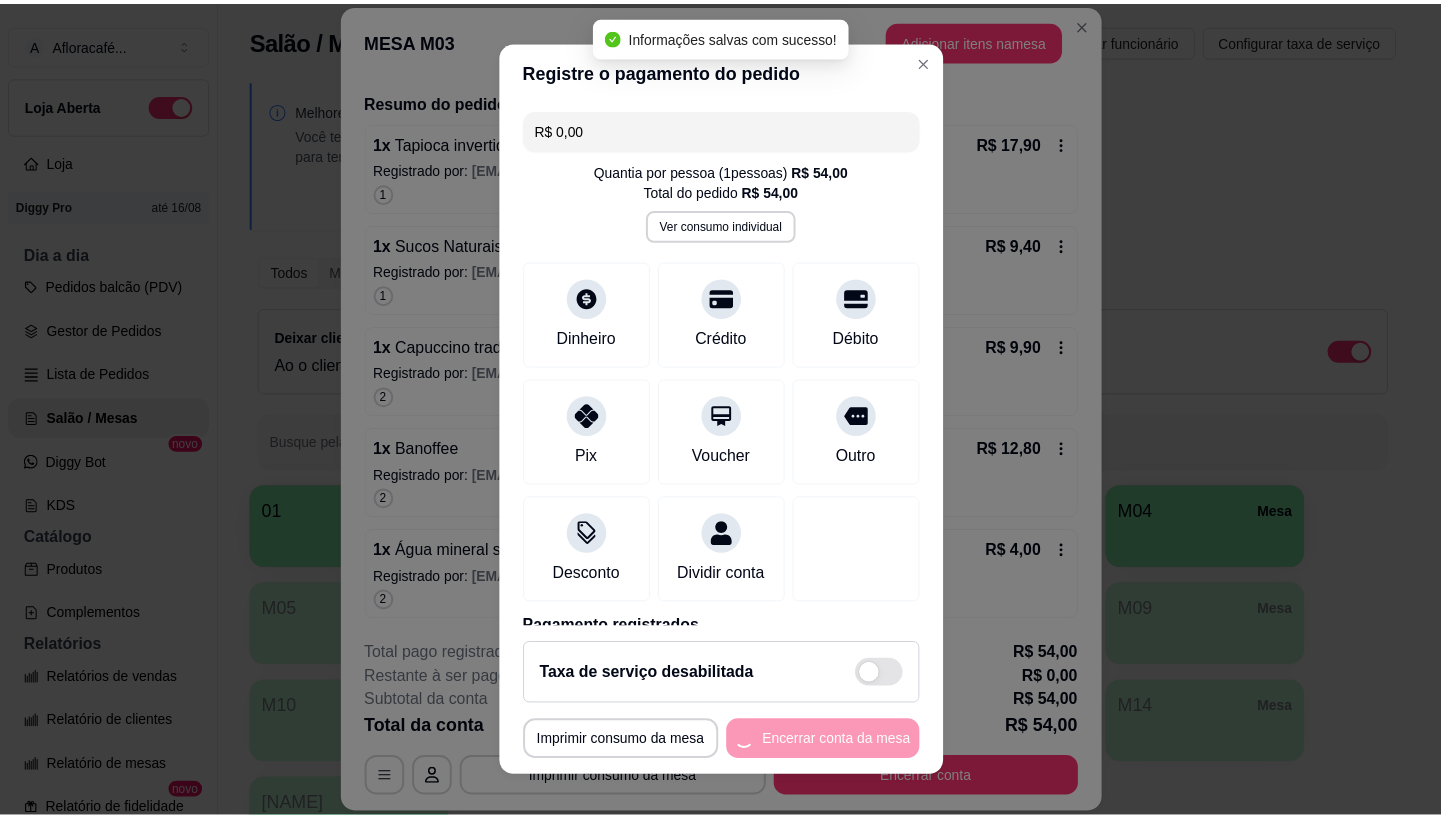 scroll, scrollTop: 0, scrollLeft: 0, axis: both 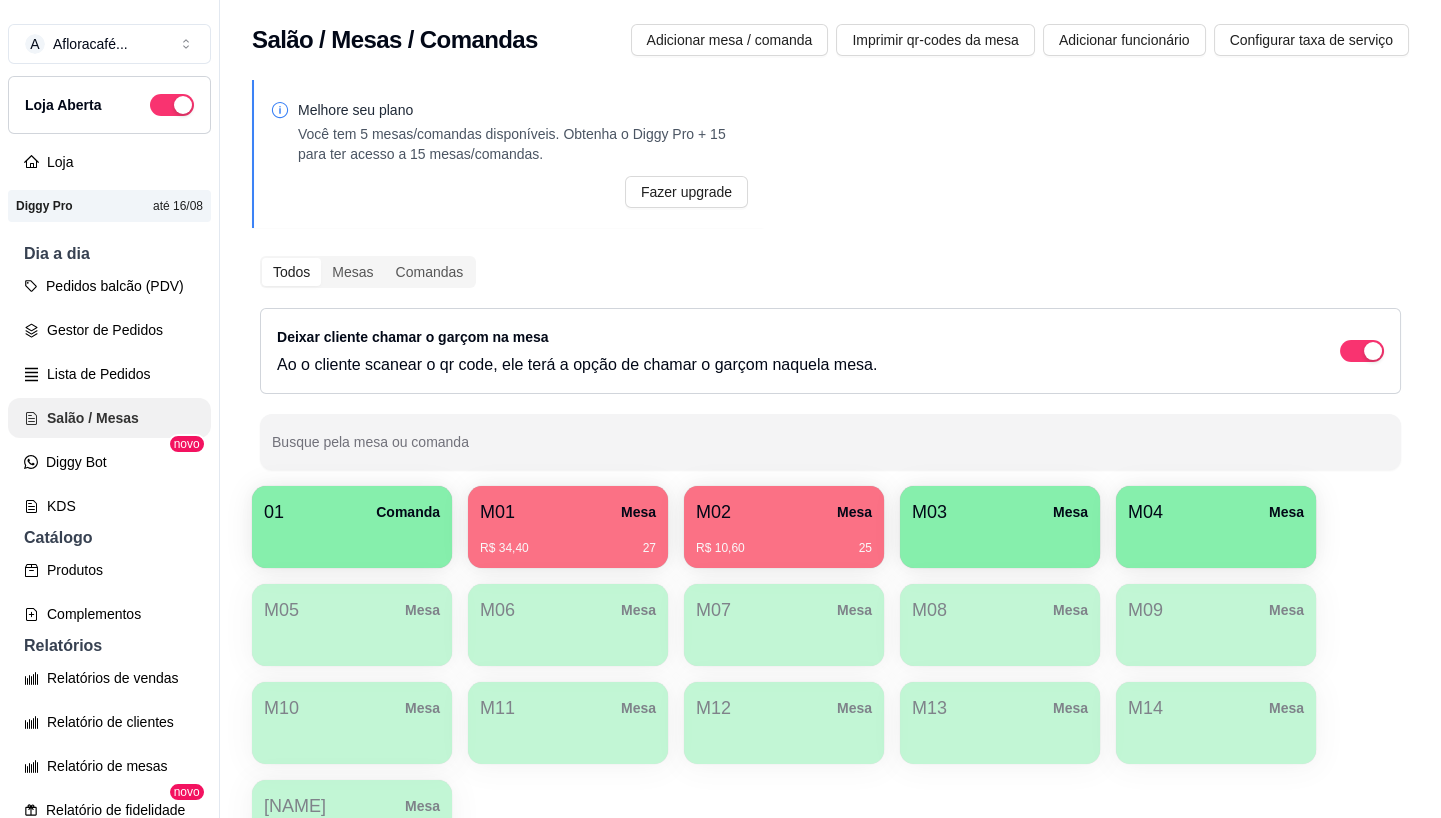 click on "Salão / Mesas" at bounding box center [109, 418] 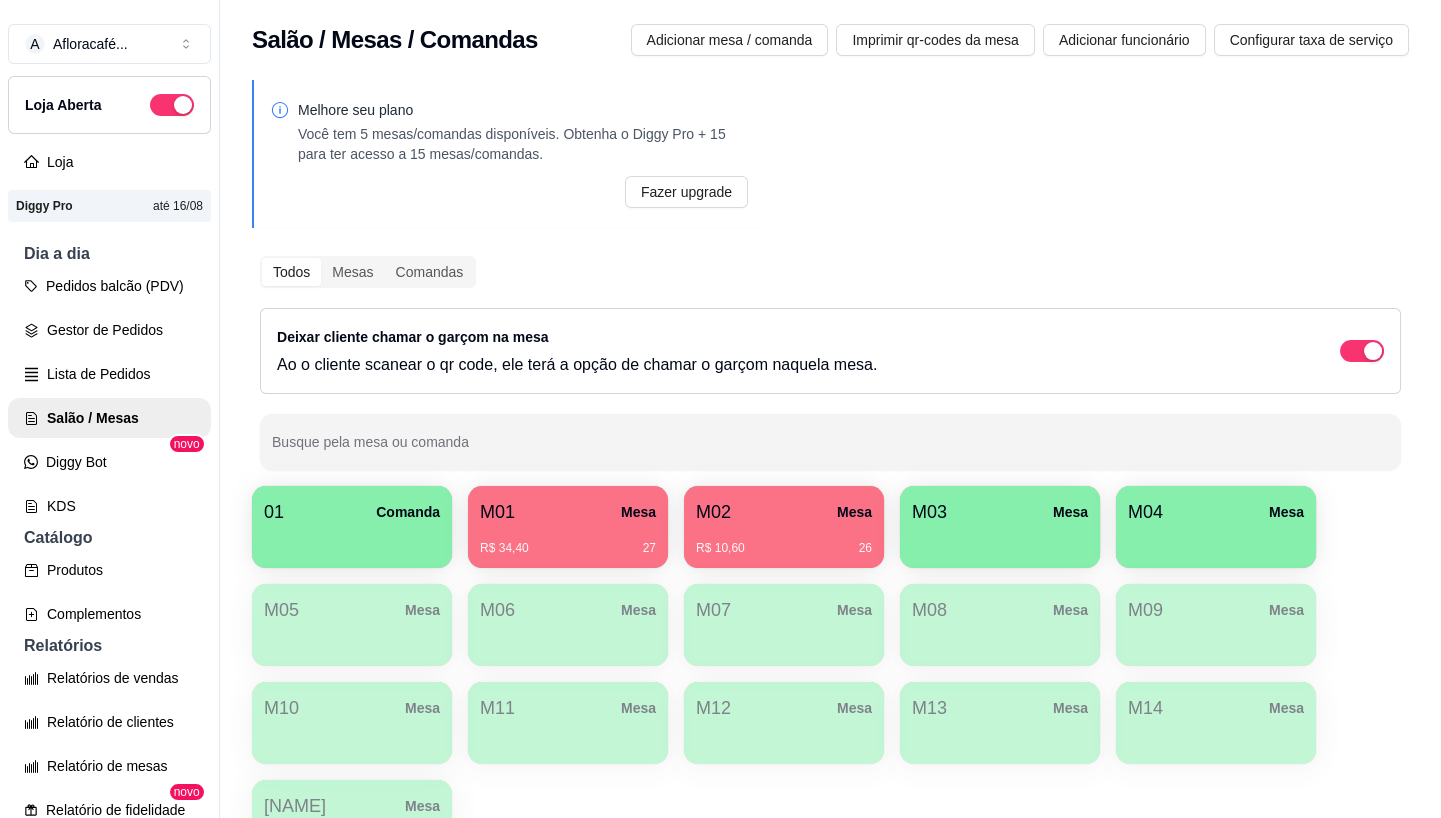 click on "Melhore seu plano
Você tem 5 mesas/comandas disponíveis. Obtenha o Diggy Pro + 15 para ter acesso a 15 mesas/comandas. Fazer upgrade Todos Mesas Comandas Deixar cliente chamar o garçom na mesa Ao o cliente scanear o qr code, ele terá a opção de chamar o garçom naquela mesa. Busque pela mesa ou comanda
01 Comanda M01 Mesa R$ 34,40 27 M02 Mesa R$ 10,60 26 M03 Mesa M04 Mesa M05 Mesa M06 Mesa M07 Mesa M08 Mesa M09 Mesa M10 Mesa M11 Mesa M12 Mesa M13 Mesa M14 Mesa sara Mesa" at bounding box center (830, 477) 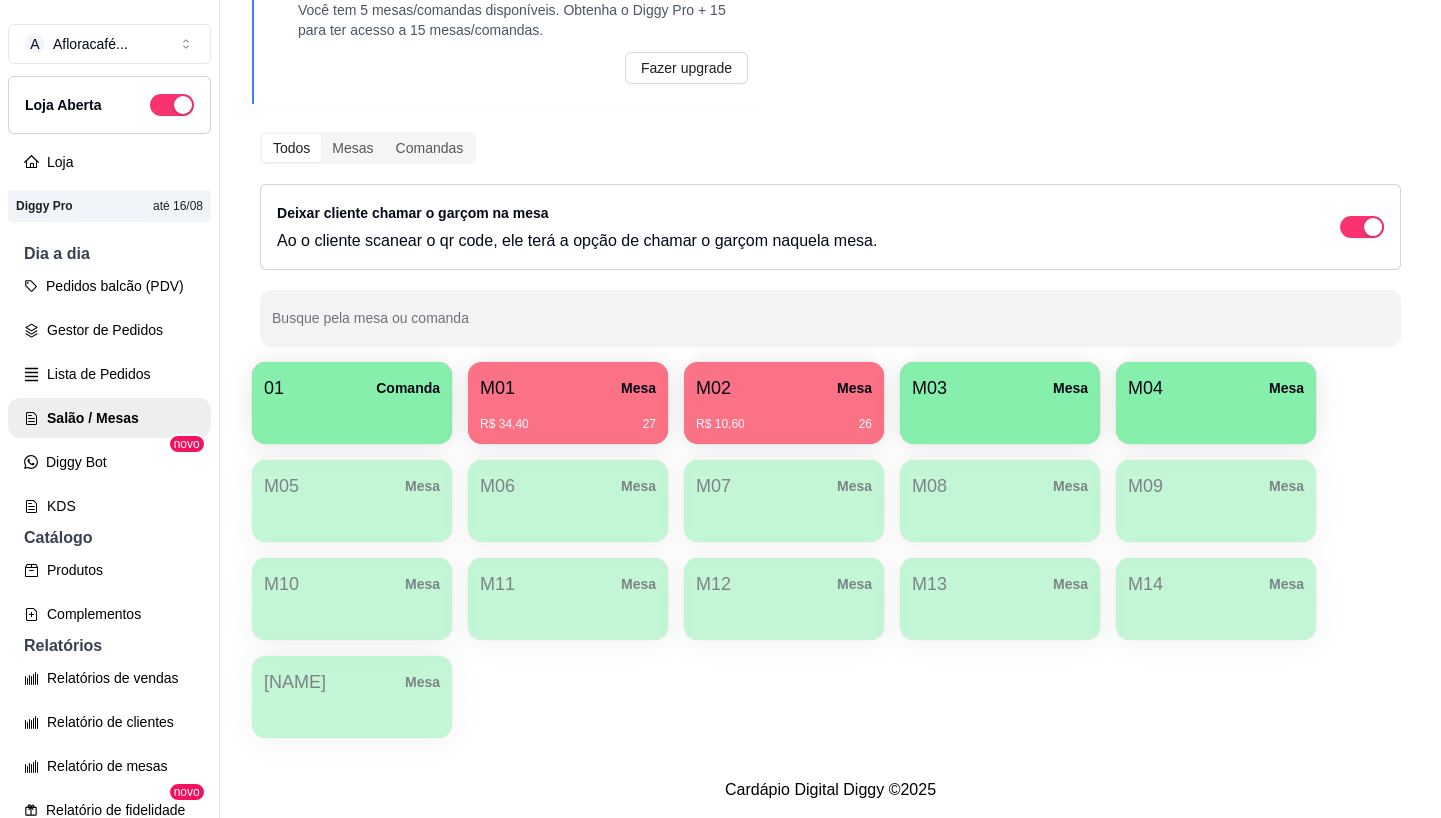scroll, scrollTop: 0, scrollLeft: 0, axis: both 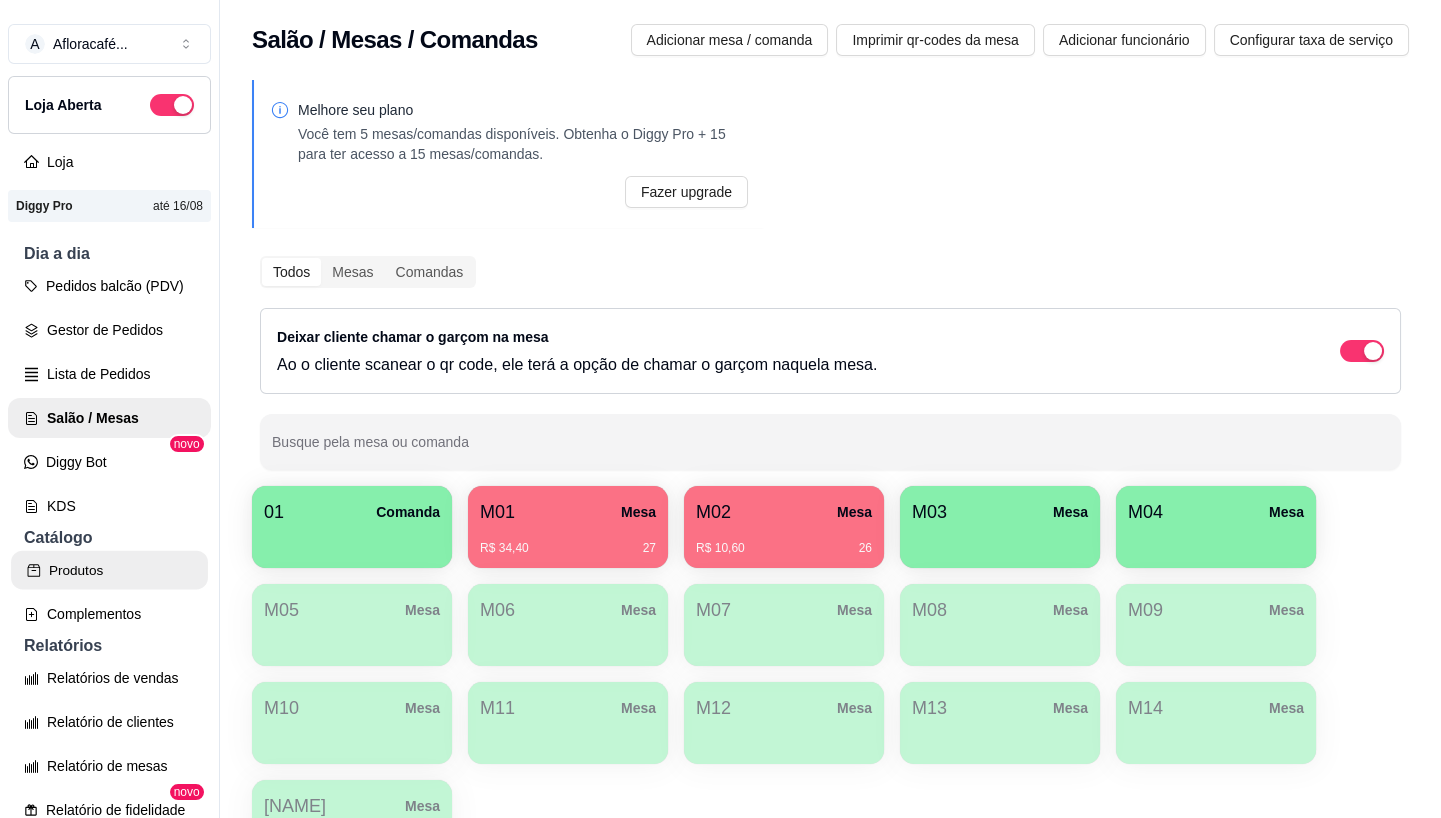 click on "Produtos" at bounding box center [109, 570] 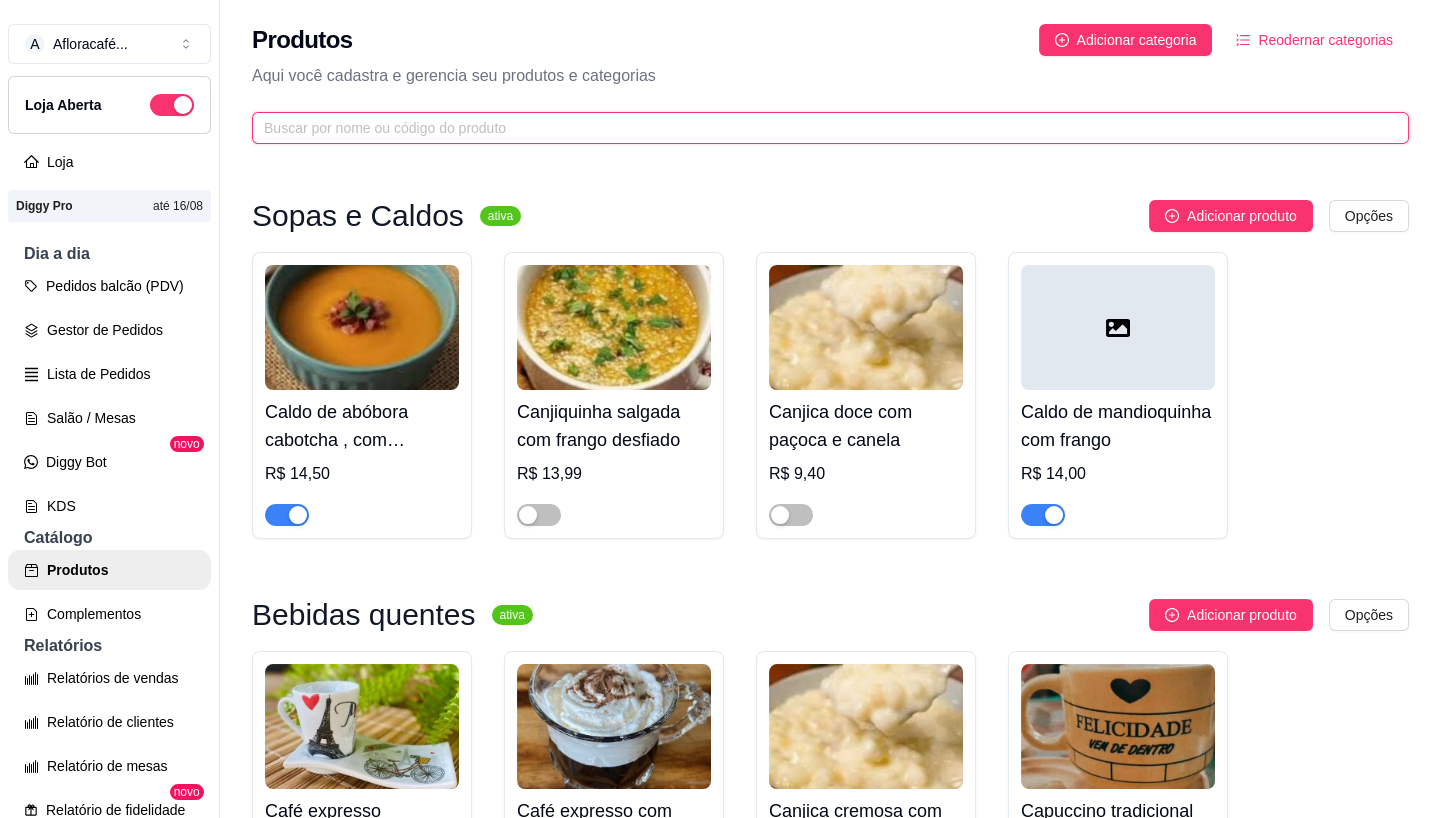 click at bounding box center (822, 128) 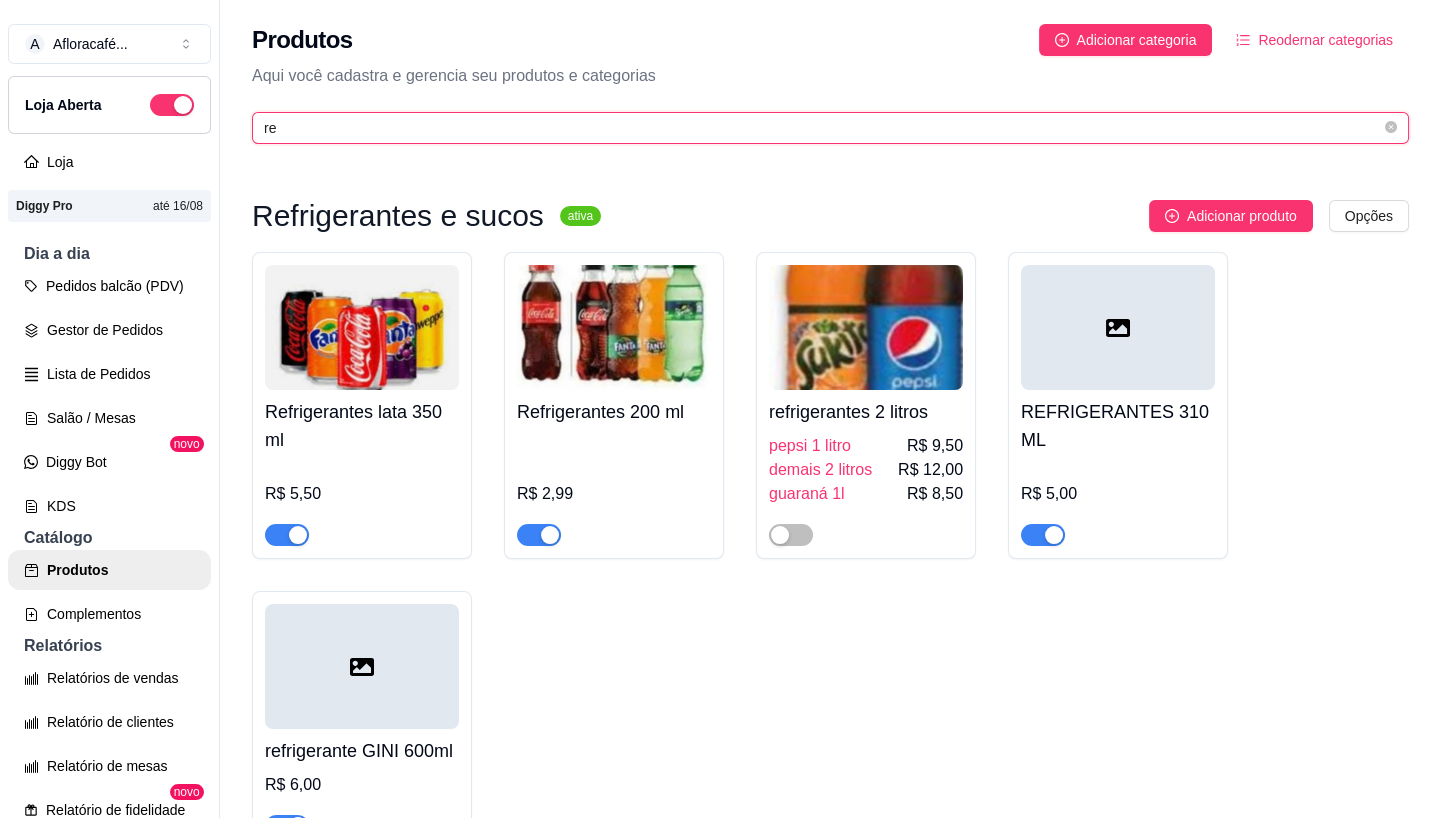 type on "r" 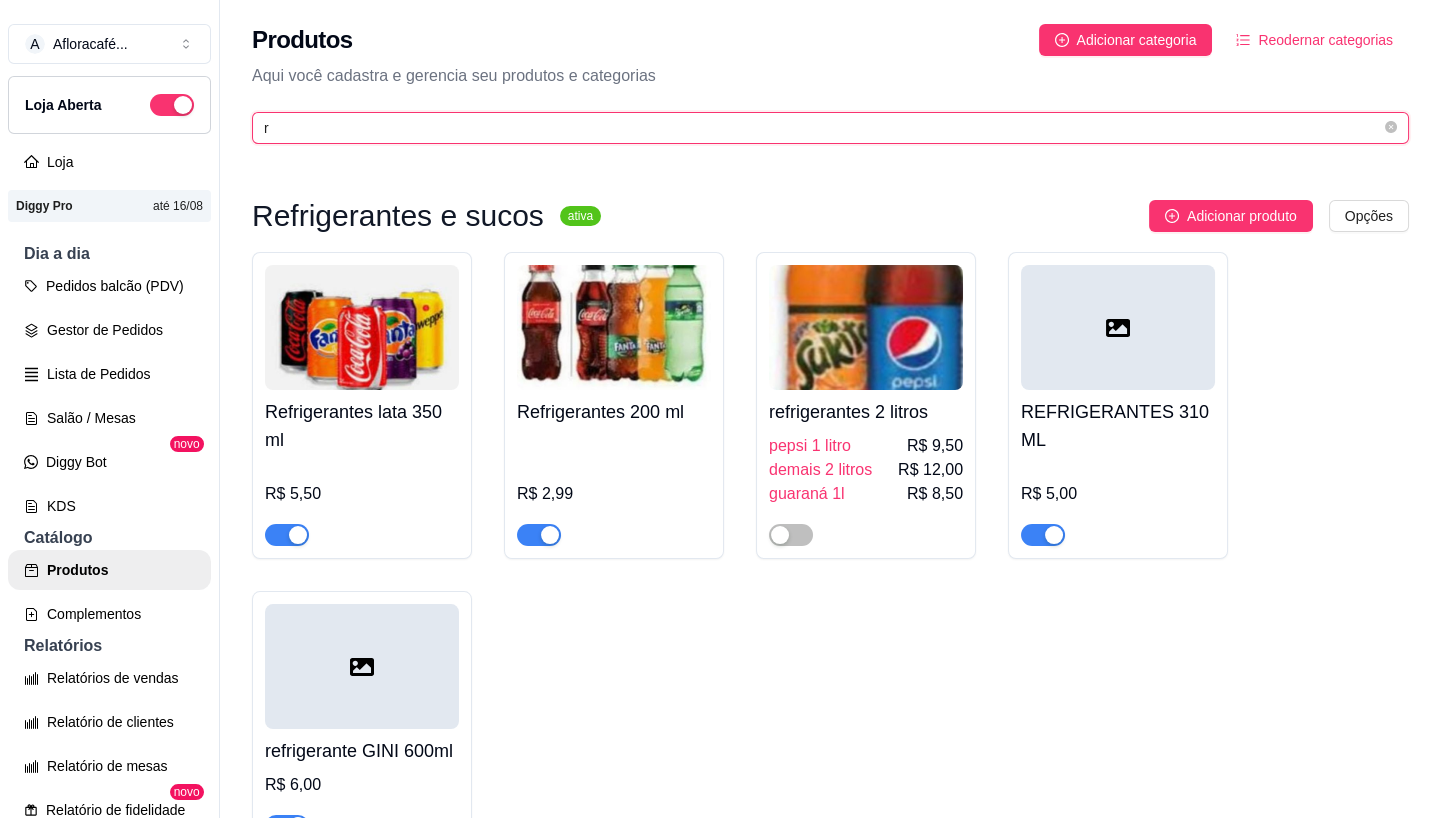 type 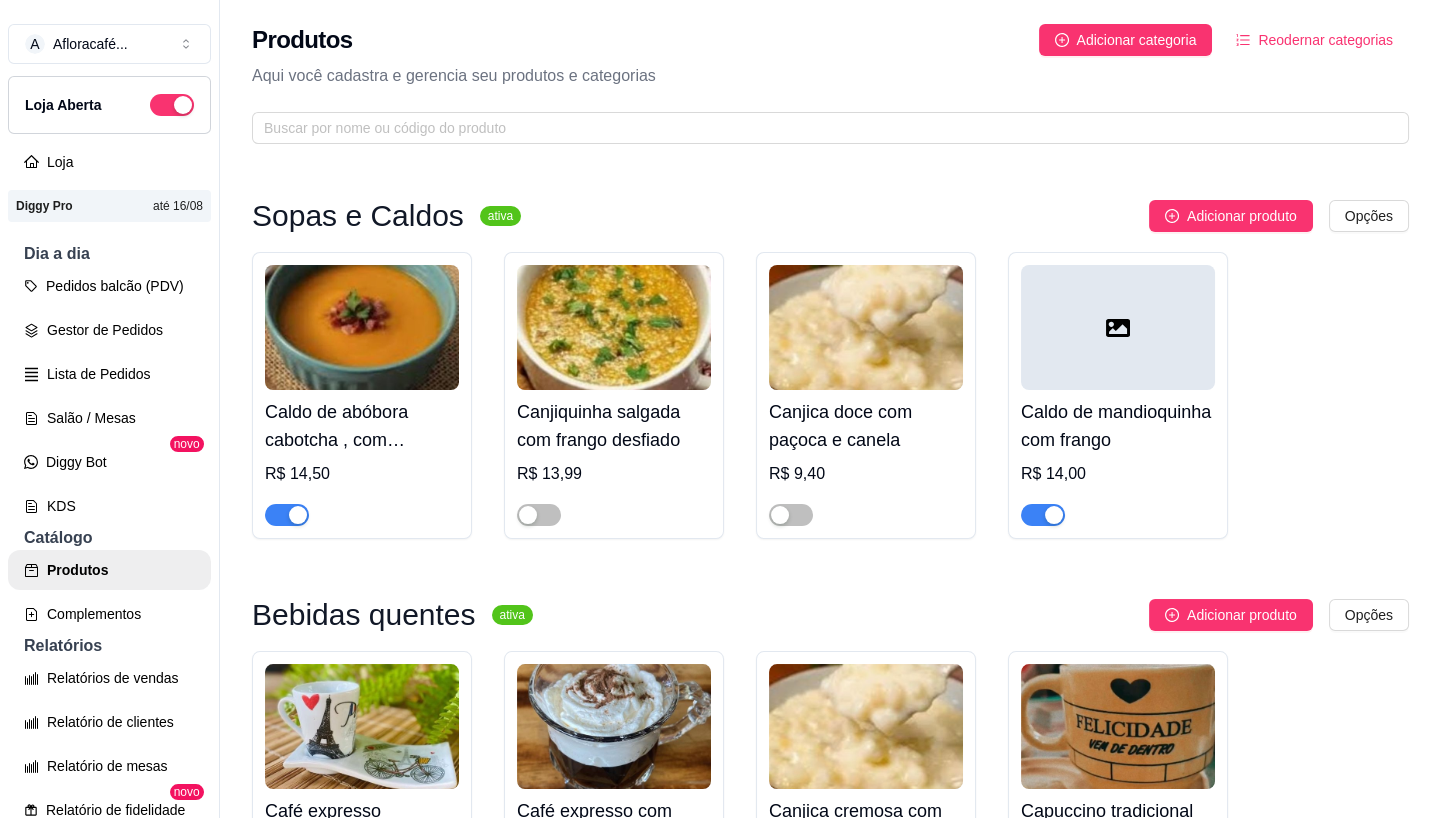 drag, startPoint x: 1423, startPoint y: 258, endPoint x: 1434, endPoint y: 260, distance: 11.18034 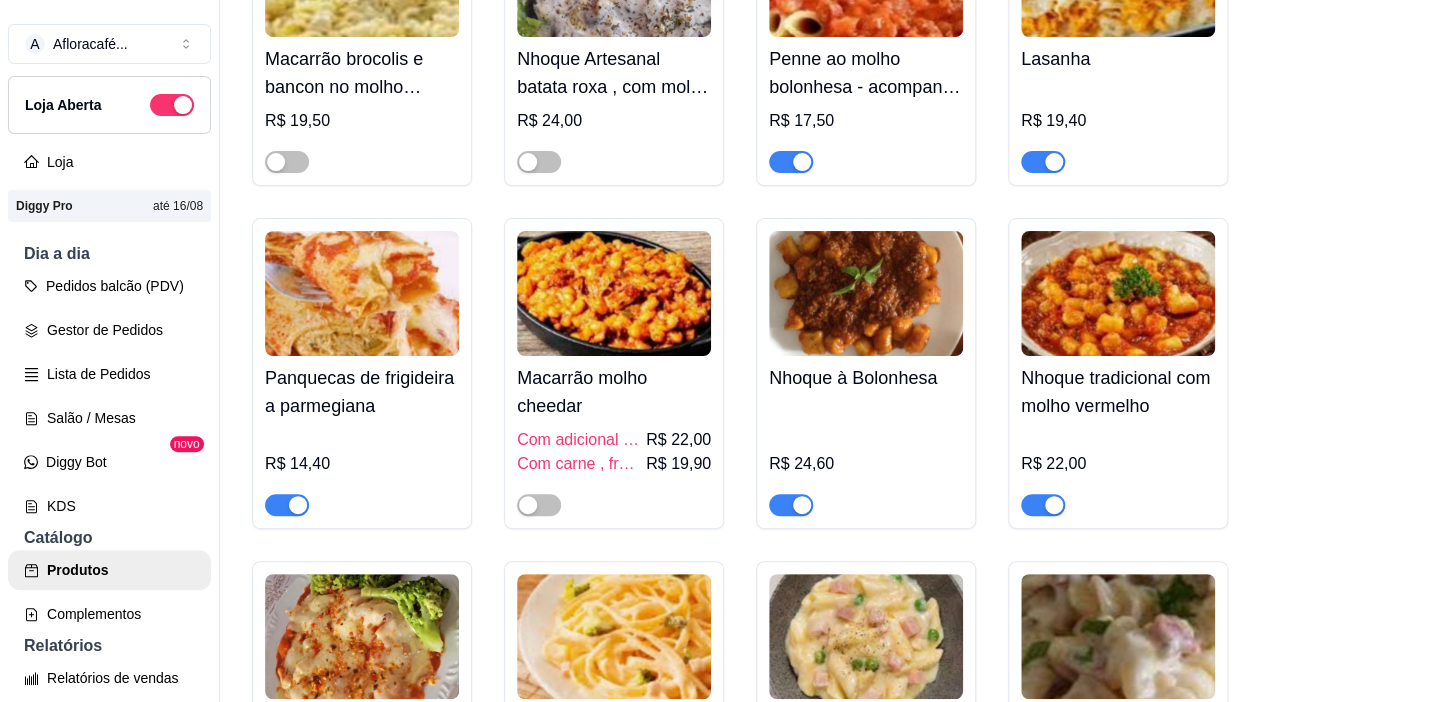 scroll, scrollTop: 13088, scrollLeft: 0, axis: vertical 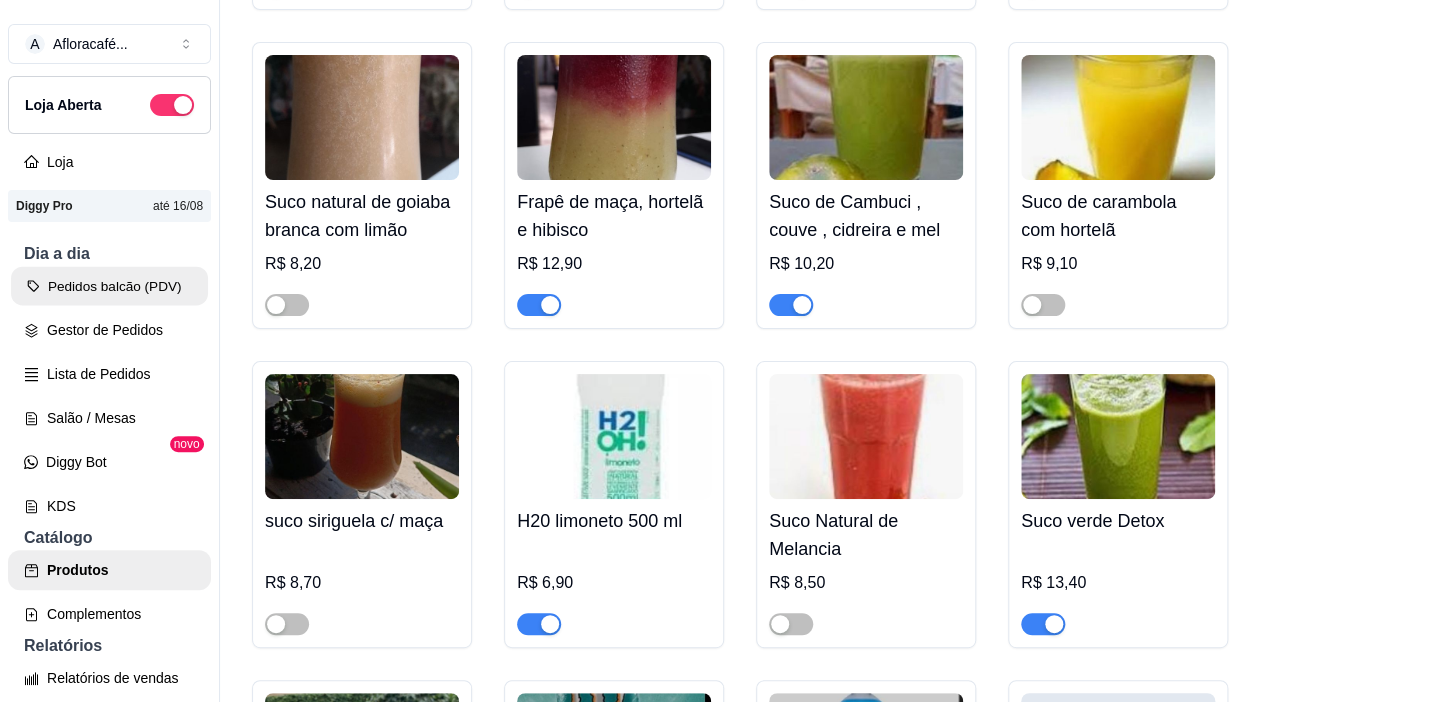 click on "Pedidos balcão (PDV)" at bounding box center [109, 286] 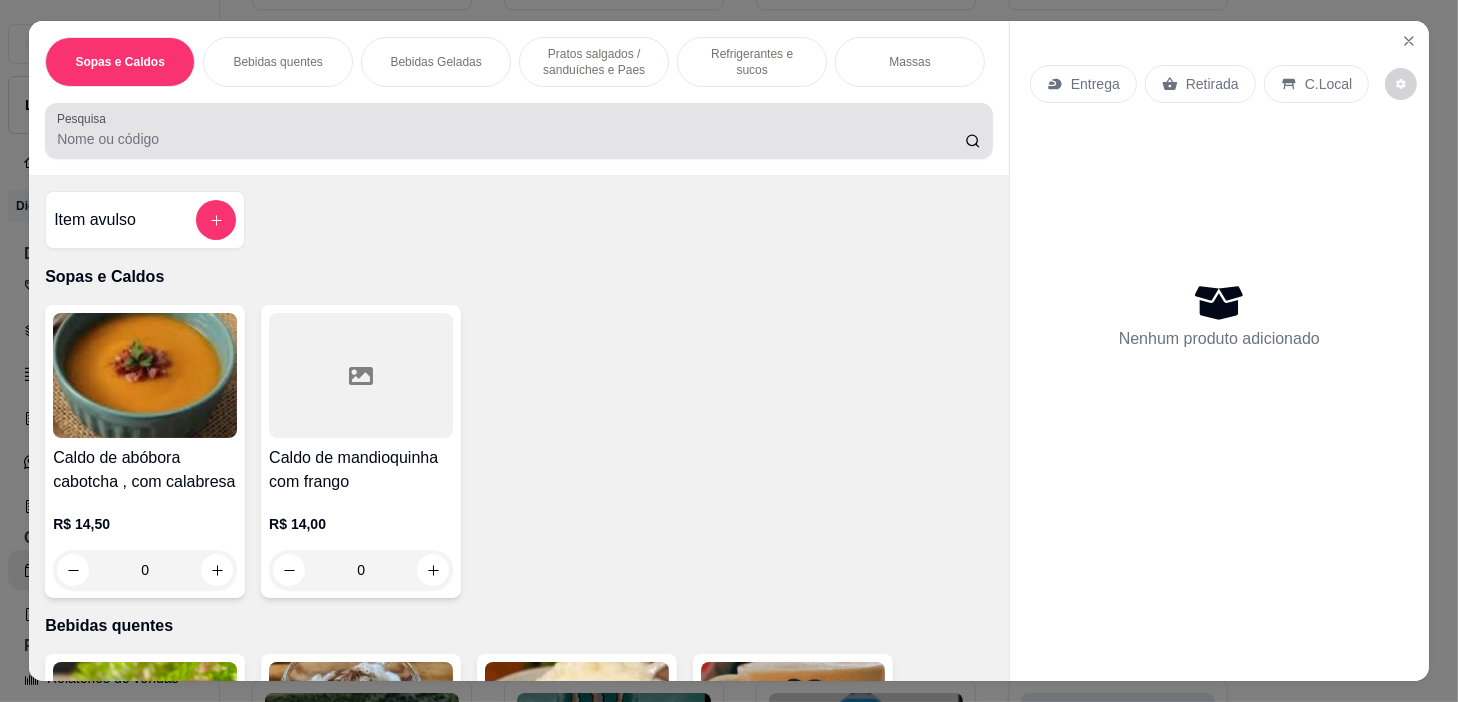 click at bounding box center (519, 131) 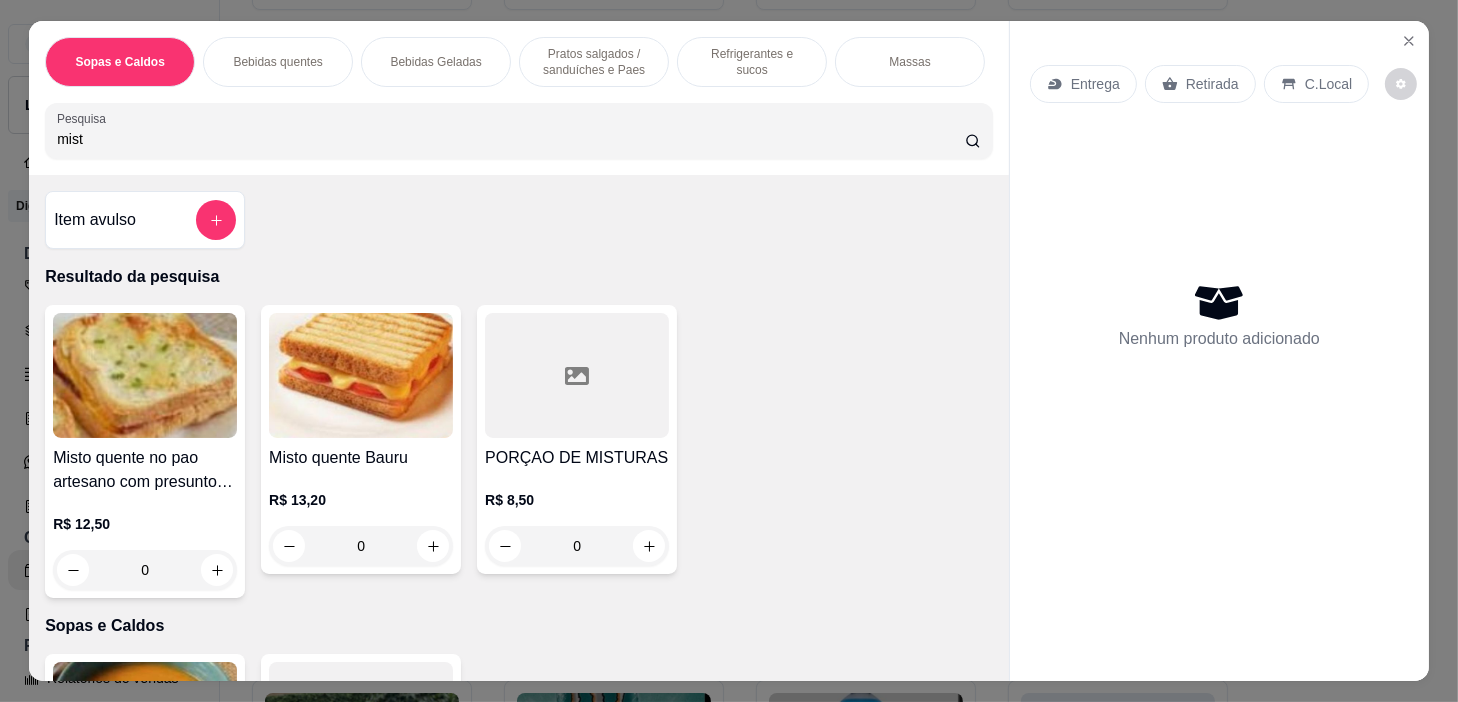 type on "mist" 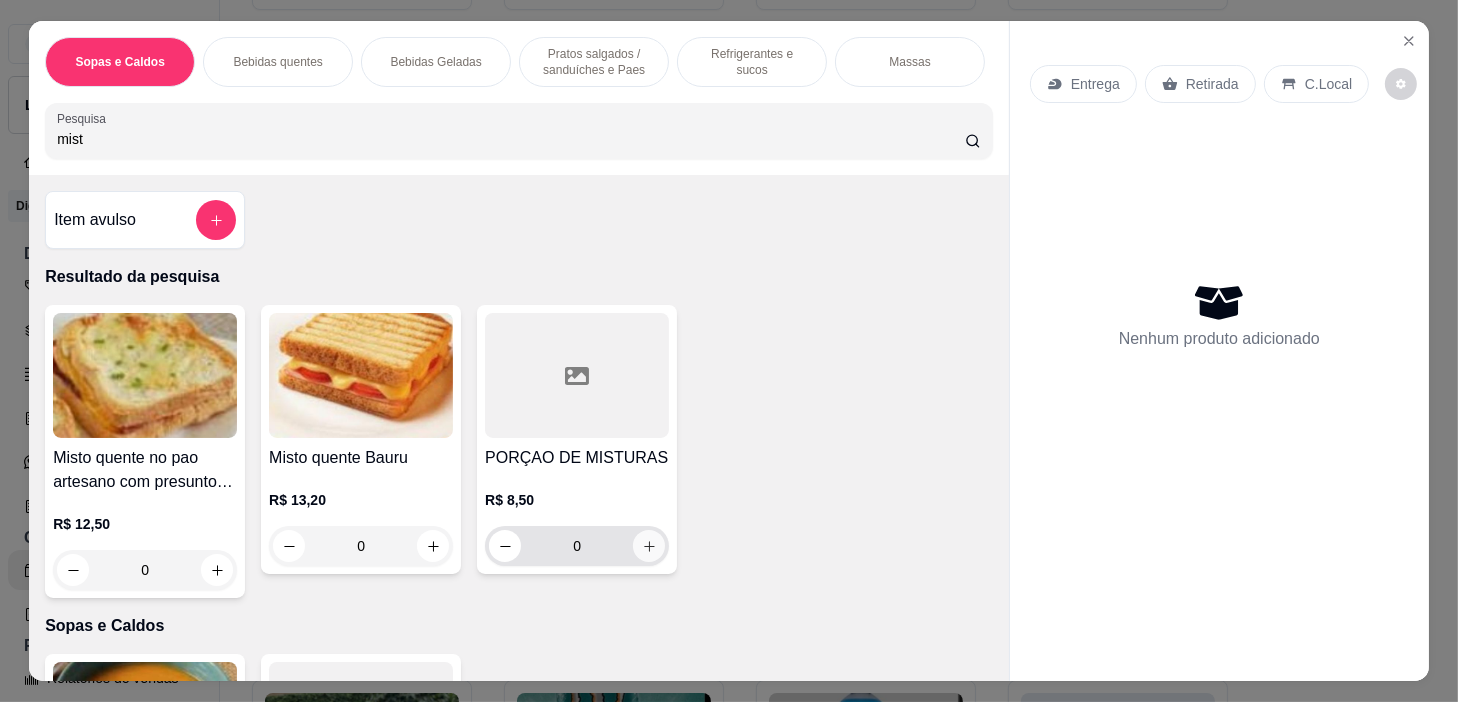 click at bounding box center [649, 546] 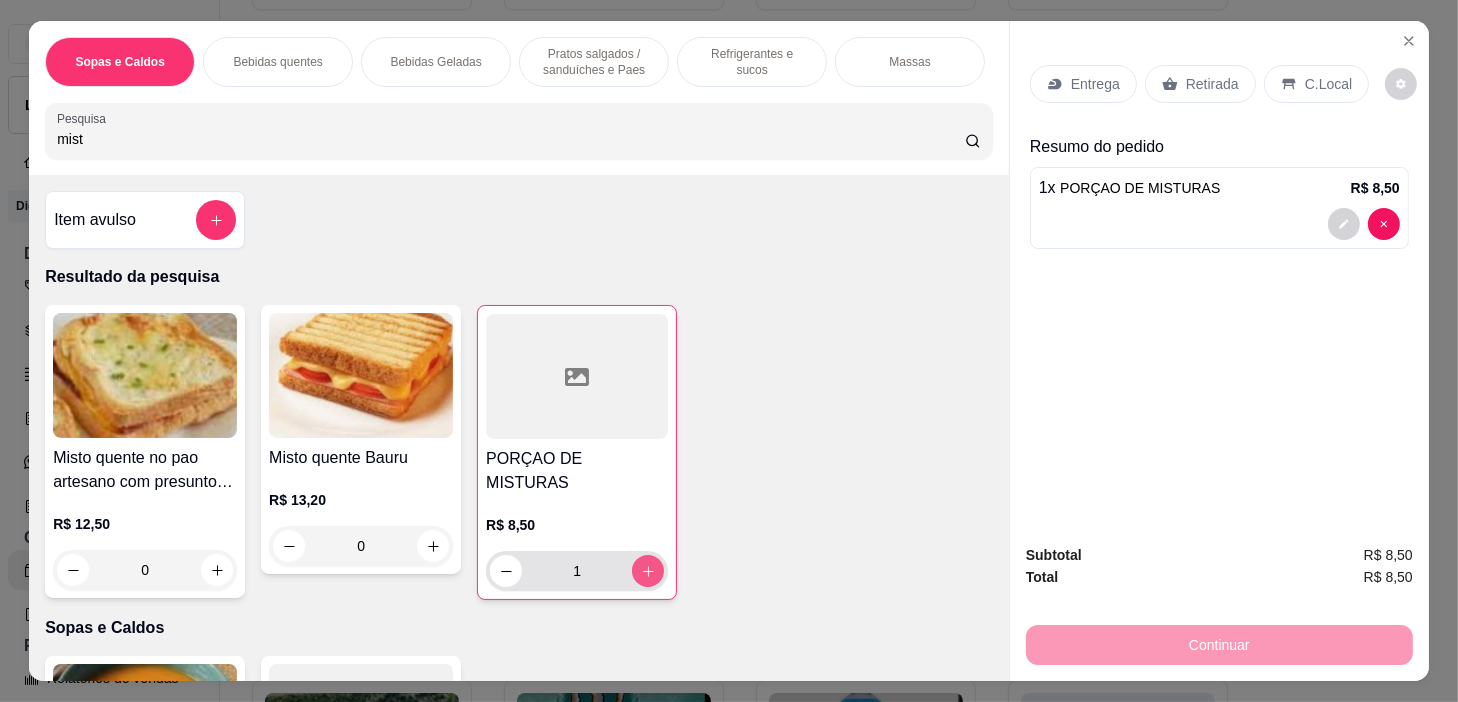 type on "1" 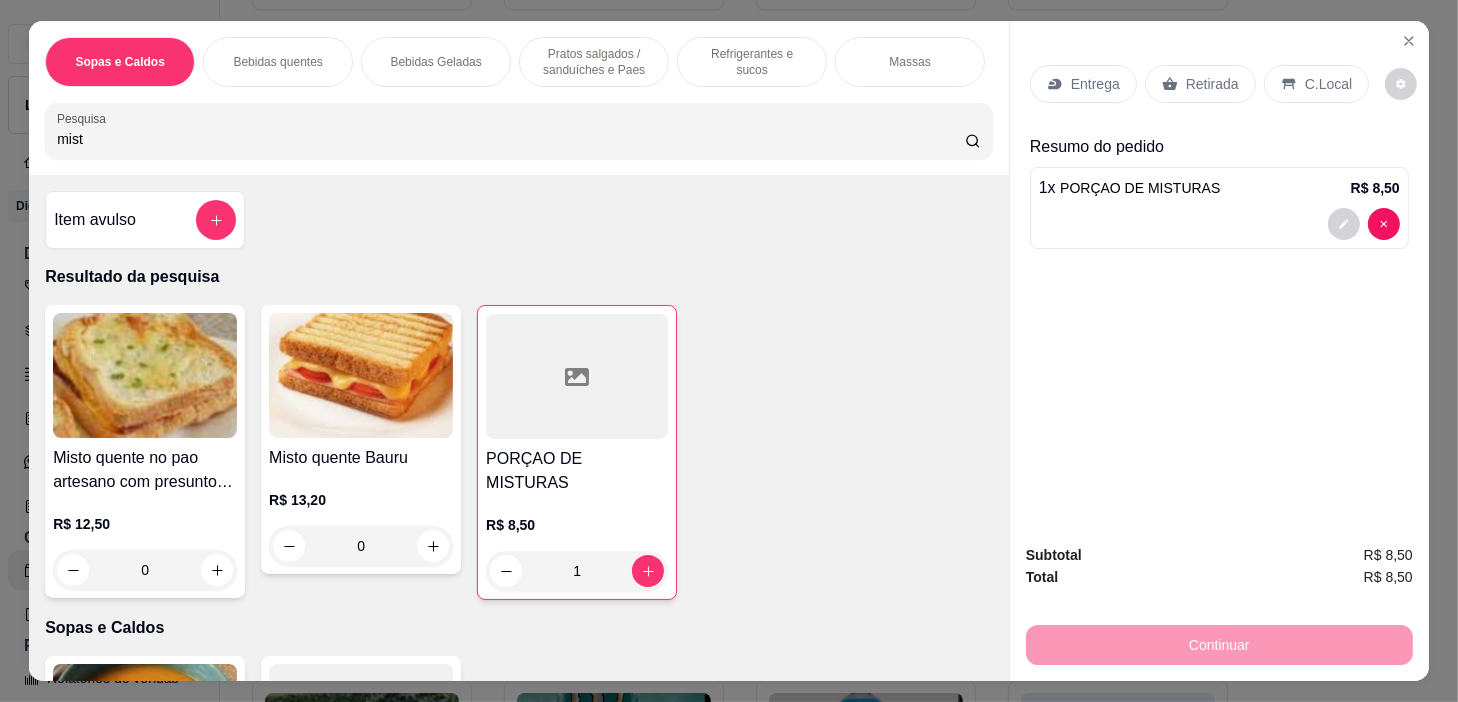 click on "Pratos salgados / sanduíches e Paes" at bounding box center (594, 62) 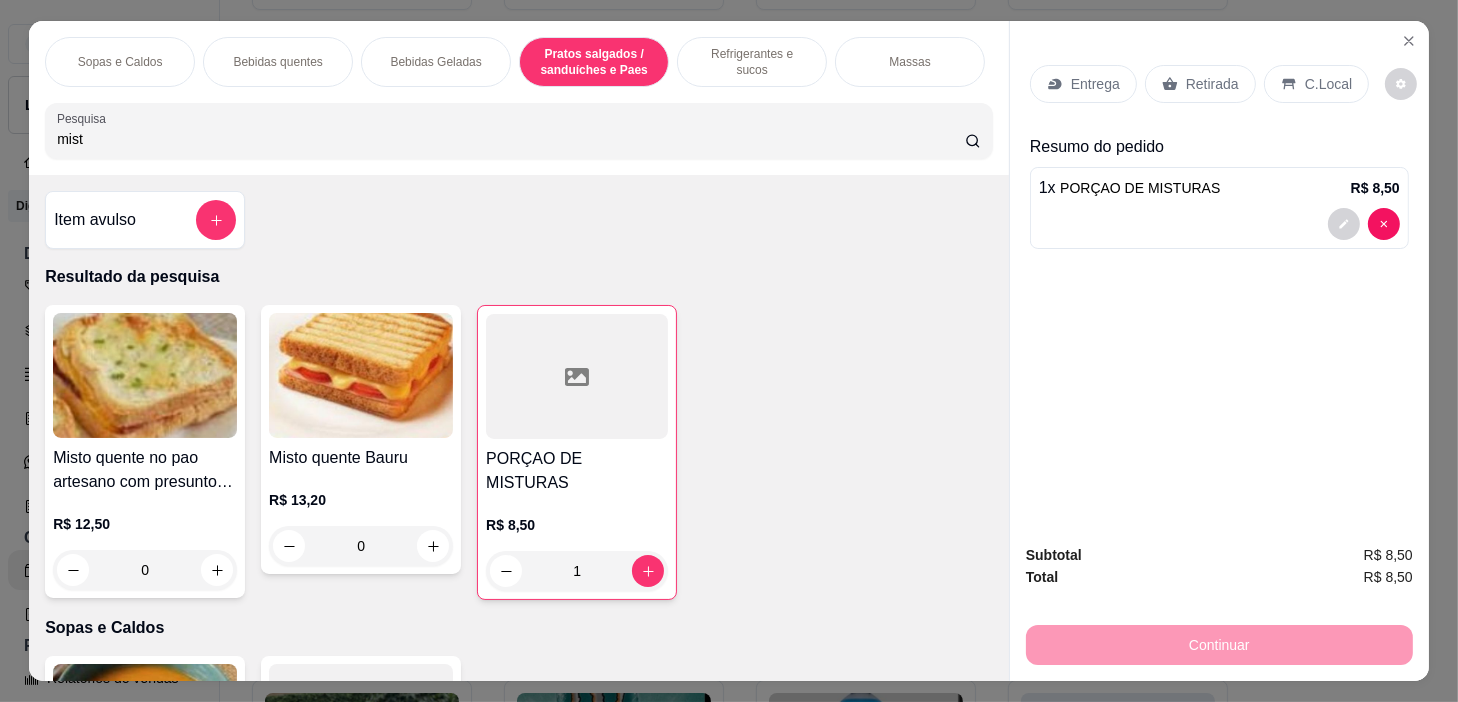 scroll, scrollTop: 5762, scrollLeft: 0, axis: vertical 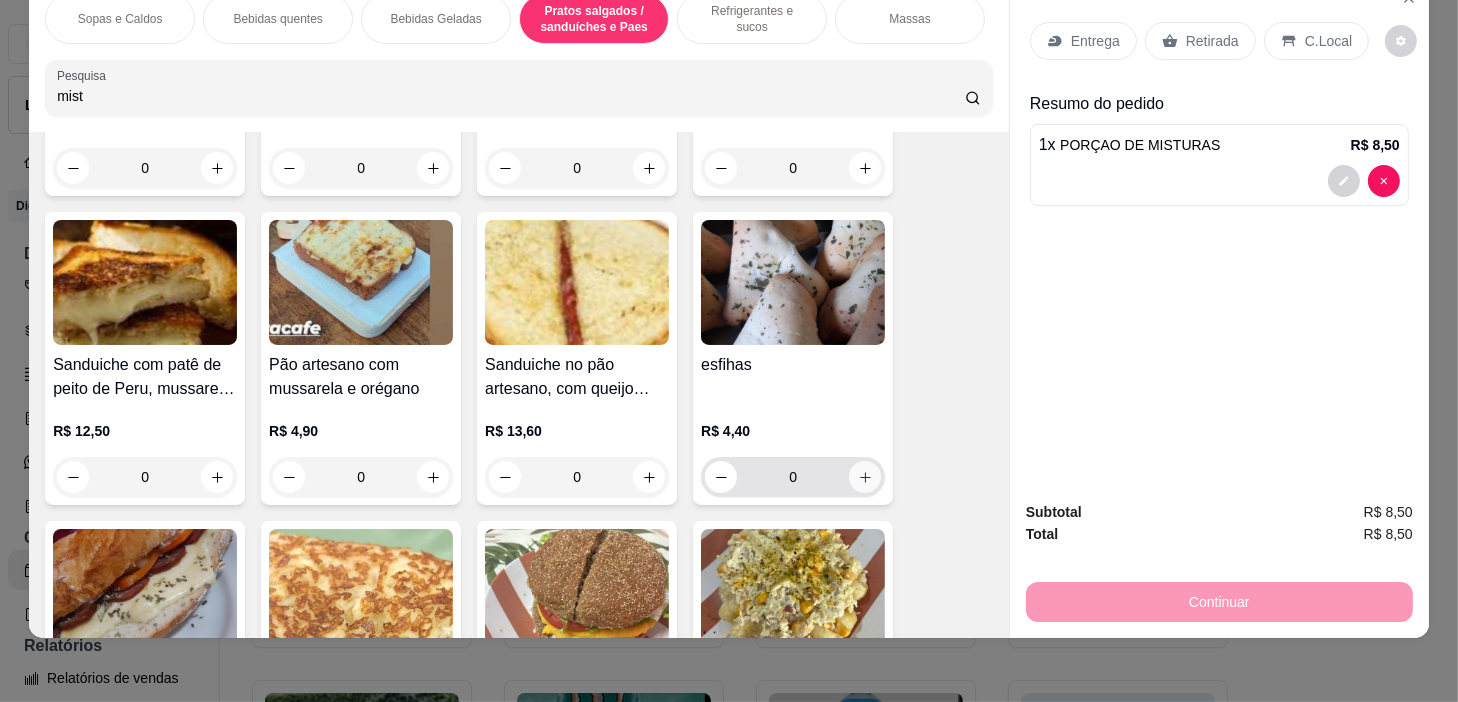 click 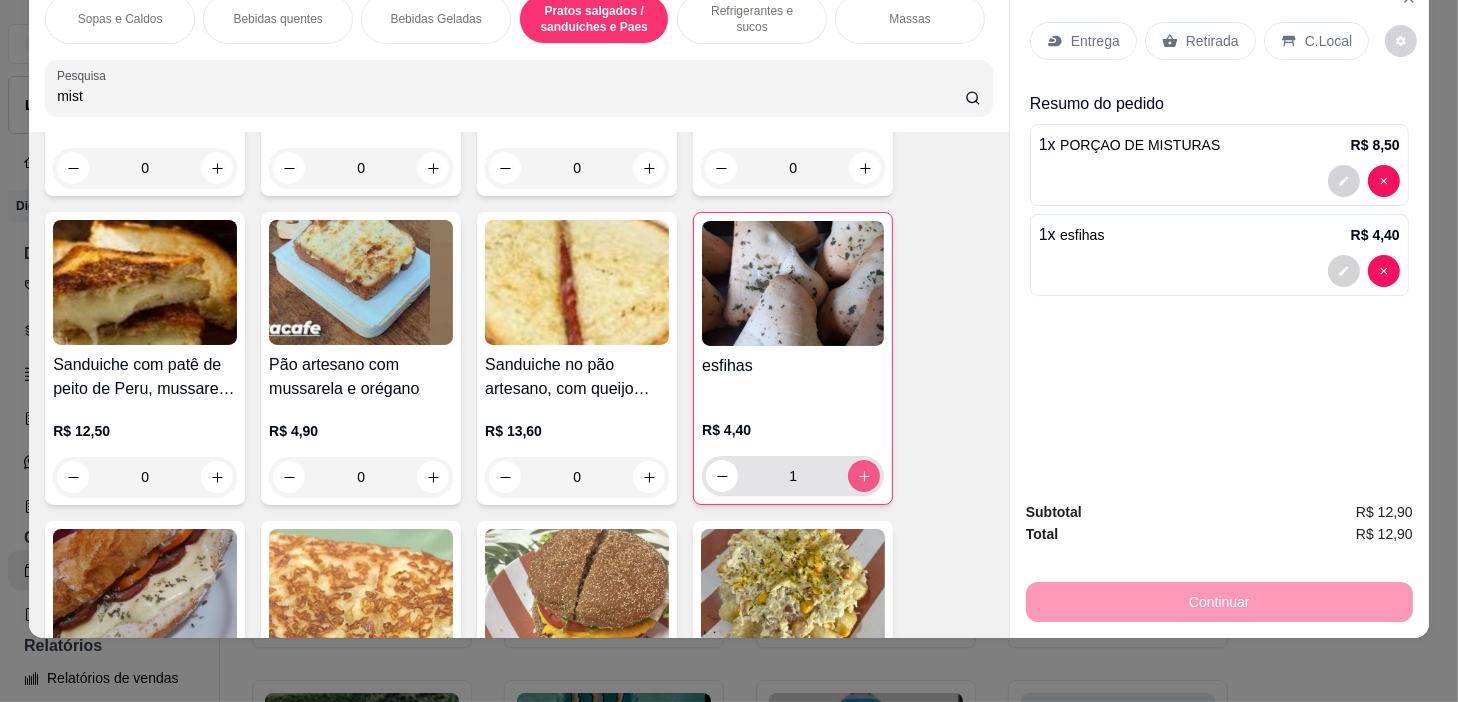 type on "1" 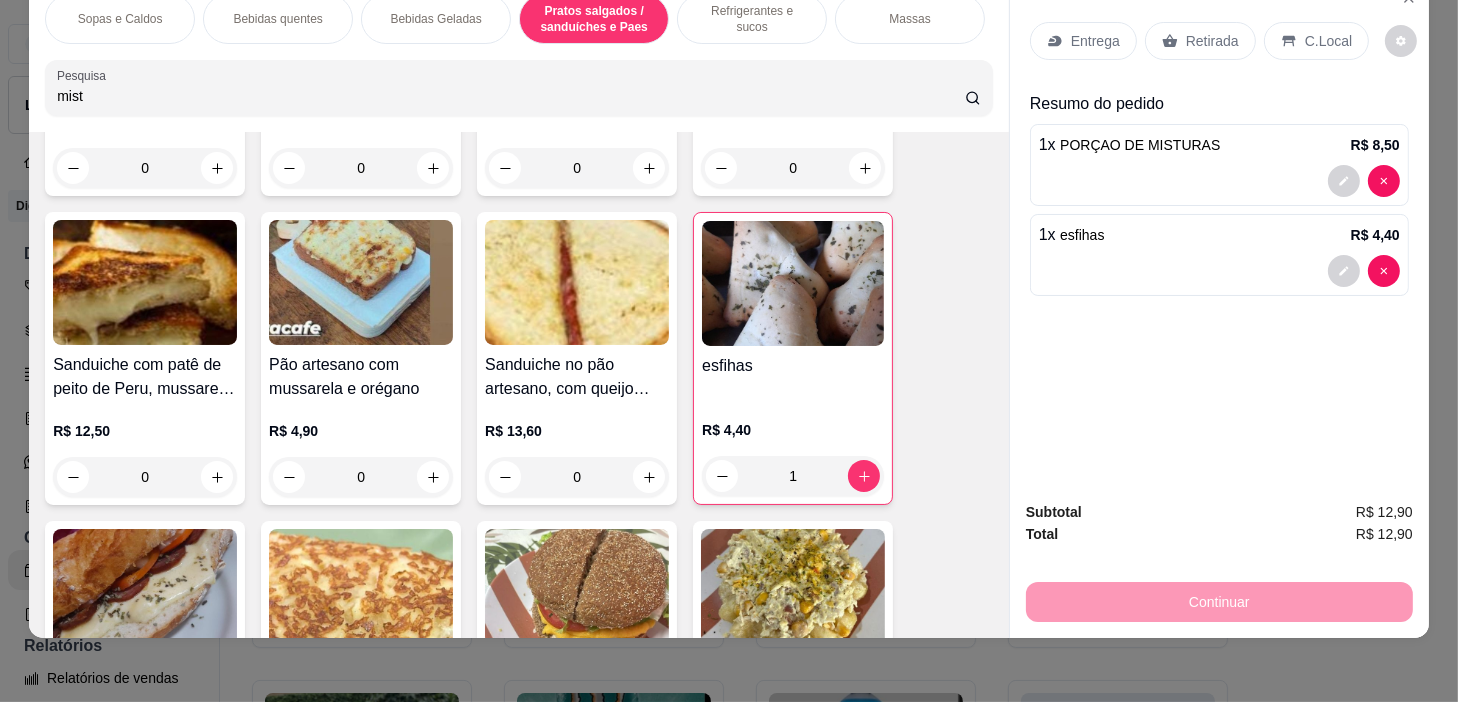 click on "Subtotal R$ 12,90 Total R$ 12,90 Continuar" at bounding box center [1219, 561] 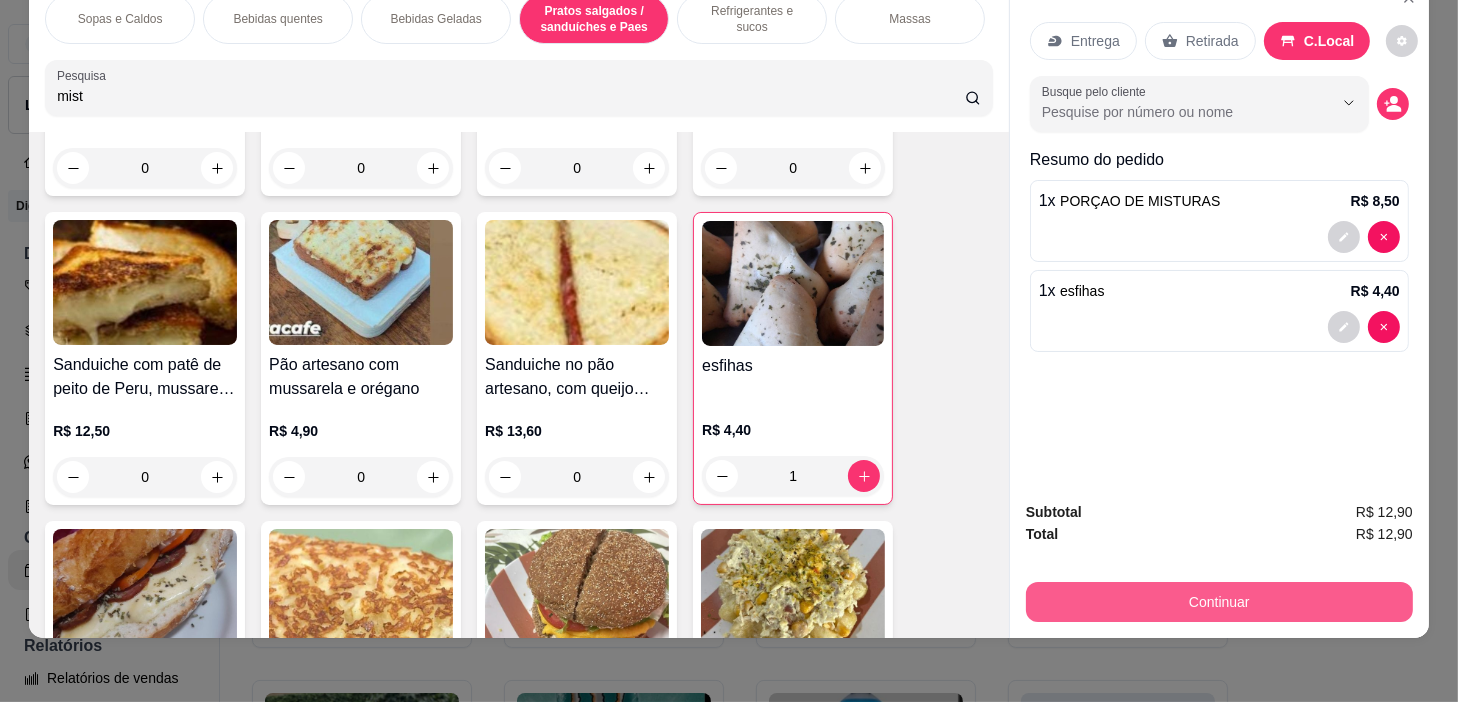 click on "Continuar" at bounding box center (1219, 602) 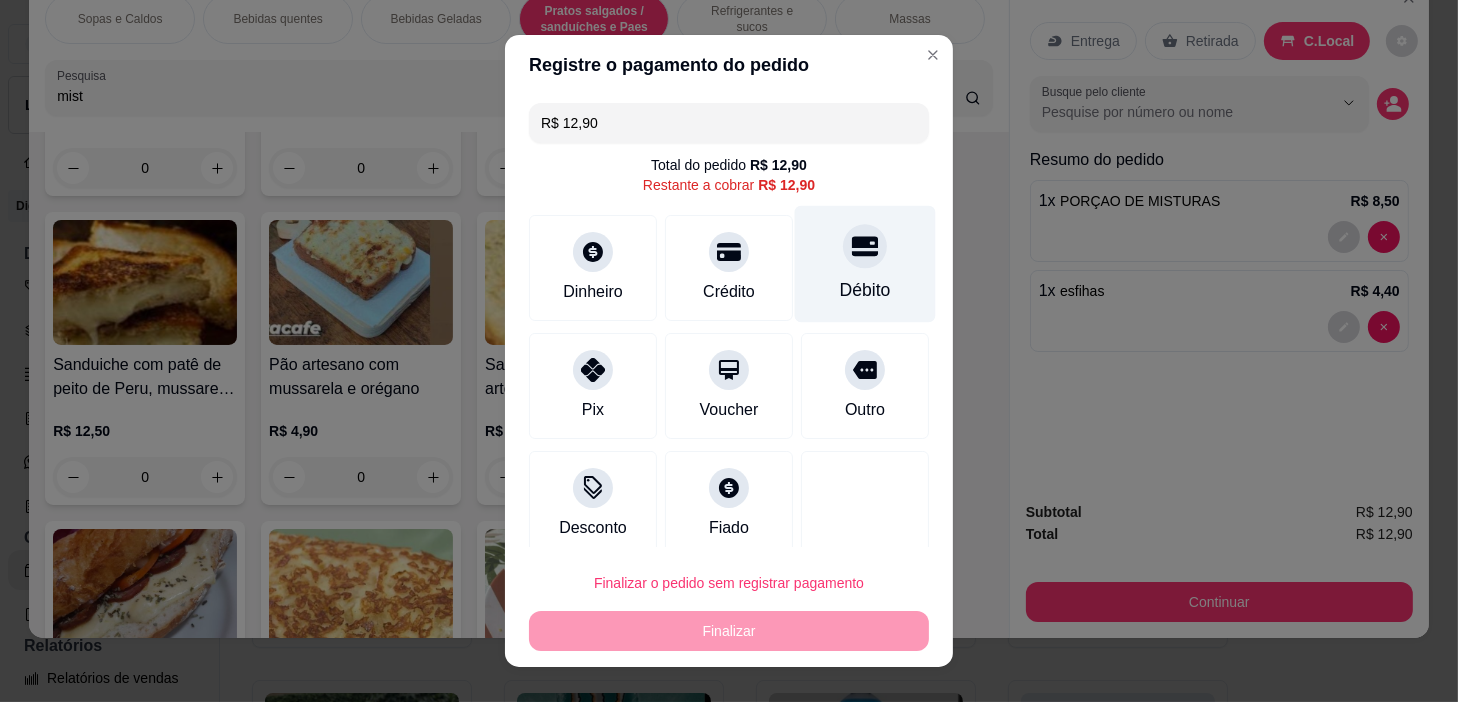 click on "Débito" at bounding box center [865, 264] 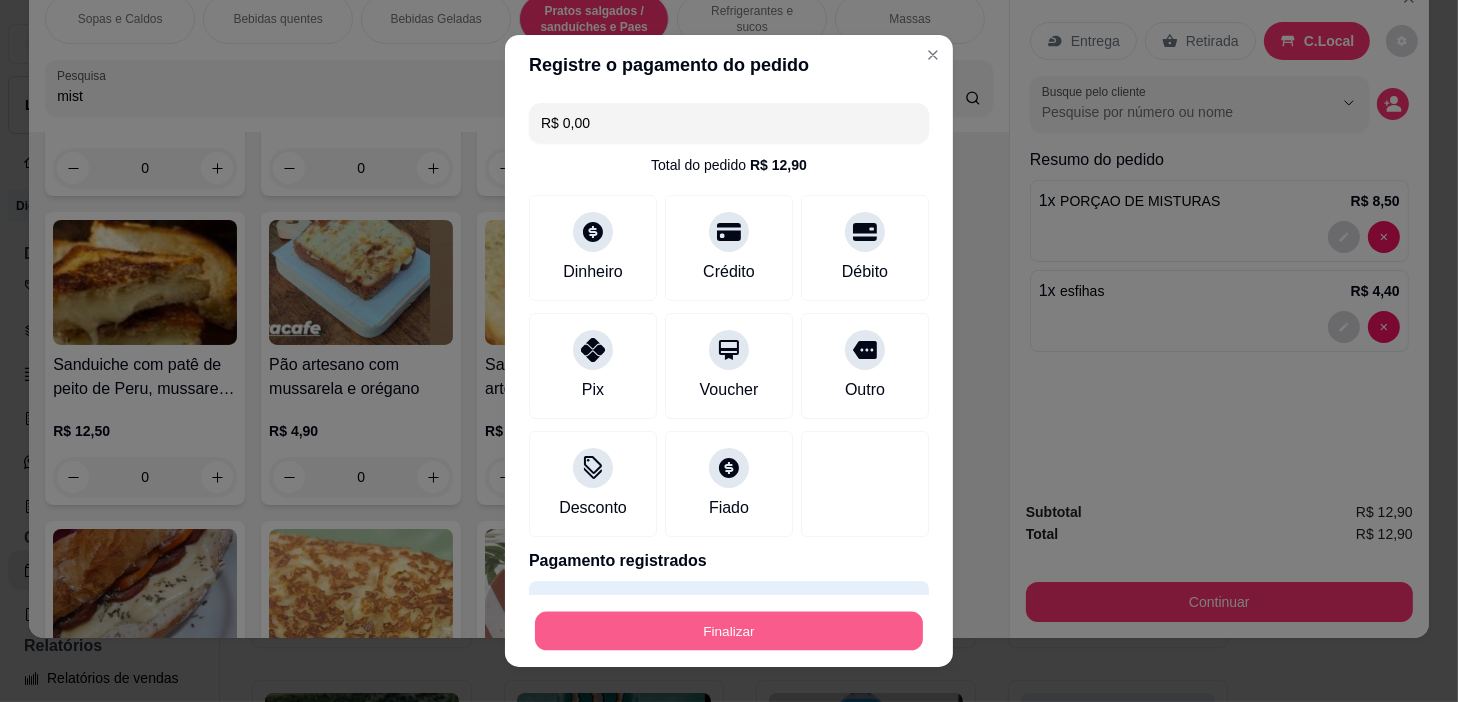 click on "Finalizar" at bounding box center (729, 631) 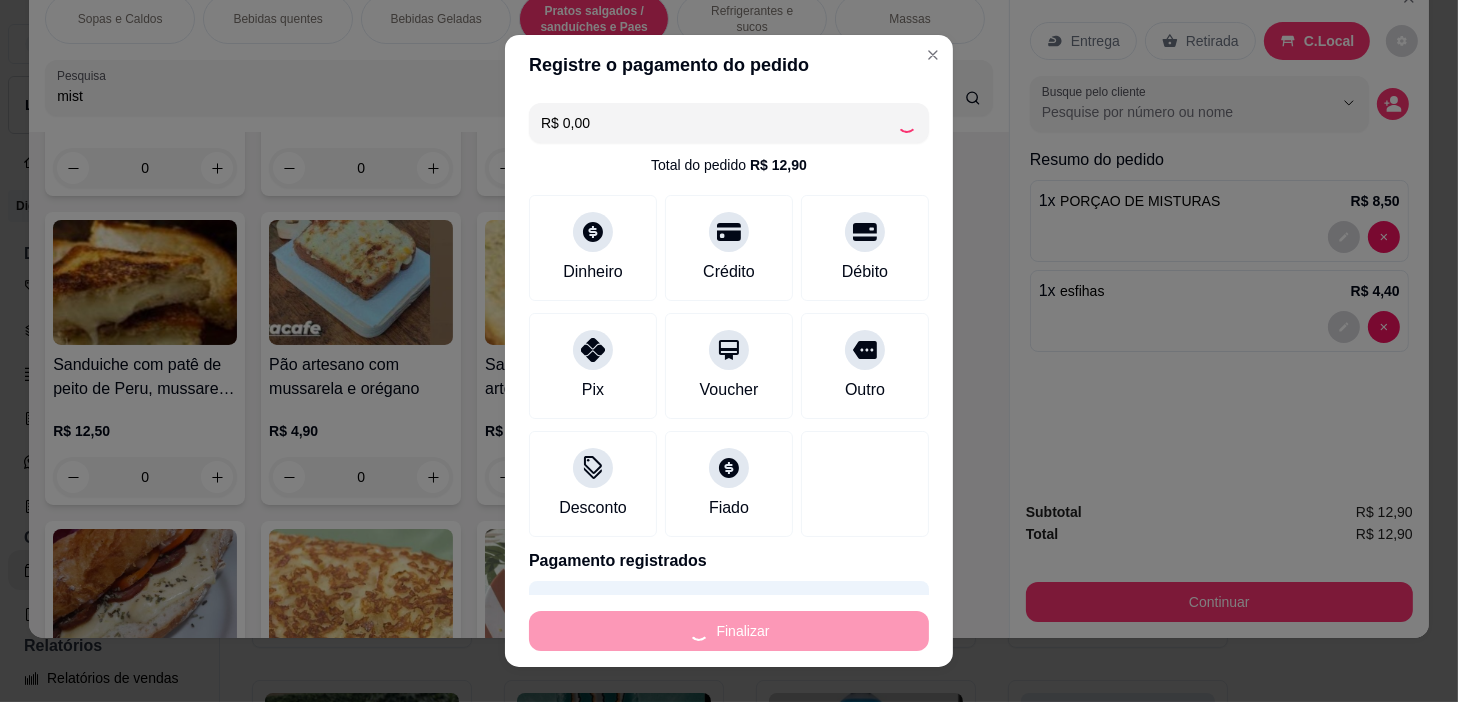 type on "0" 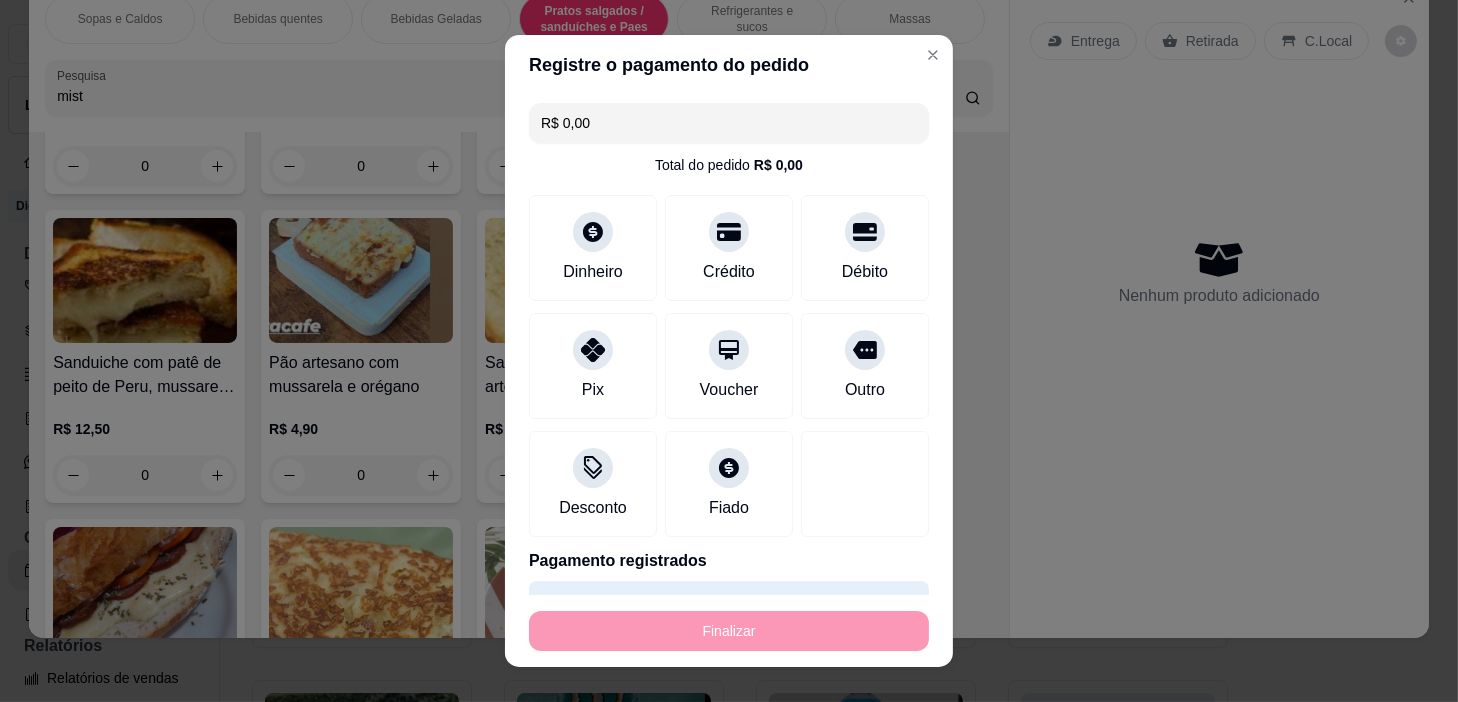 type on "-R$ 12,90" 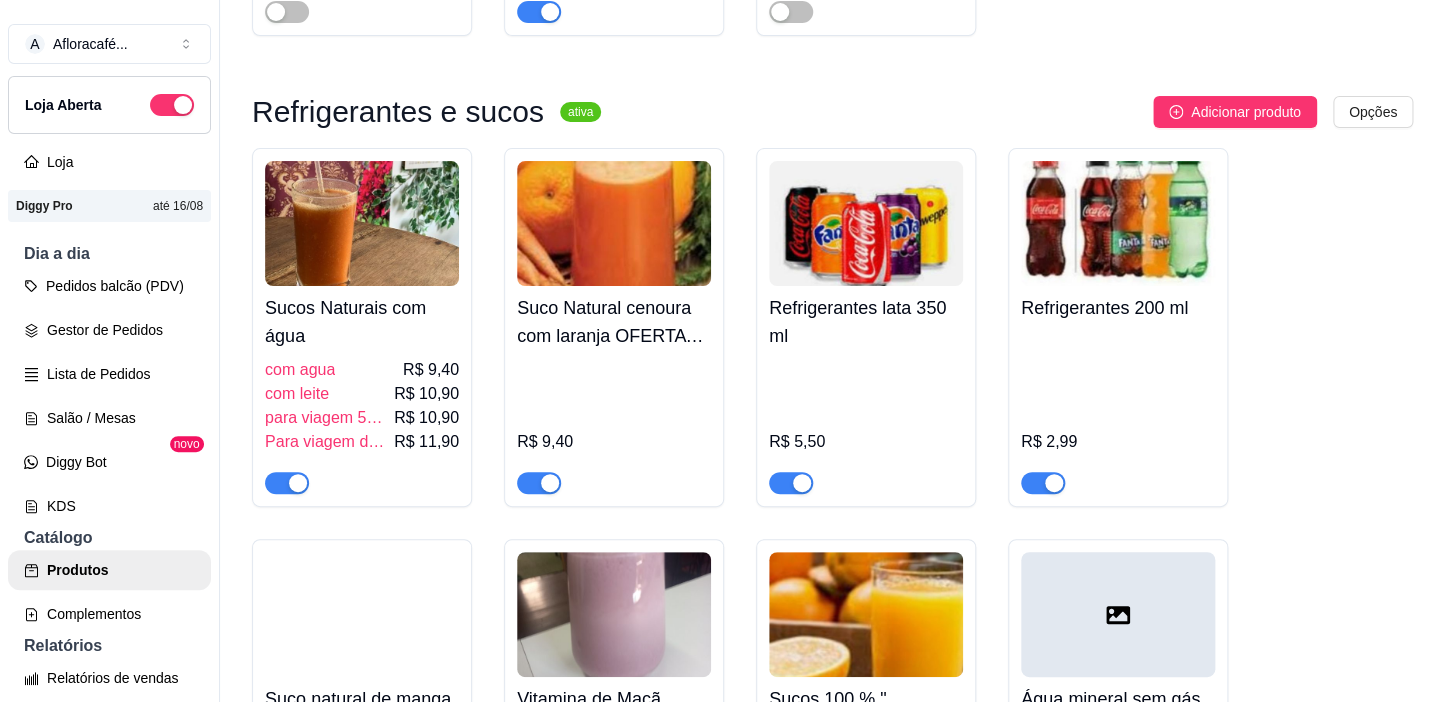 scroll, scrollTop: 9724, scrollLeft: 0, axis: vertical 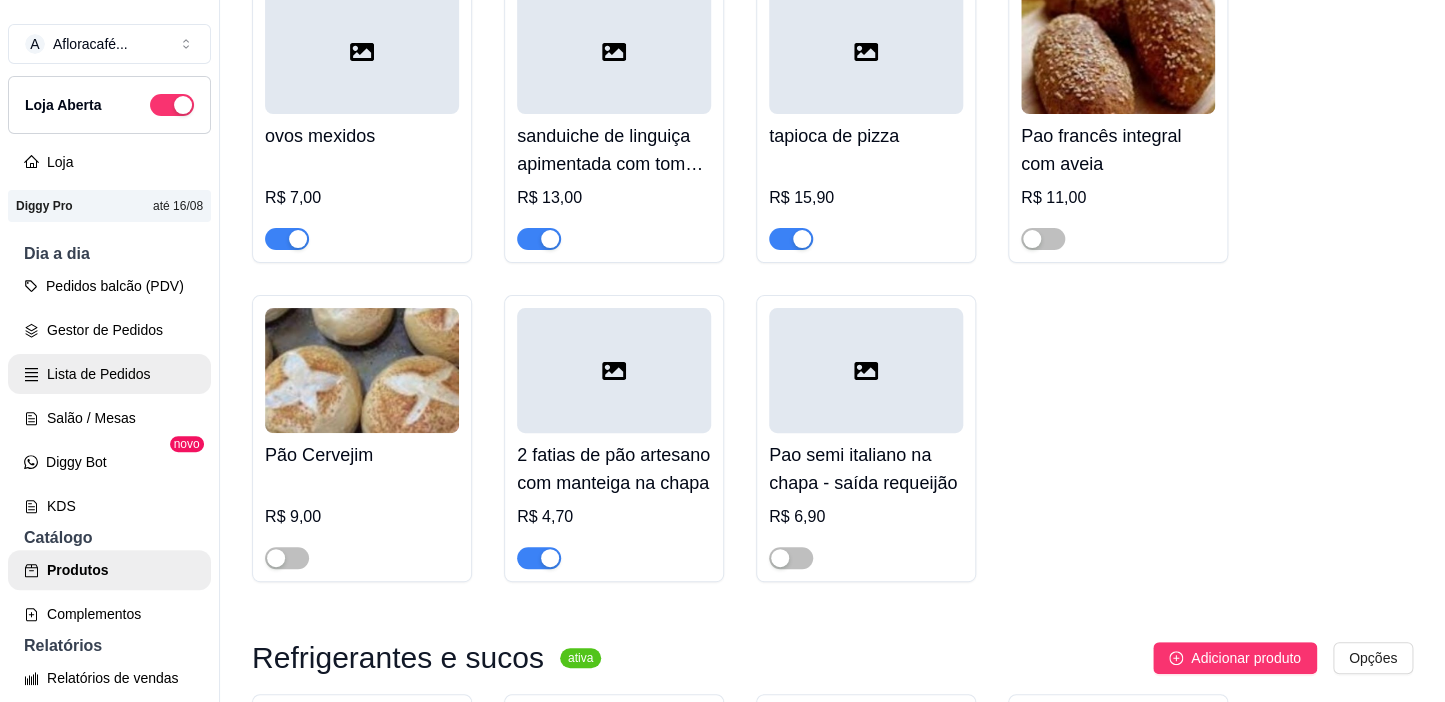 click on "Pedidos balcão (PDV) Gestor de Pedidos Lista de Pedidos Salão / Mesas Diggy Bot novo KDS" at bounding box center [109, 396] 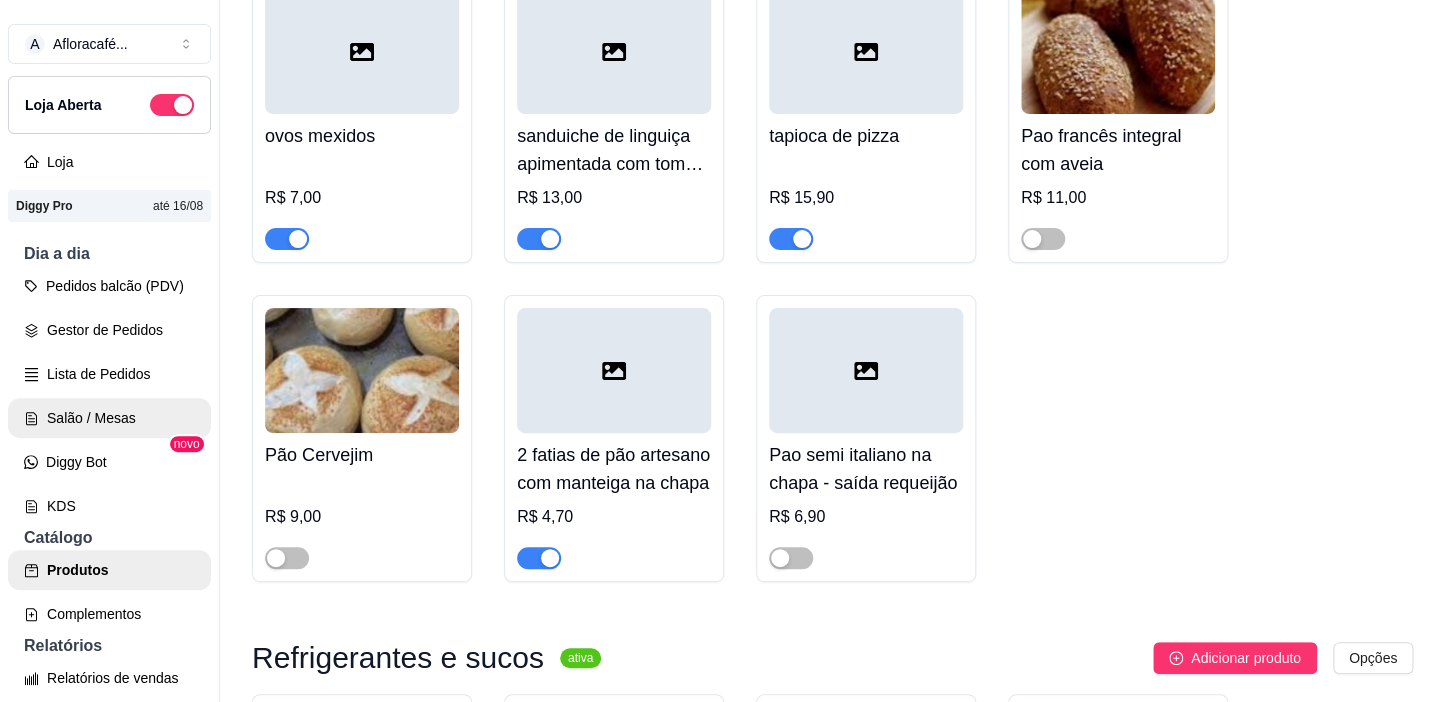 click on "Salão / Mesas" at bounding box center [109, 418] 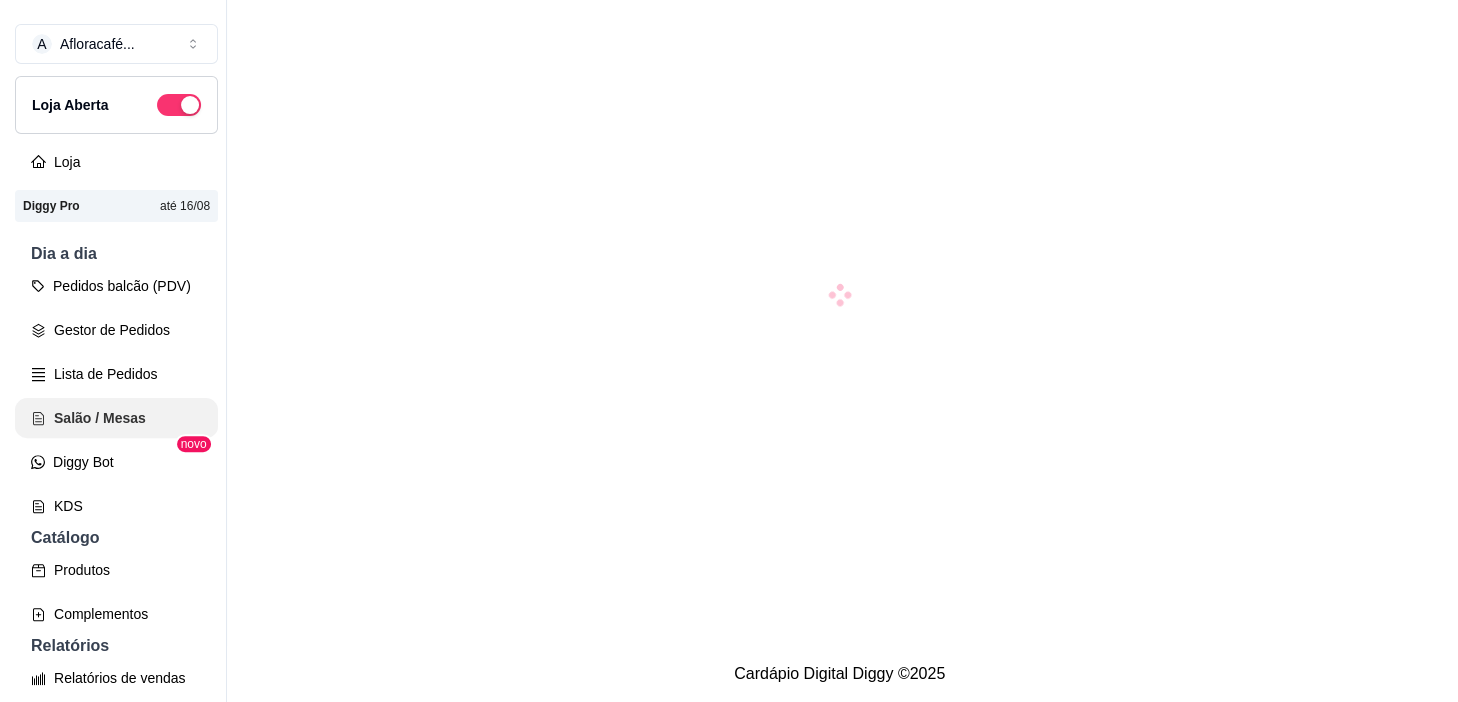scroll, scrollTop: 0, scrollLeft: 0, axis: both 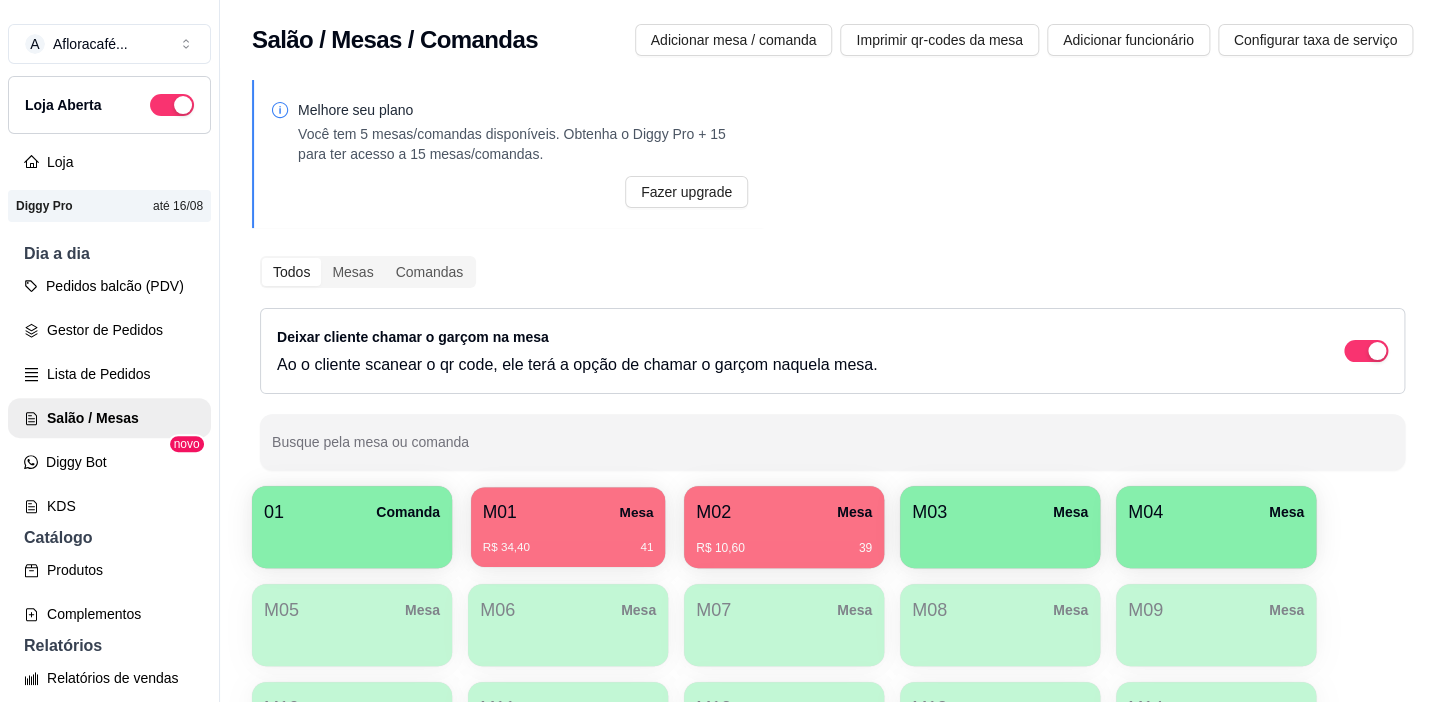 click on "R$ 34,40 41" at bounding box center [568, 548] 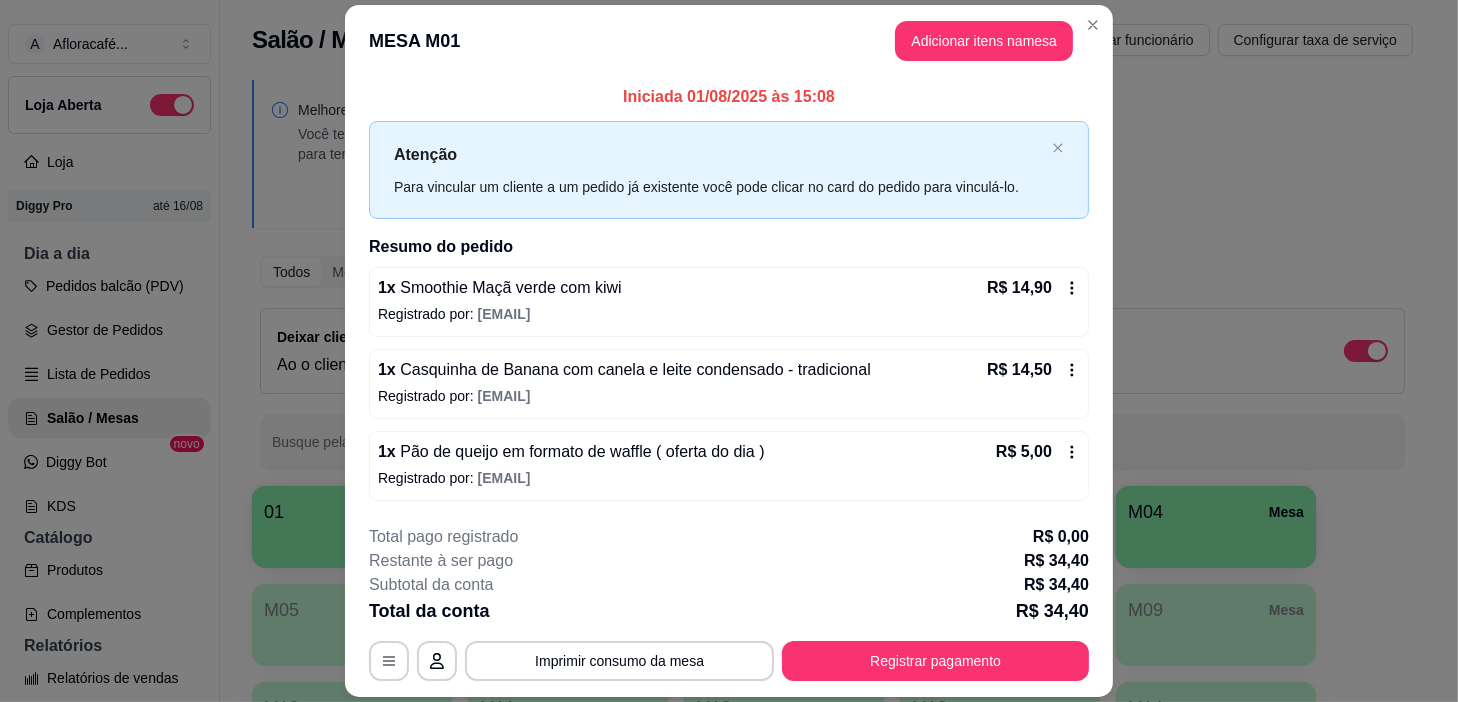scroll, scrollTop: 58, scrollLeft: 0, axis: vertical 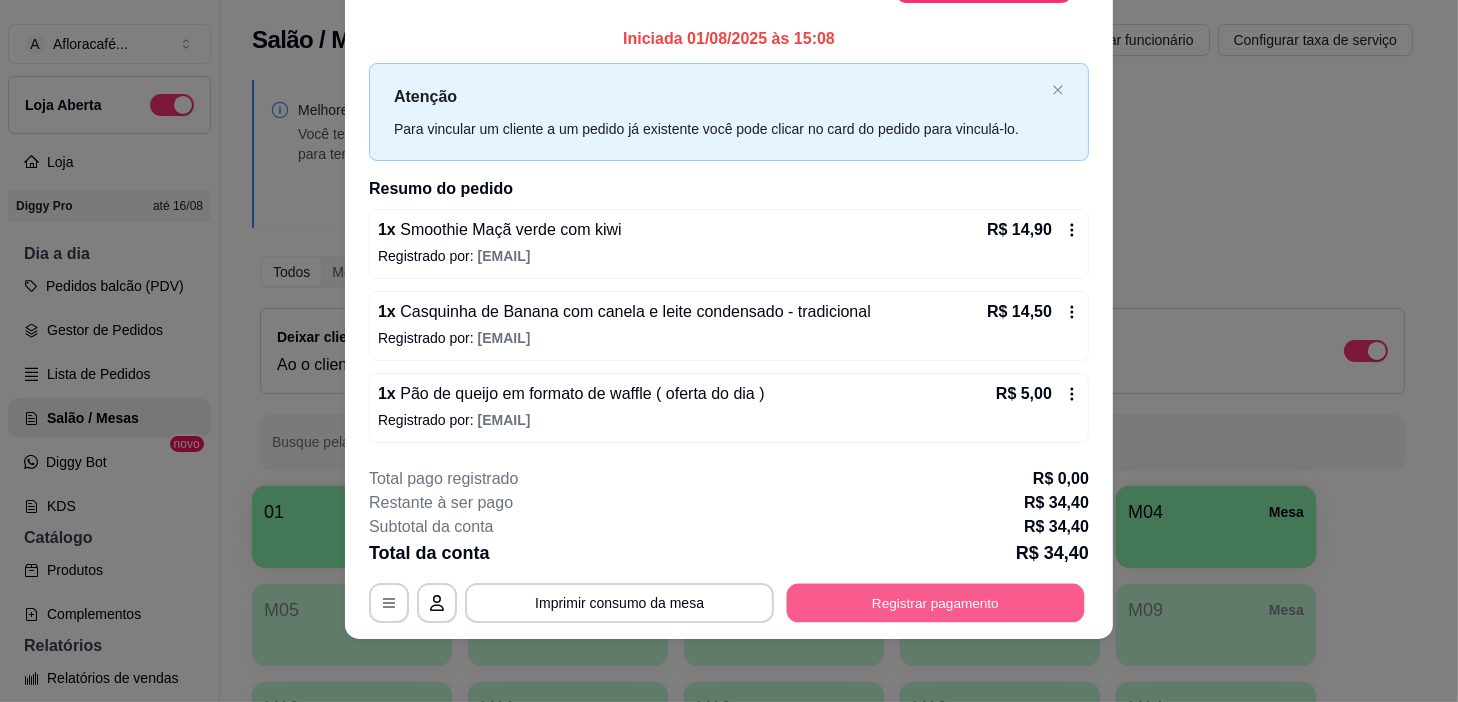 click on "Registrar pagamento" at bounding box center [936, 602] 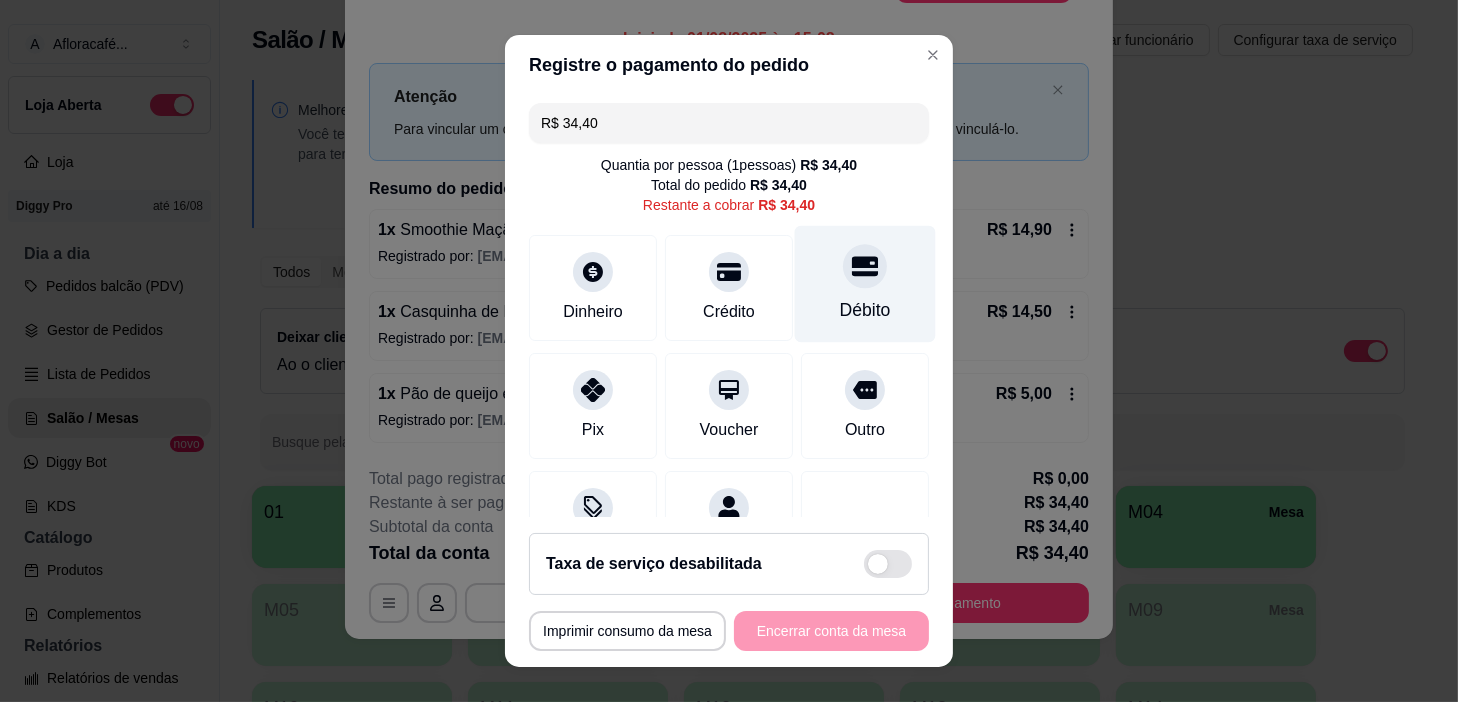 click on "Débito" at bounding box center [865, 284] 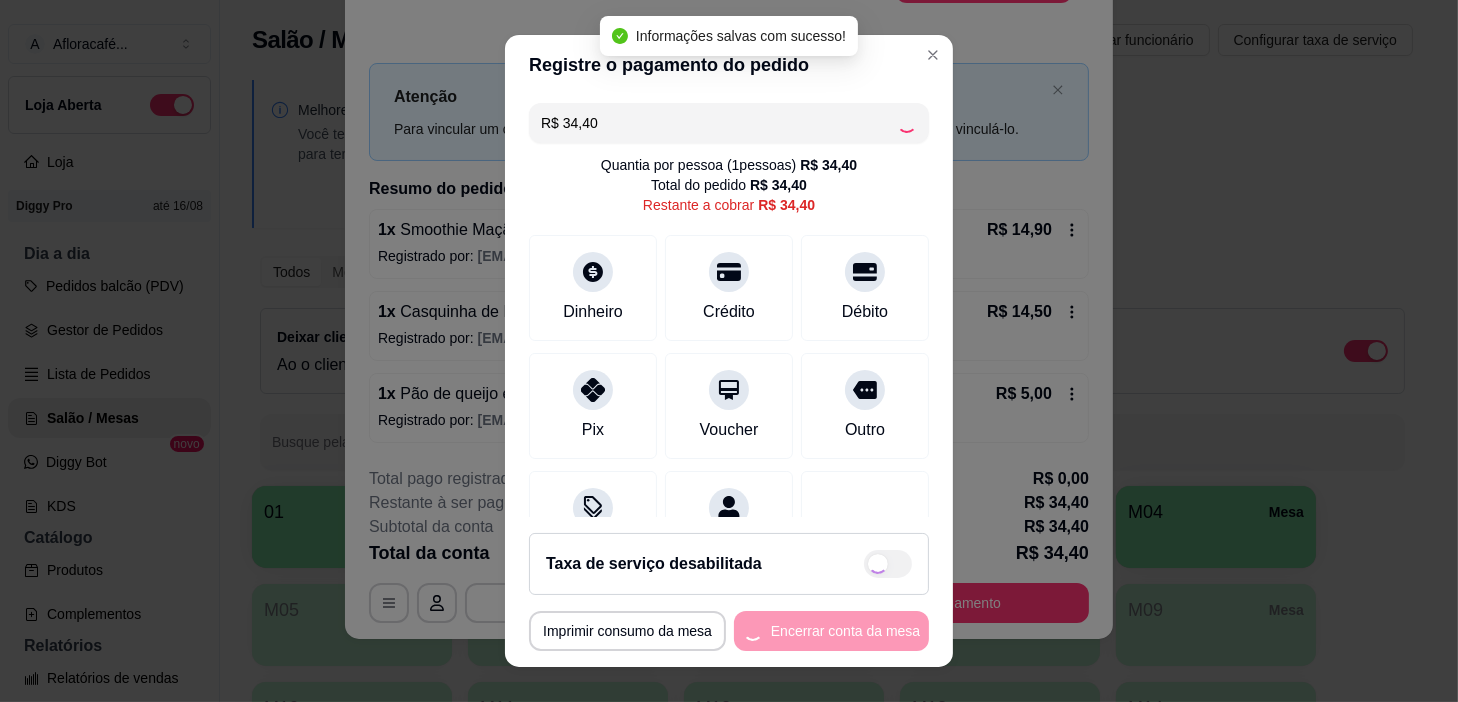 type on "R$ 0,00" 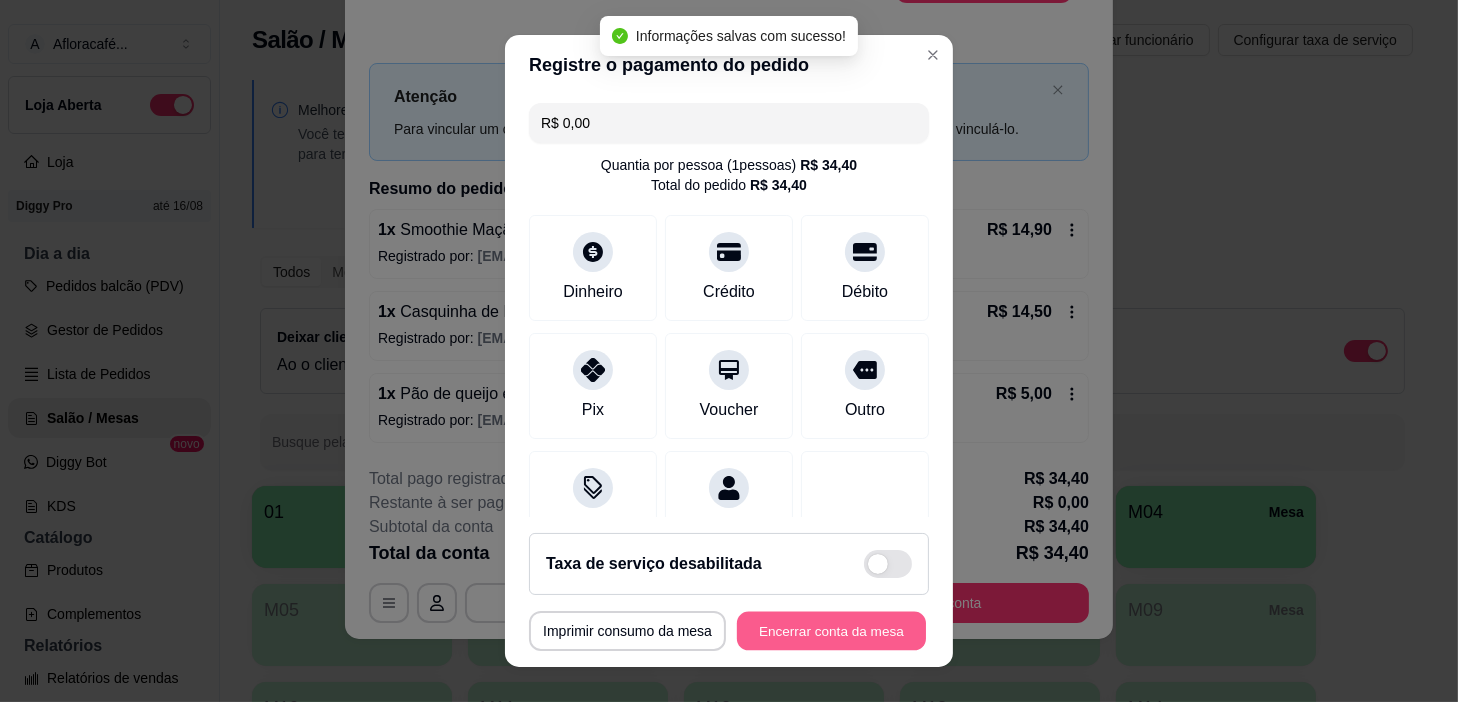 click on "Encerrar conta da mesa" at bounding box center (831, 631) 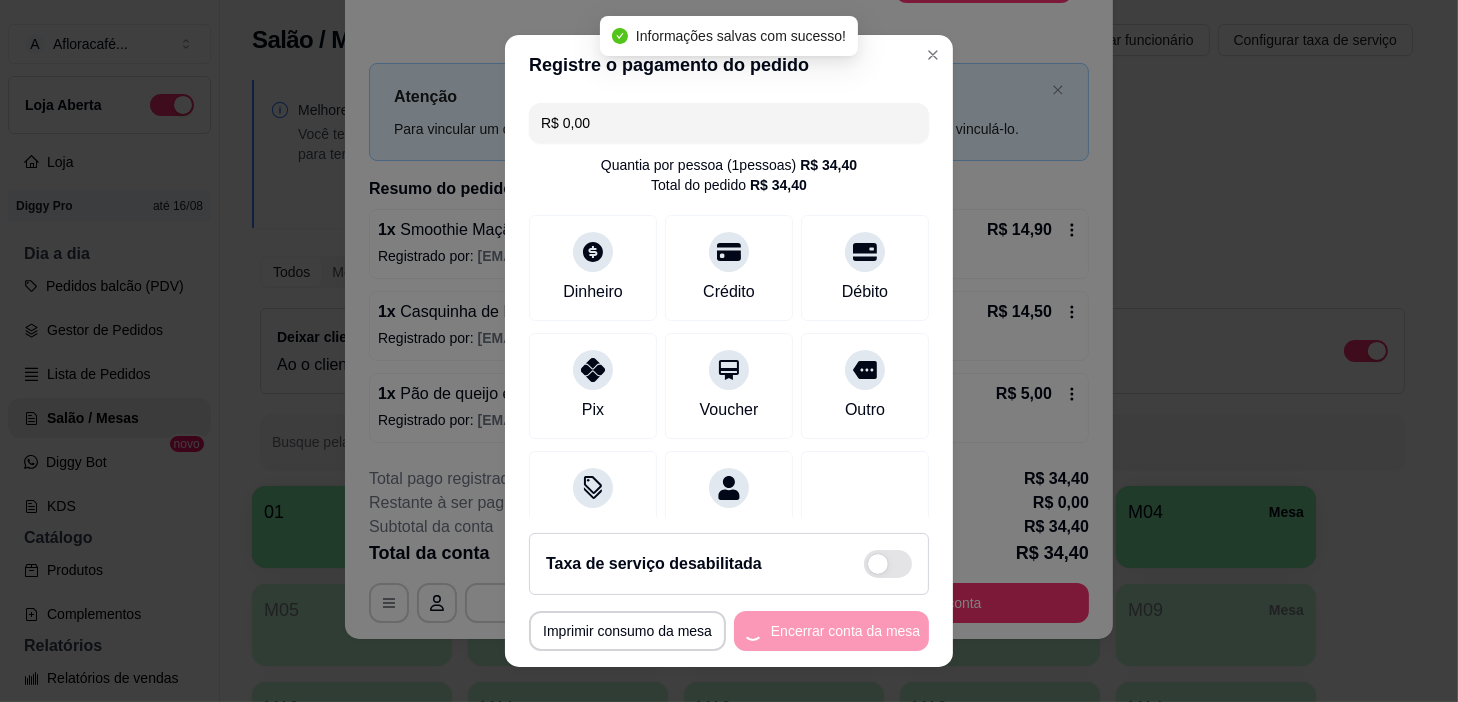 scroll, scrollTop: 0, scrollLeft: 0, axis: both 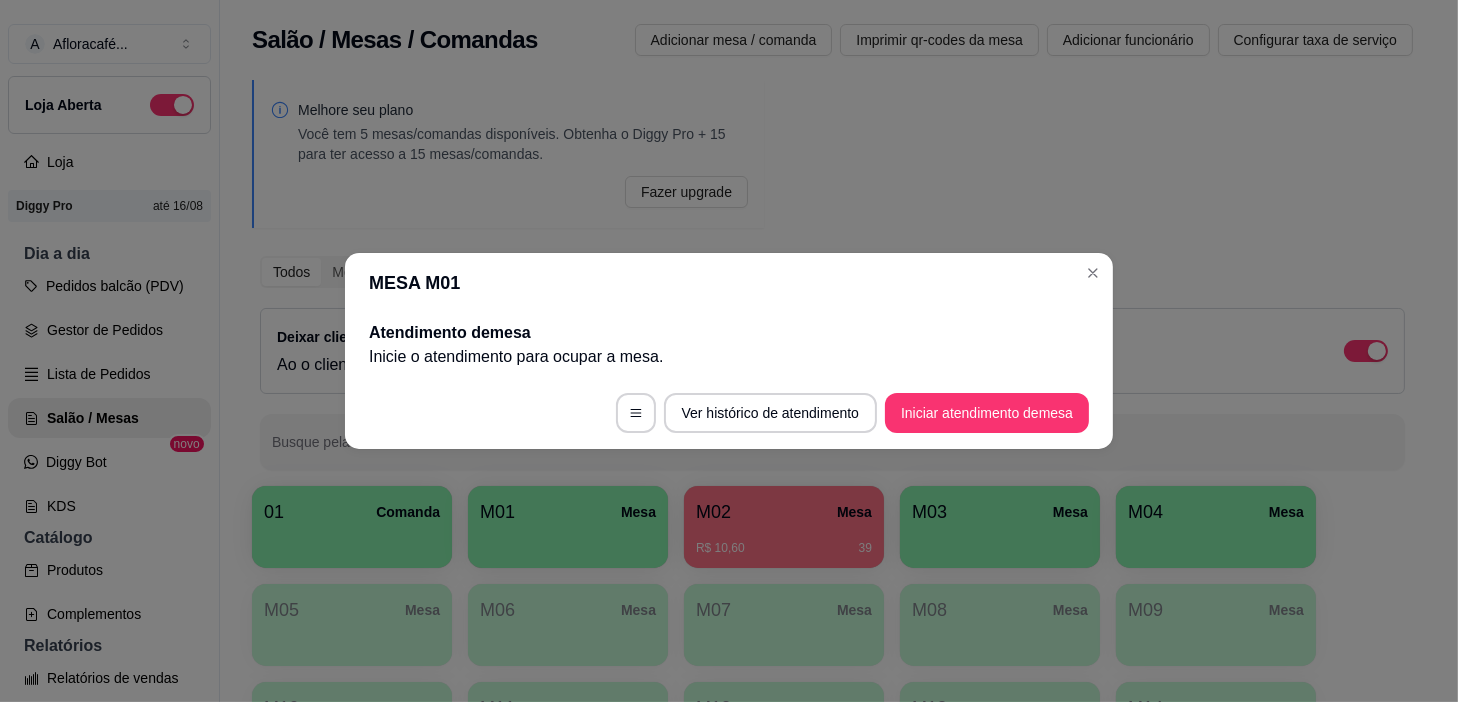 click on "MESA M01" at bounding box center (729, 283) 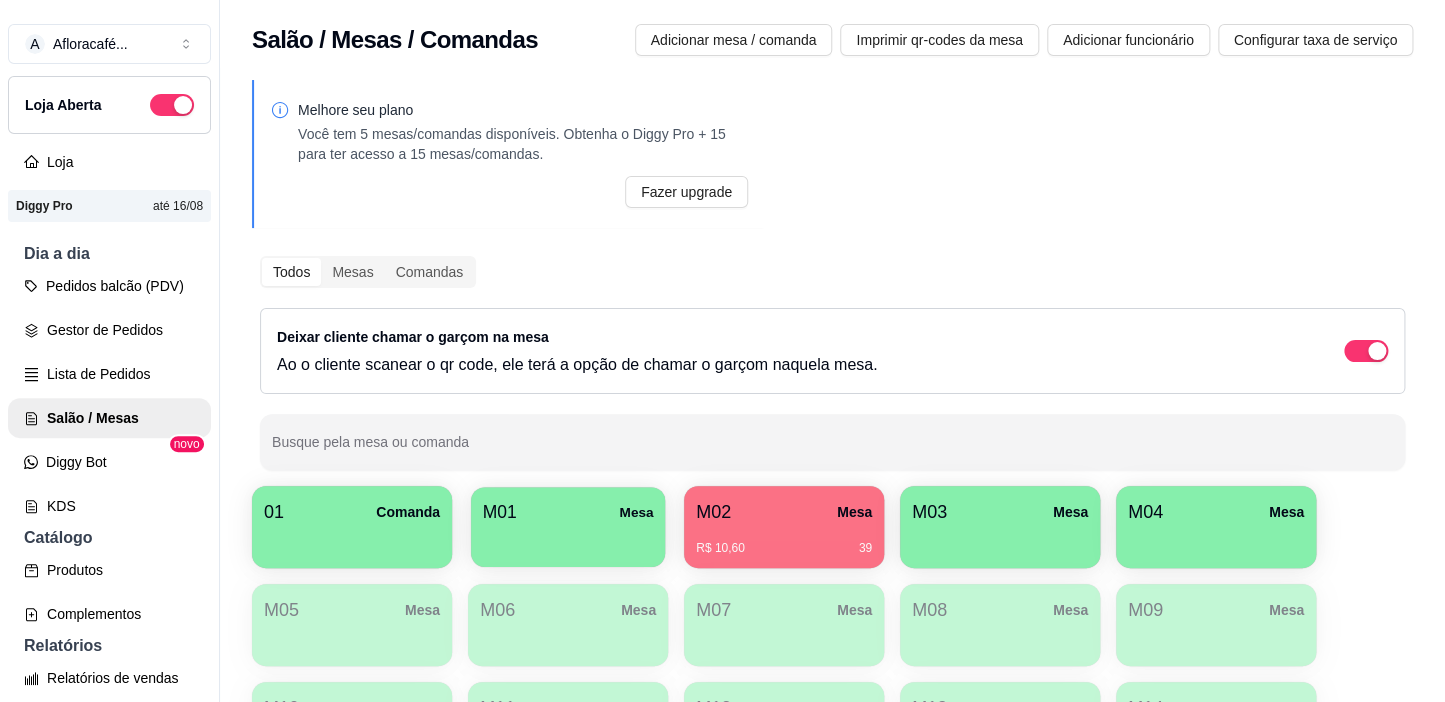 click on "M01 Mesa" at bounding box center [568, 527] 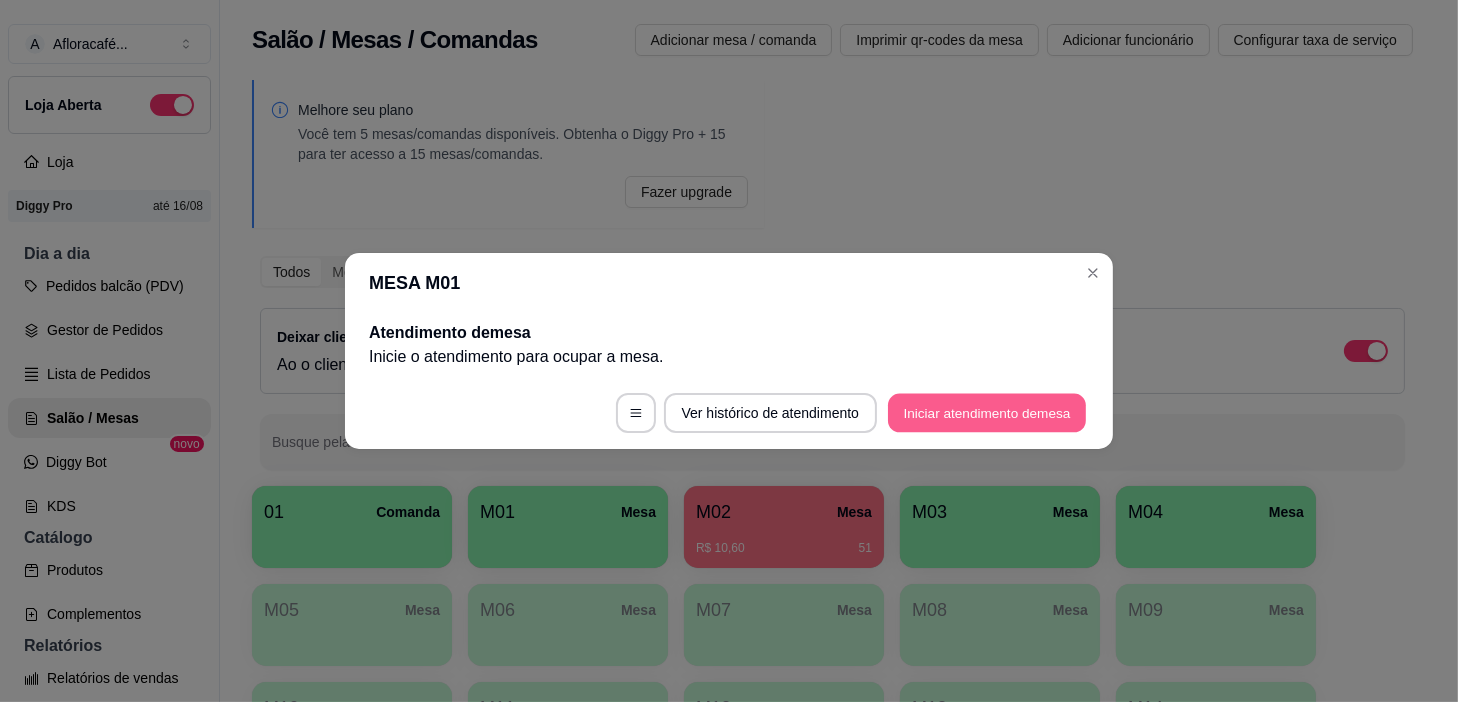 click on "Iniciar atendimento de  mesa" at bounding box center (987, 413) 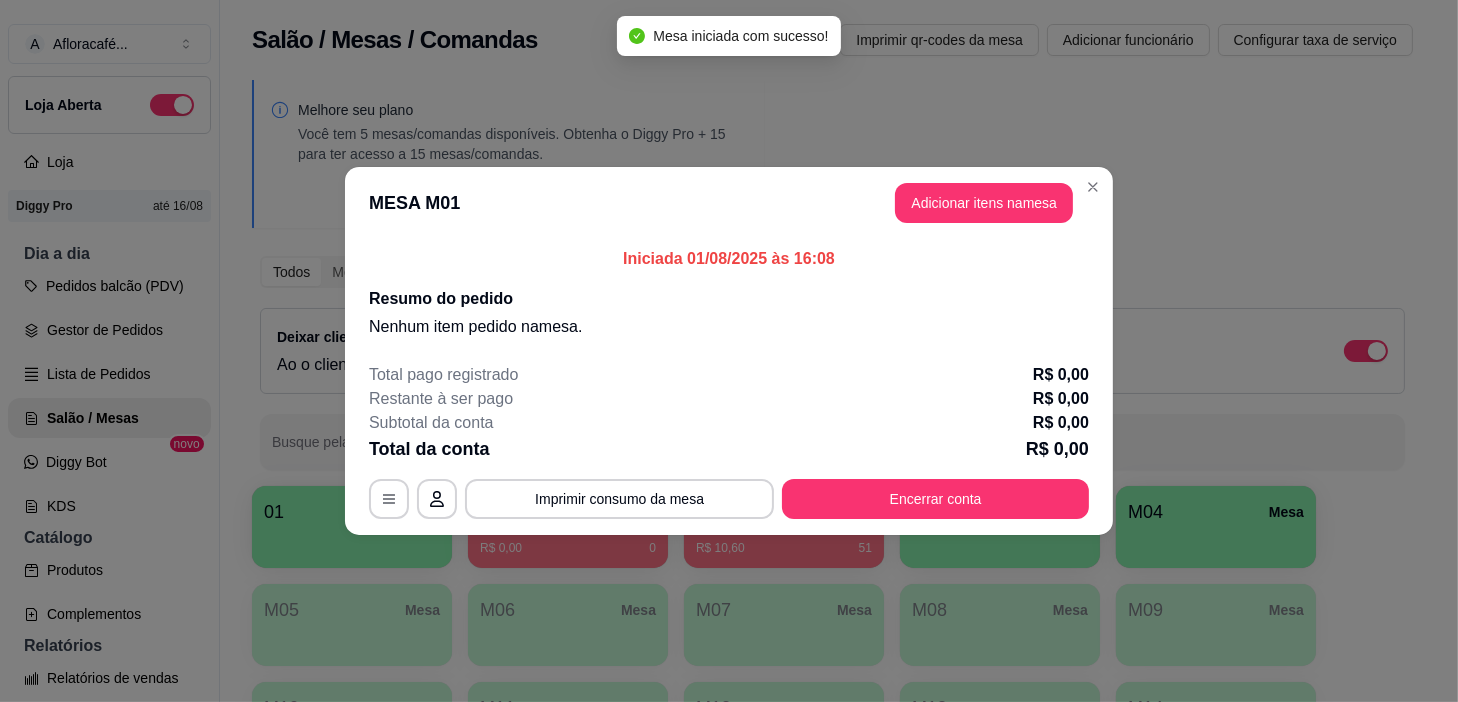 click on "MESA M01 Adicionar itens na mesa" at bounding box center (729, 203) 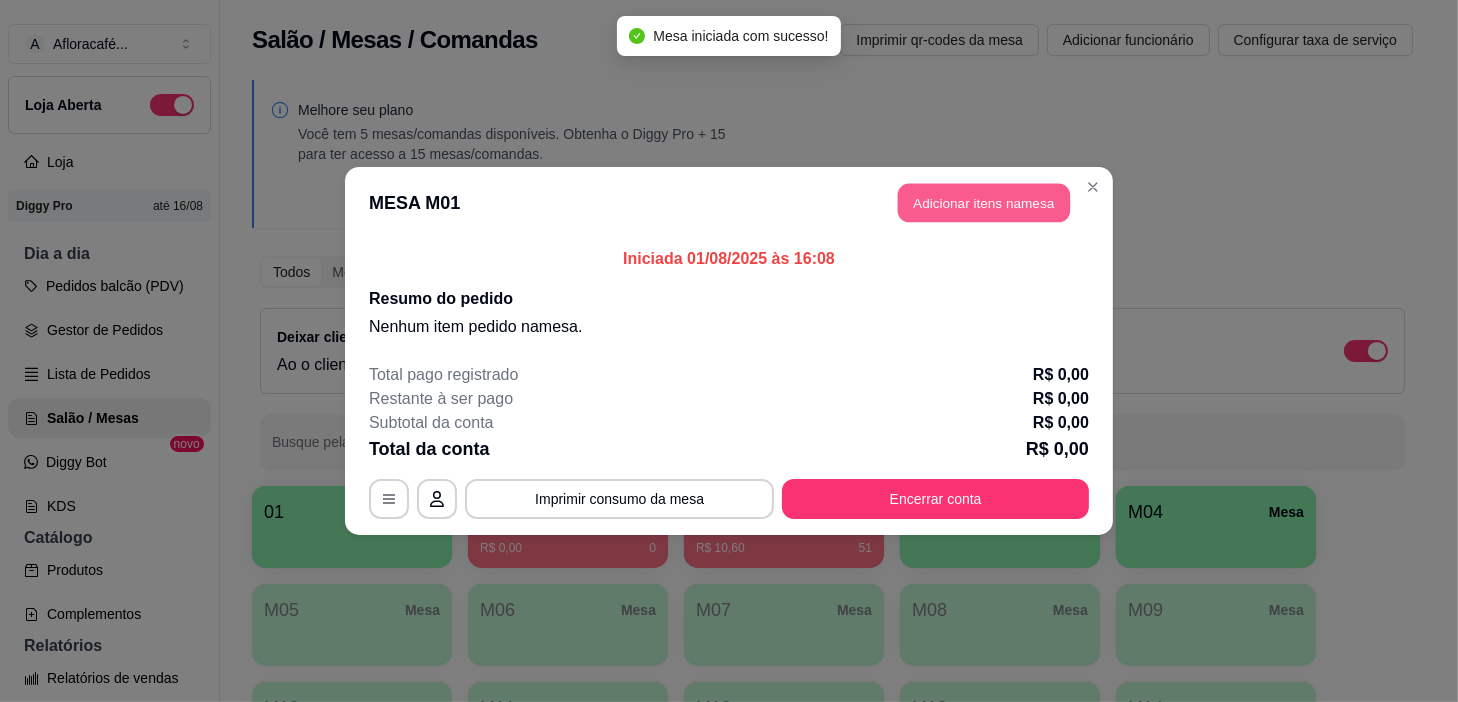click on "Adicionar itens na  mesa" at bounding box center (984, 203) 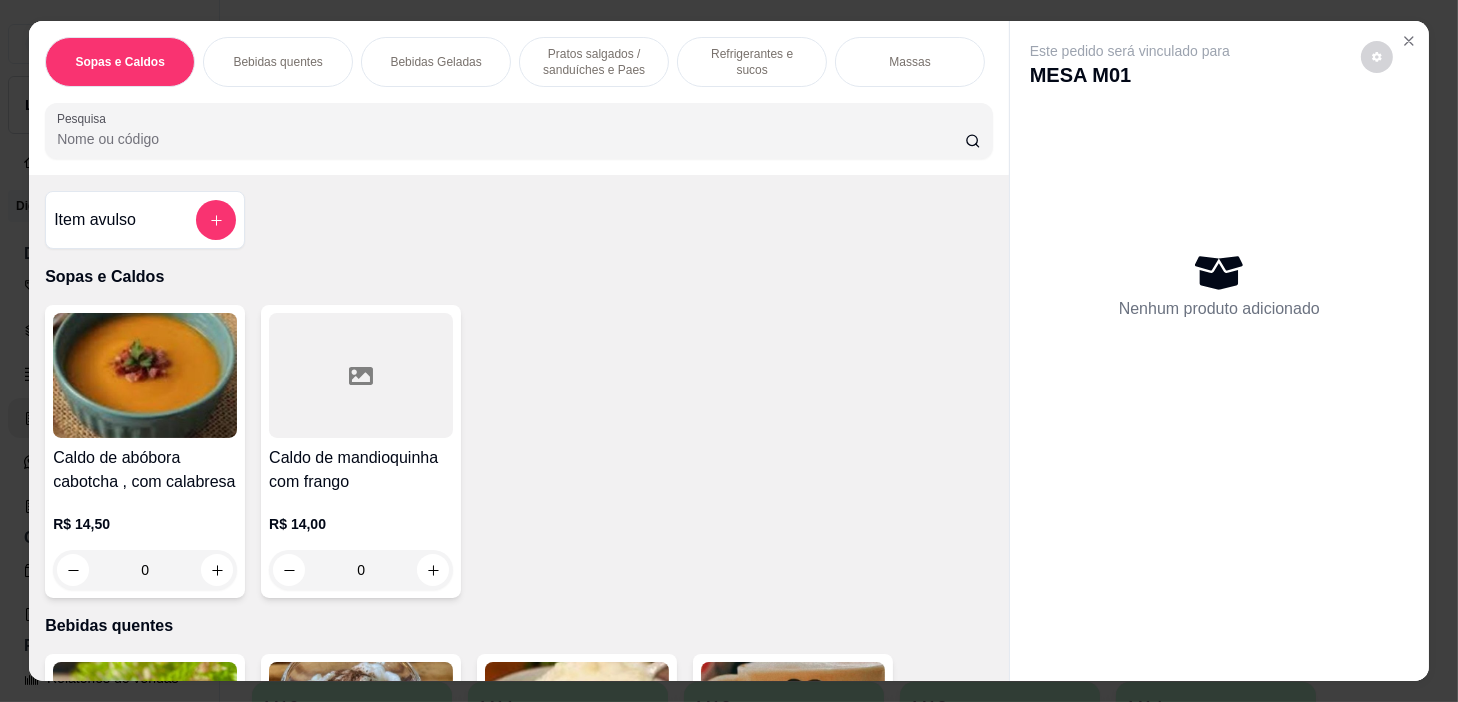 click on "Bebidas quentes" at bounding box center [277, 62] 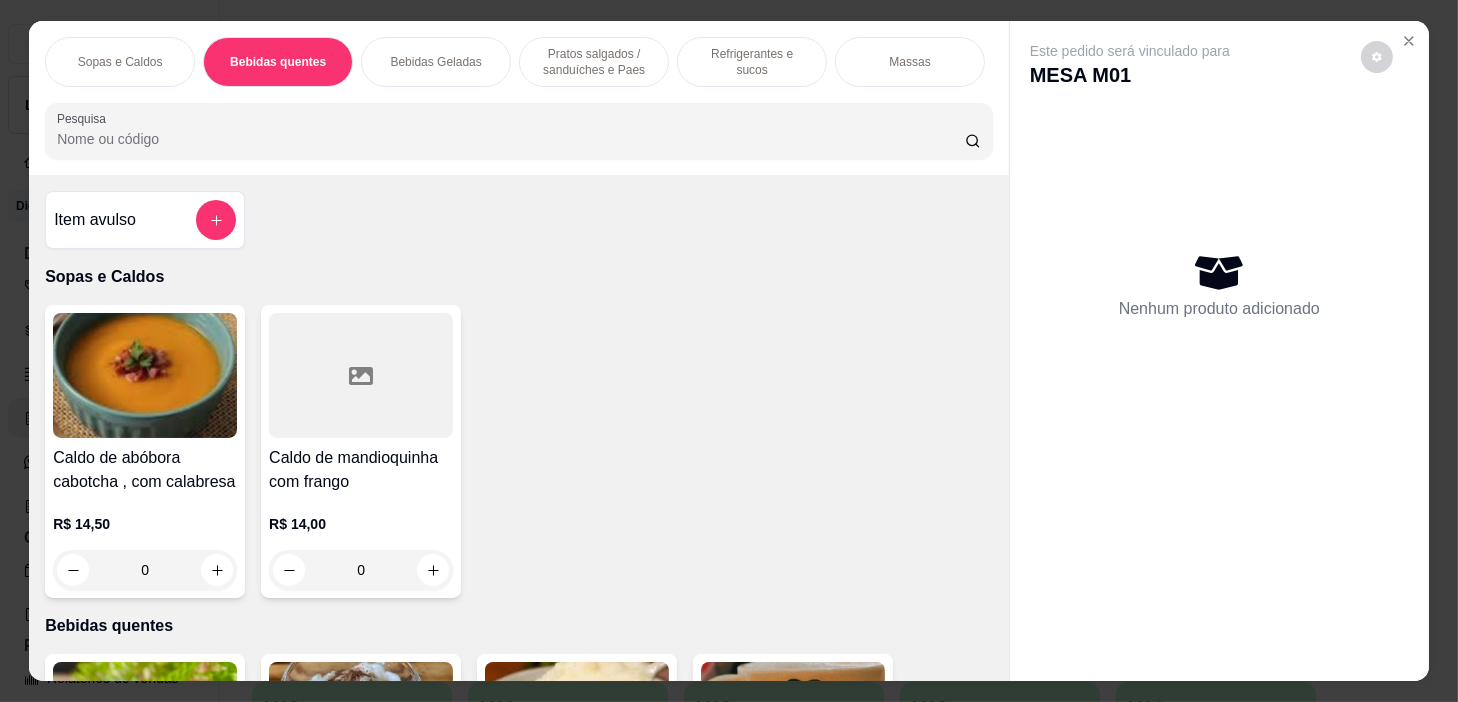 scroll, scrollTop: 439, scrollLeft: 0, axis: vertical 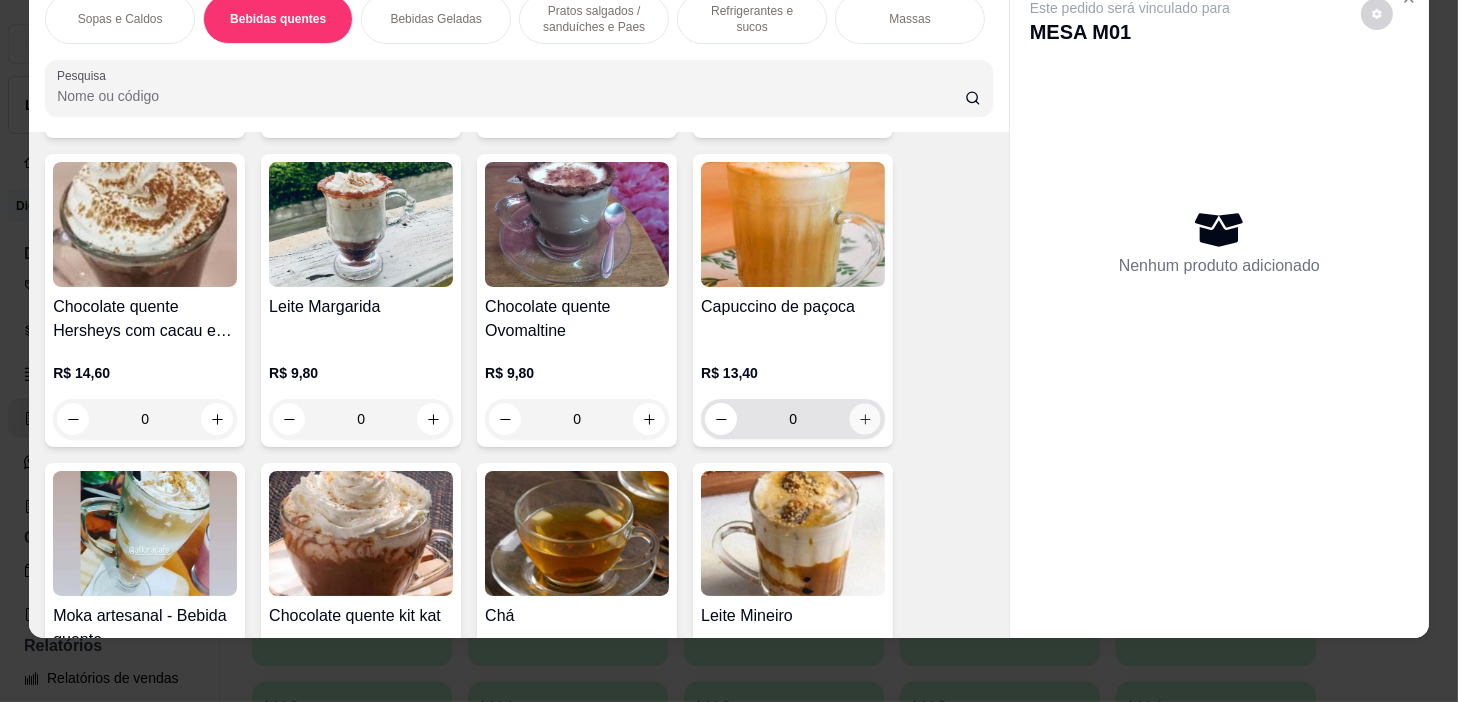 click 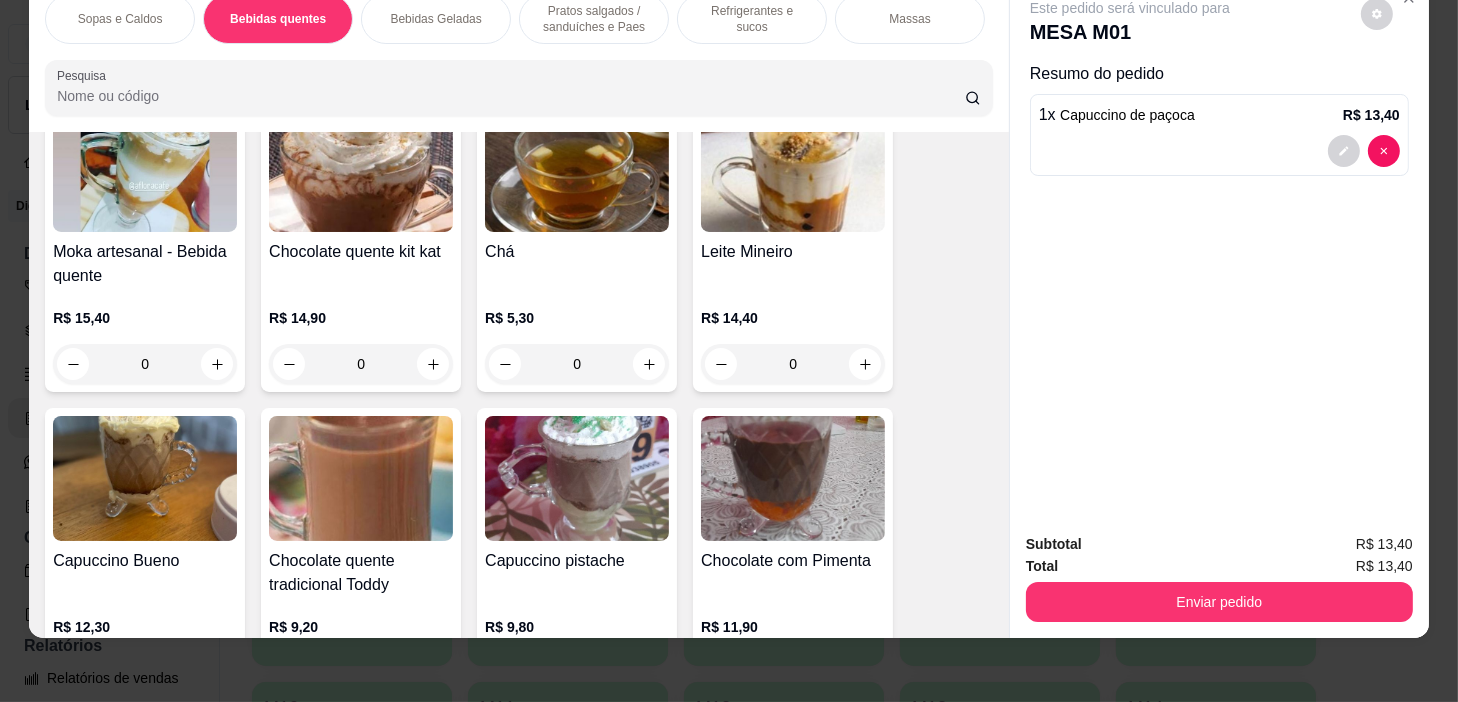 scroll, scrollTop: 1711, scrollLeft: 0, axis: vertical 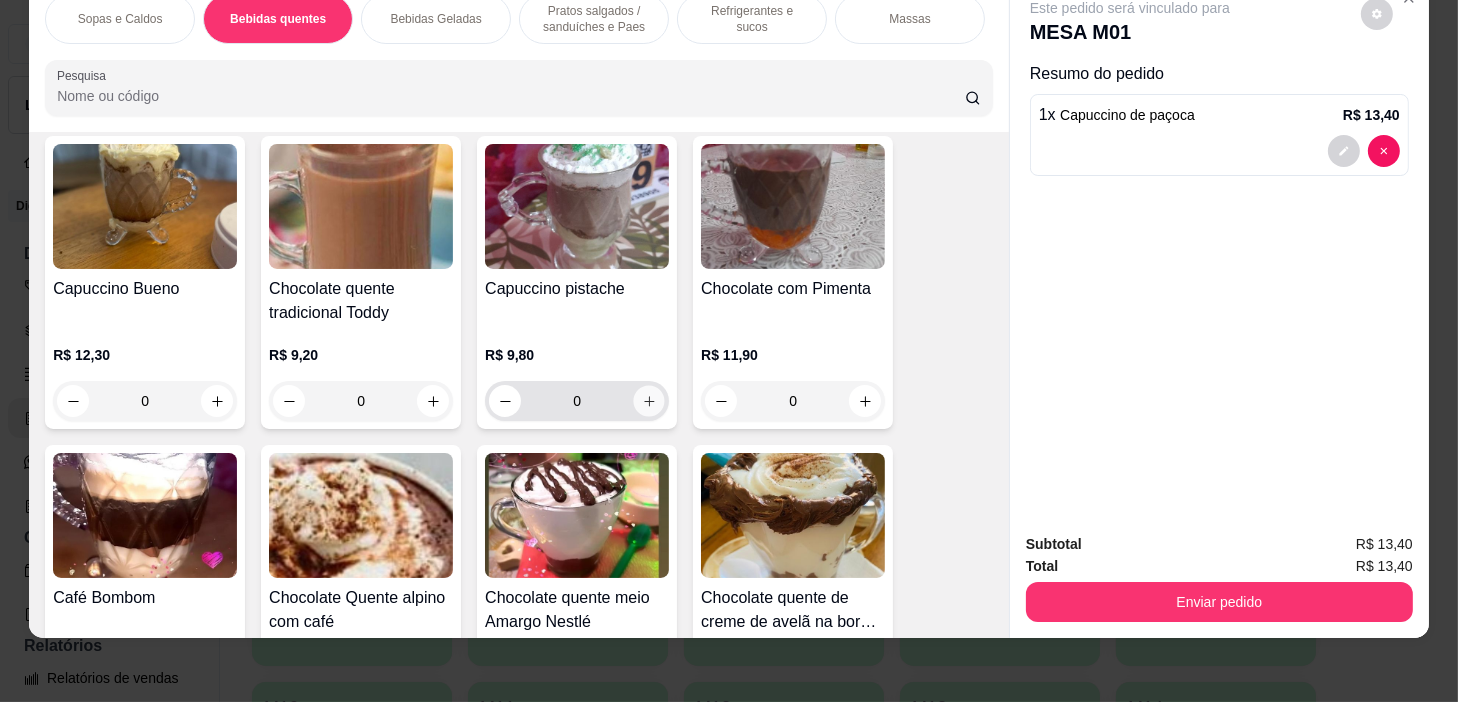 click at bounding box center (649, 401) 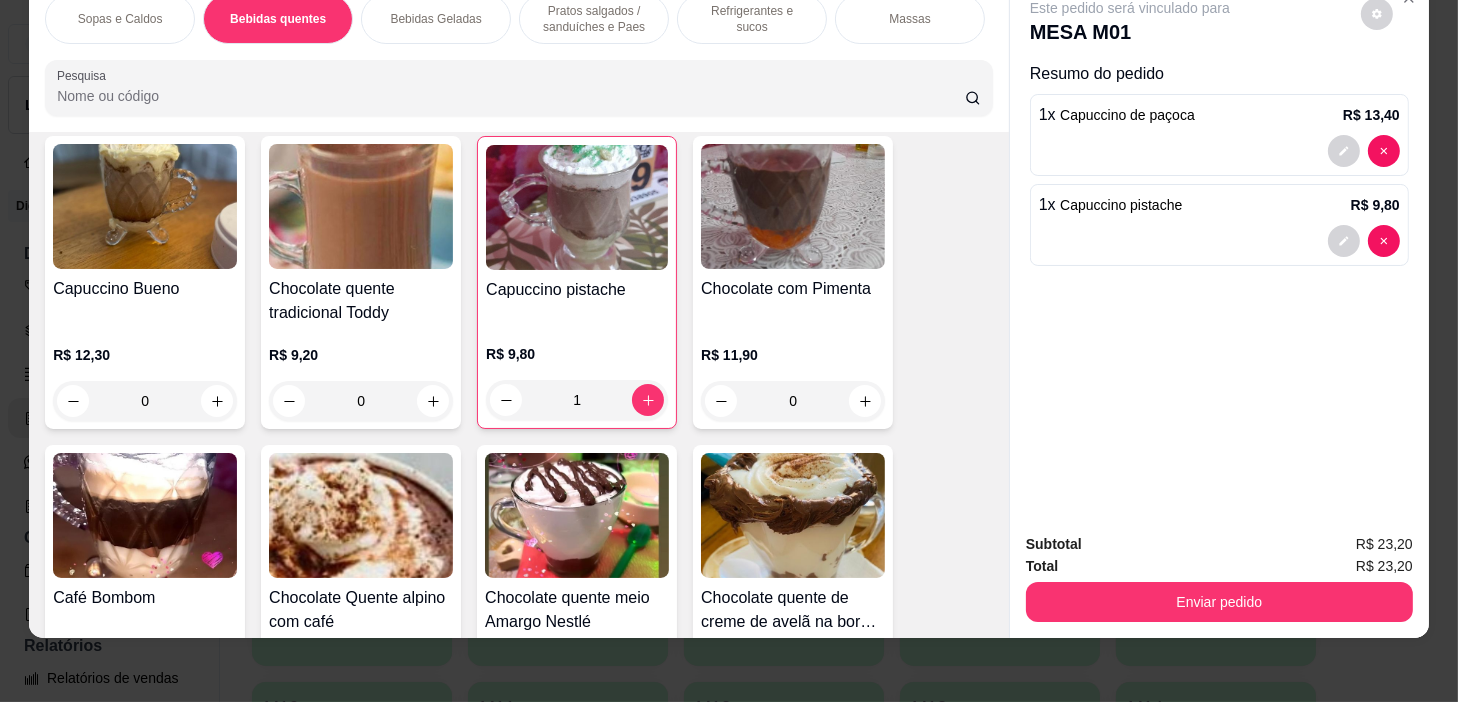 click on "0" at bounding box center [361, 401] 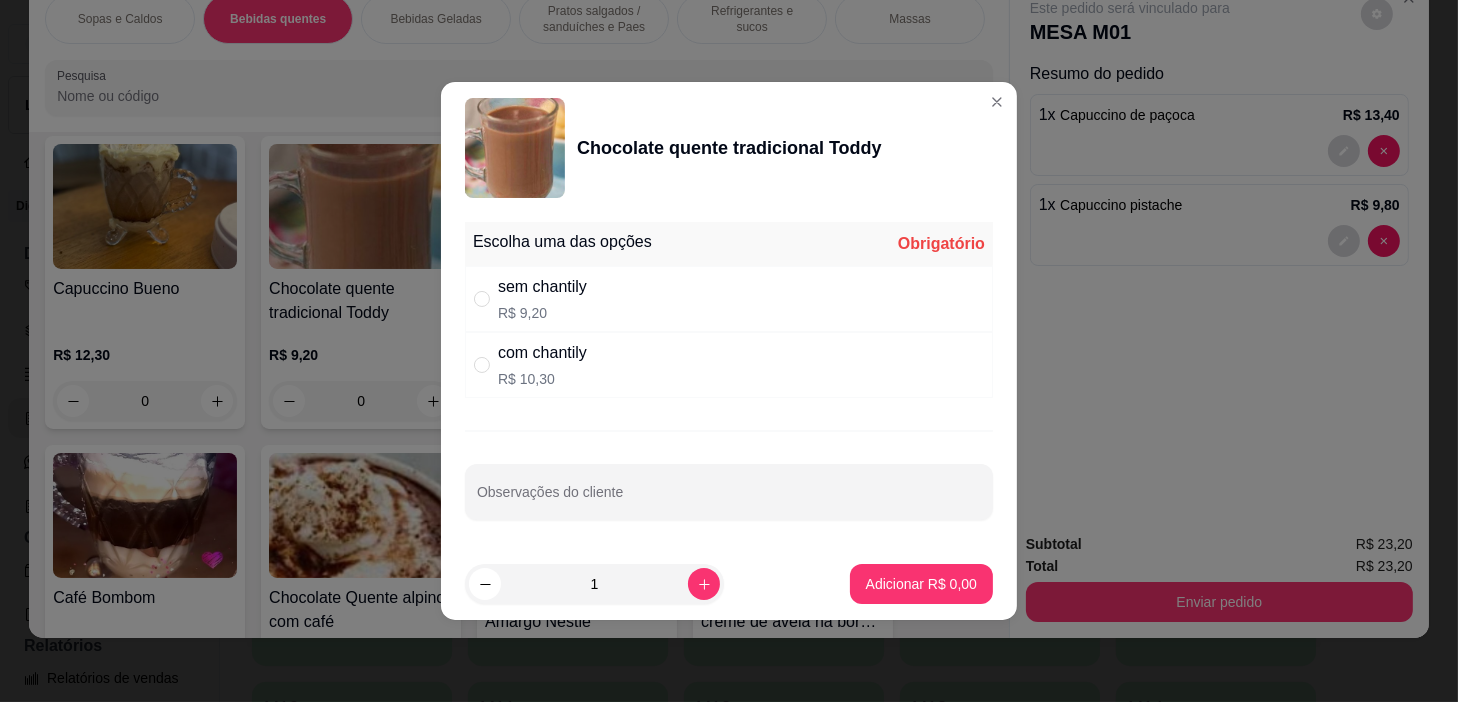 click on "com chantily R$ 10,30" at bounding box center (729, 365) 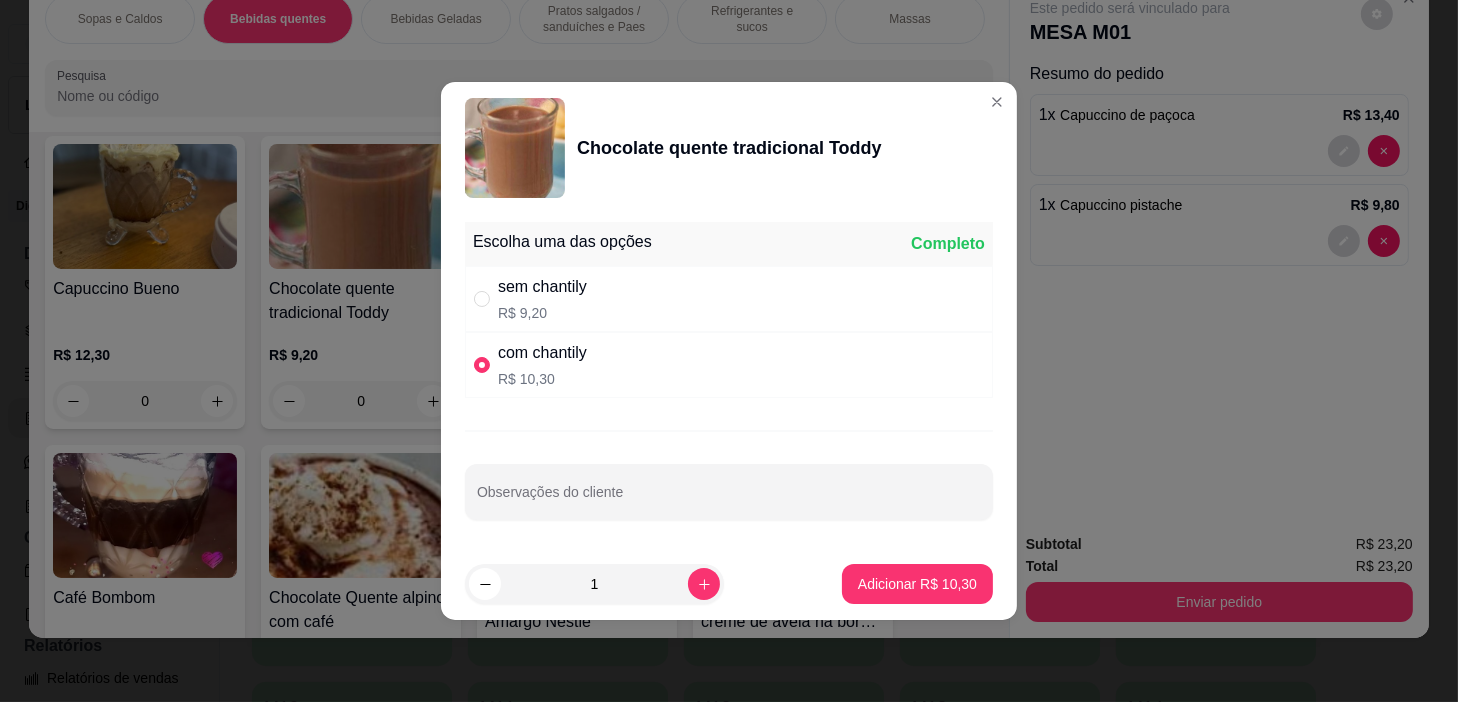 click on "sem chantily R$ 9,20" at bounding box center (729, 299) 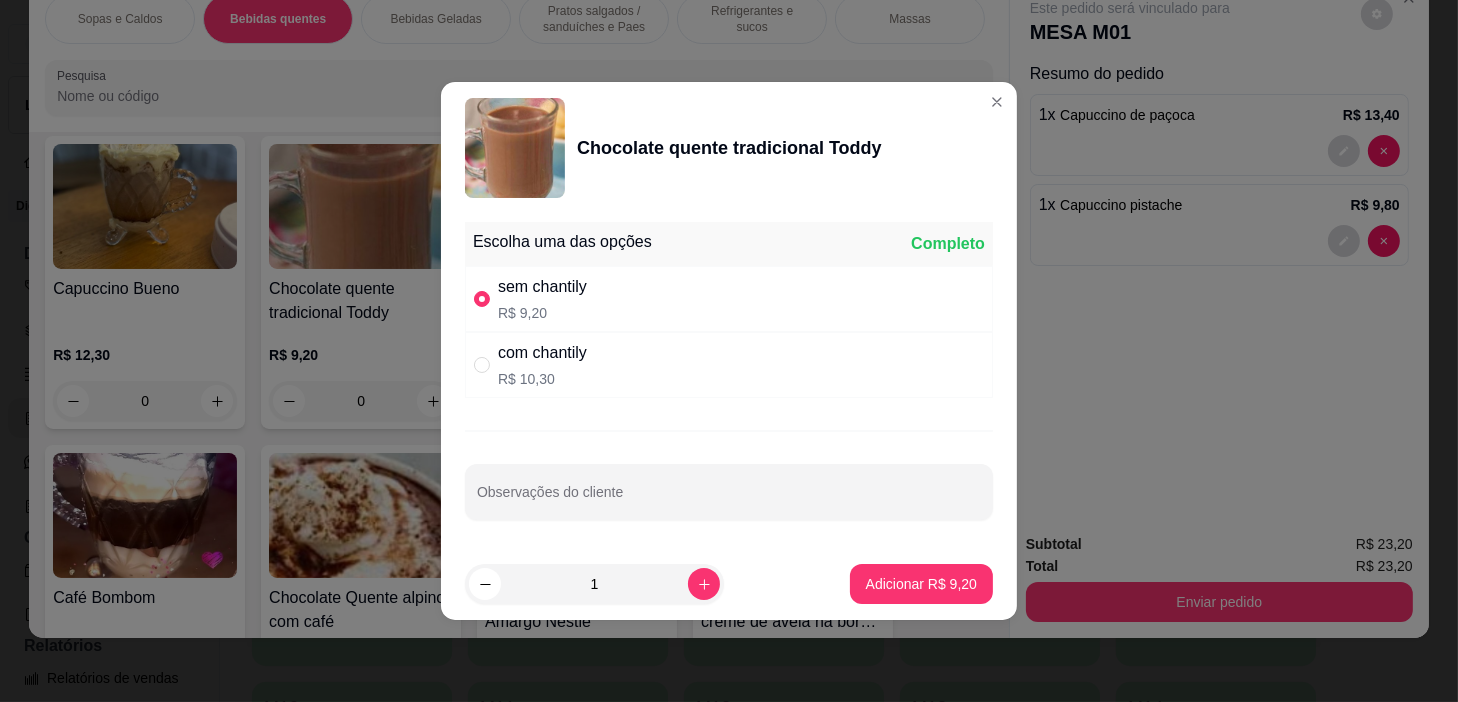 click on "Adicionar R$ 9,20" at bounding box center [921, 584] 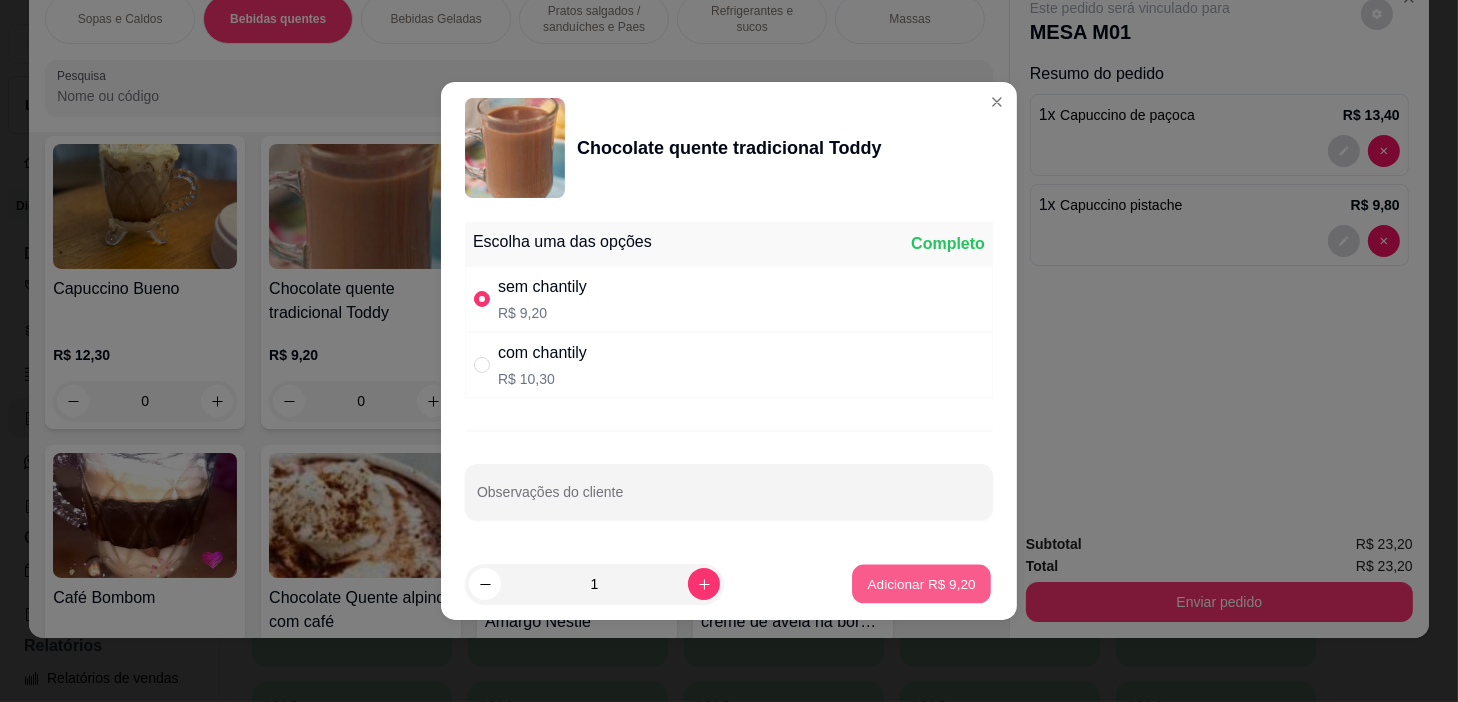 click on "Adicionar R$ 9,20" at bounding box center [921, 583] 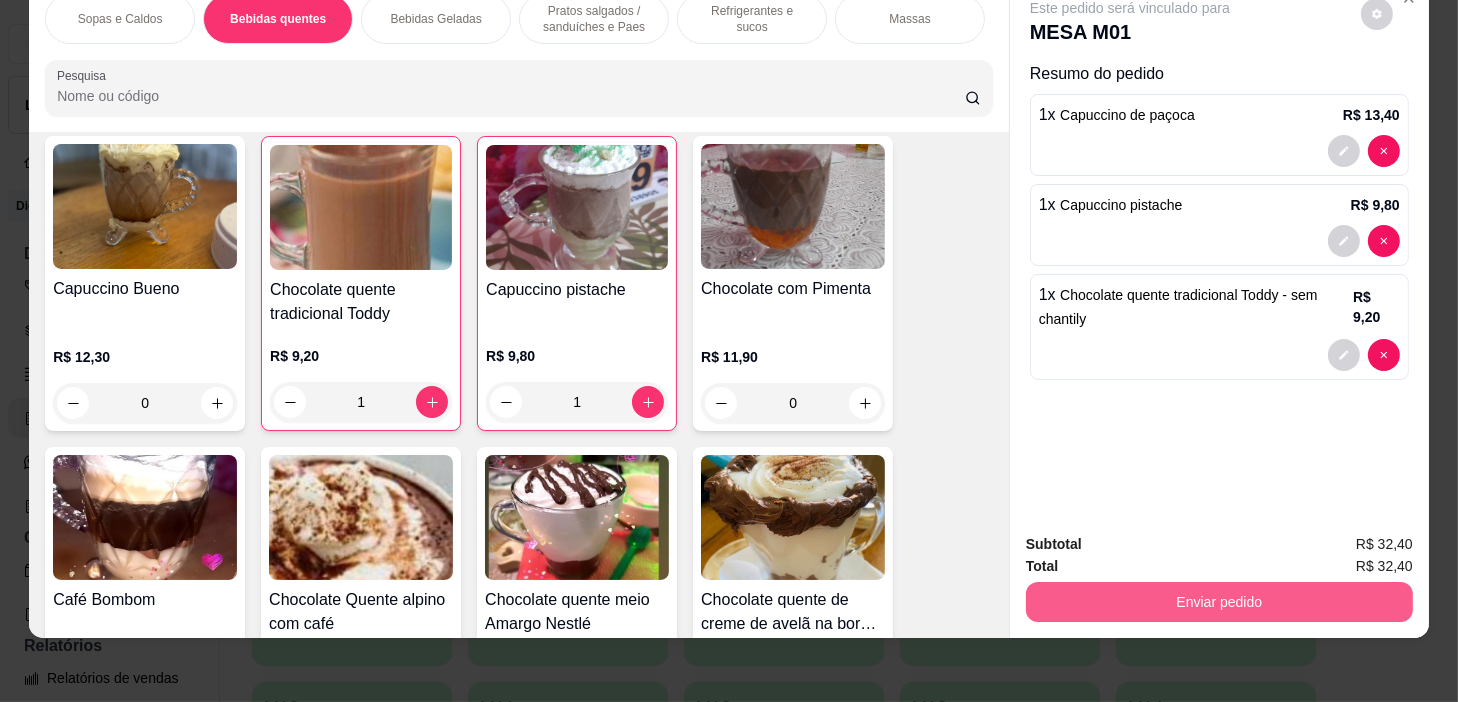 click on "Enviar pedido" at bounding box center (1219, 602) 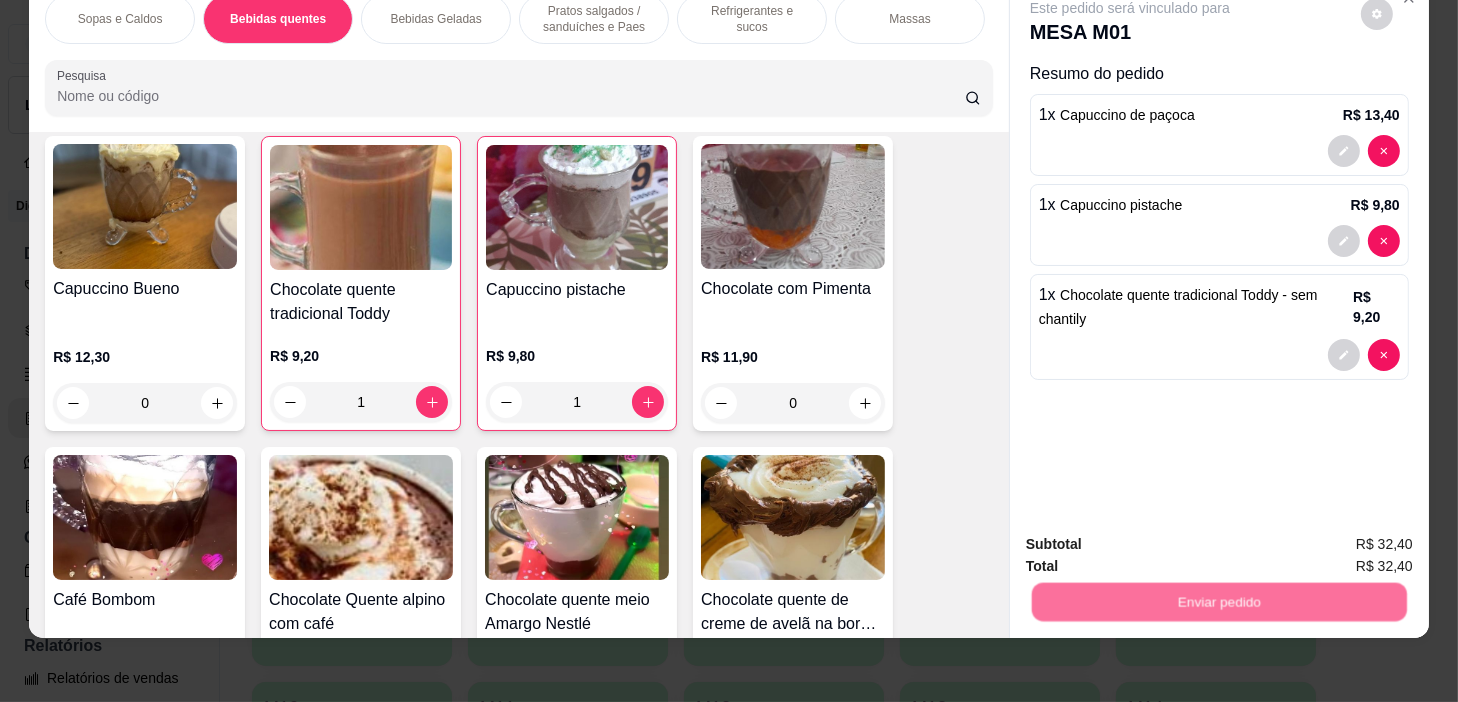 click on "Não registrar e enviar pedido" at bounding box center [1154, 539] 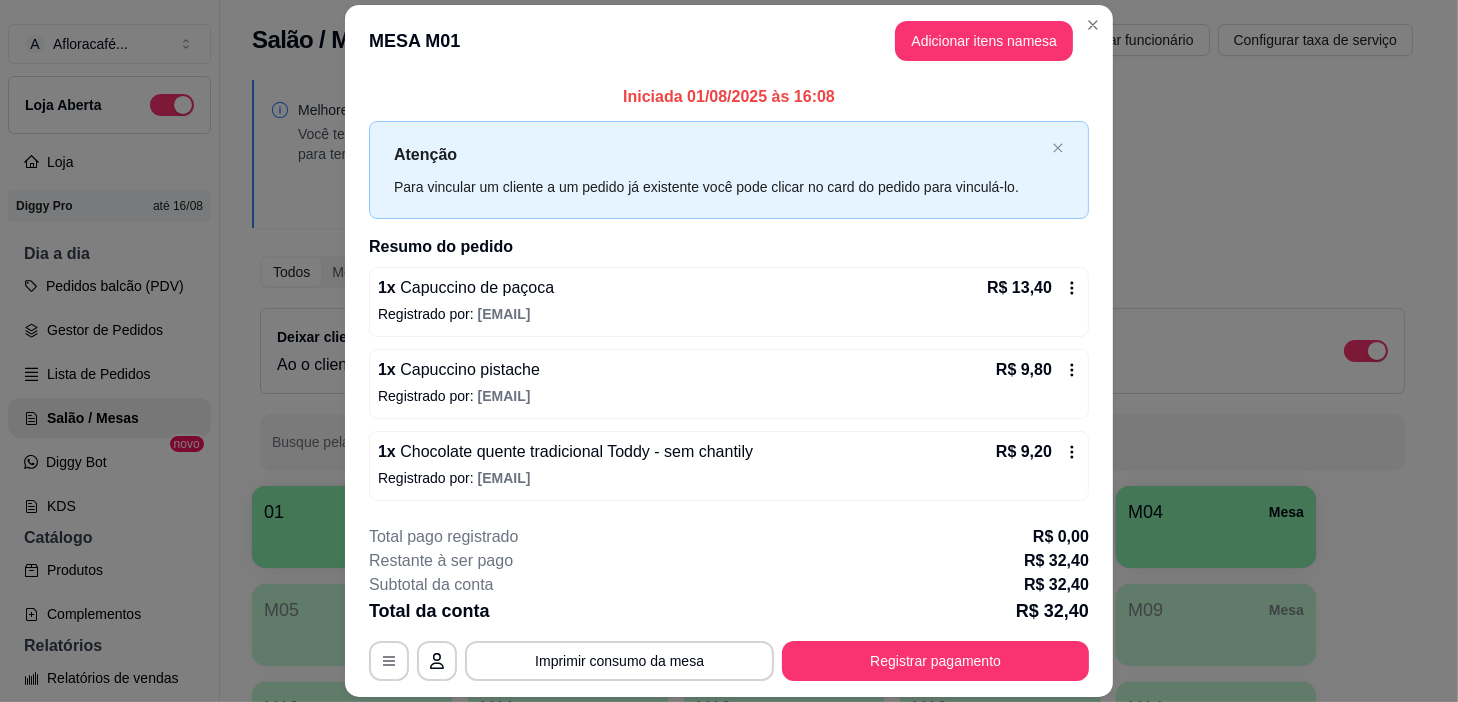 click on "MESA M01 Adicionar itens na mesa" at bounding box center [729, 41] 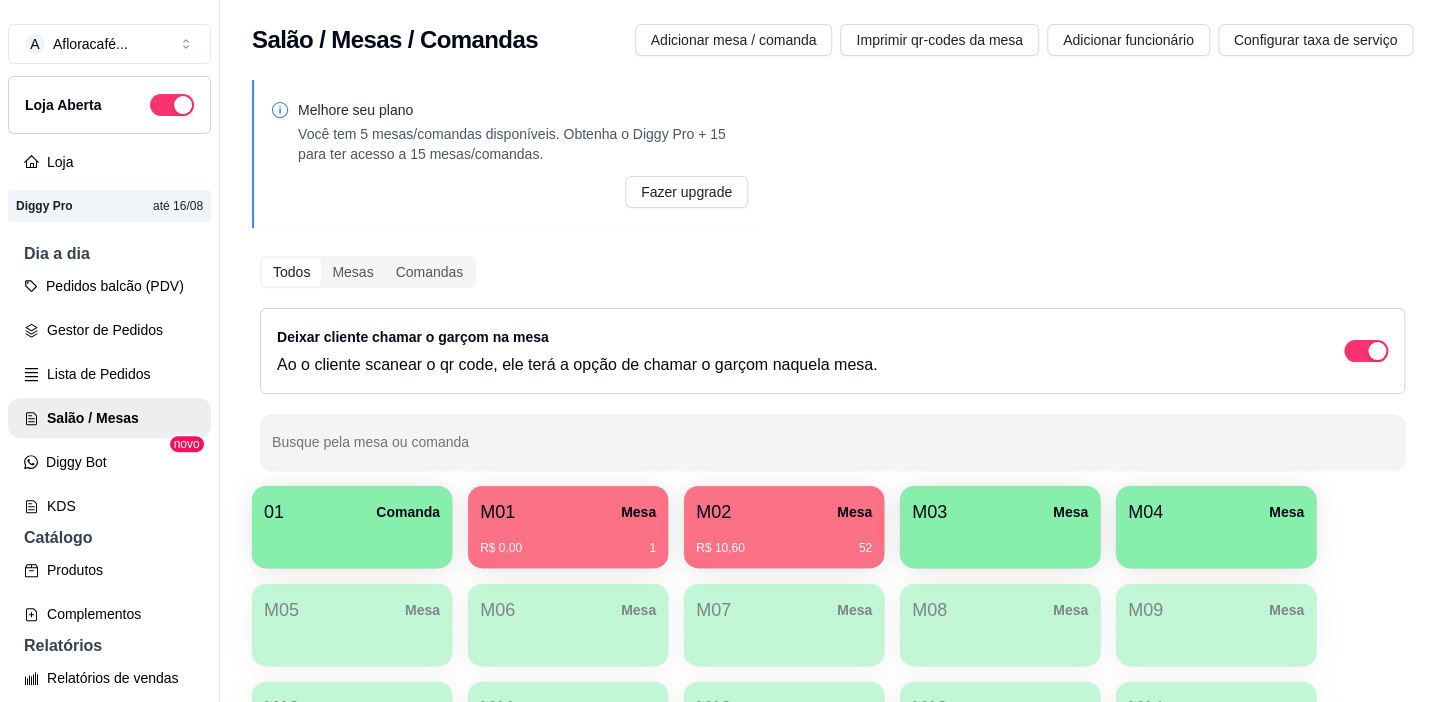 click on "Melhore seu plano
Você tem 5 mesas/comandas disponíveis. Obtenha o Diggy Pro + 15 para ter acesso a 15 mesas/comandas. Fazer upgrade Todos Mesas Comandas Deixar cliente chamar o garçom na mesa Ao o cliente scanear o qr code, ele terá a opção de chamar o garçom naquela mesa. Busque pela mesa ou comanda
01 Comanda M01 Mesa R$ 0,00 1 M02 Mesa R$ 10,60 52 M03 Mesa M04 Mesa M05 Mesa M06 Mesa M07 Mesa M08 Mesa M09 Mesa M10 Mesa M11 Mesa M12 Mesa M13 Mesa M14 Mesa sara Mesa" at bounding box center [832, 477] 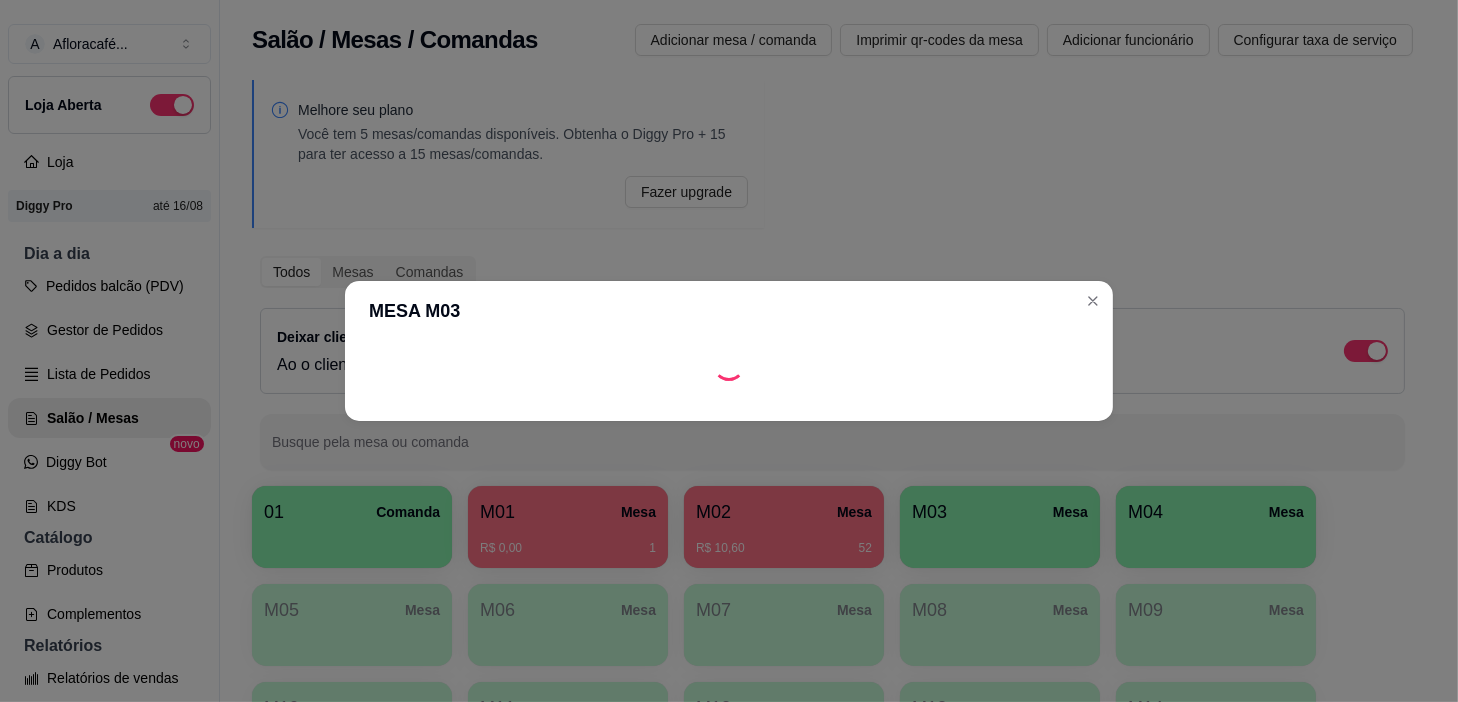 click at bounding box center [729, 405] 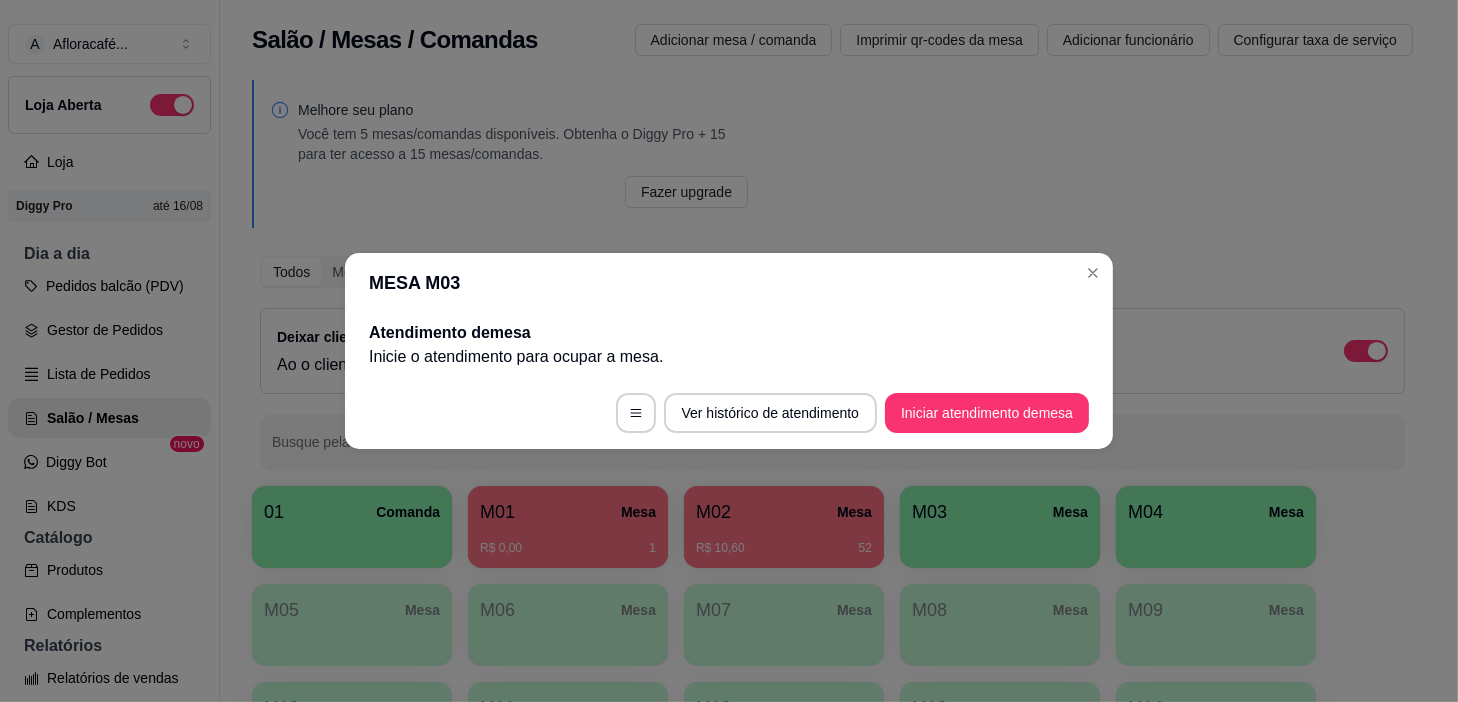 click on "Iniciar atendimento de  mesa" at bounding box center [987, 413] 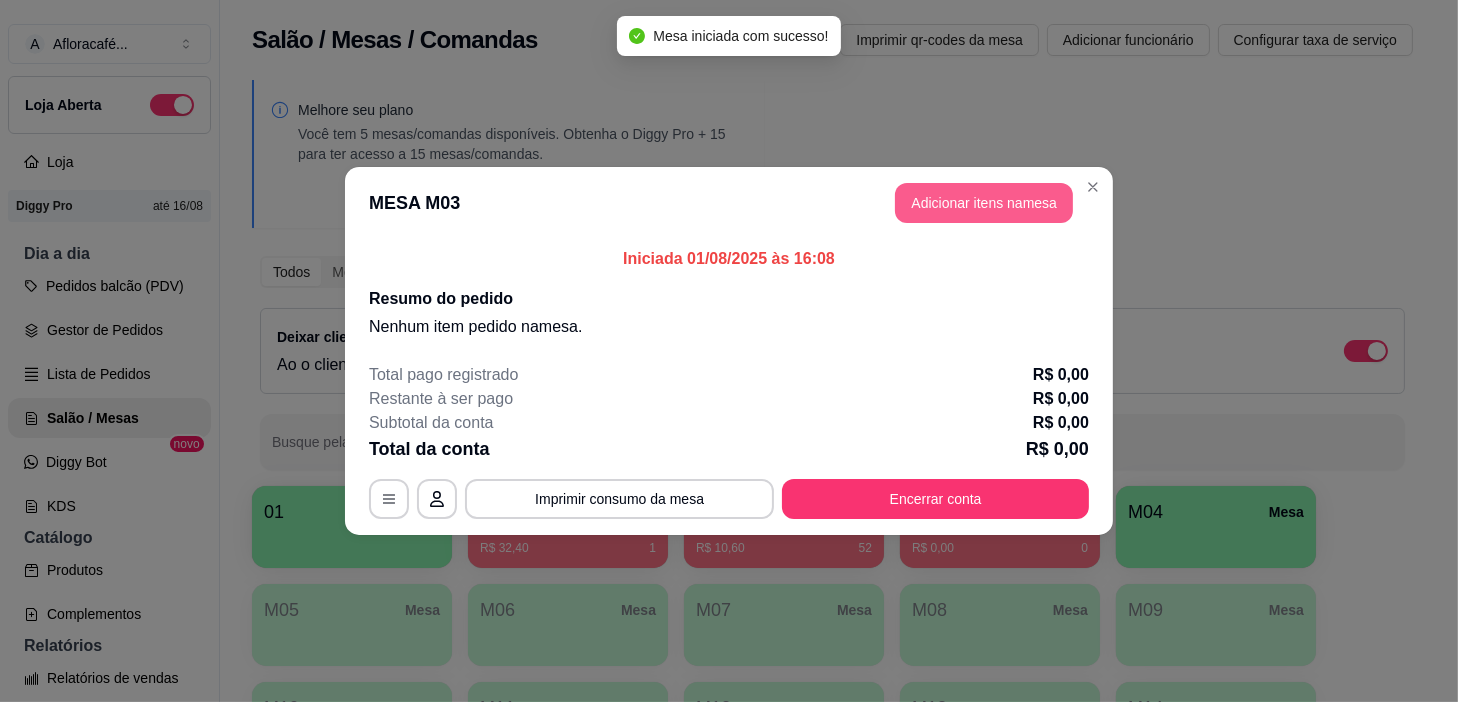 click on "Adicionar itens na  mesa" at bounding box center (984, 203) 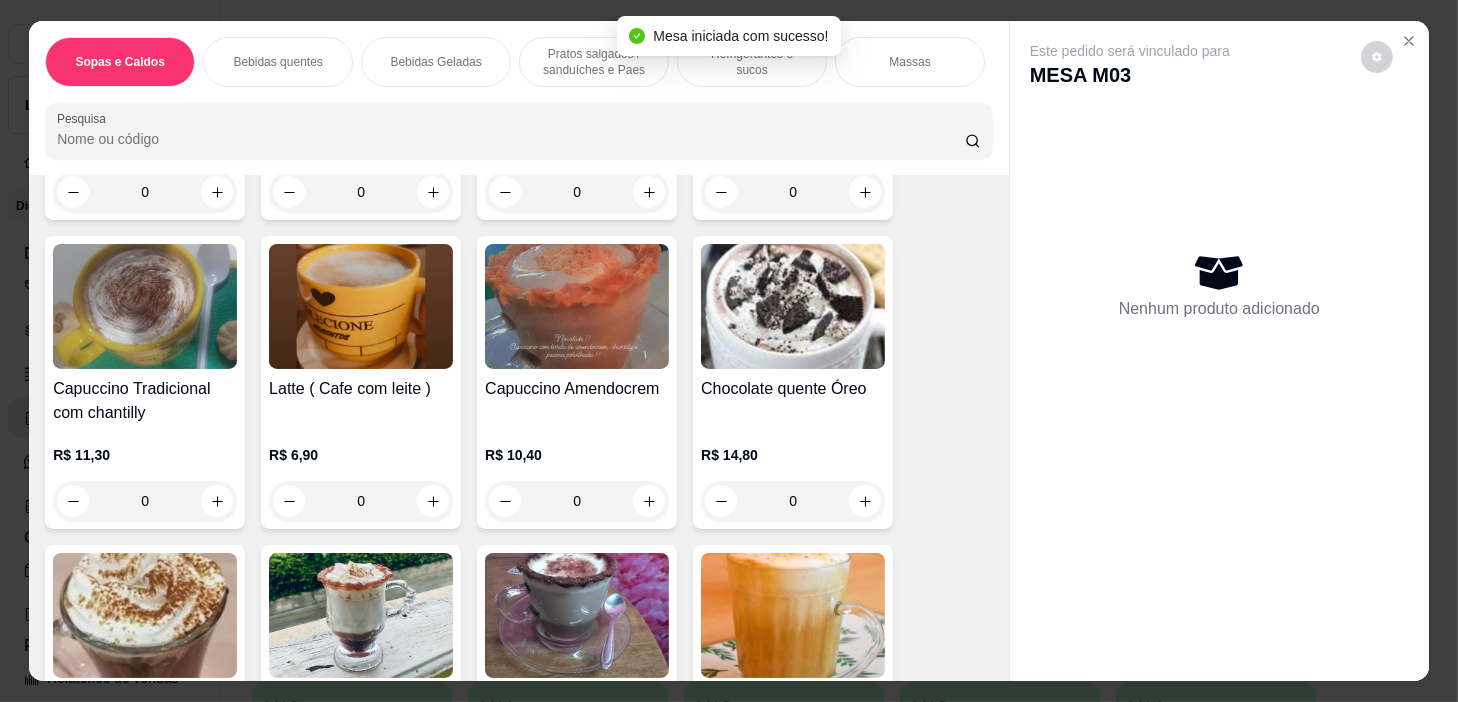 scroll, scrollTop: 818, scrollLeft: 0, axis: vertical 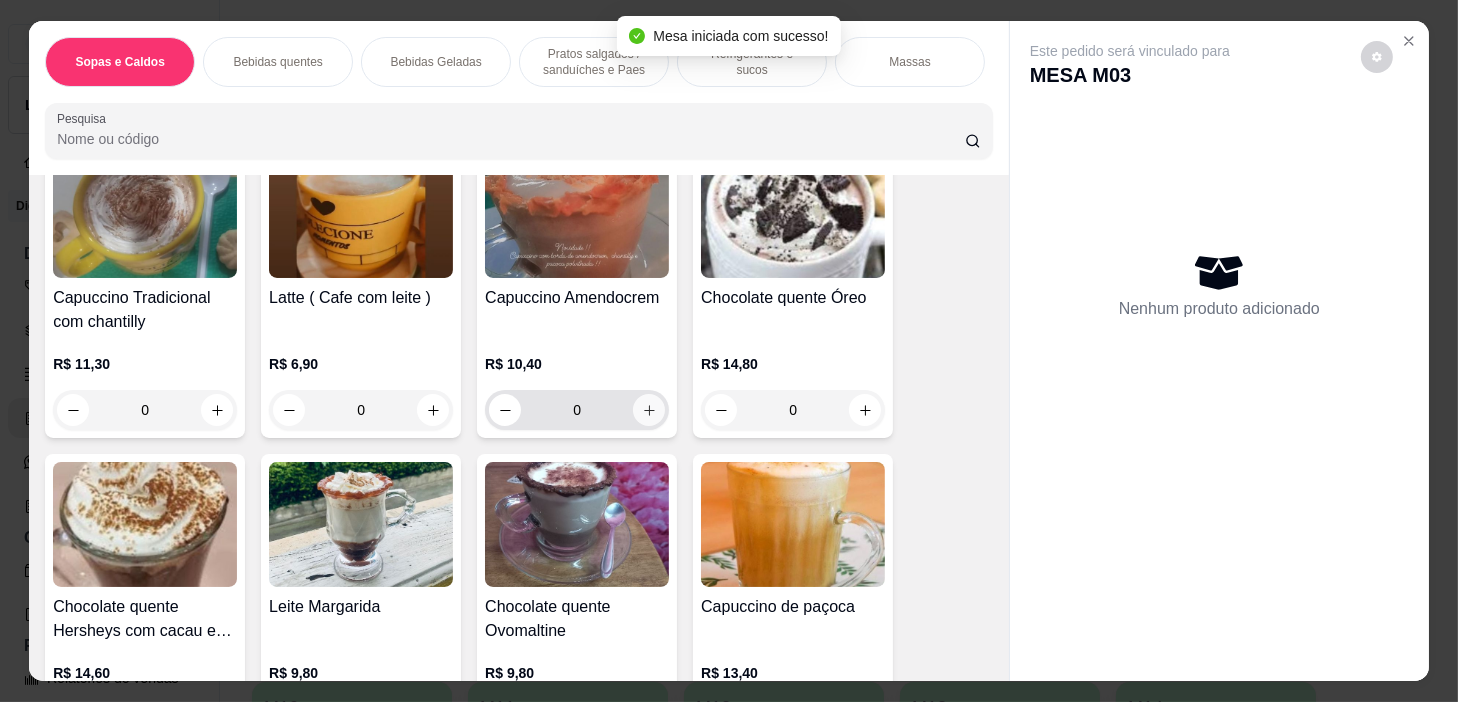 click 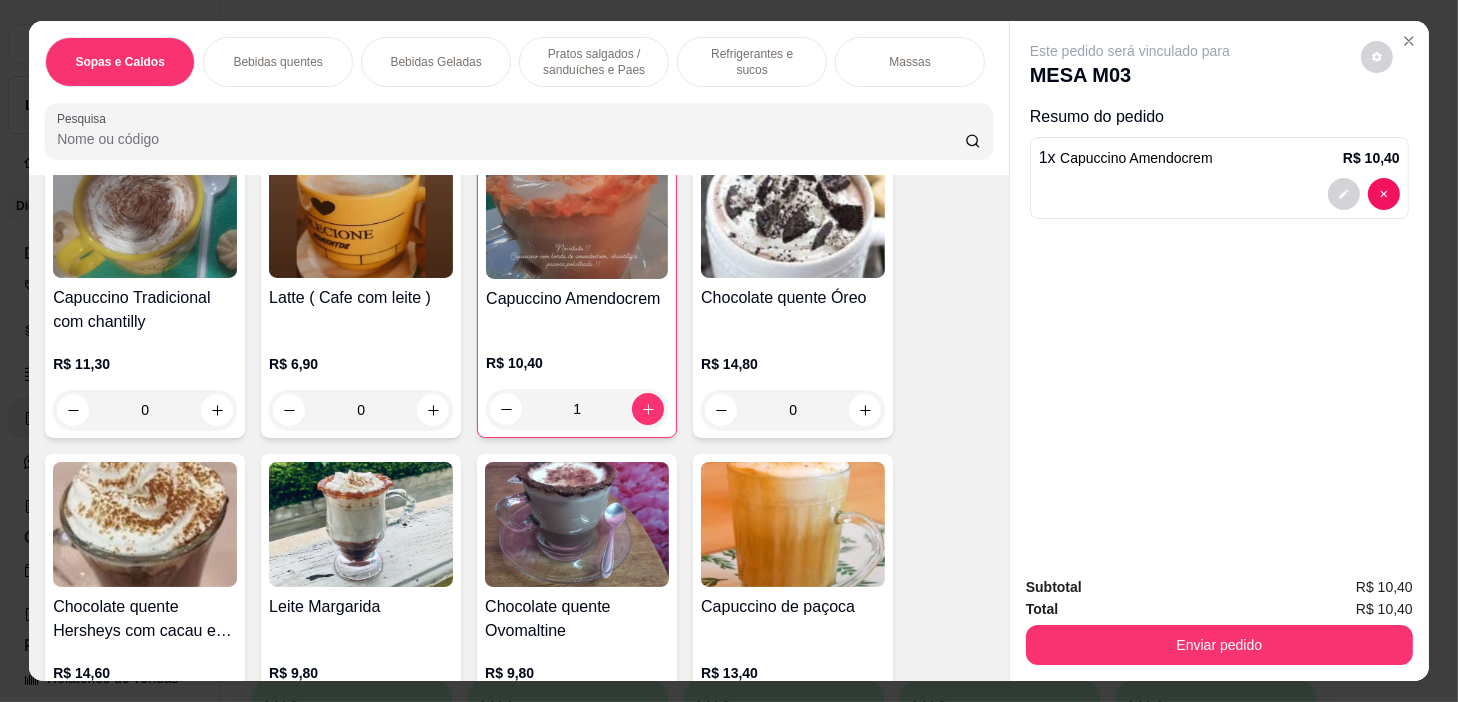 drag, startPoint x: 1341, startPoint y: 673, endPoint x: 1304, endPoint y: 640, distance: 49.57822 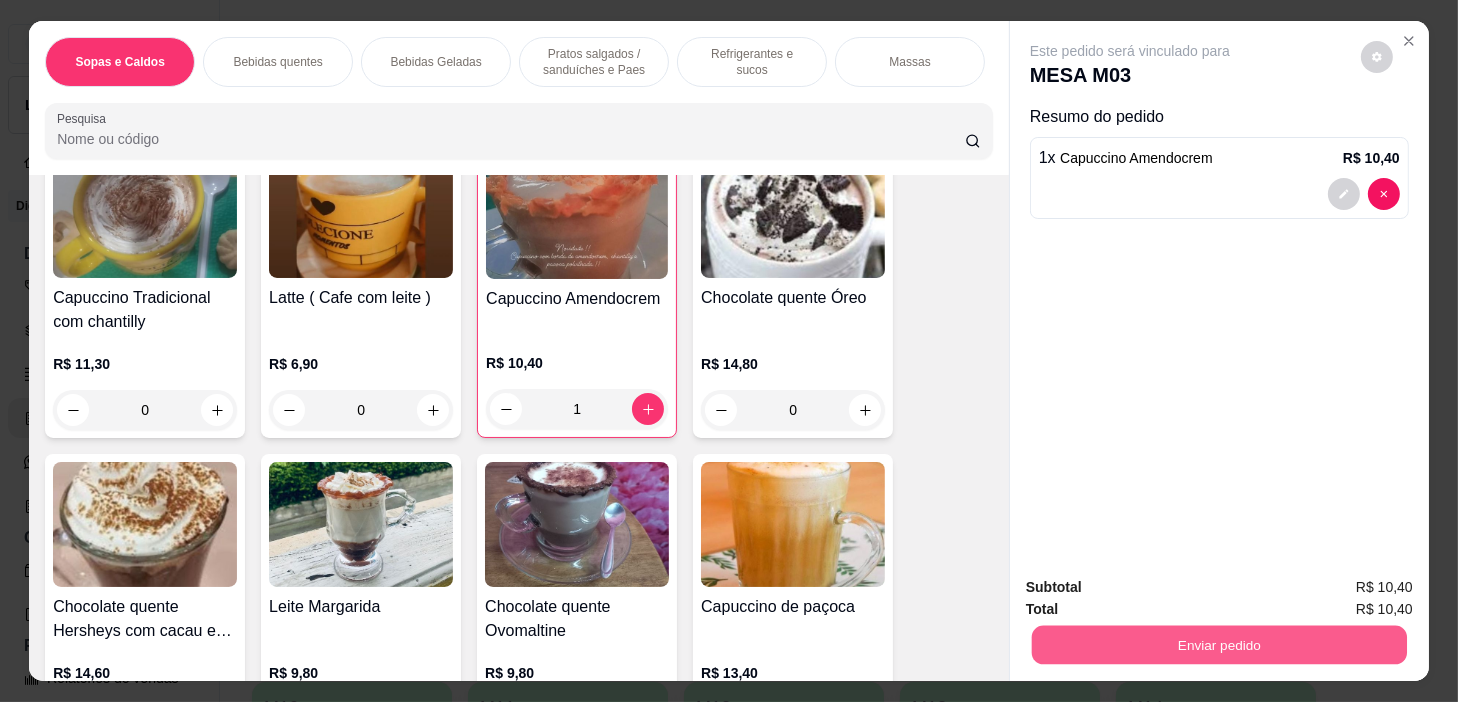 click on "Enviar pedido" at bounding box center [1219, 645] 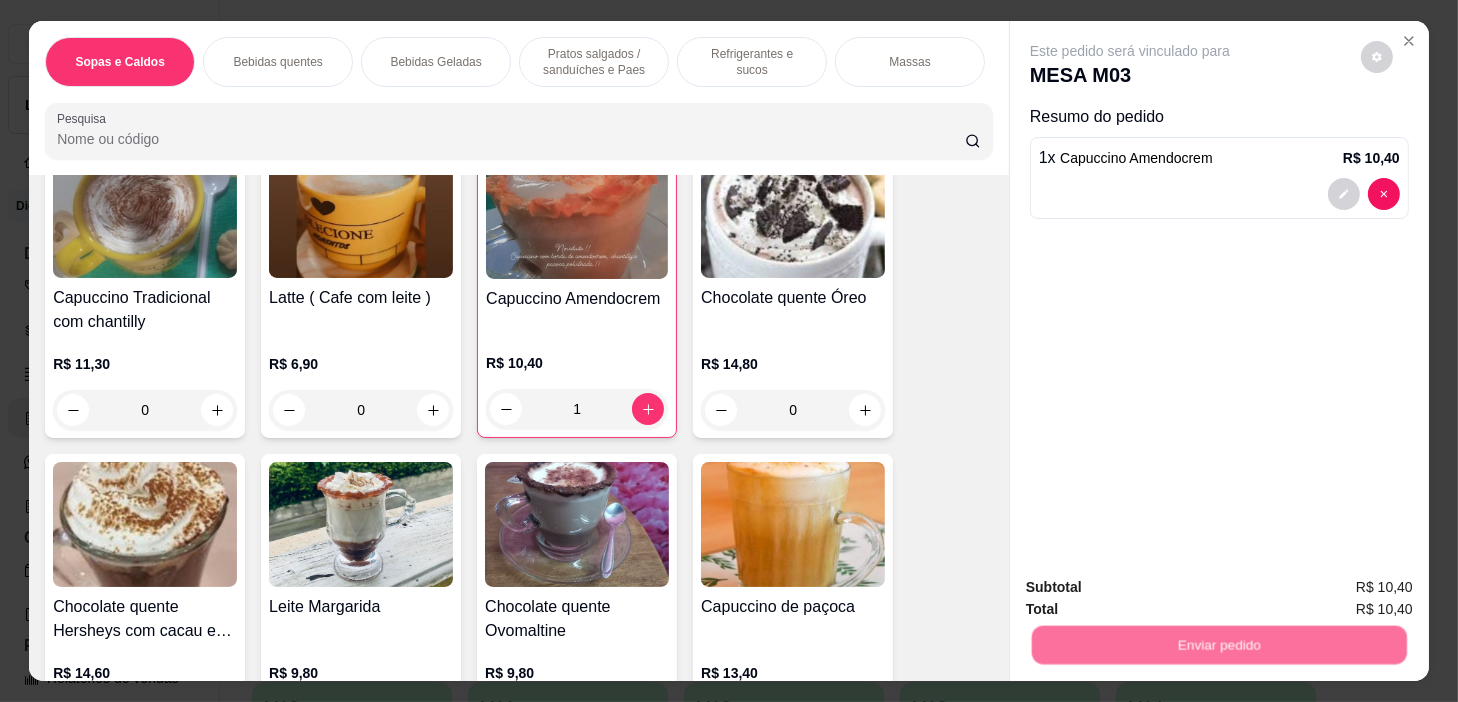 click on "Não registrar e enviar pedido" at bounding box center (1154, 588) 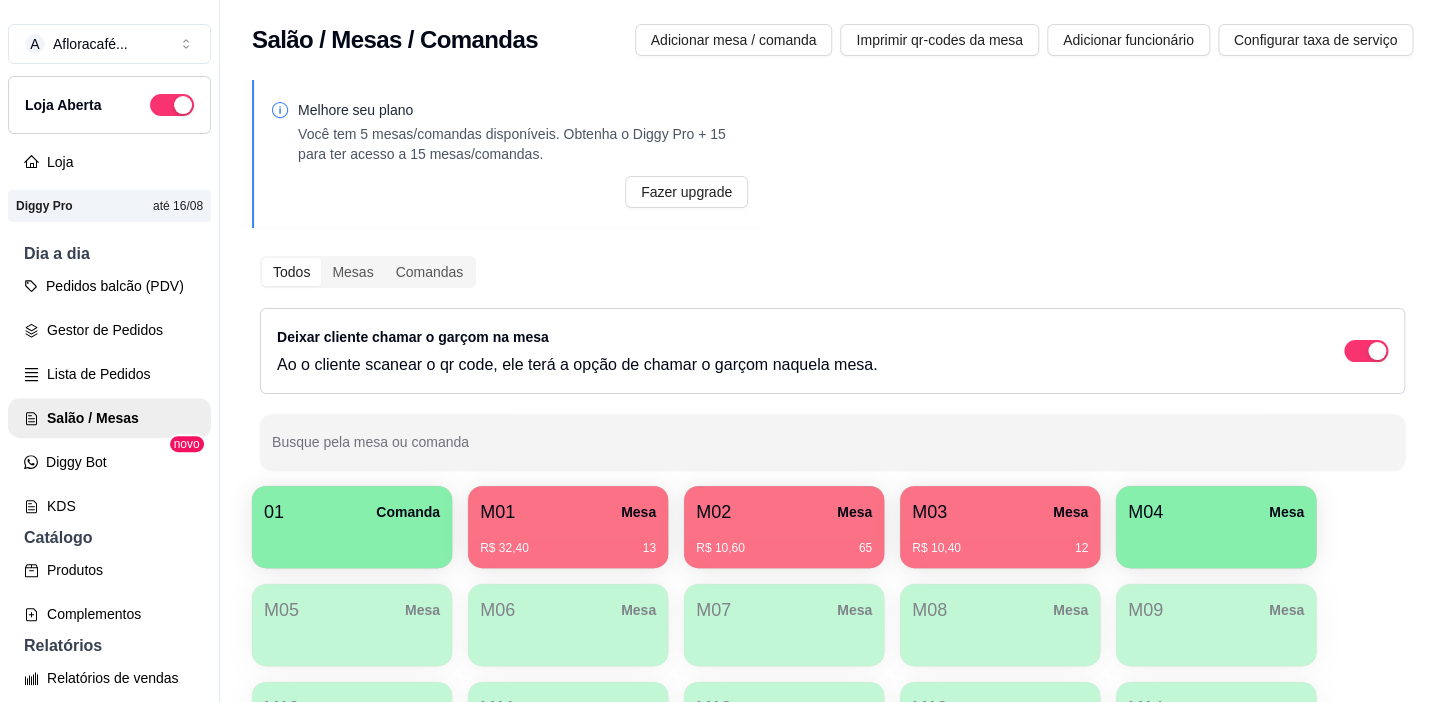 click on "M02 Mesa" at bounding box center [784, 512] 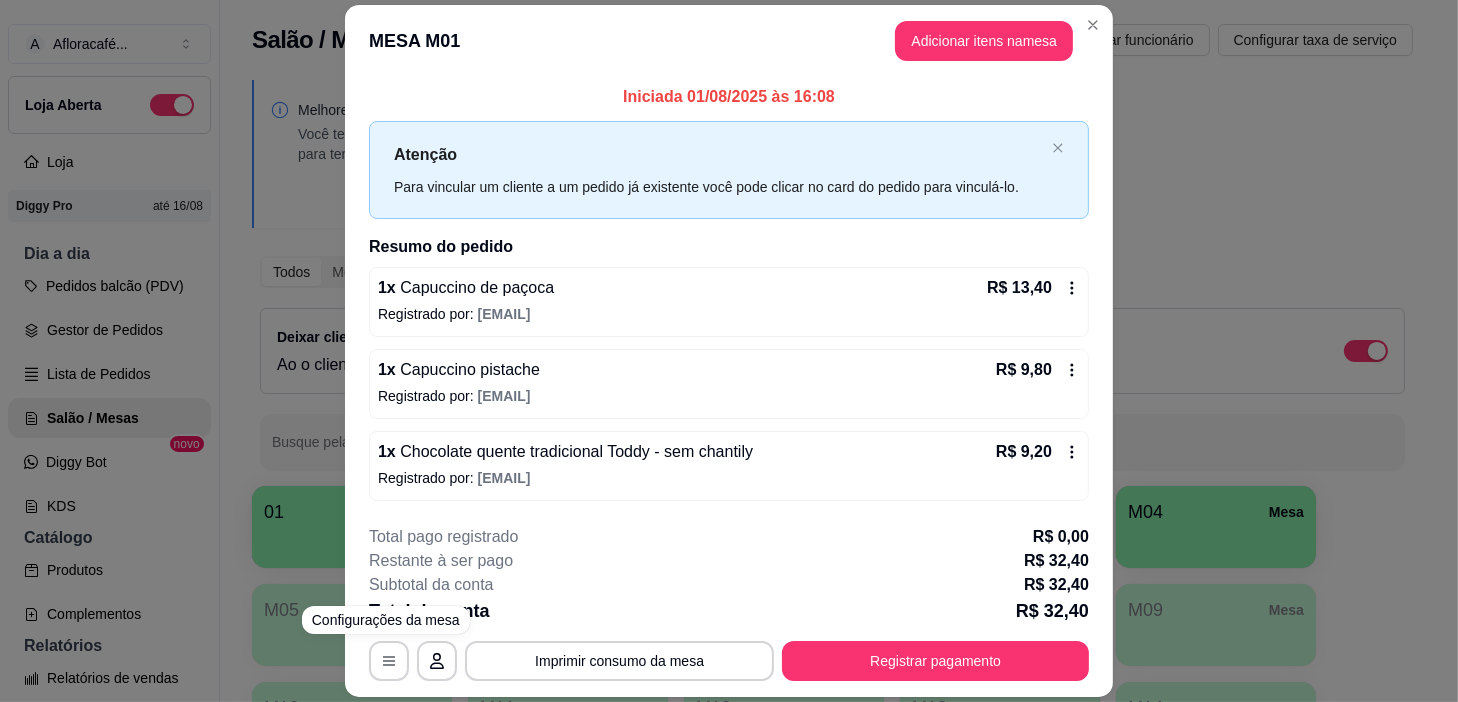 click on "**********" at bounding box center [729, 603] 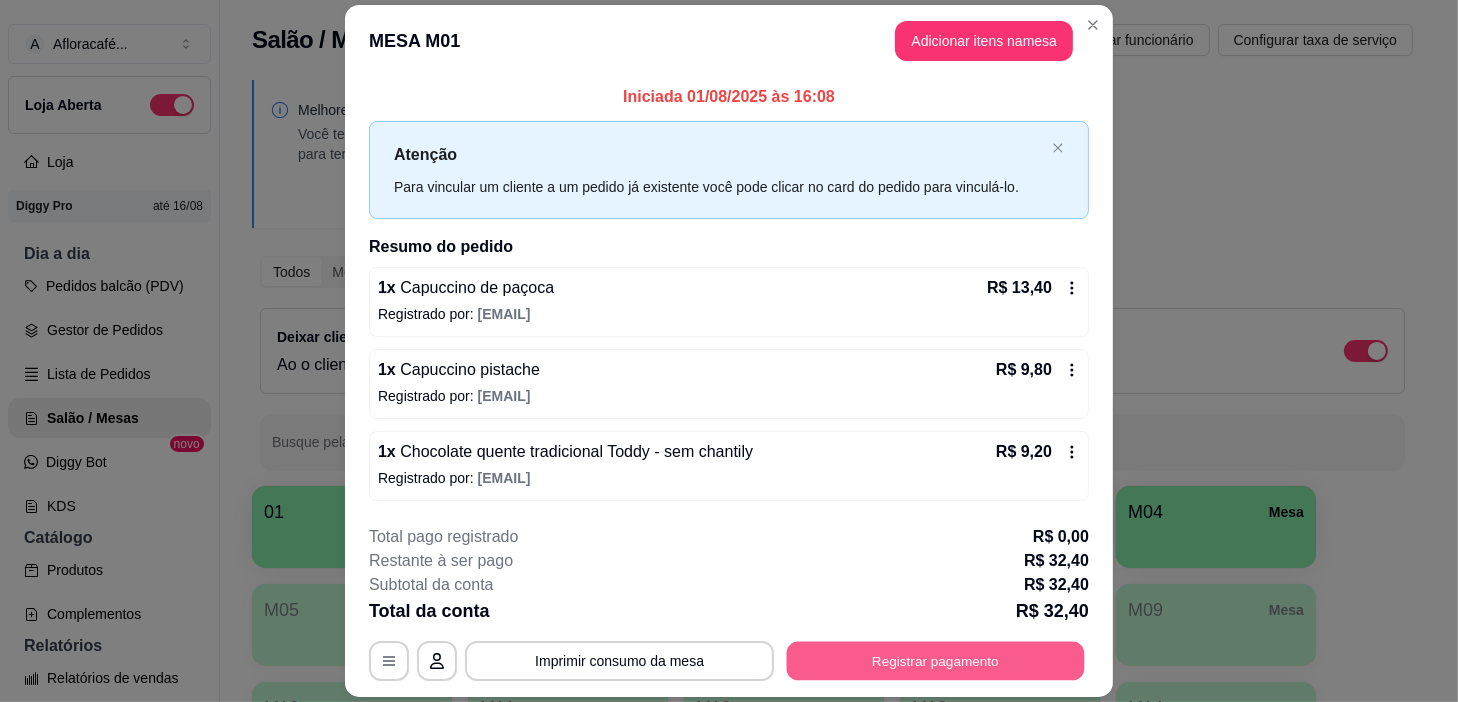 click on "Registrar pagamento" at bounding box center (936, 660) 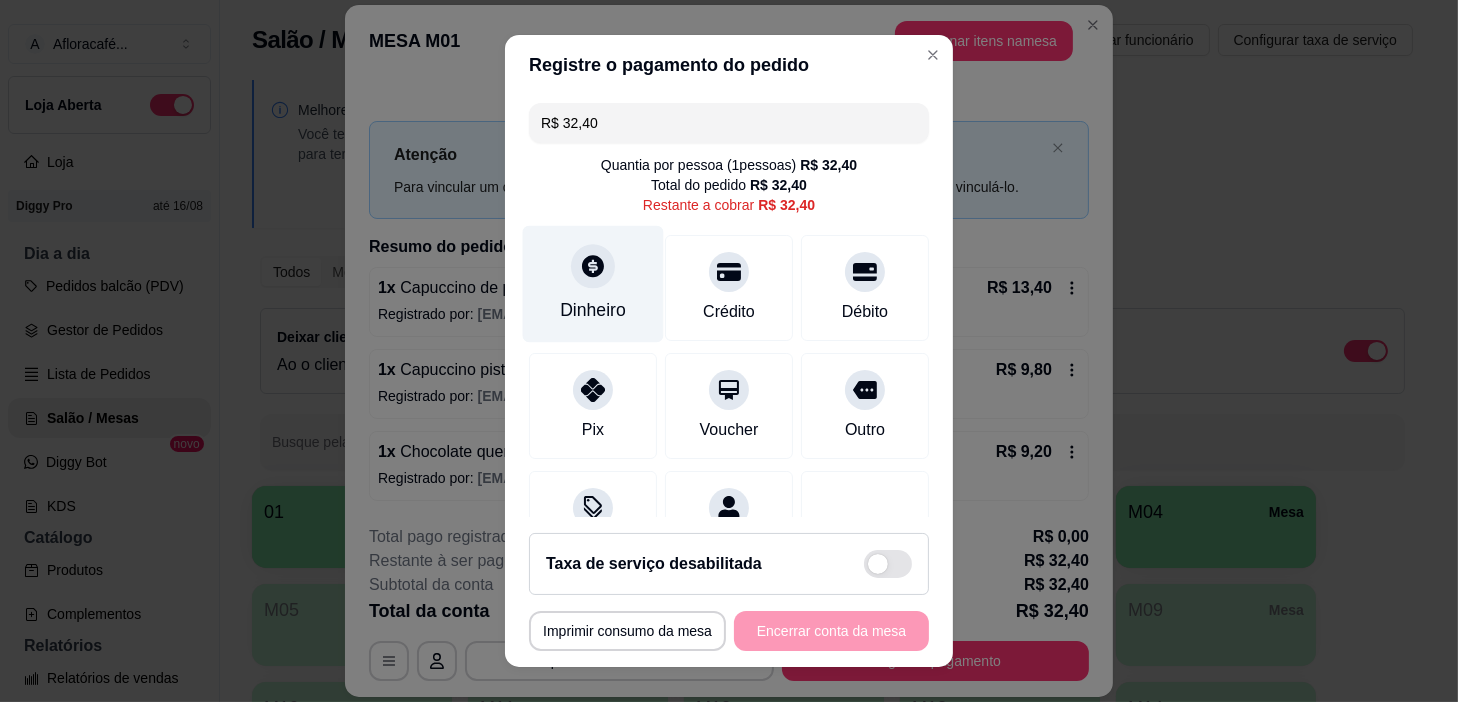click 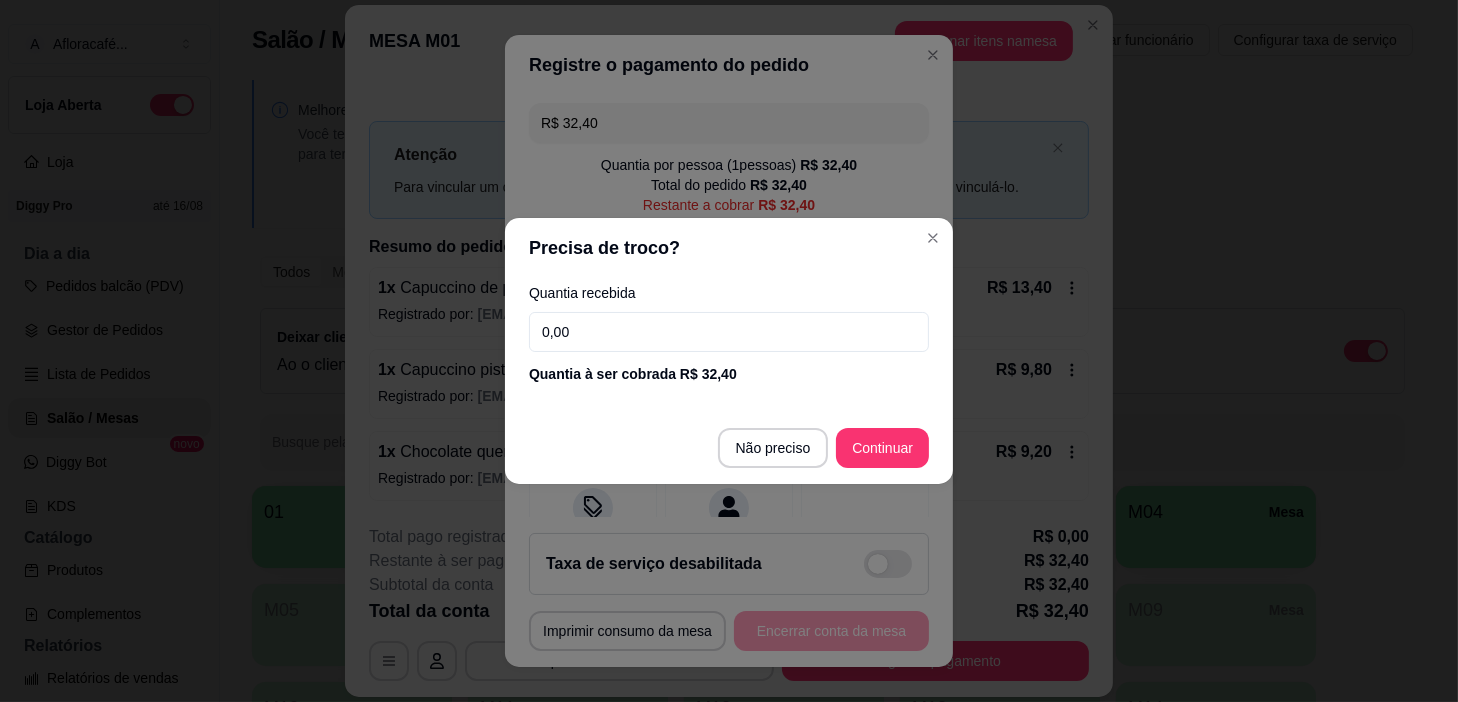 click on "0,00" at bounding box center (729, 332) 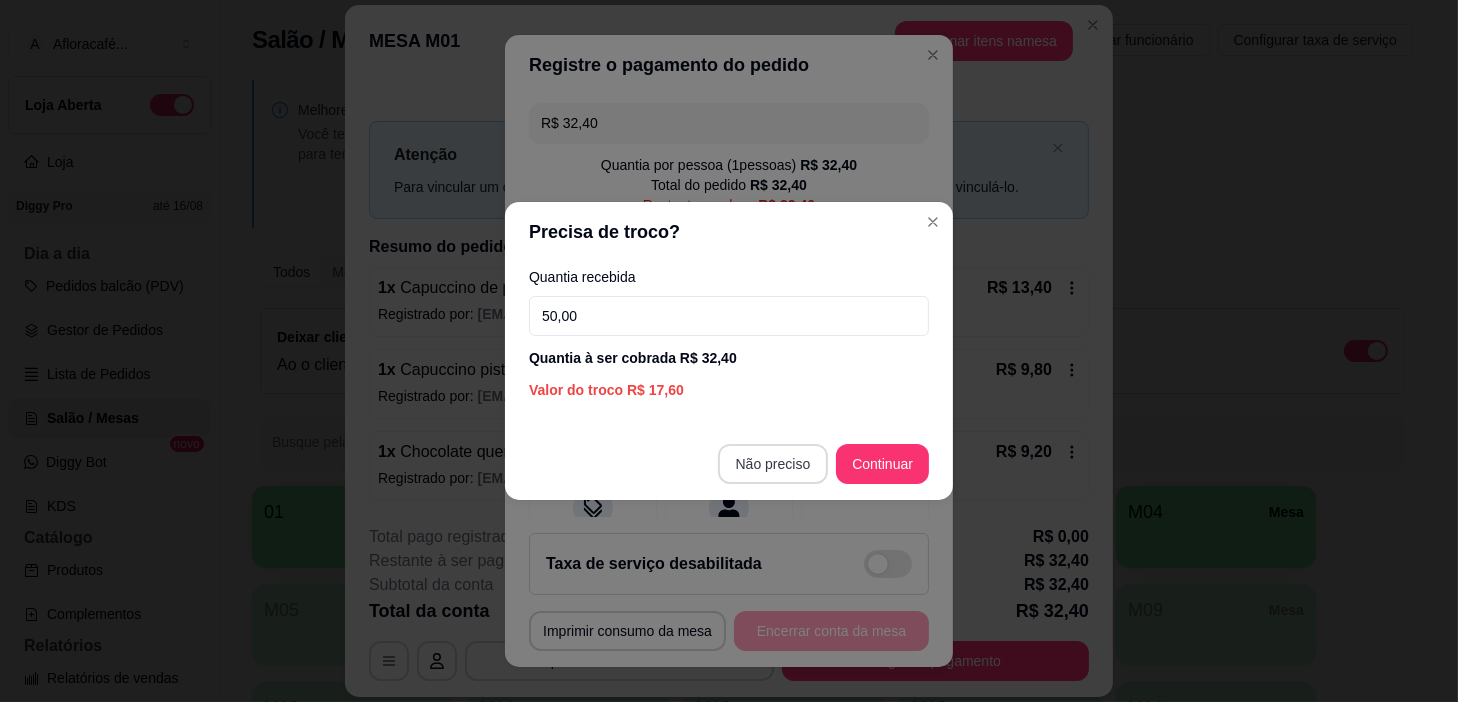 type on "50,00" 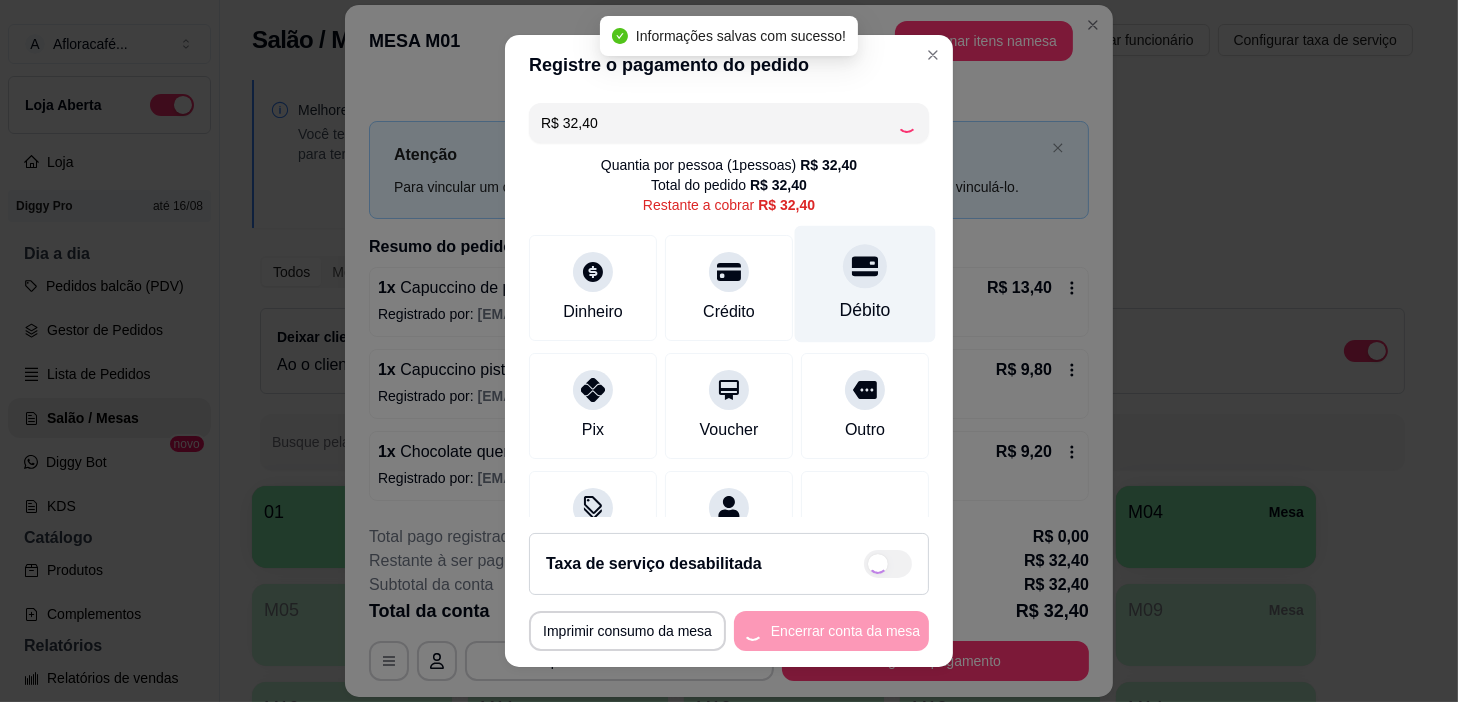 type on "R$ 0,00" 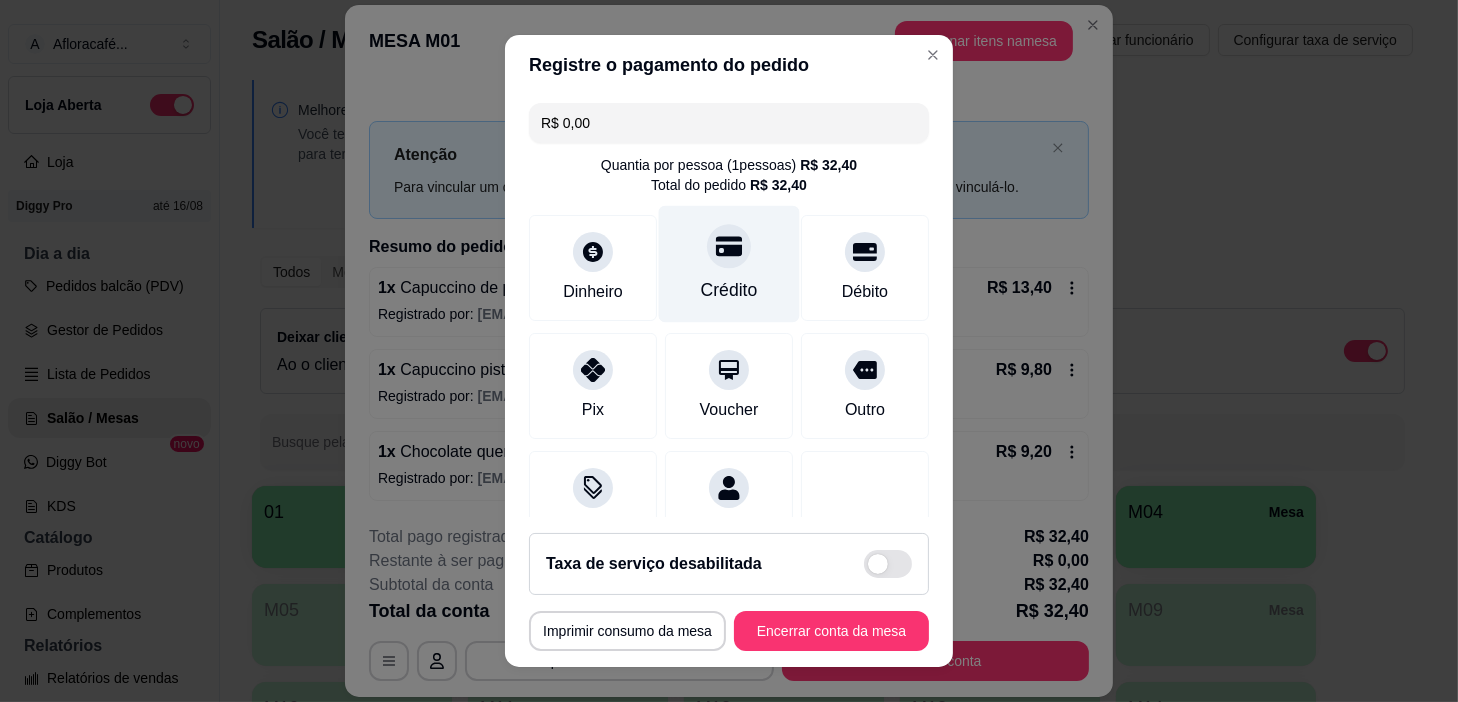 click on "Crédito" at bounding box center (729, 264) 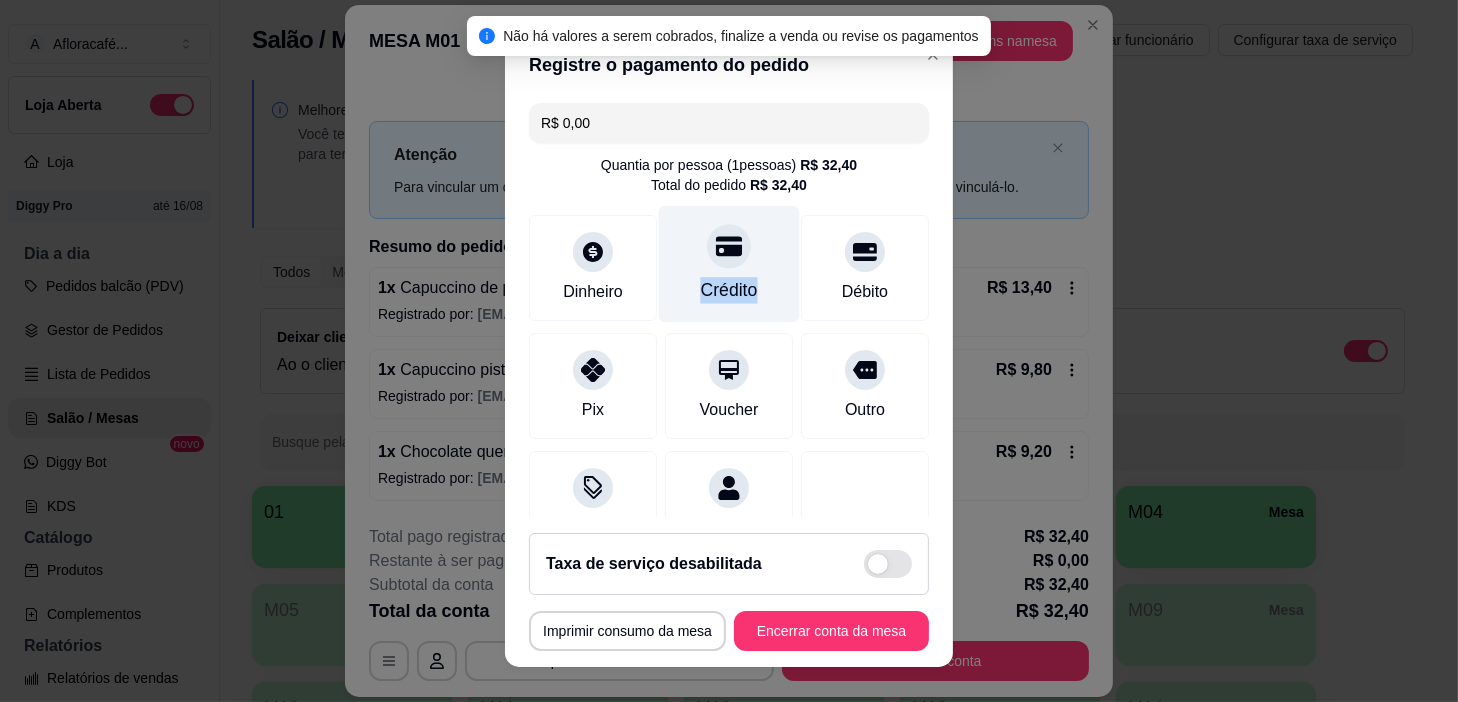click on "Crédito" at bounding box center (729, 264) 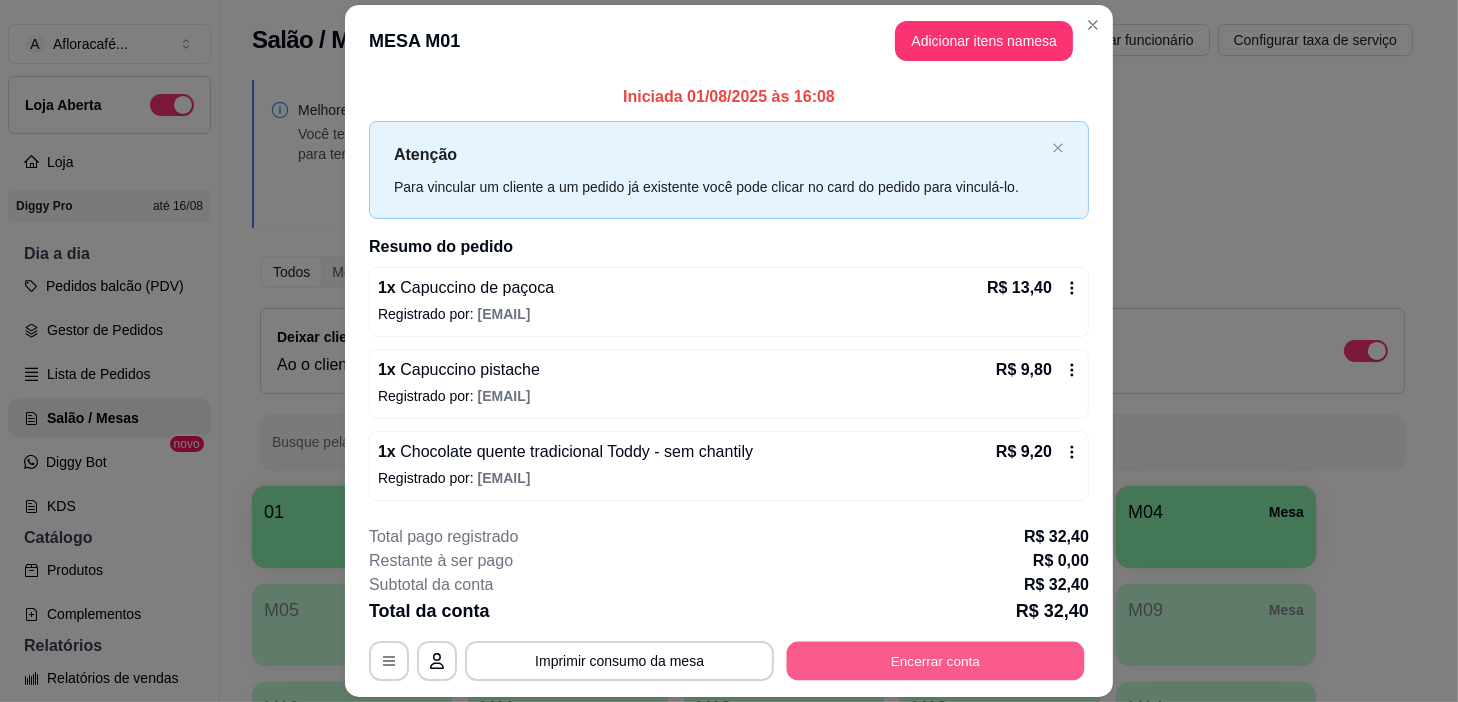 click on "Encerrar conta" at bounding box center (936, 660) 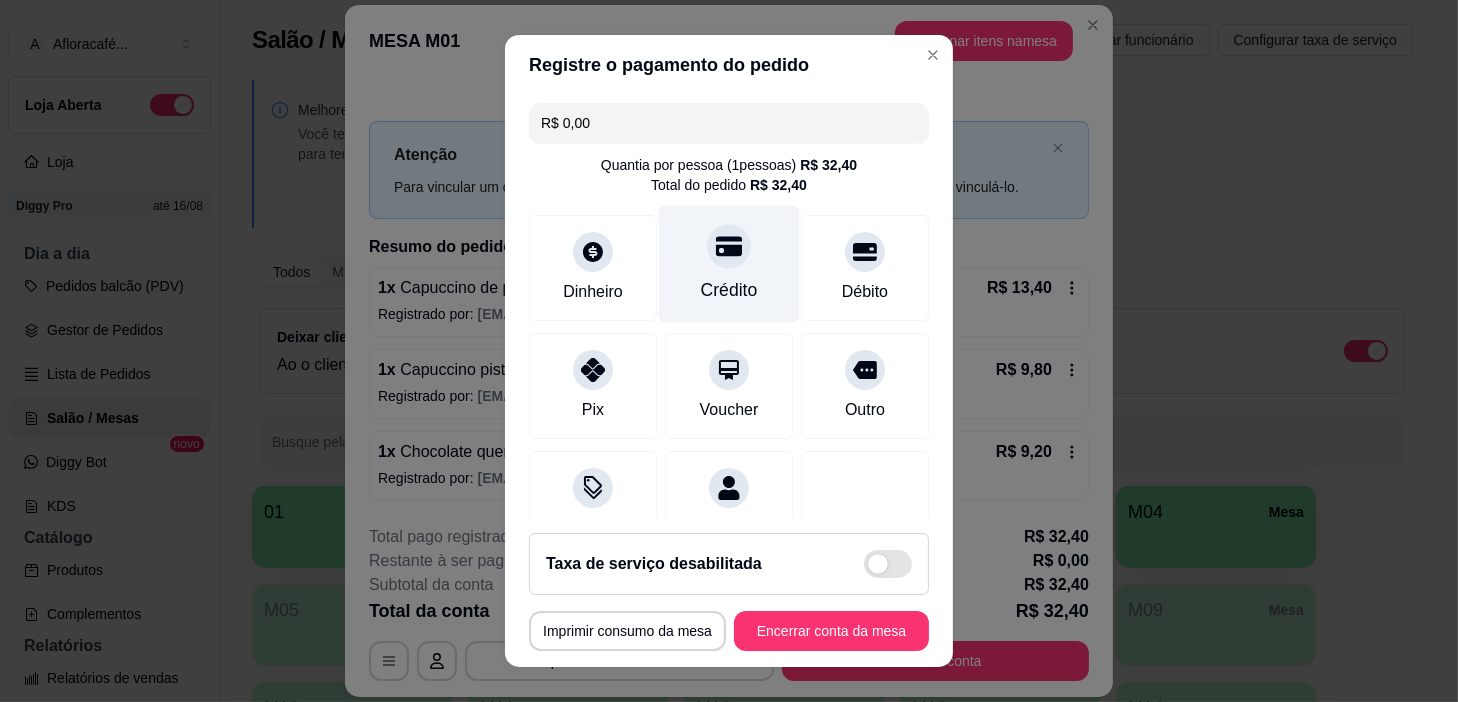 click 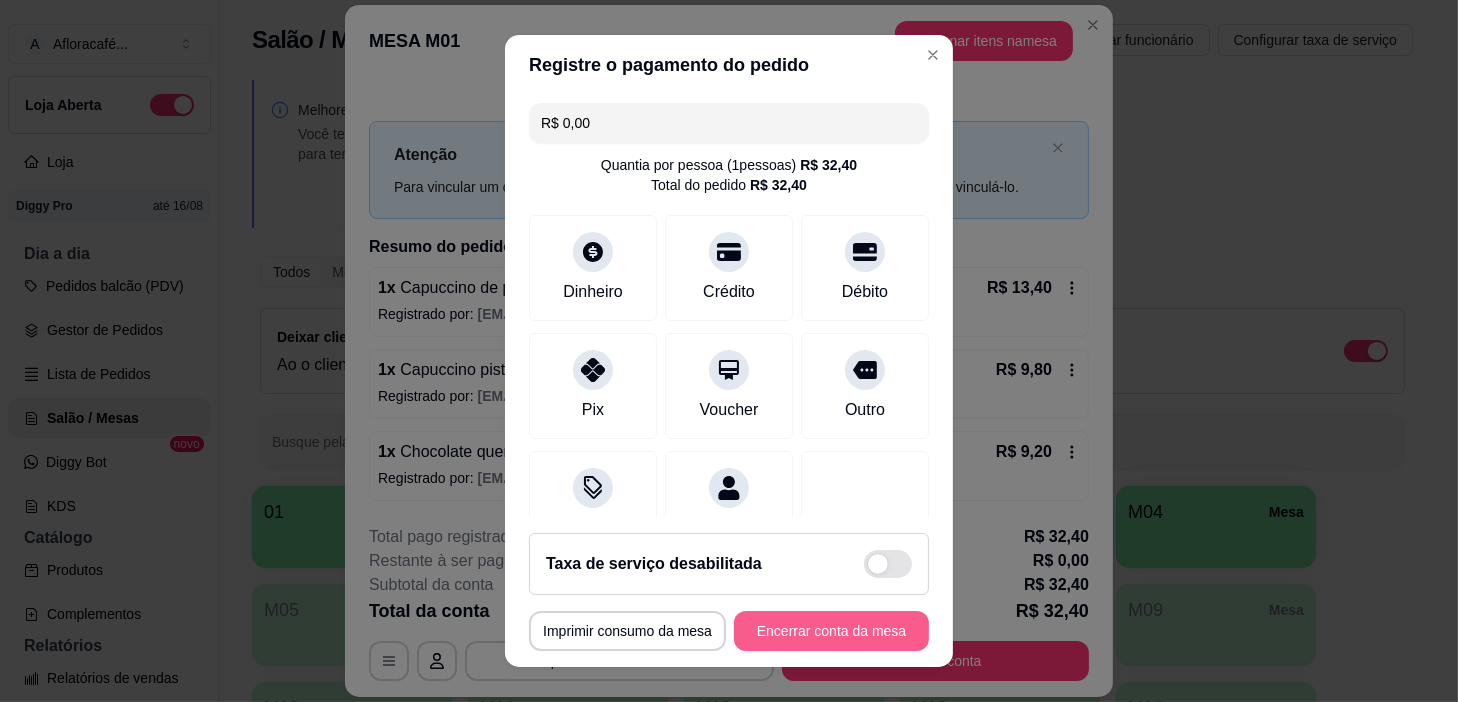 click on "Encerrar conta da mesa" at bounding box center [831, 631] 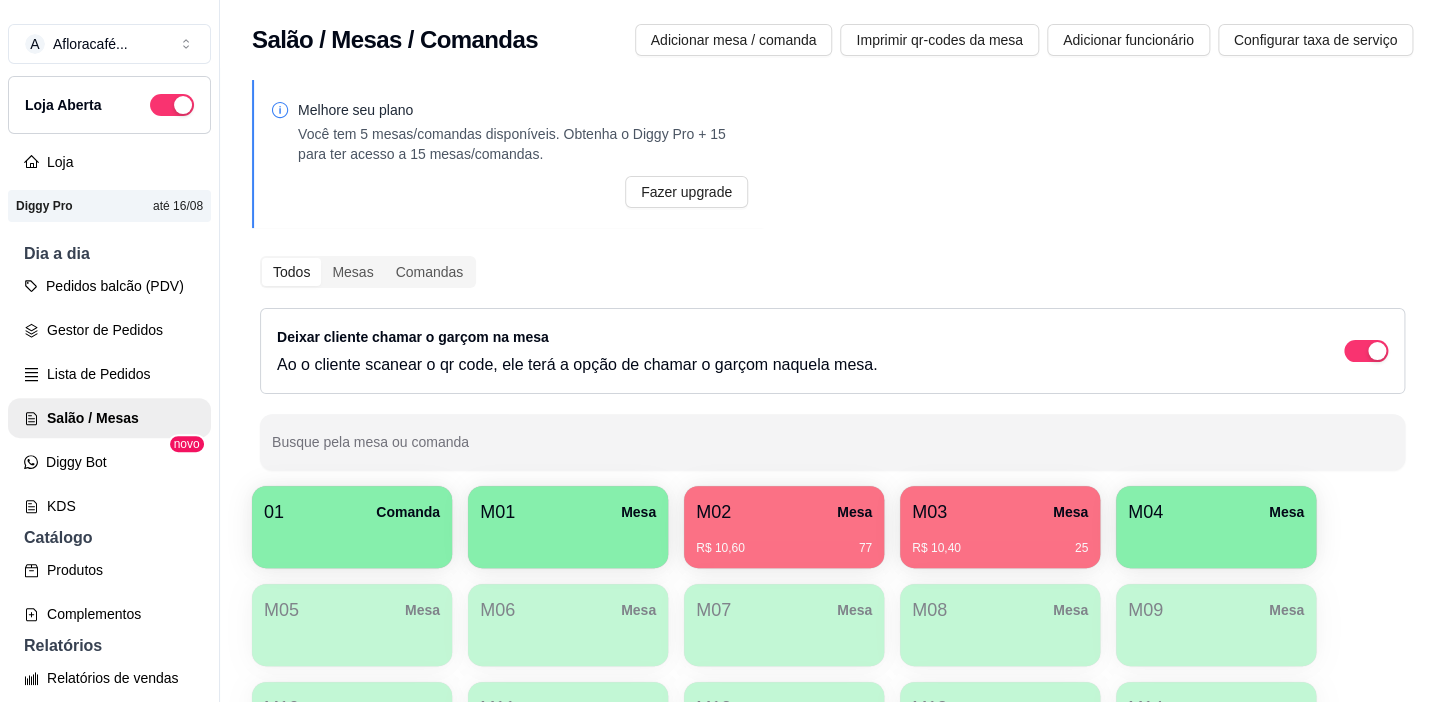 click on "M03" at bounding box center [929, 512] 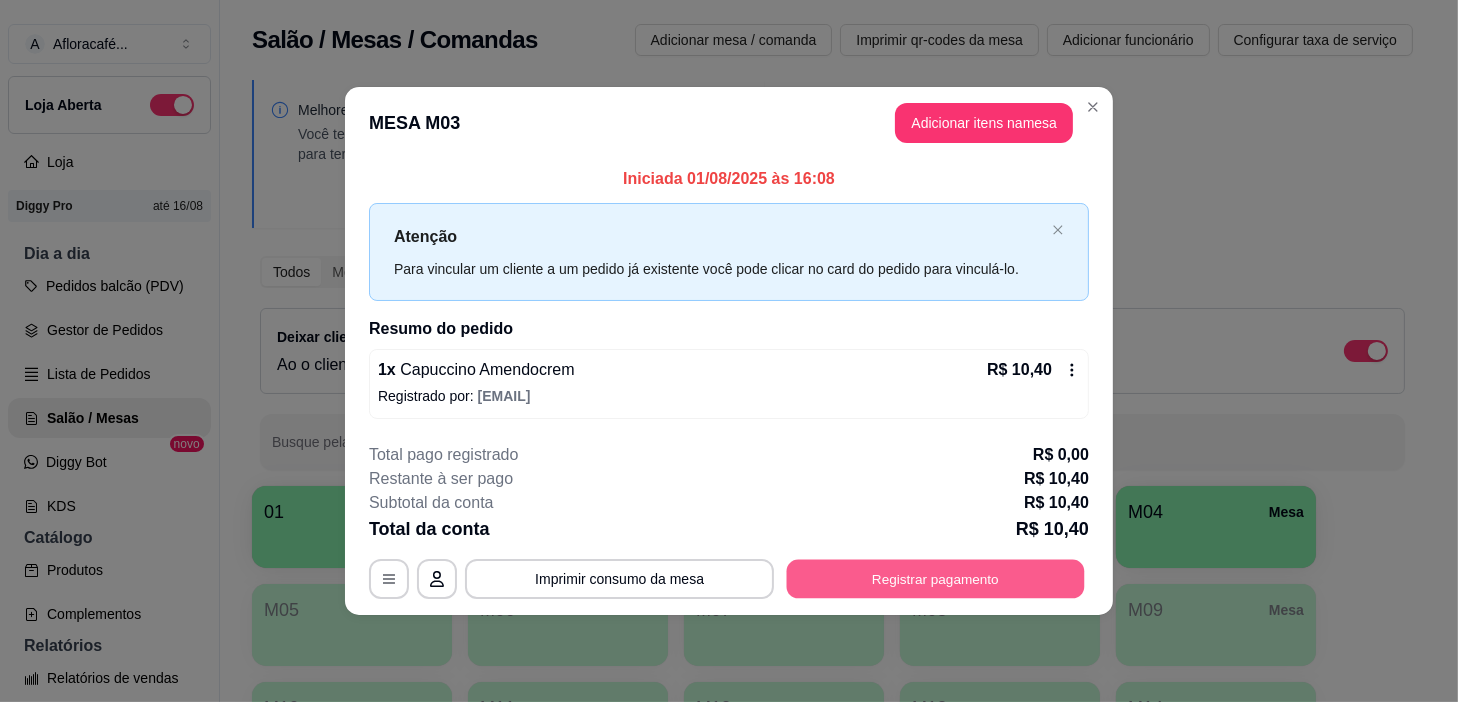 click on "Registrar pagamento" at bounding box center [936, 578] 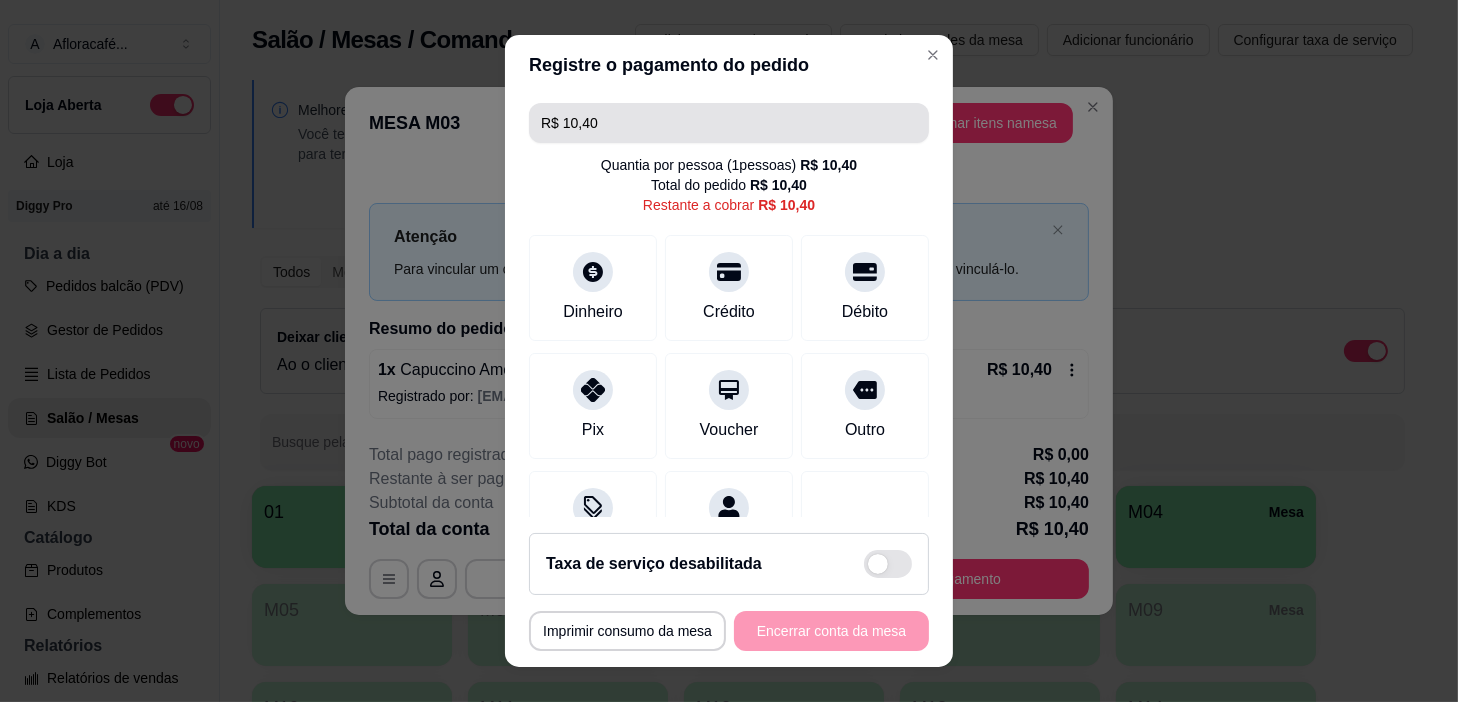 click on "R$ 10,40" at bounding box center [729, 123] 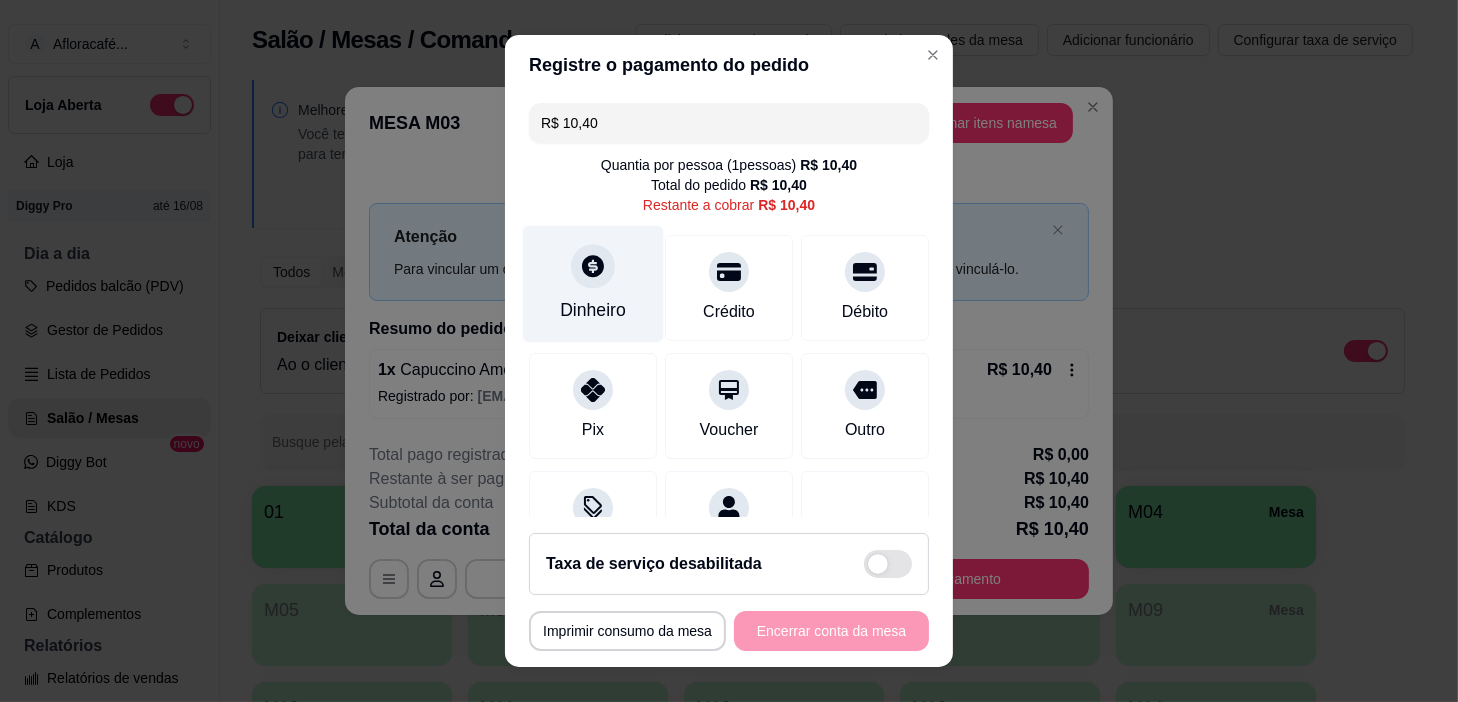 click at bounding box center [593, 267] 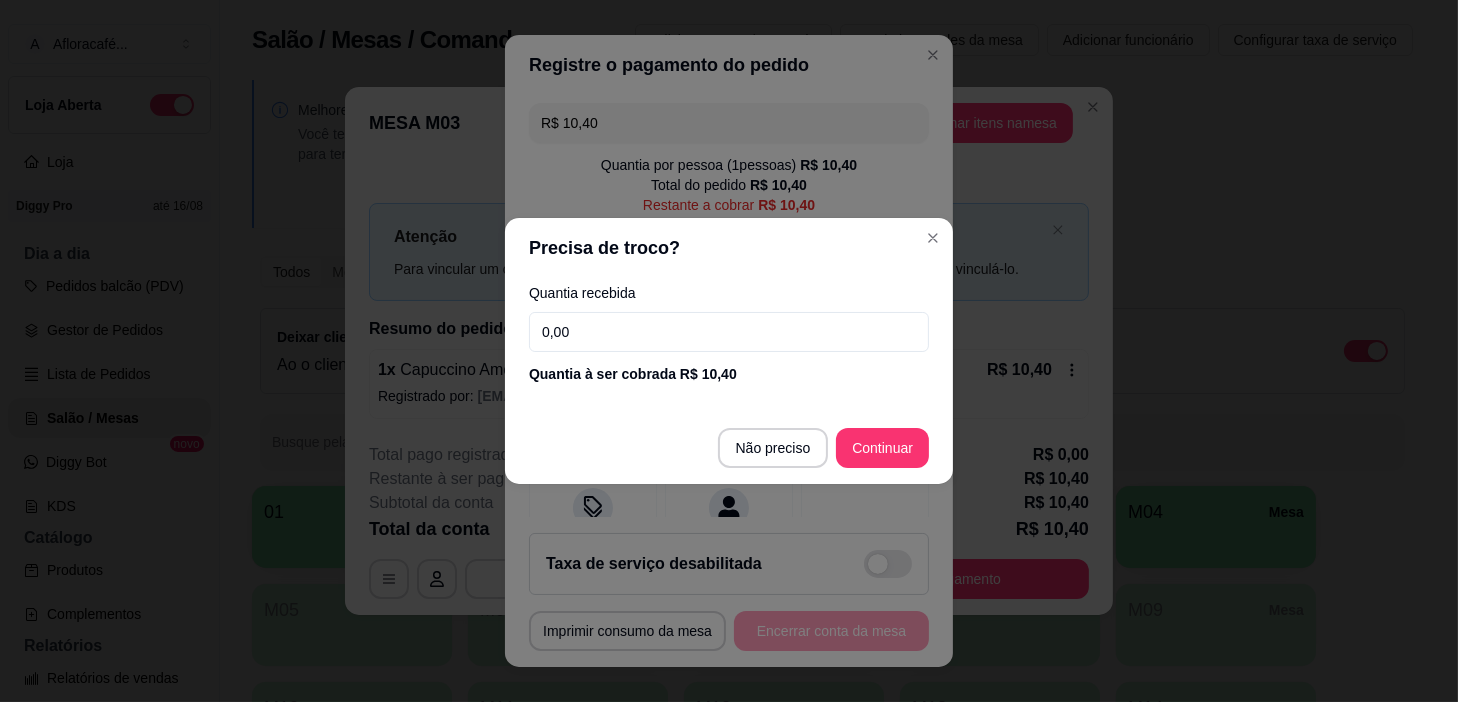 click on "0,00" at bounding box center (729, 332) 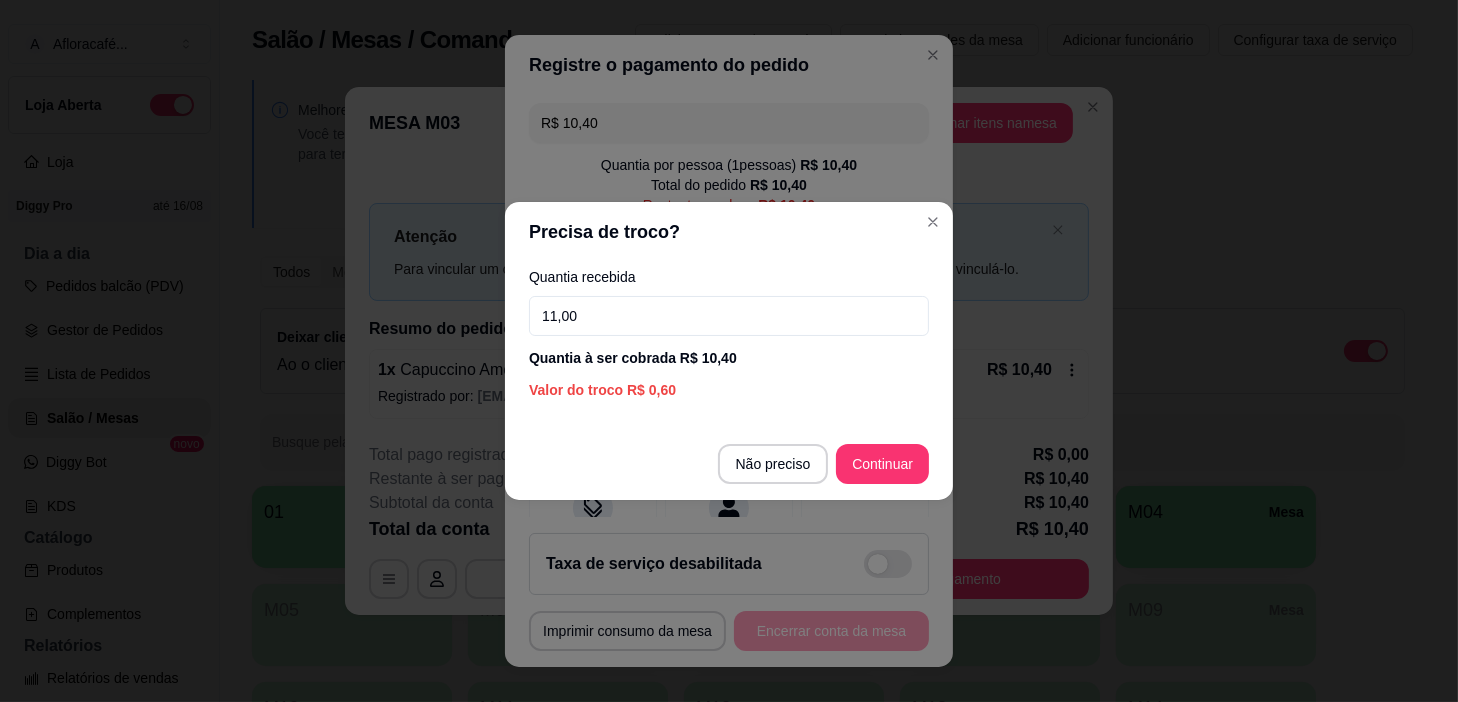type on "11,00" 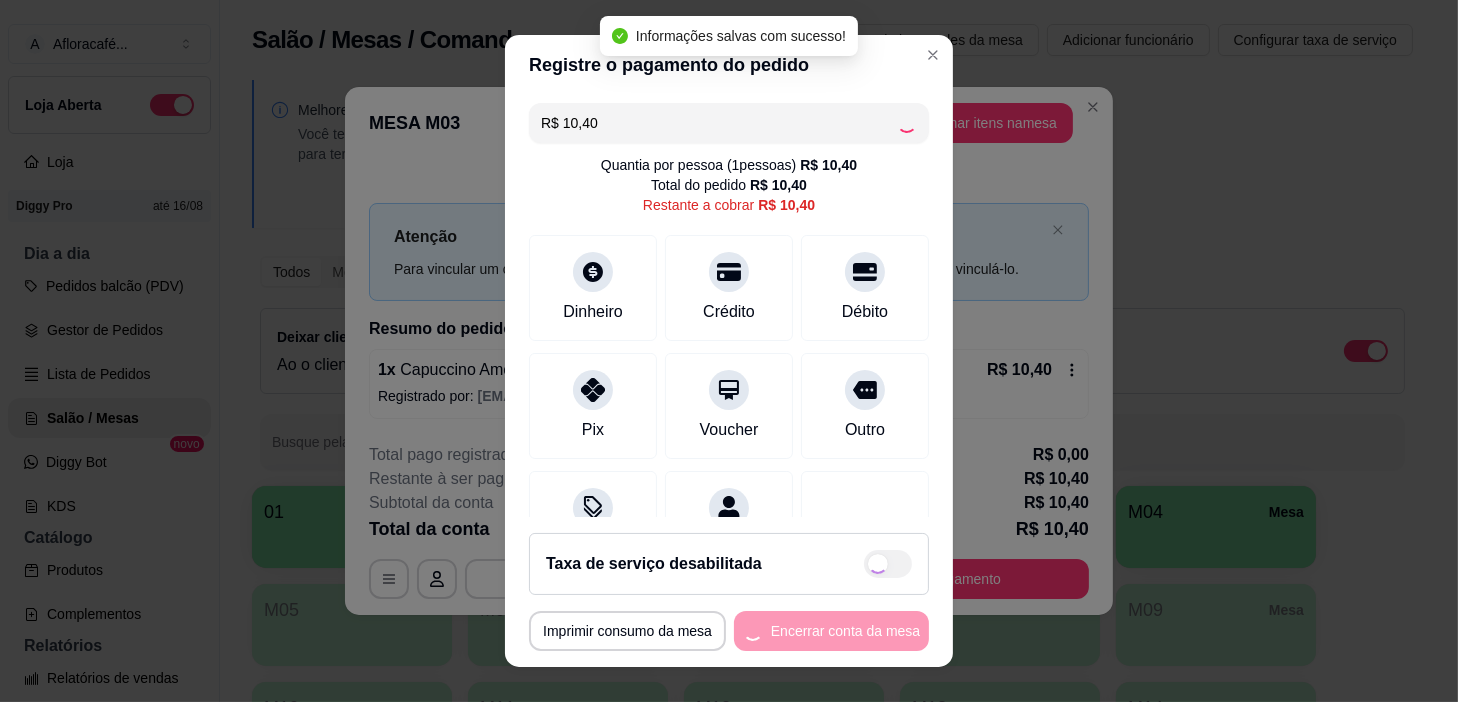 type on "R$ 0,00" 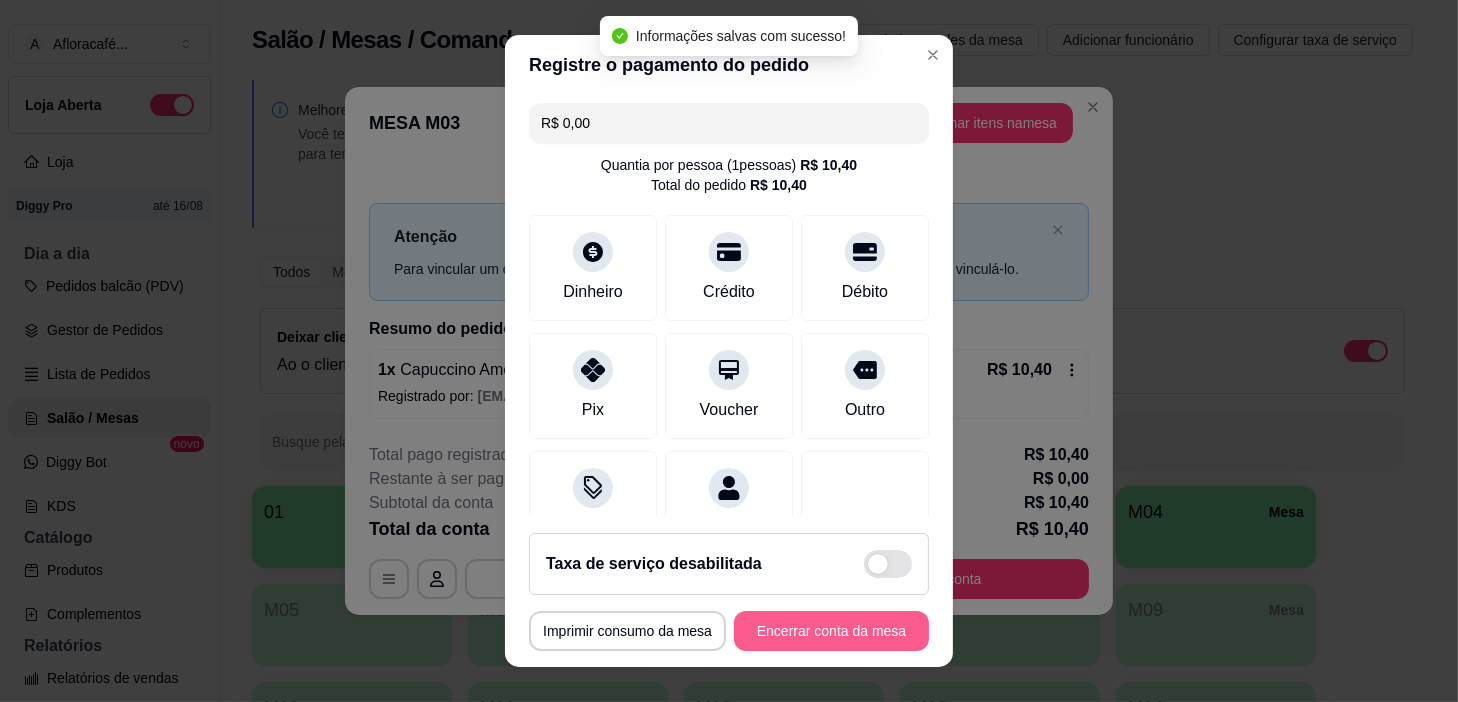 click on "Encerrar conta da mesa" at bounding box center (831, 631) 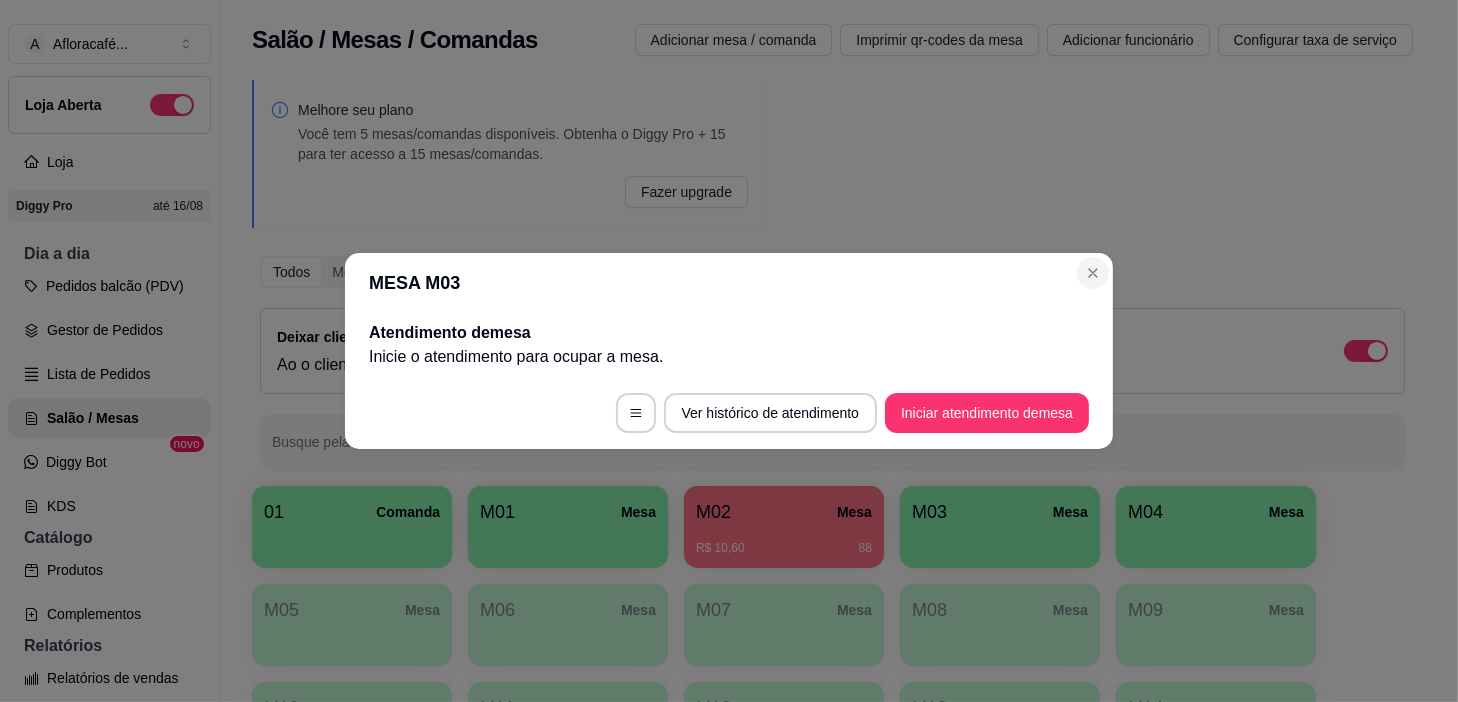 click on "MESA M03 Atendimento de mesa Inicie o atendimento para ocupar a mesa . Ver histórico de atendimento Iniciar atendimento de mesa" at bounding box center (729, 351) 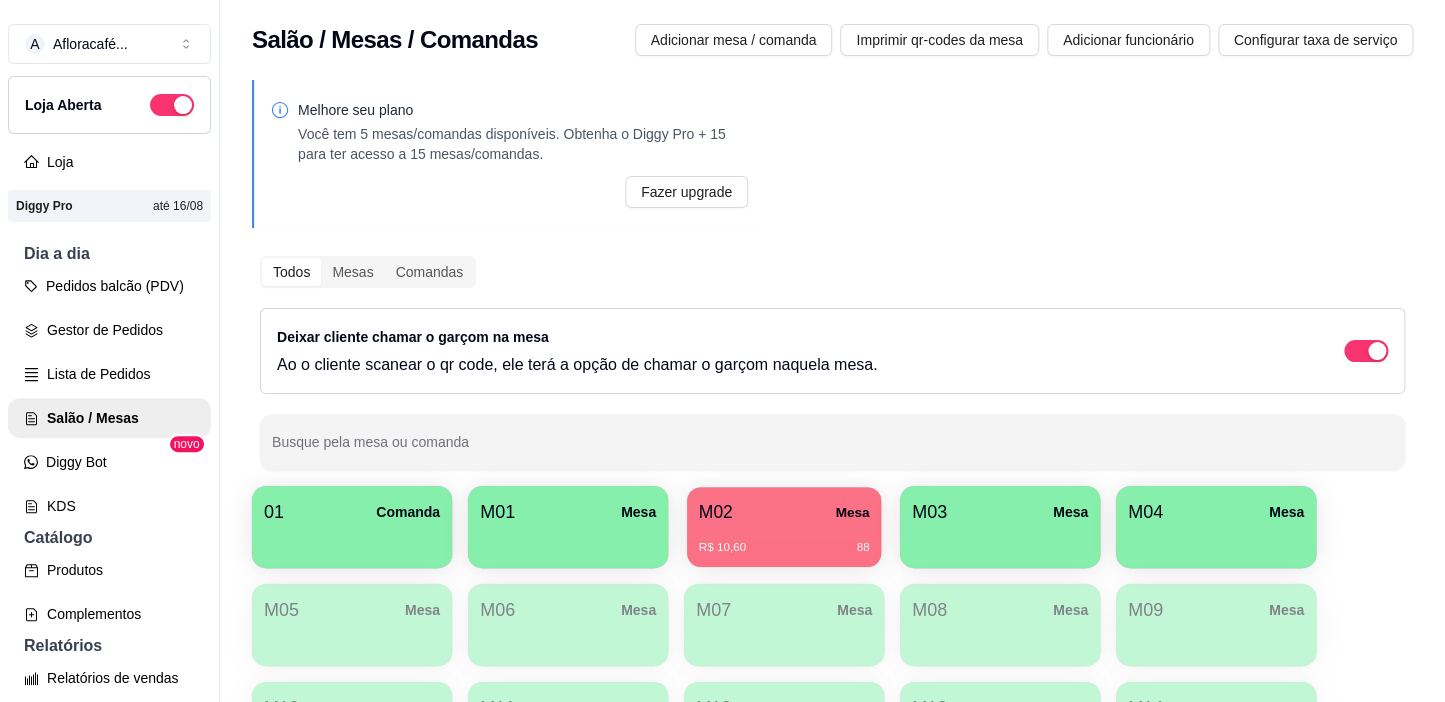 click on "R$ 10,60 88" at bounding box center [784, 540] 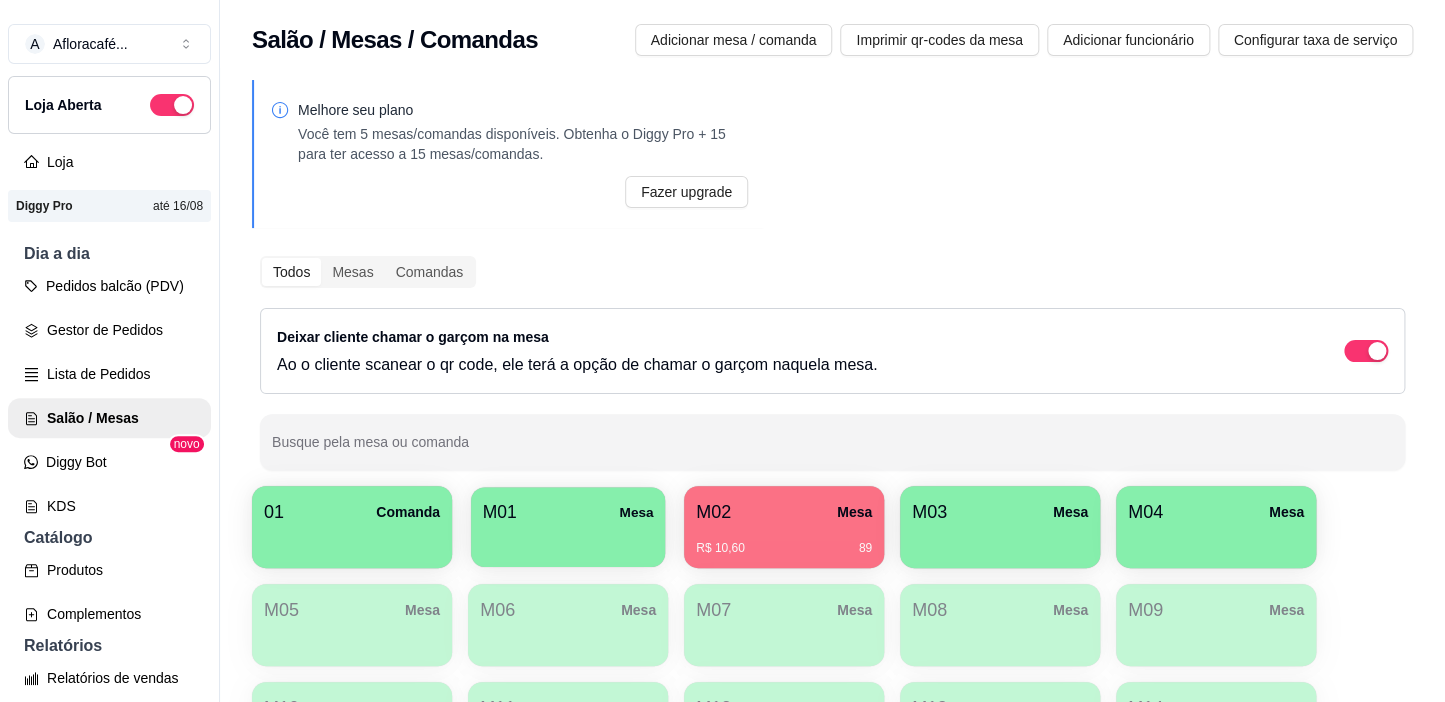 click on "M01 Mesa" at bounding box center [568, 512] 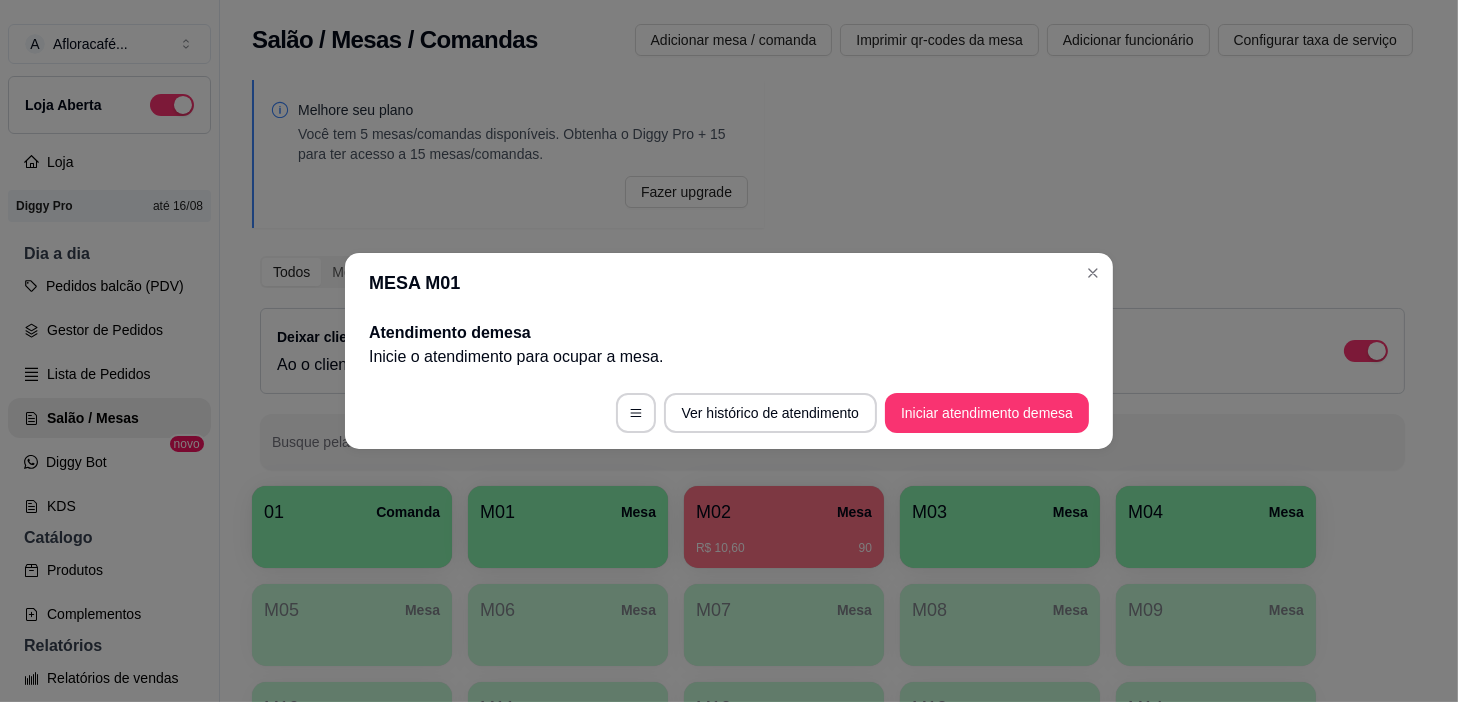 click on "Ver histórico de atendimento Iniciar atendimento de  mesa" at bounding box center (729, 413) 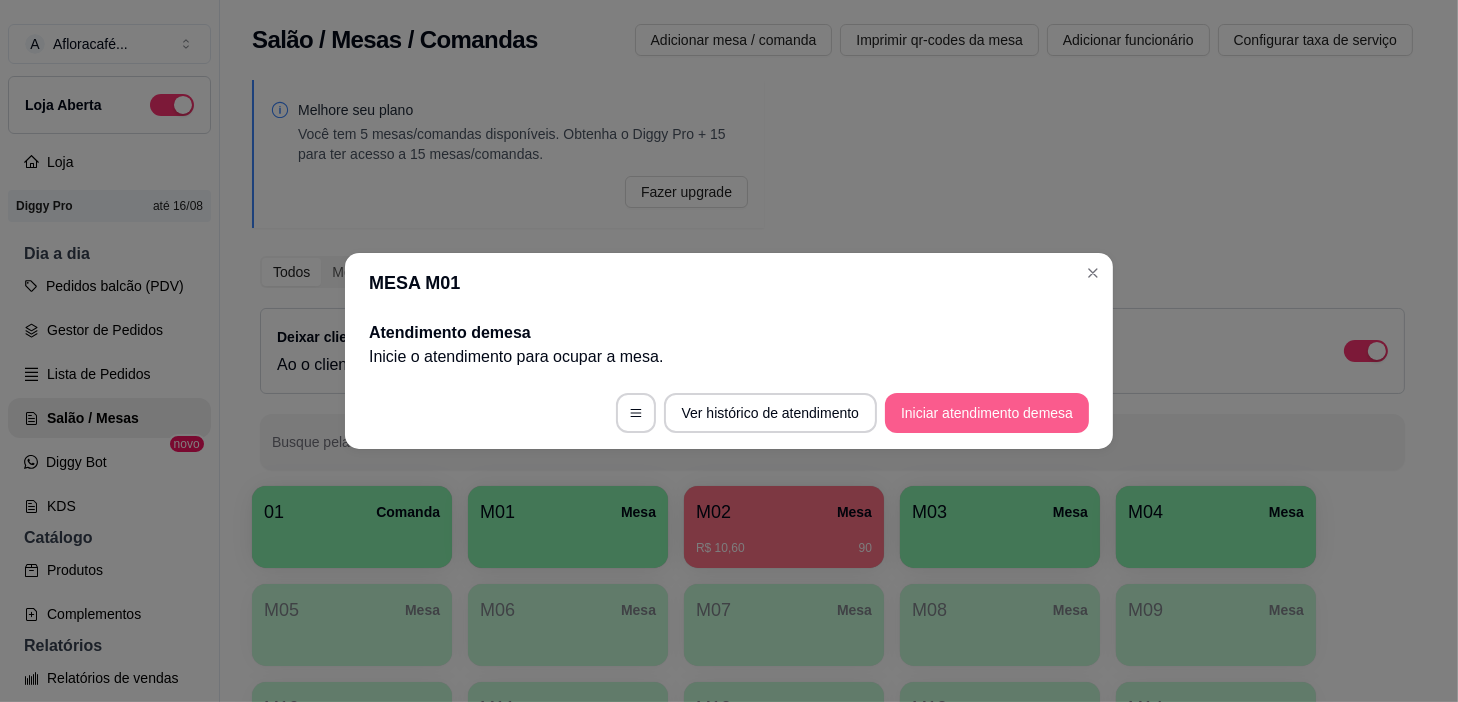 click on "Iniciar atendimento de  mesa" at bounding box center [987, 413] 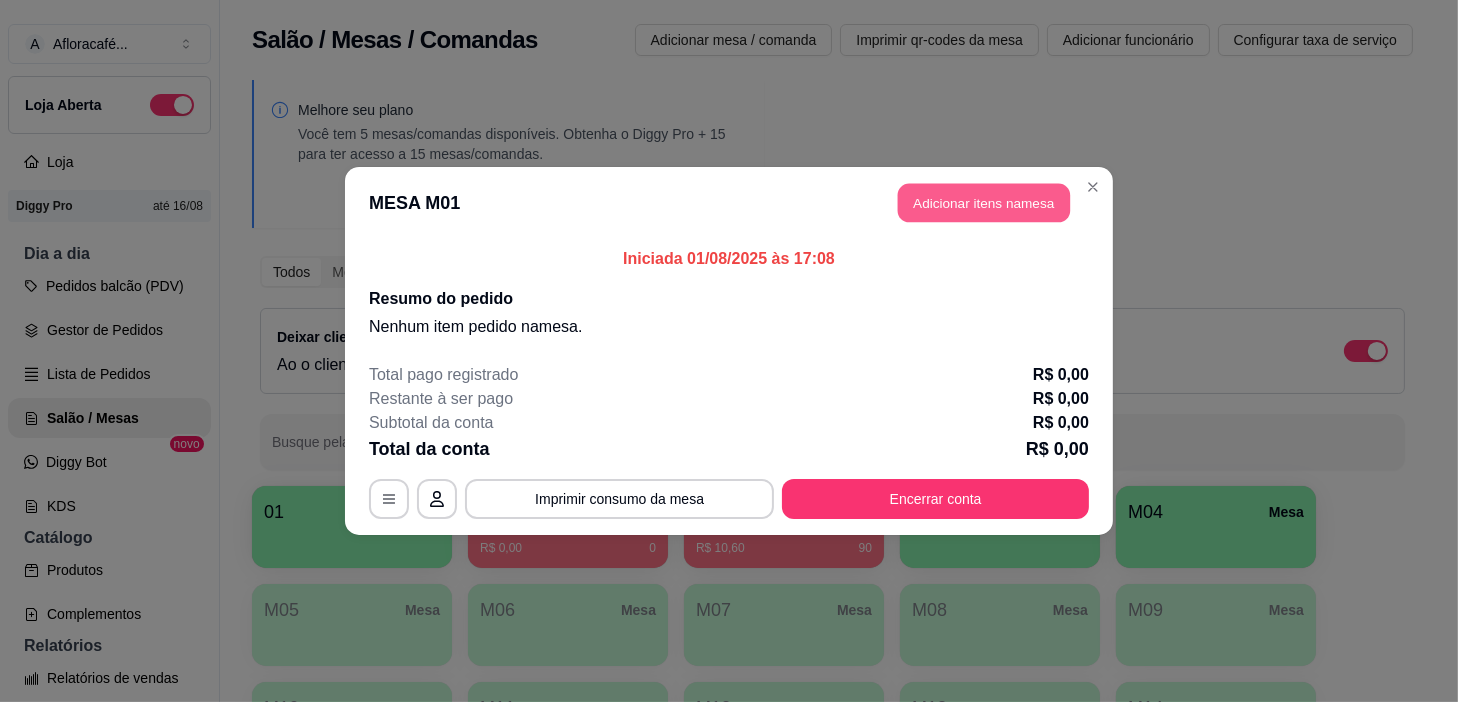 click on "Adicionar itens na  mesa" at bounding box center [984, 203] 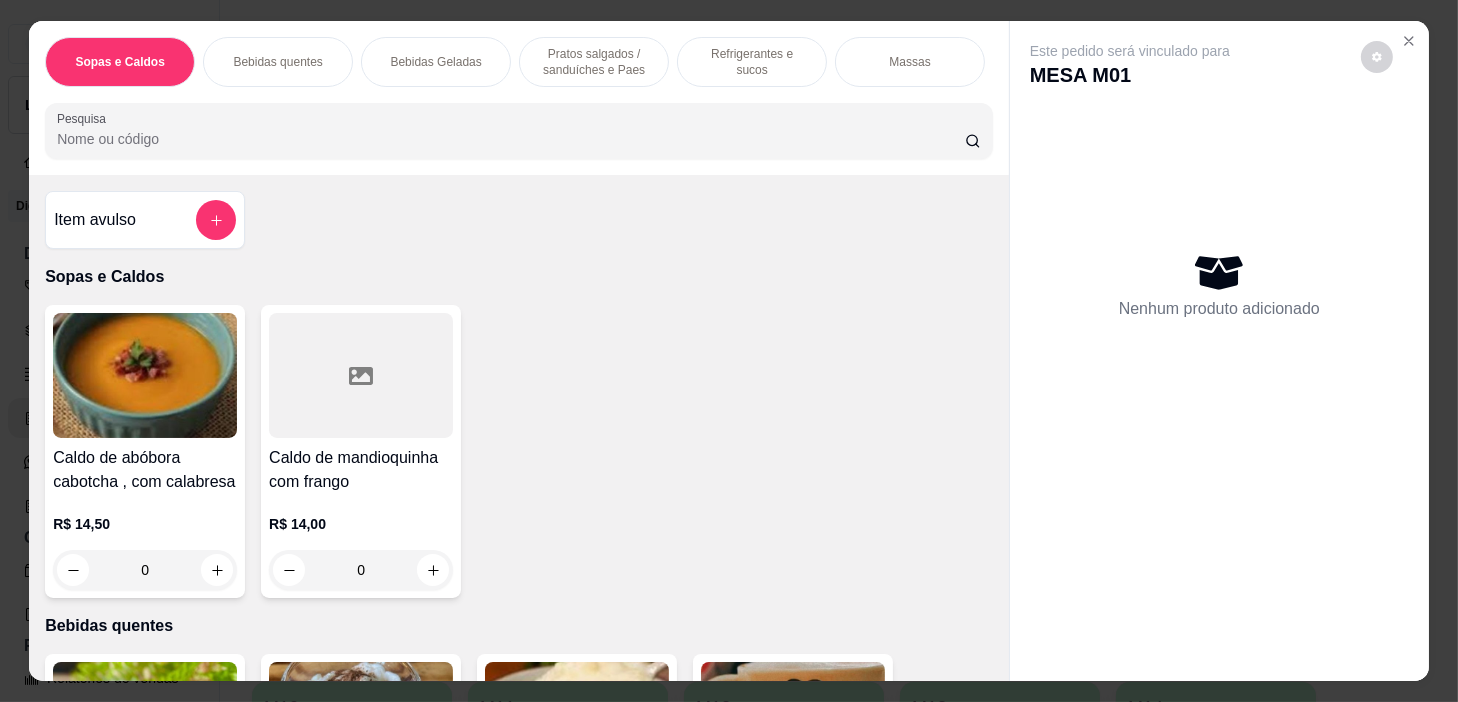 click on "Refrigerantes e sucos" at bounding box center (752, 62) 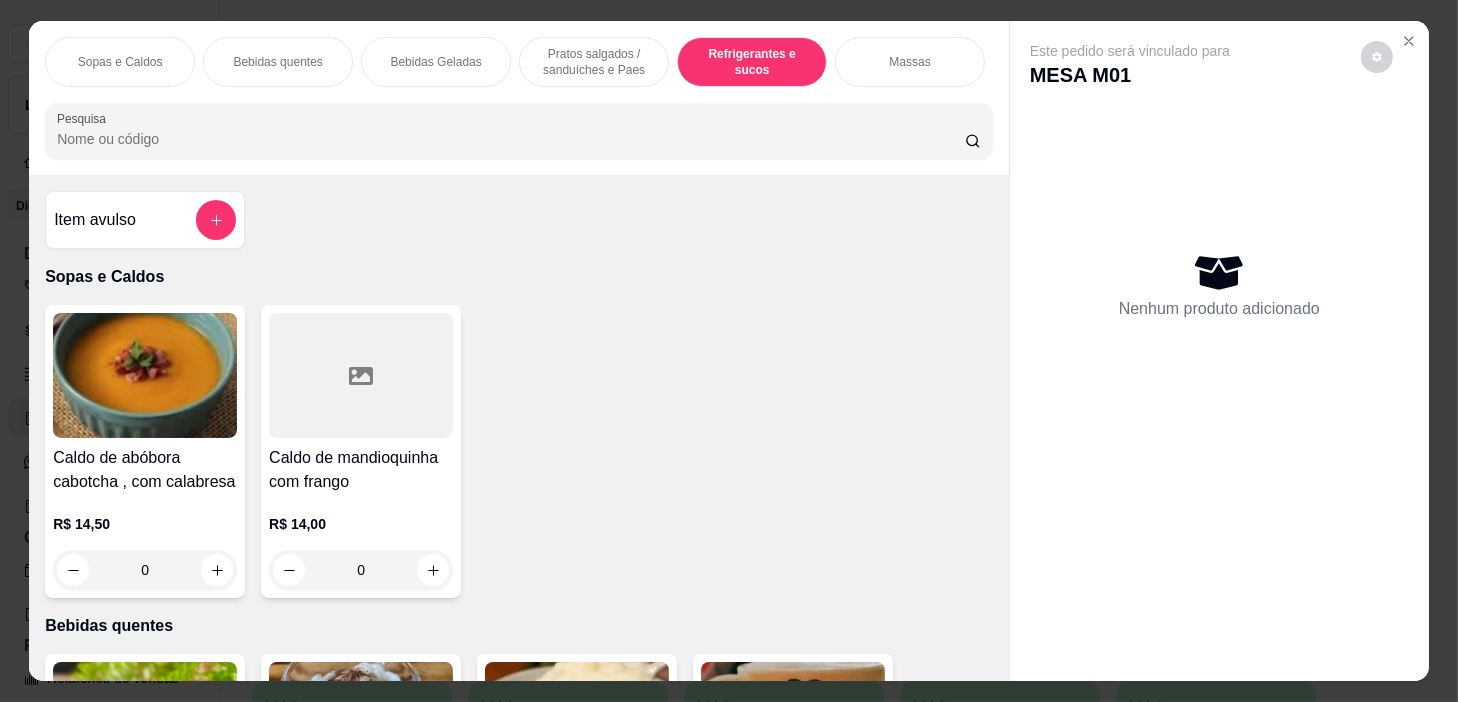 scroll, scrollTop: 8543, scrollLeft: 0, axis: vertical 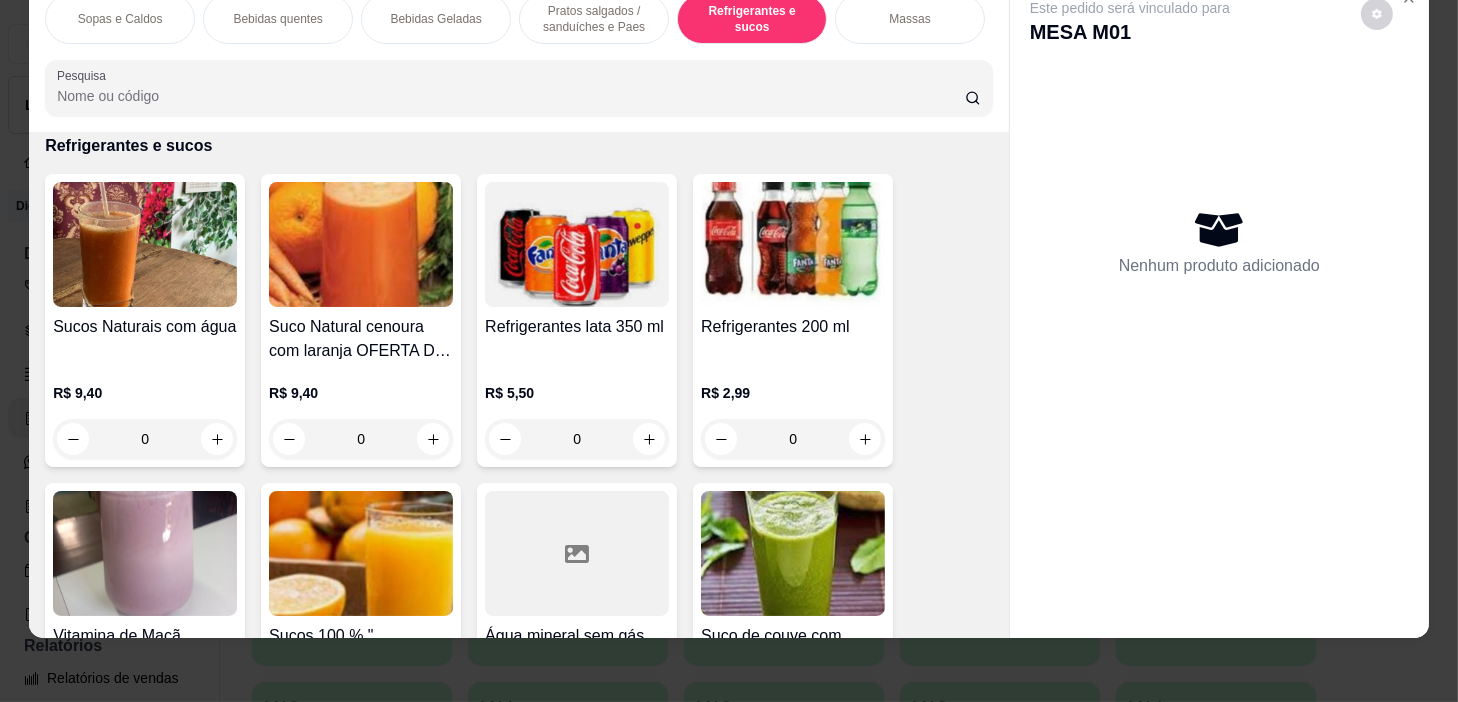 click on "Sopas e Caldos" at bounding box center [120, 19] 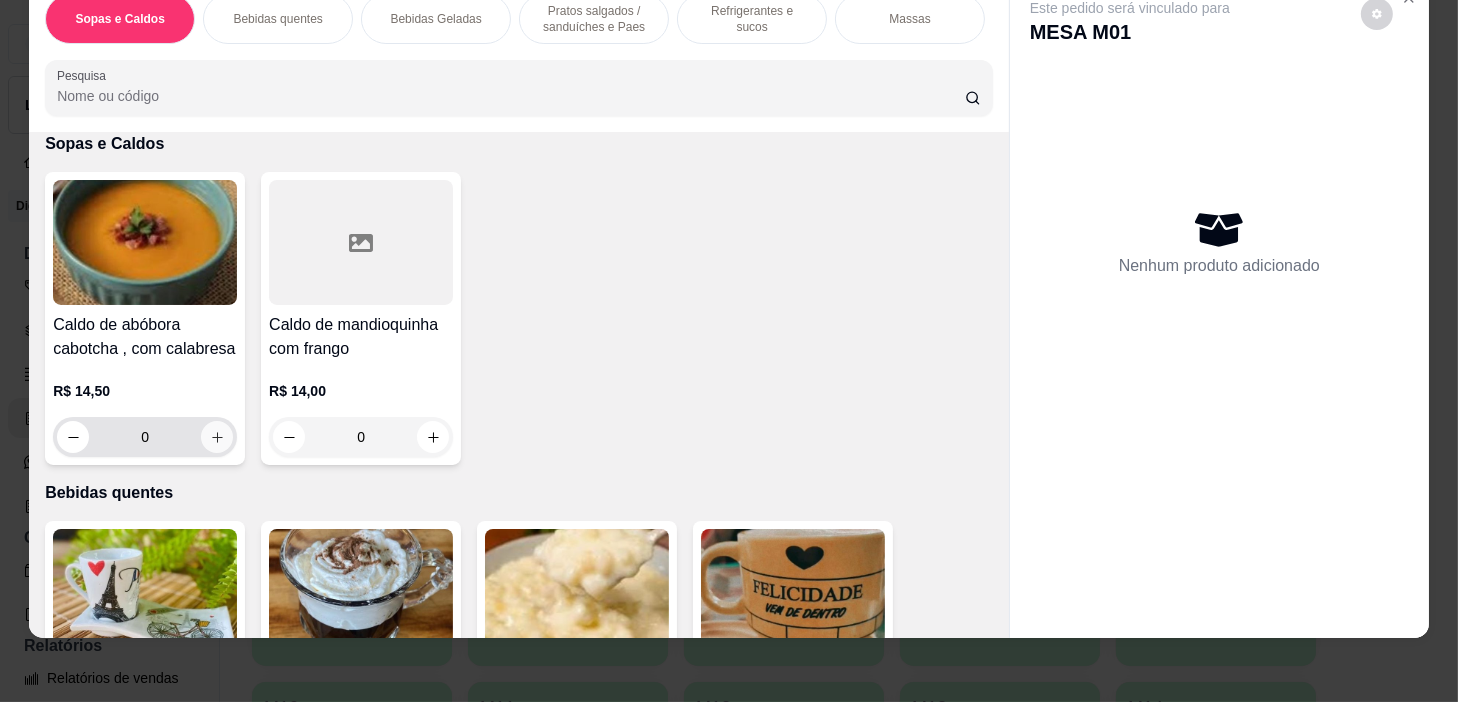 scroll, scrollTop: 362, scrollLeft: 0, axis: vertical 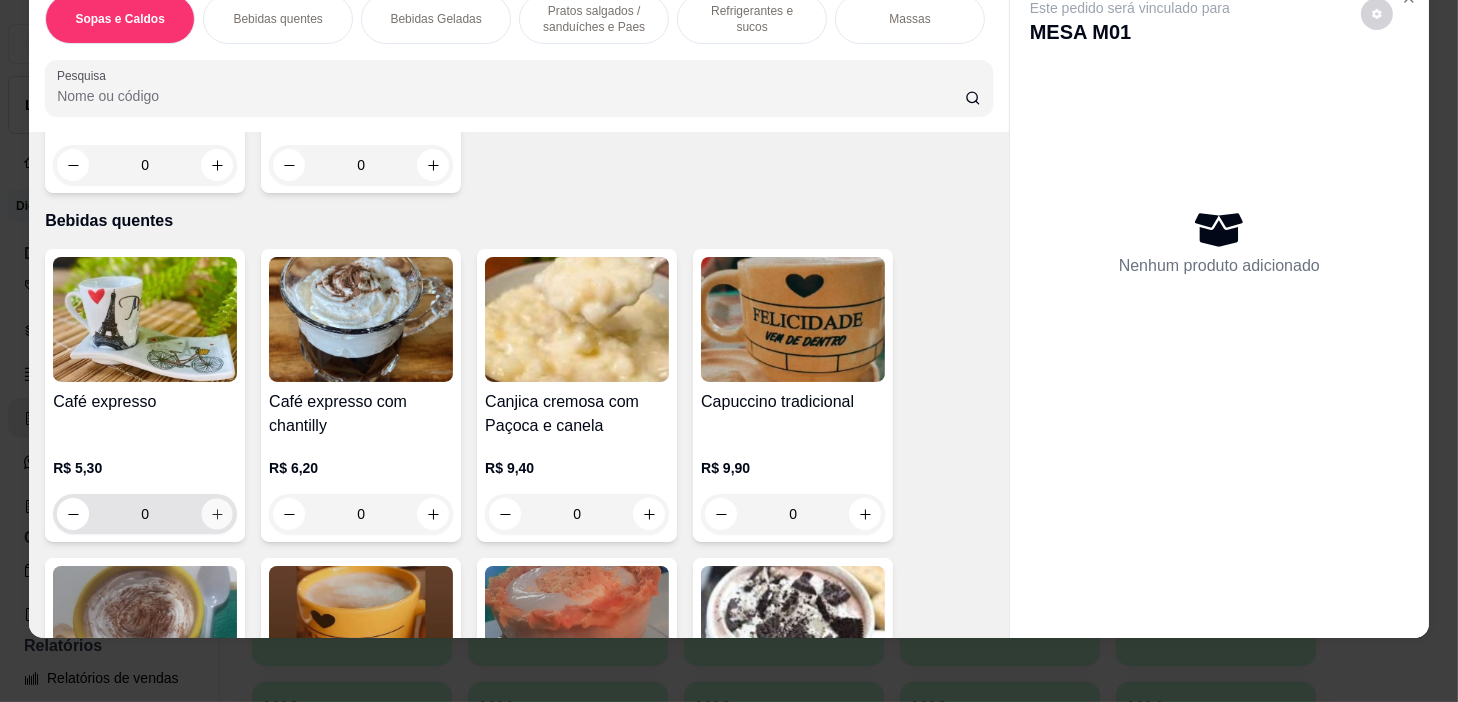click at bounding box center [217, 514] 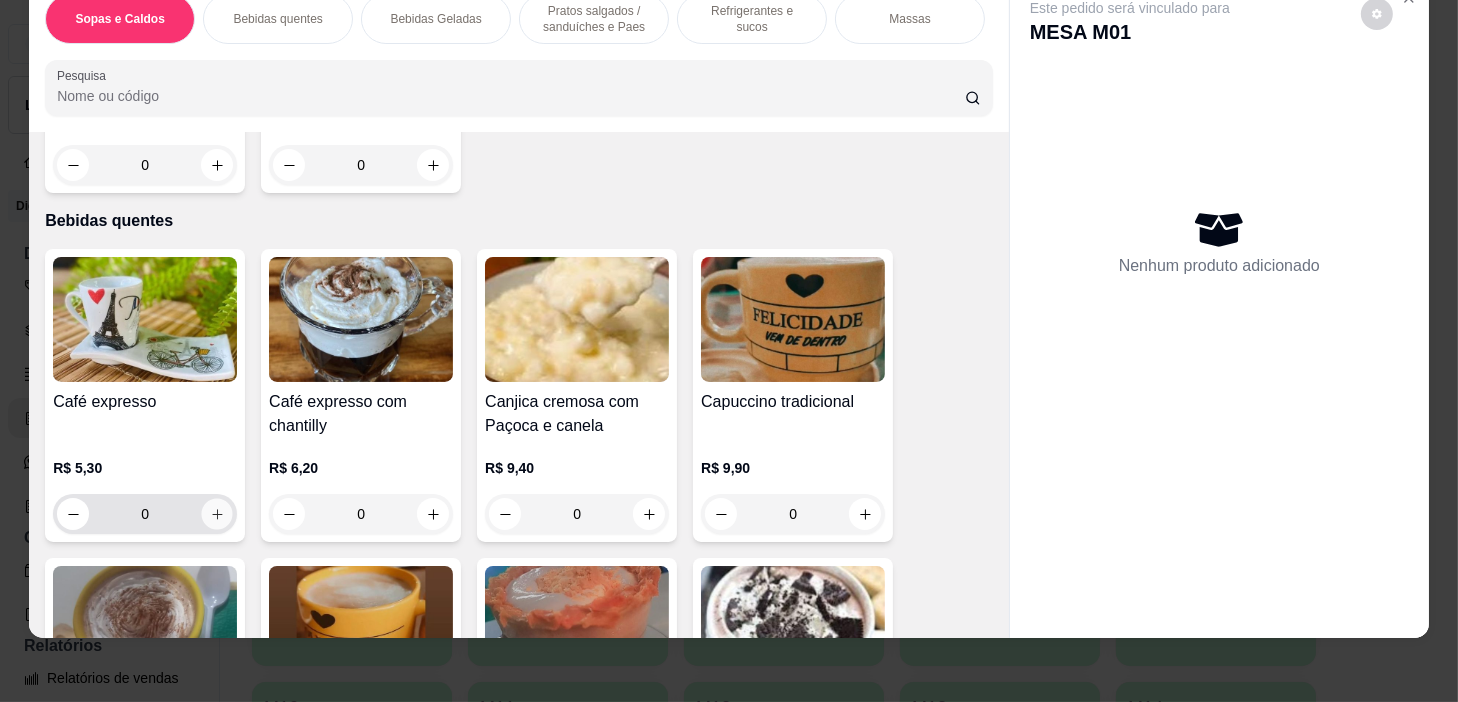type on "1" 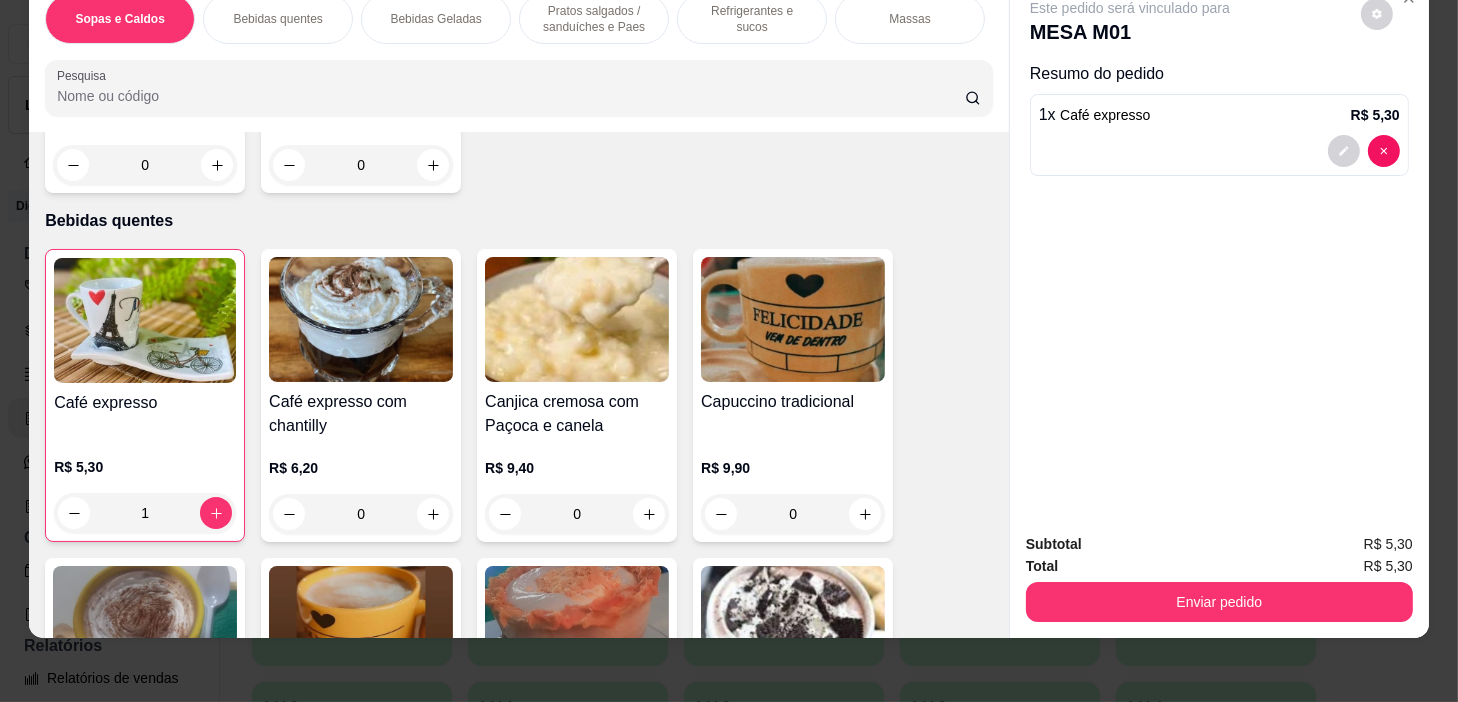 click on "Pratos salgados / sanduíches e Paes" at bounding box center [594, 19] 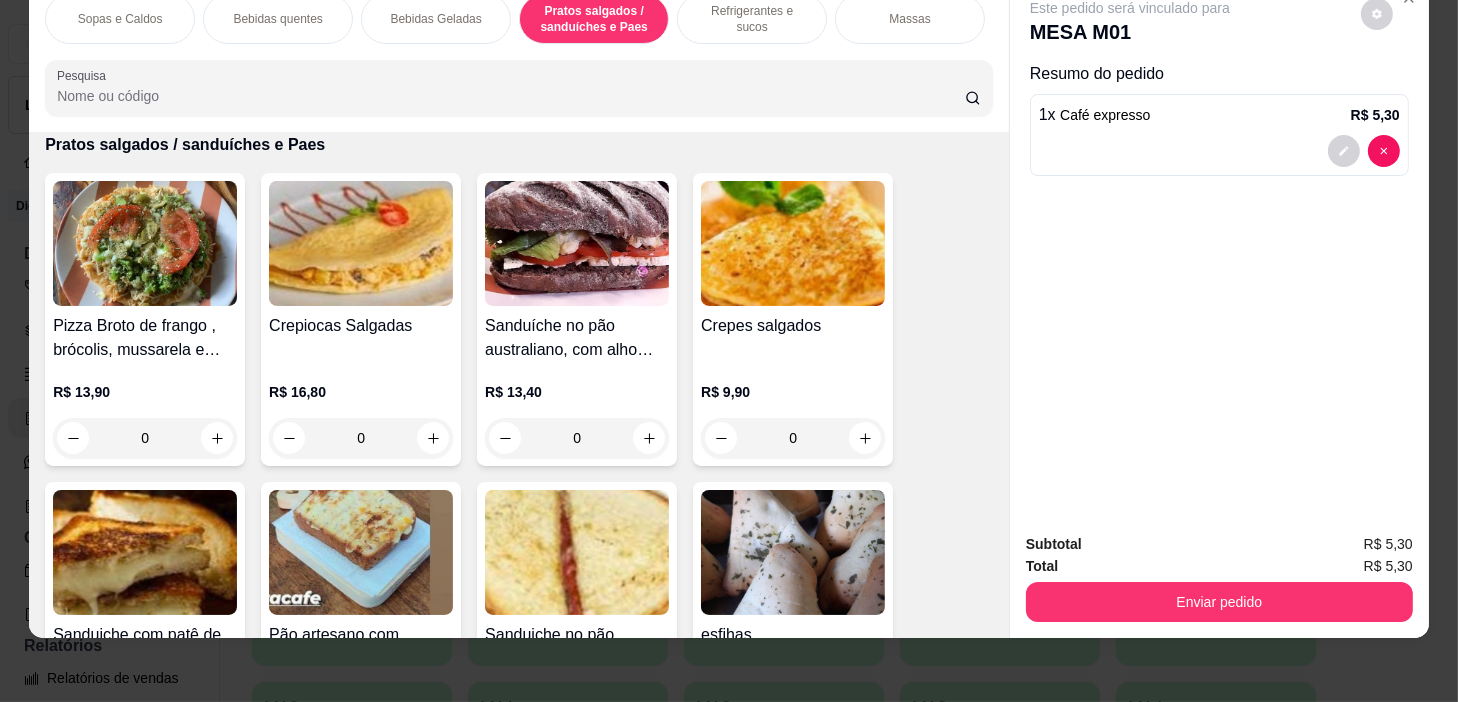 scroll, scrollTop: 5596, scrollLeft: 0, axis: vertical 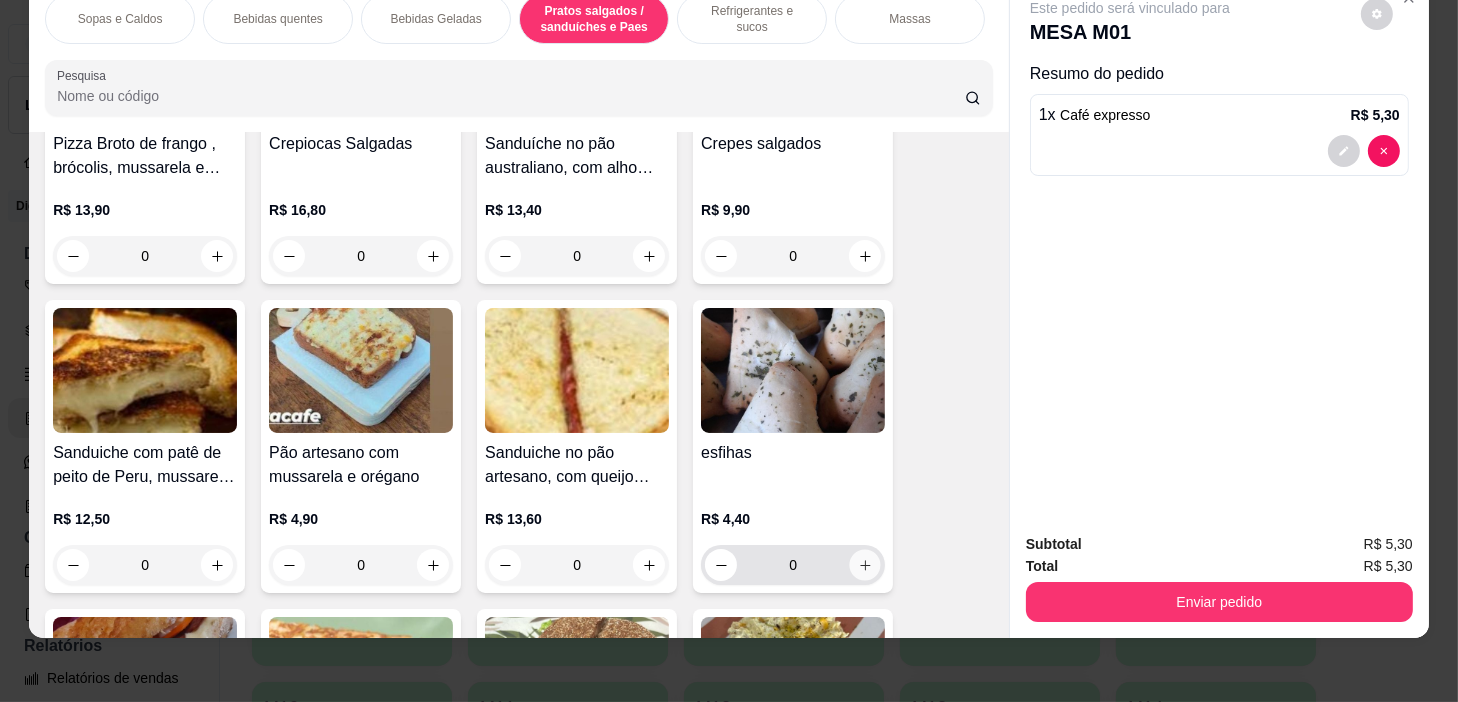 click 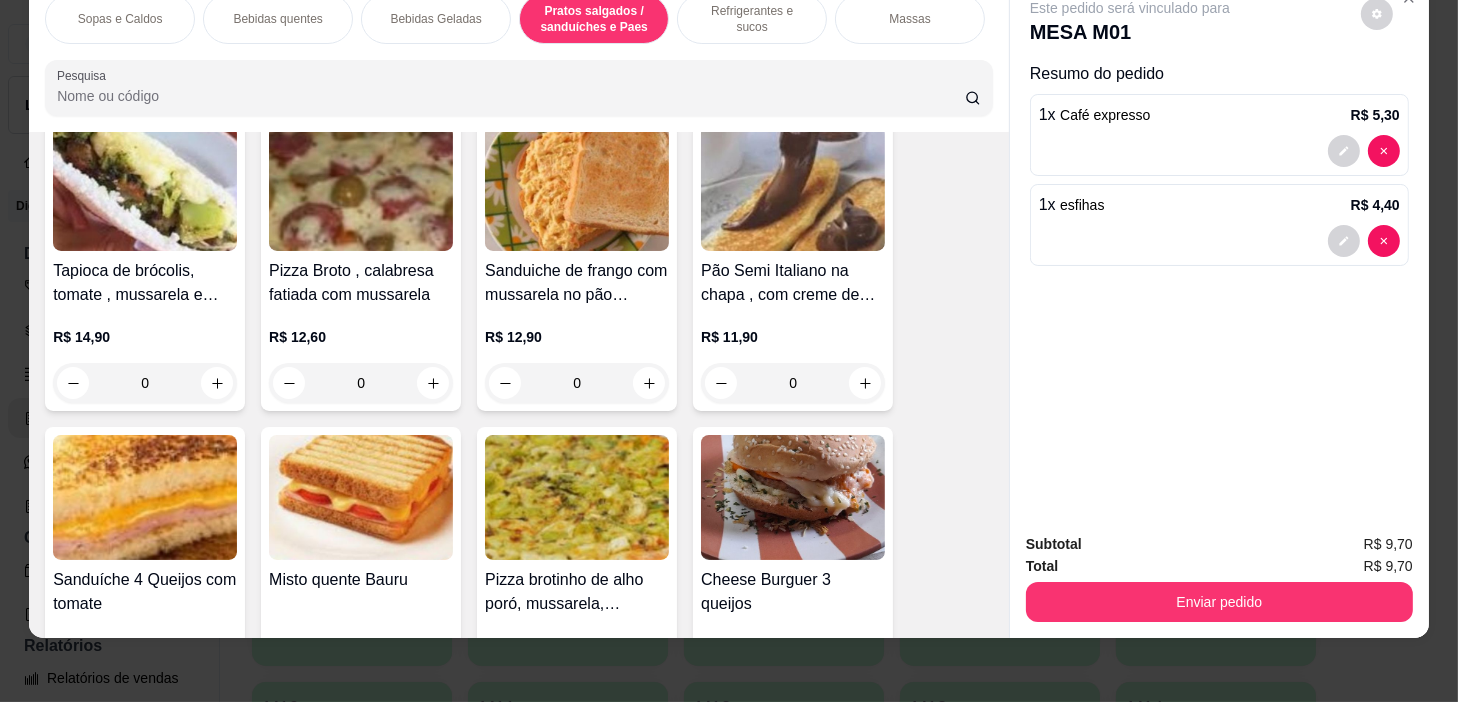 scroll, scrollTop: 7414, scrollLeft: 0, axis: vertical 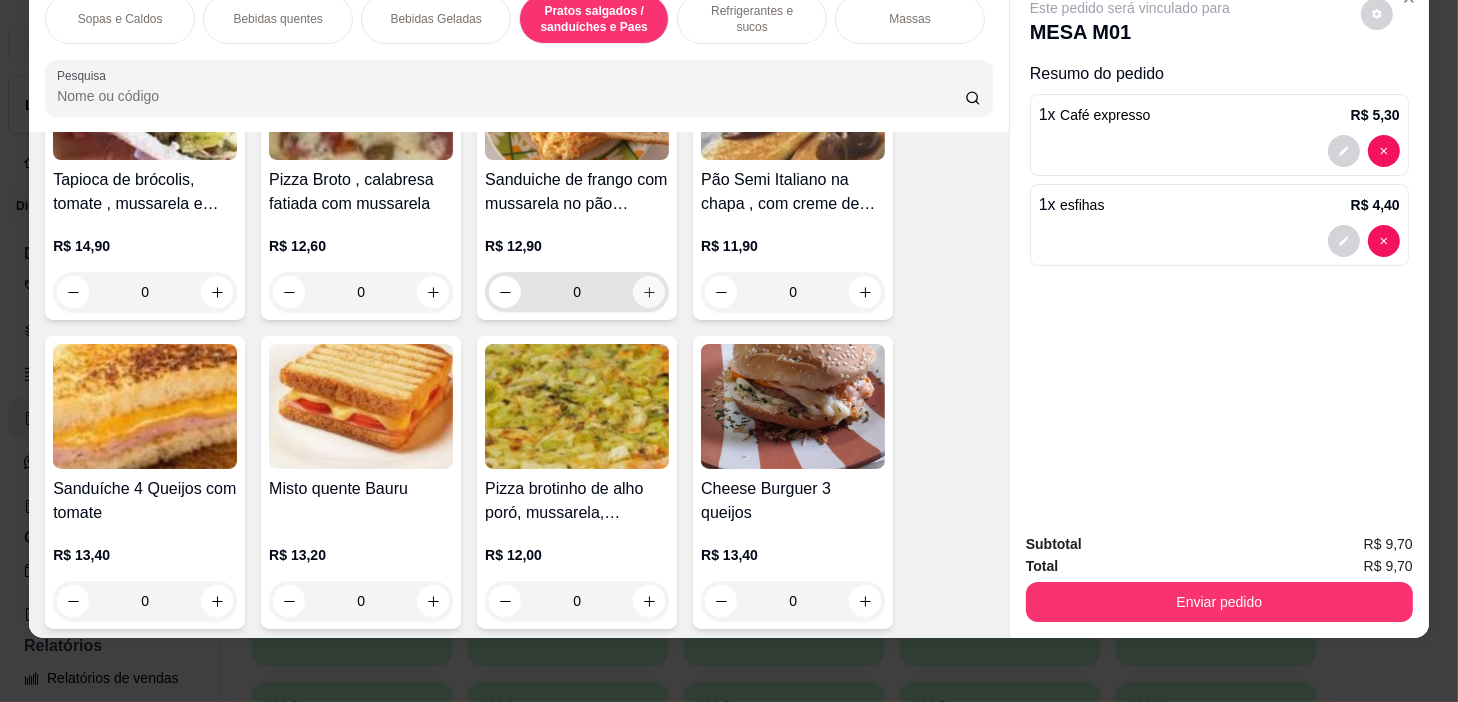 click 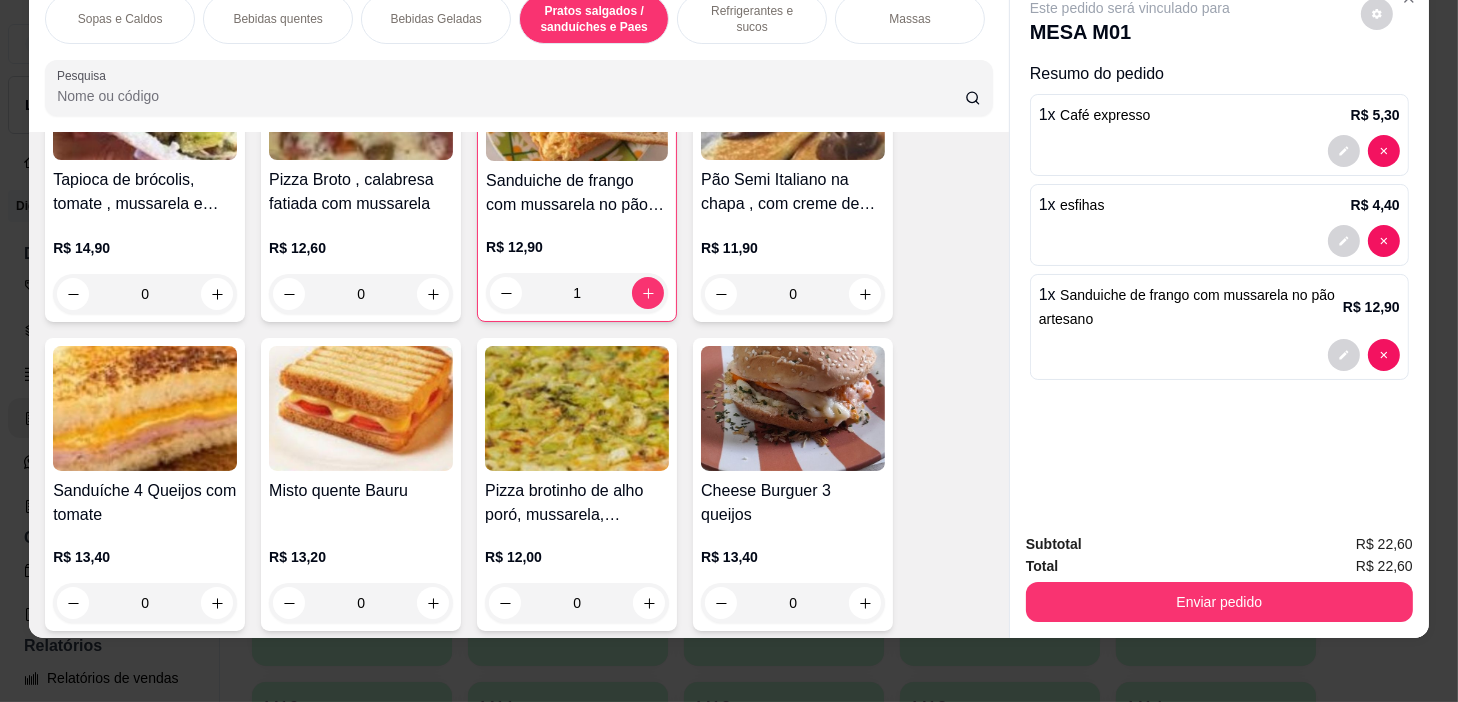drag, startPoint x: 1305, startPoint y: 551, endPoint x: 1304, endPoint y: 569, distance: 18.027756 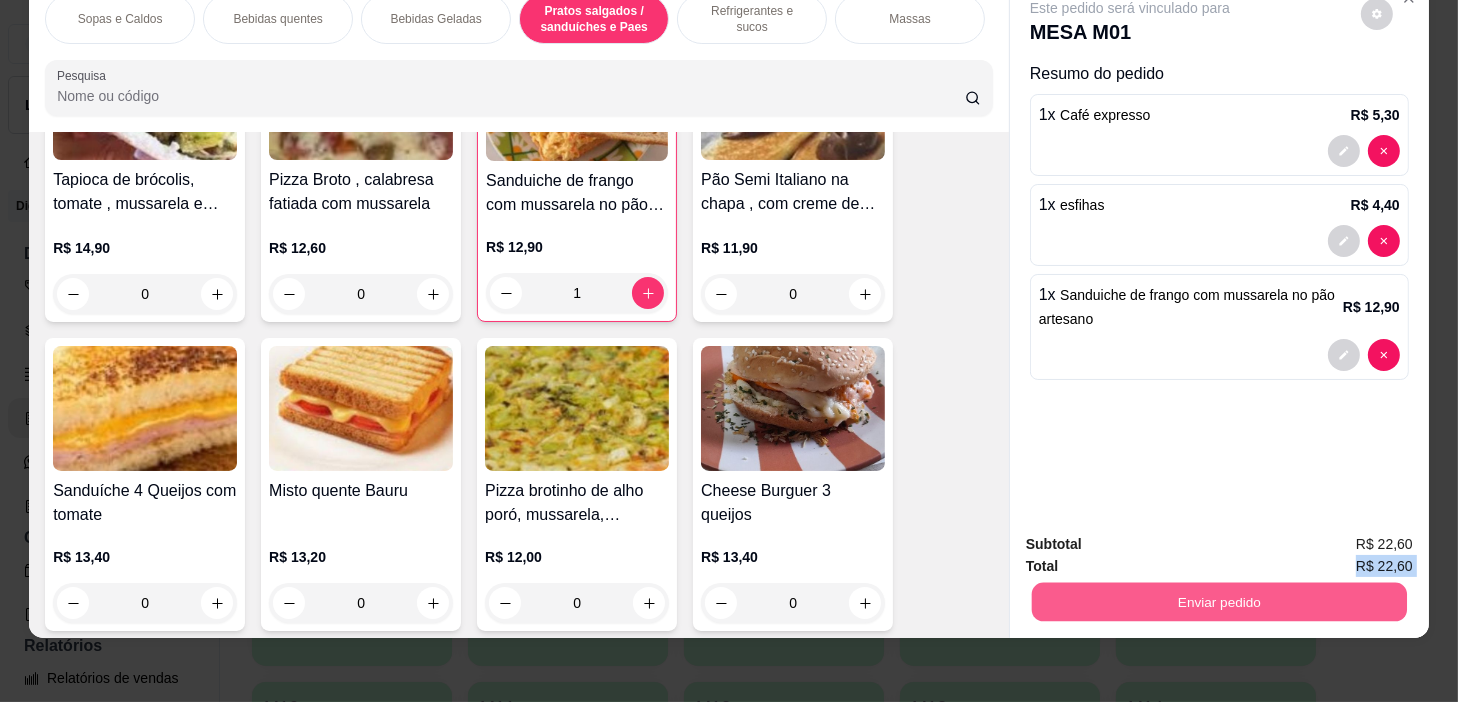 click on "Enviar pedido" at bounding box center [1219, 602] 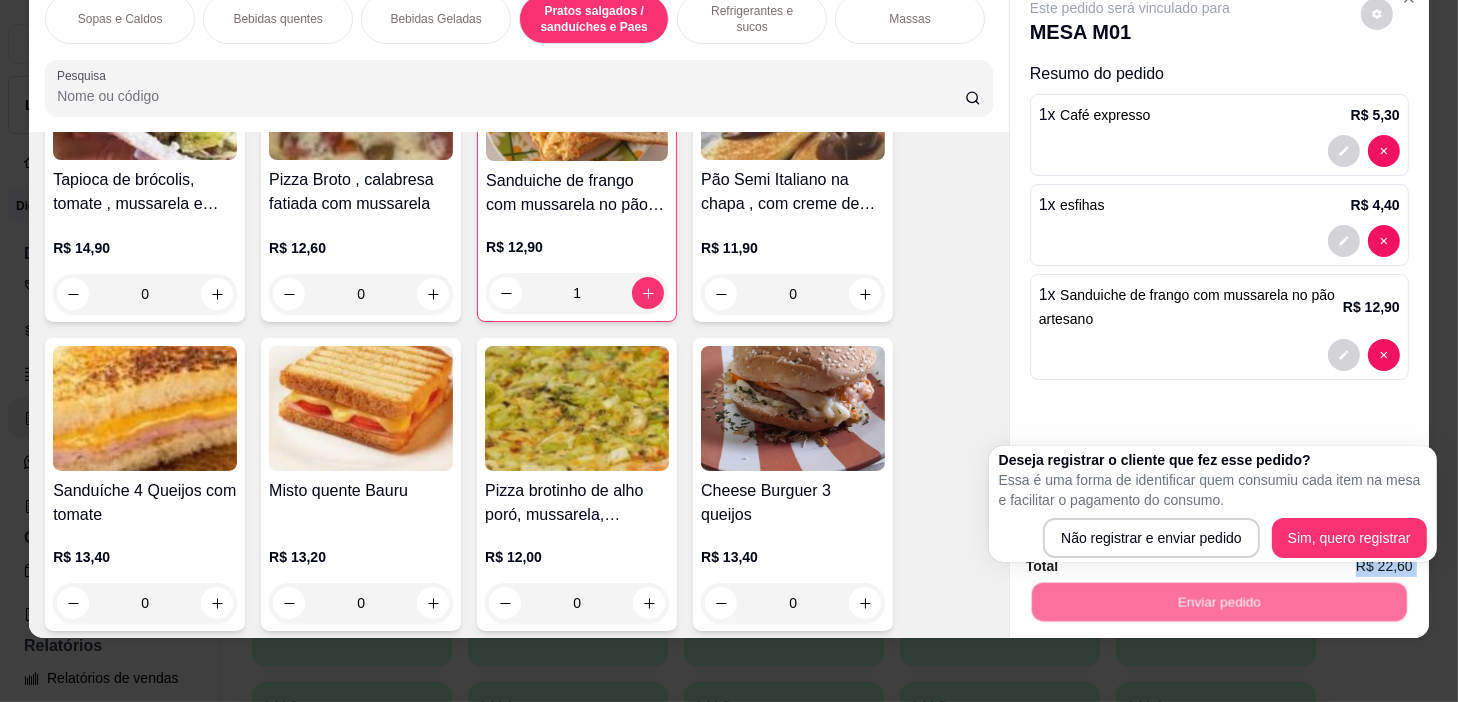 click on "Total R$ 22,60" at bounding box center [1219, 566] 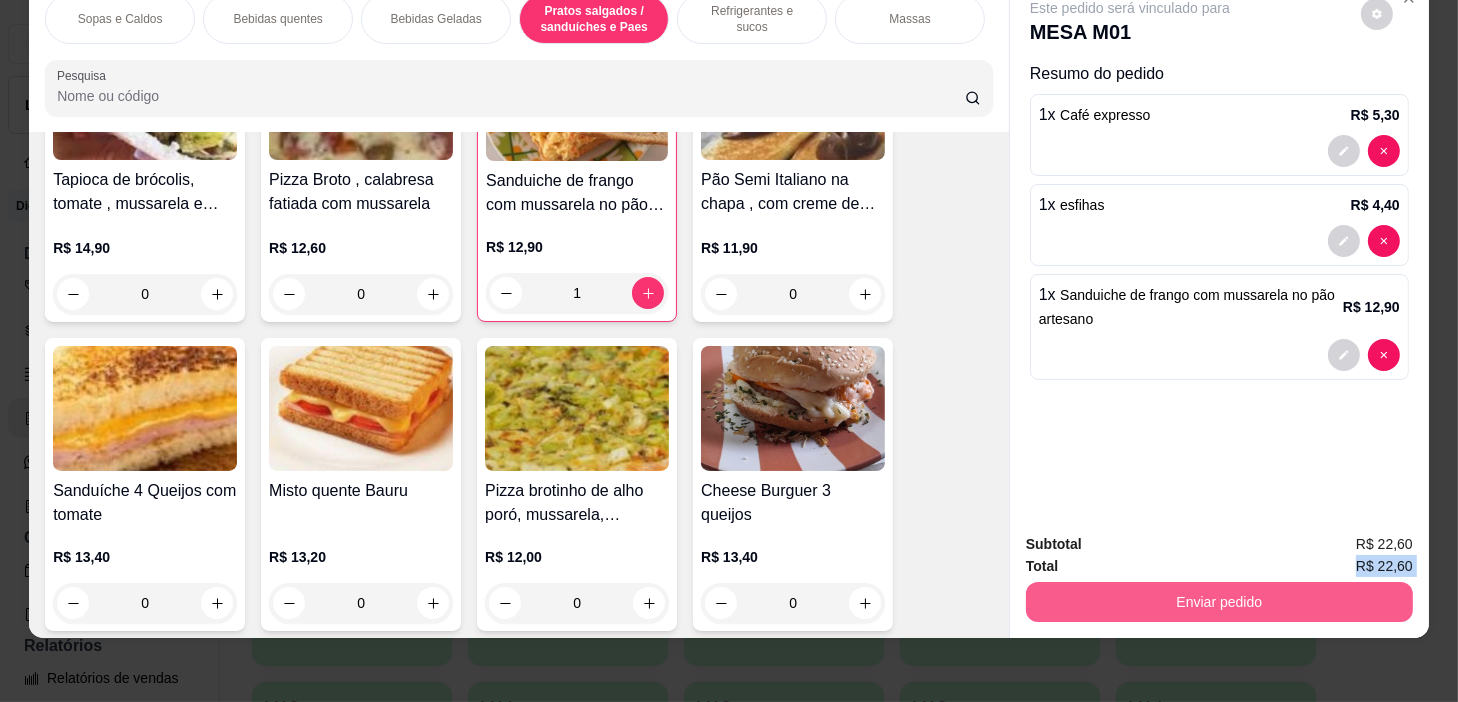 click on "Enviar pedido" at bounding box center (1219, 602) 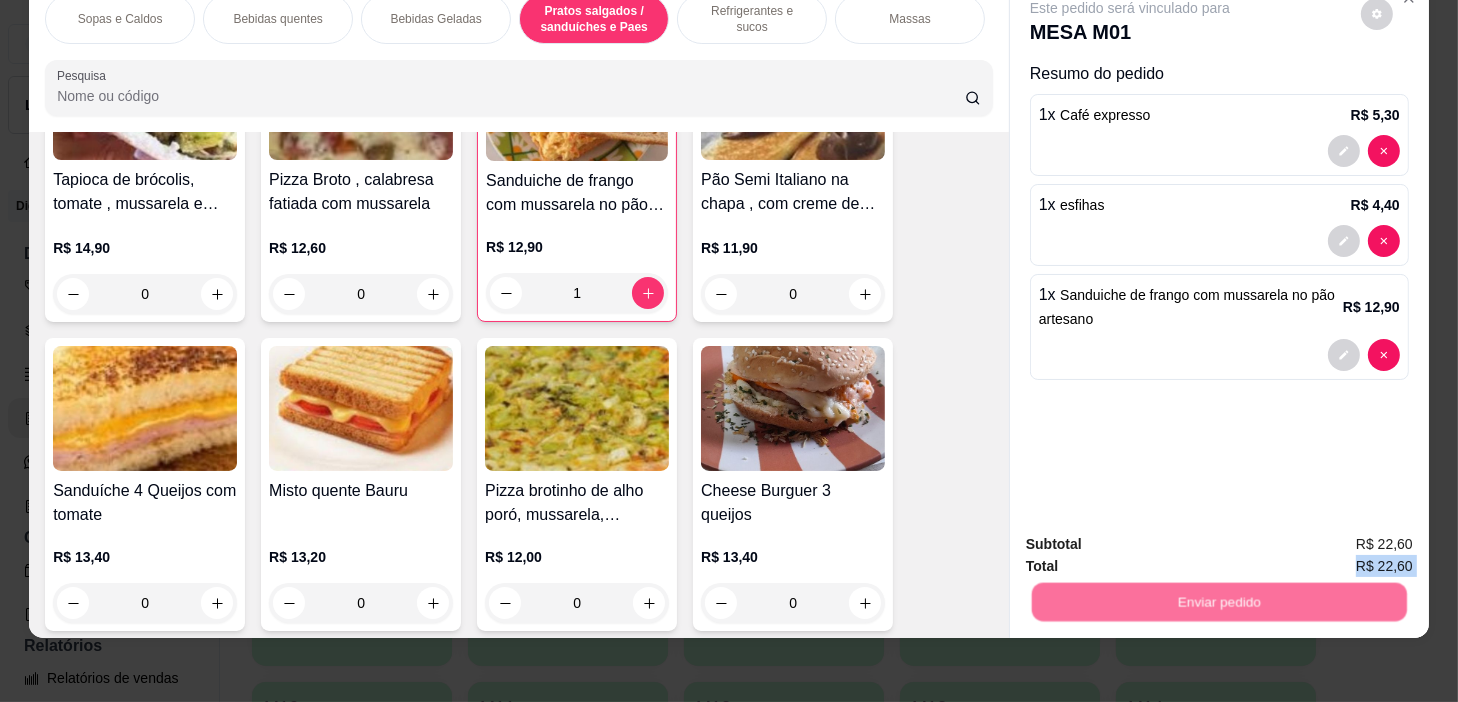 click on "Sim, quero registrar" at bounding box center (1344, 538) 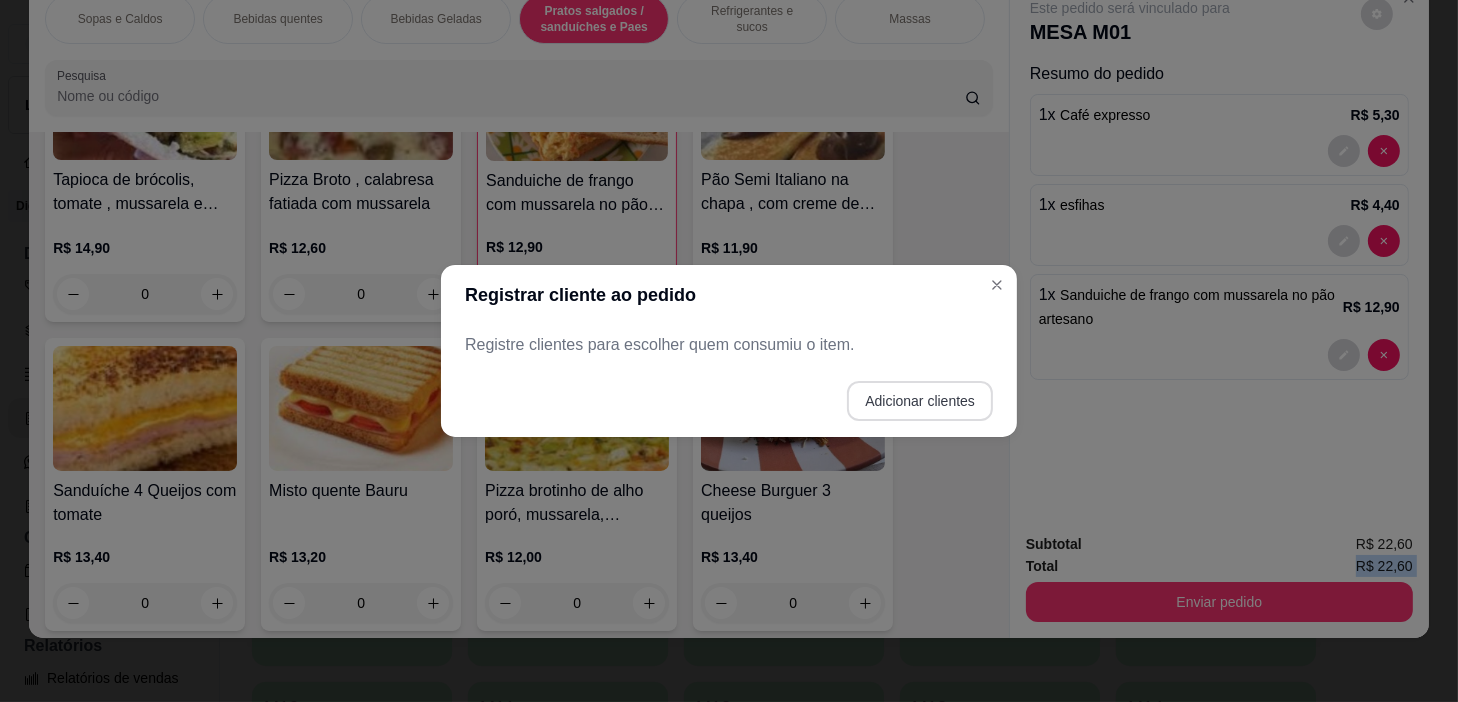 click on "Adicionar clientes" at bounding box center [920, 401] 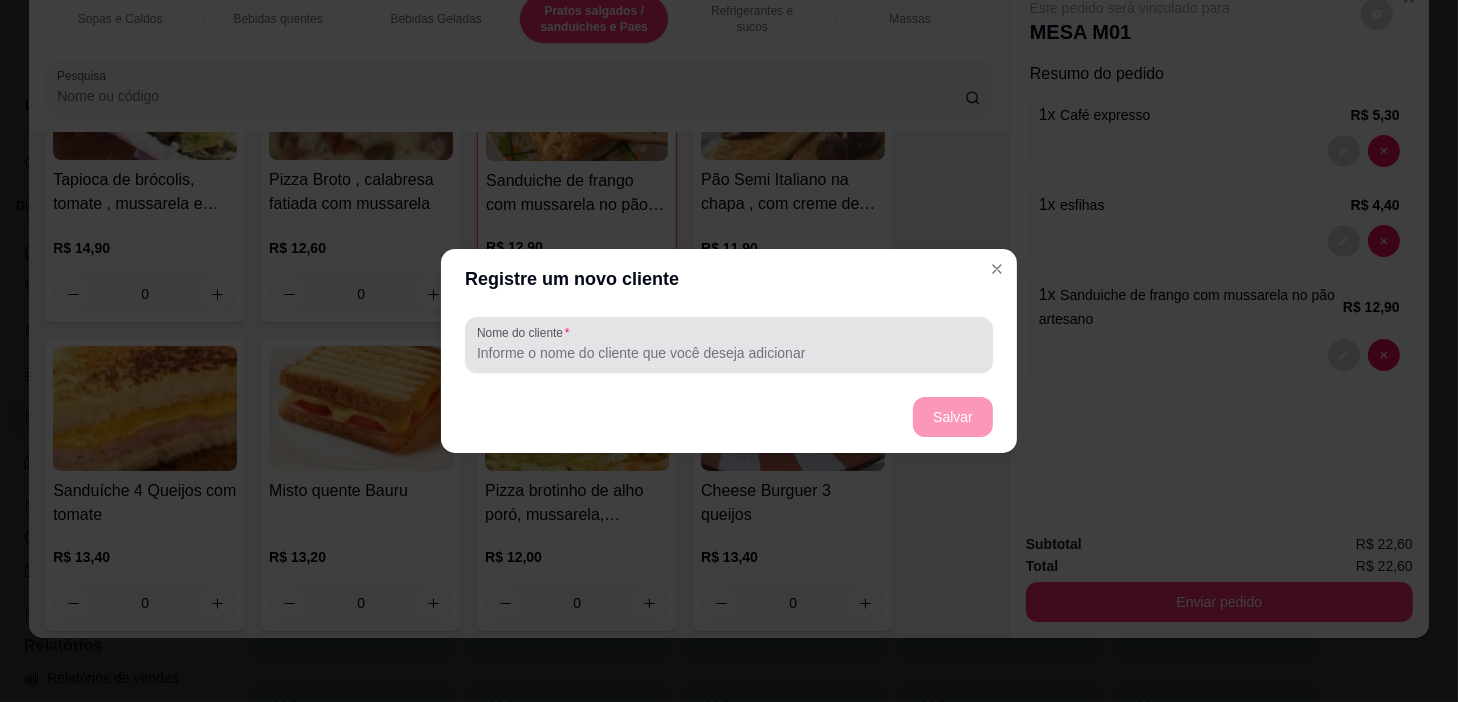 click at bounding box center [729, 345] 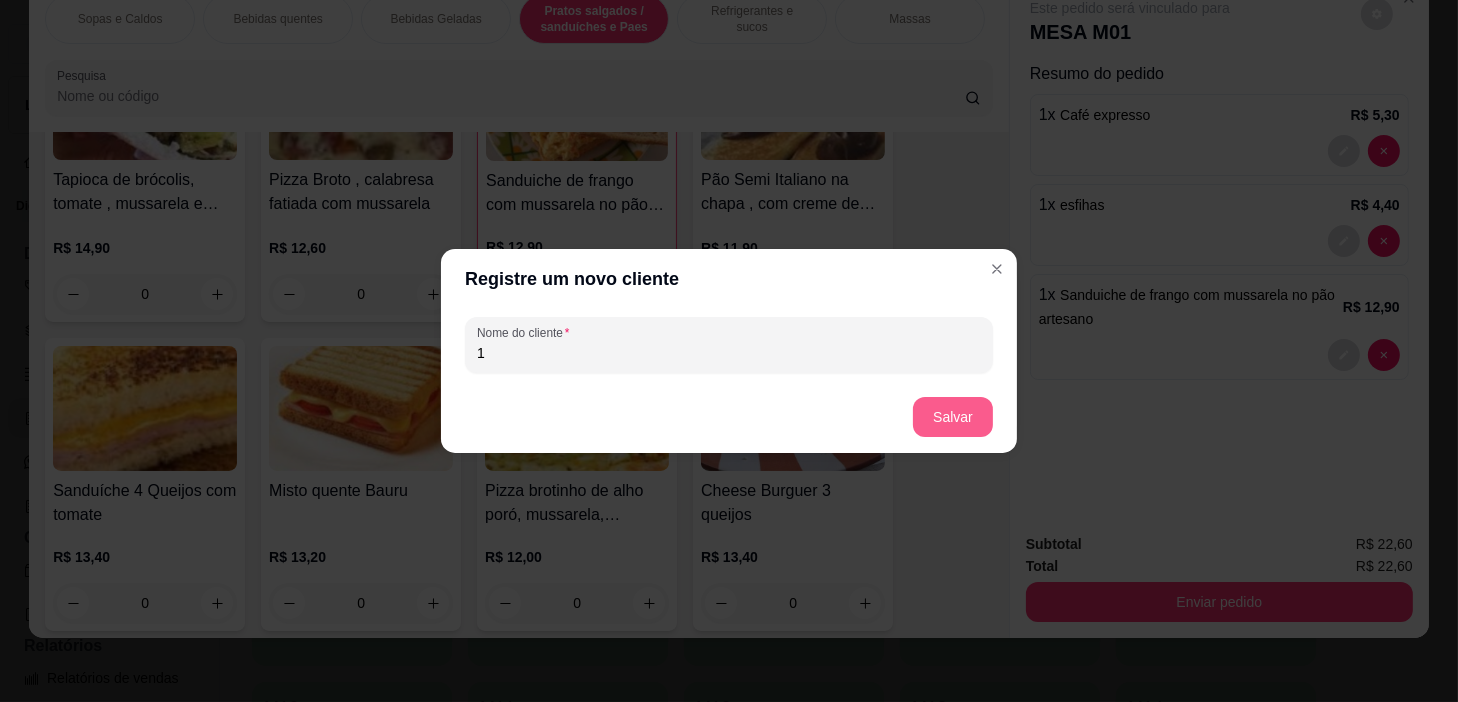 type on "1" 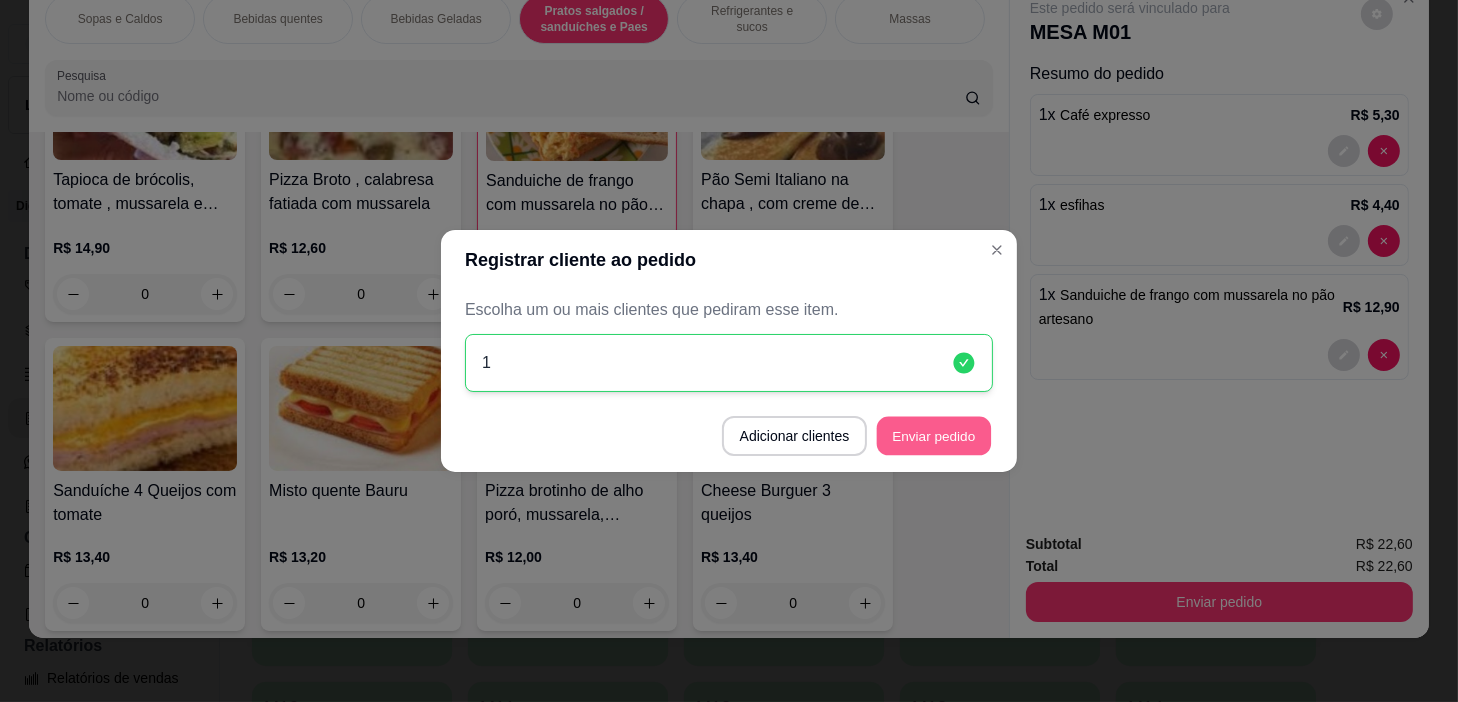 click on "Enviar pedido" at bounding box center [934, 436] 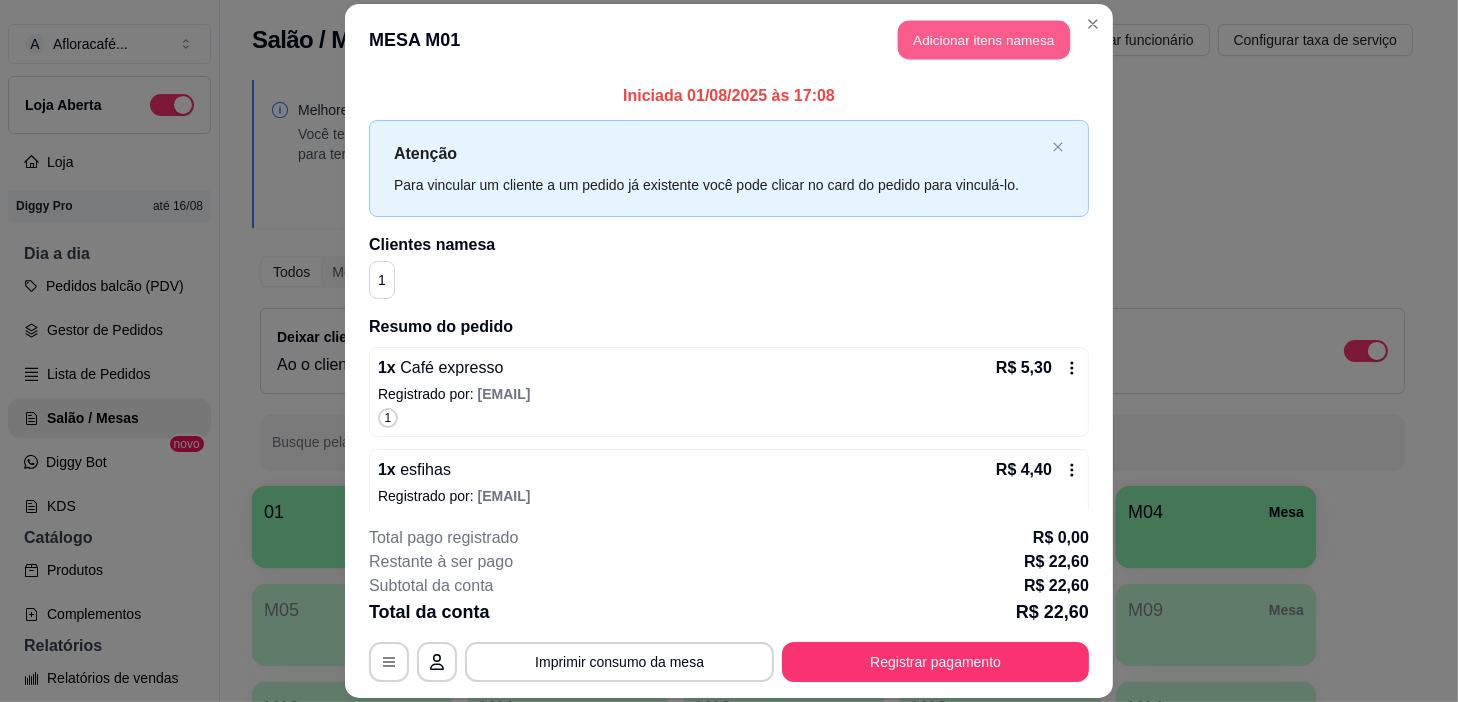 click on "Adicionar itens na  mesa" at bounding box center (984, 39) 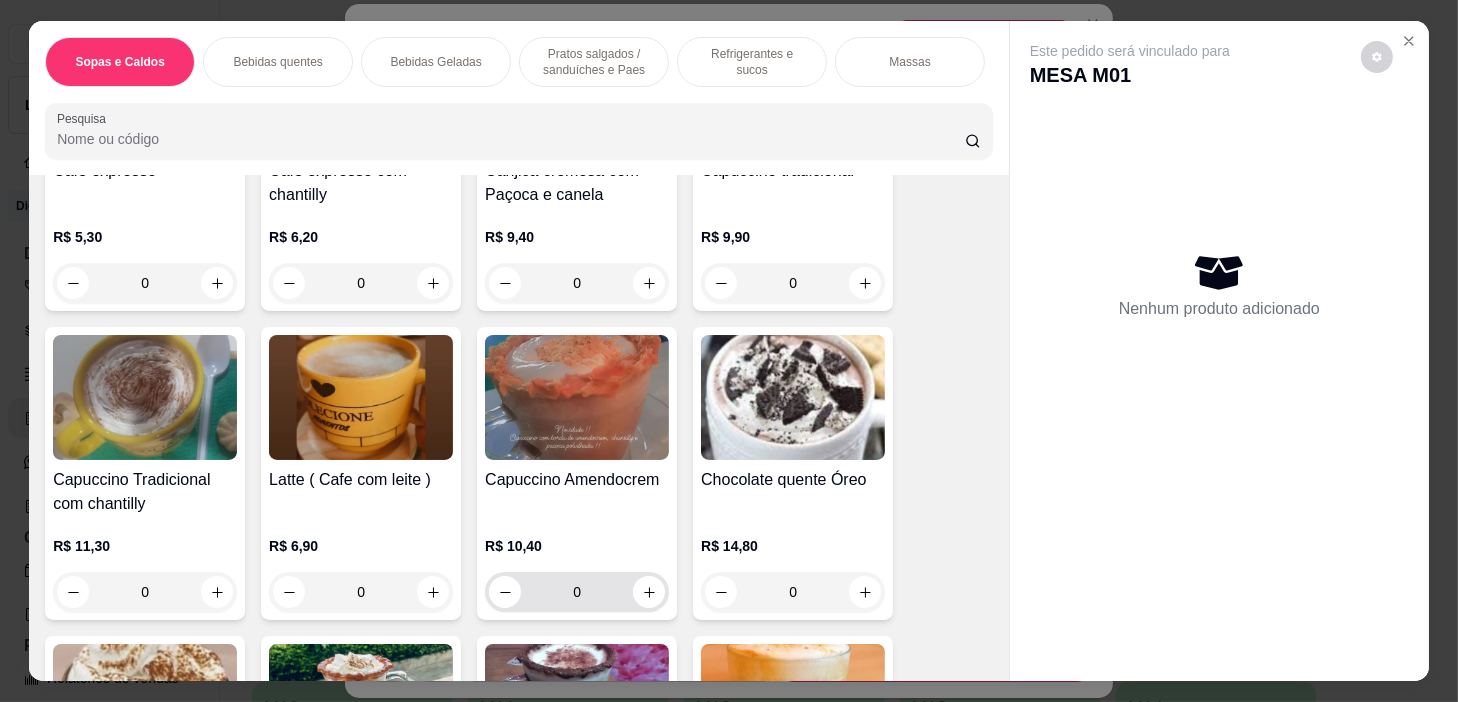 scroll, scrollTop: 1000, scrollLeft: 0, axis: vertical 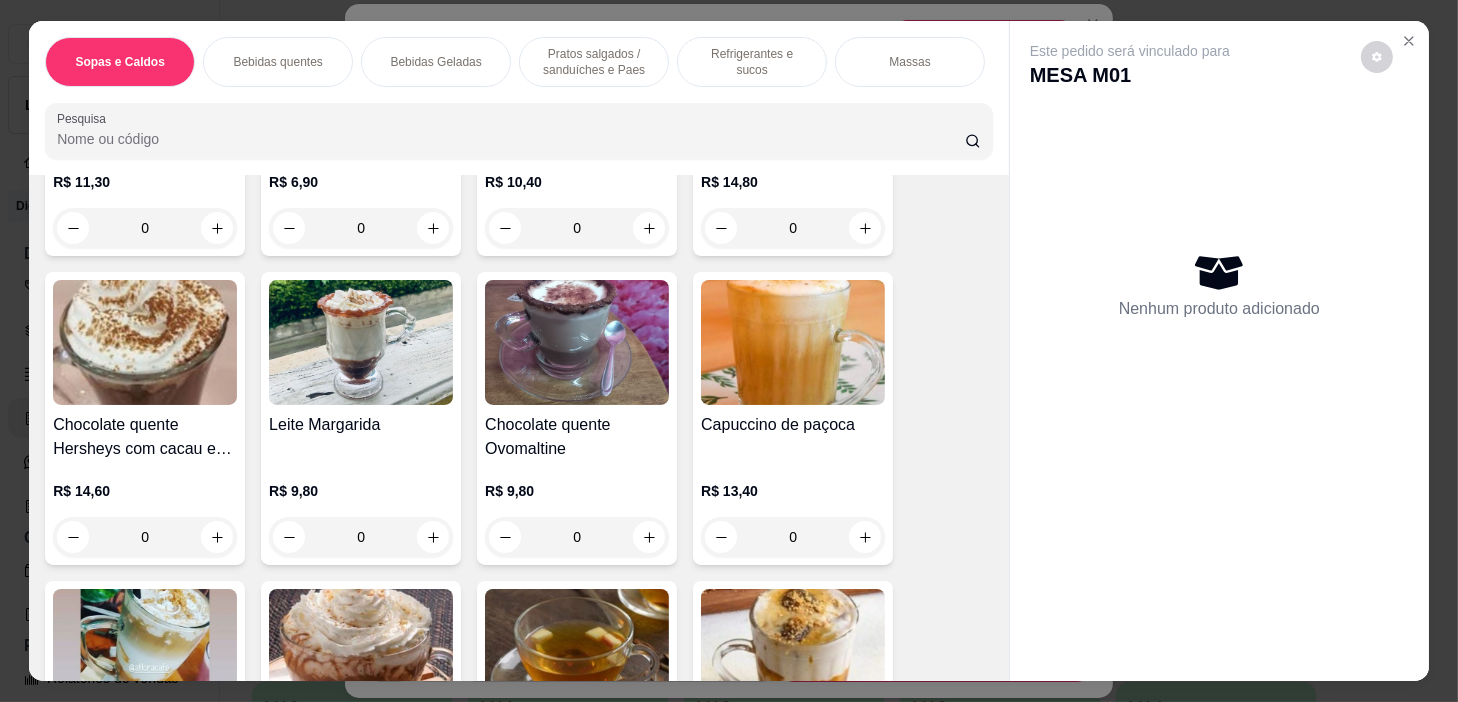 click on "0" at bounding box center (577, 537) 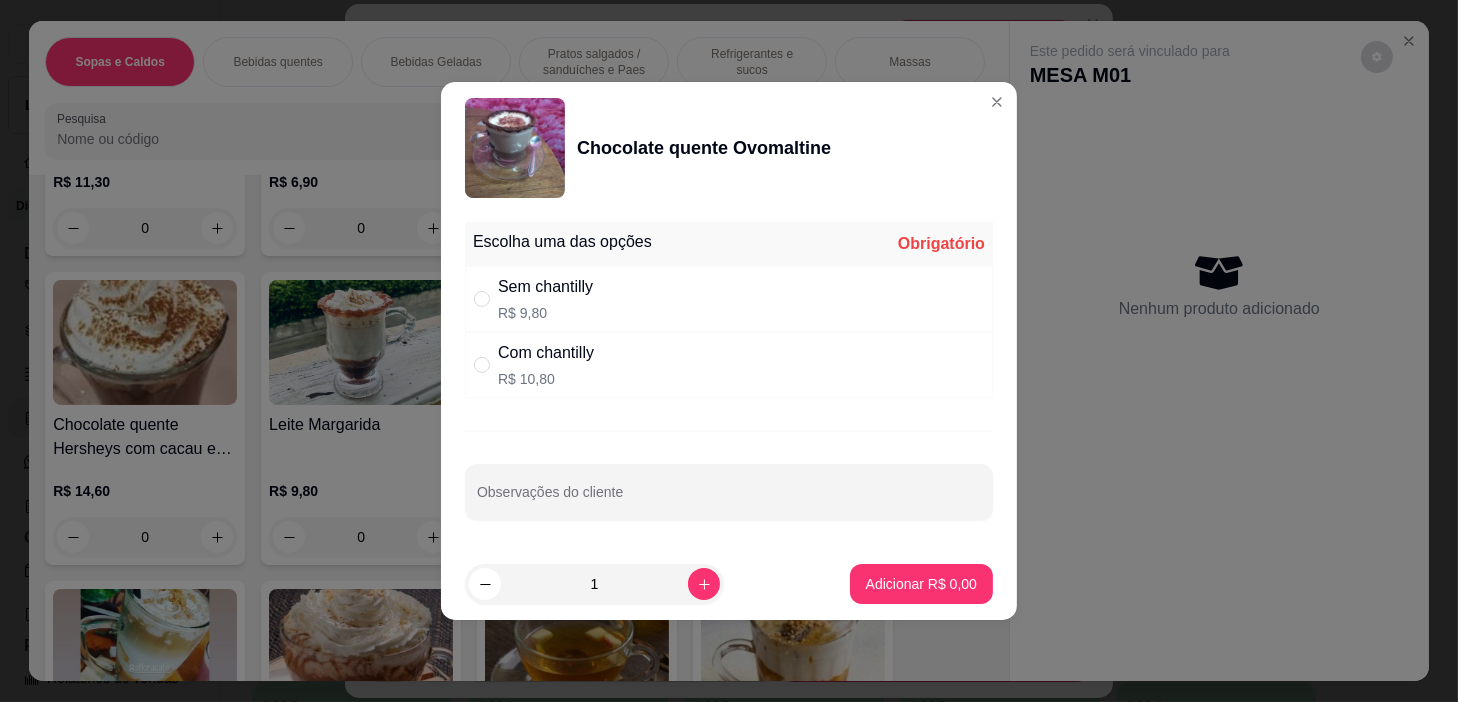 click on "Com chantilly R$ 10,80" at bounding box center [729, 365] 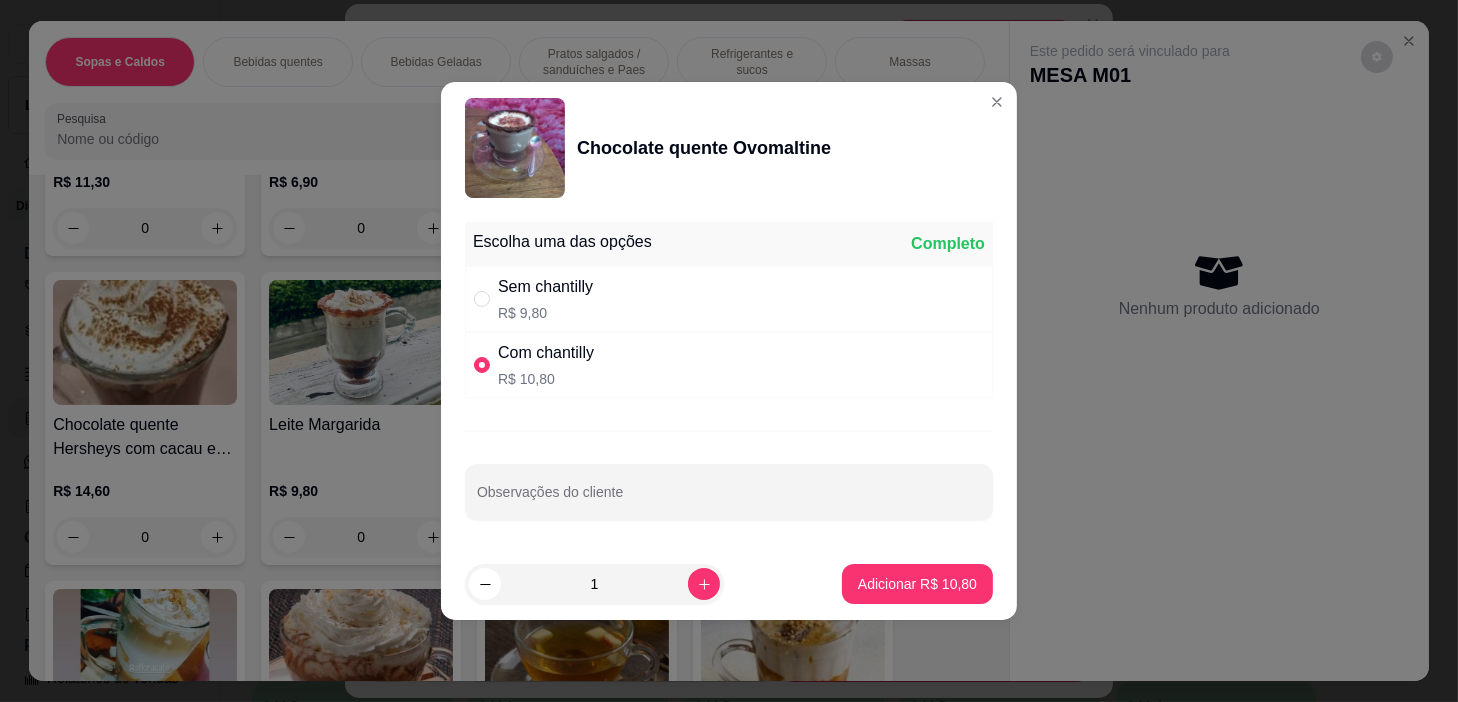 click on "Sem chantilly R$ 9,80" at bounding box center (729, 299) 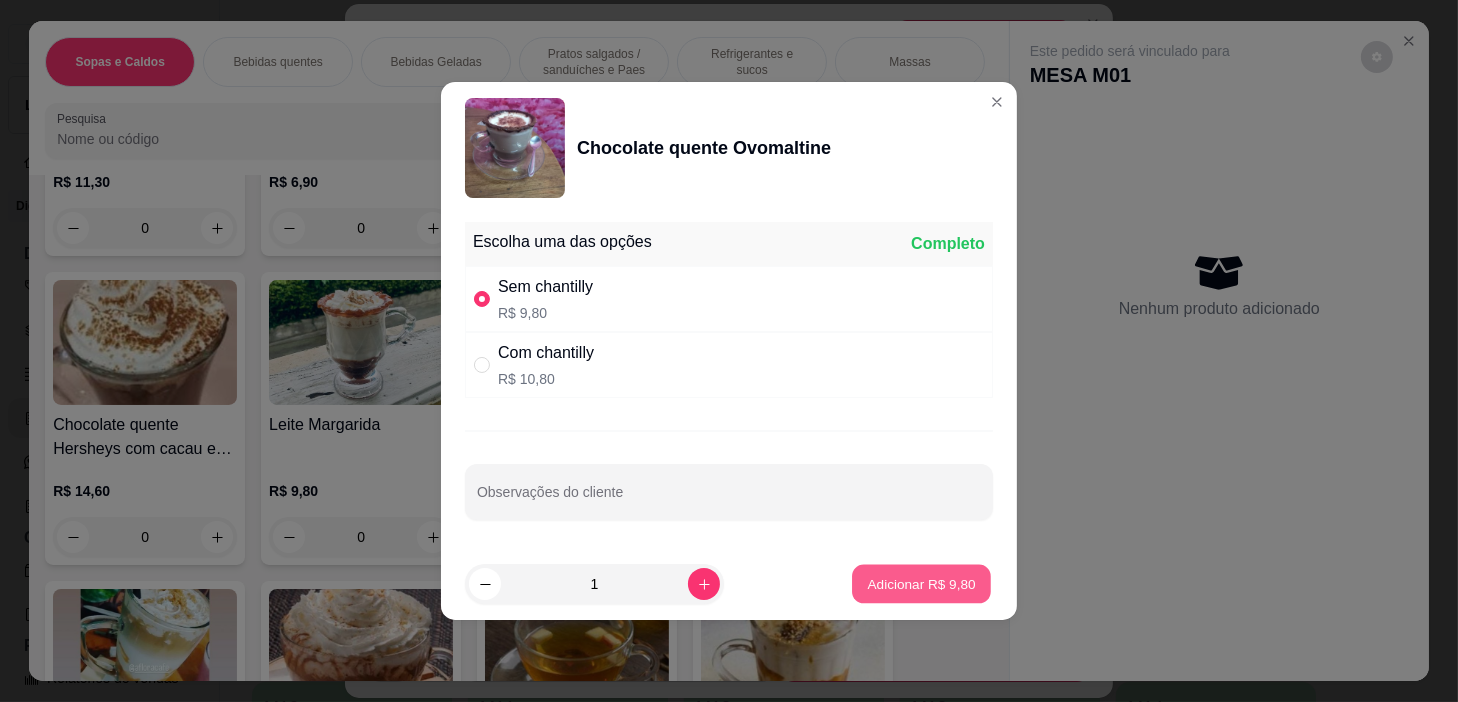 click on "Adicionar R$ 9,80" at bounding box center (921, 584) 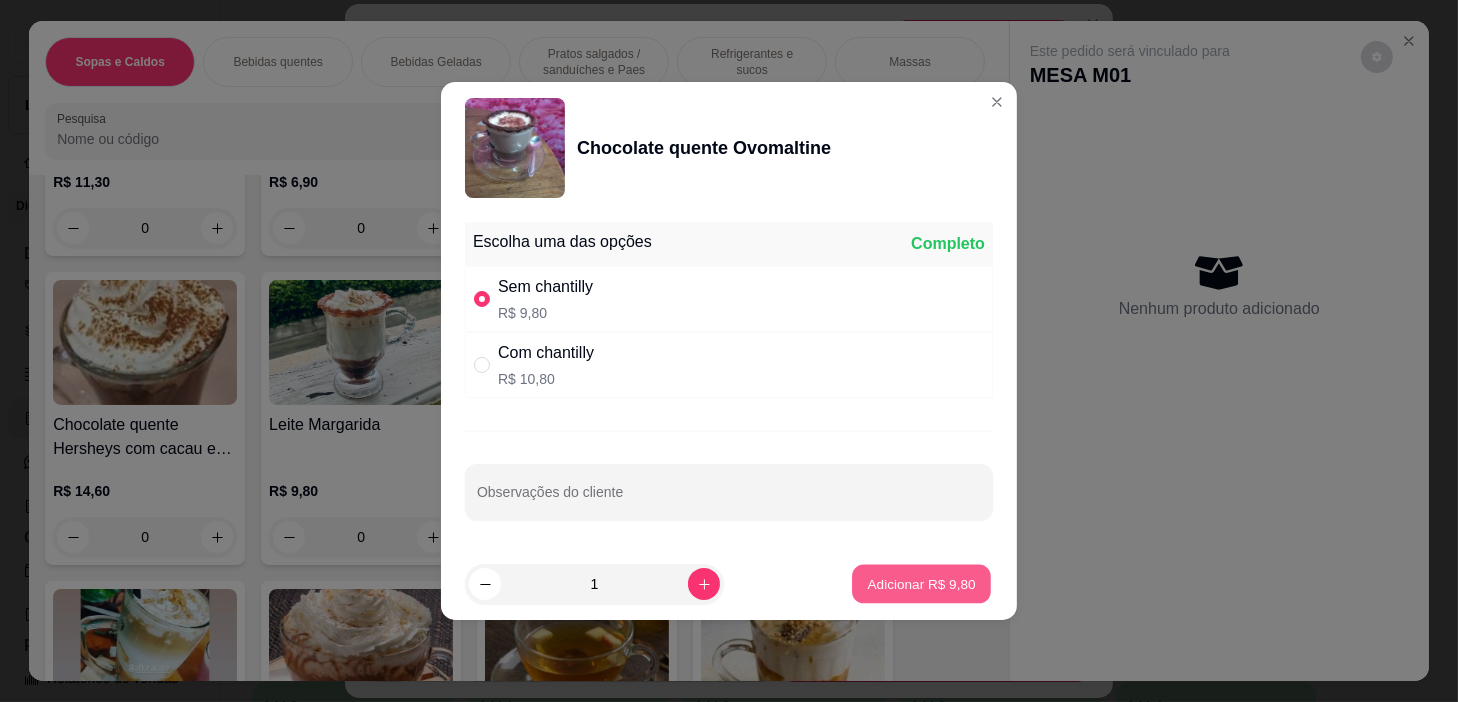 type on "1" 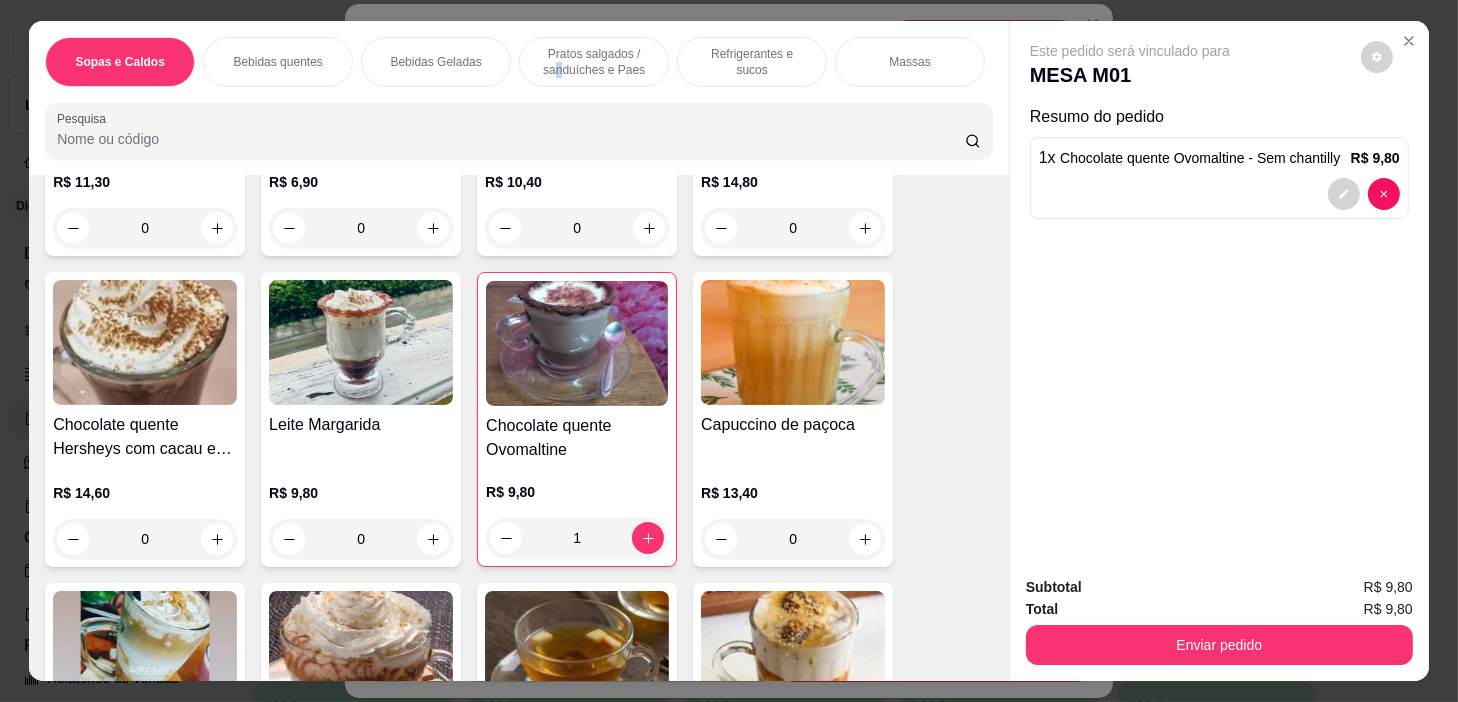 click on "Pratos salgados / sanduíches e Paes" at bounding box center (594, 62) 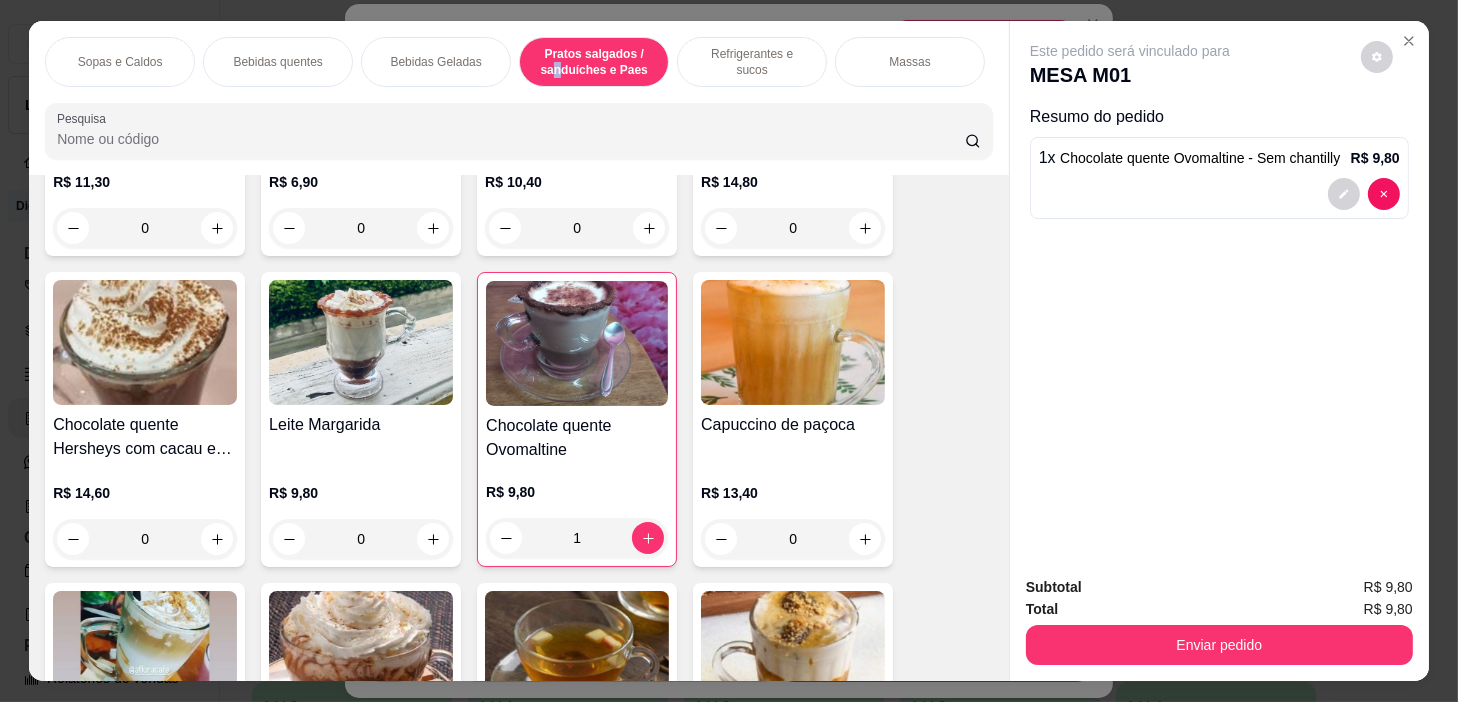 scroll, scrollTop: 5416, scrollLeft: 0, axis: vertical 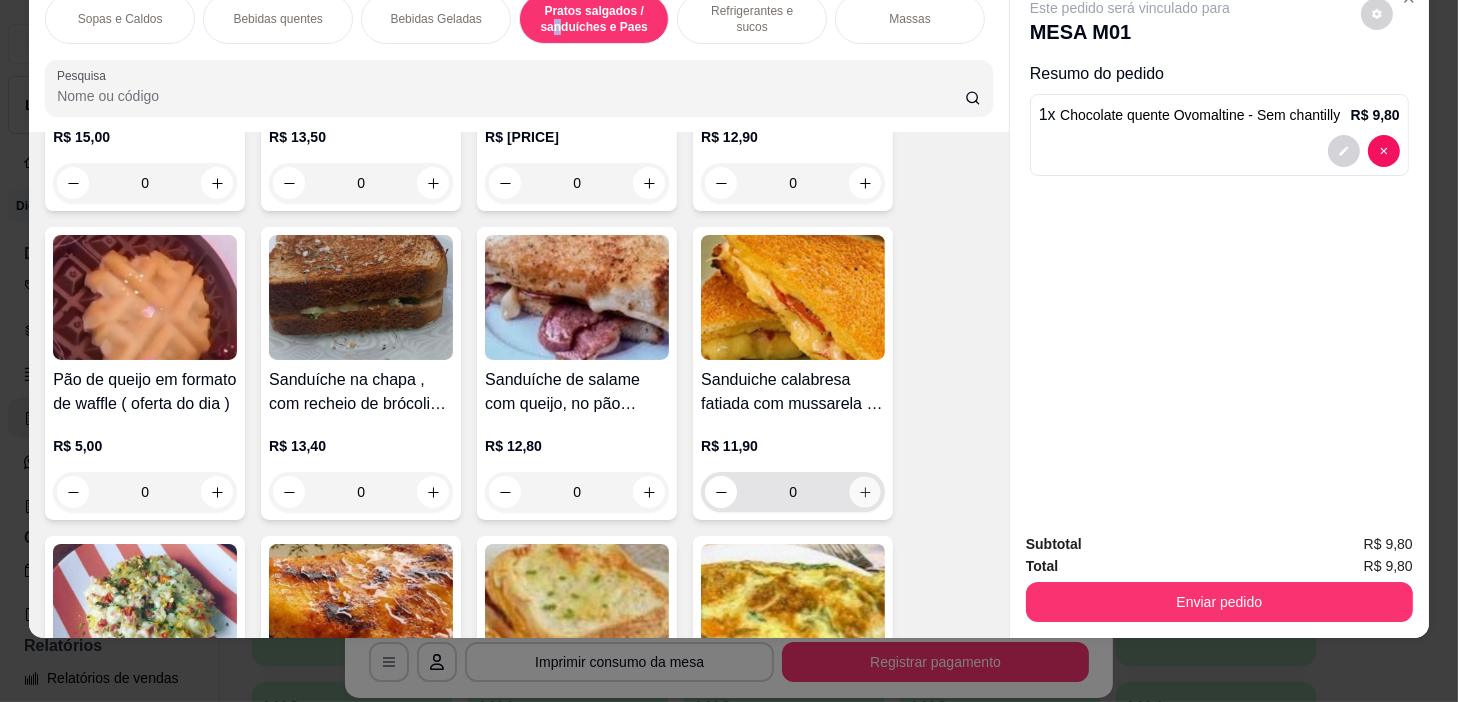 click at bounding box center (865, 492) 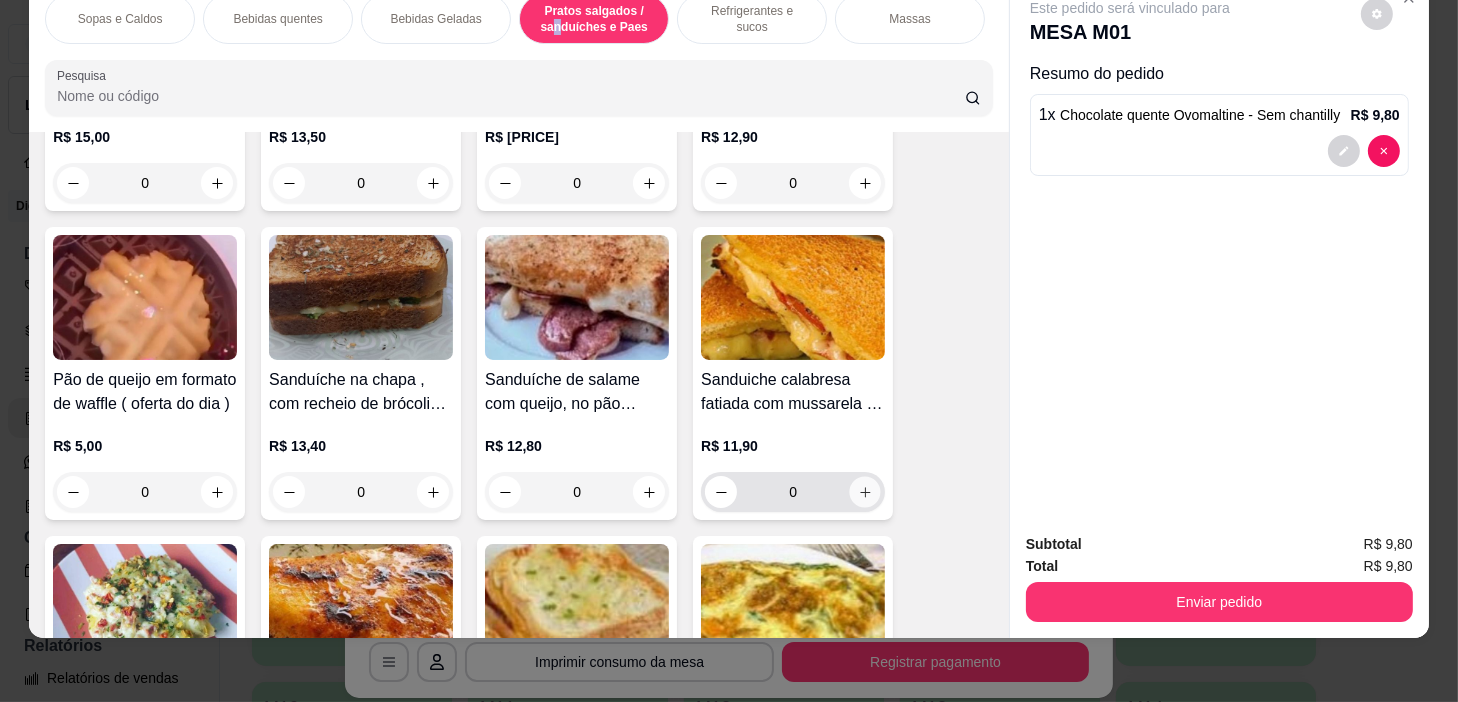 type on "1" 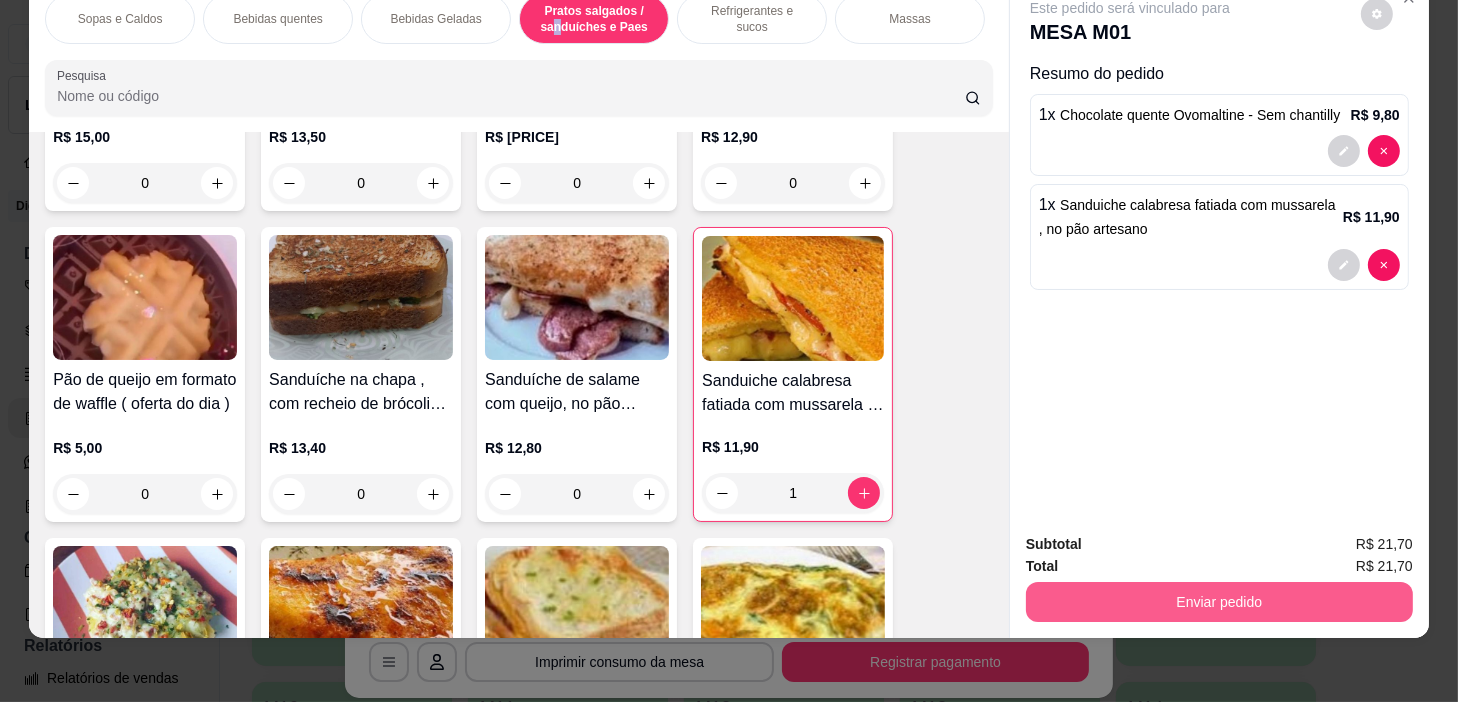 click on "Enviar pedido" at bounding box center (1219, 602) 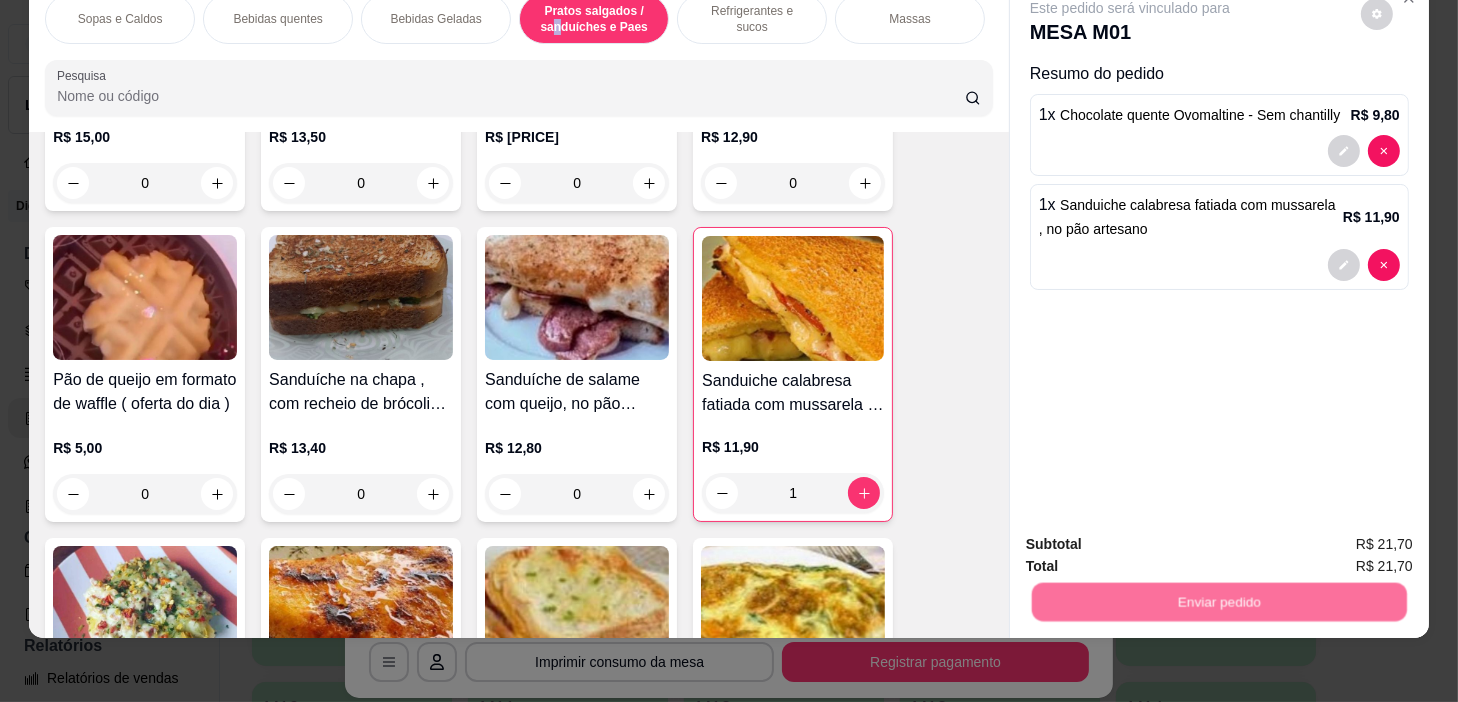 click on "Sim, quero registrar" at bounding box center [1344, 538] 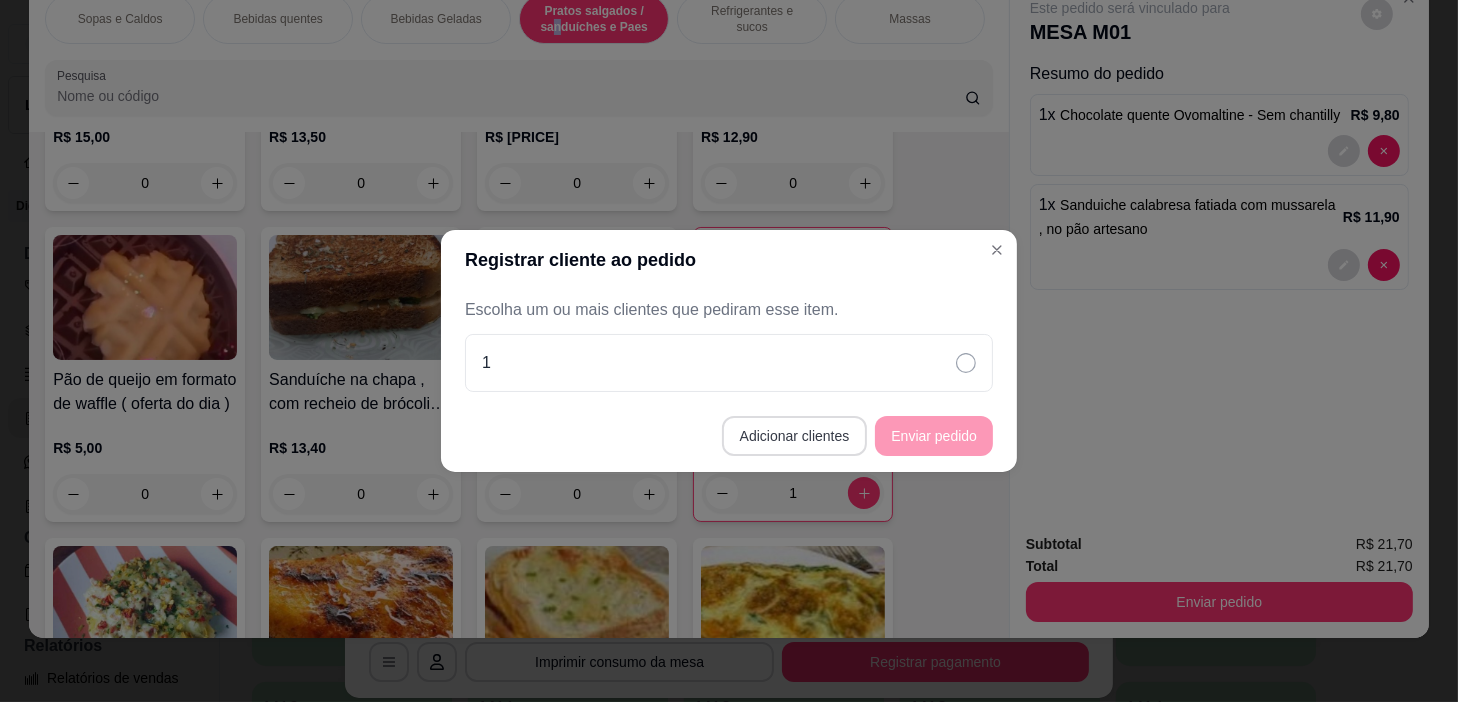 click on "Adicionar clientes" at bounding box center [795, 436] 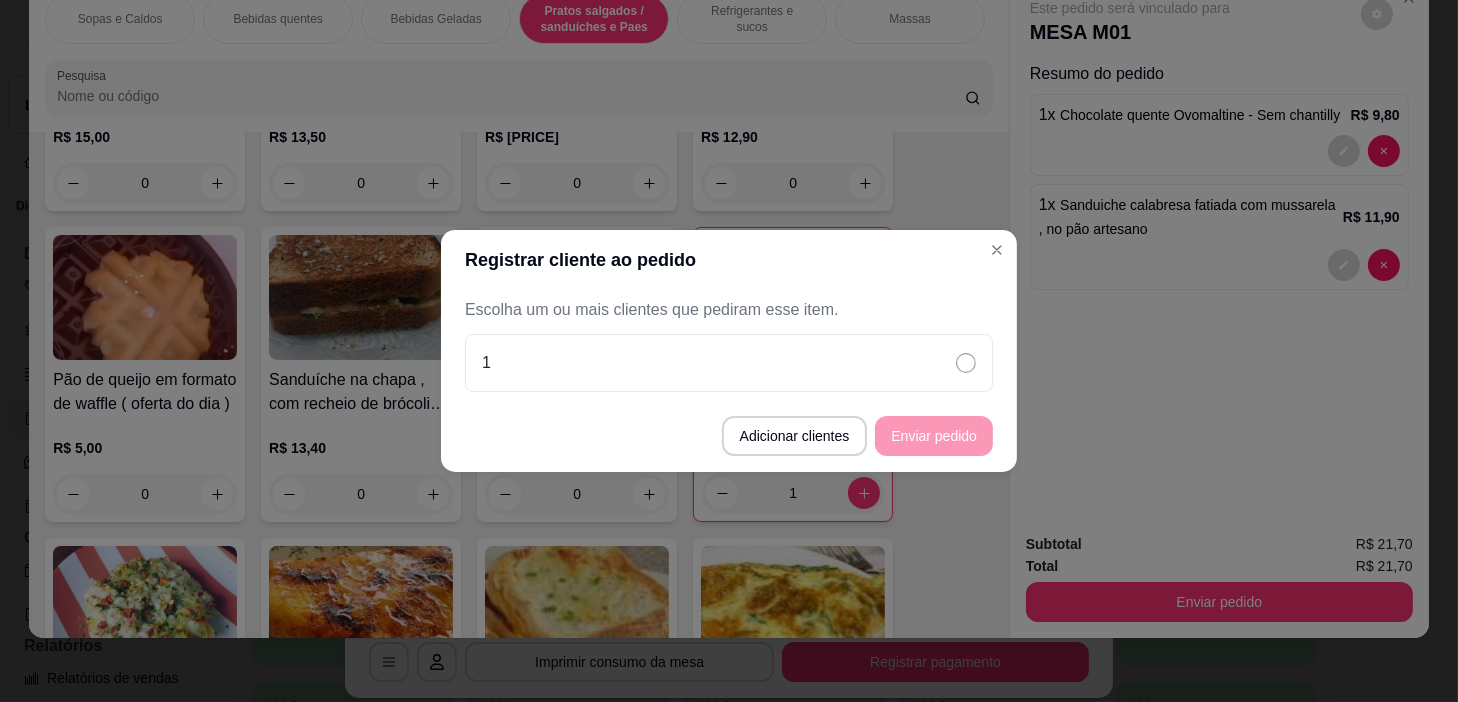 click at bounding box center (729, 345) 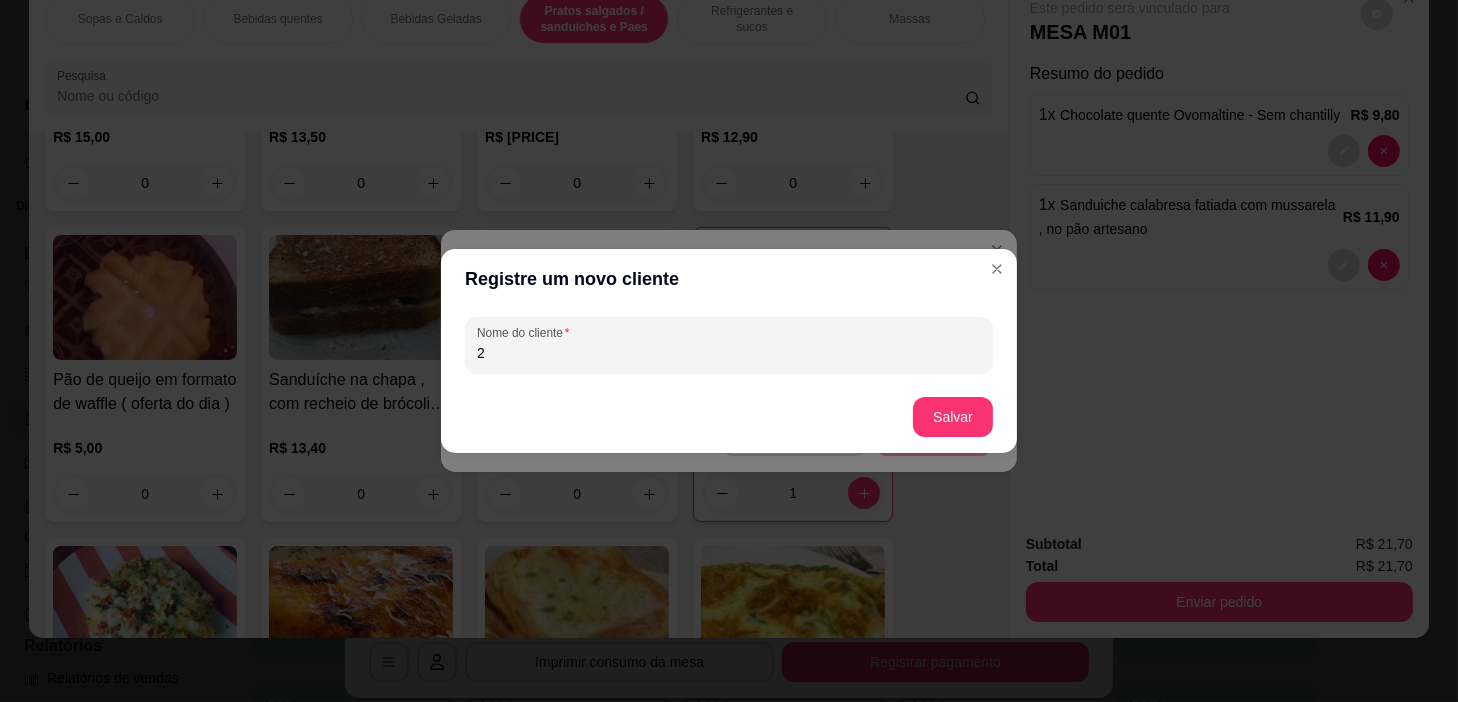 type on "2" 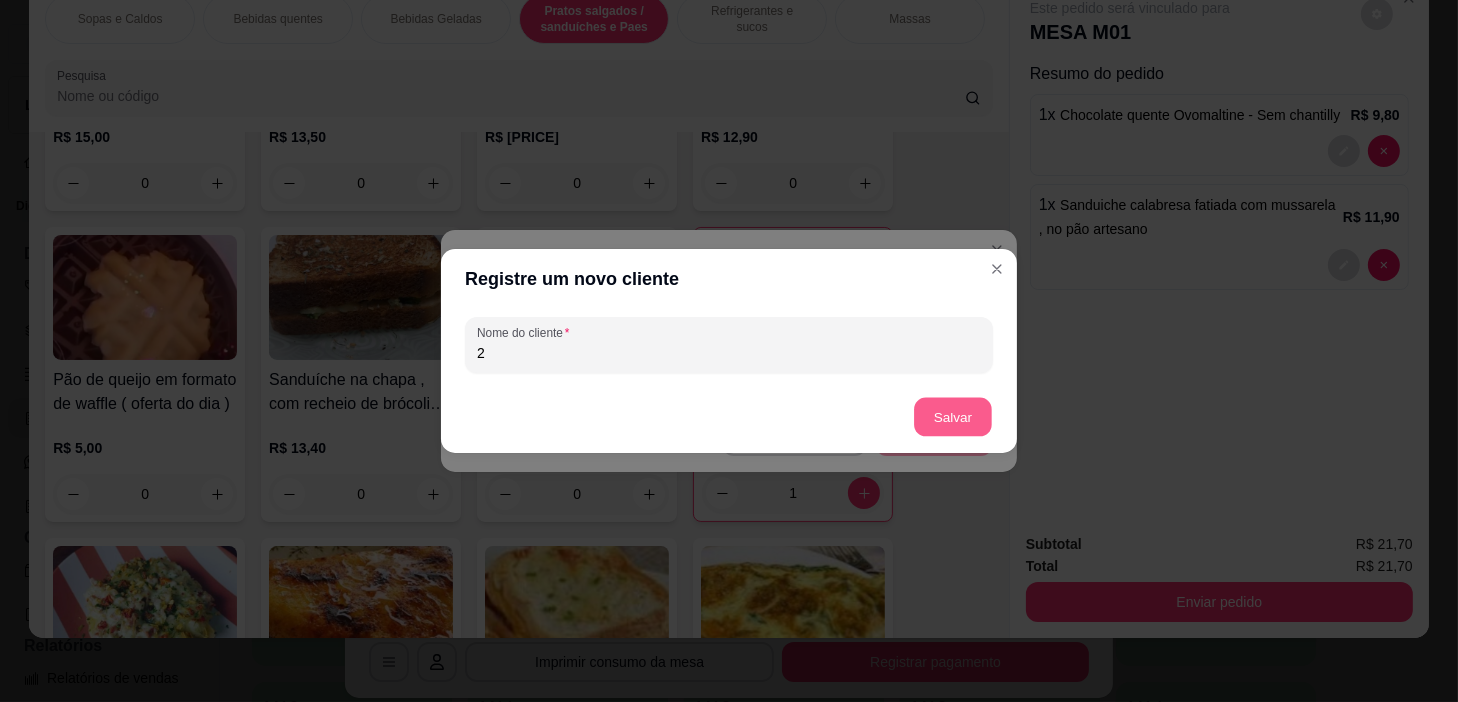 click on "Salvar" at bounding box center [953, 417] 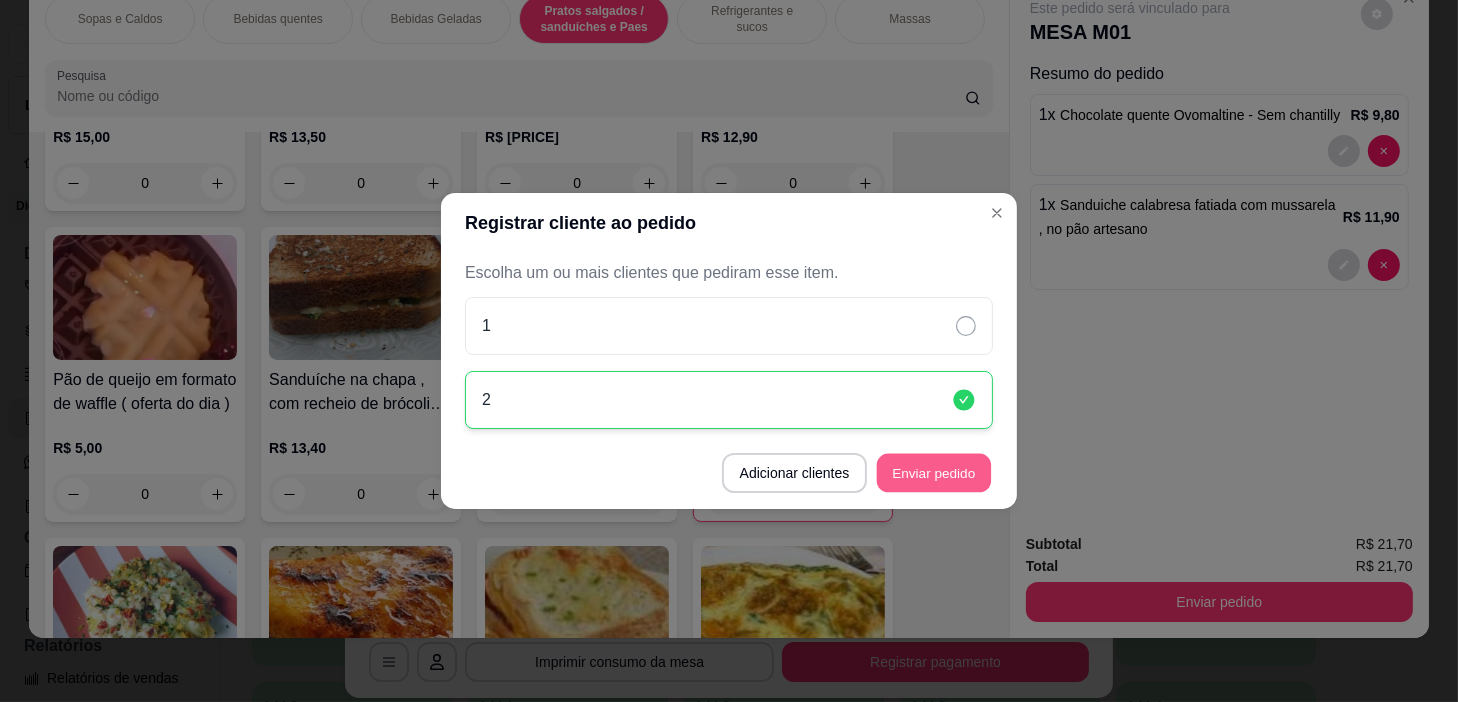 click on "Enviar pedido" at bounding box center (934, 473) 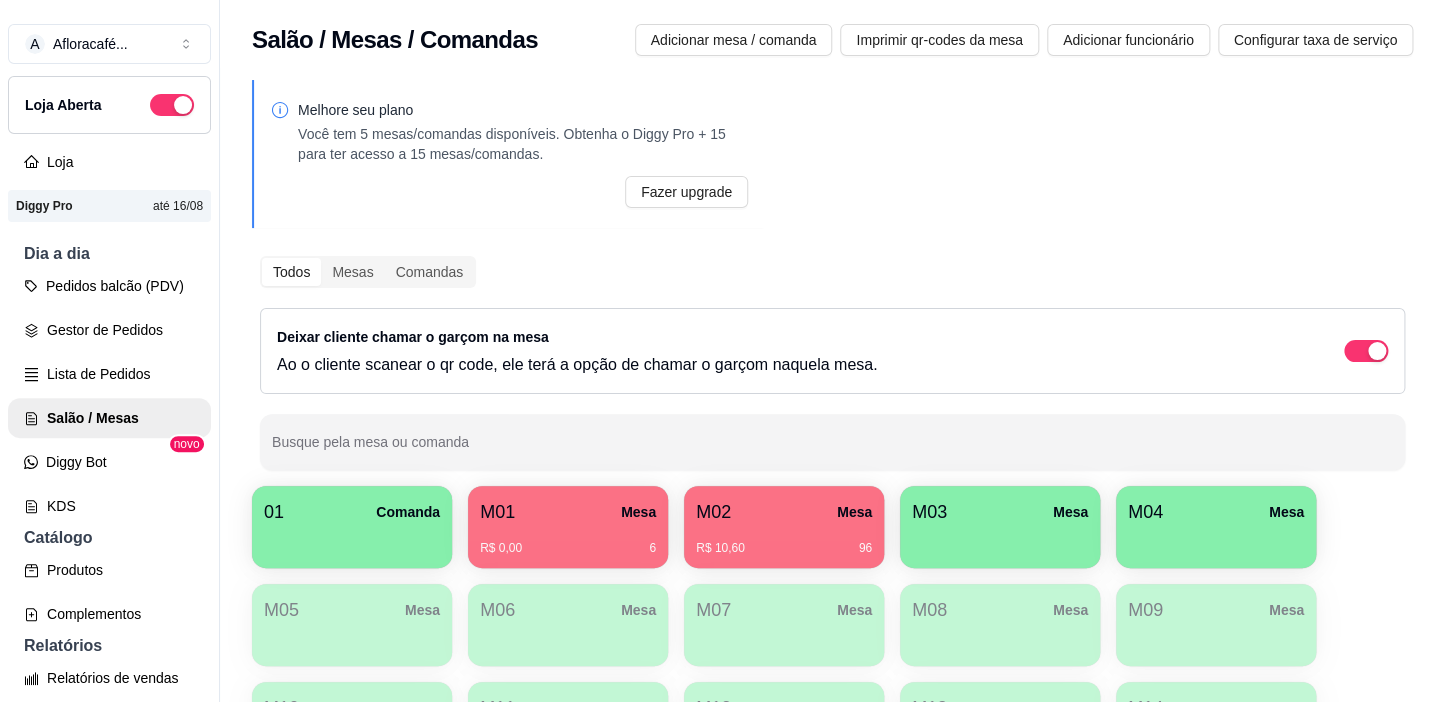 click on "R$ 10,60 96" at bounding box center [784, 541] 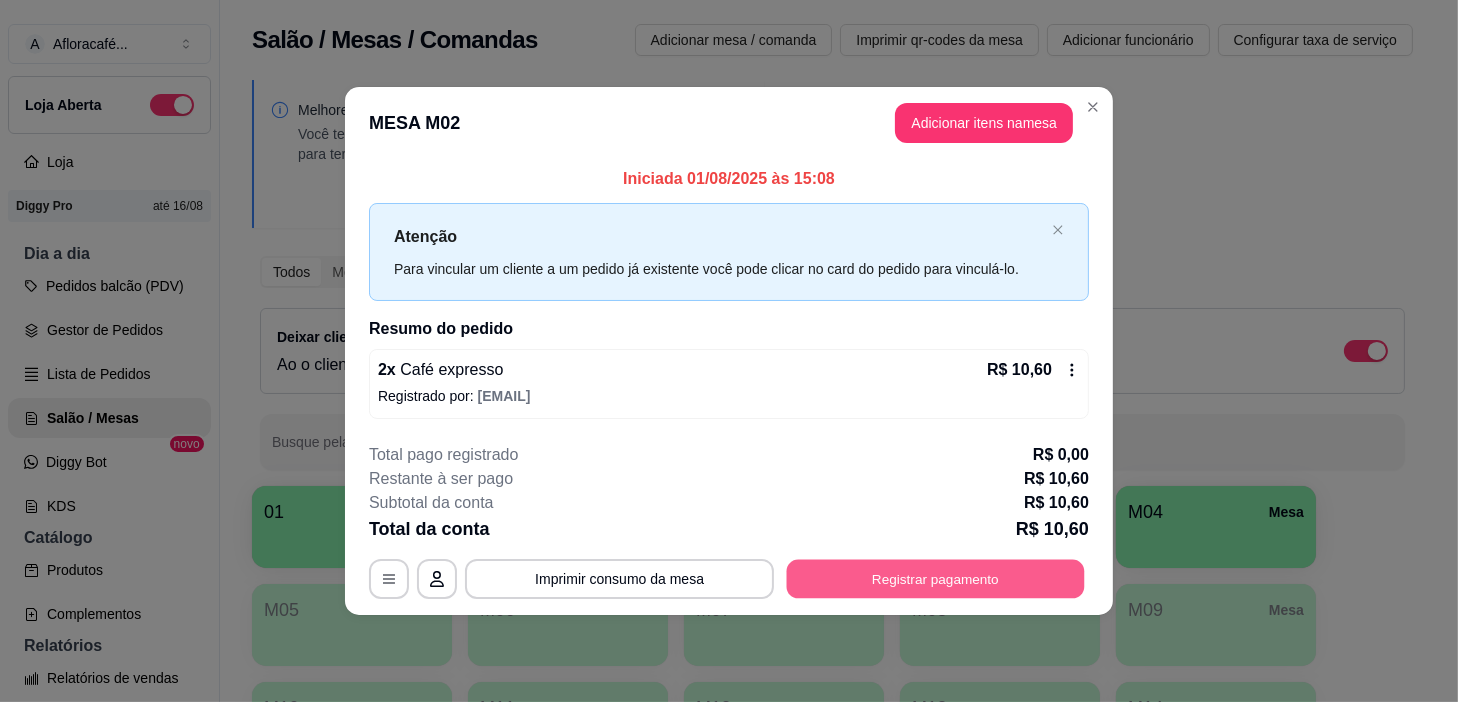 click on "Registrar pagamento" at bounding box center (936, 578) 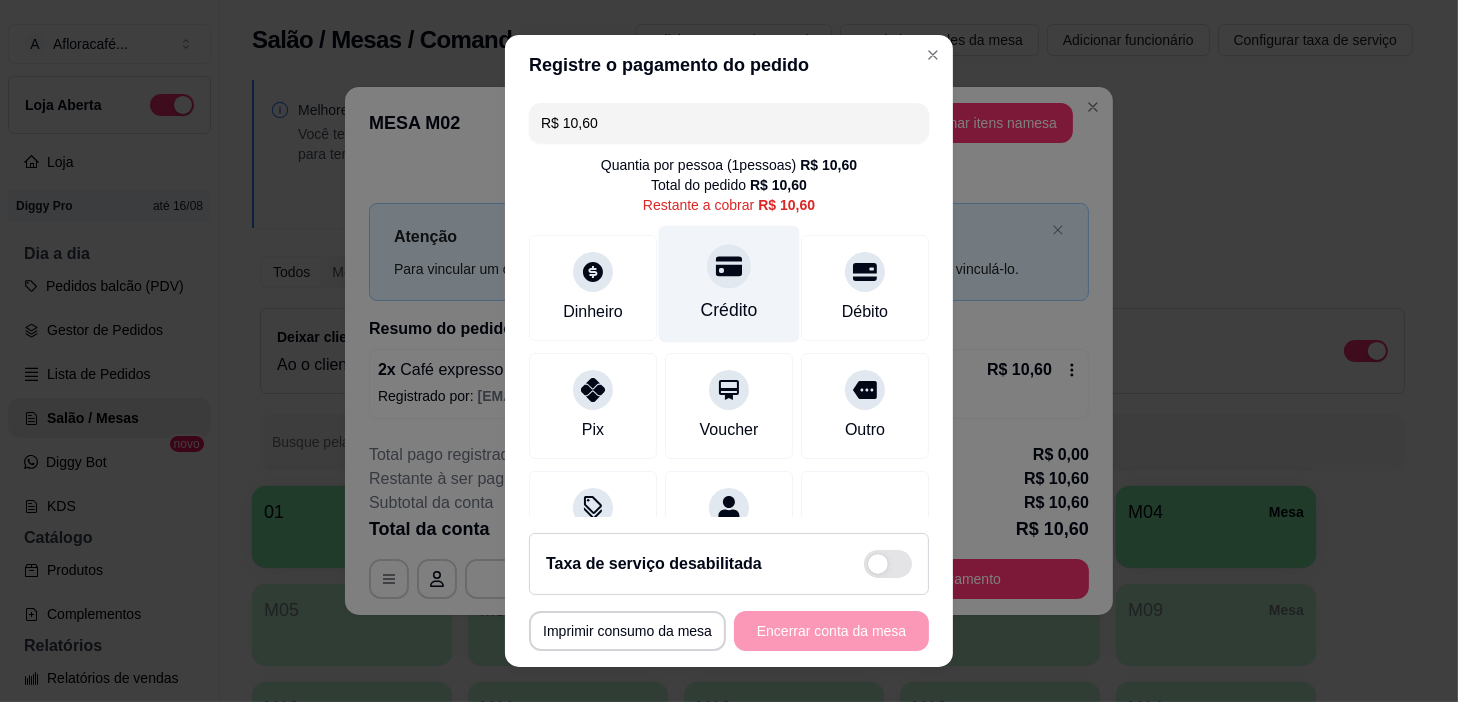 click 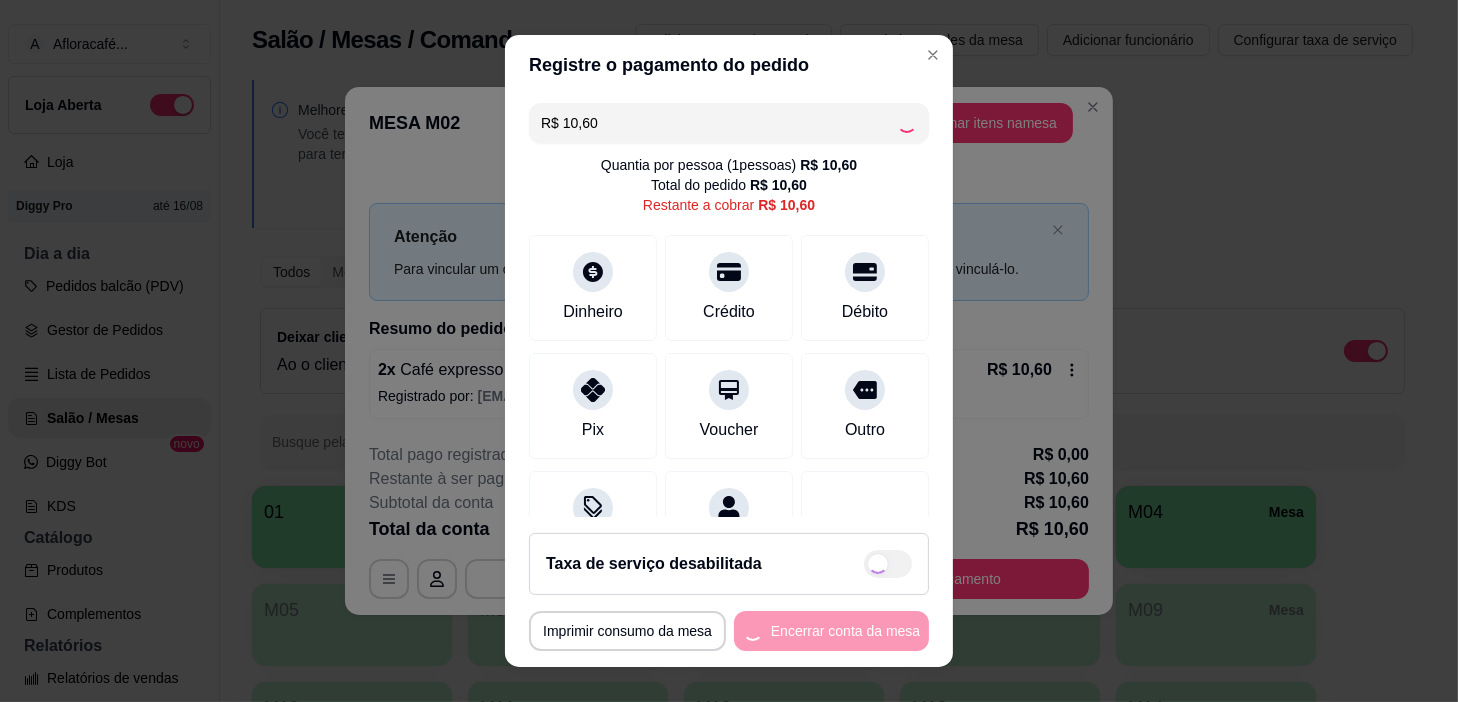 type on "R$ 0,00" 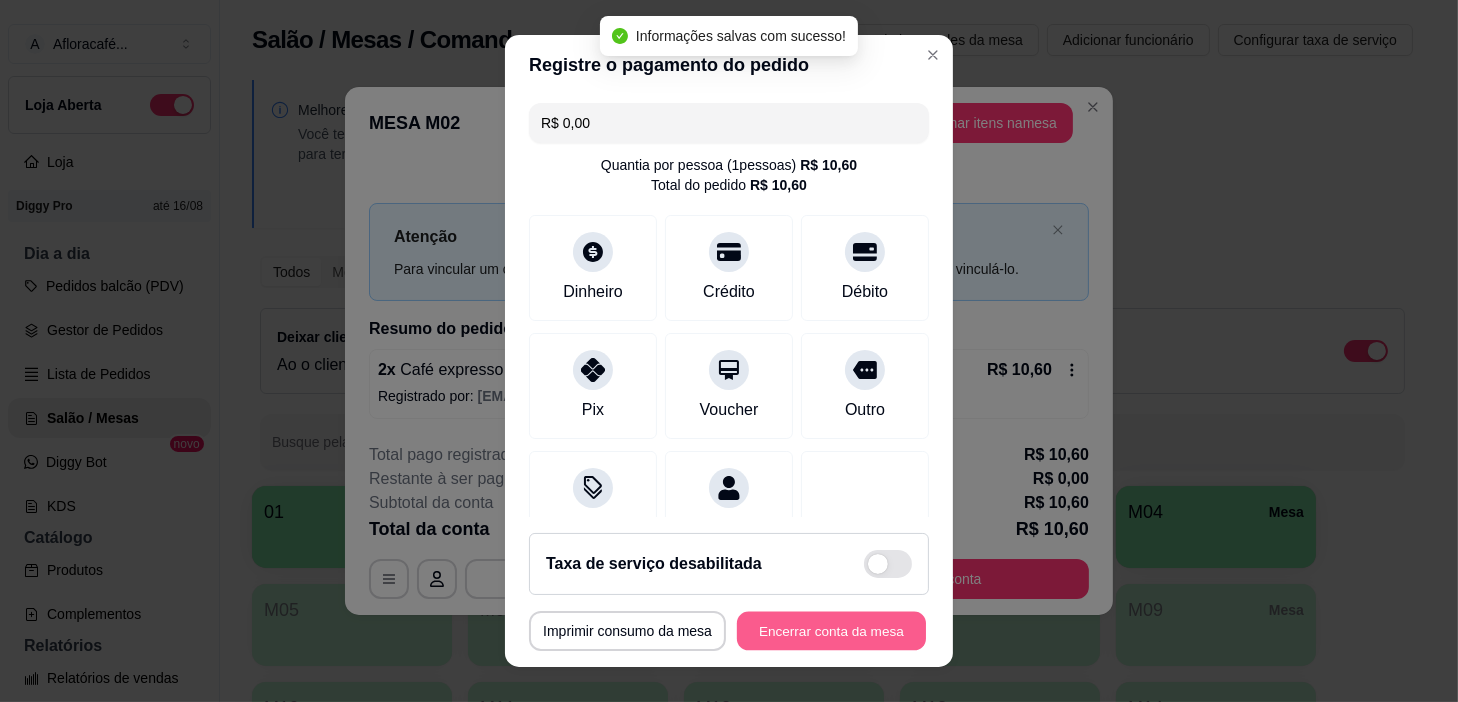 click on "Encerrar conta da mesa" at bounding box center [831, 631] 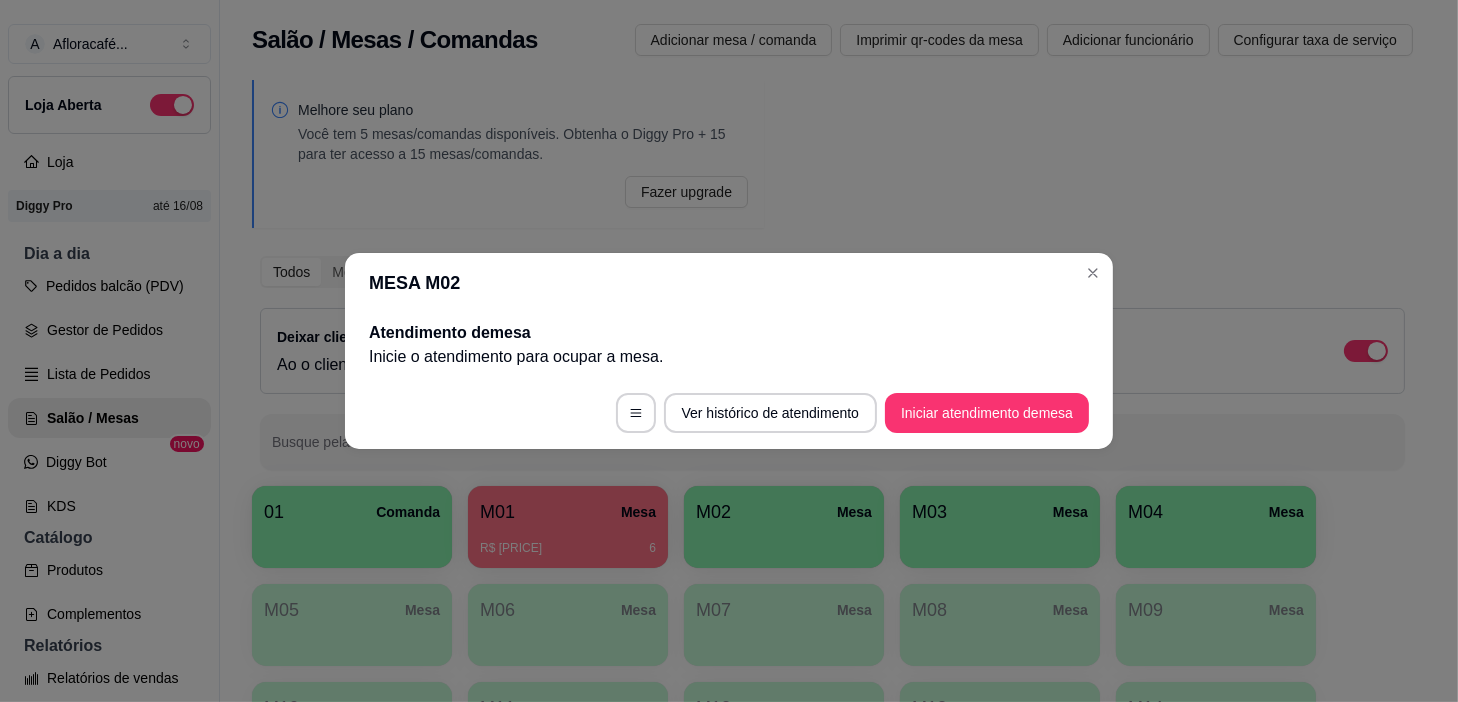 drag, startPoint x: 1067, startPoint y: 260, endPoint x: 1120, endPoint y: 277, distance: 55.65968 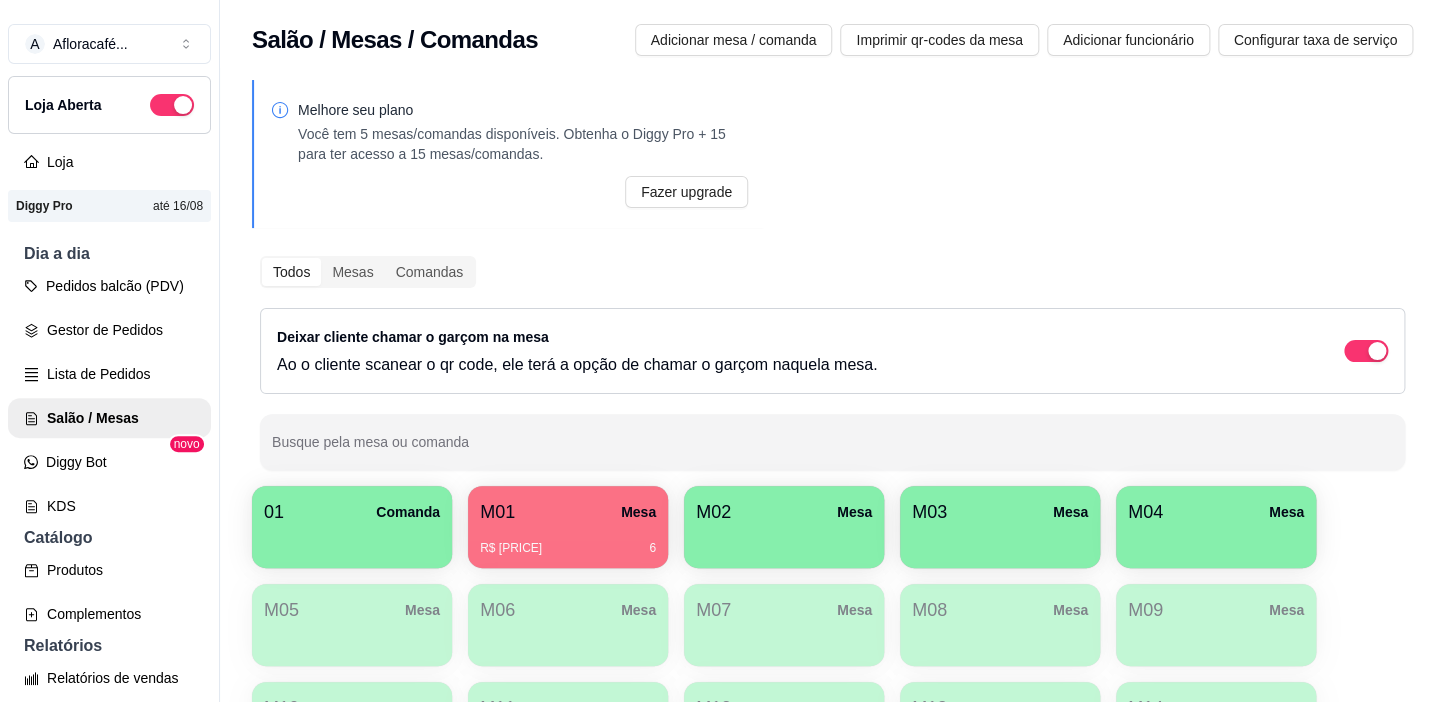 click on "M02 Mesa" at bounding box center (784, 512) 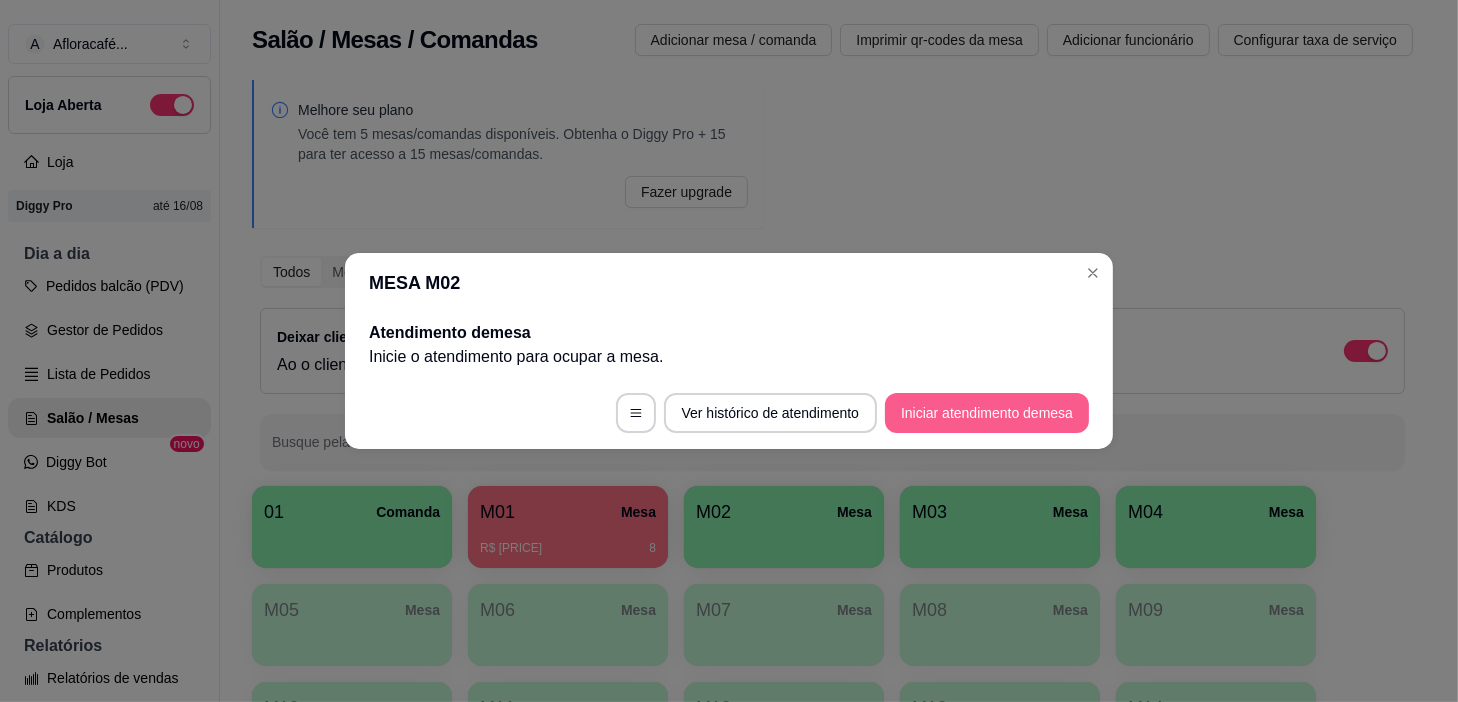 click on "Iniciar atendimento de  mesa" at bounding box center (987, 413) 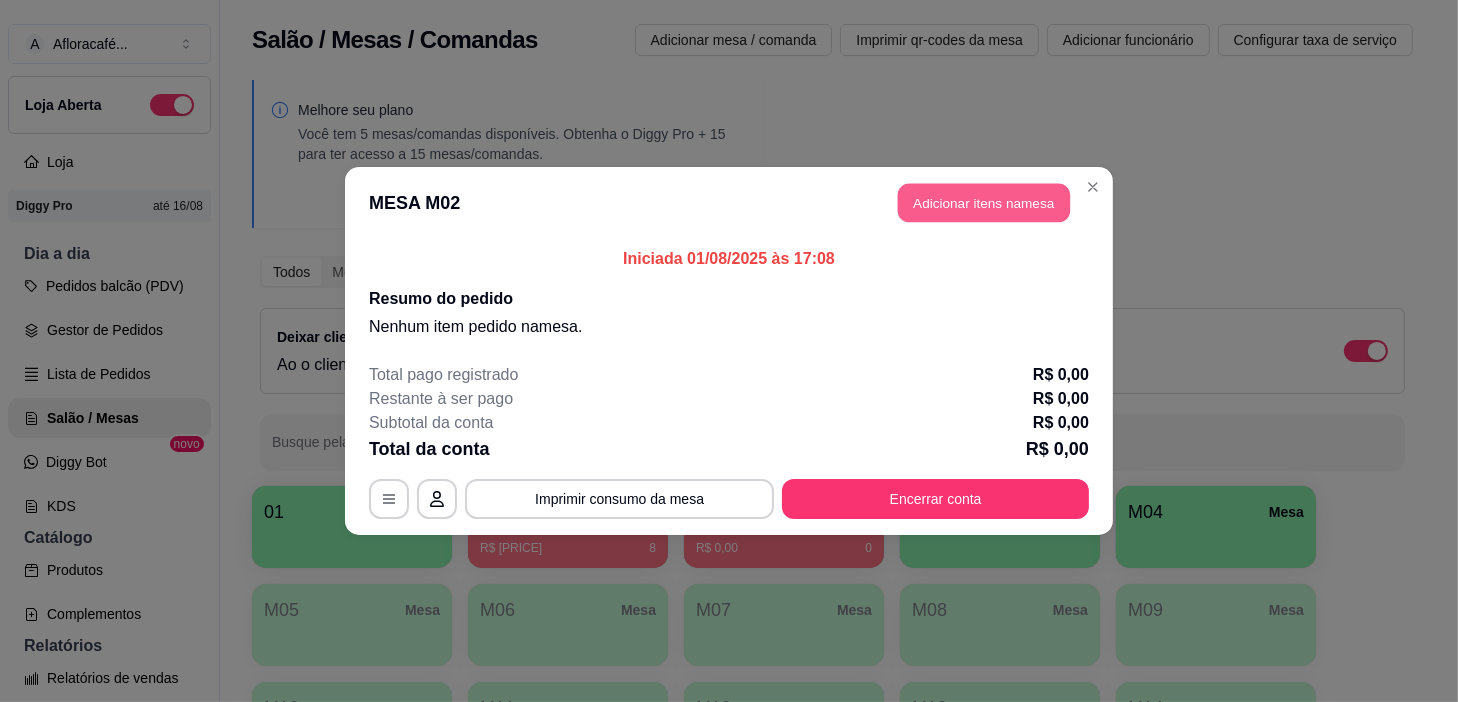 click on "Adicionar itens na  mesa" at bounding box center [984, 203] 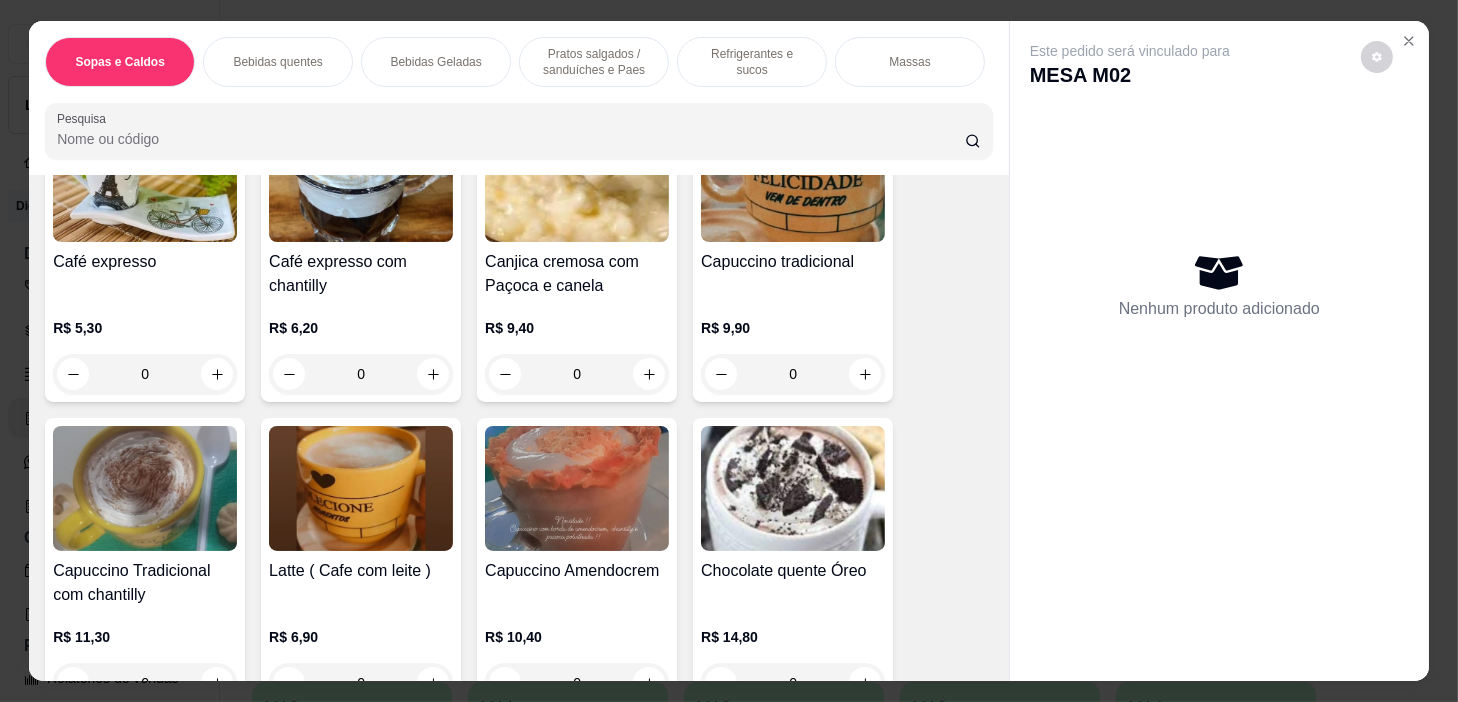 scroll, scrollTop: 727, scrollLeft: 0, axis: vertical 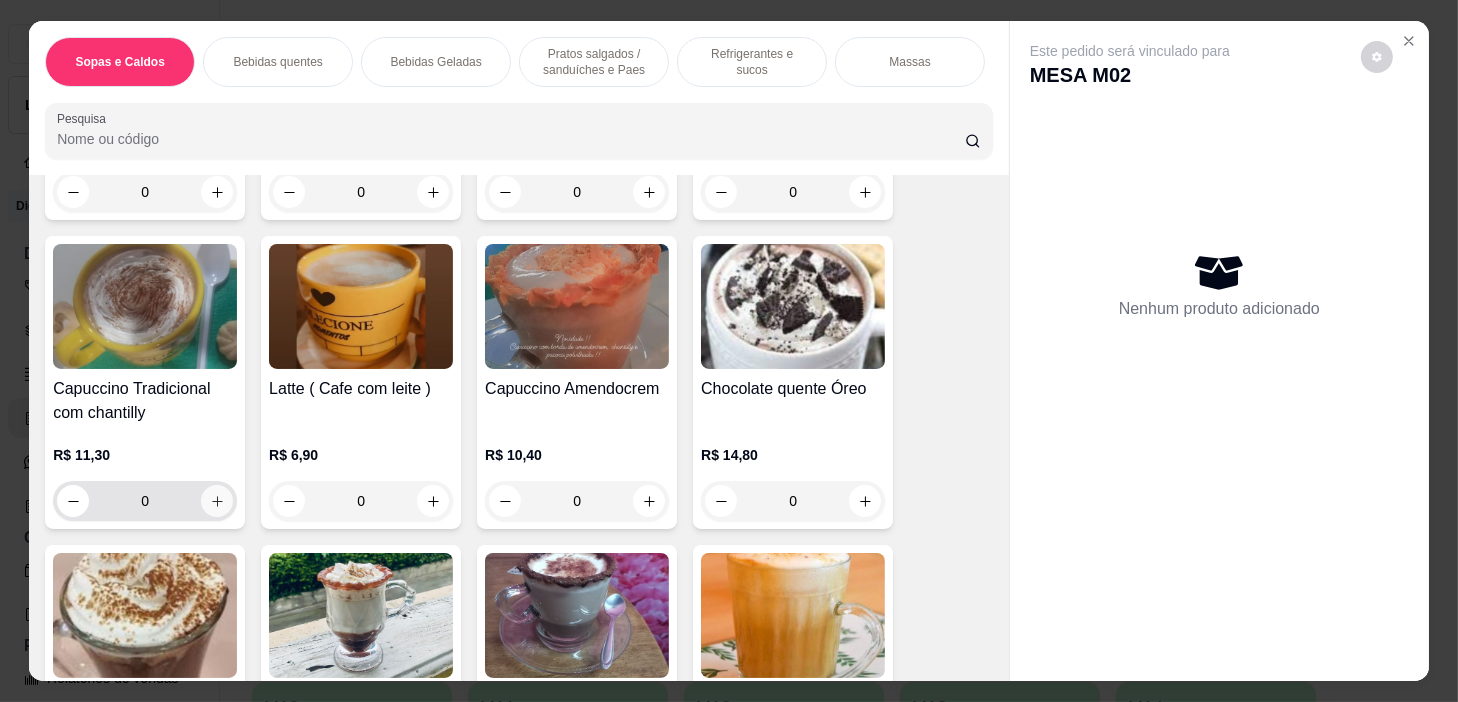 click at bounding box center [217, 501] 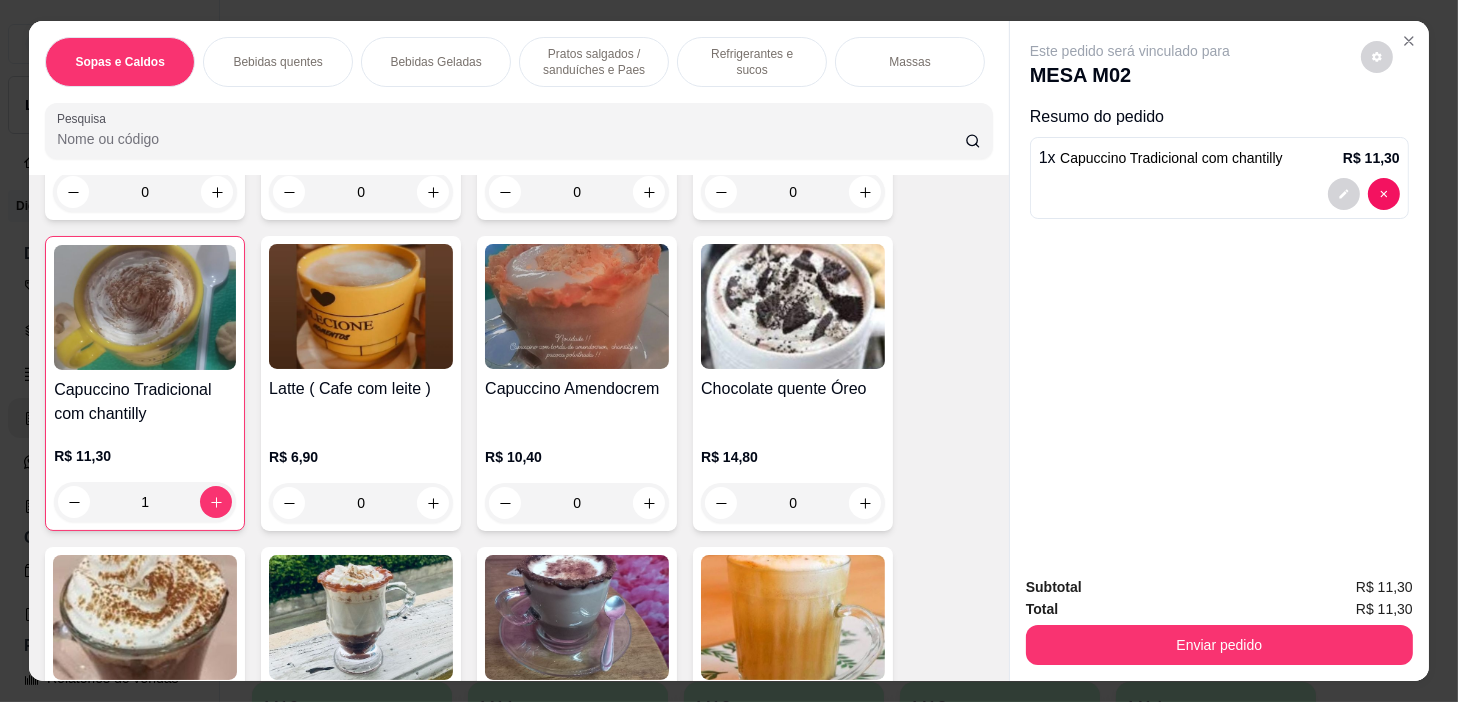 scroll, scrollTop: 0, scrollLeft: 781, axis: horizontal 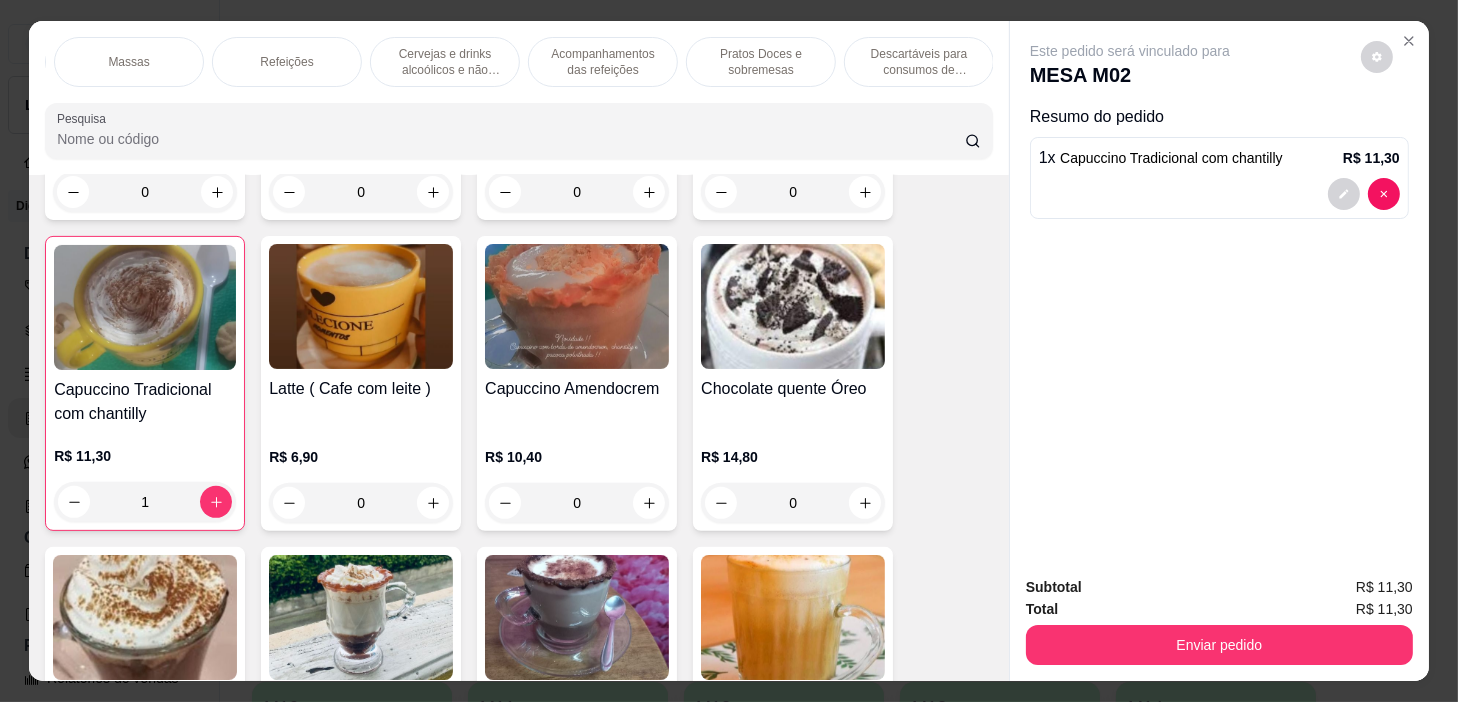 drag, startPoint x: 818, startPoint y: 65, endPoint x: 623, endPoint y: 531, distance: 505.15442 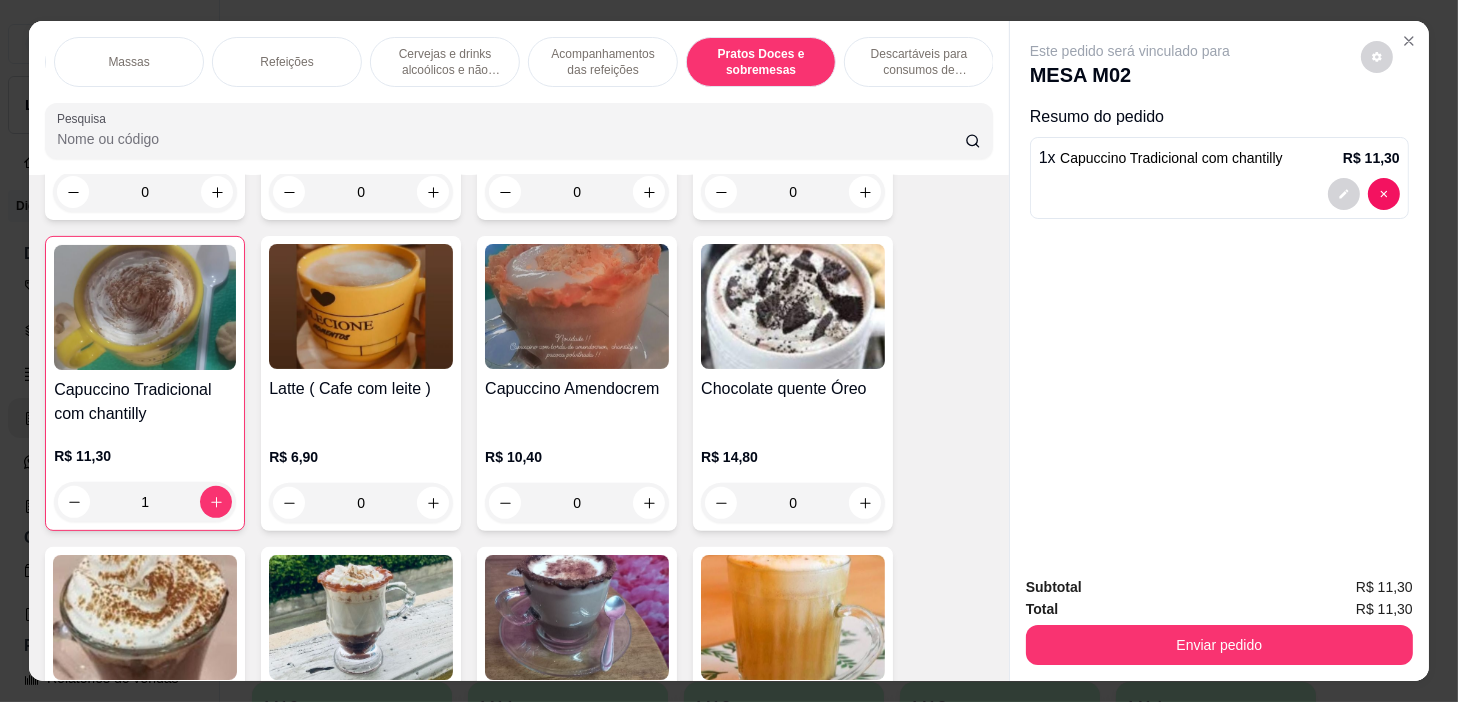 scroll, scrollTop: 14235, scrollLeft: 0, axis: vertical 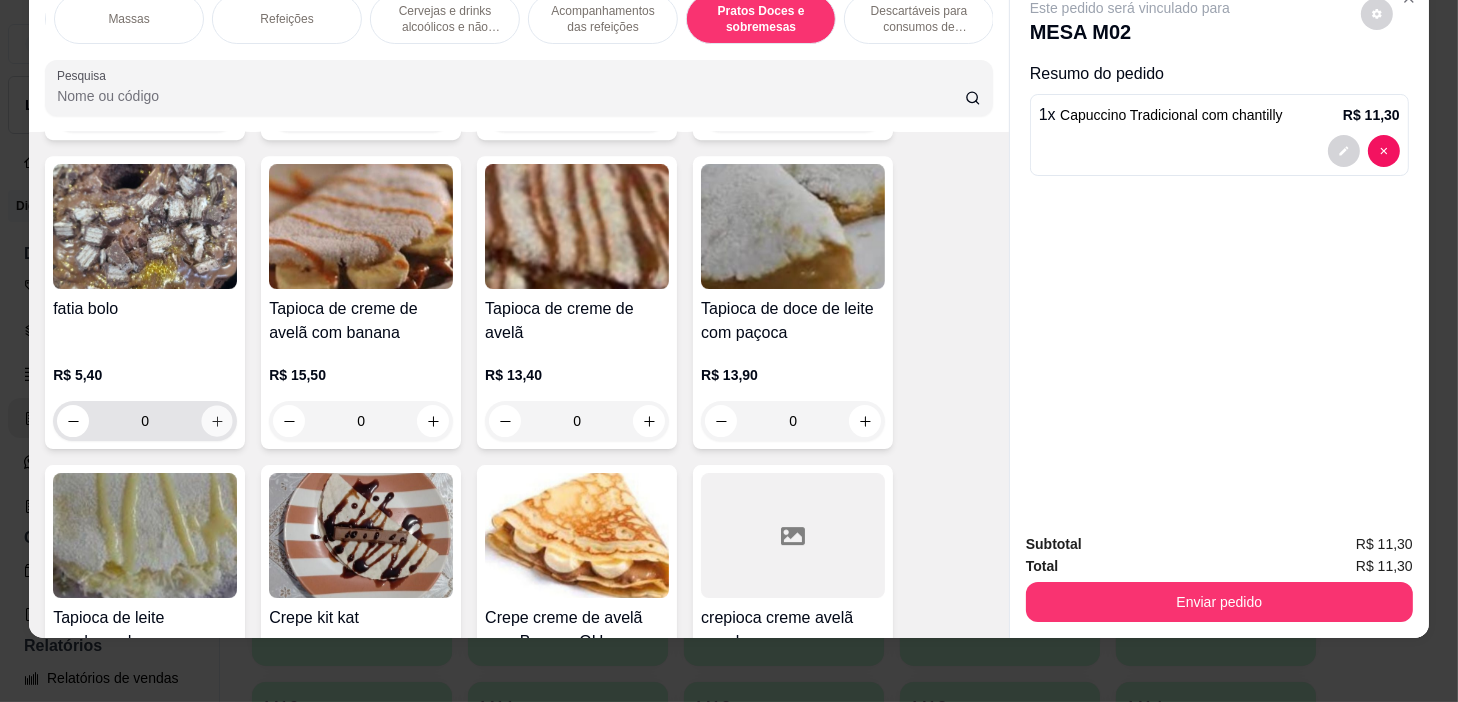 click at bounding box center [217, 421] 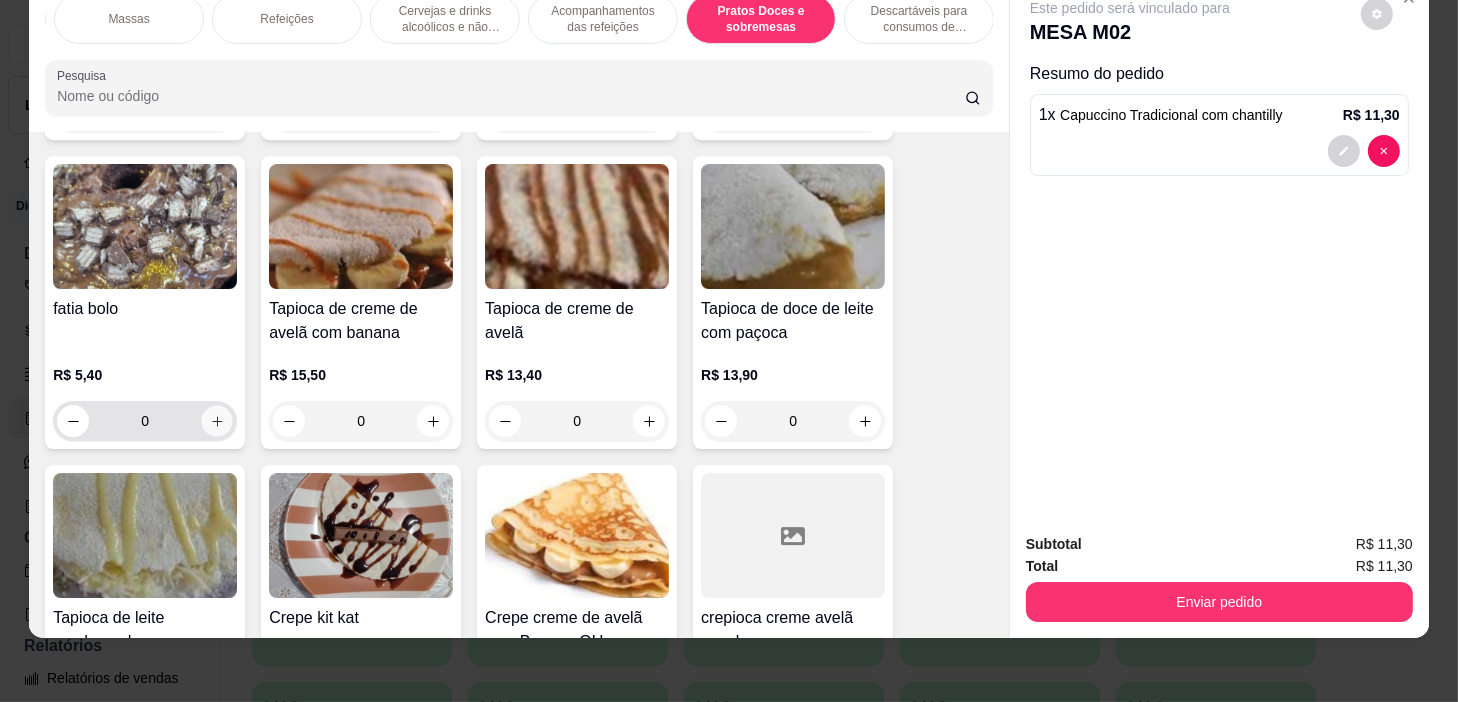 type on "1" 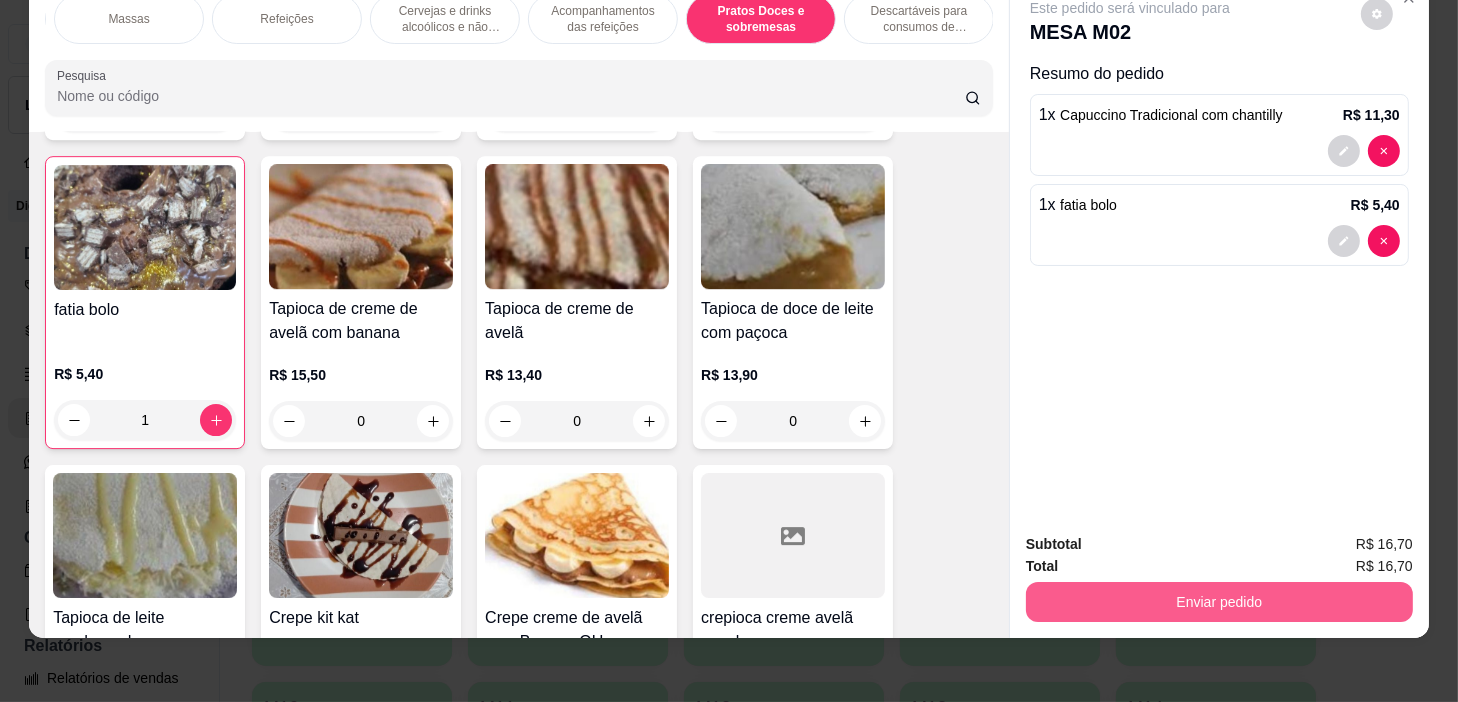 click on "Enviar pedido" at bounding box center (1219, 602) 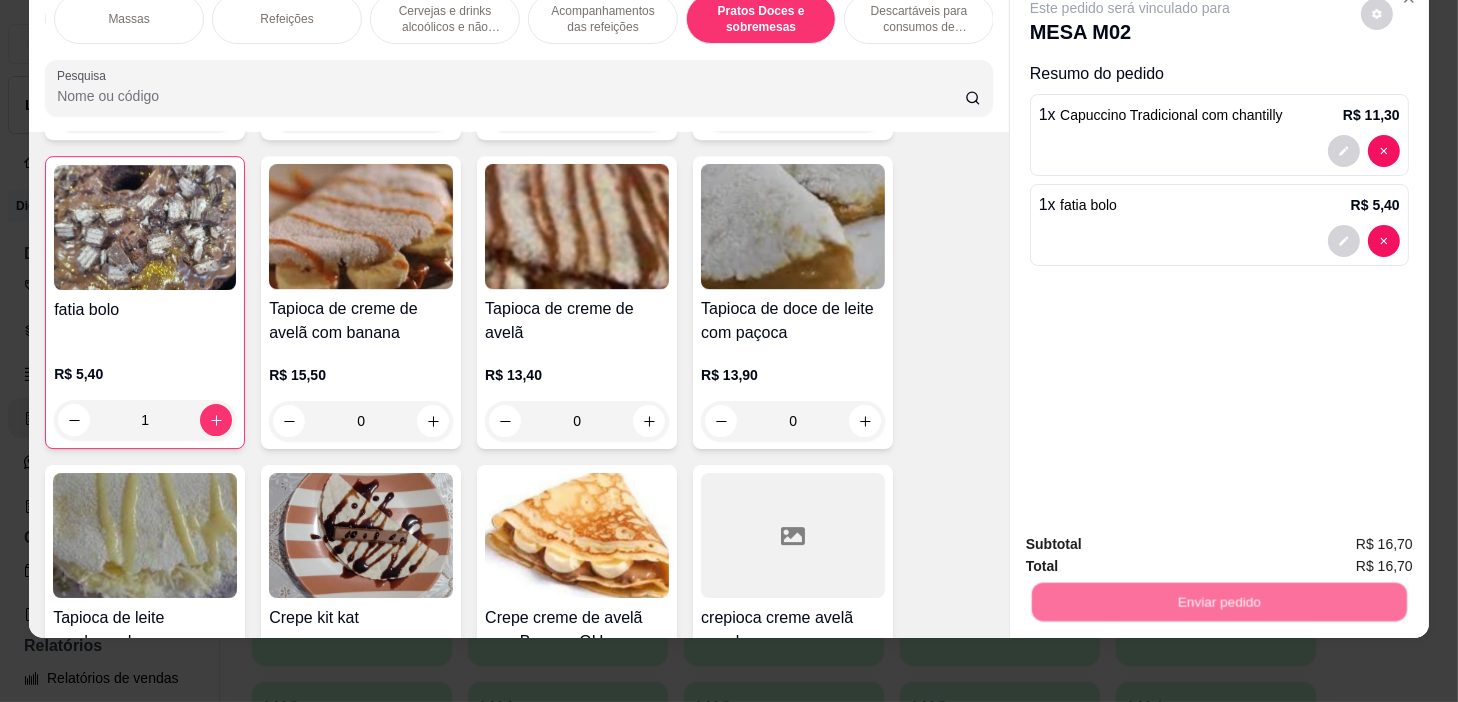 click on "Não registrar e enviar pedido" at bounding box center [1154, 538] 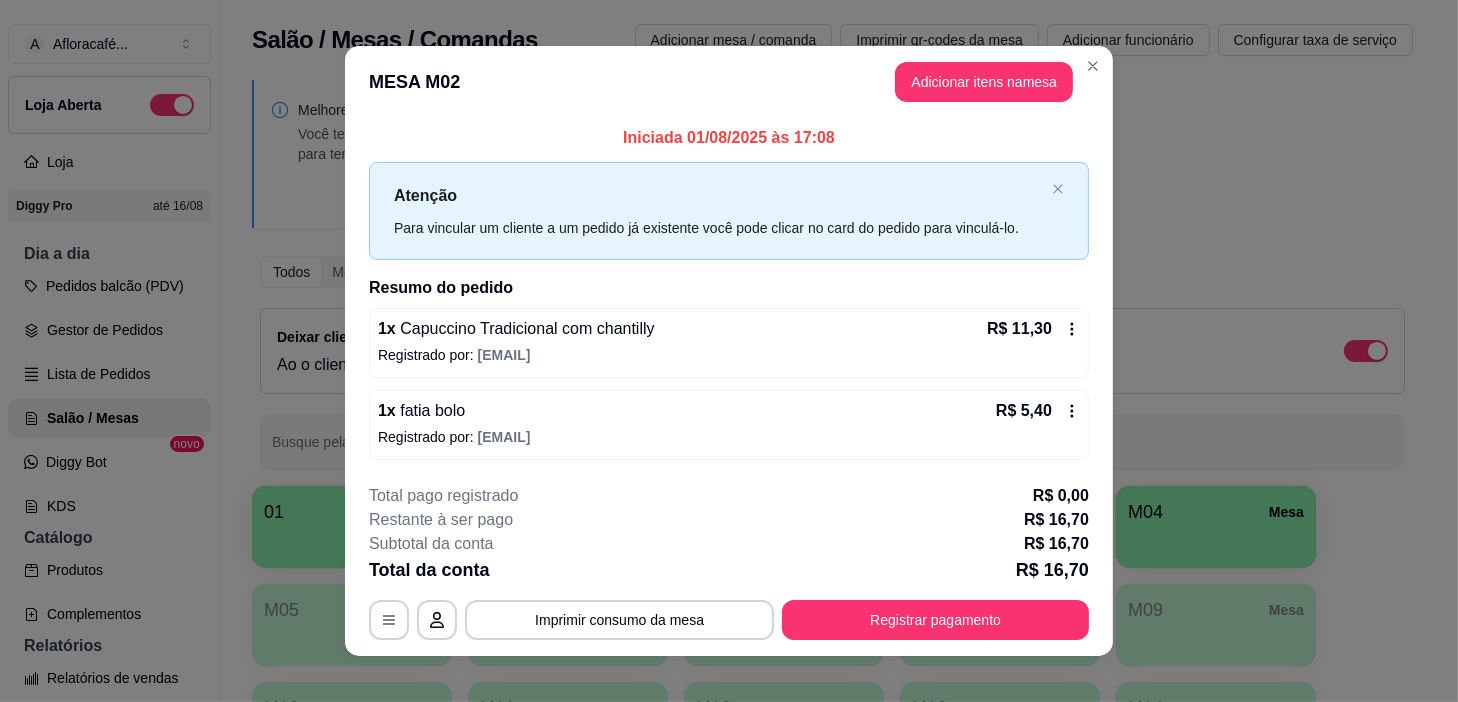 click on "MESA M02 Adicionar itens na  mesa" at bounding box center [729, 82] 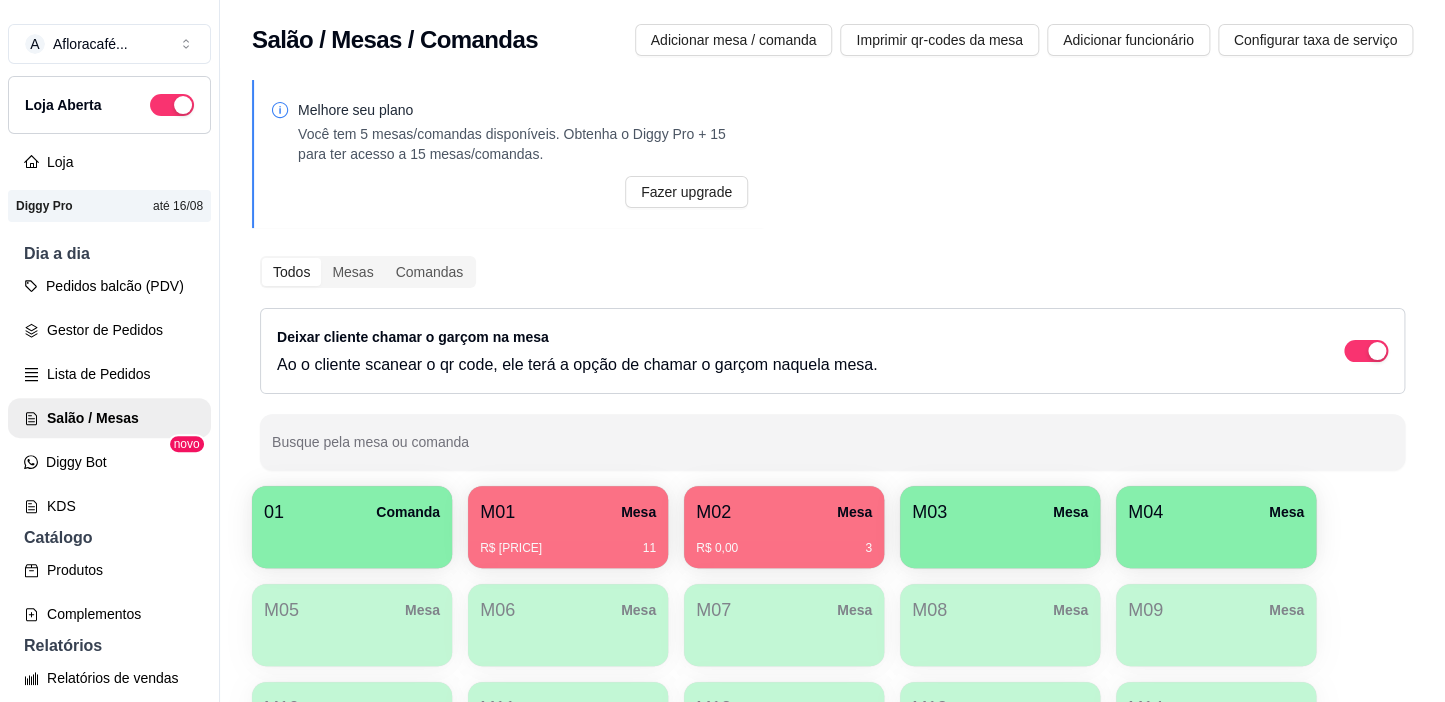 type 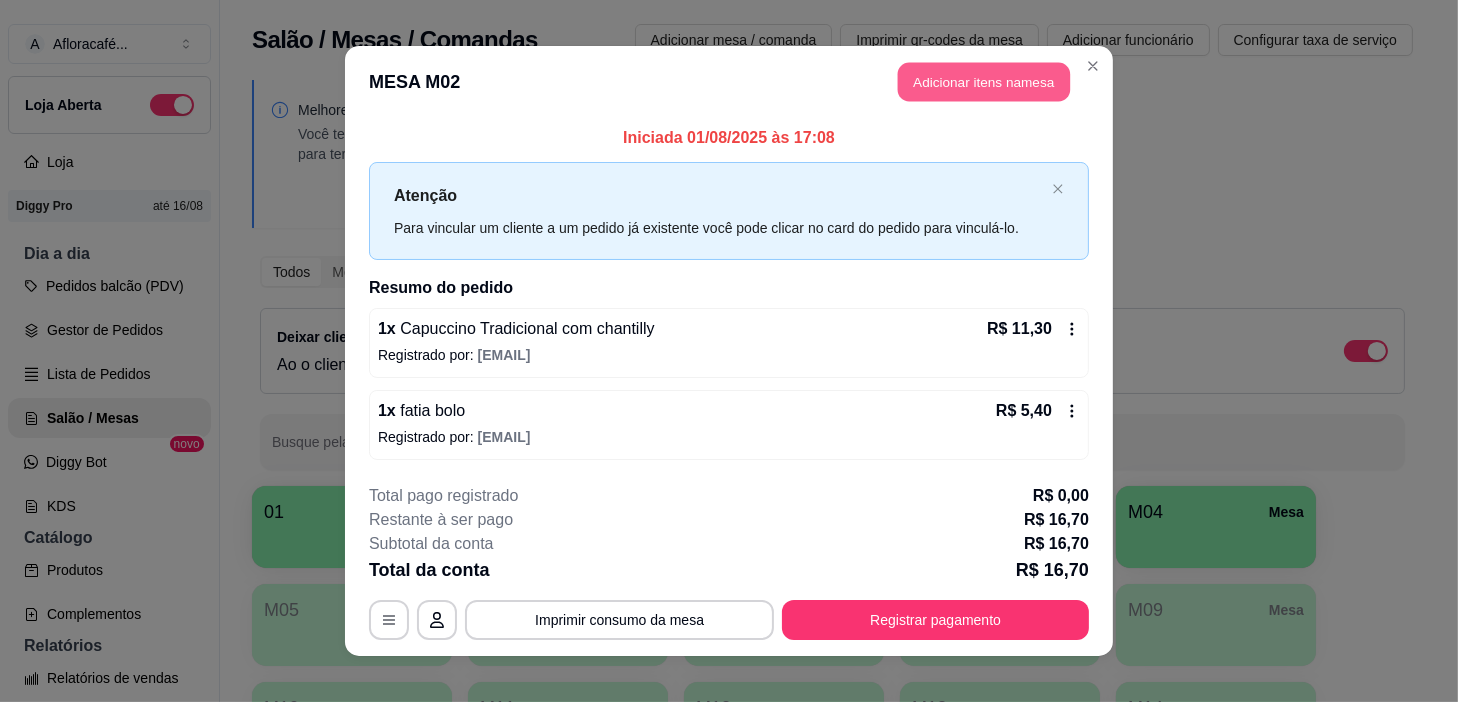 click on "Adicionar itens na  mesa" at bounding box center [984, 82] 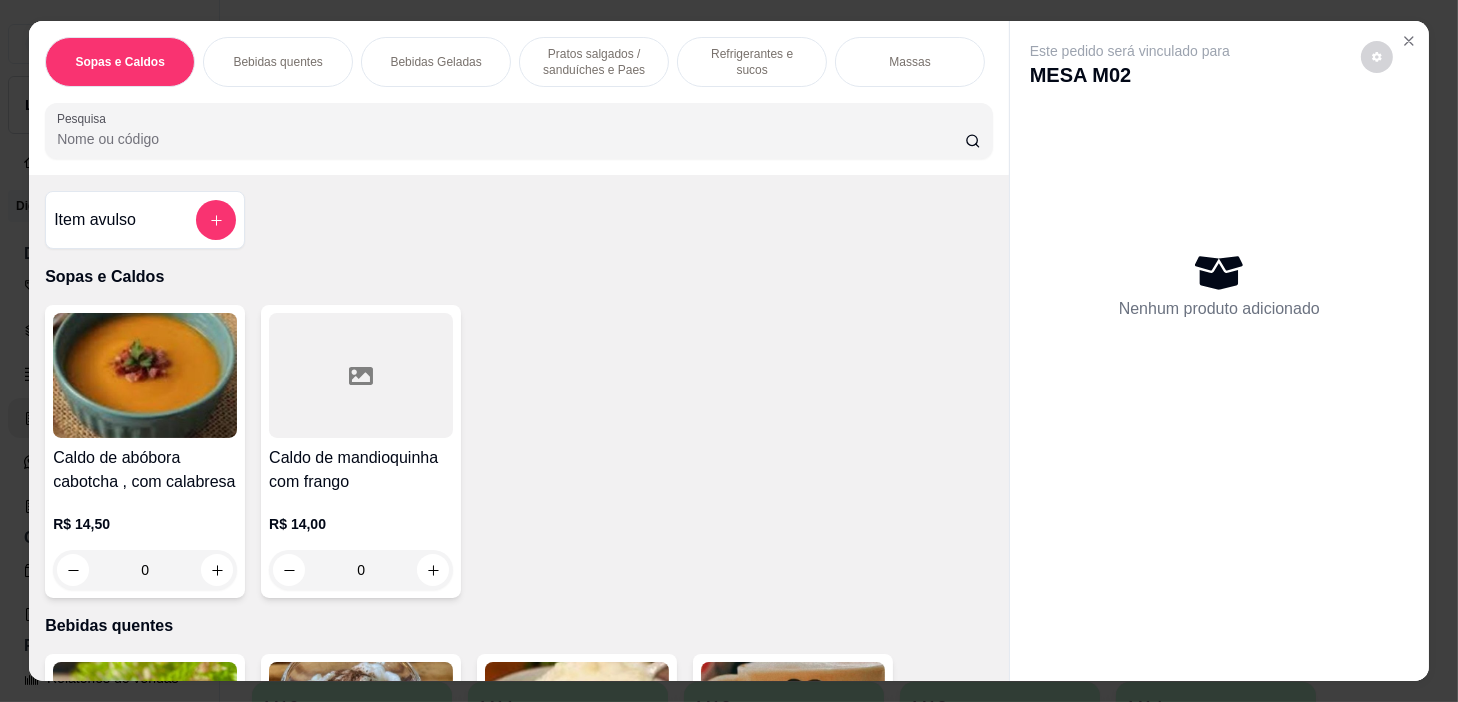 click on "Pratos salgados / sanduíches e Paes" at bounding box center (594, 62) 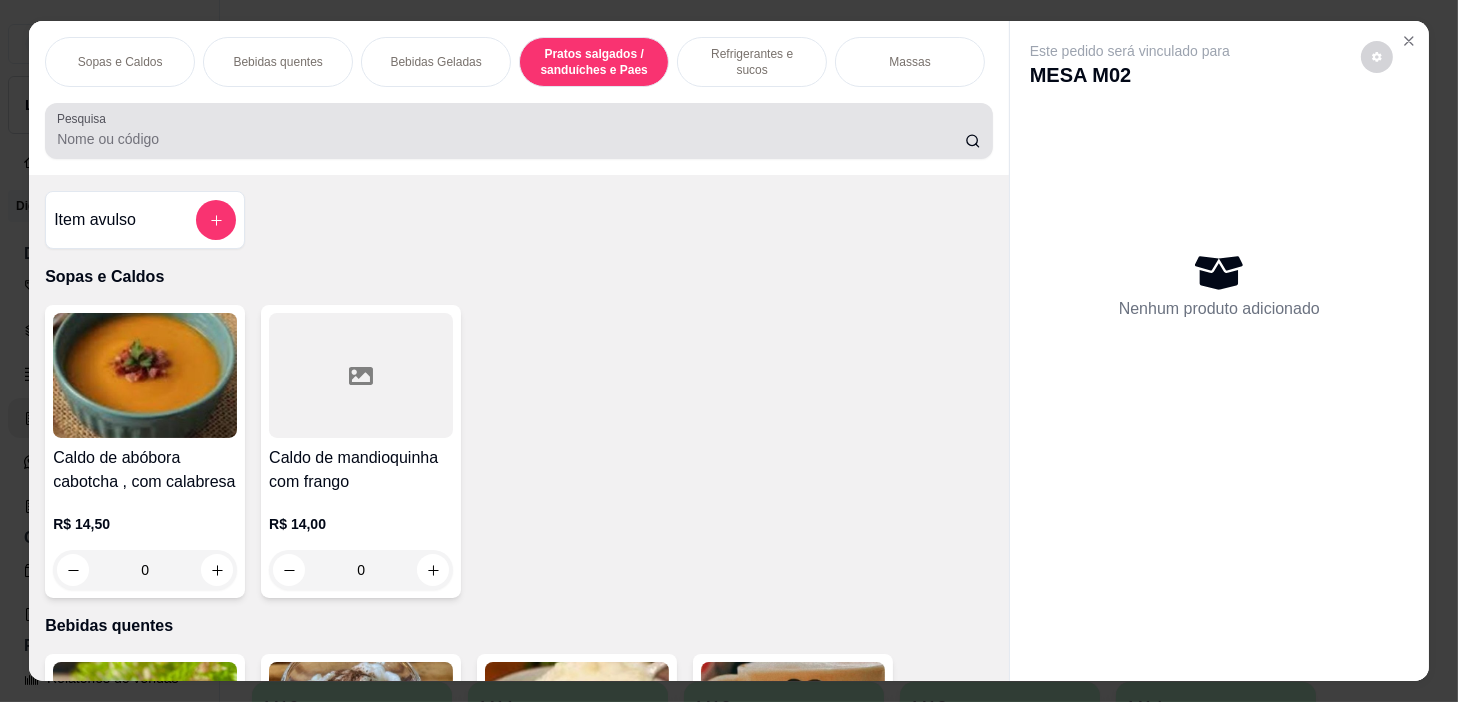 scroll, scrollTop: 5414, scrollLeft: 0, axis: vertical 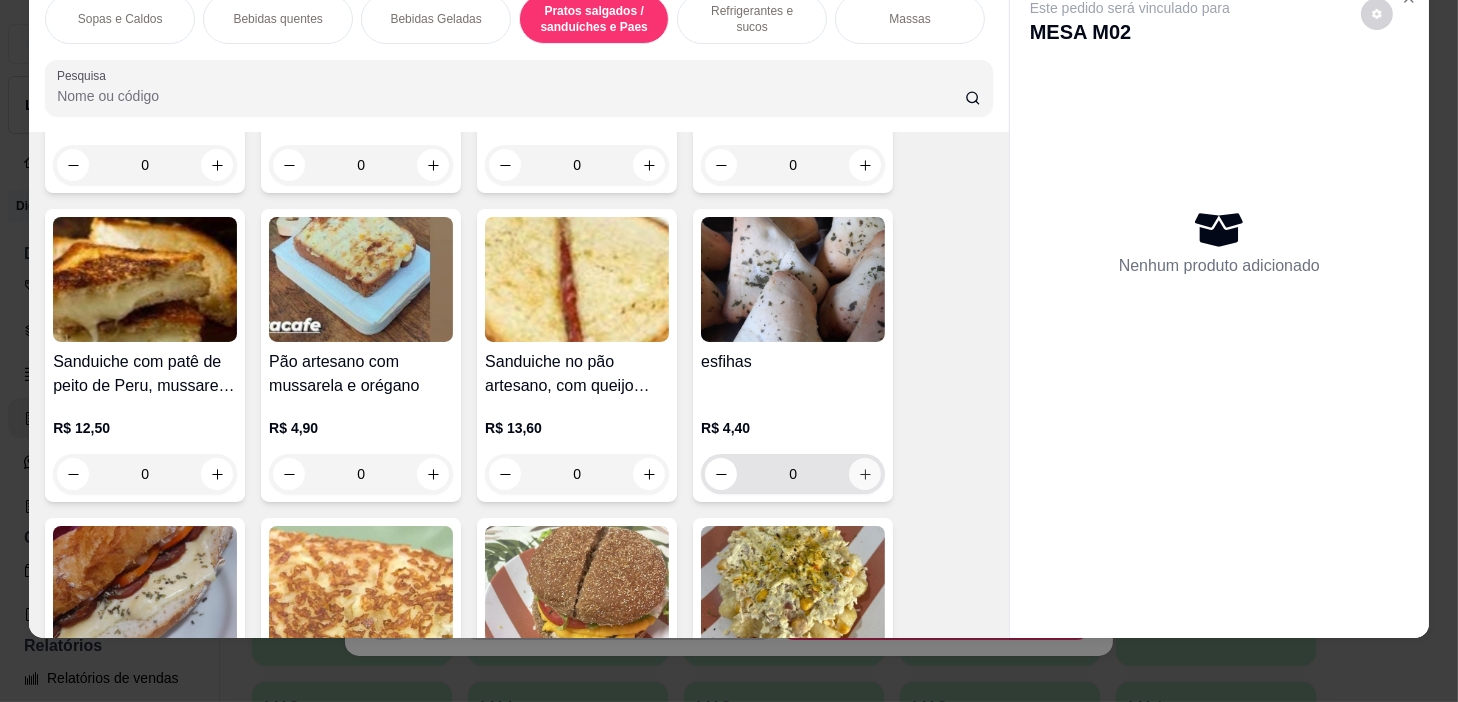 click at bounding box center (865, 474) 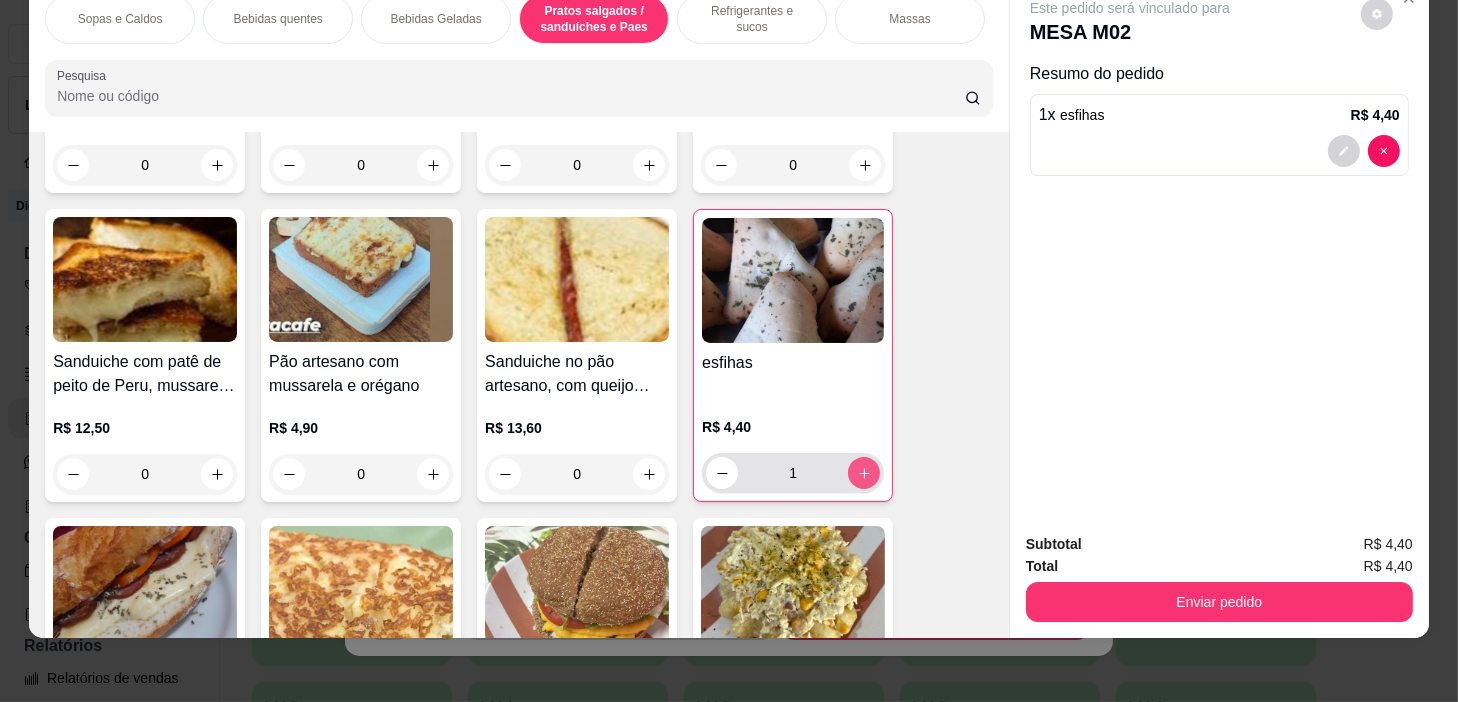 type on "1" 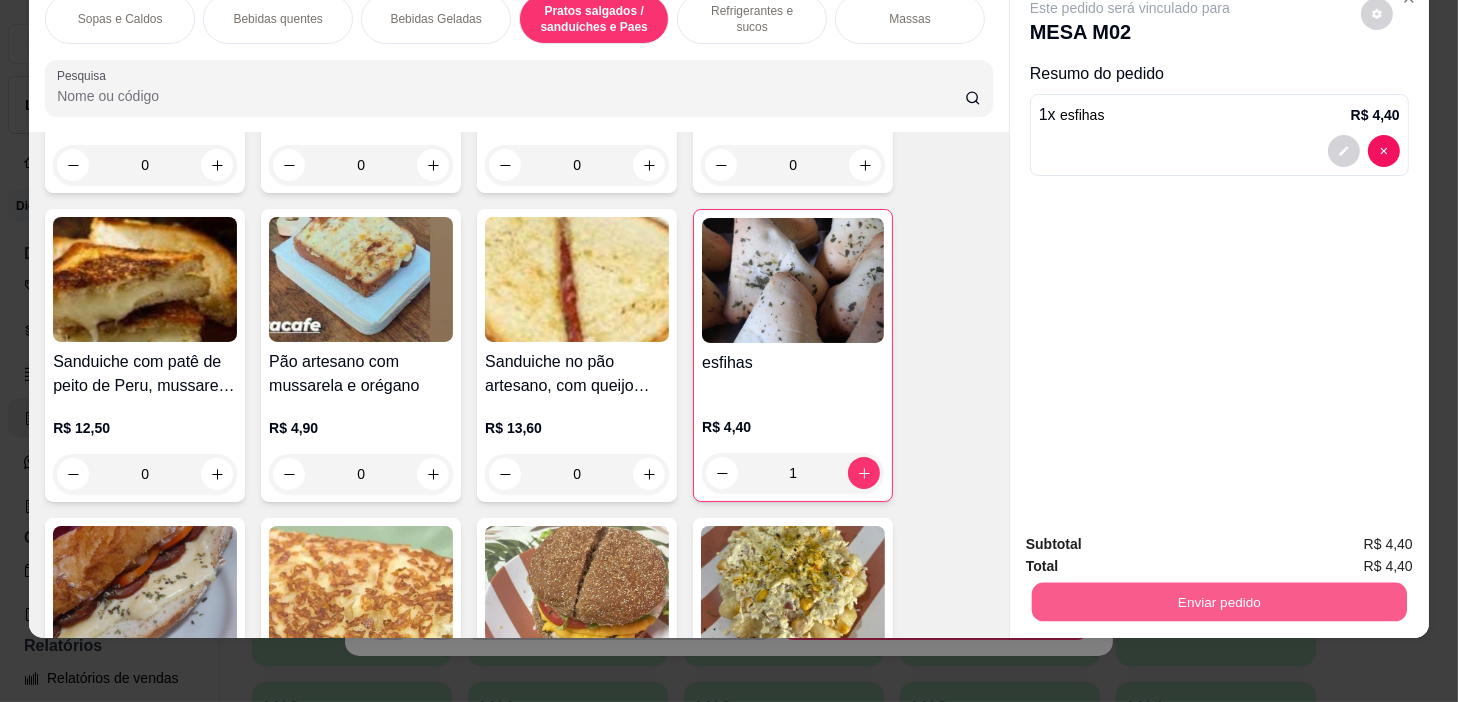 click on "Enviar pedido" at bounding box center (1219, 602) 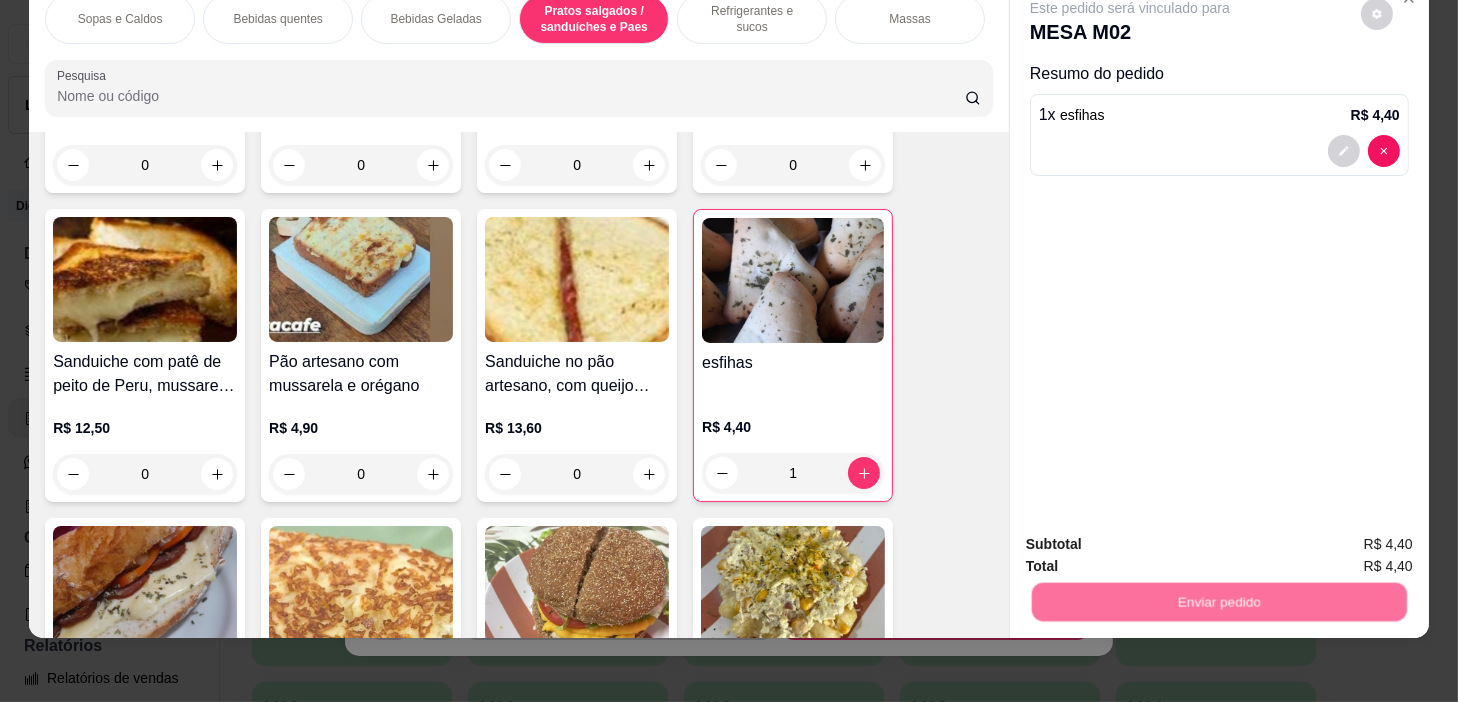 click on "Não registrar e enviar pedido" at bounding box center [1154, 539] 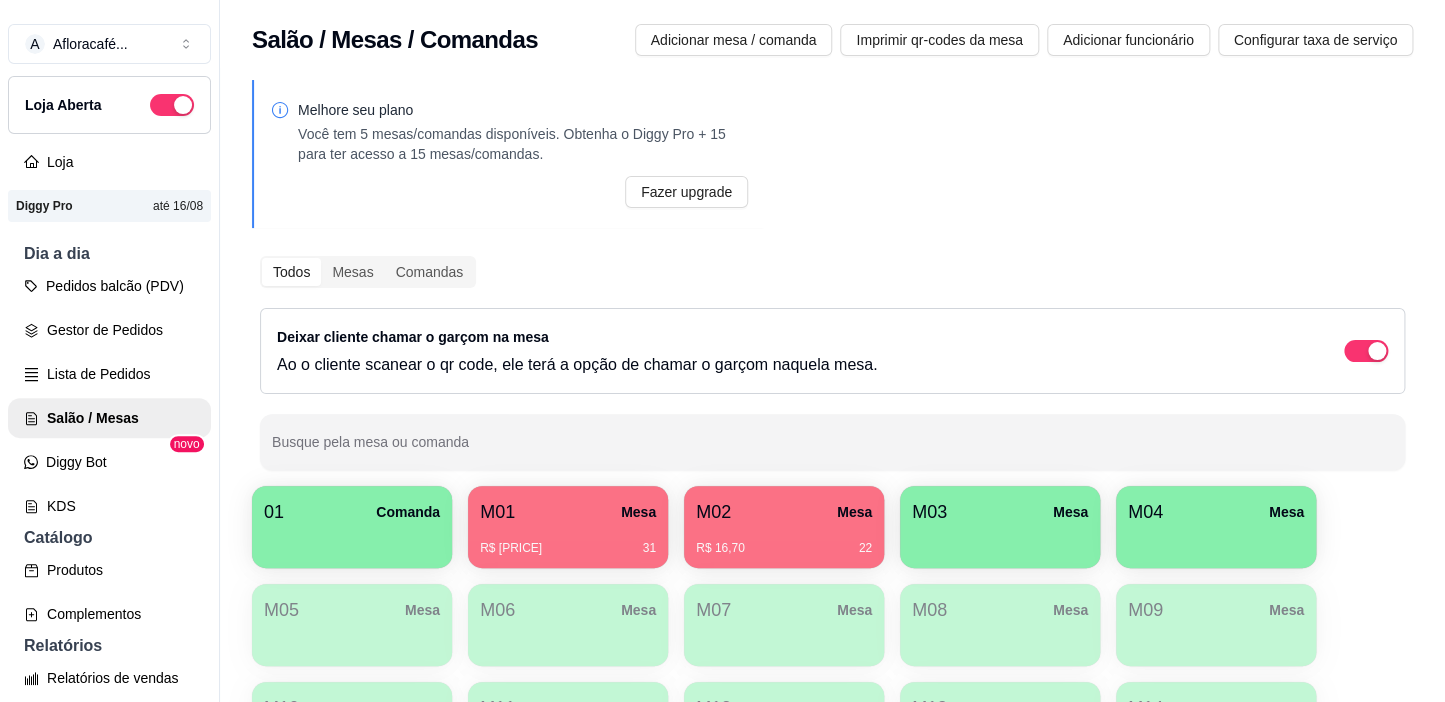 click on "M01 Mesa" at bounding box center [568, 512] 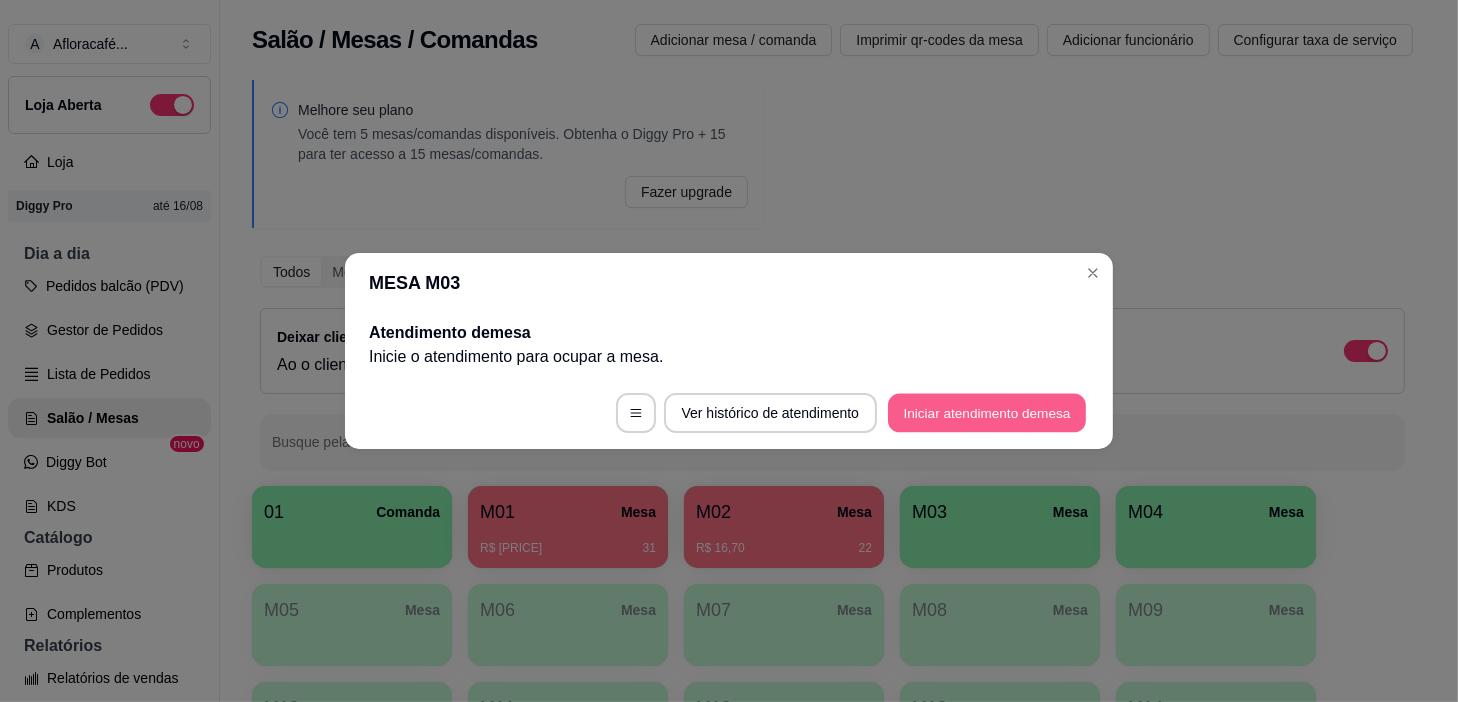 click on "Iniciar atendimento de  mesa" at bounding box center [987, 413] 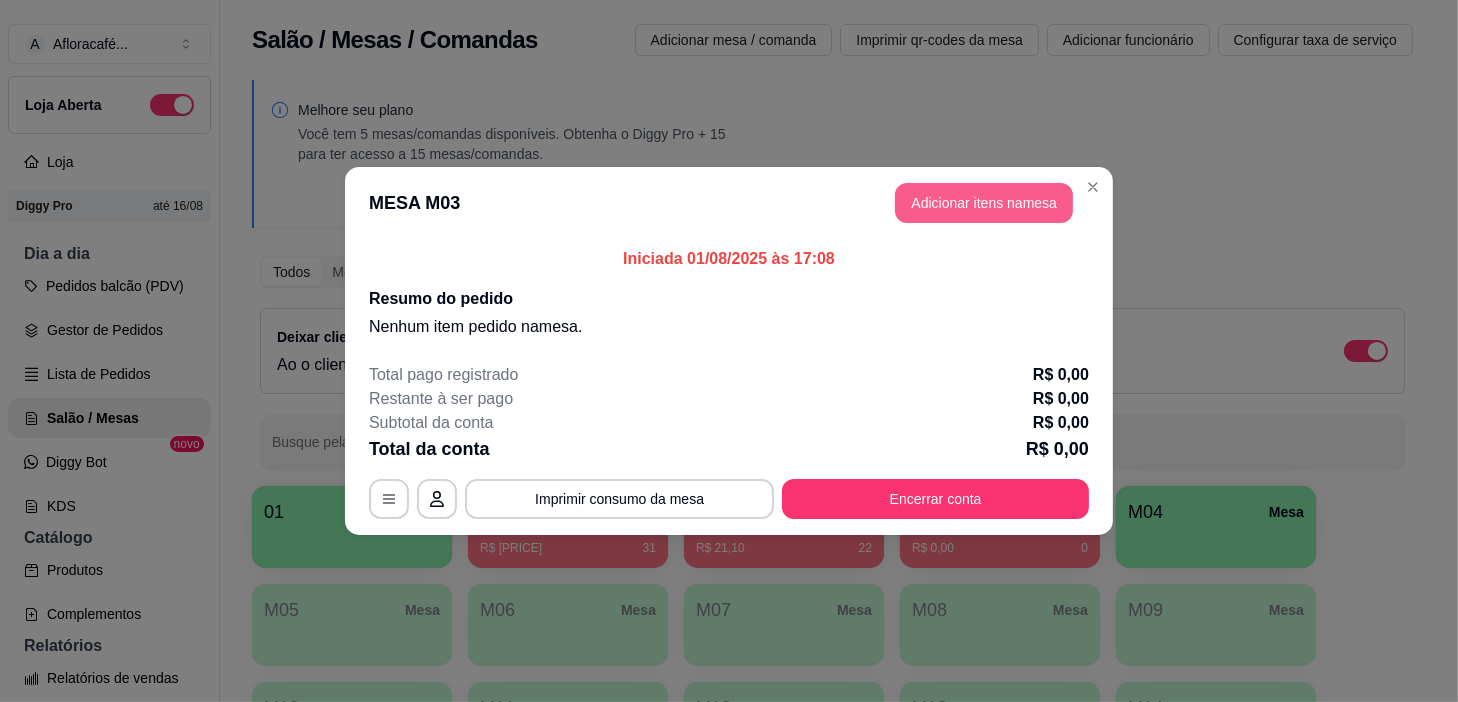 click on "Adicionar itens na  mesa" at bounding box center [984, 203] 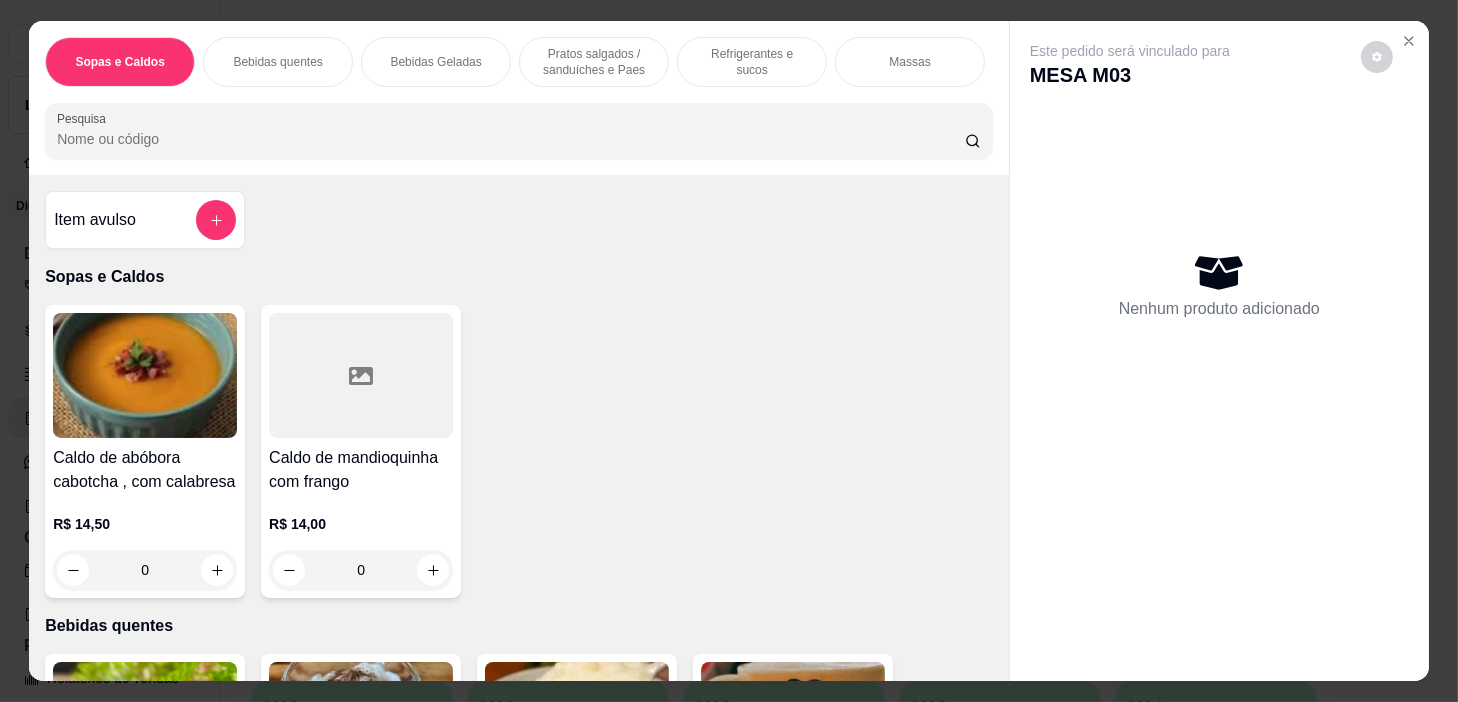 click on "Bebidas Geladas" at bounding box center [436, 62] 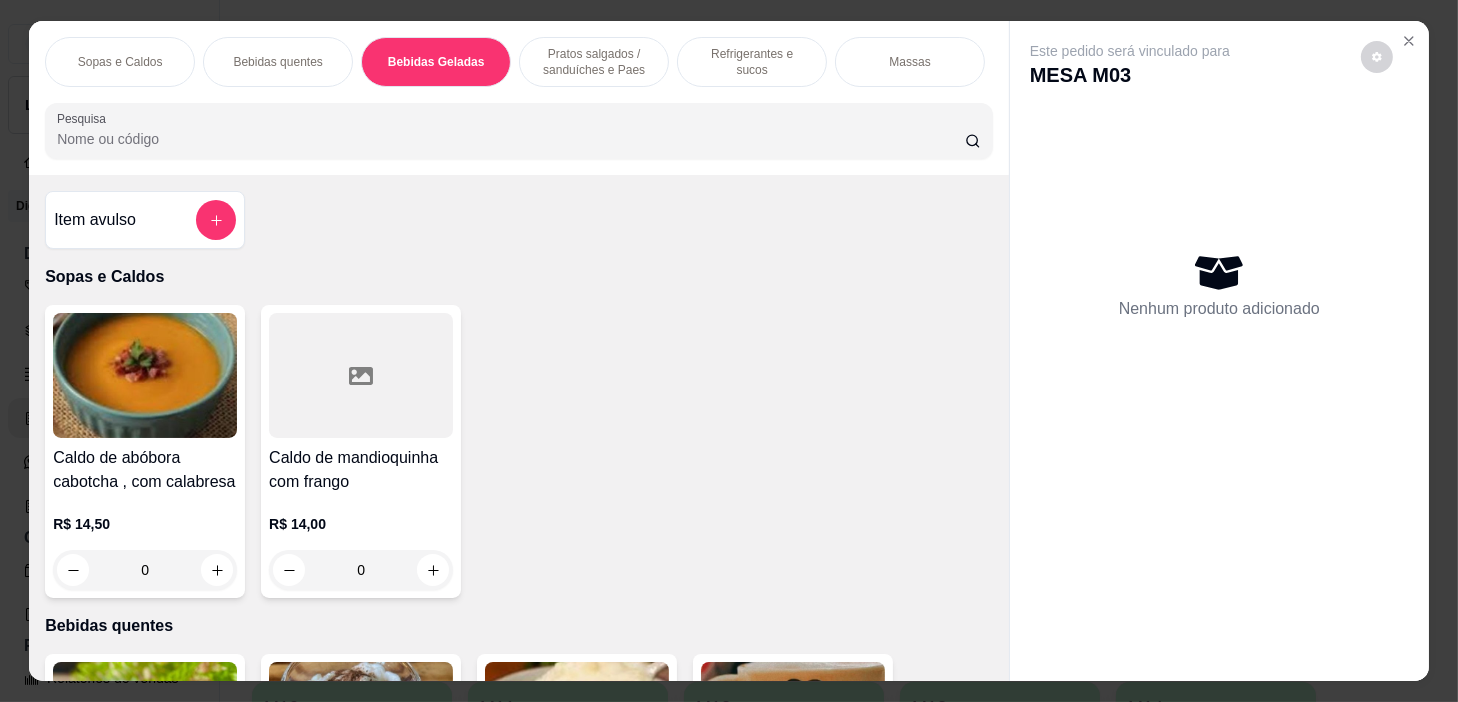 scroll, scrollTop: 2950, scrollLeft: 0, axis: vertical 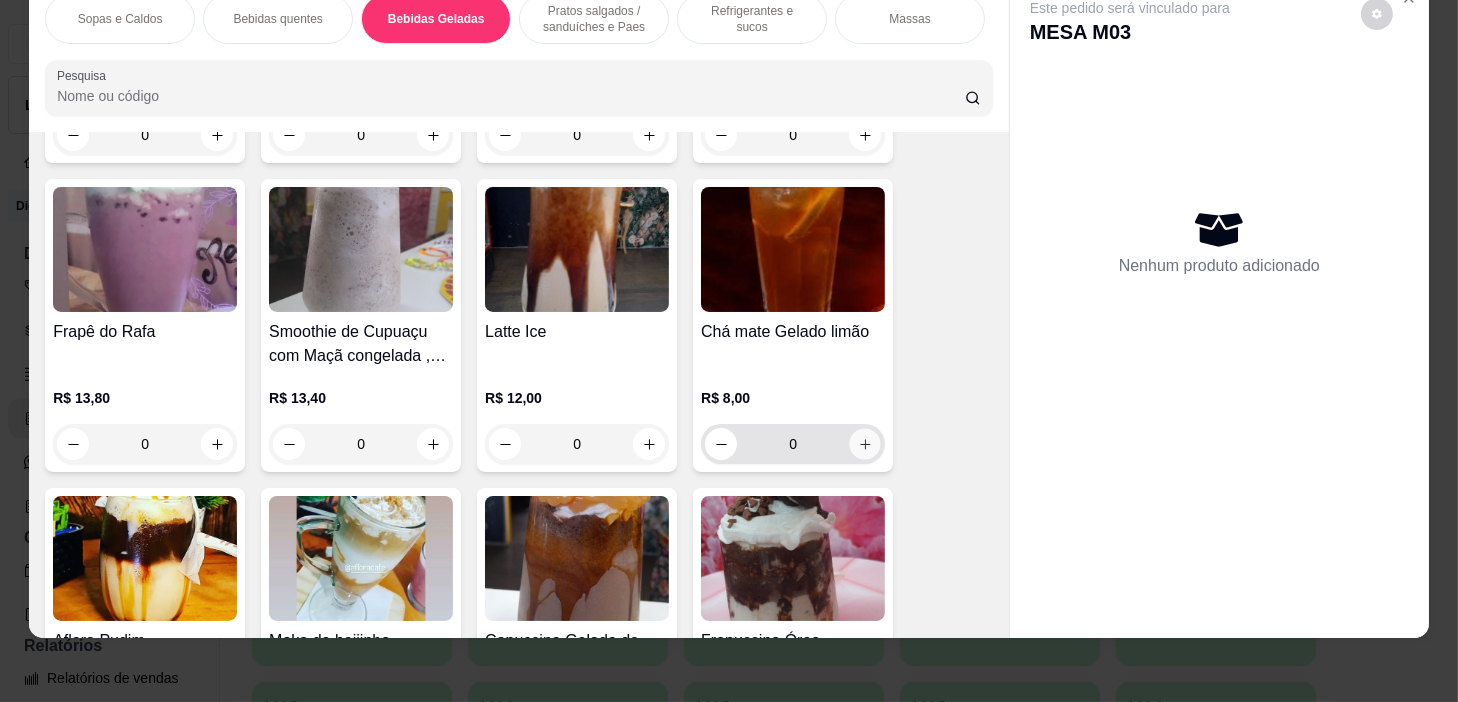 click 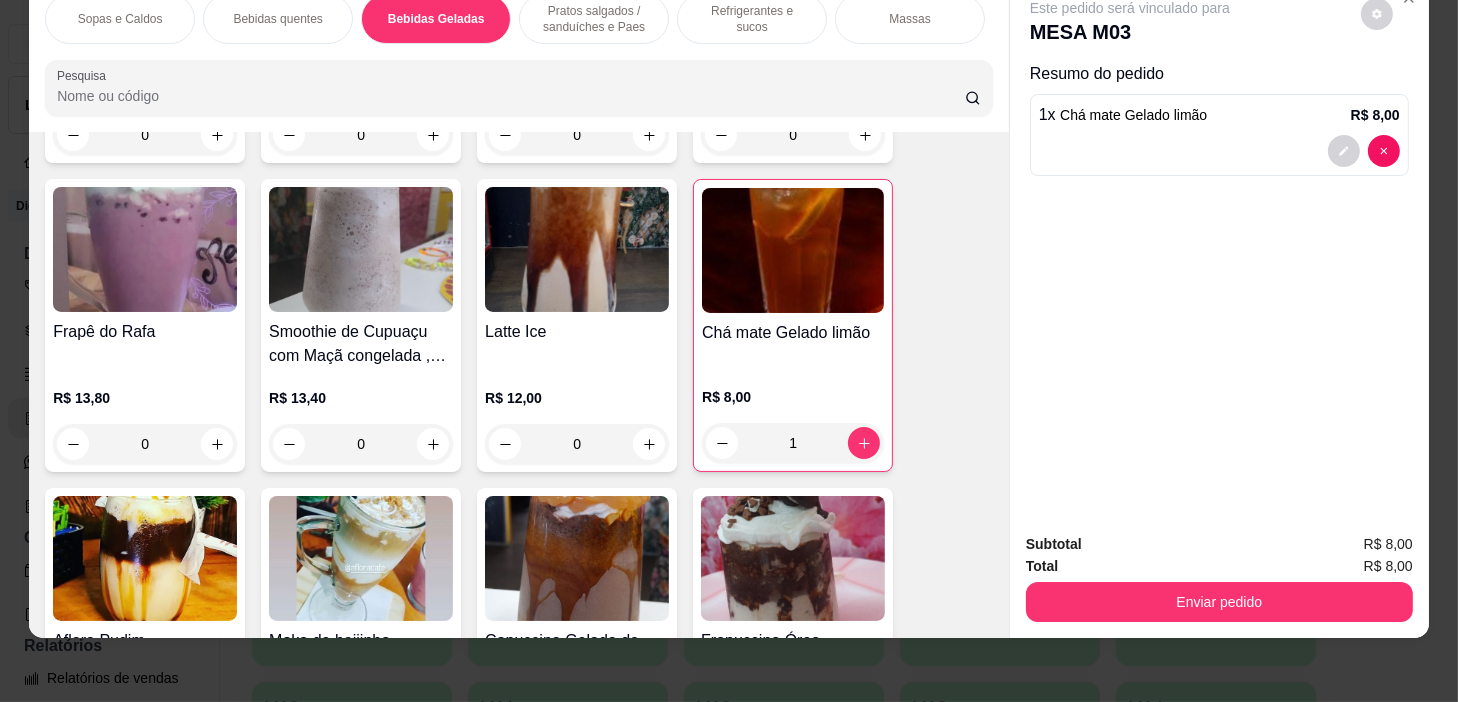 click on "Pratos salgados / sanduíches e Paes" at bounding box center [594, 19] 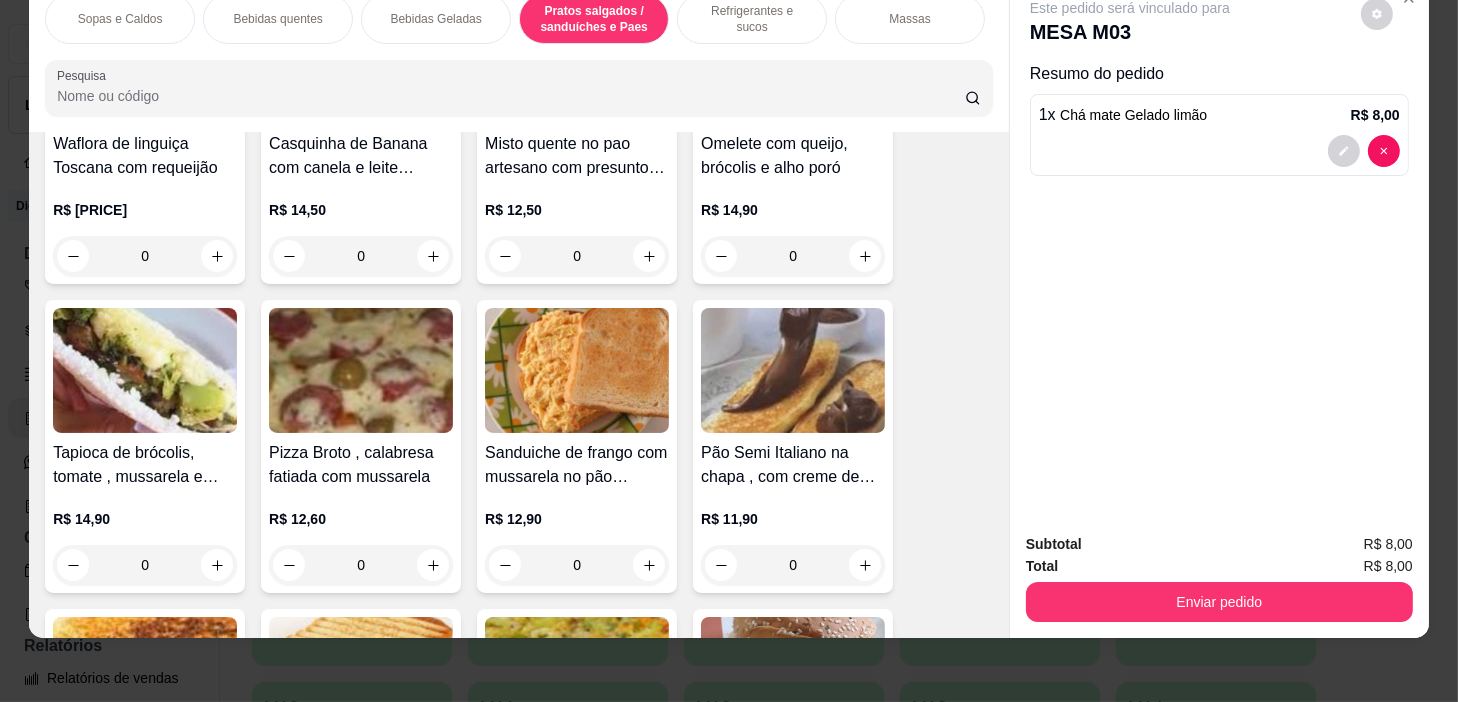 scroll, scrollTop: 7323, scrollLeft: 0, axis: vertical 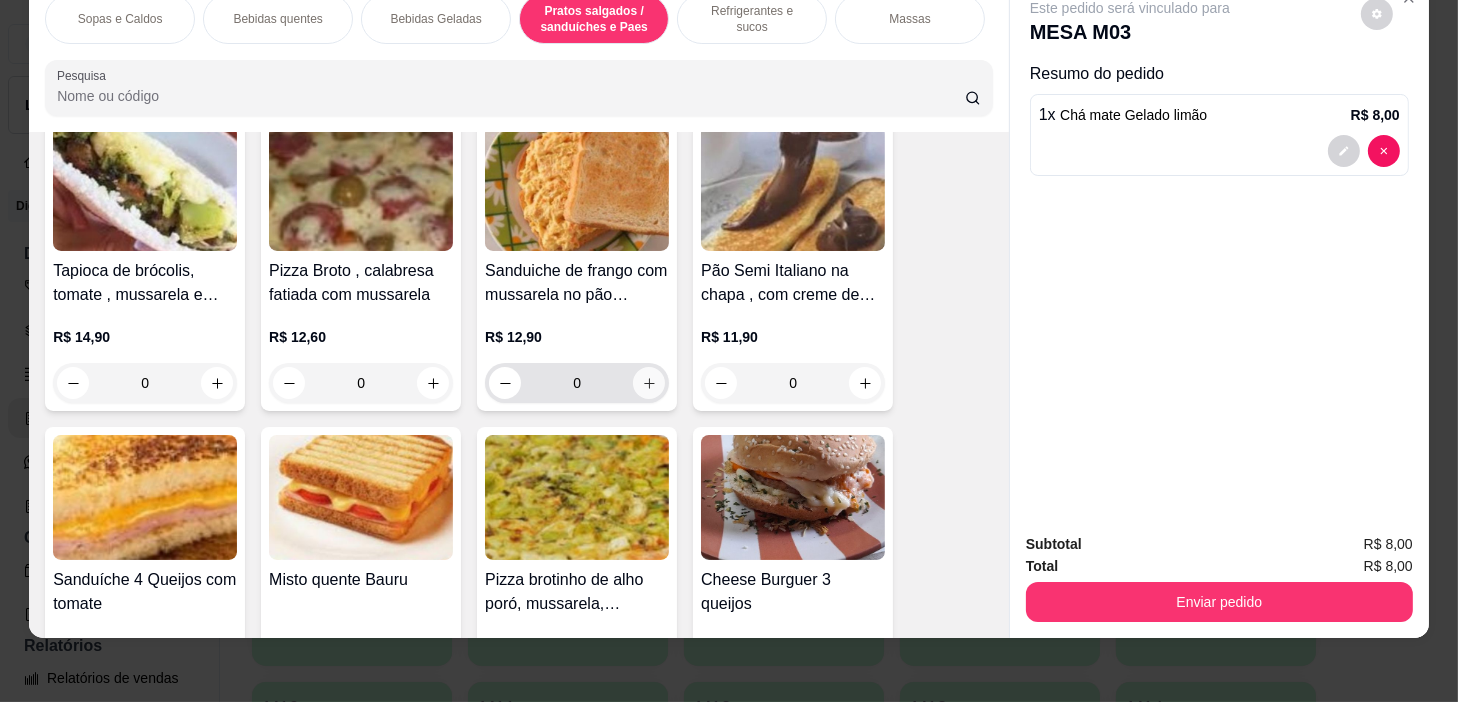 click at bounding box center (649, 383) 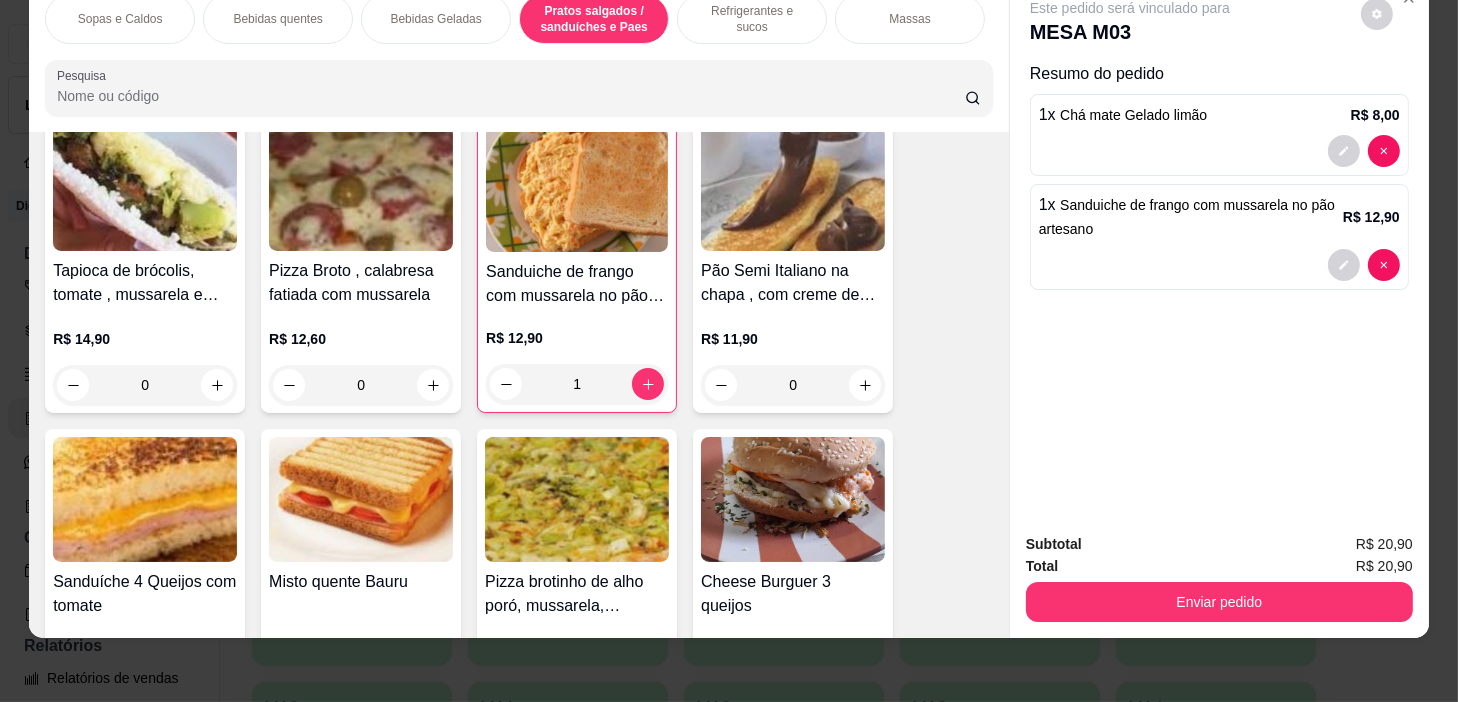 scroll, scrollTop: 0, scrollLeft: 0, axis: both 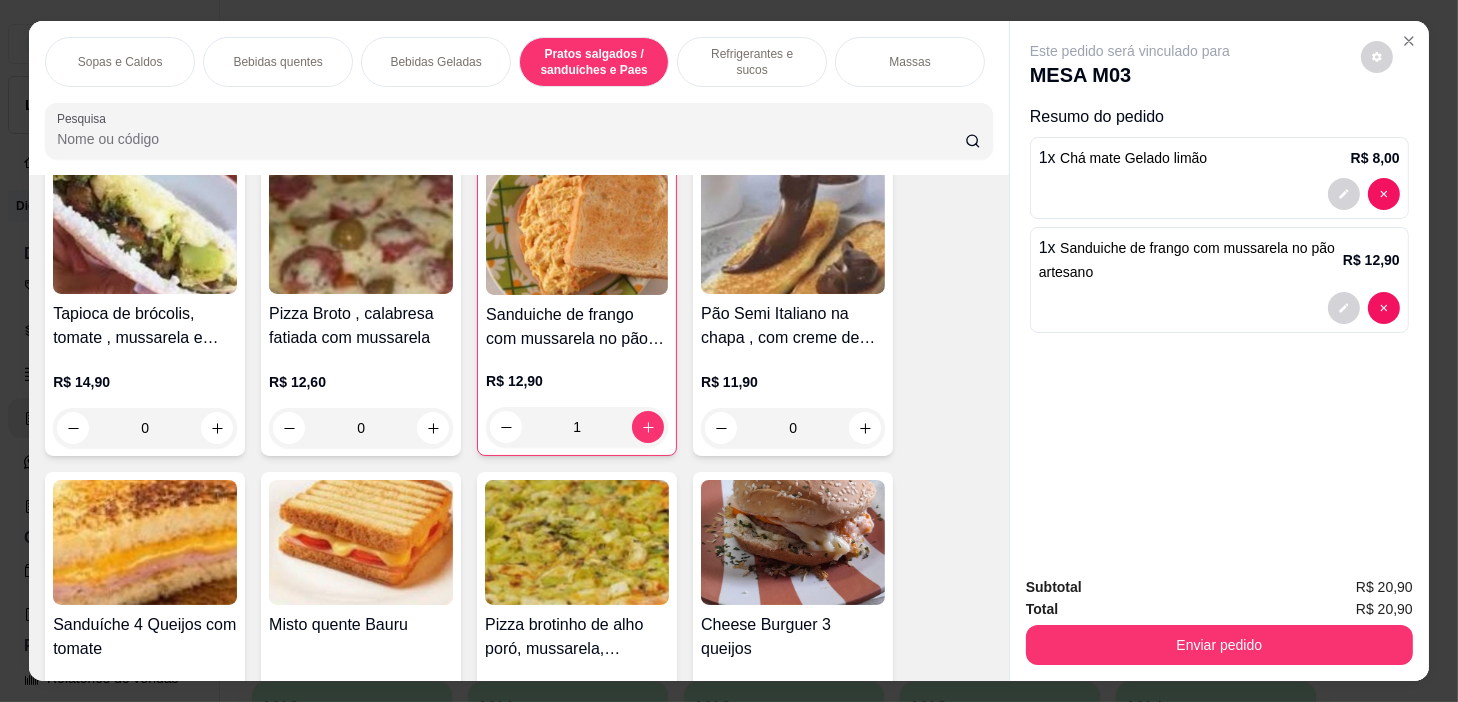 click on "Bebidas quentes" at bounding box center (278, 62) 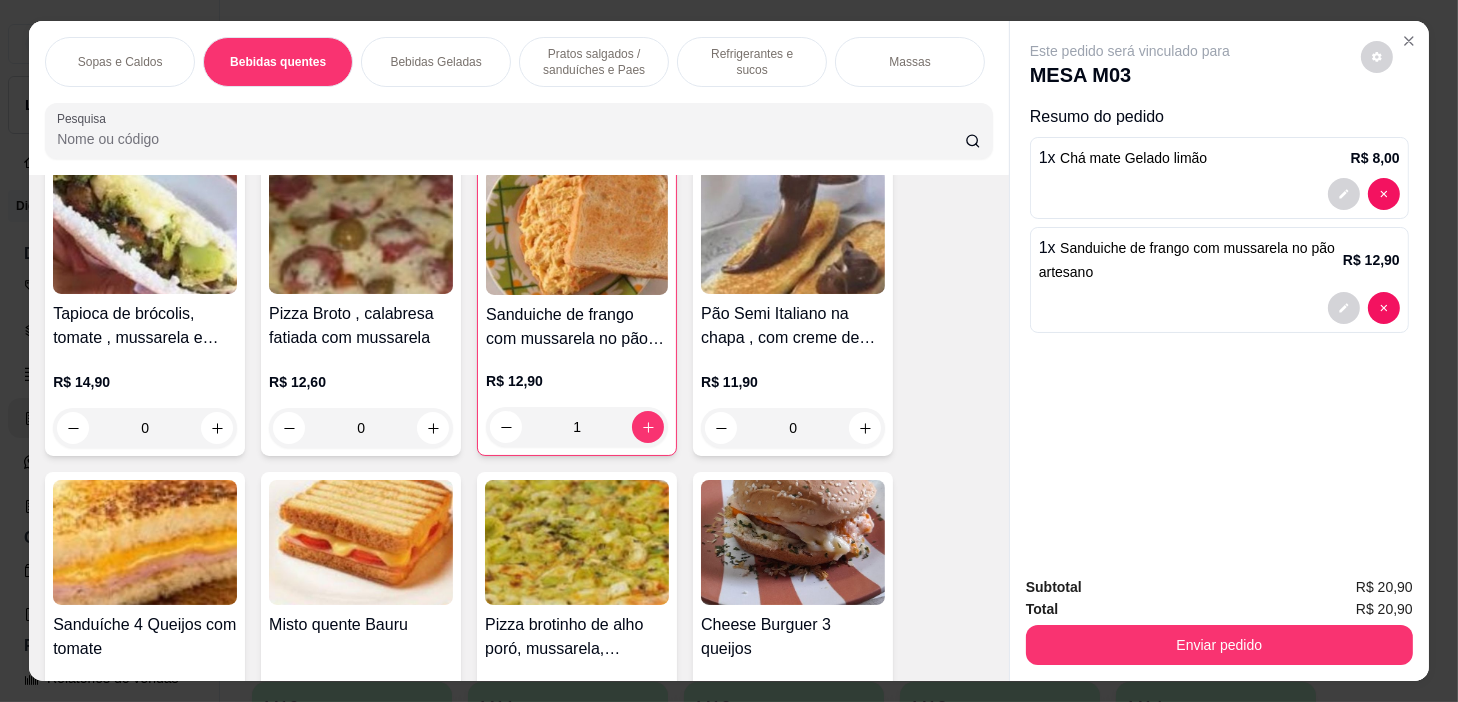 scroll, scrollTop: 439, scrollLeft: 0, axis: vertical 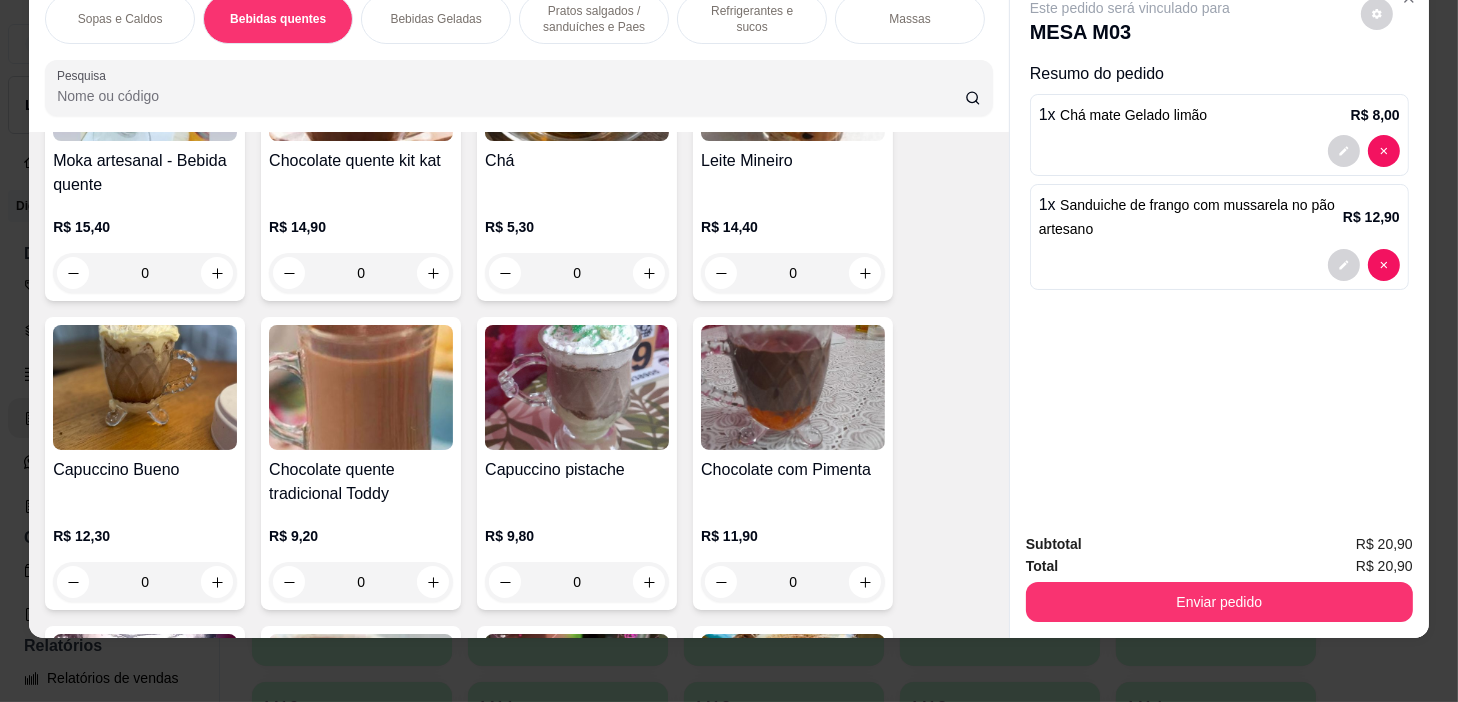 click on "0" at bounding box center [361, 582] 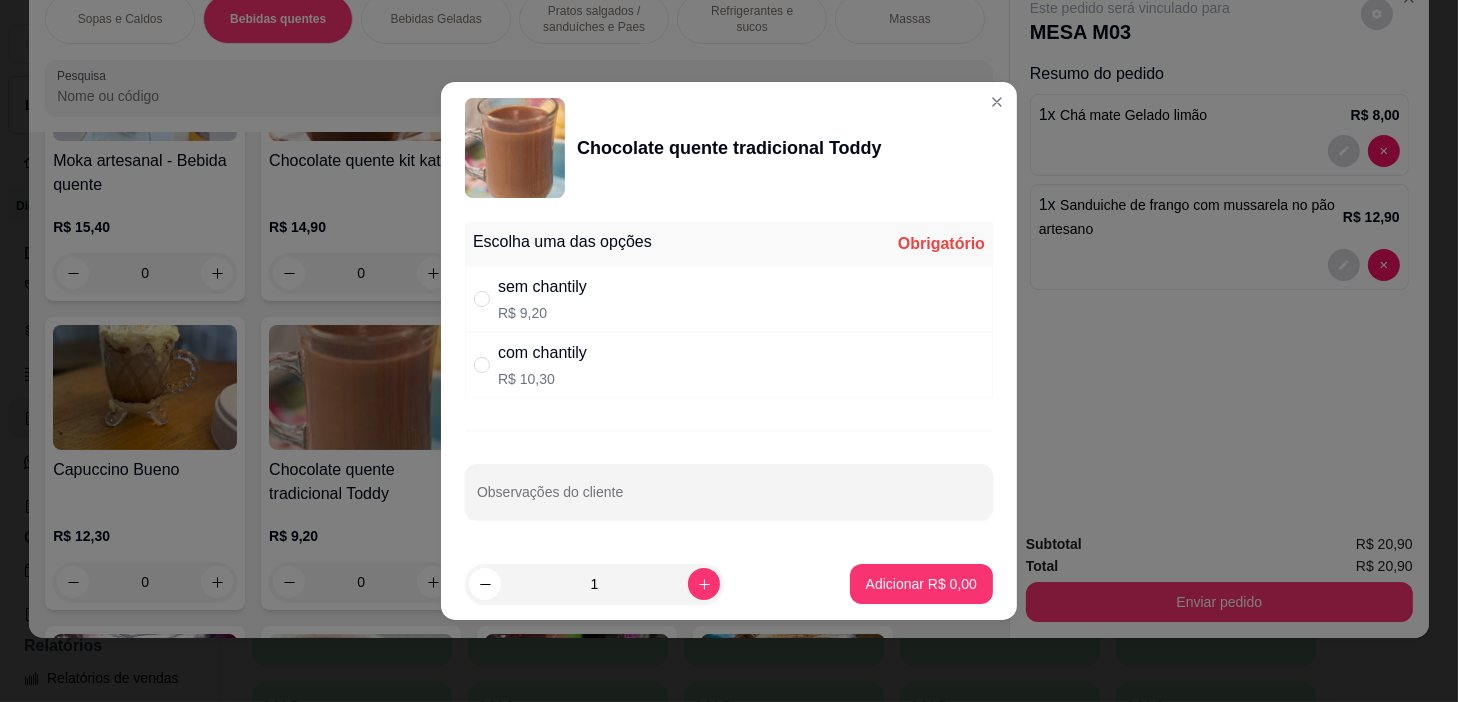 click on "Escolha uma das opções Obrigatório" at bounding box center [729, 244] 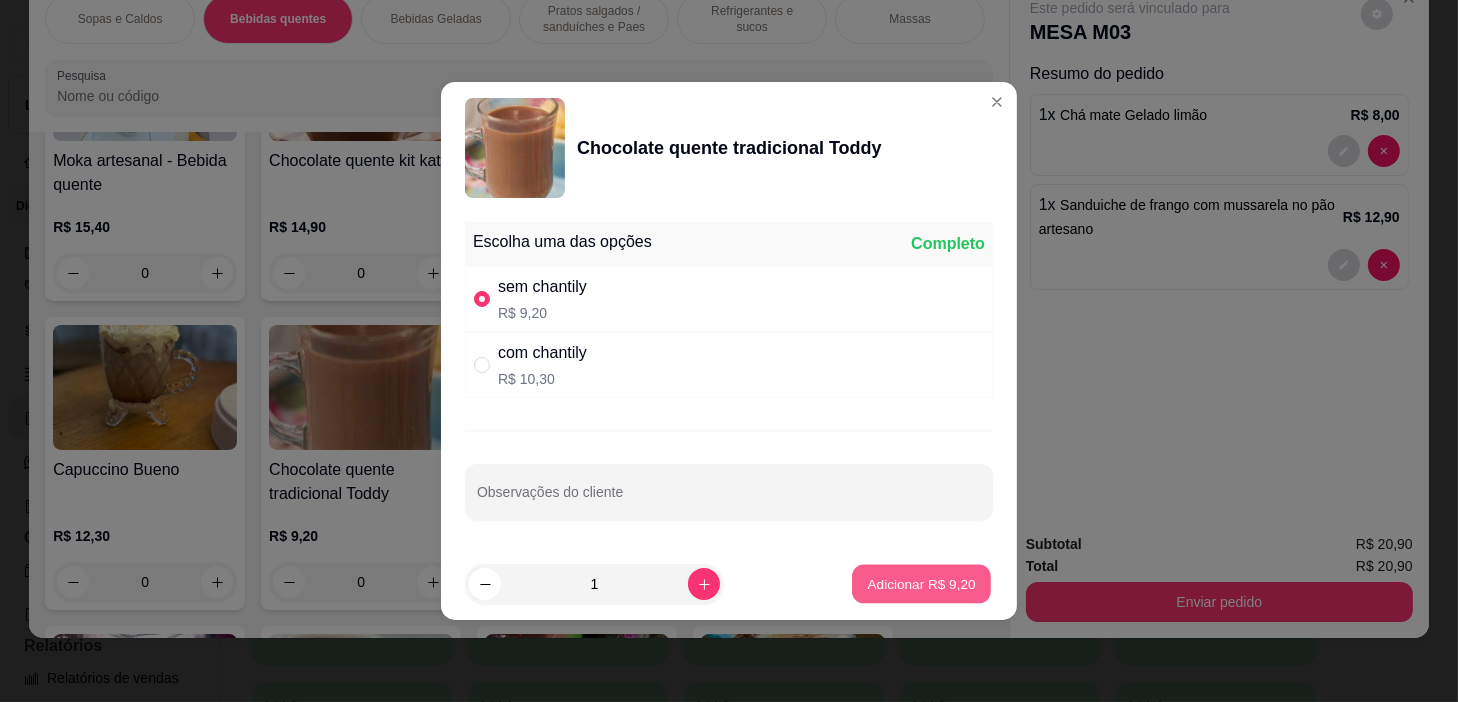 click on "Adicionar R$ 9,20" at bounding box center (921, 584) 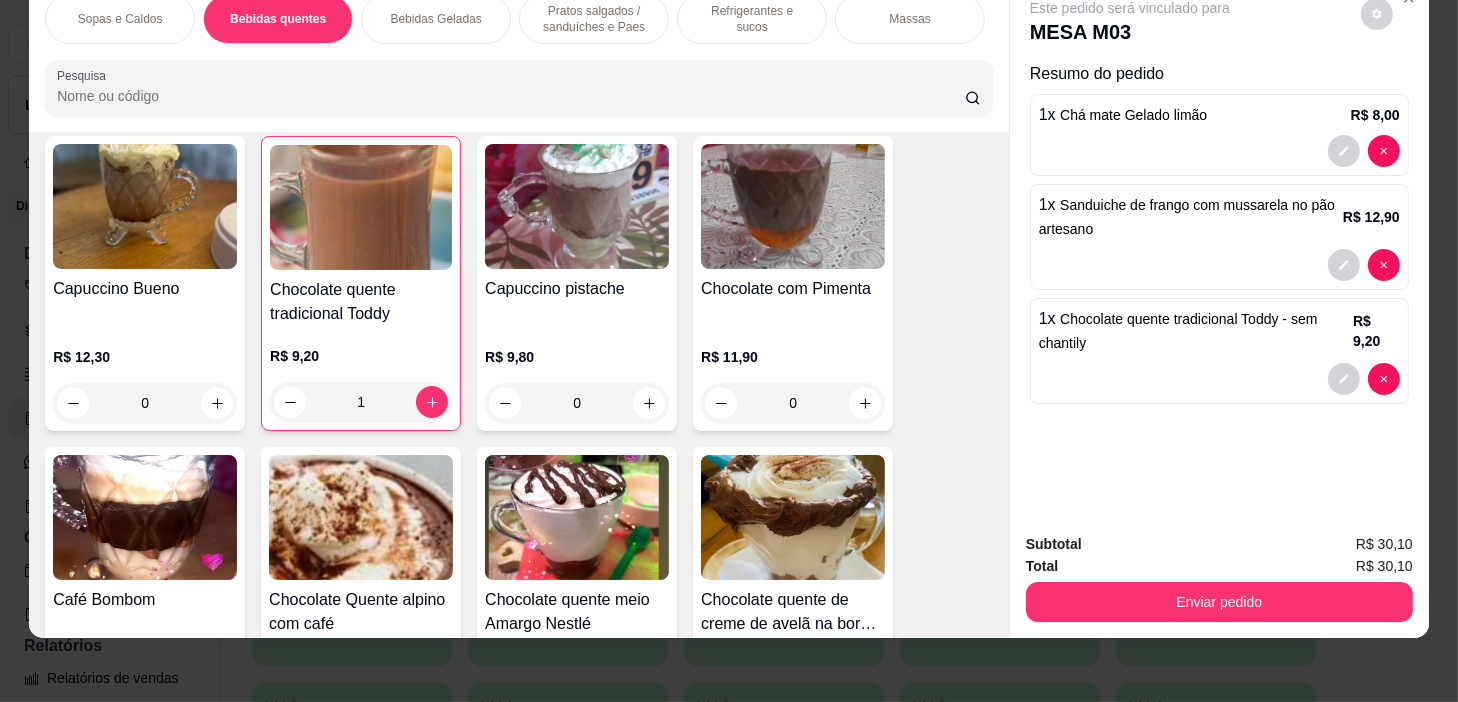 scroll, scrollTop: 1348, scrollLeft: 0, axis: vertical 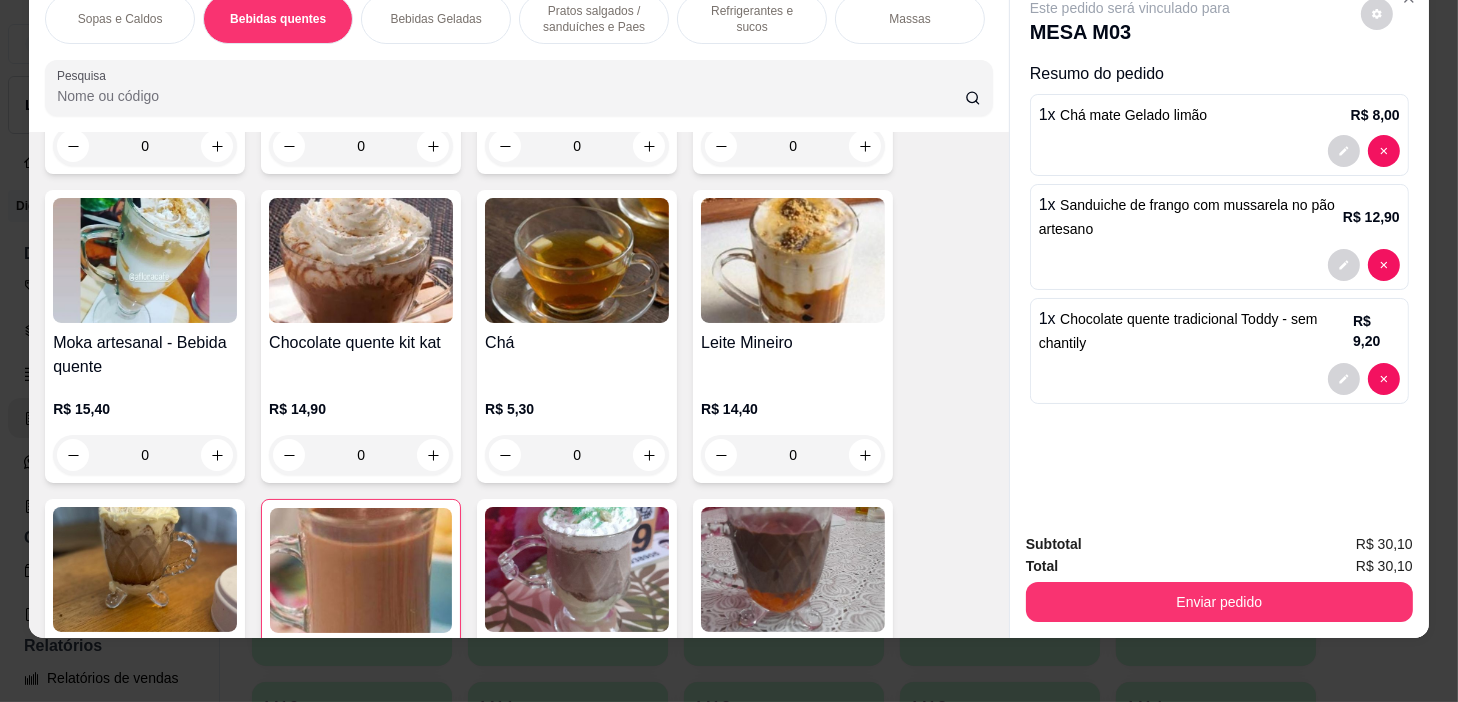 click on "Bebidas quentes" at bounding box center (278, 19) 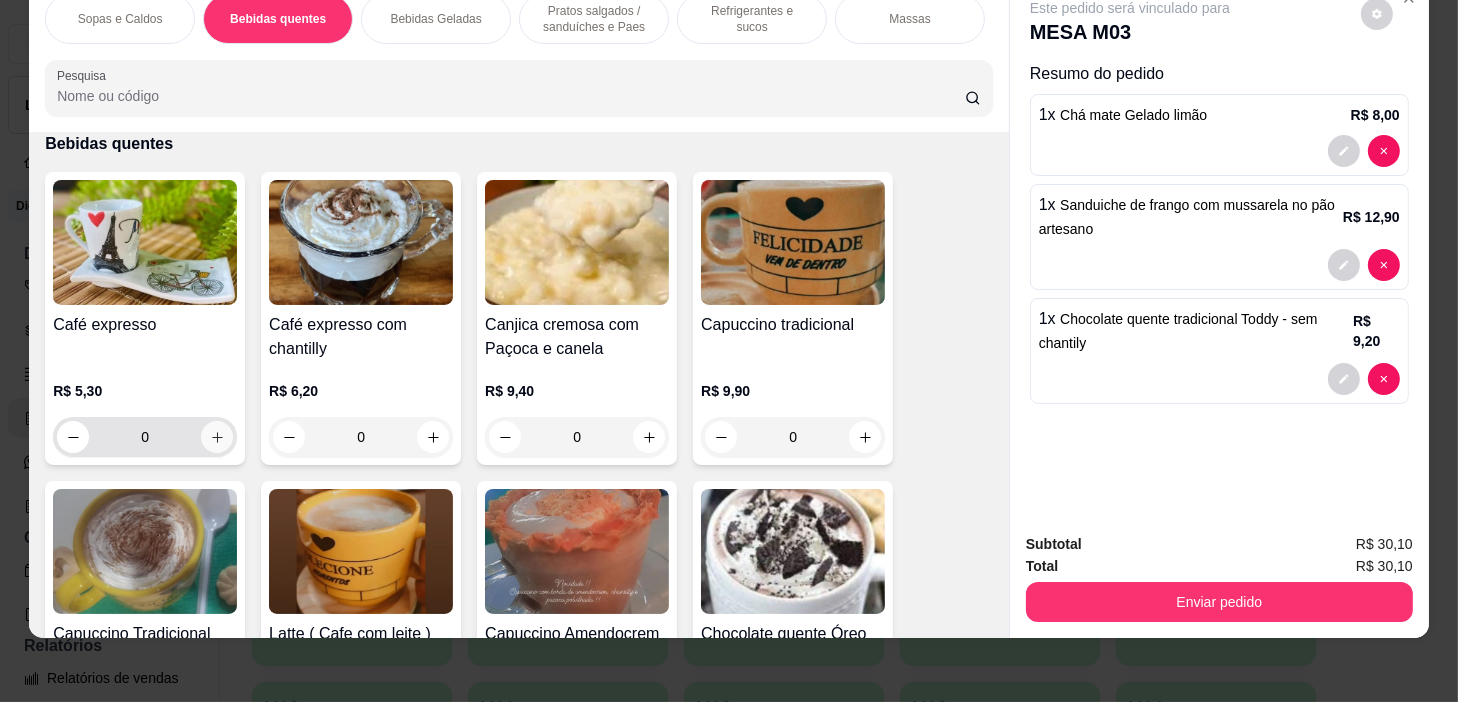 click 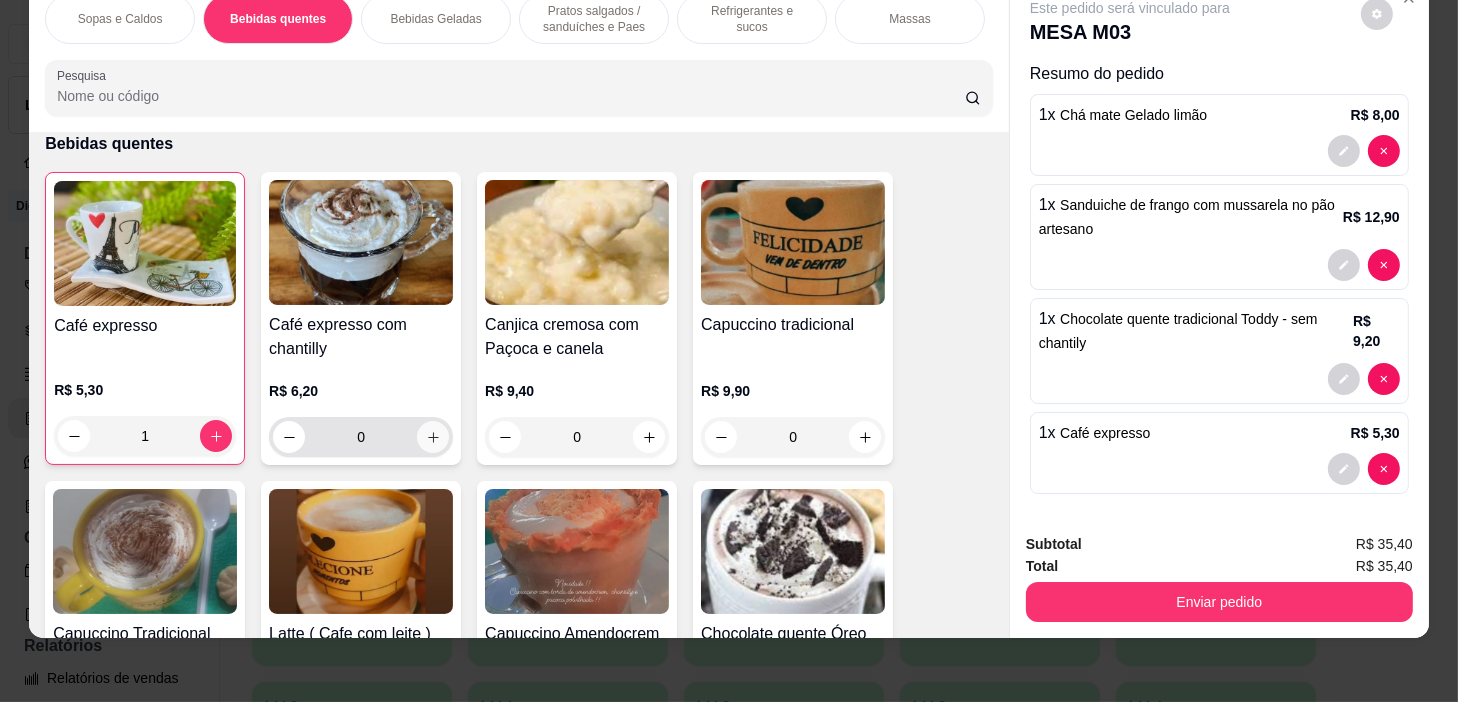 click 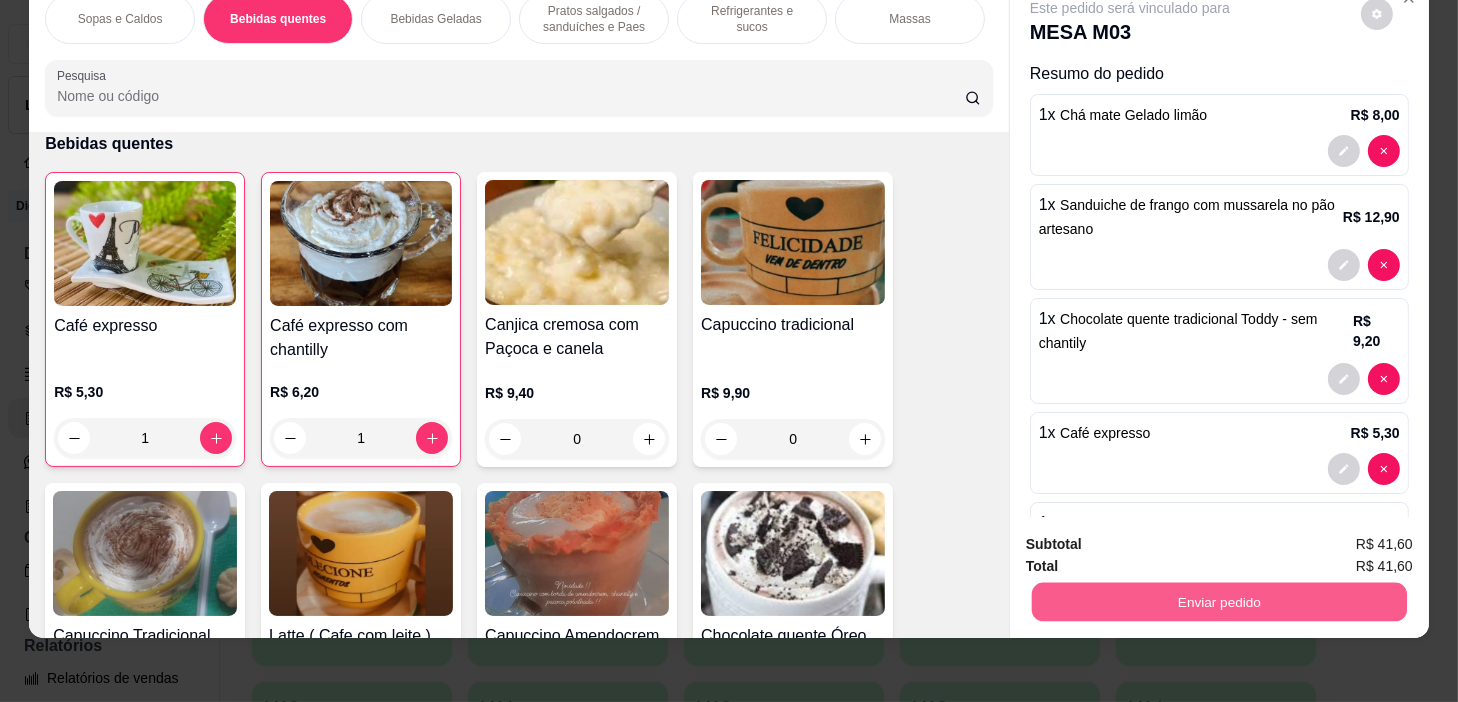 click on "Enviar pedido" at bounding box center (1219, 602) 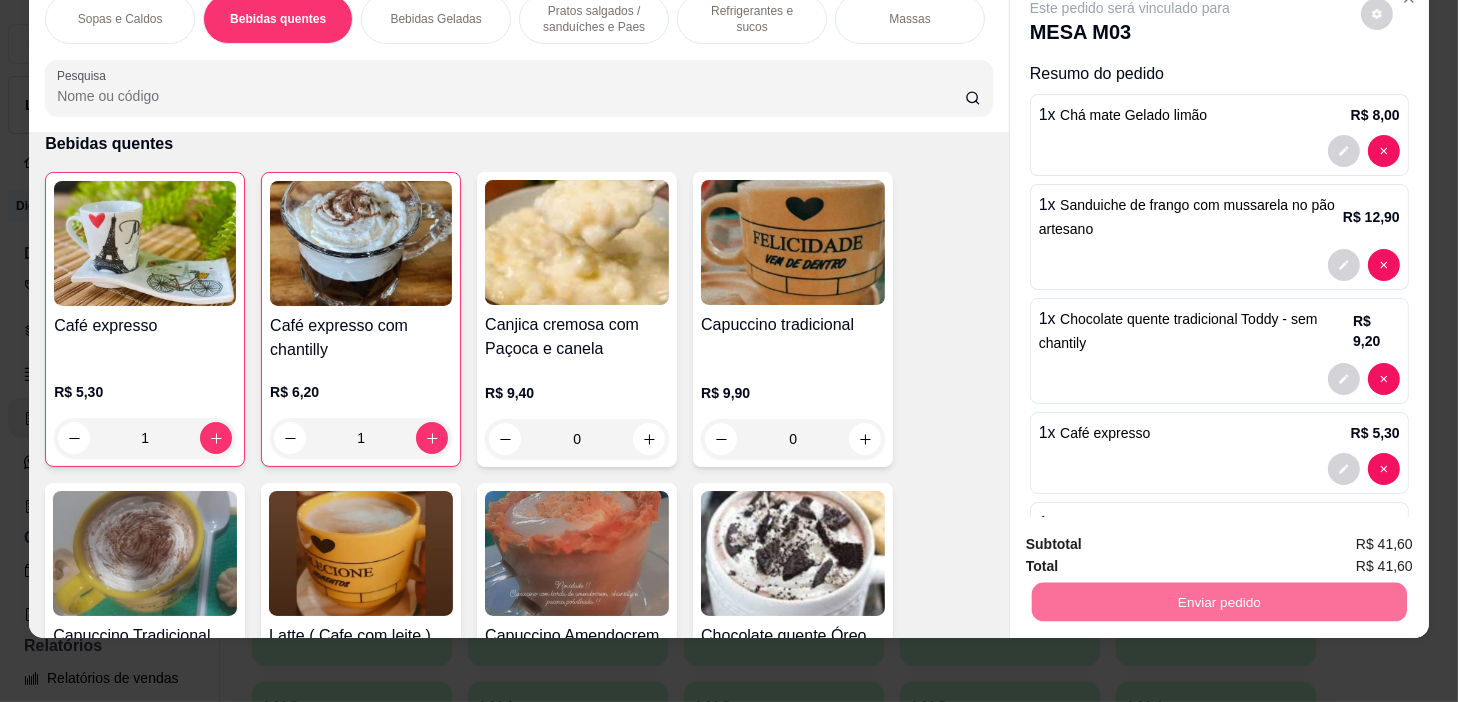click on "Sim, quero registrar" at bounding box center (1343, 539) 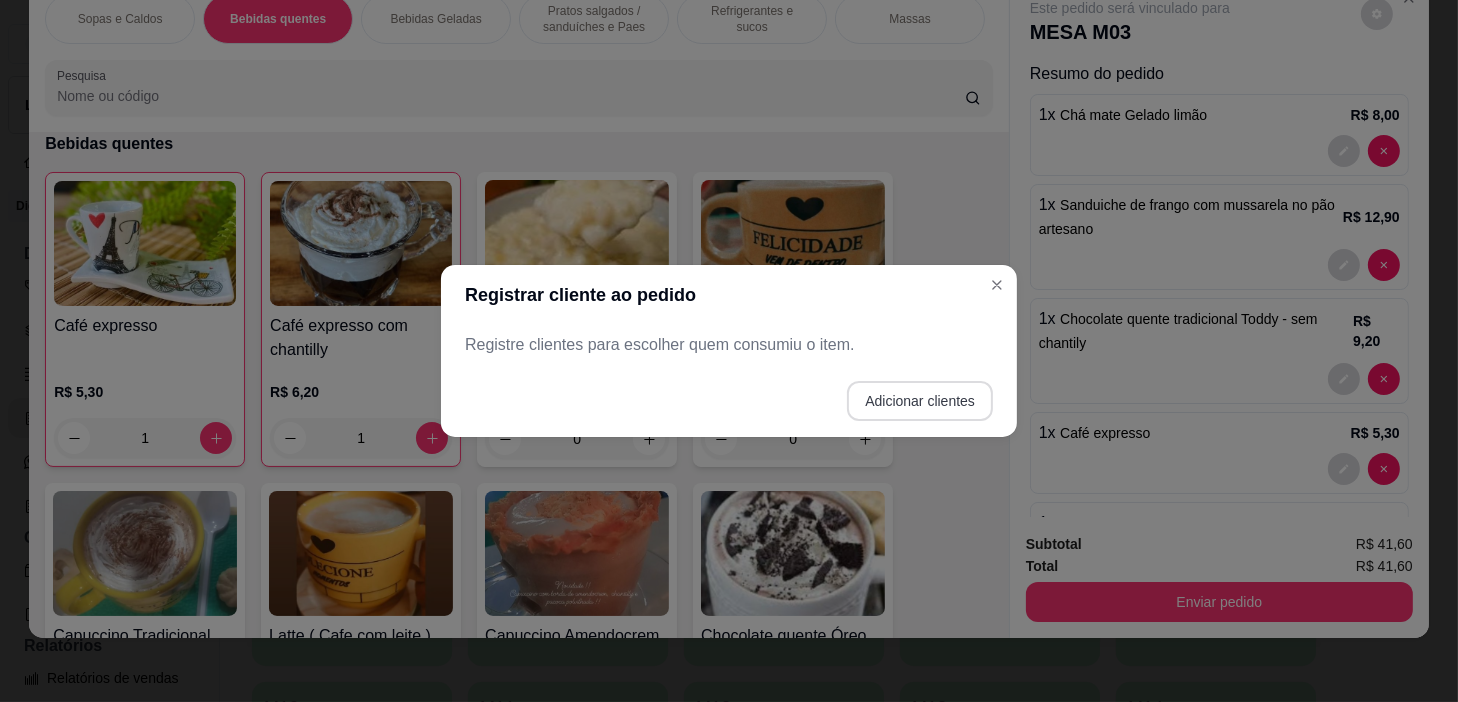 click on "Adicionar clientes" at bounding box center [920, 401] 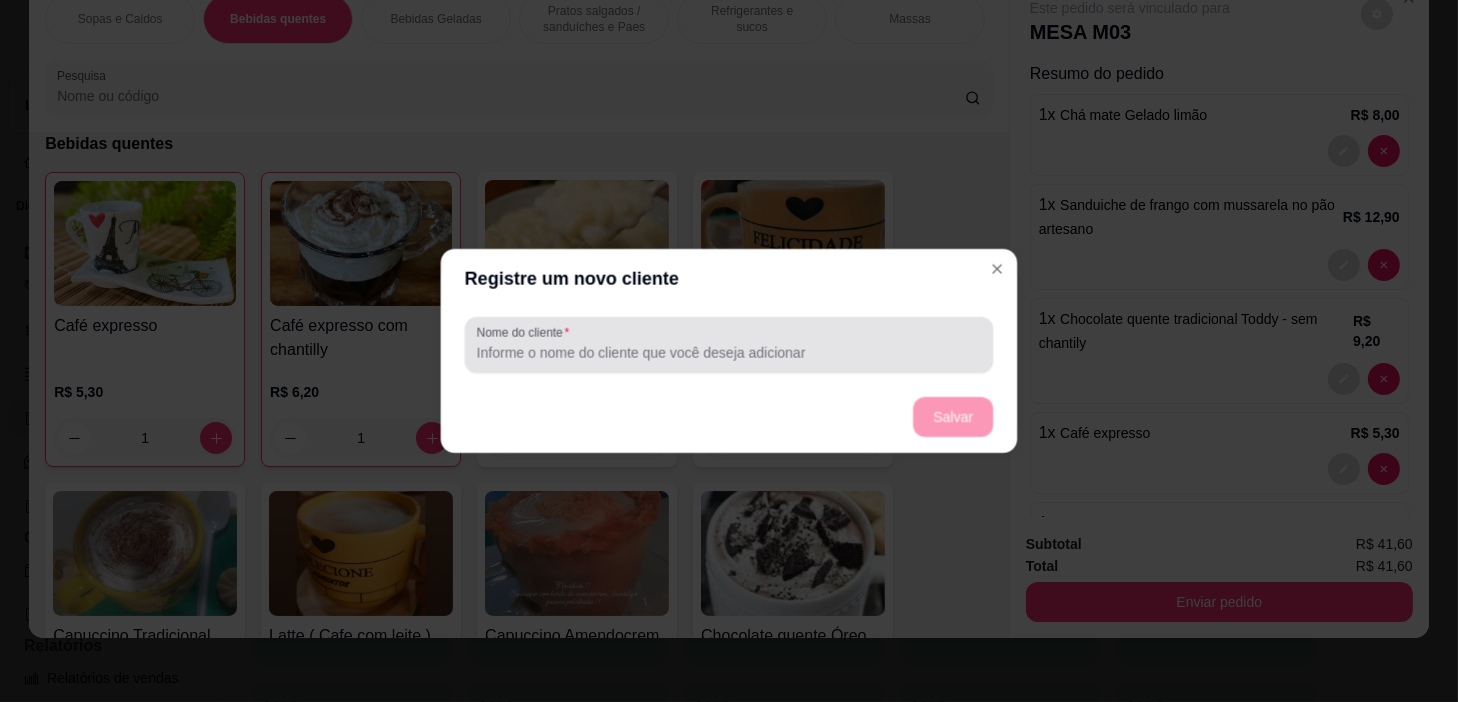 click at bounding box center (729, 345) 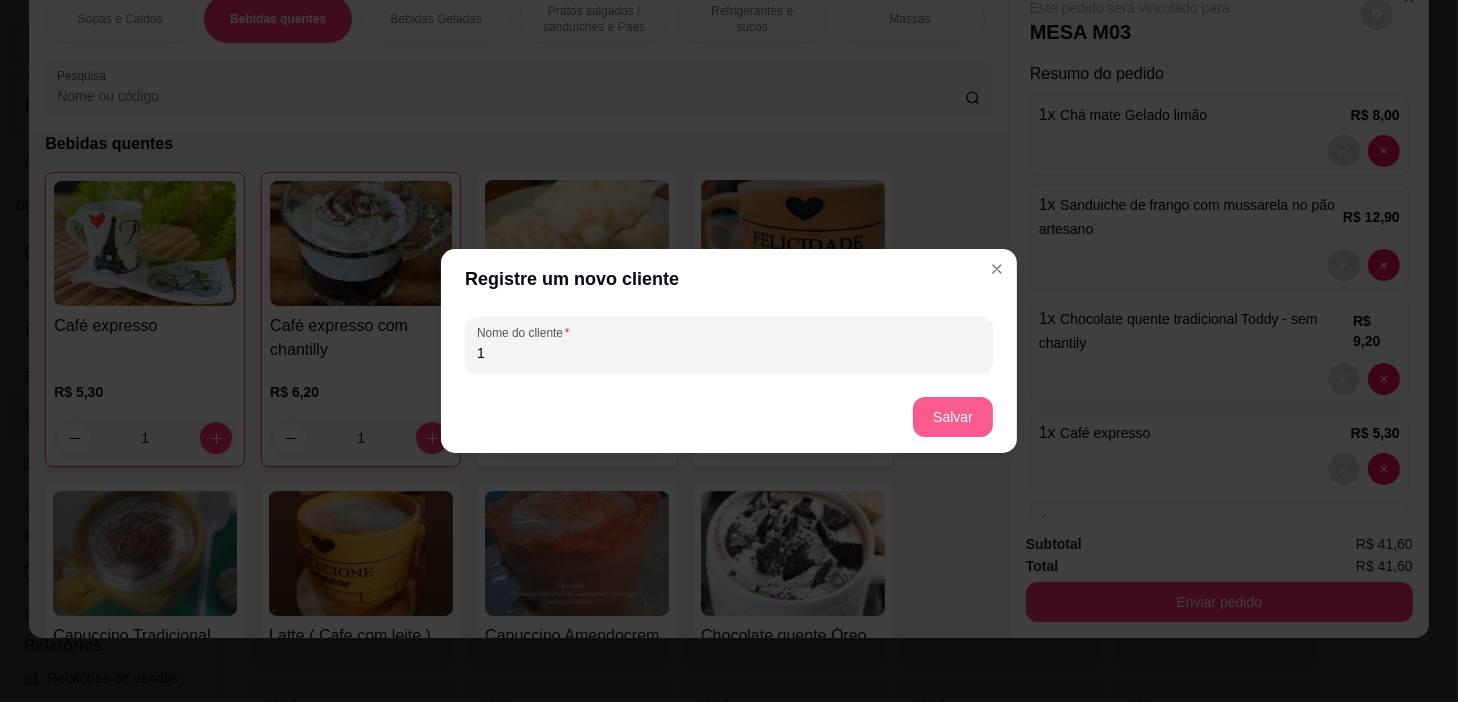 type on "1" 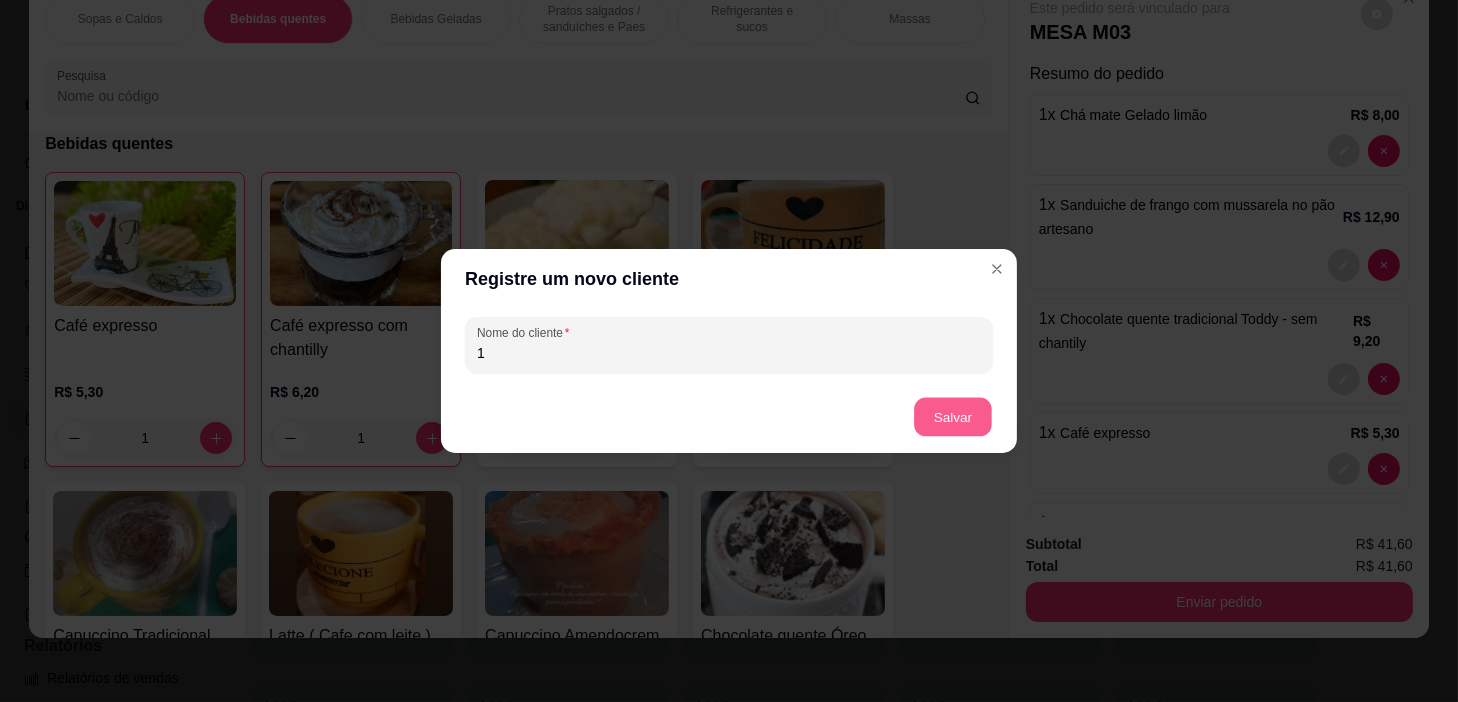 click on "Salvar" at bounding box center (953, 417) 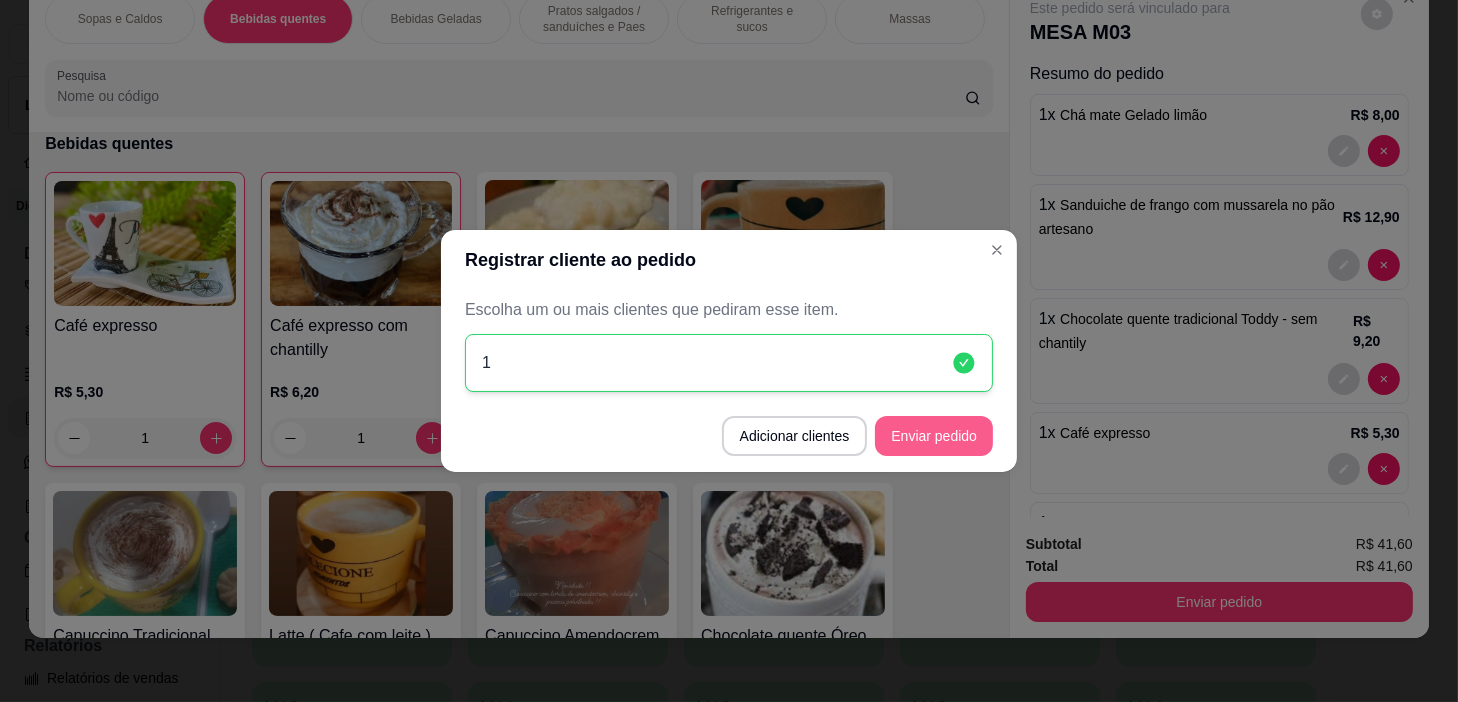 click on "Enviar pedido" at bounding box center (934, 436) 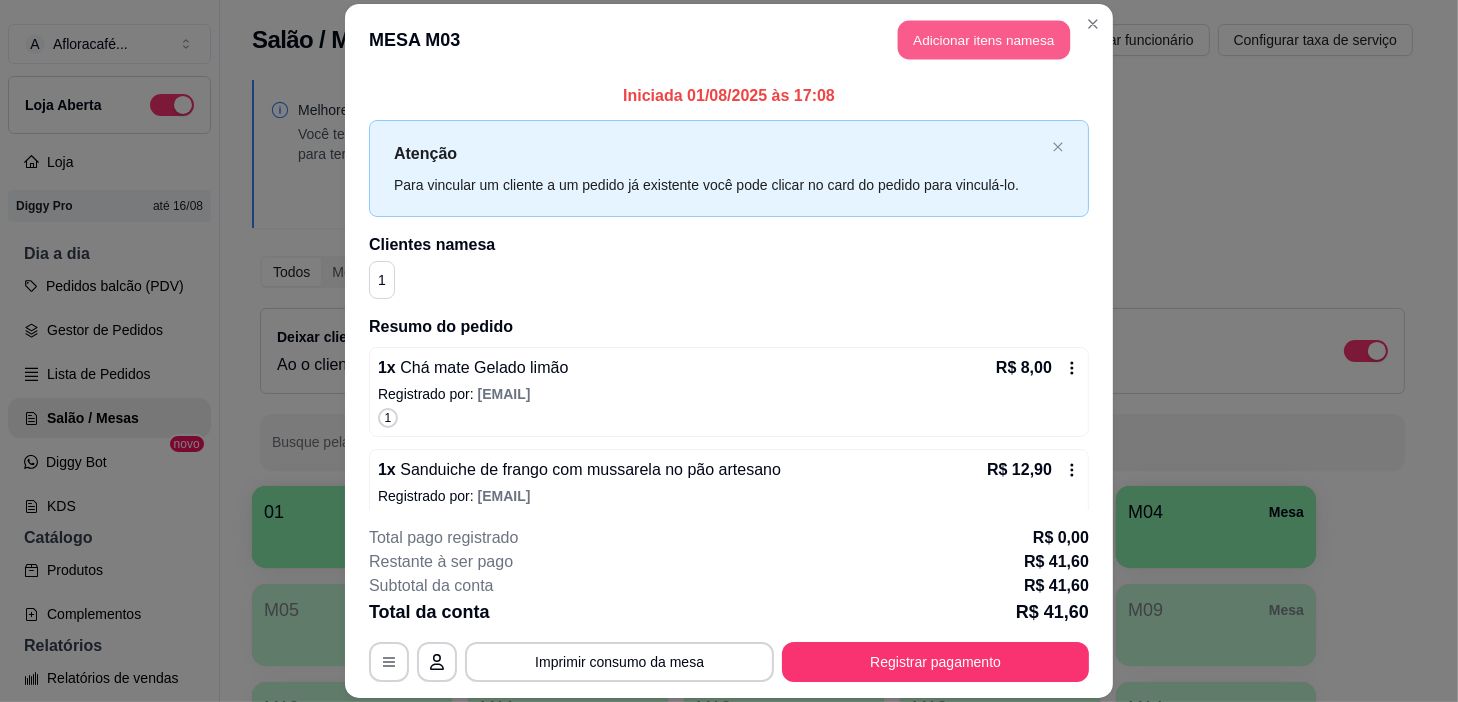 click on "Adicionar itens na  mesa" at bounding box center [984, 39] 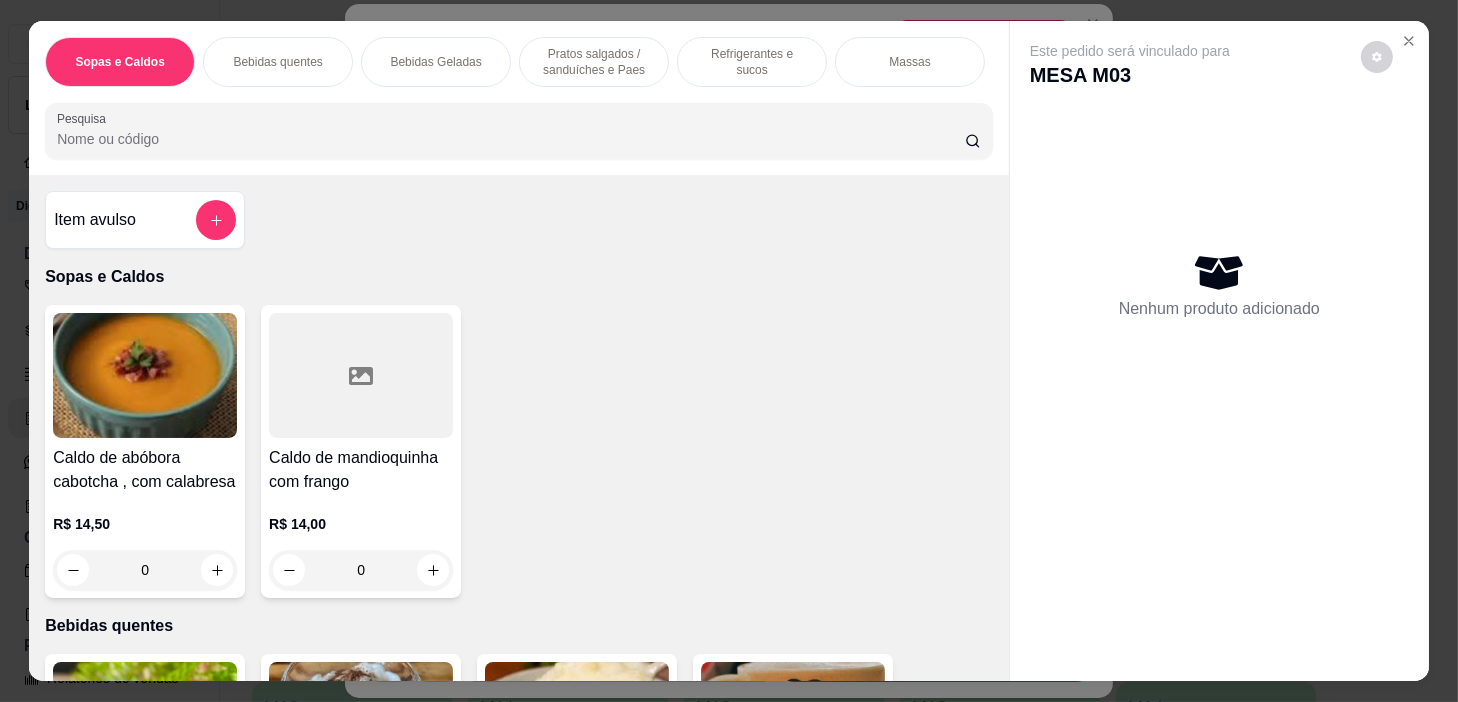 click on "Pratos salgados / sanduíches e Paes" at bounding box center [594, 62] 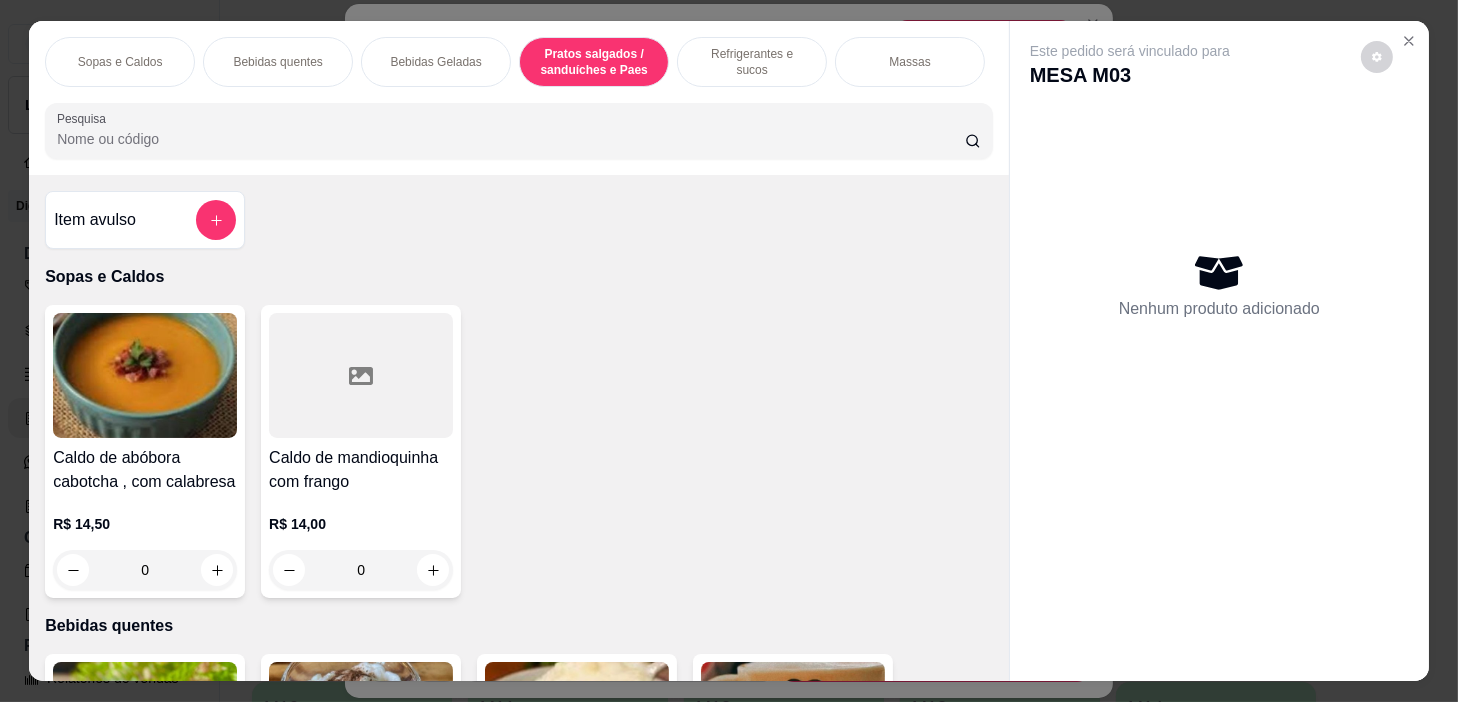 scroll, scrollTop: 5414, scrollLeft: 0, axis: vertical 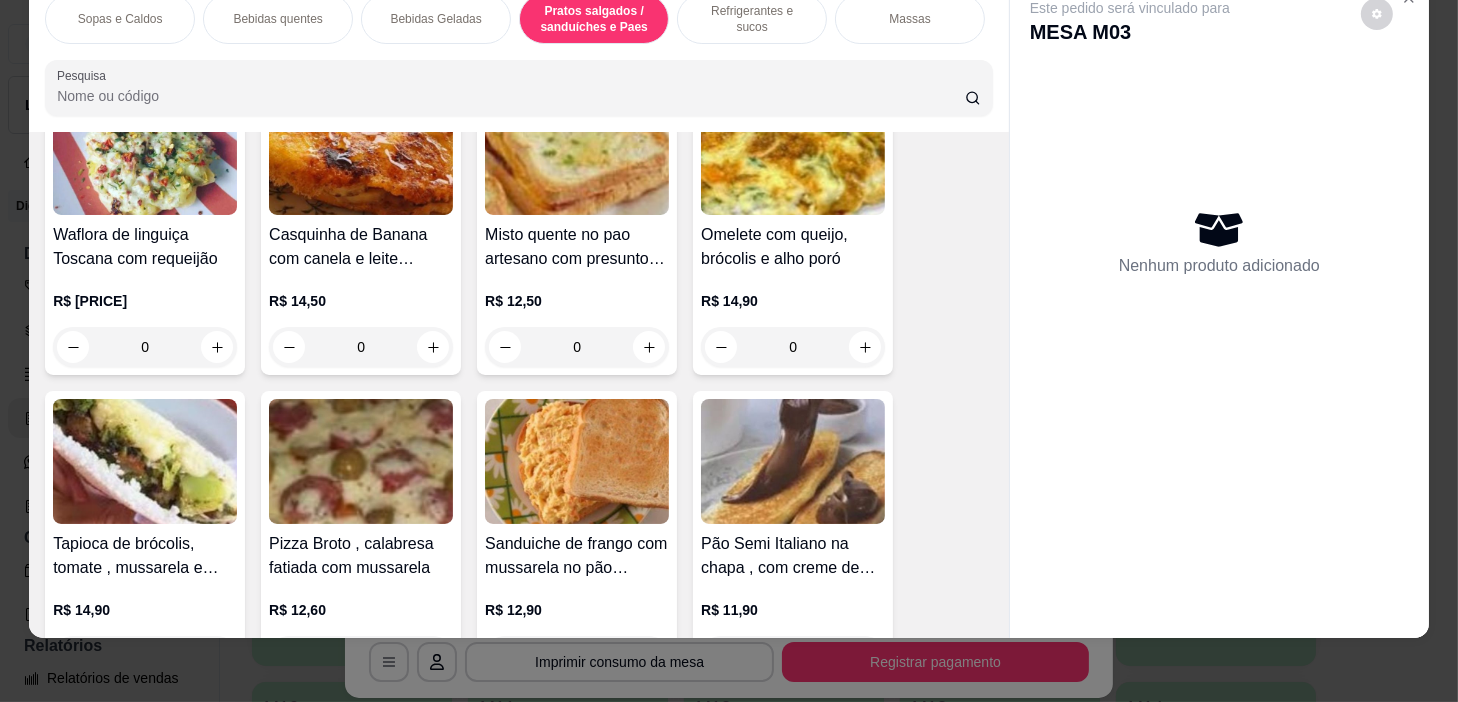 click on "0" at bounding box center [361, 347] 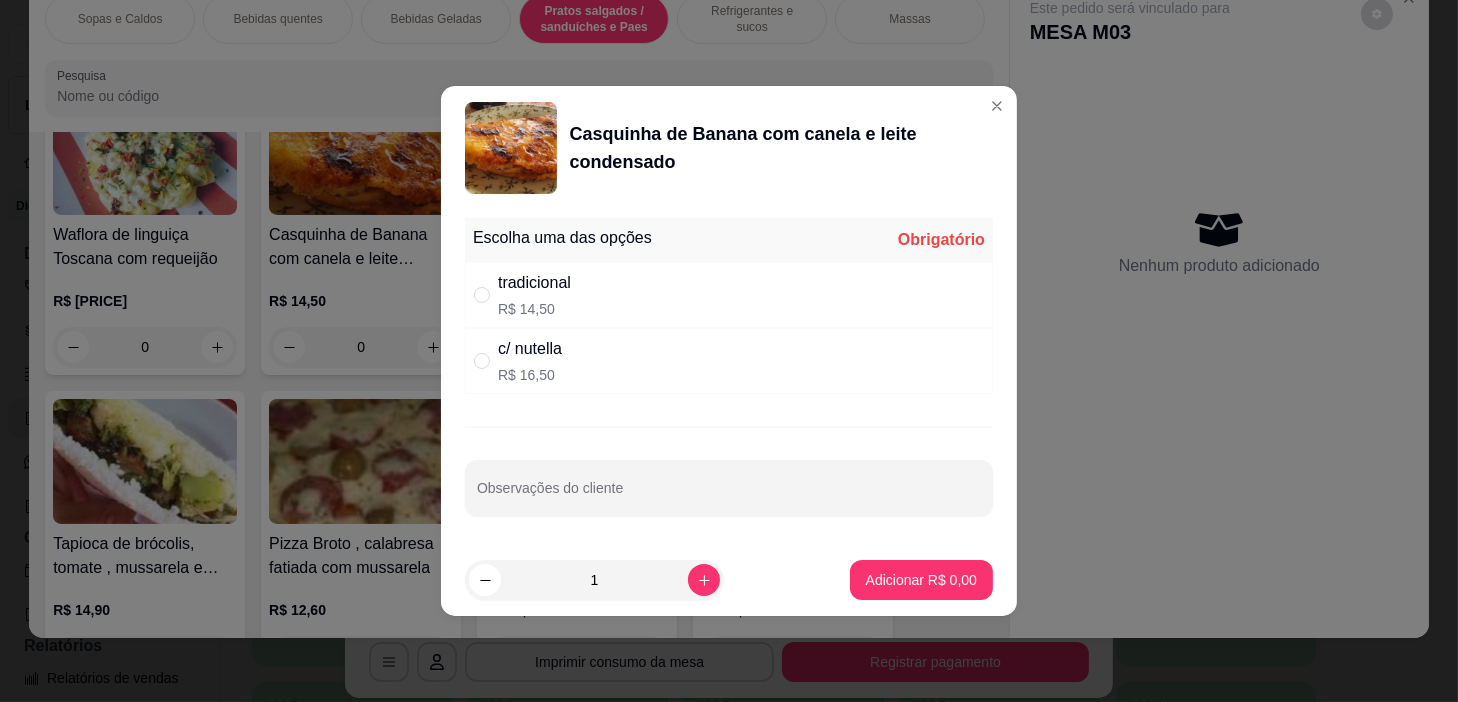 click on "tradicional R$ 14,50" at bounding box center (729, 295) 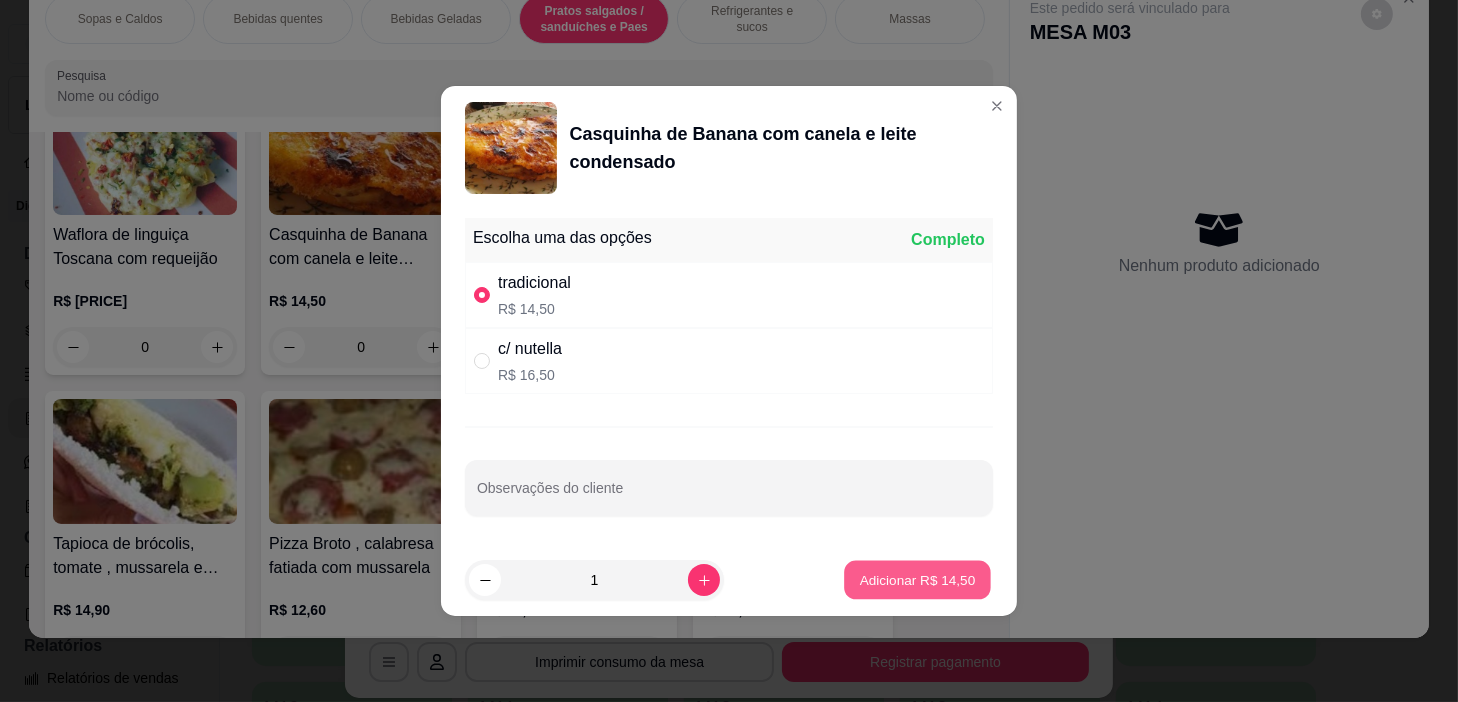 click on "Adicionar   R$ 14,50" at bounding box center [918, 580] 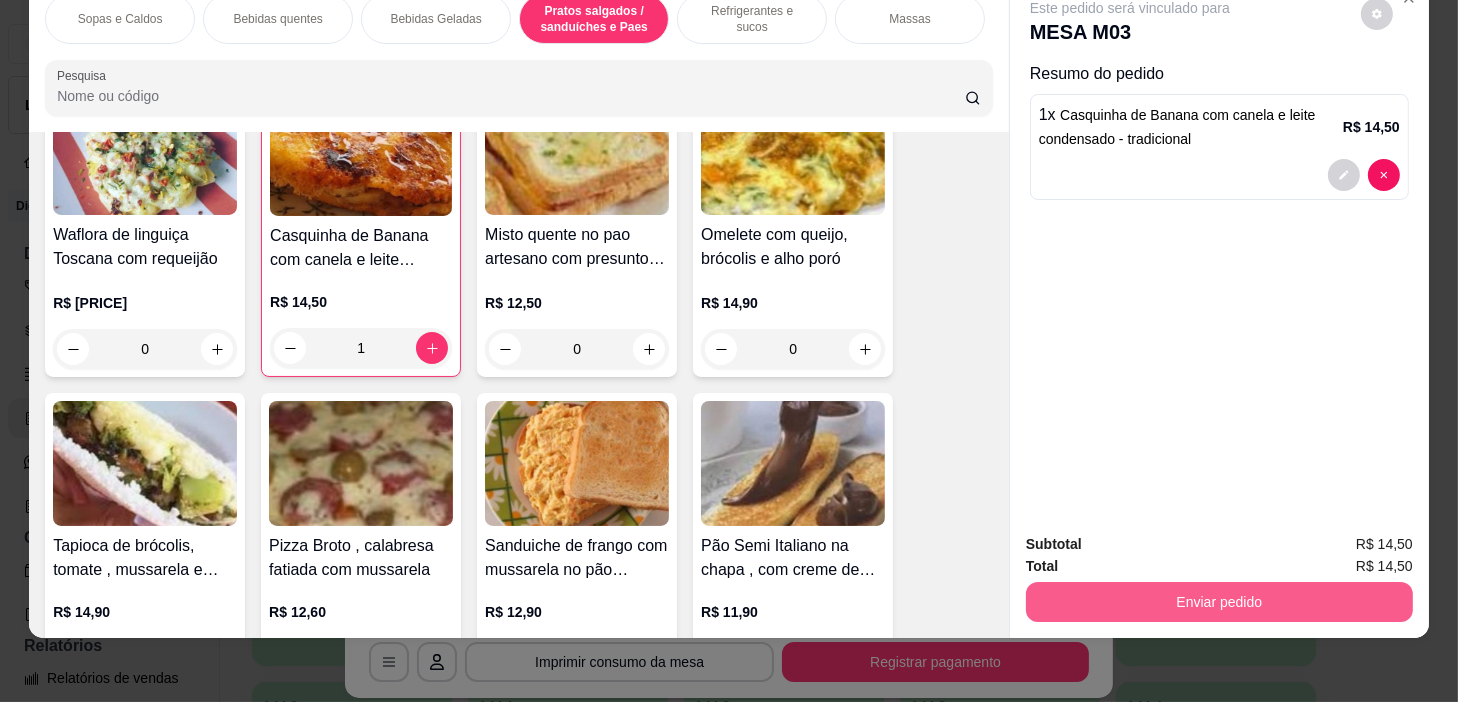 click on "Enviar pedido" at bounding box center [1219, 602] 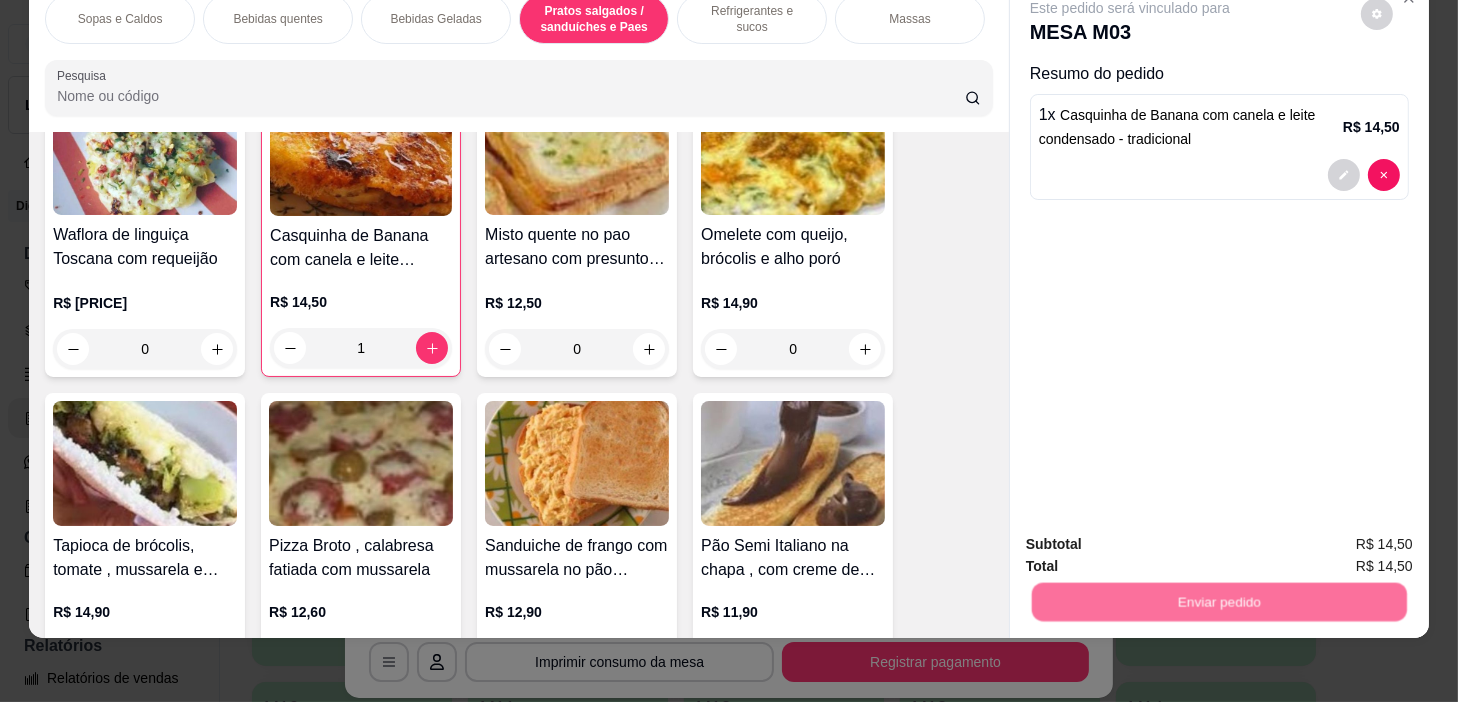 click on "Não registrar e enviar pedido" at bounding box center (1154, 539) 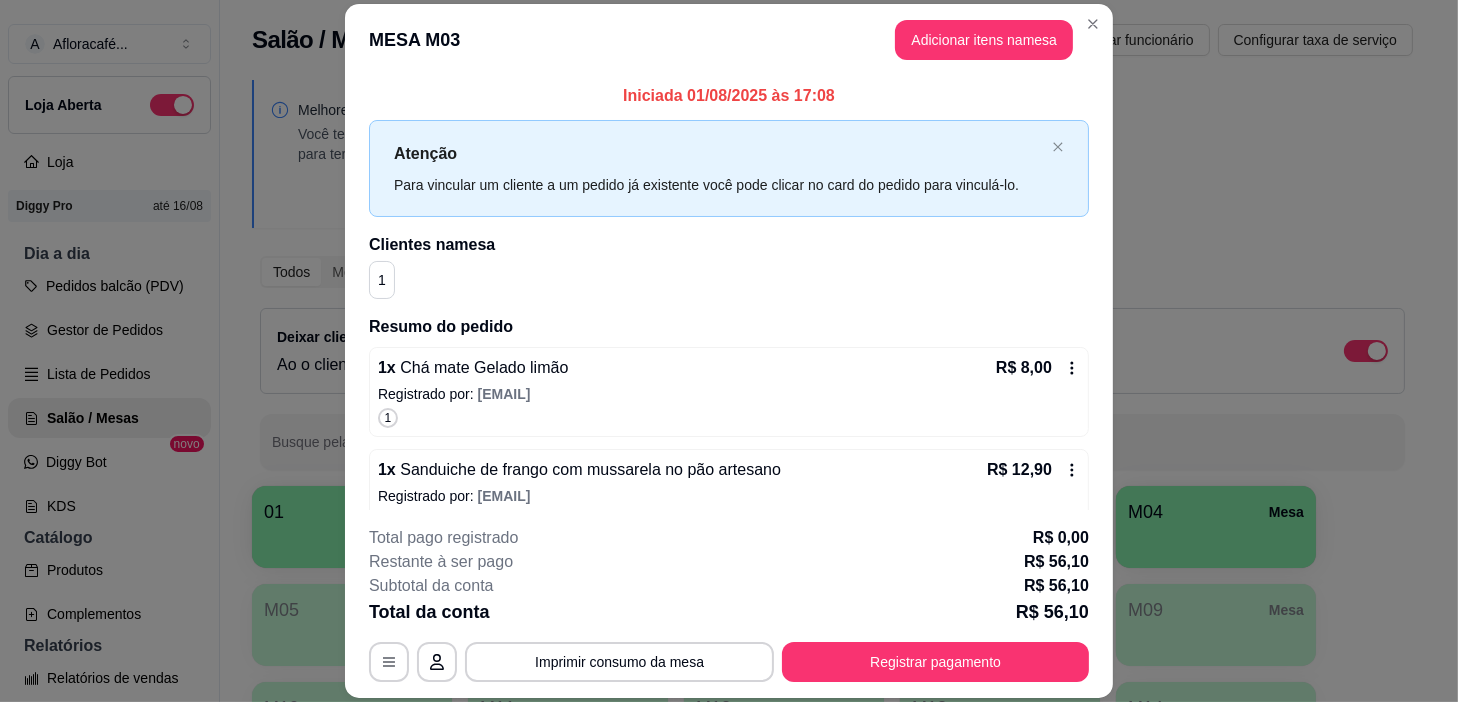scroll, scrollTop: 422, scrollLeft: 0, axis: vertical 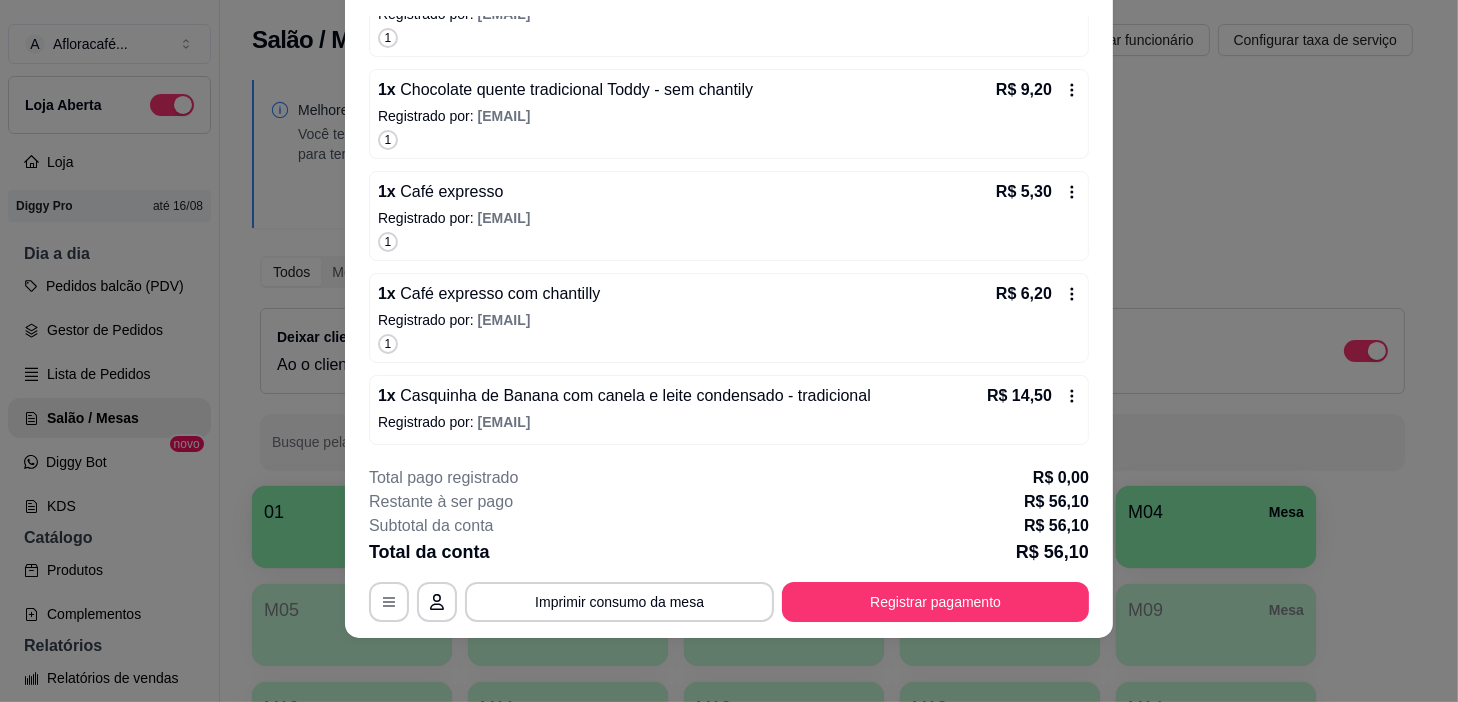 click on "Casquinha de Banana com canela e leite condensado  - tradicional" at bounding box center (633, 395) 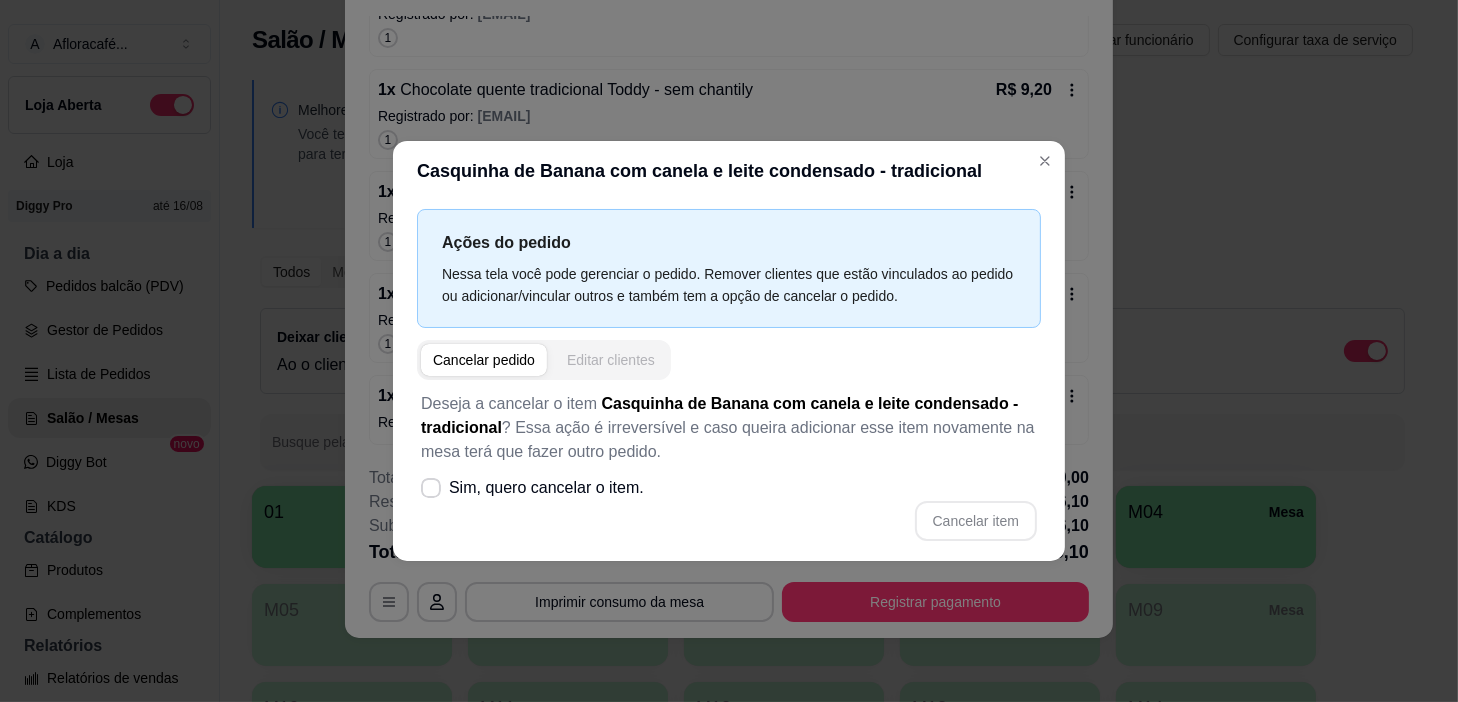 click on "Editar clientes" at bounding box center [611, 360] 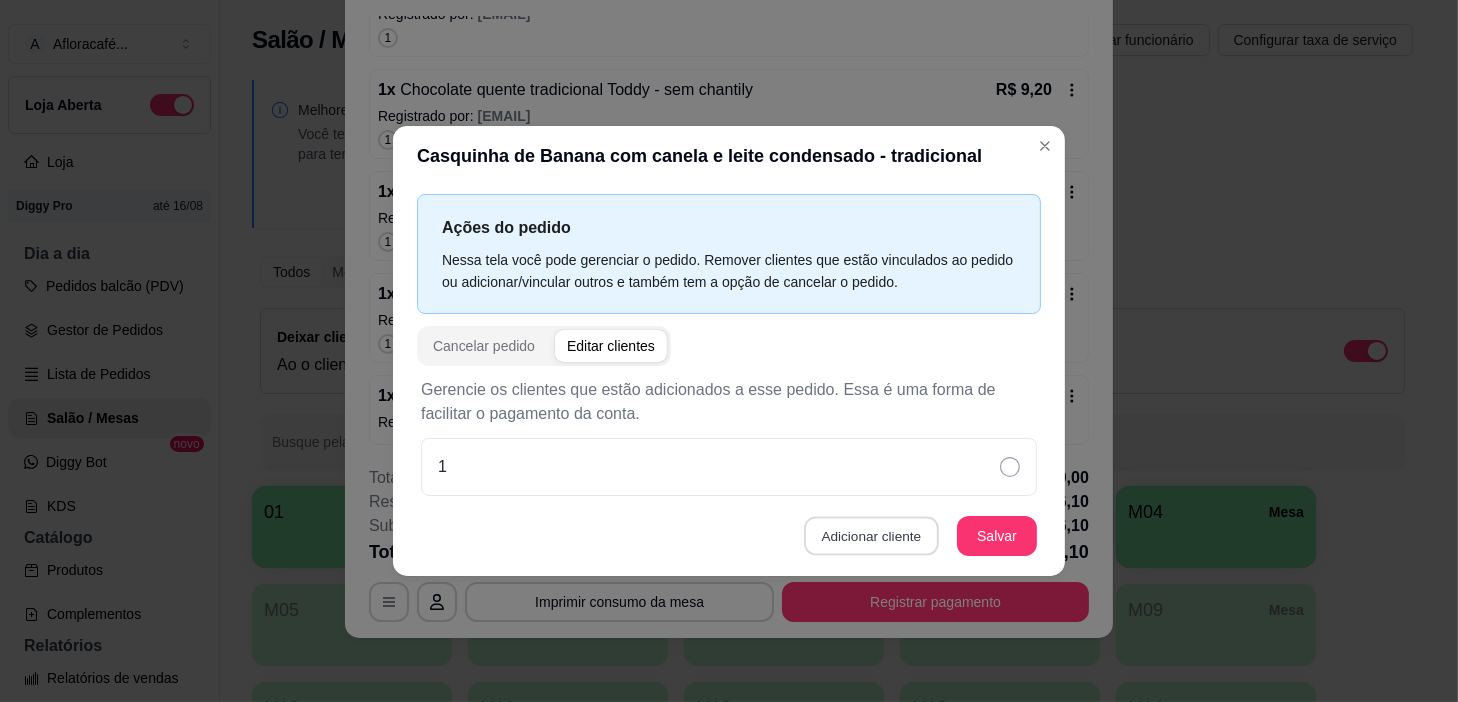 click on "Adicionar cliente" at bounding box center [871, 535] 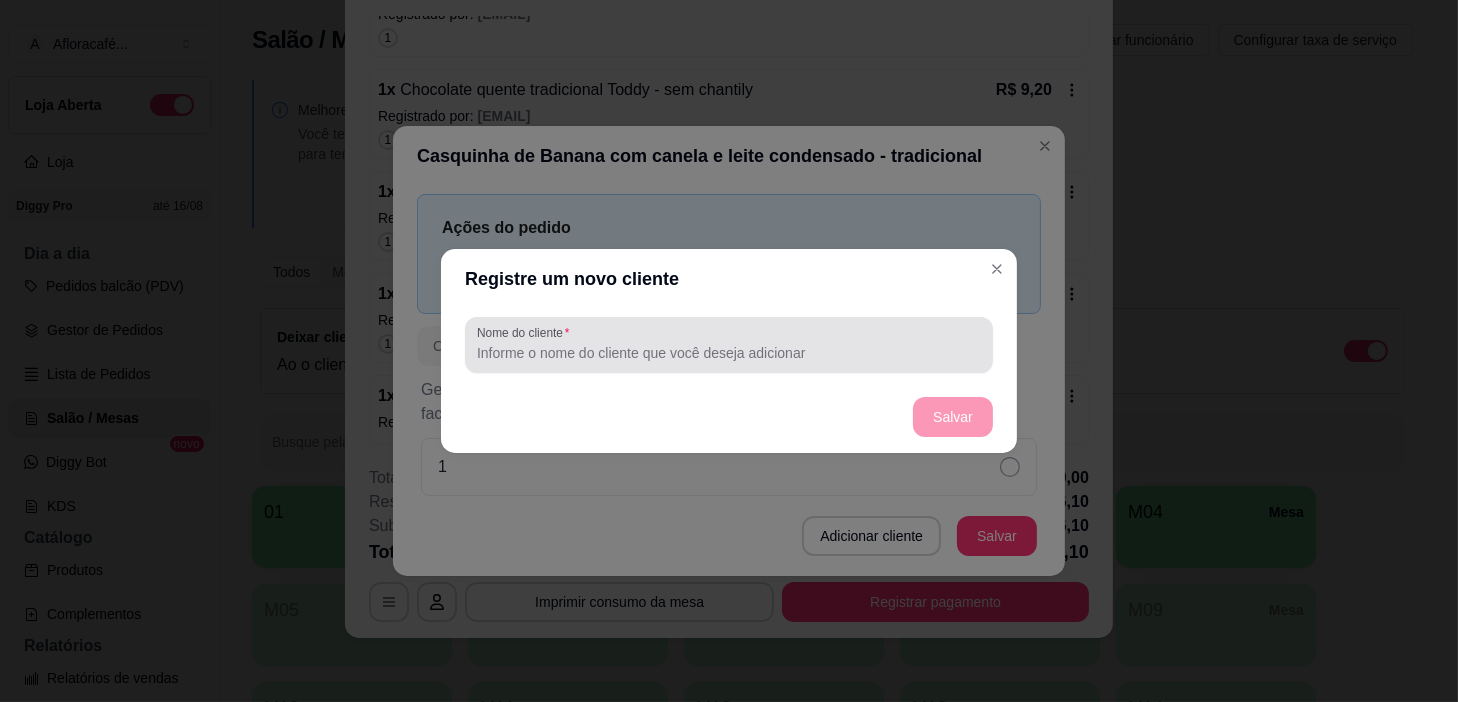 click on "Nome do cliente" at bounding box center (729, 345) 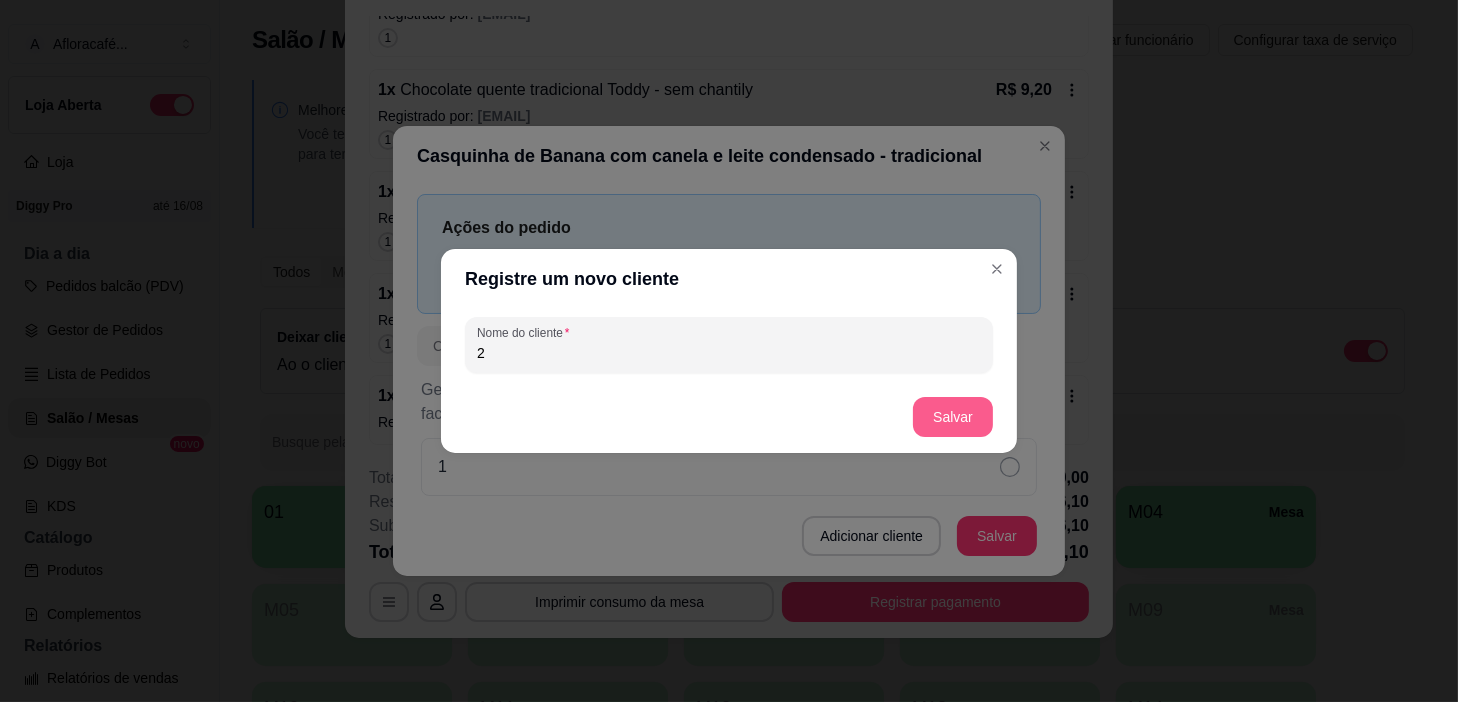 type on "2" 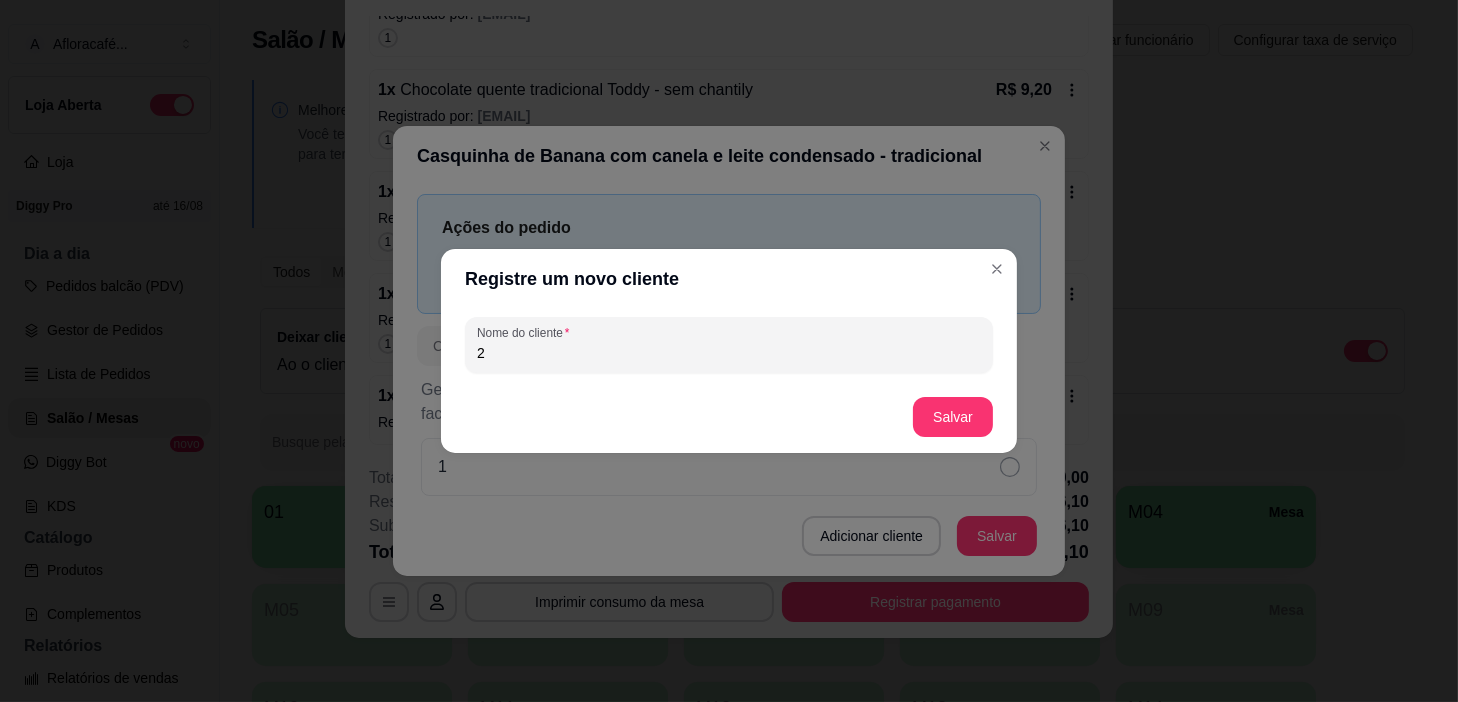 drag, startPoint x: 913, startPoint y: 400, endPoint x: 937, endPoint y: 401, distance: 24.020824 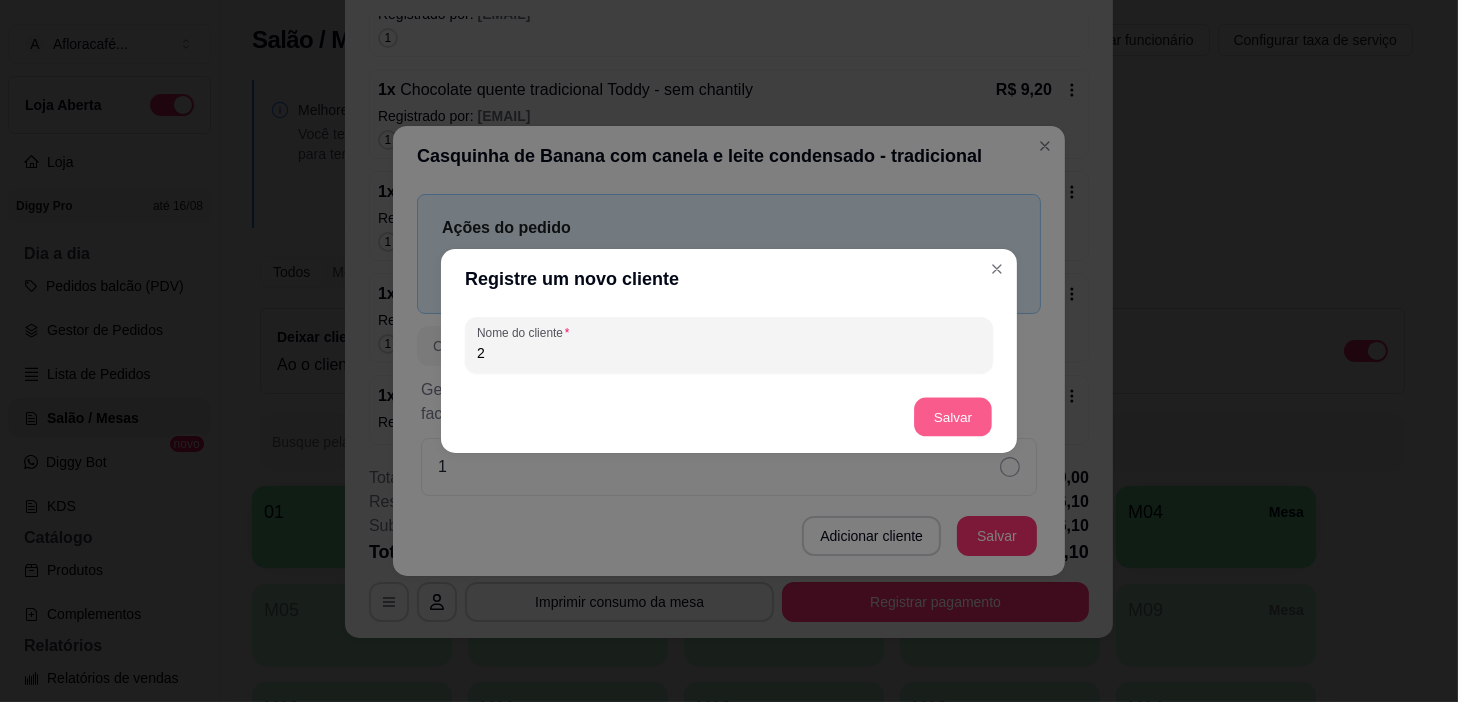 click on "Salvar" at bounding box center [953, 417] 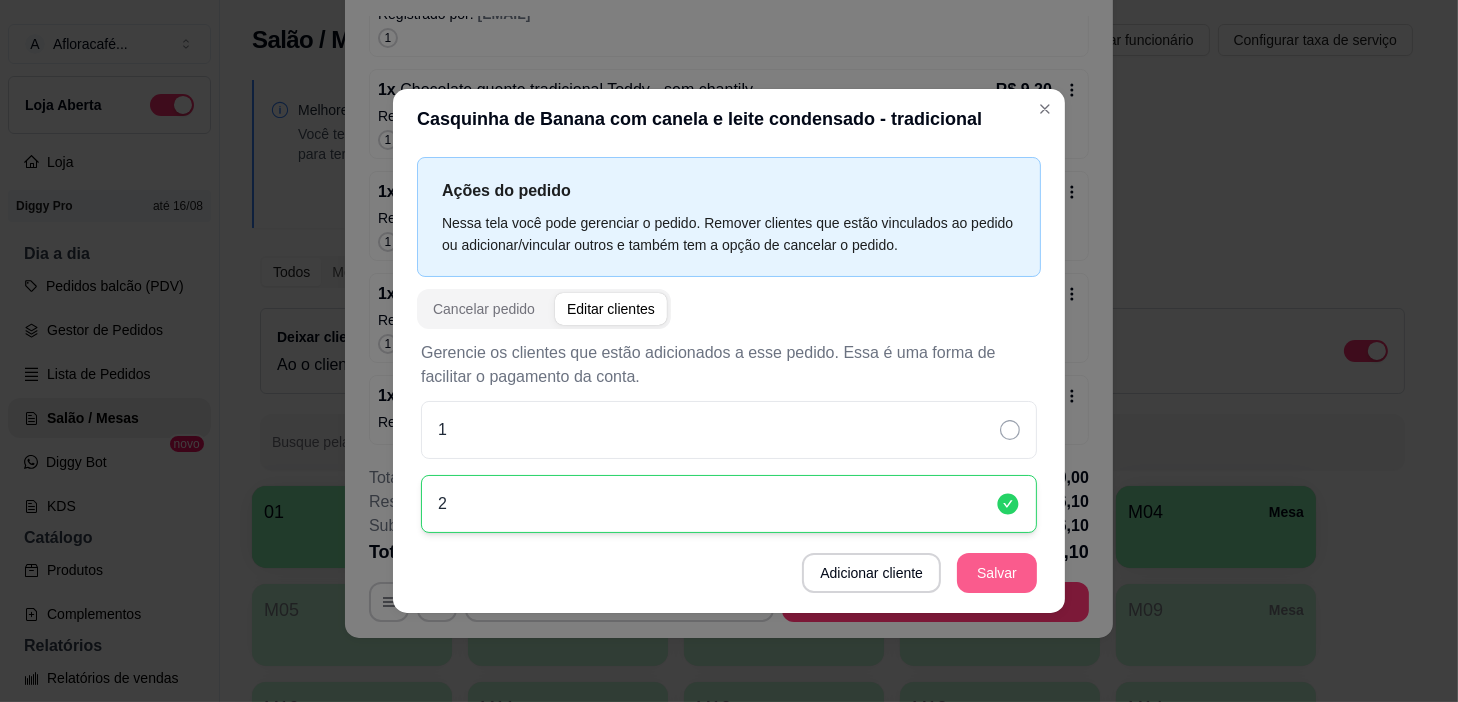click on "Salvar" at bounding box center (997, 573) 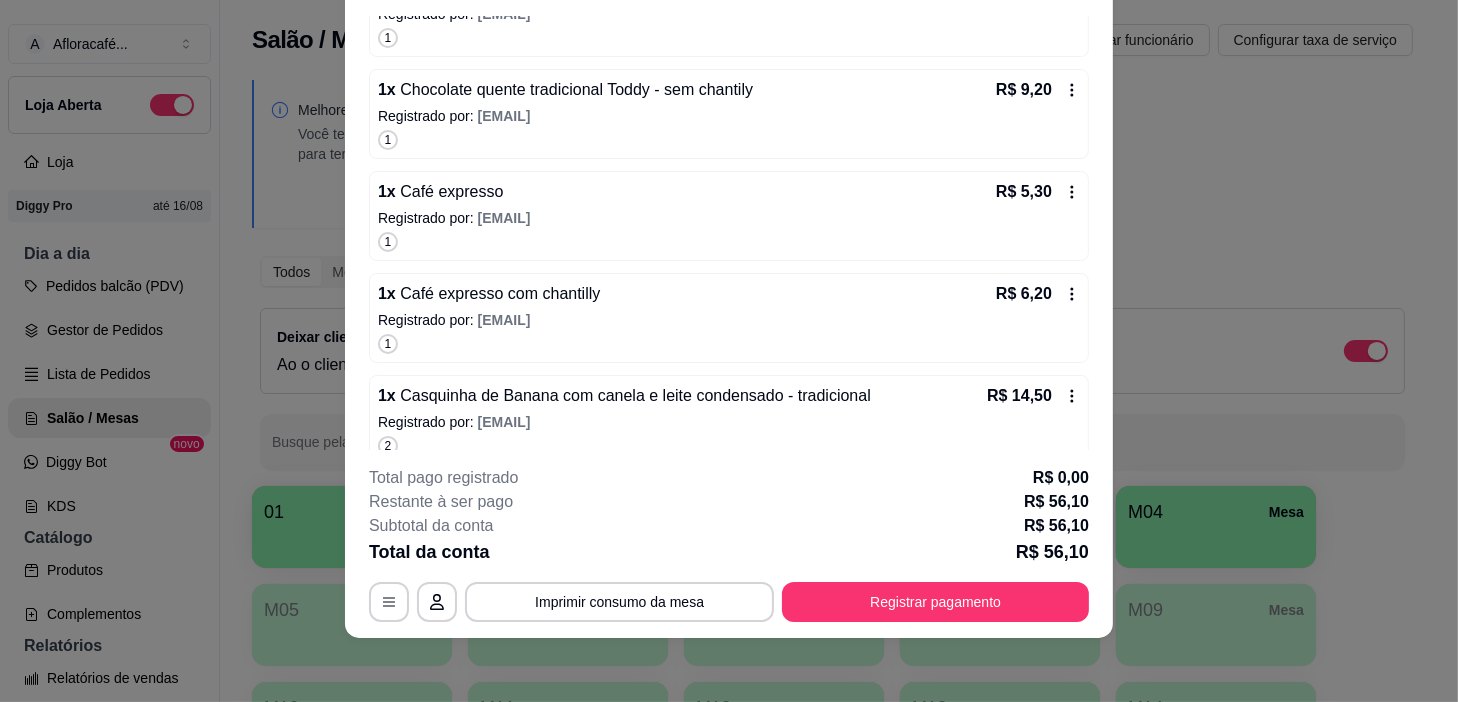 scroll, scrollTop: 0, scrollLeft: 0, axis: both 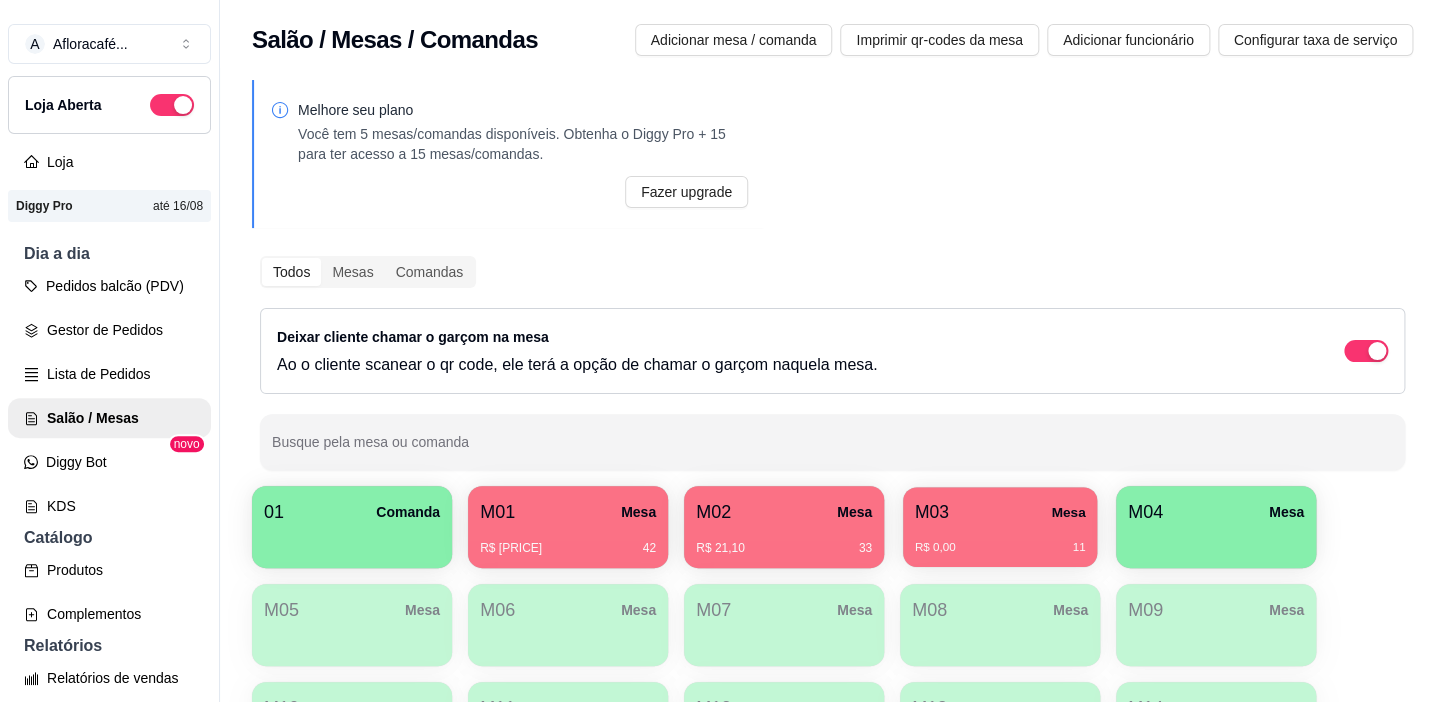 click on "R$ 0,00 11" at bounding box center [1000, 540] 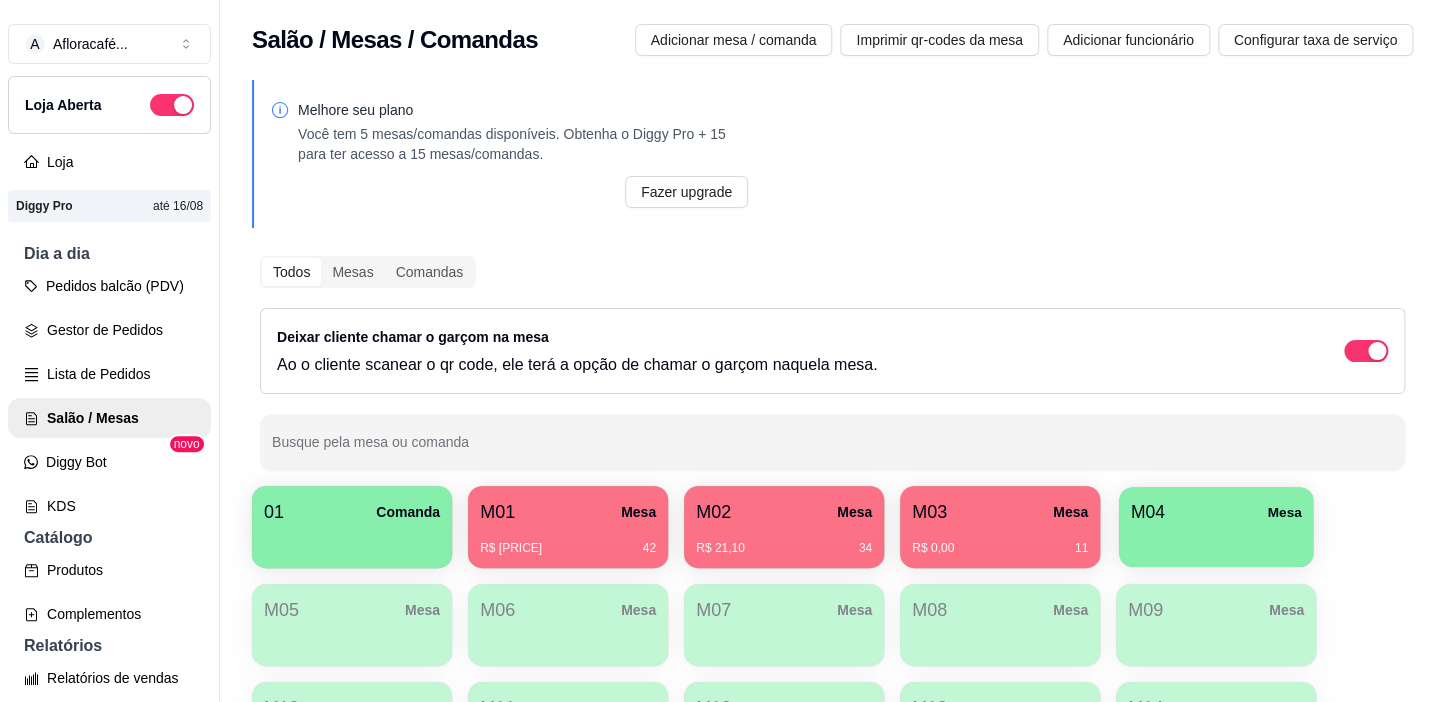 click on "M04 Mesa" at bounding box center (1216, 512) 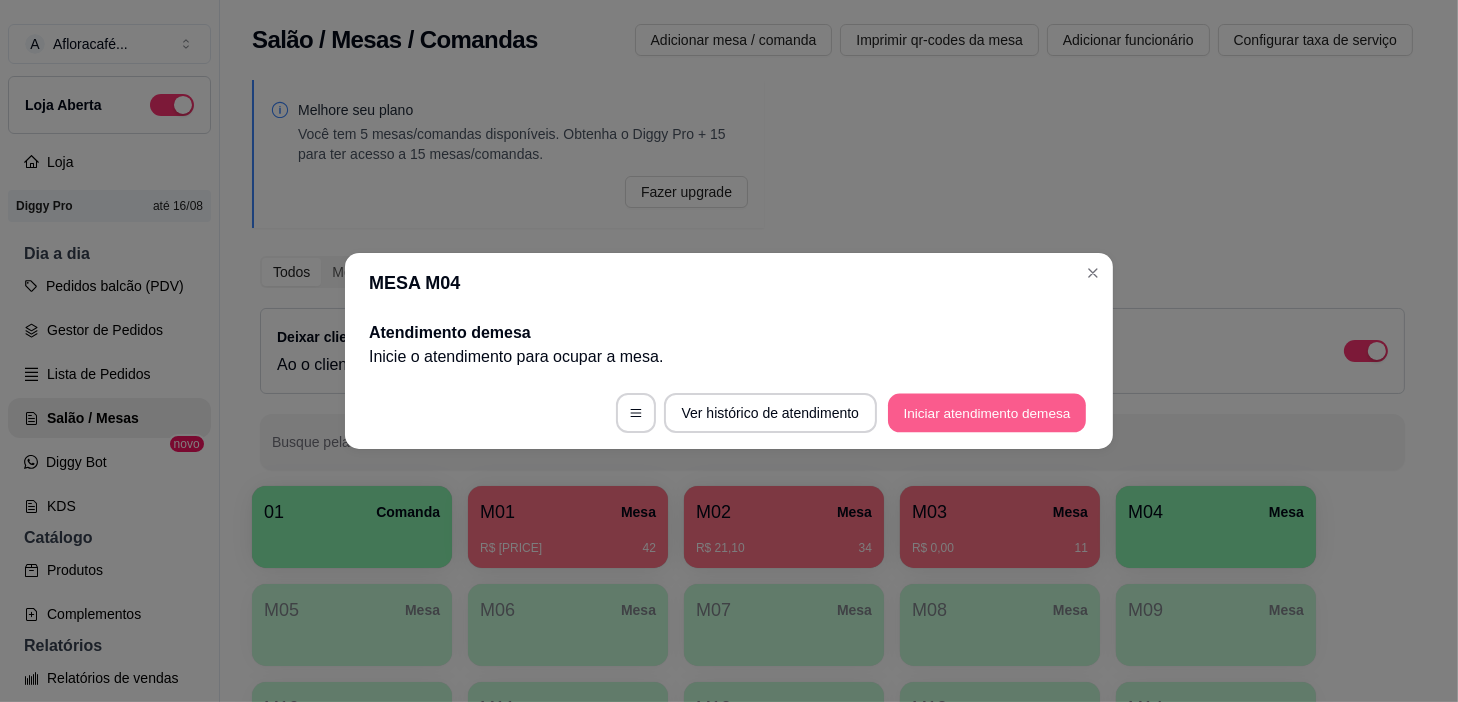 click on "Iniciar atendimento de  mesa" at bounding box center (987, 413) 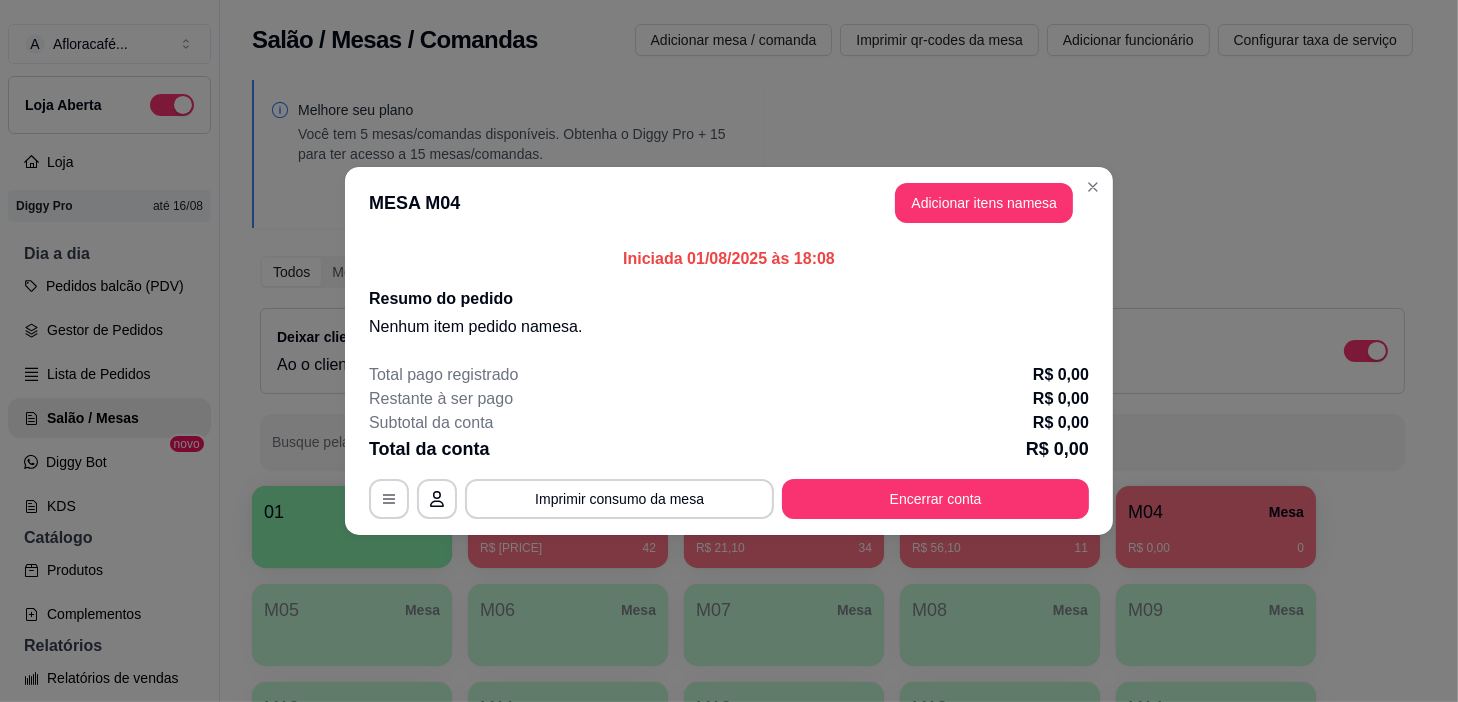 drag, startPoint x: 880, startPoint y: 170, endPoint x: 915, endPoint y: 227, distance: 66.88796 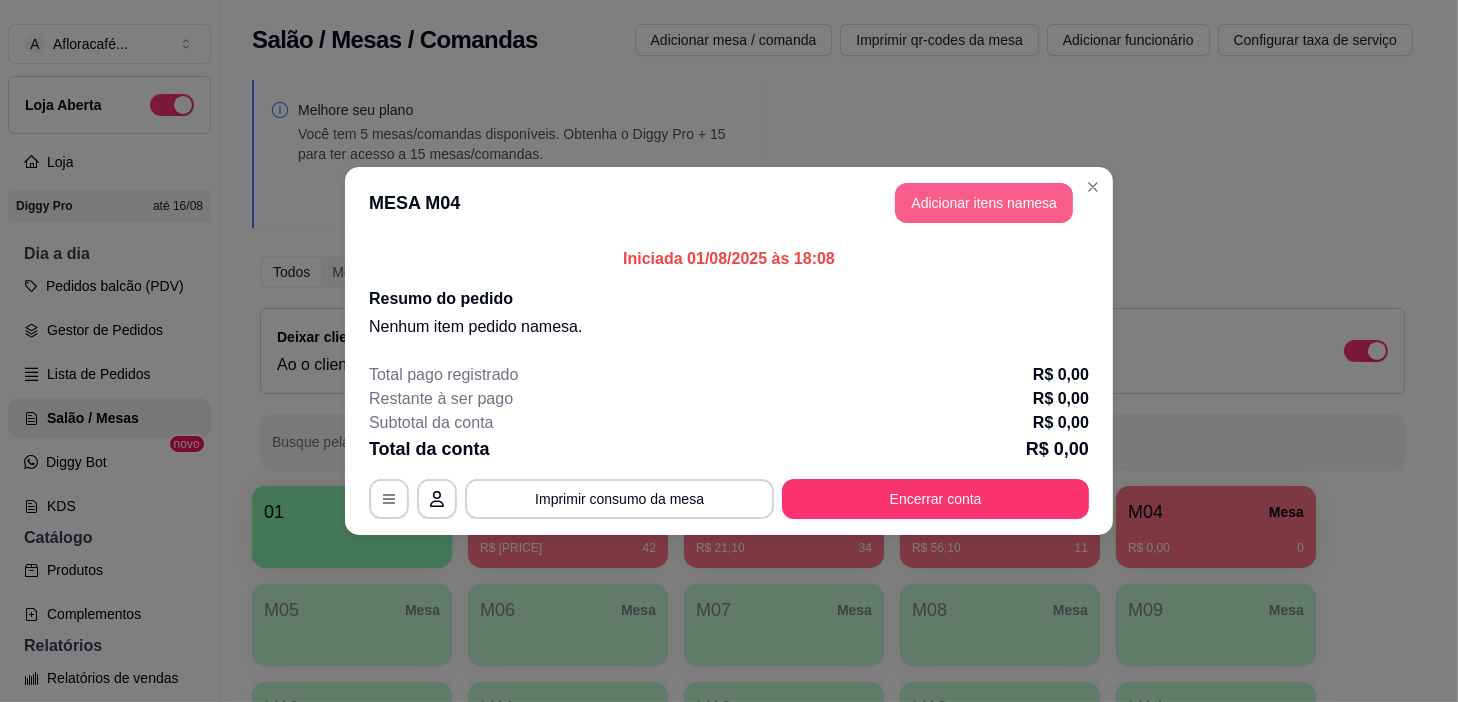 click on "Adicionar itens na  mesa" at bounding box center (984, 203) 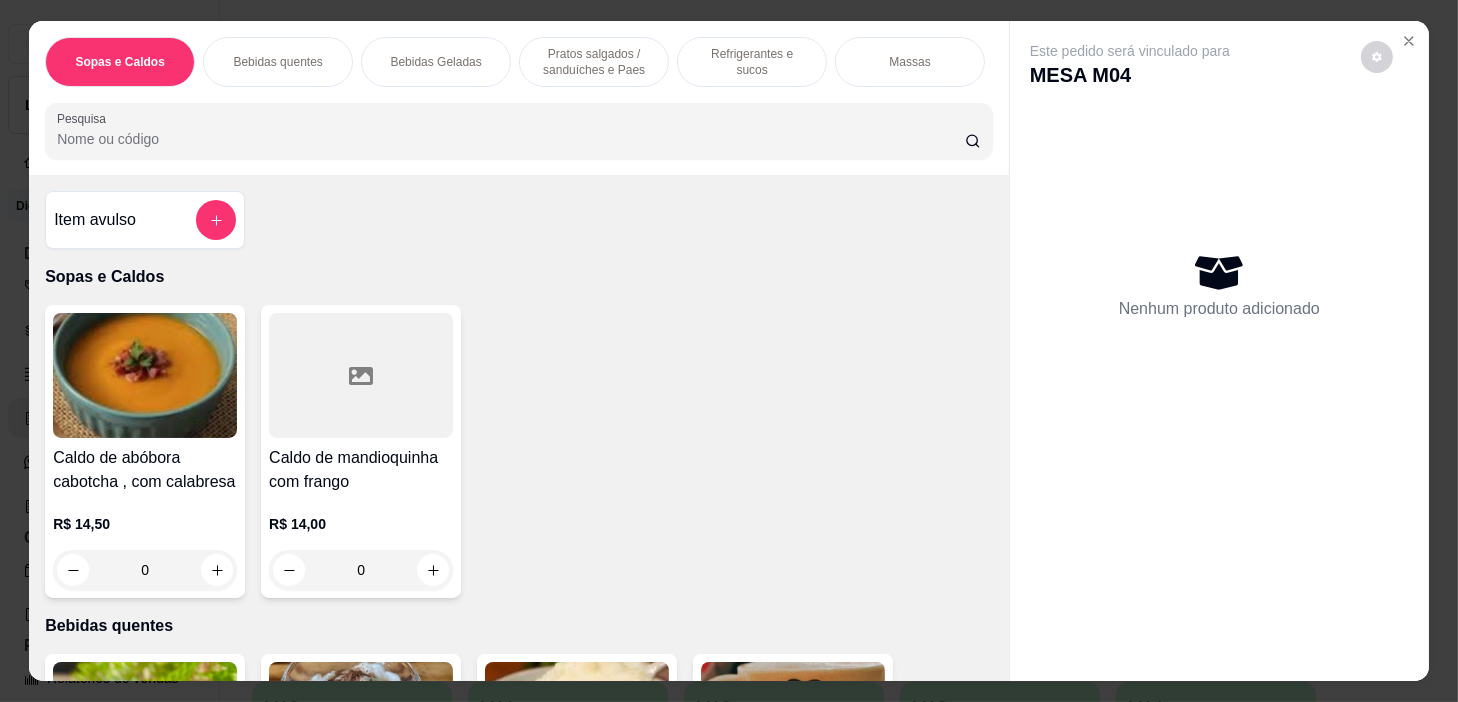 scroll, scrollTop: 0, scrollLeft: 781, axis: horizontal 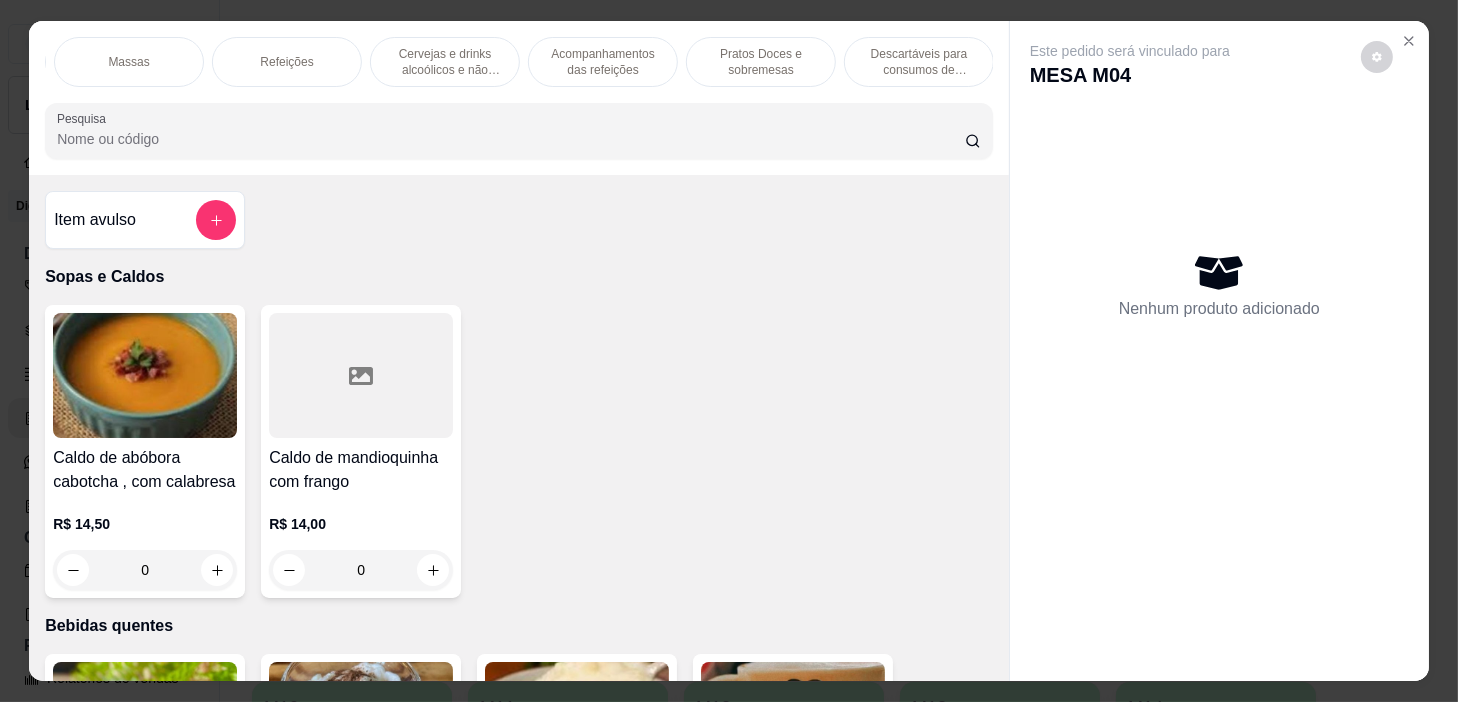 click on "Pratos Doces e sobremesas" at bounding box center [761, 62] 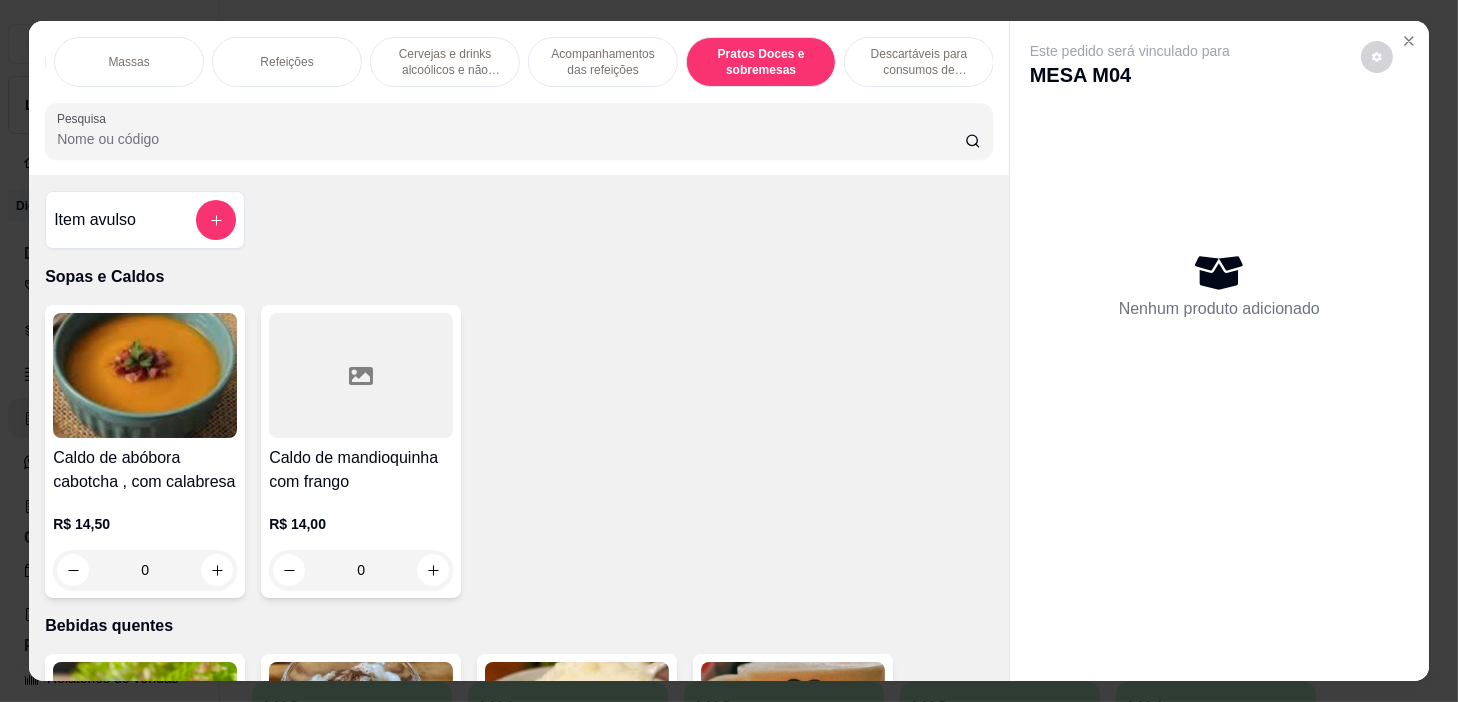 scroll, scrollTop: 14233, scrollLeft: 0, axis: vertical 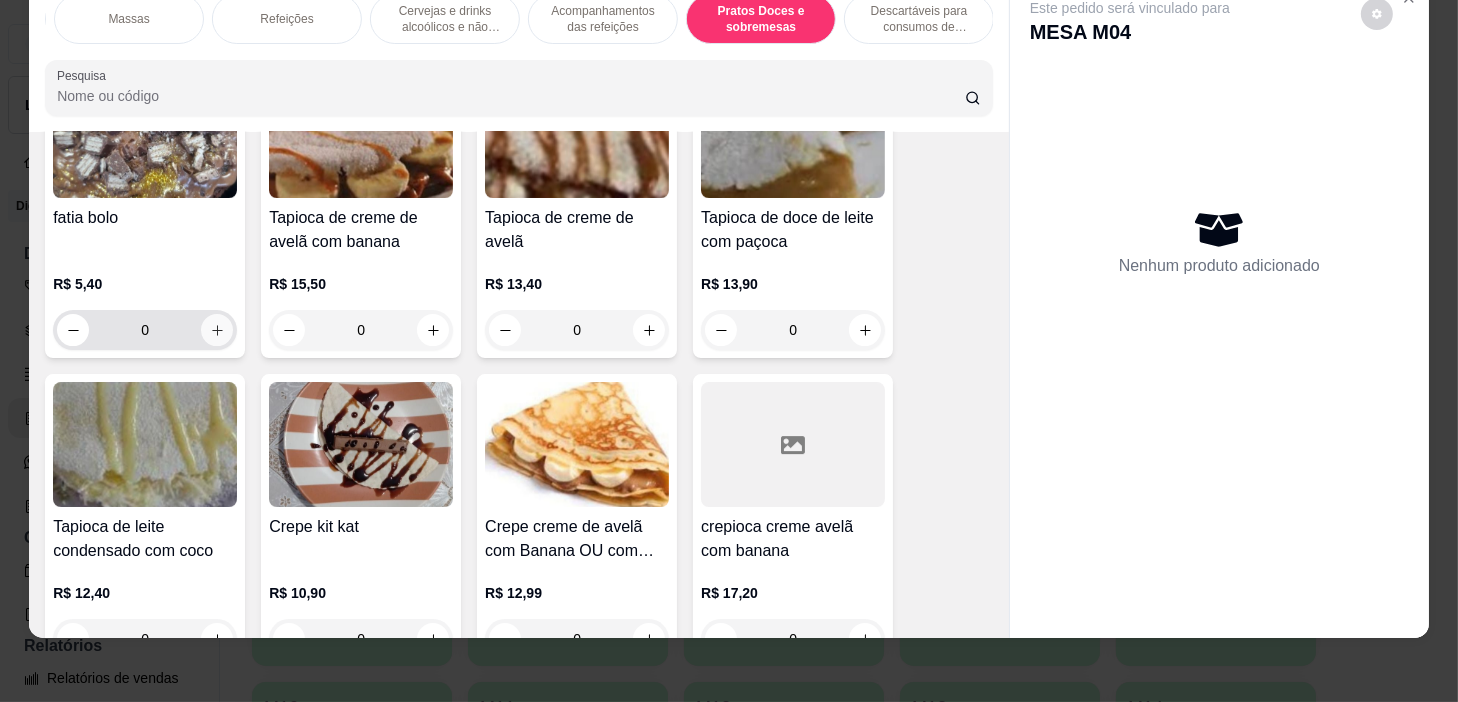 click at bounding box center (217, 330) 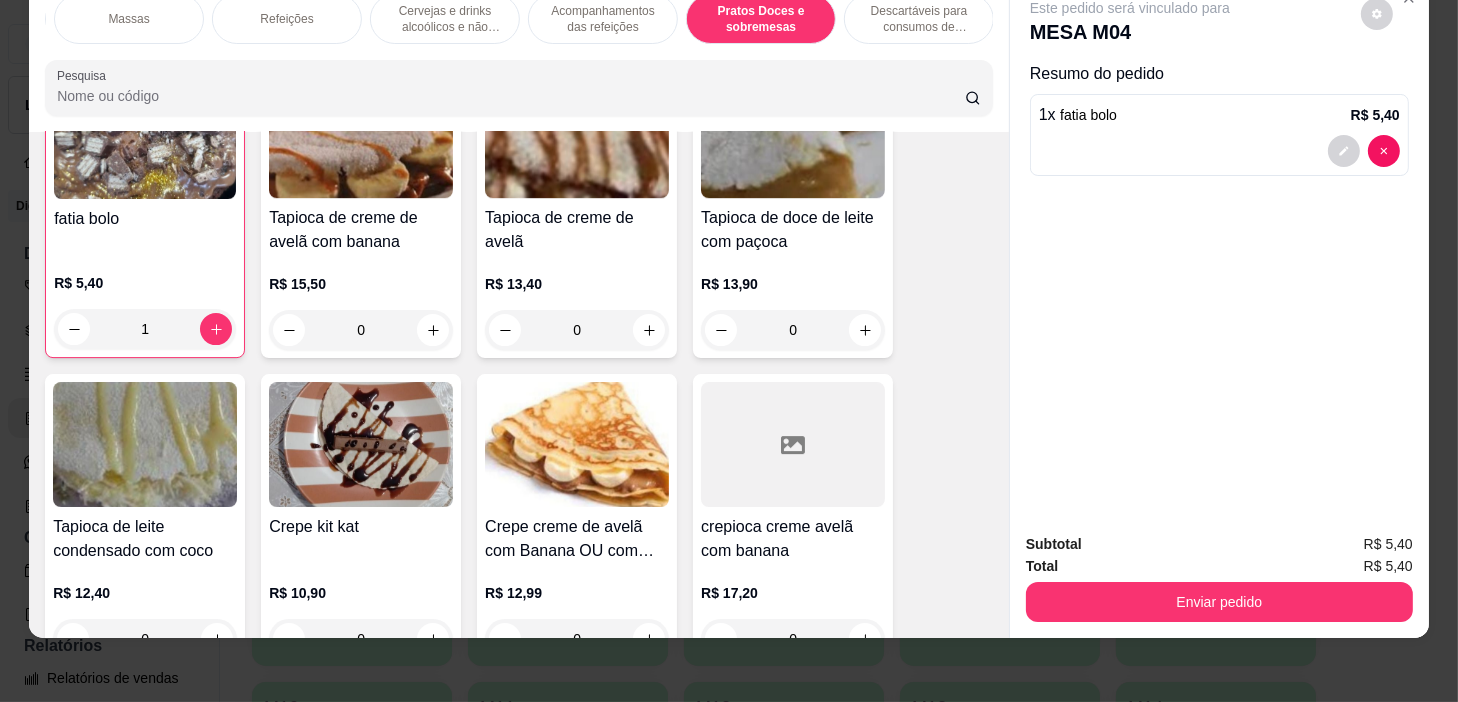 scroll, scrollTop: 14961, scrollLeft: 0, axis: vertical 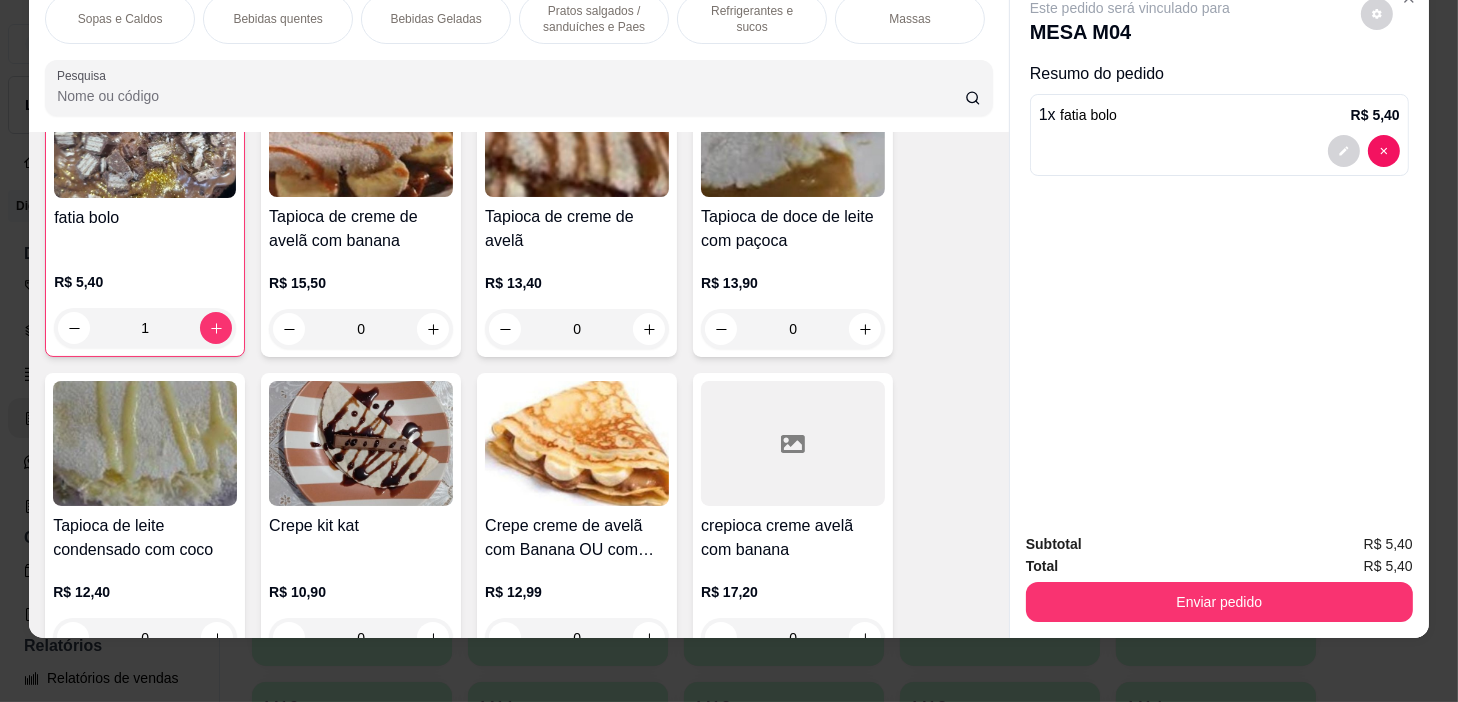 drag, startPoint x: 717, startPoint y: 8, endPoint x: 669, endPoint y: 95, distance: 99.36297 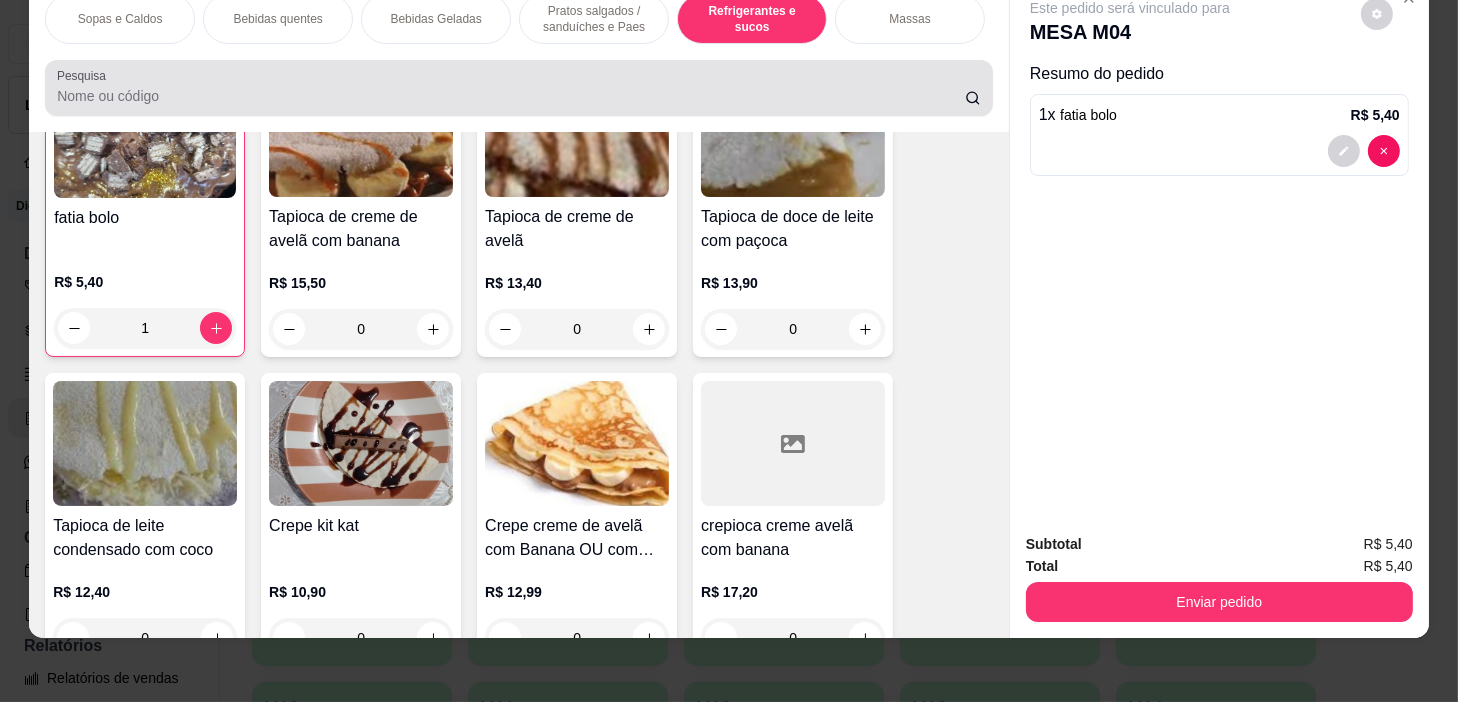 scroll, scrollTop: 8543, scrollLeft: 0, axis: vertical 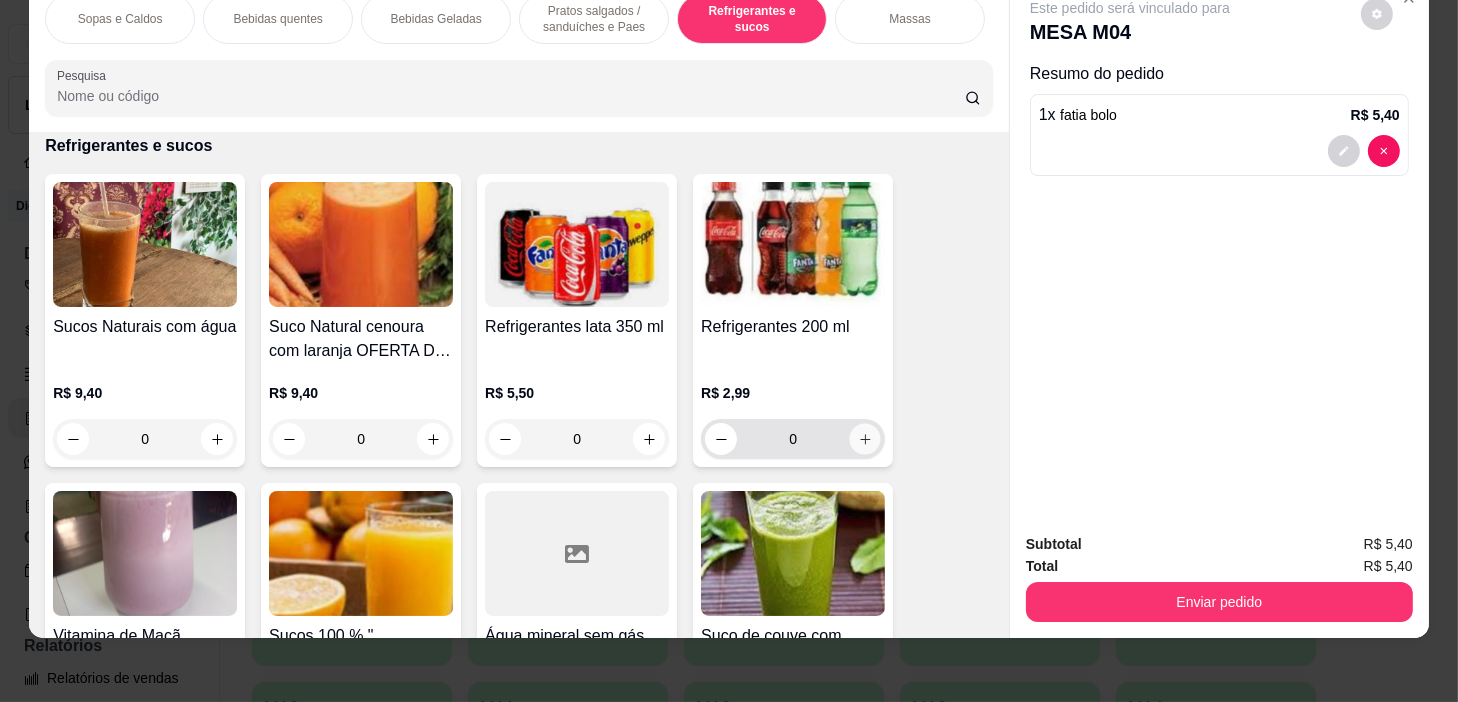 click 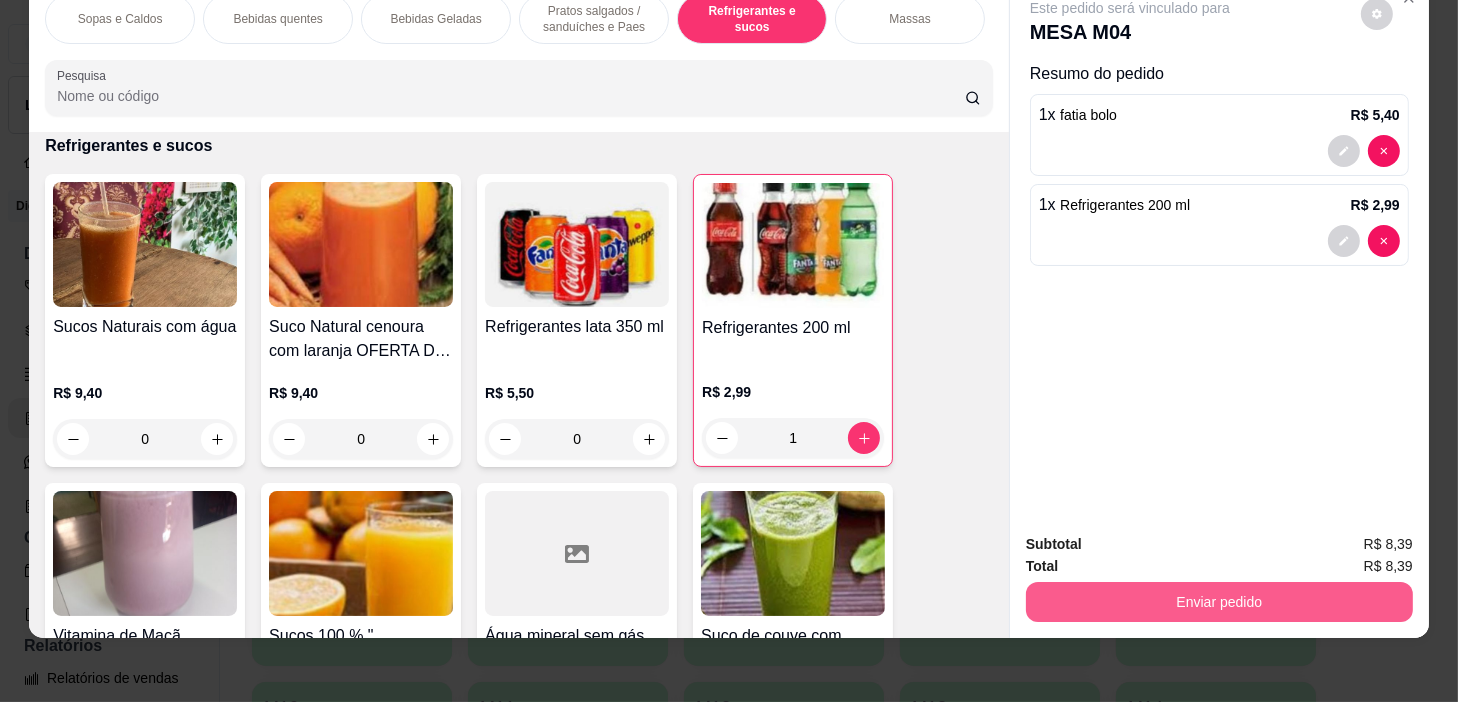 click on "Enviar pedido" at bounding box center [1219, 602] 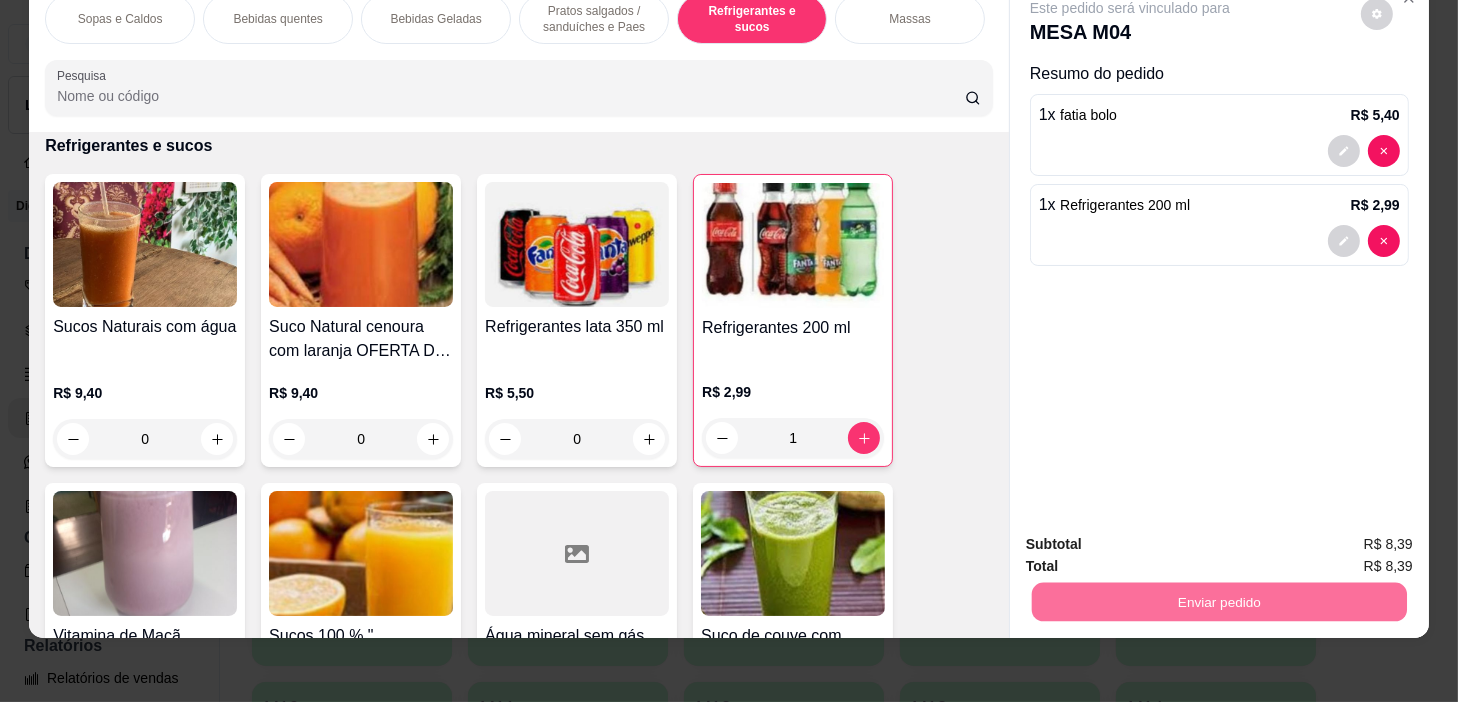 click on "Não registrar e enviar pedido" at bounding box center (1154, 538) 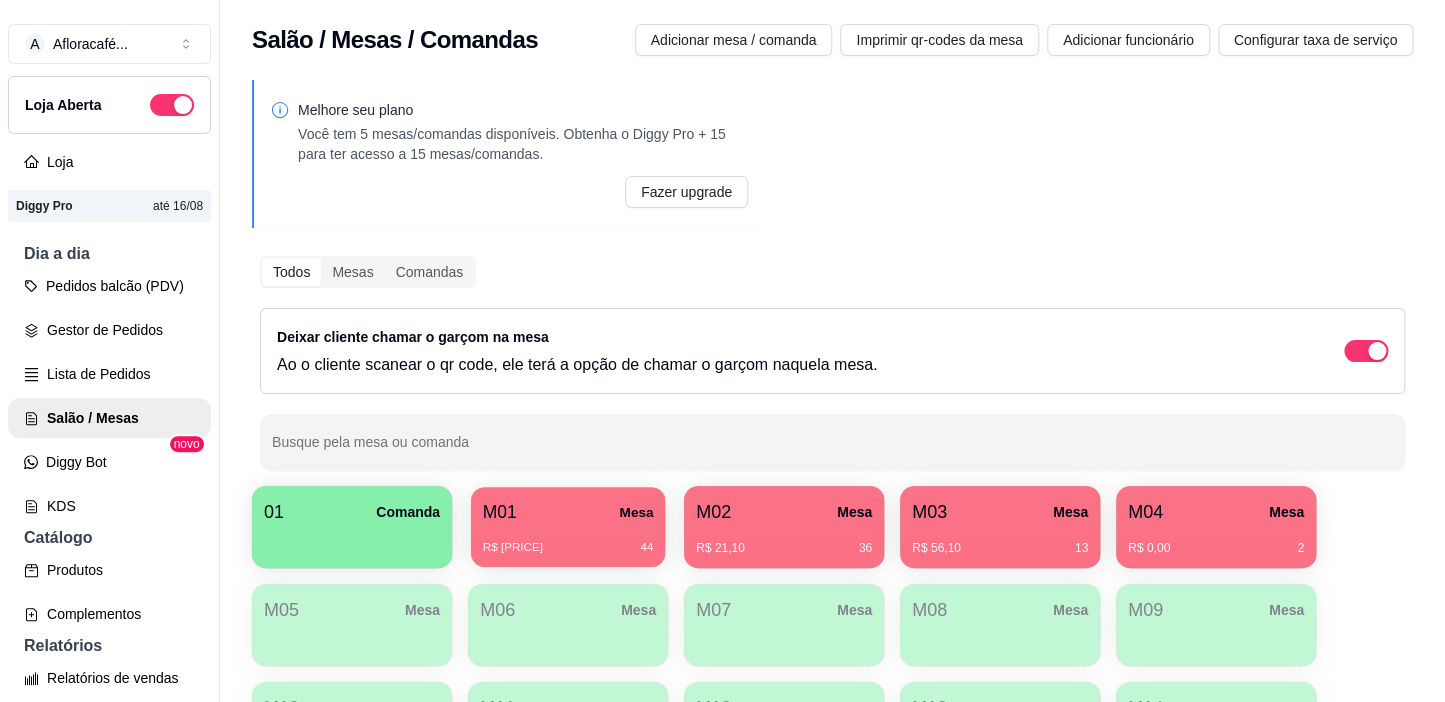 click on "R$ [PRICE] [NUMBER]" at bounding box center [568, 540] 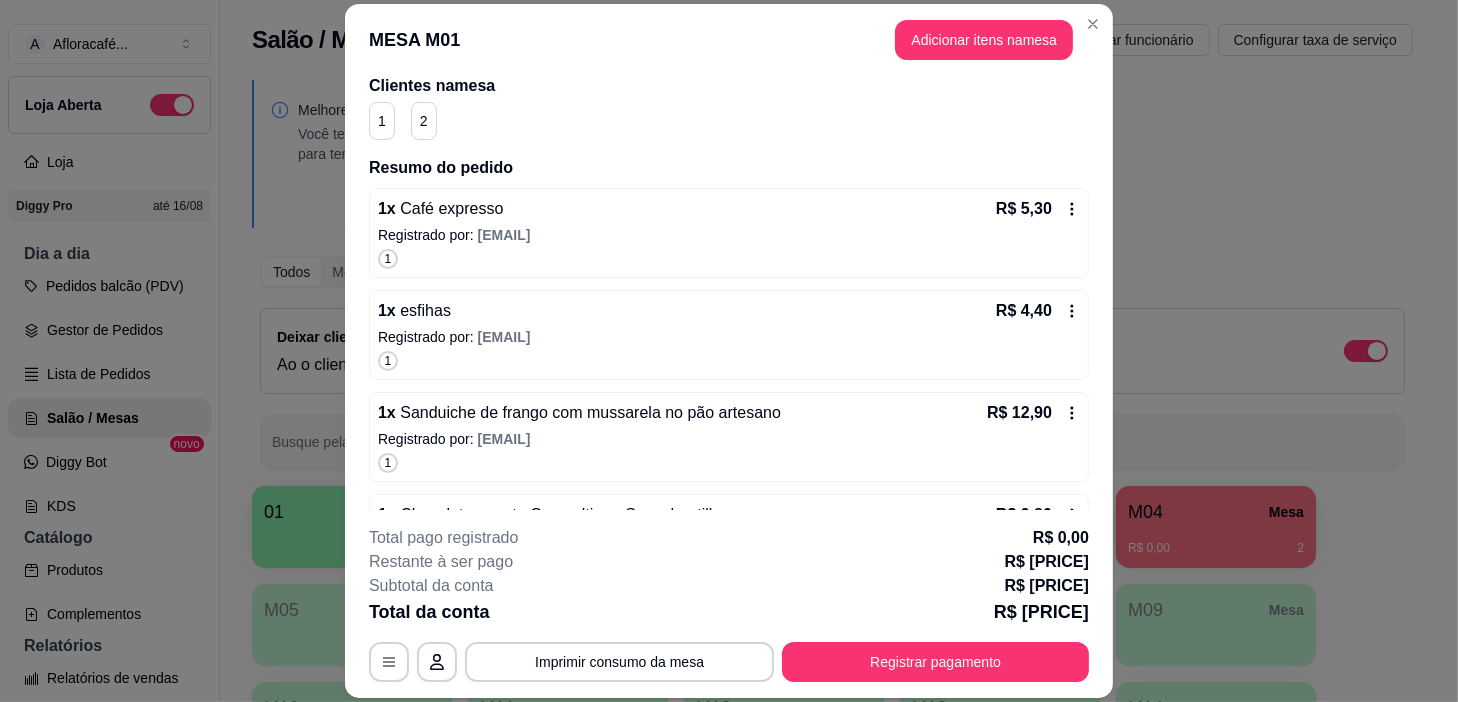 scroll, scrollTop: 0, scrollLeft: 0, axis: both 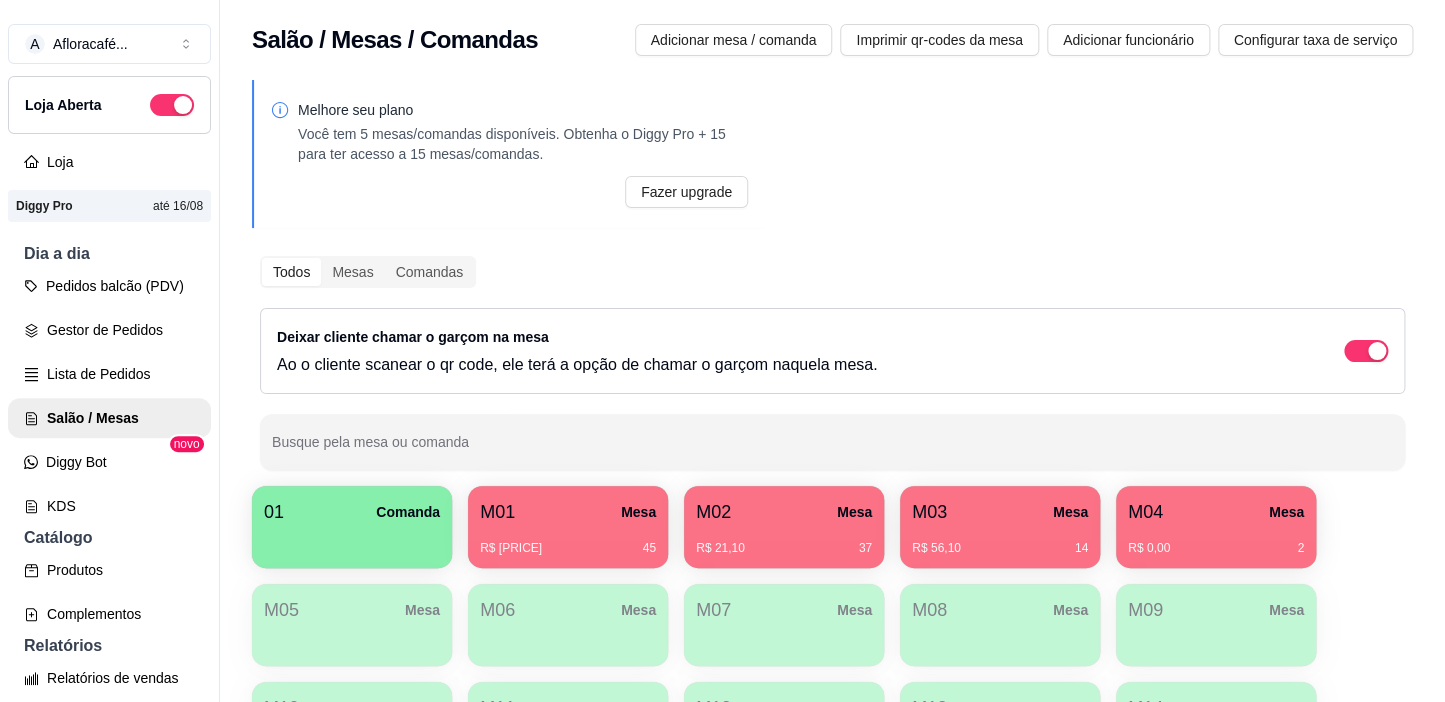 click on "M02 Mesa" at bounding box center [784, 512] 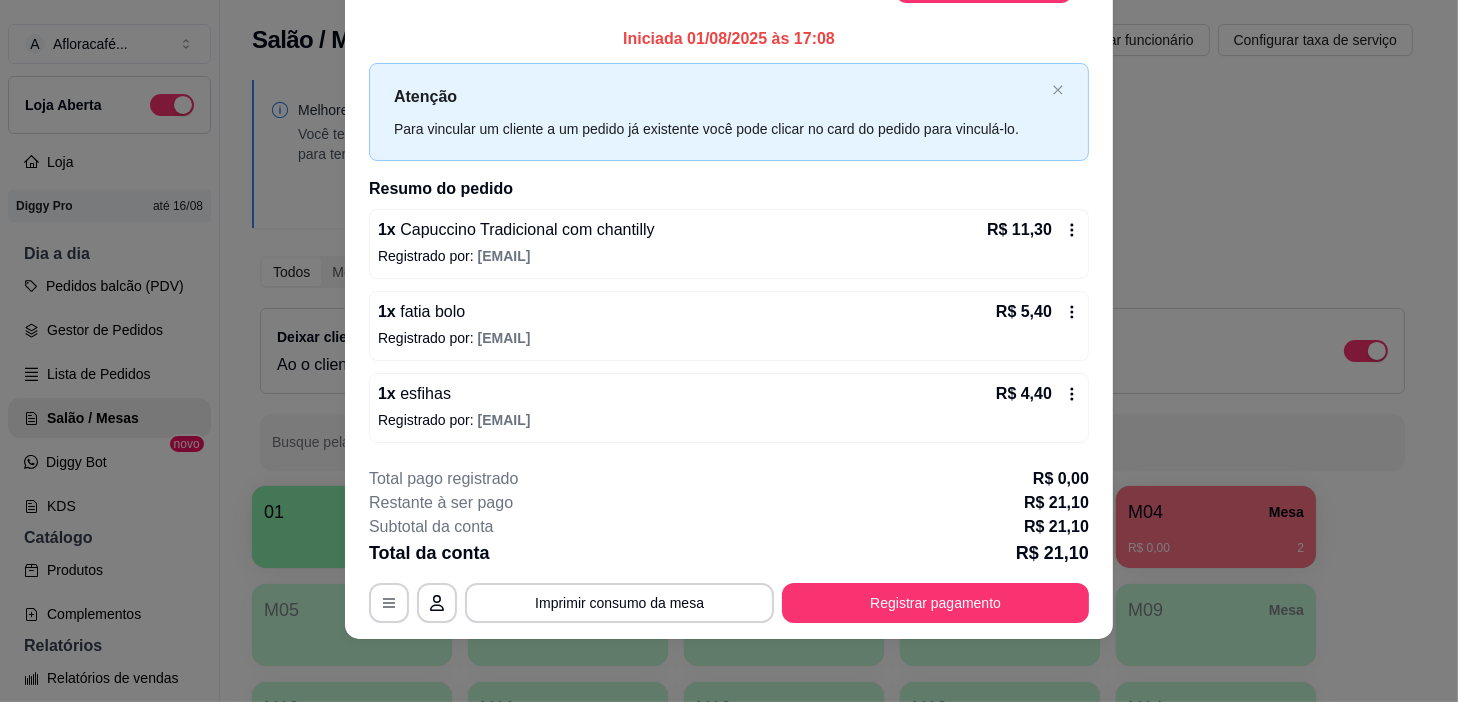 scroll, scrollTop: 0, scrollLeft: 0, axis: both 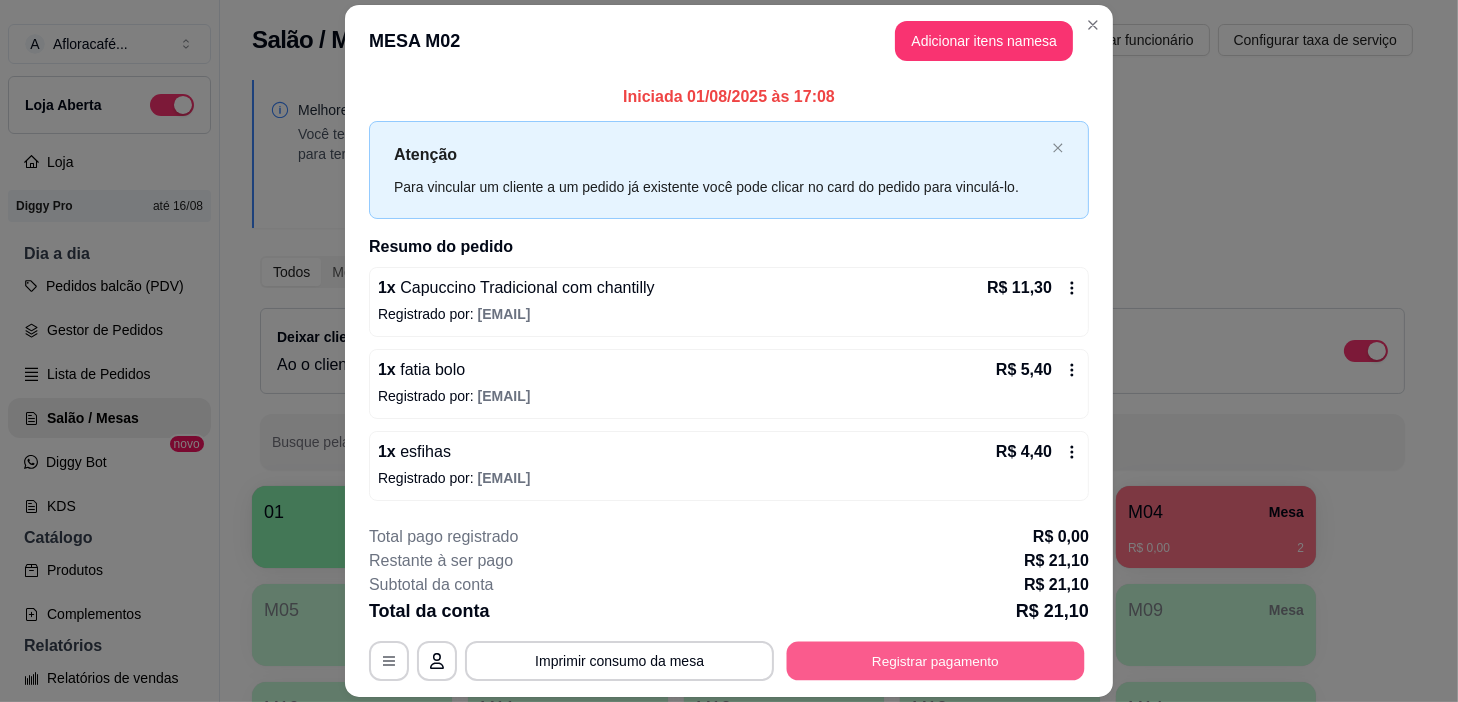 click on "Registrar pagamento" at bounding box center [936, 660] 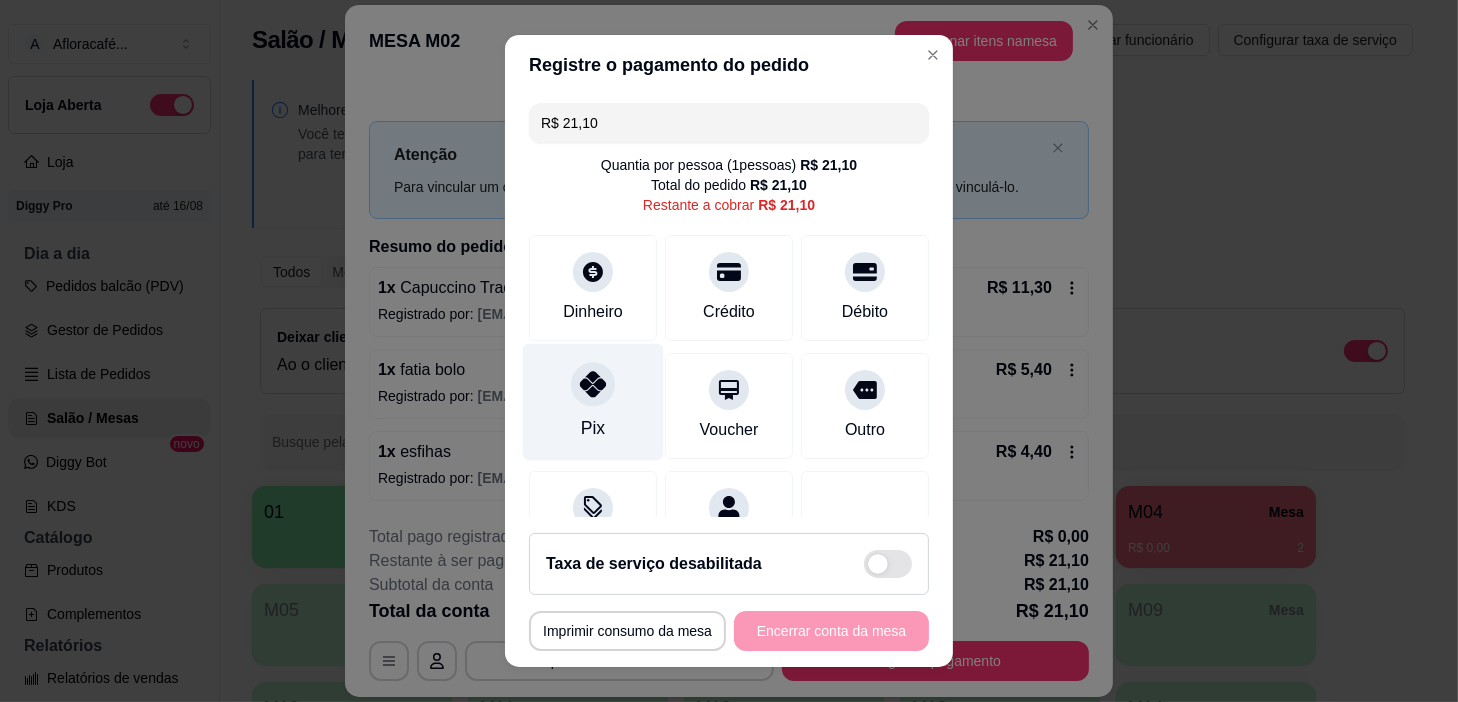 click on "Pix" at bounding box center (593, 428) 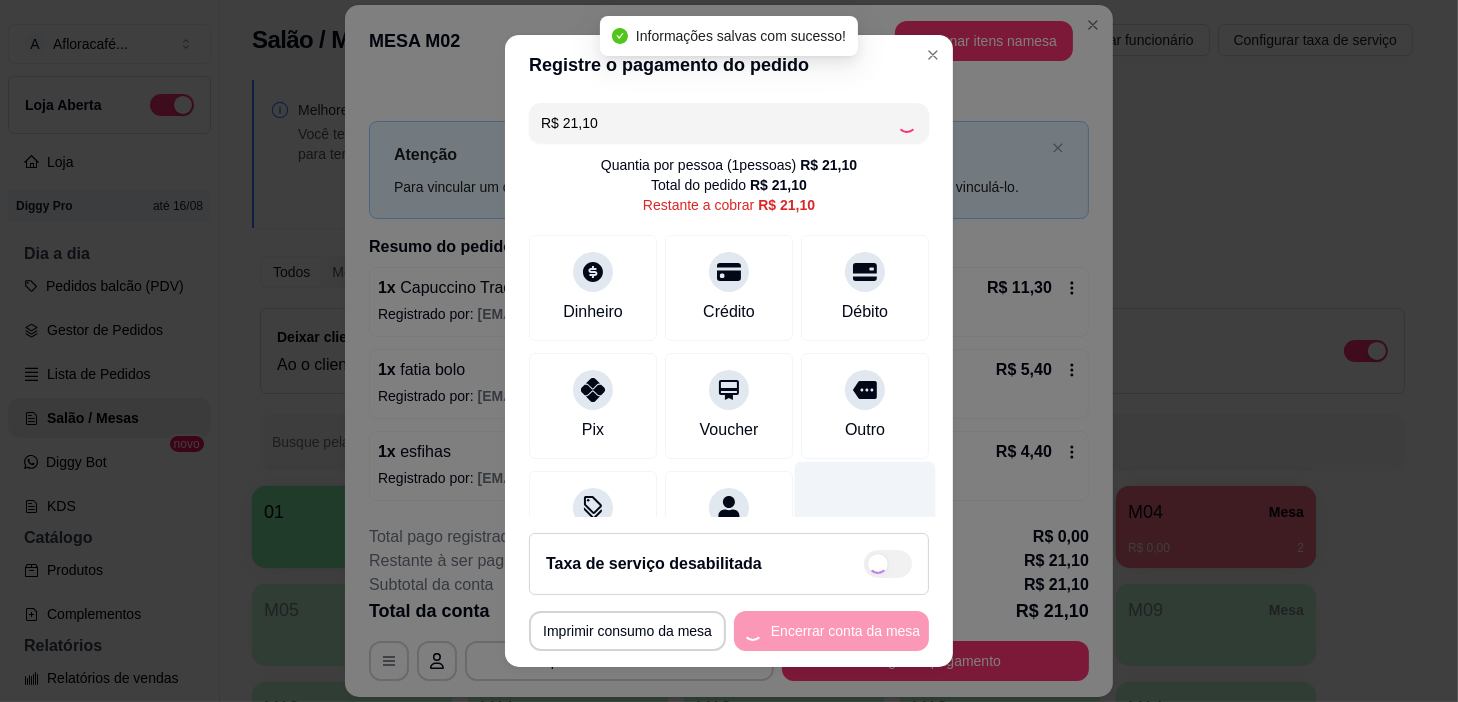 scroll, scrollTop: 90, scrollLeft: 0, axis: vertical 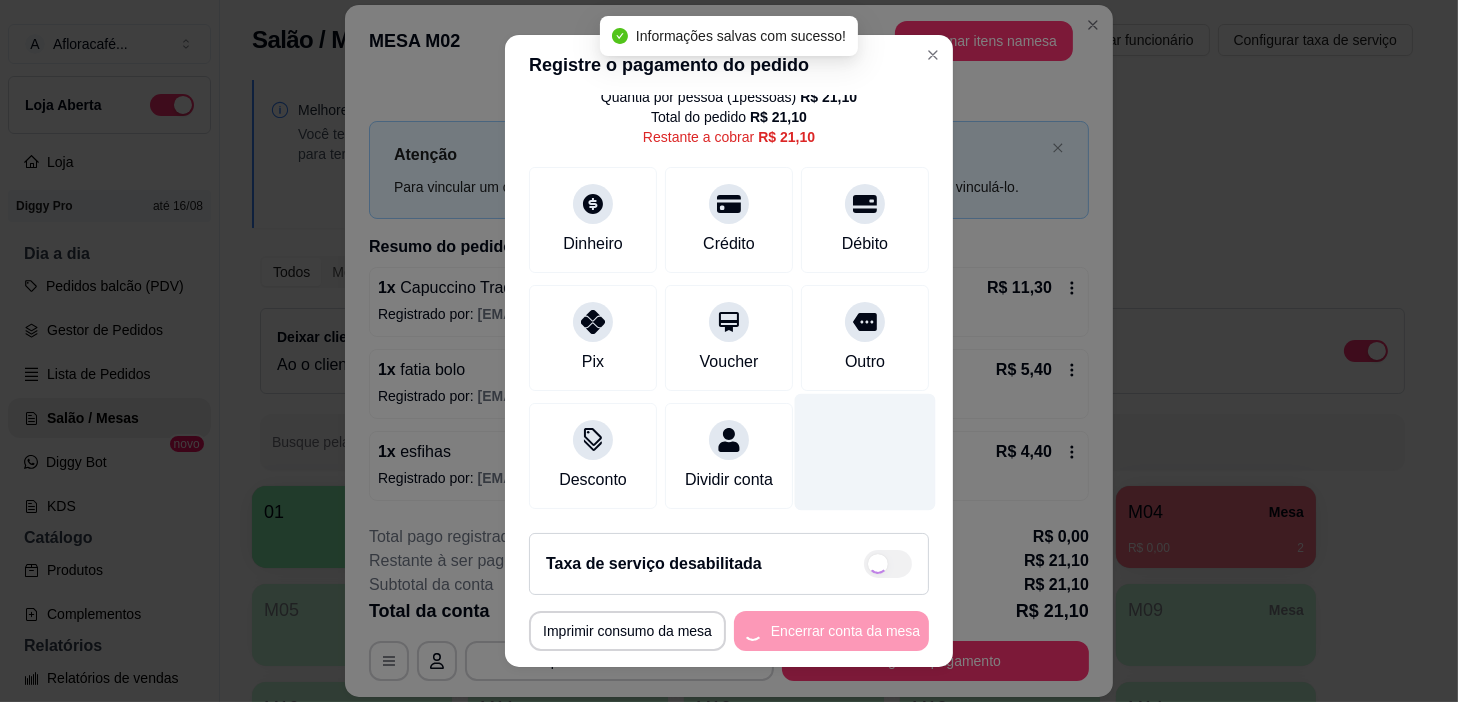 type on "R$ 0,00" 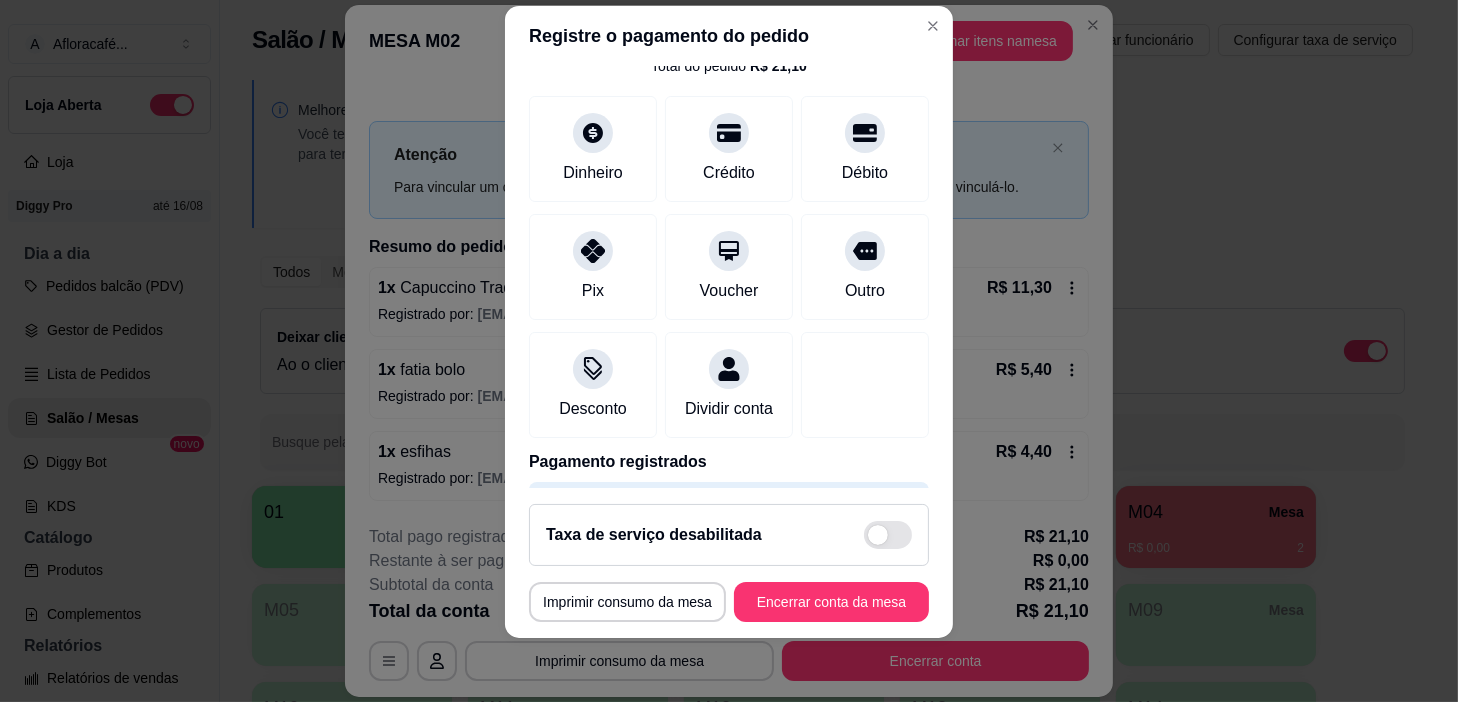 click on "**********" at bounding box center (729, 563) 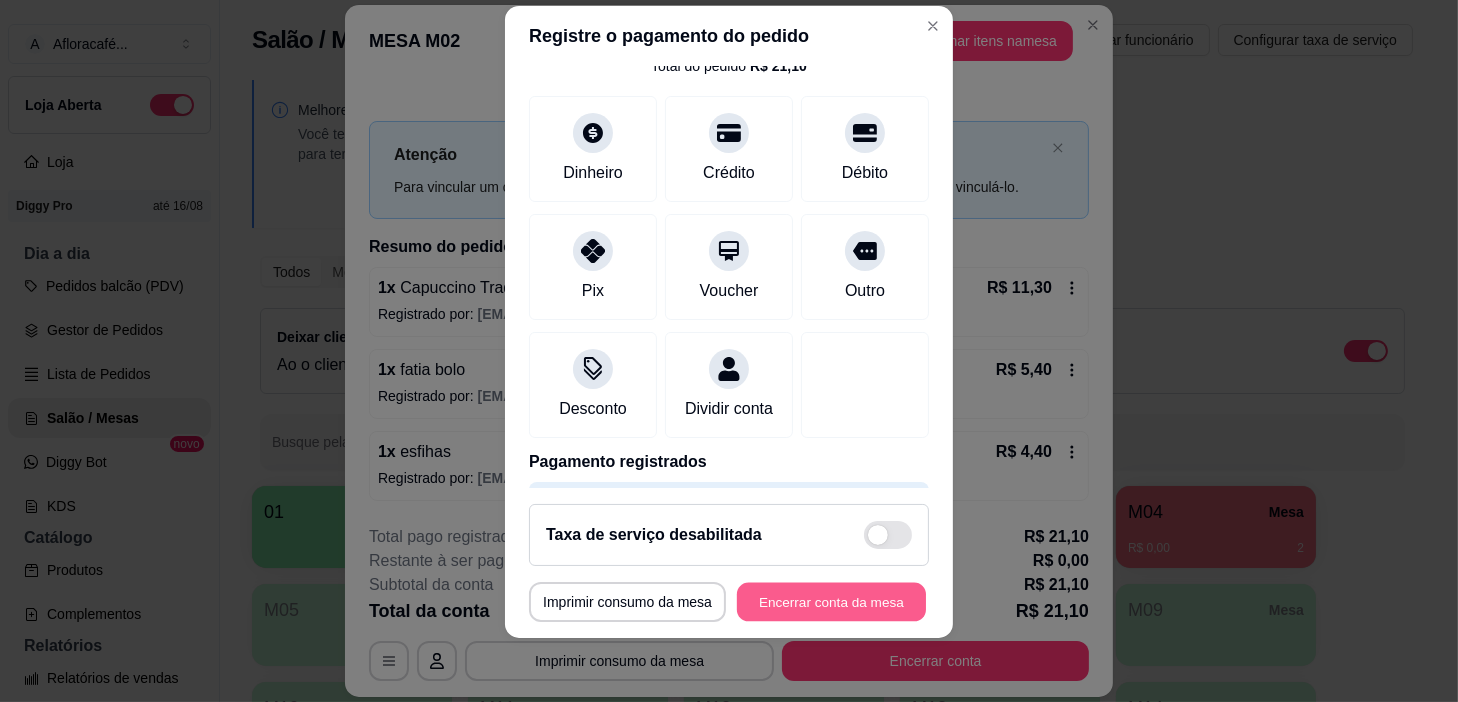 click on "Encerrar conta da mesa" at bounding box center (831, 602) 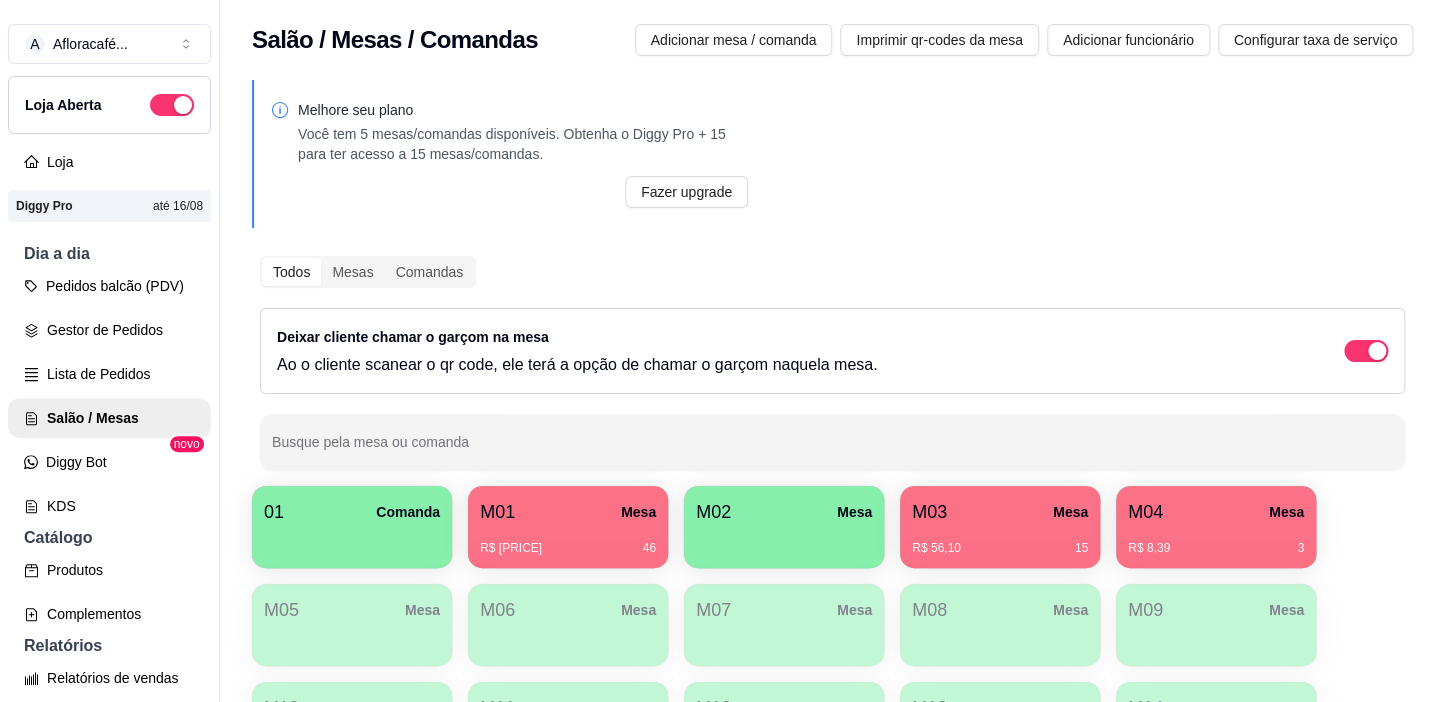 click on "R$ [PRICE]" at bounding box center (511, 548) 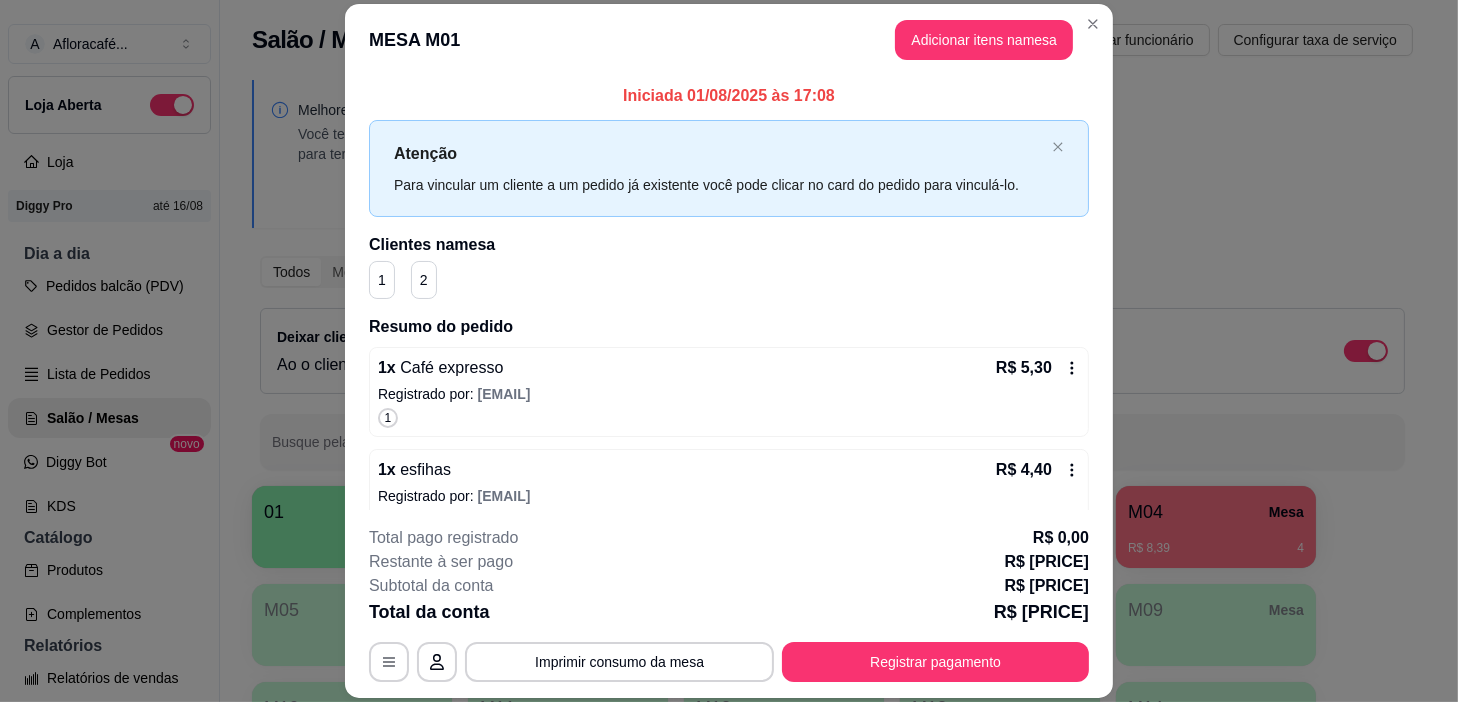 scroll, scrollTop: 340, scrollLeft: 0, axis: vertical 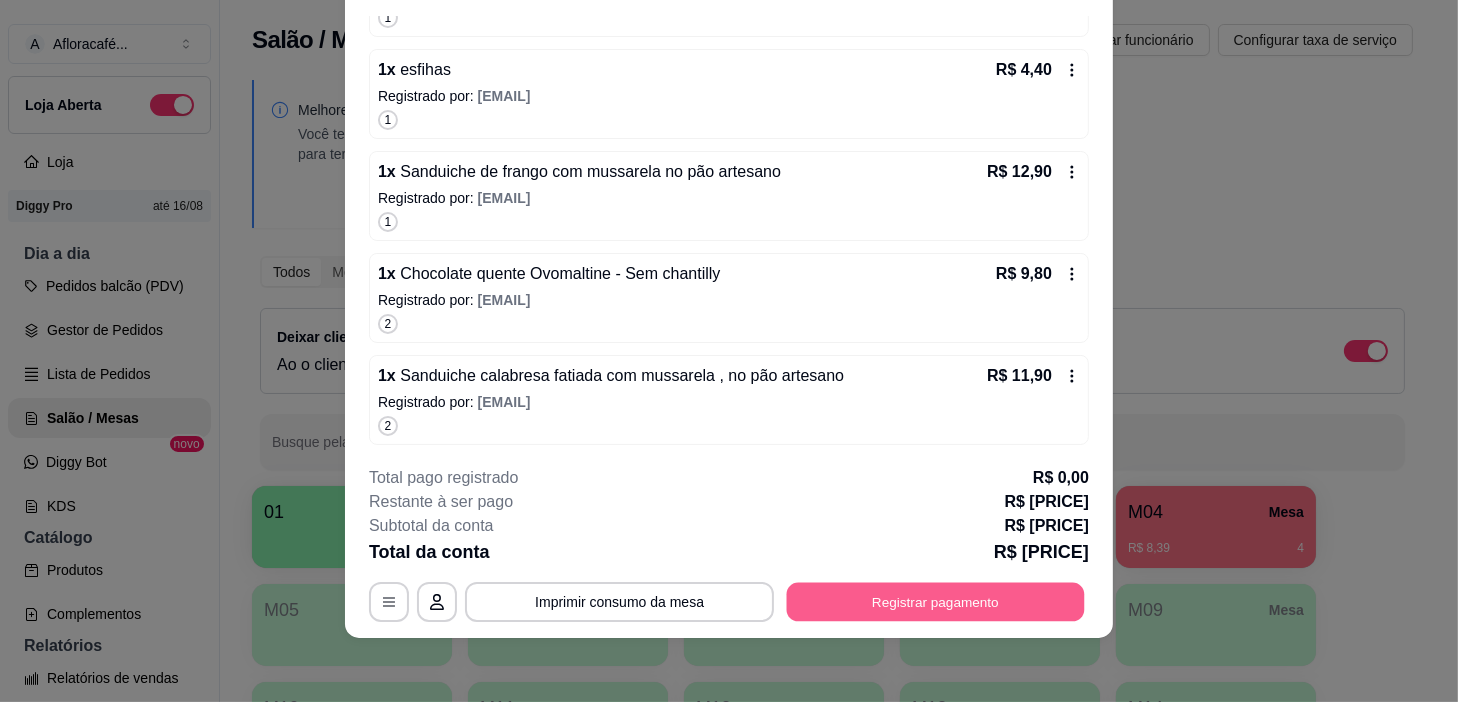 click on "Registrar pagamento" at bounding box center [936, 602] 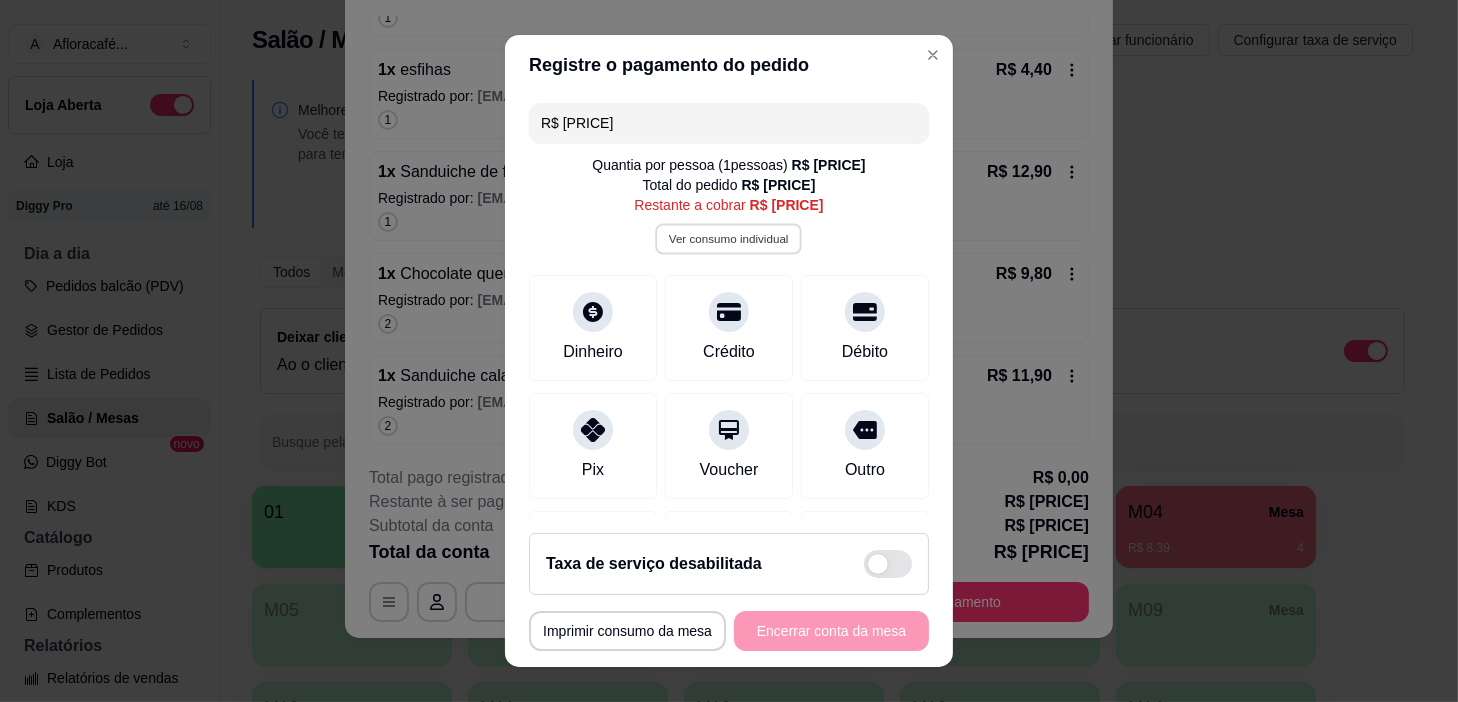 click on "Ver consumo individual" at bounding box center [729, 239] 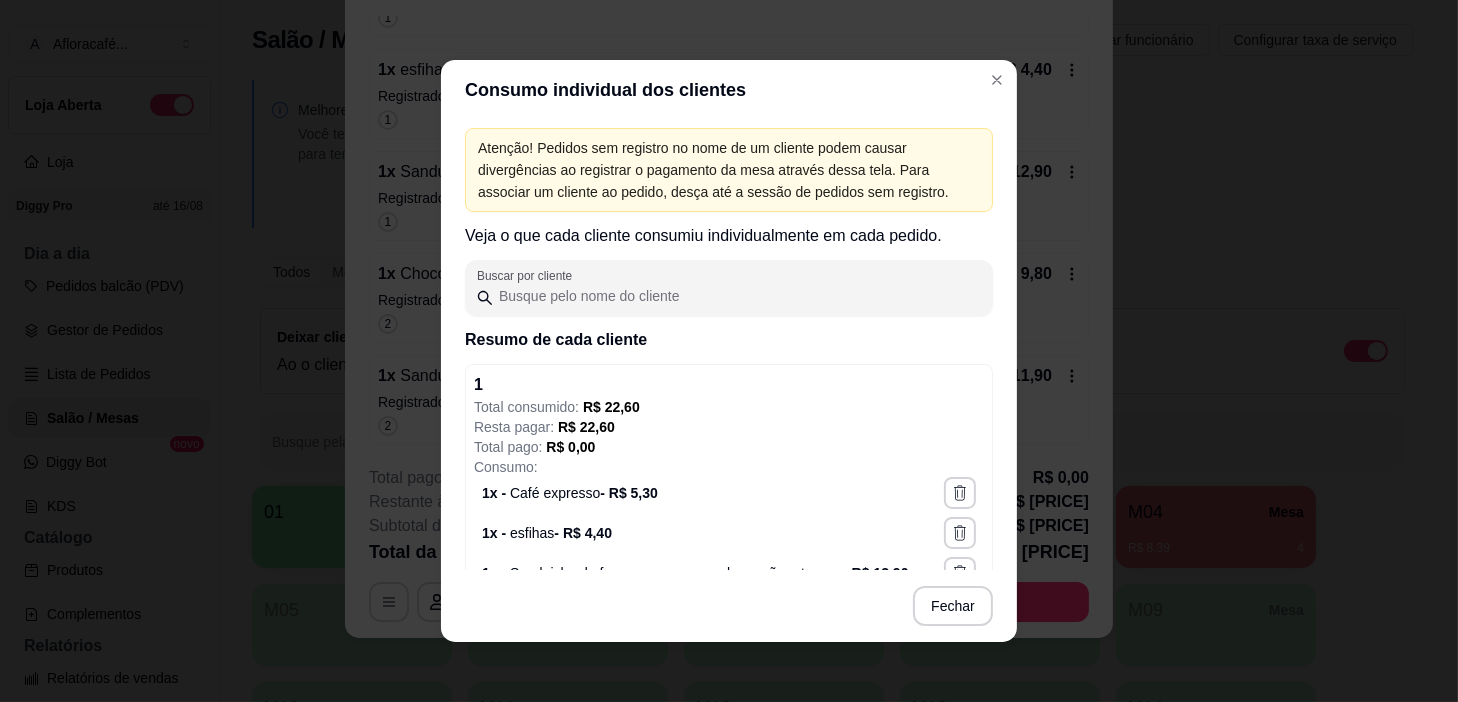 scroll, scrollTop: 353, scrollLeft: 0, axis: vertical 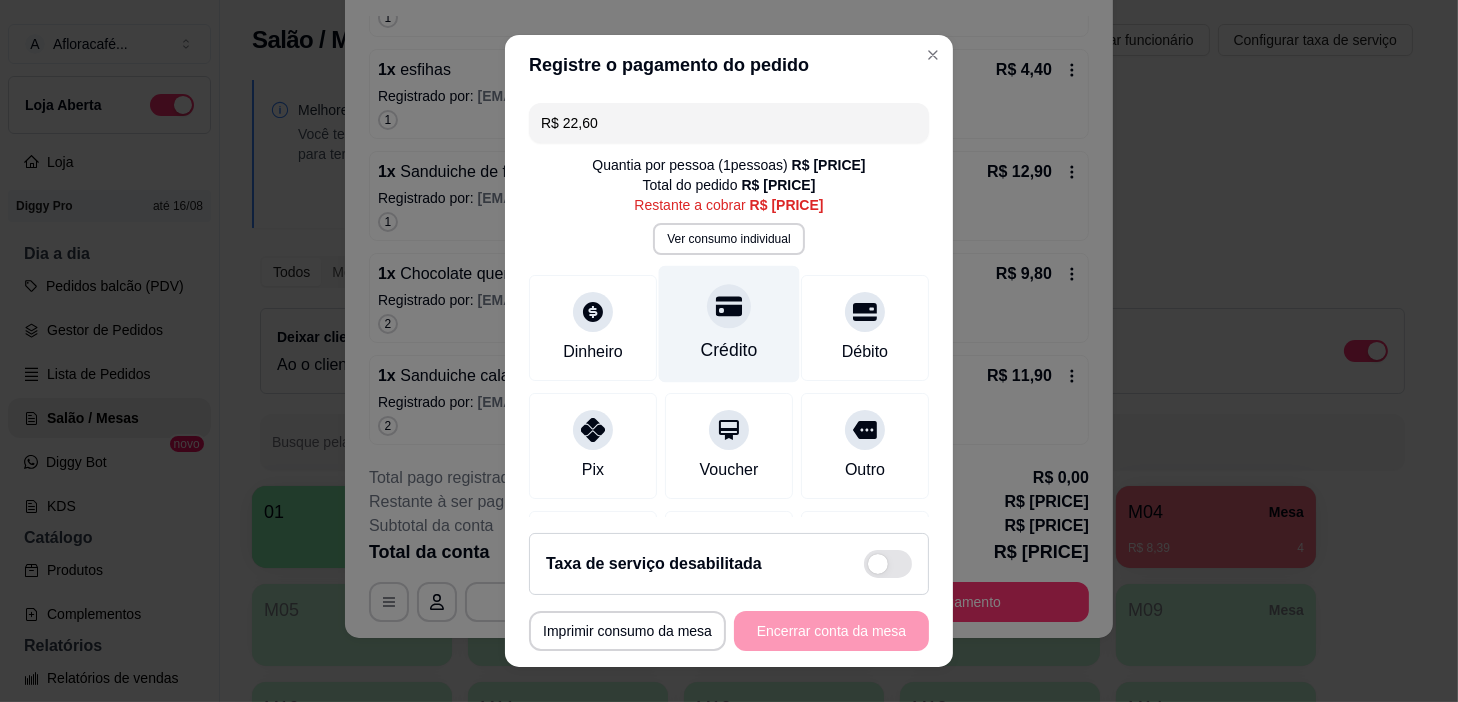 click at bounding box center [729, 307] 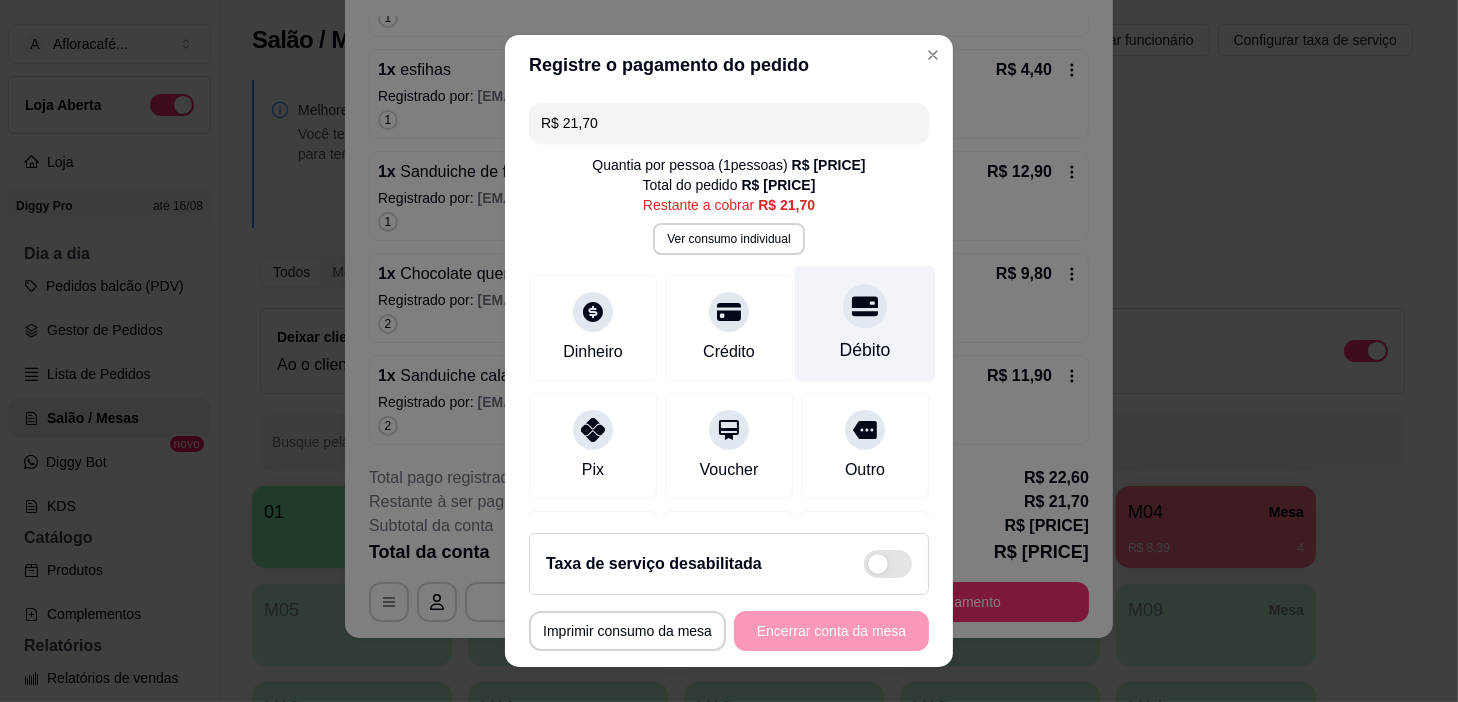 click on "Débito" at bounding box center [865, 324] 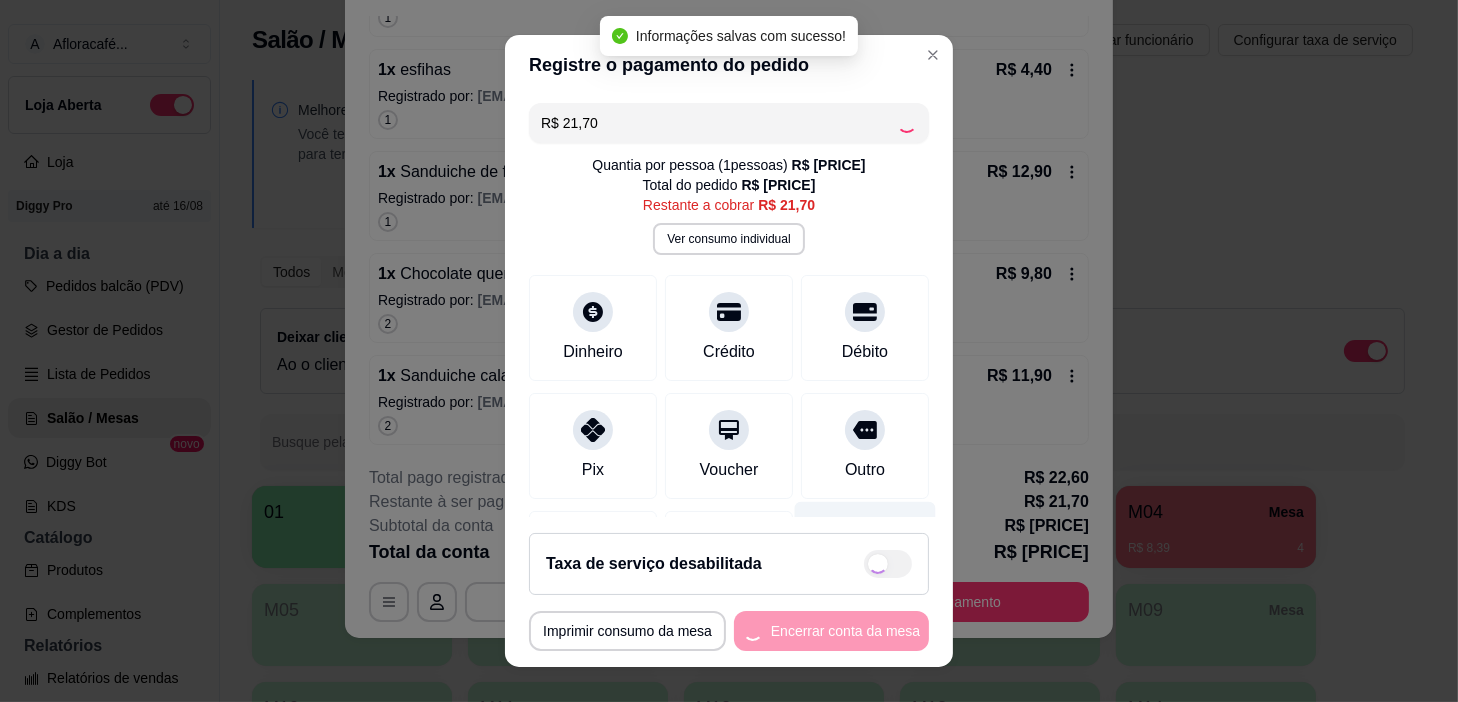 type on "R$ 0,00" 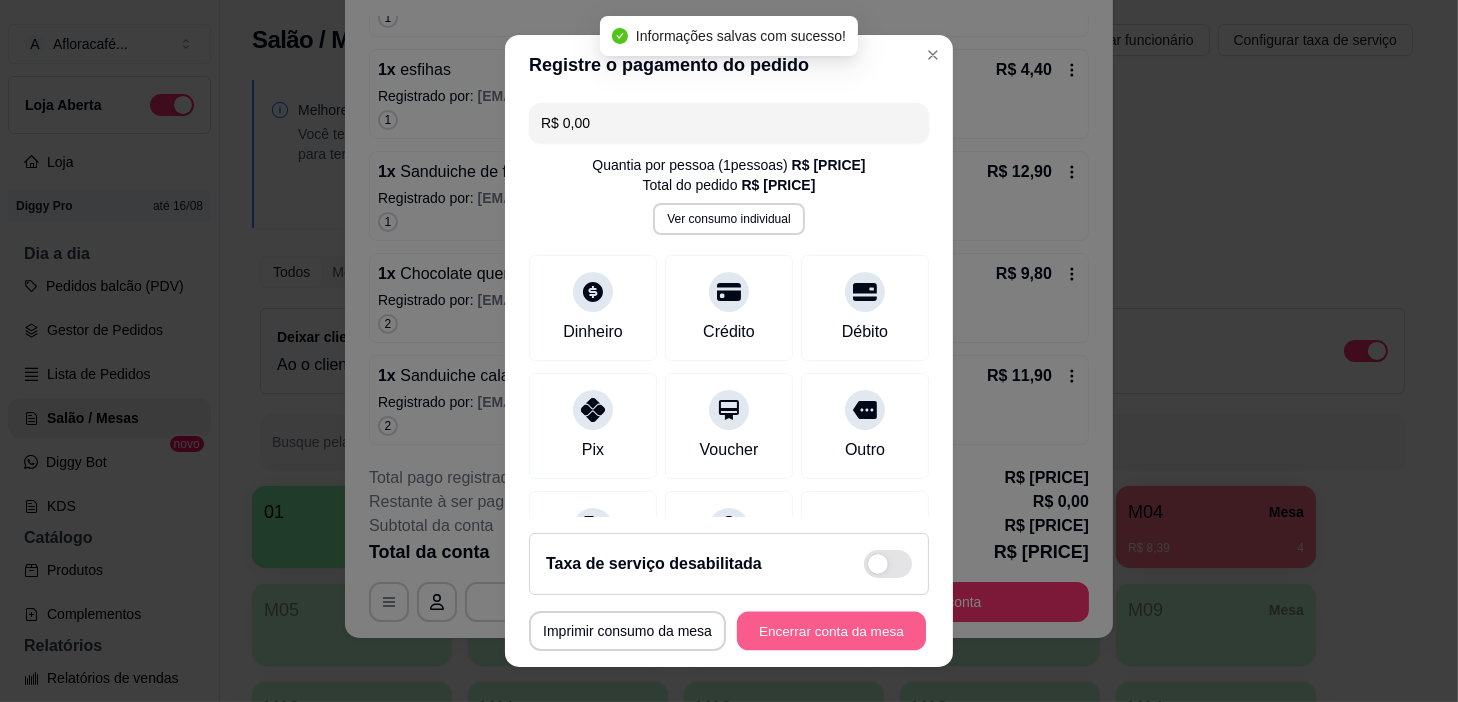 click on "Encerrar conta da mesa" at bounding box center [831, 631] 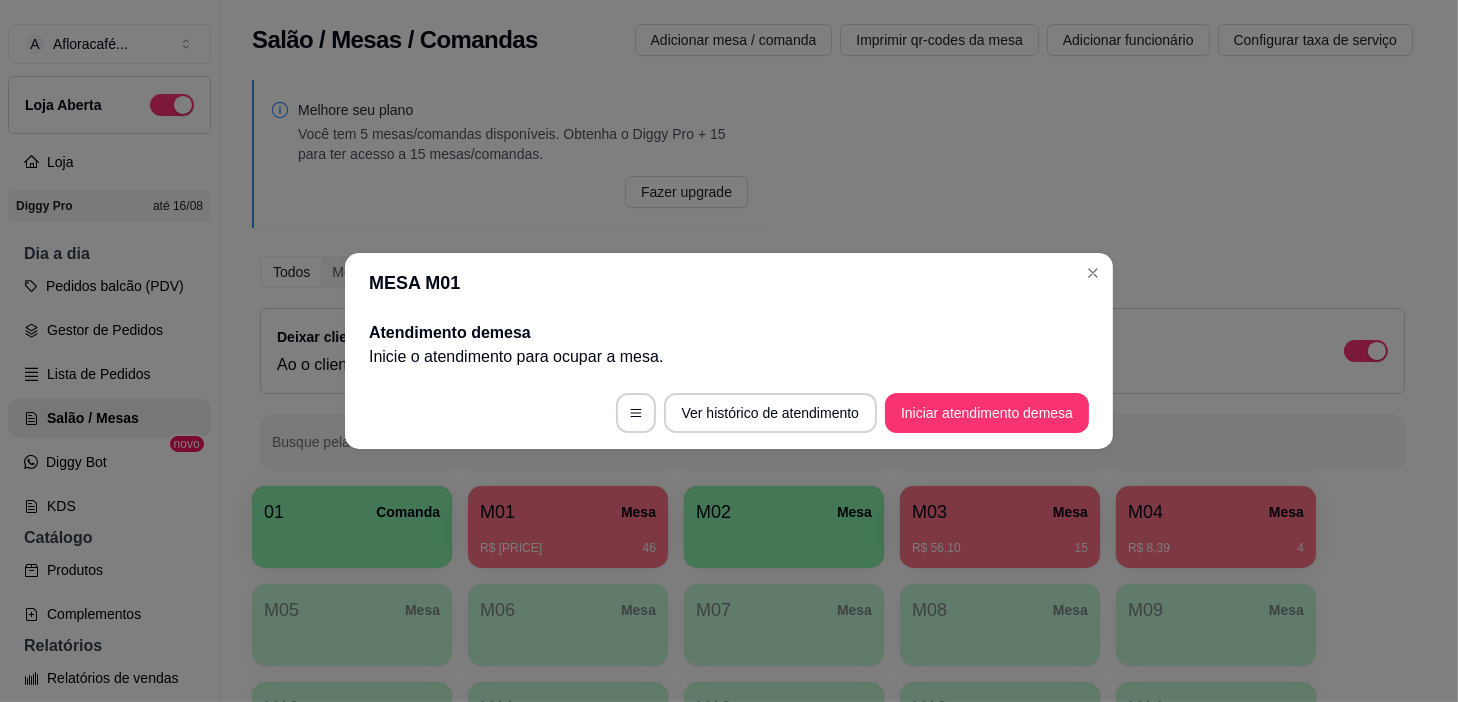 scroll, scrollTop: 0, scrollLeft: 0, axis: both 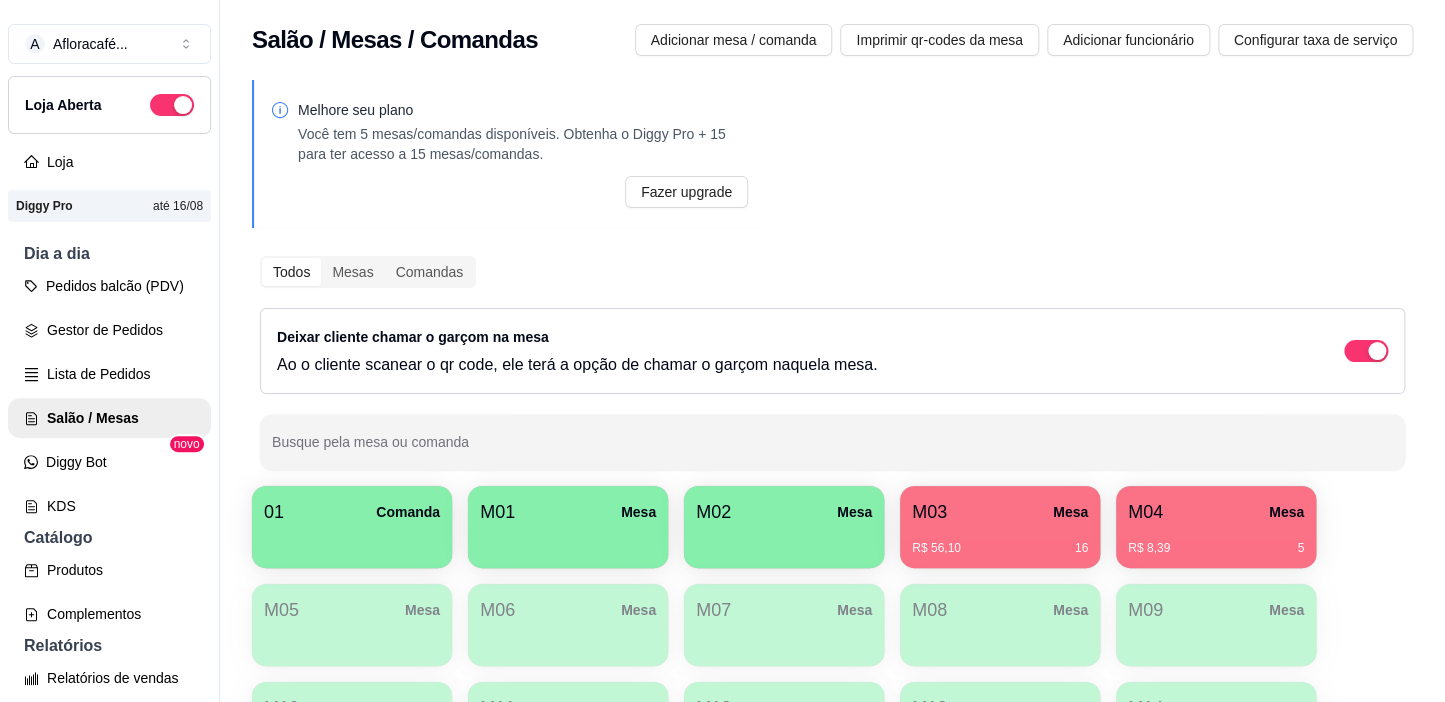click on "R$ 8,39 5" at bounding box center (1216, 541) 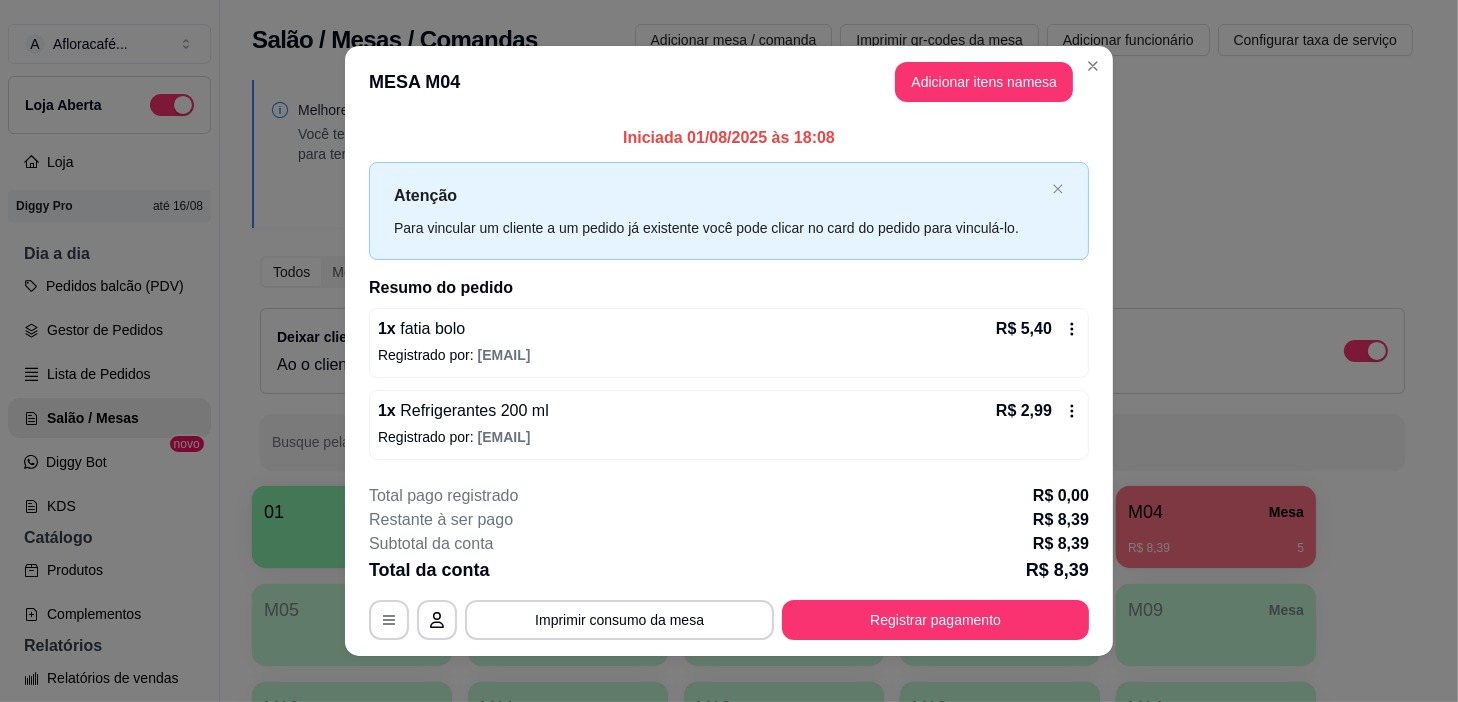 scroll, scrollTop: 17, scrollLeft: 0, axis: vertical 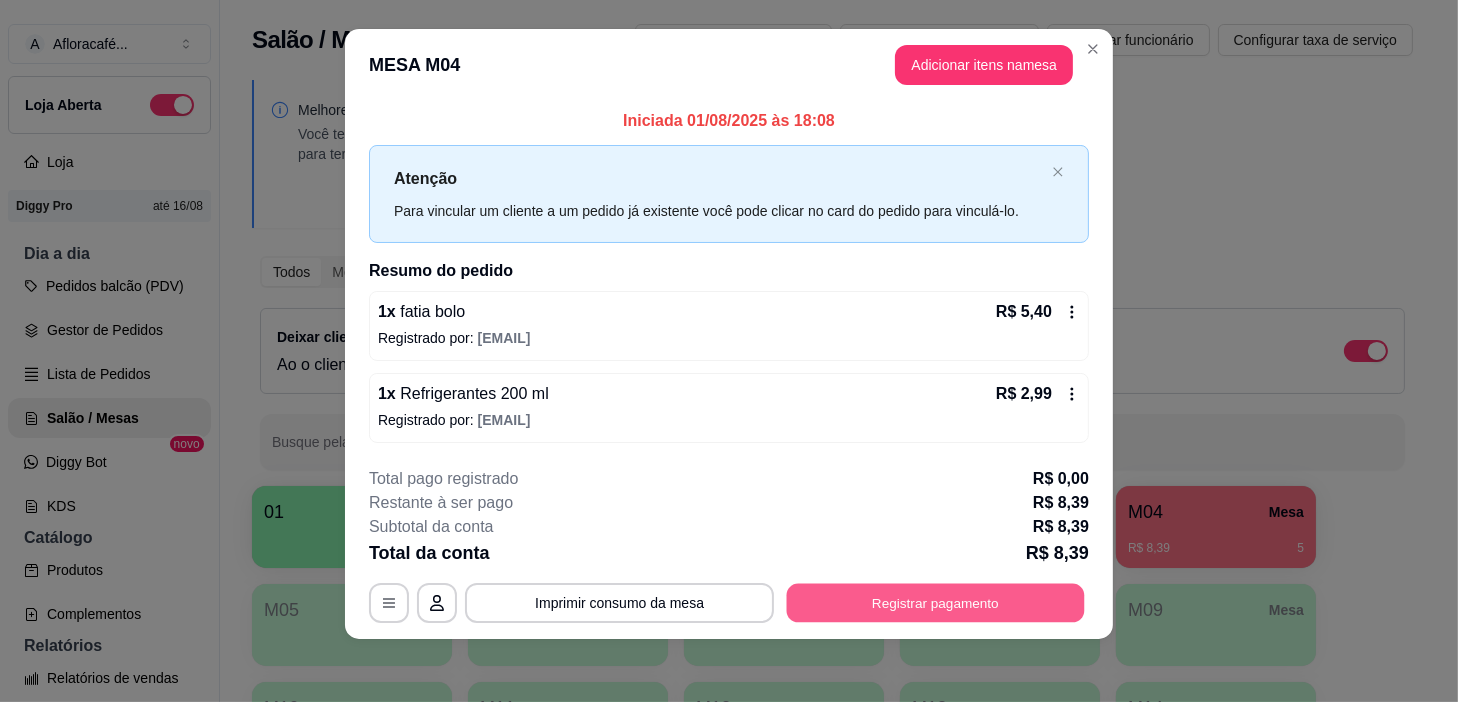 click on "Registrar pagamento" at bounding box center (936, 602) 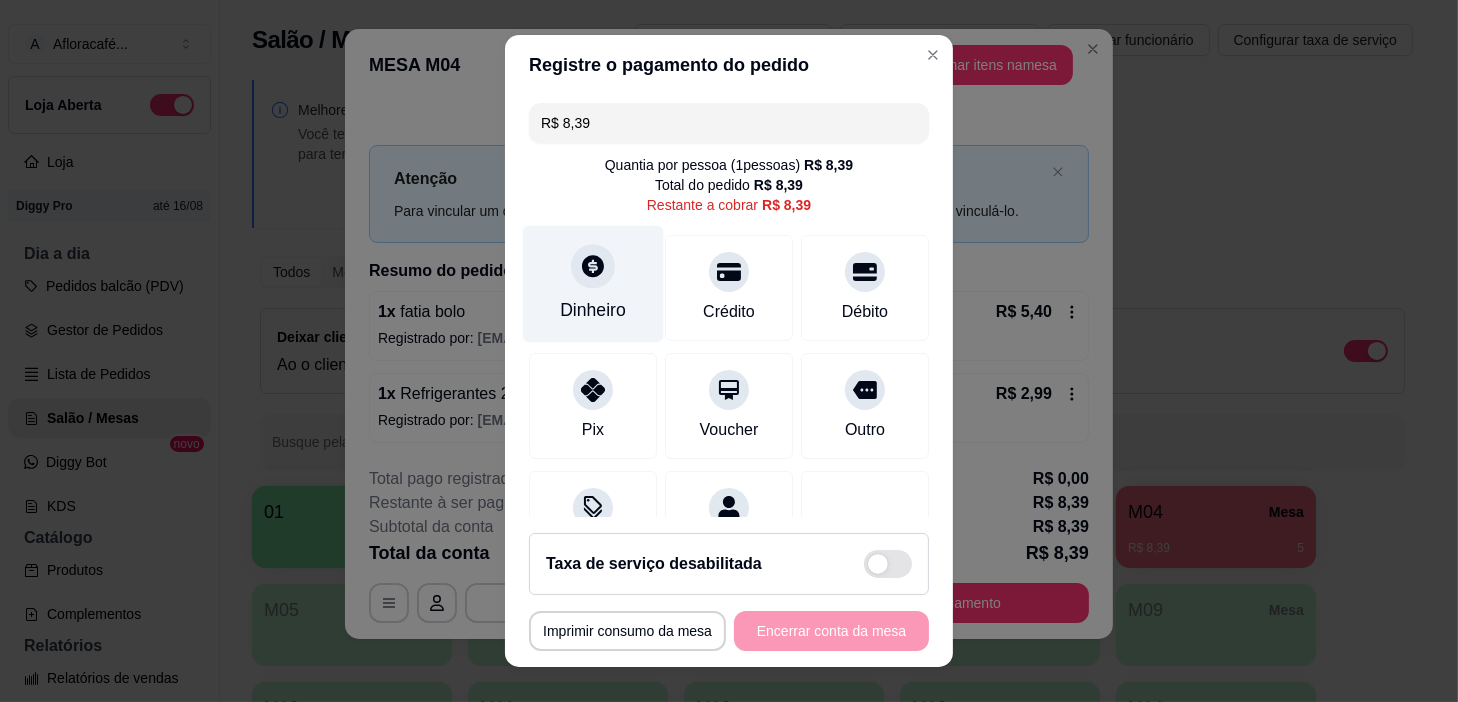 click on "Dinheiro" at bounding box center (593, 310) 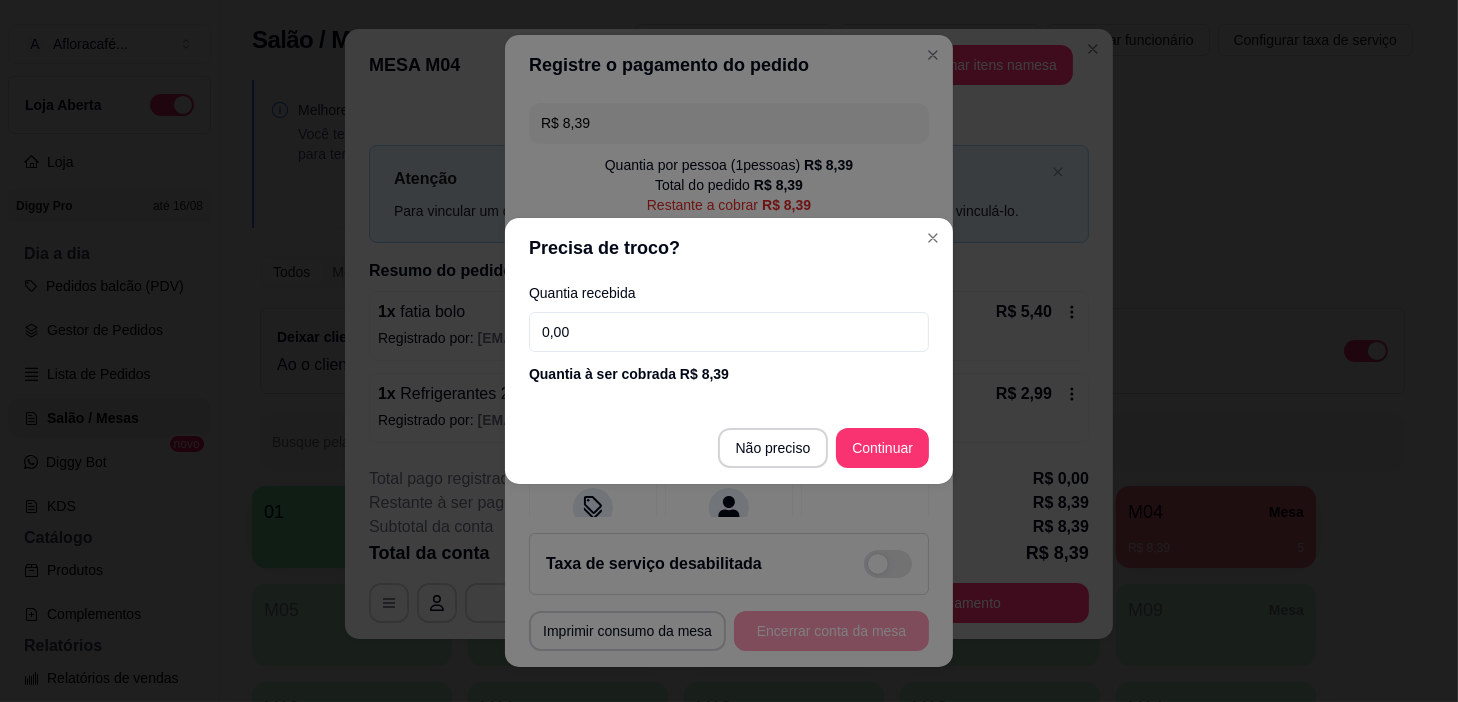 click on "Quantia recebida [PRICE] Quantia à ser cobrada R$ [PRICE]" at bounding box center [729, 335] 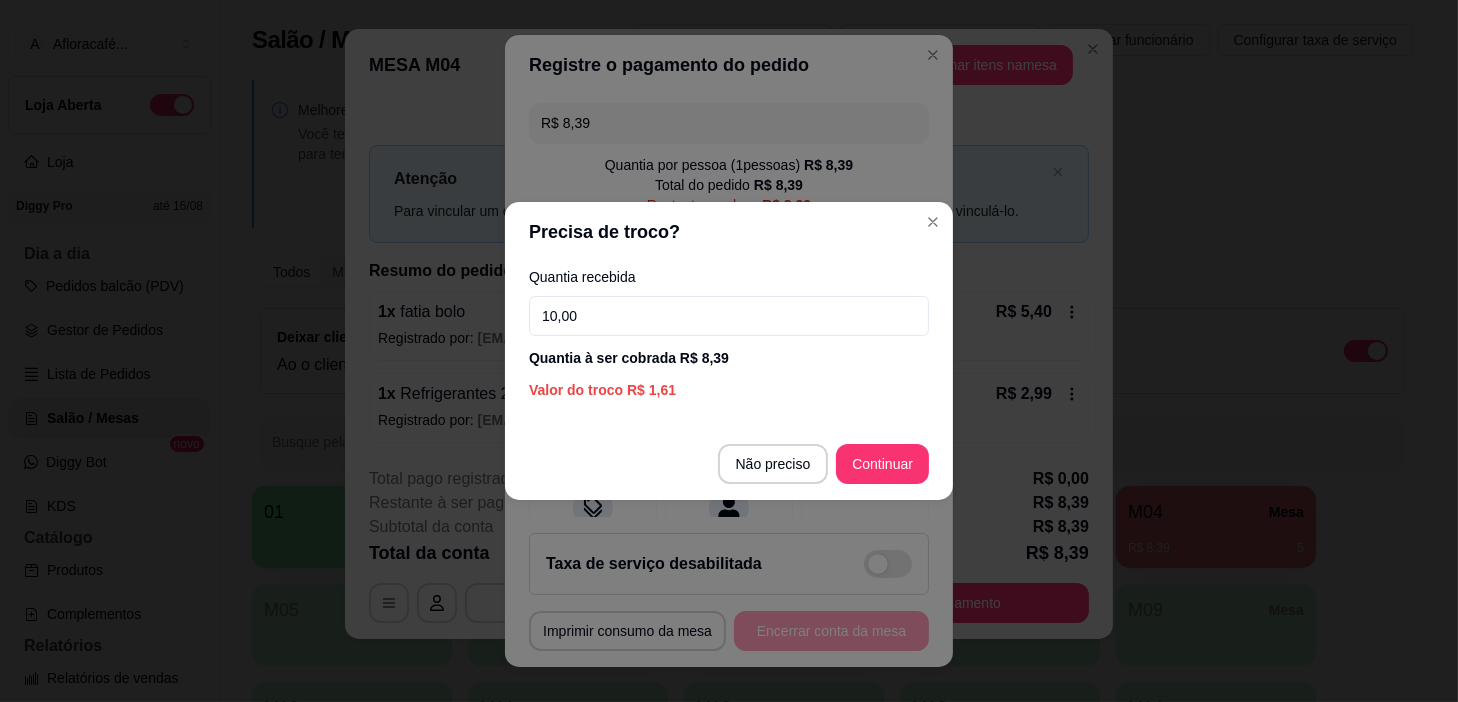 type on "10,00" 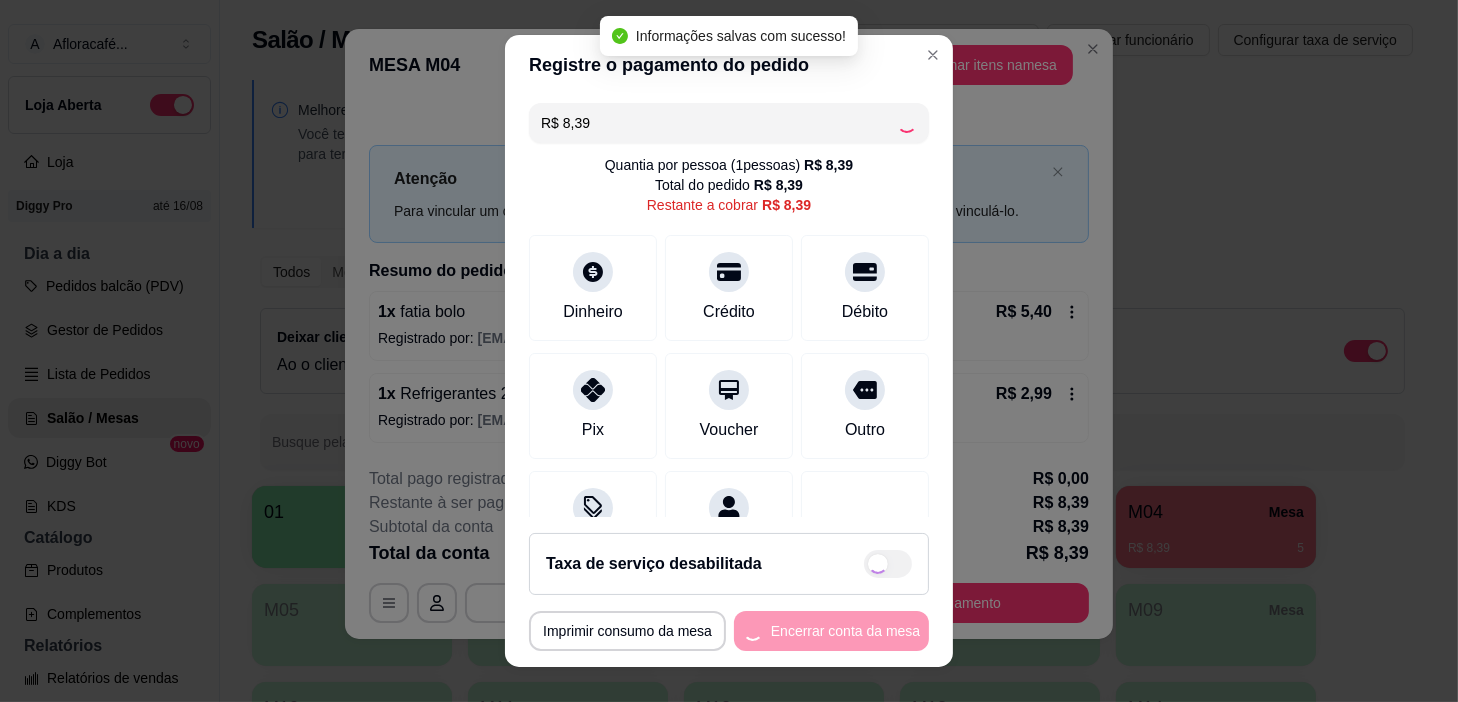 type on "R$ 0,00" 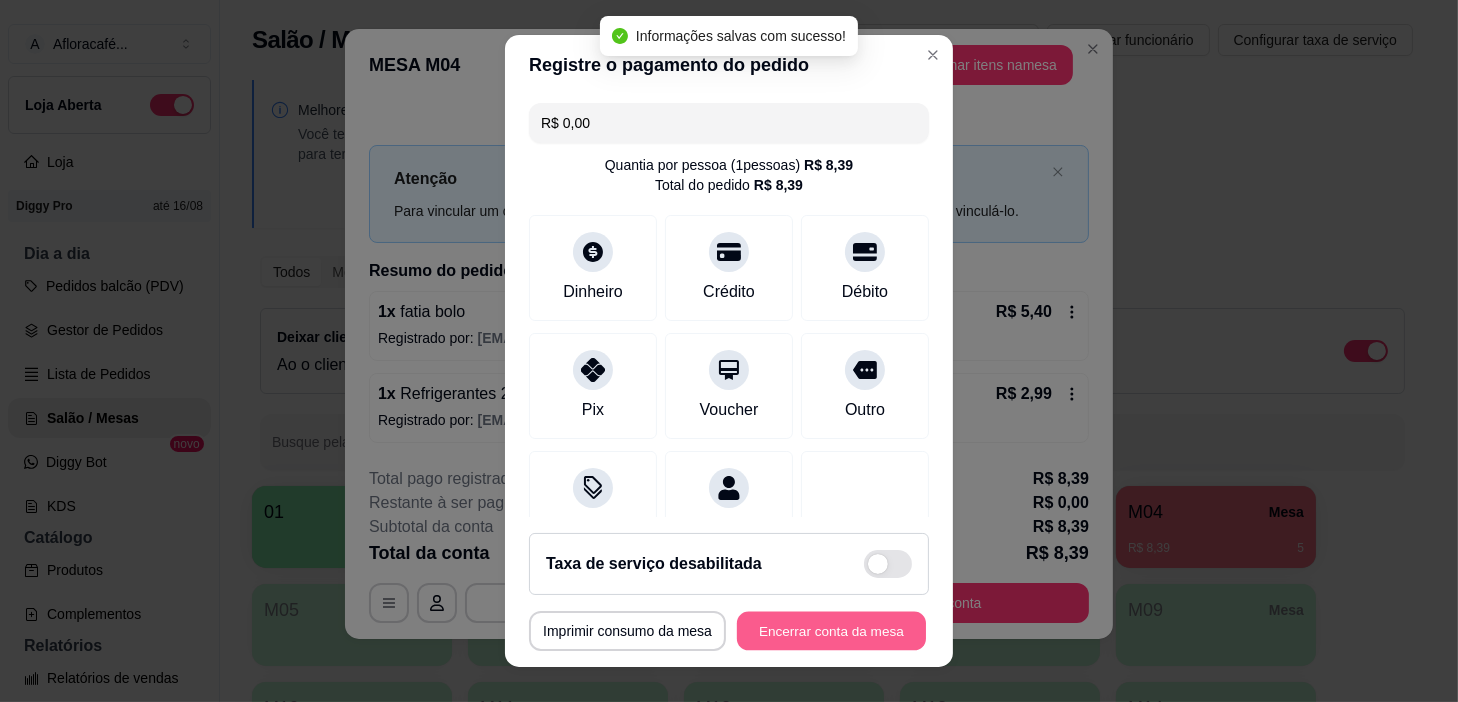 click on "Encerrar conta da mesa" at bounding box center [831, 631] 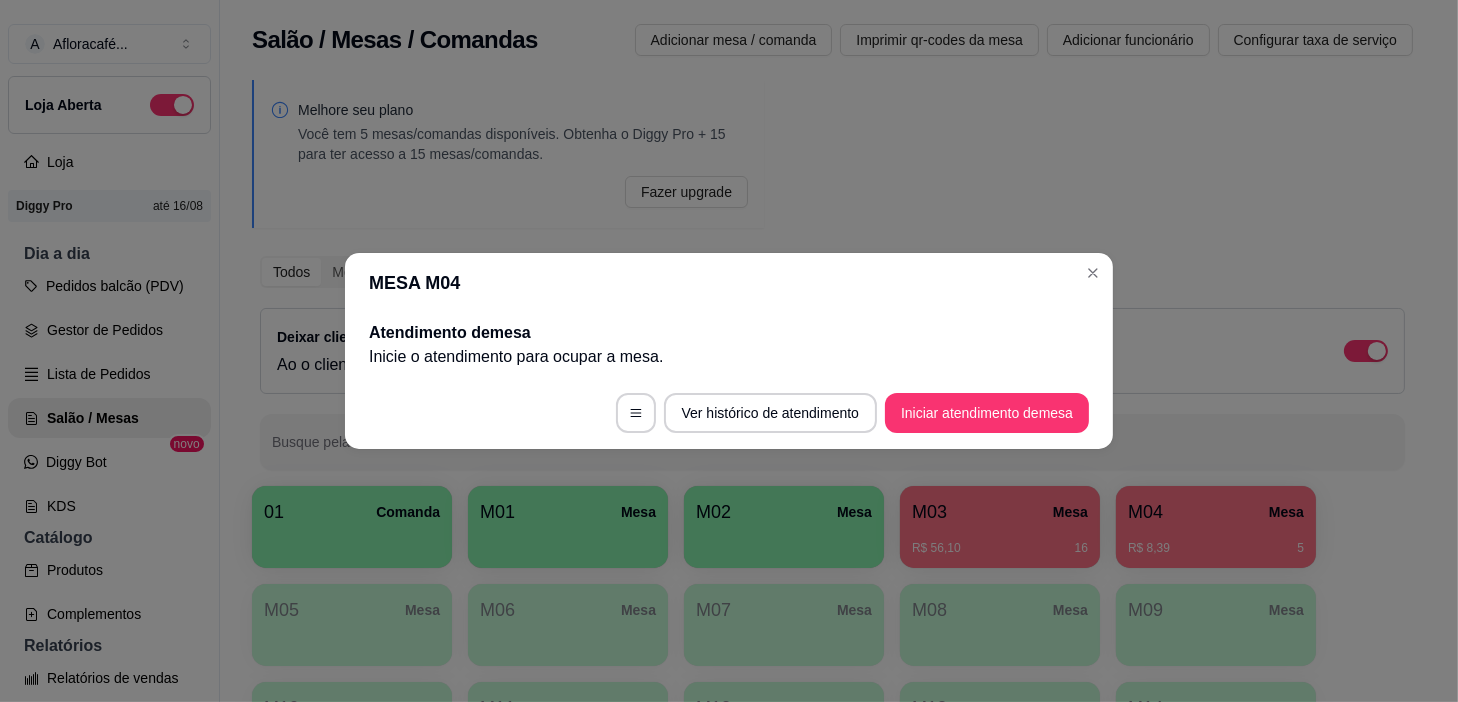 scroll, scrollTop: 0, scrollLeft: 0, axis: both 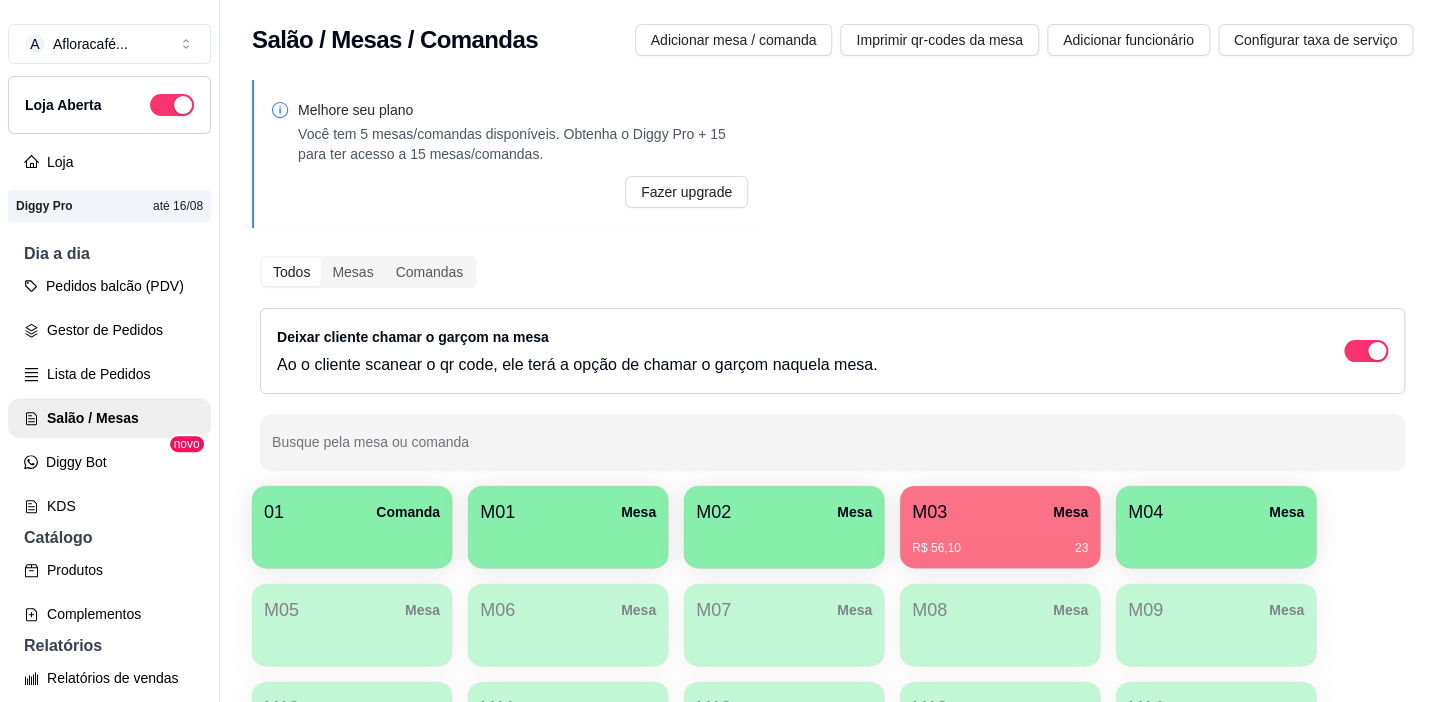 click on "M02 Mesa" at bounding box center (784, 527) 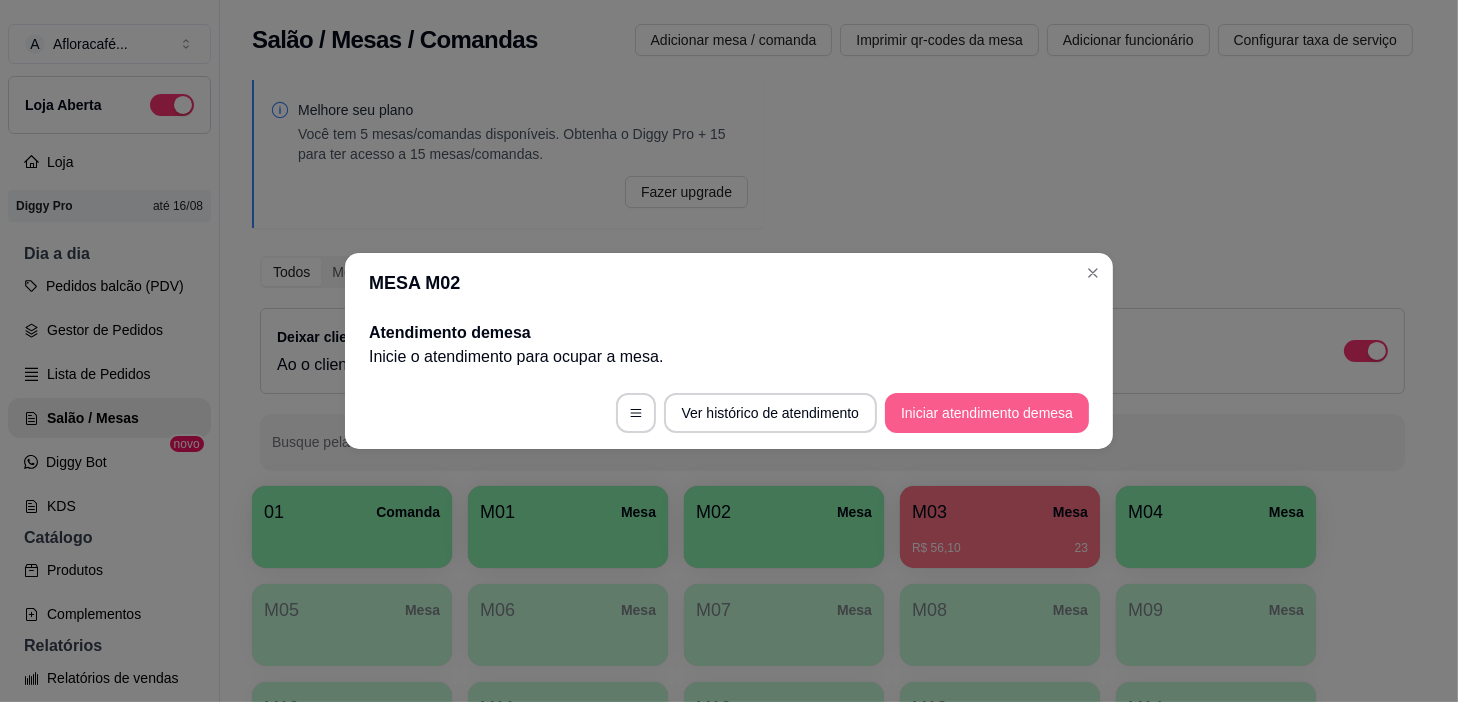 click on "Iniciar atendimento de  mesa" at bounding box center [987, 413] 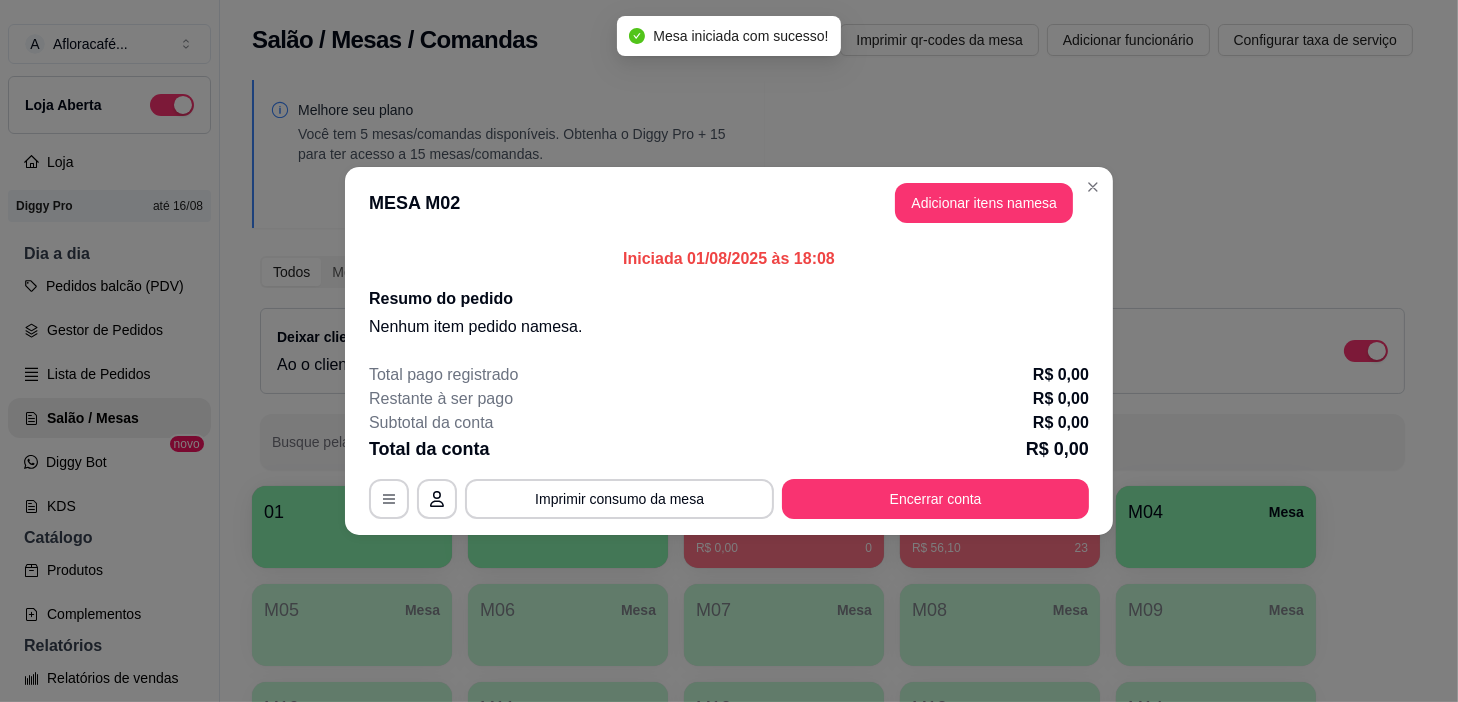 click on "MESA M02 Adicionar itens na  mesa" at bounding box center [729, 203] 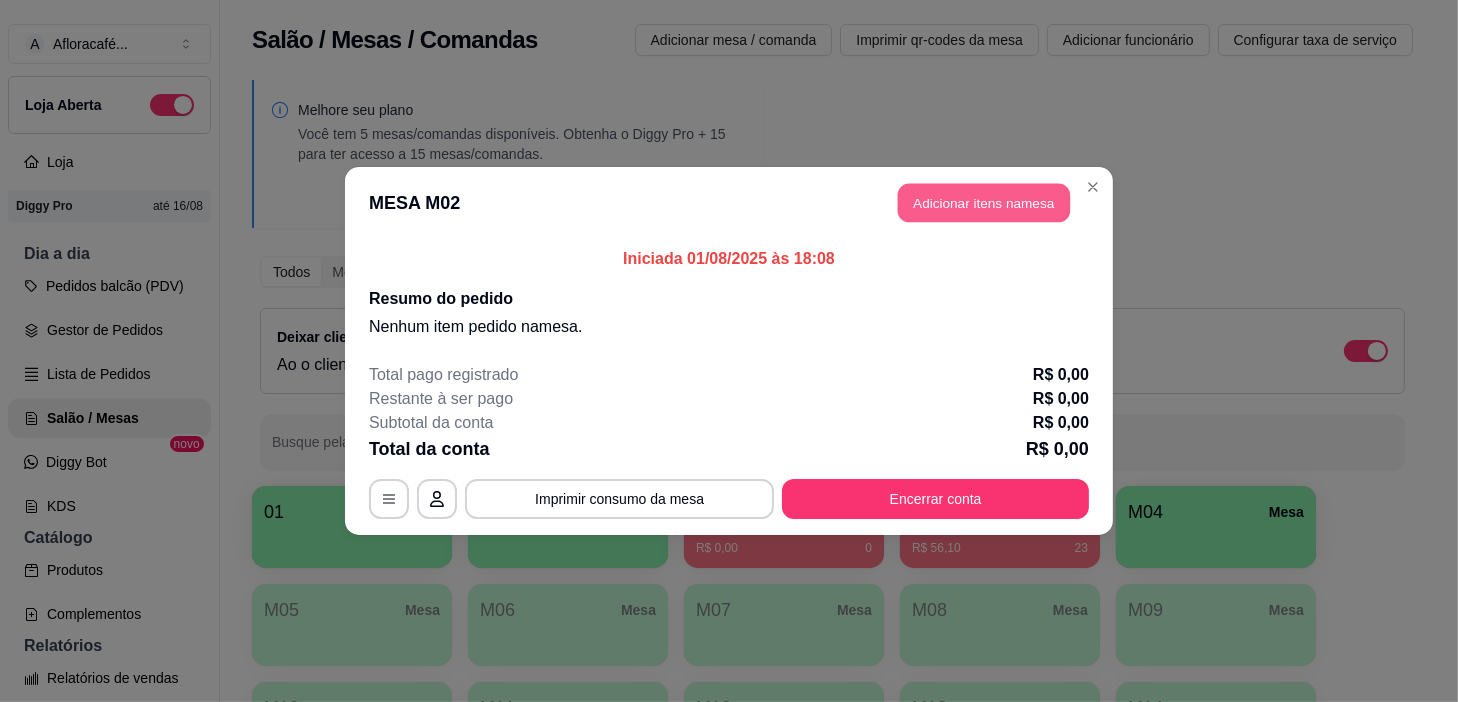 click on "Adicionar itens na  mesa" at bounding box center (984, 203) 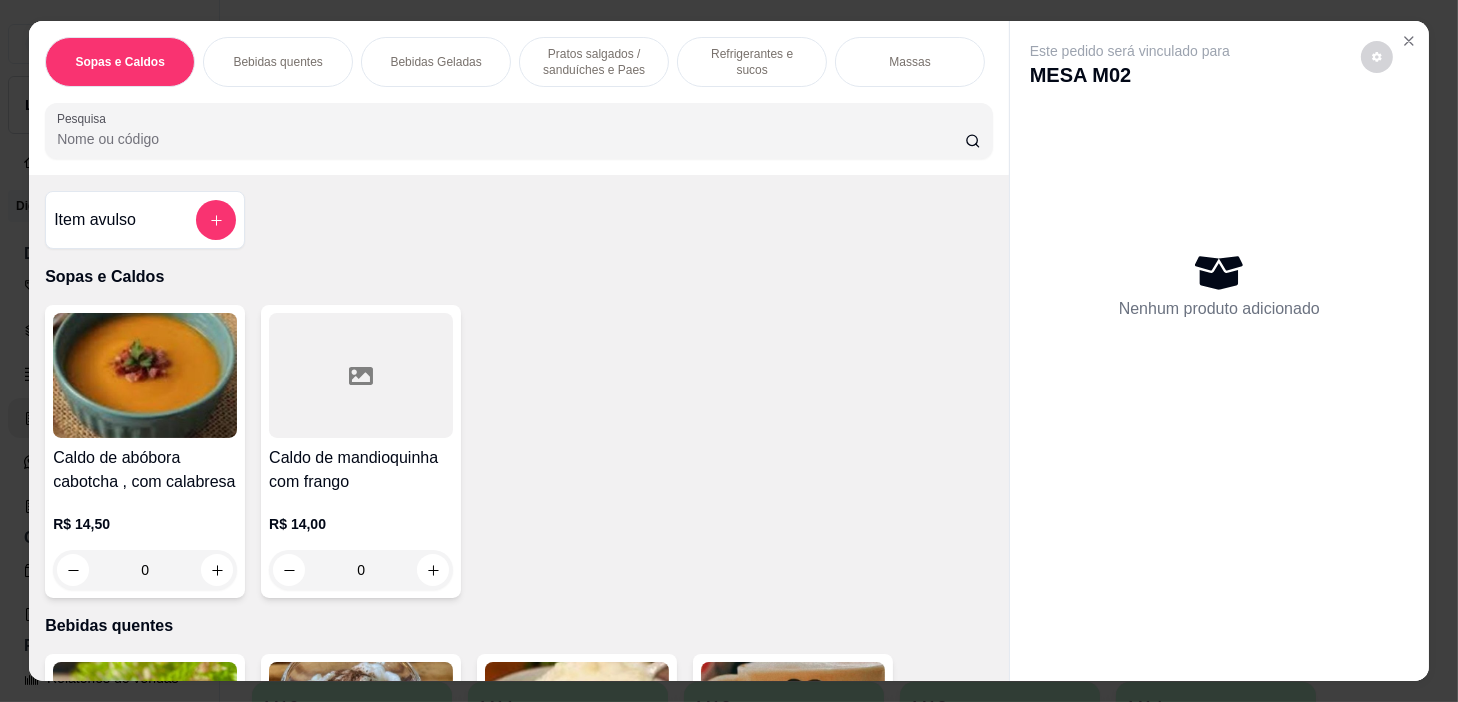 click on "Bebidas Geladas" at bounding box center [435, 62] 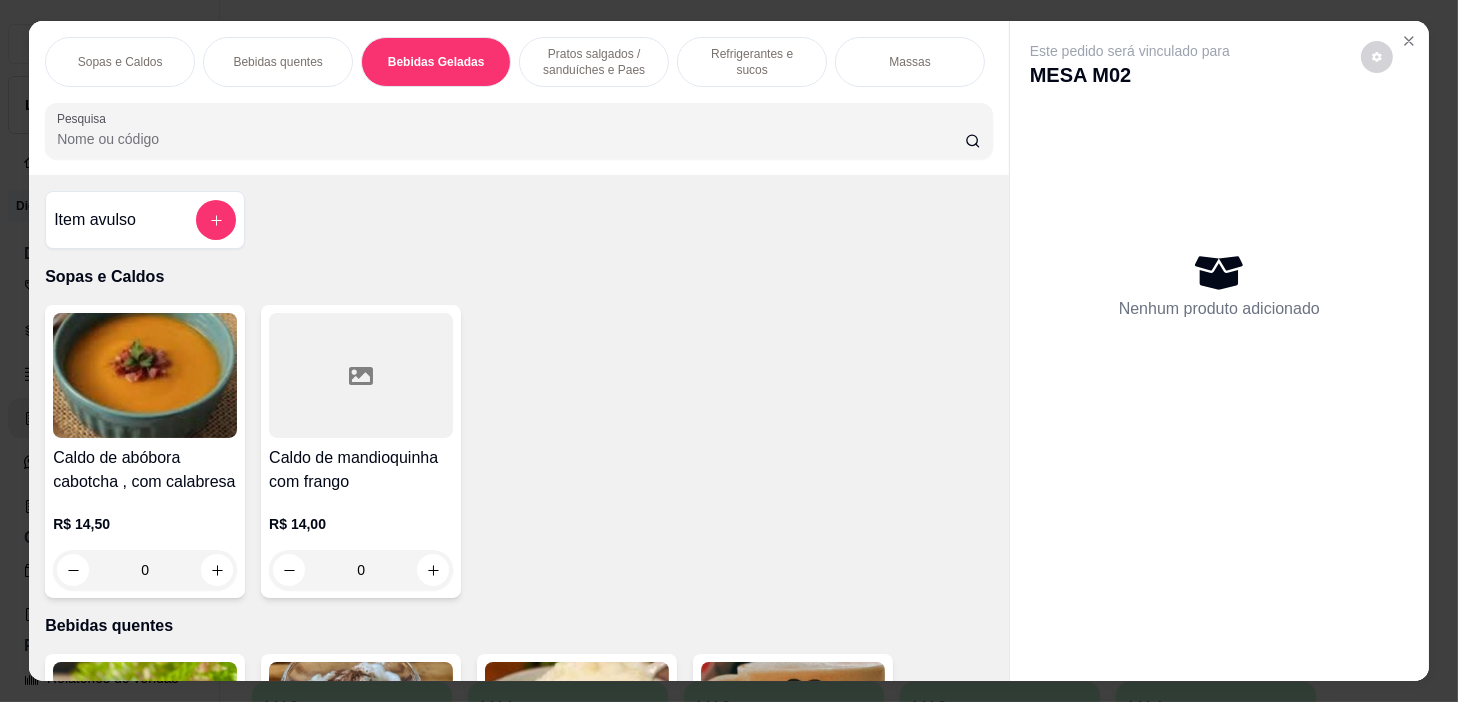 scroll, scrollTop: 2950, scrollLeft: 0, axis: vertical 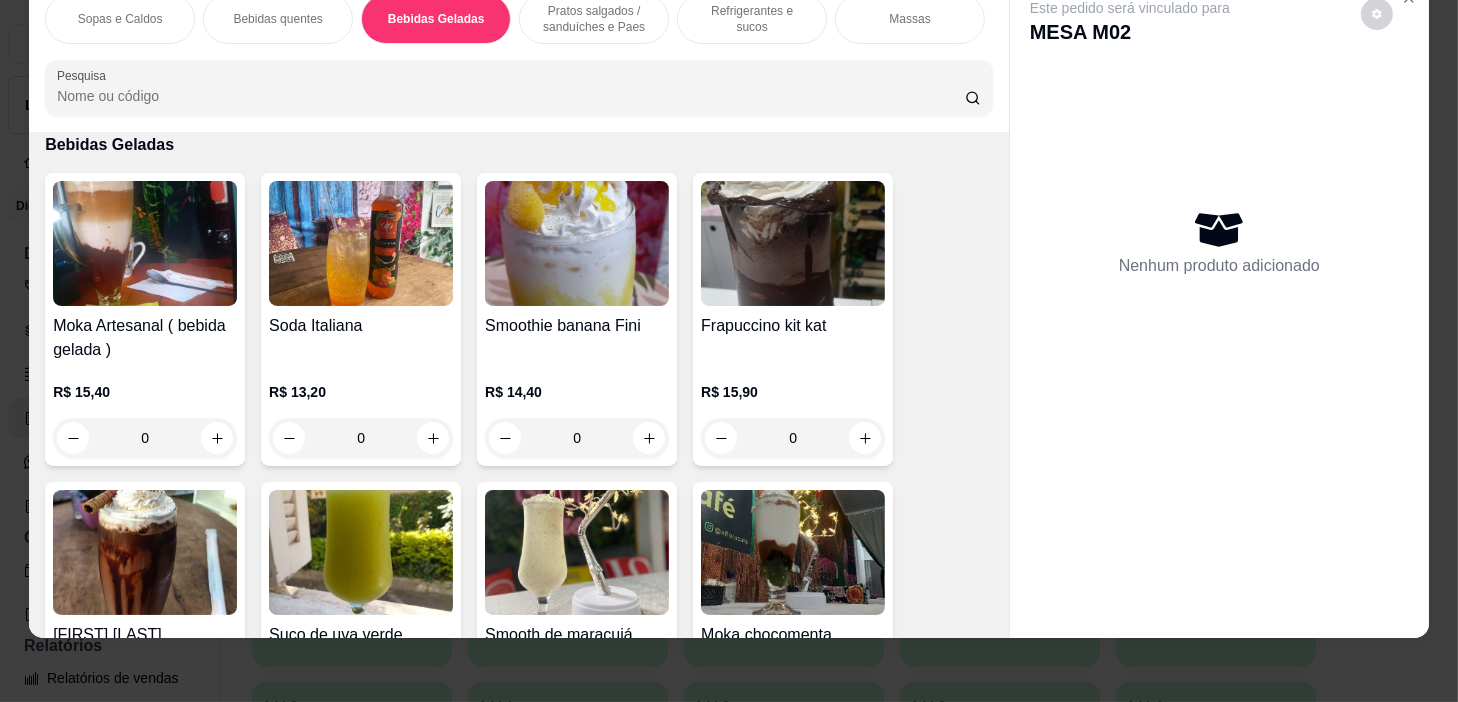 click on "Sopas e Caldos  Bebidas quentes Bebidas Geladas Pratos salgados / sanduíches e Paes  Refrigerantes e sucos  Massas  Refeições  Cervejas e drinks alcoólicos e não alcoólicos  Acompanhamentos das refeições  Pratos Doces e sobremesas  Descartáveis para consumos de alimentos que não são da loja  Pesquisa" at bounding box center [519, 55] 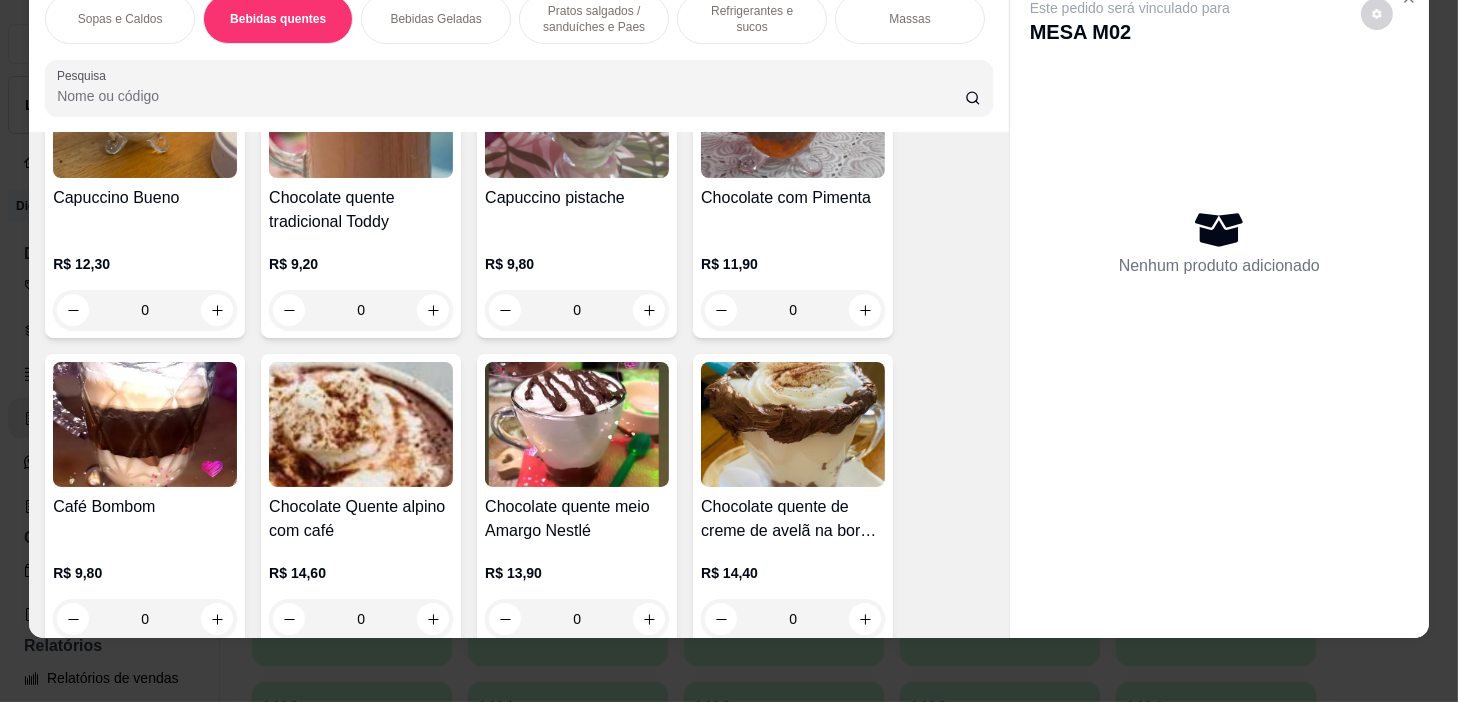 scroll, scrollTop: 1984, scrollLeft: 0, axis: vertical 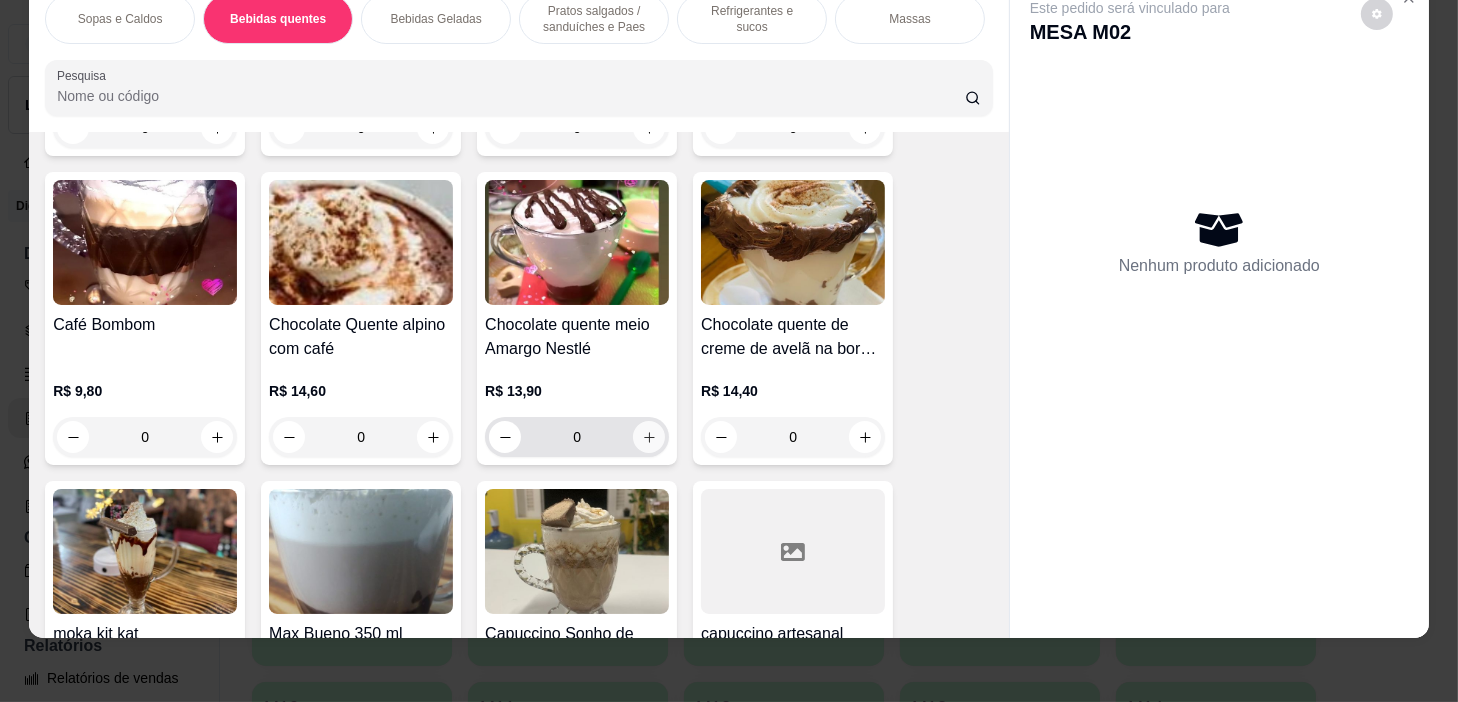 click at bounding box center [649, 437] 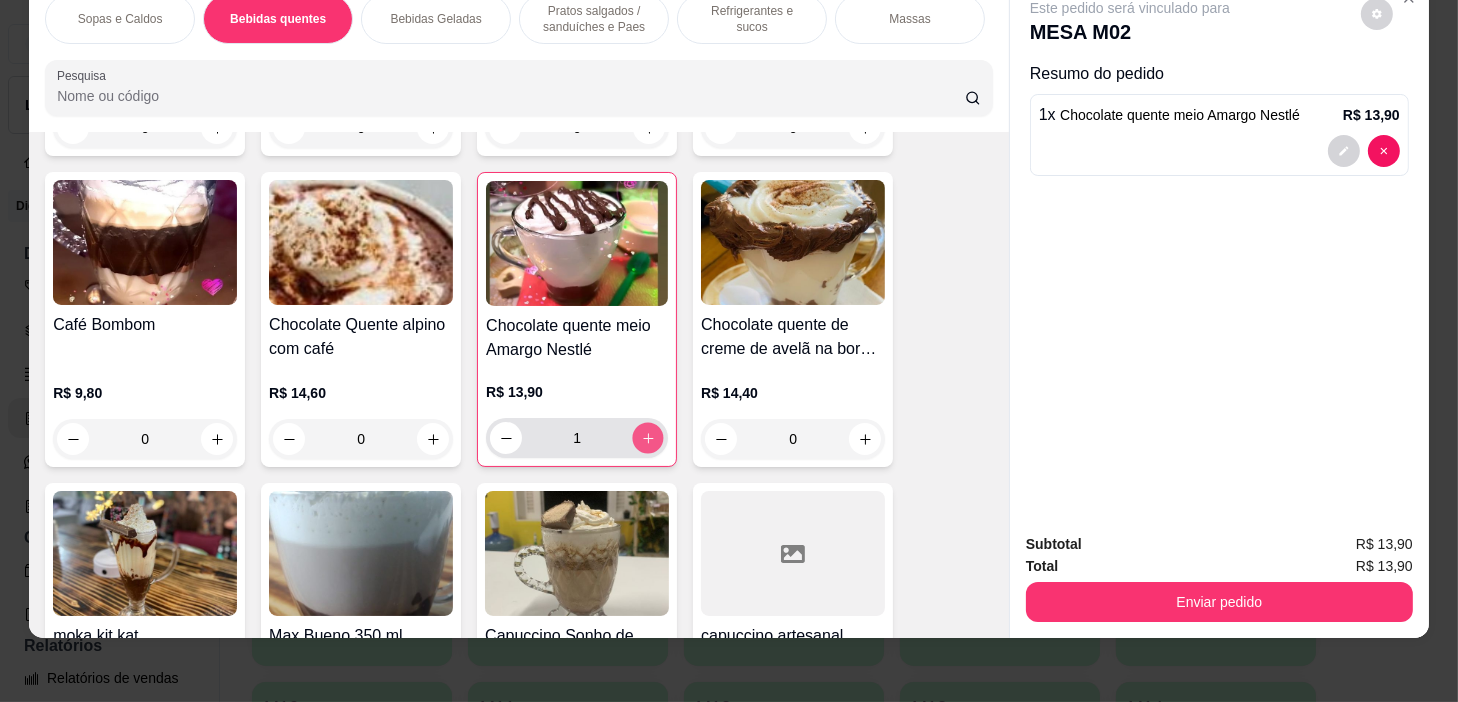click at bounding box center (648, 438) 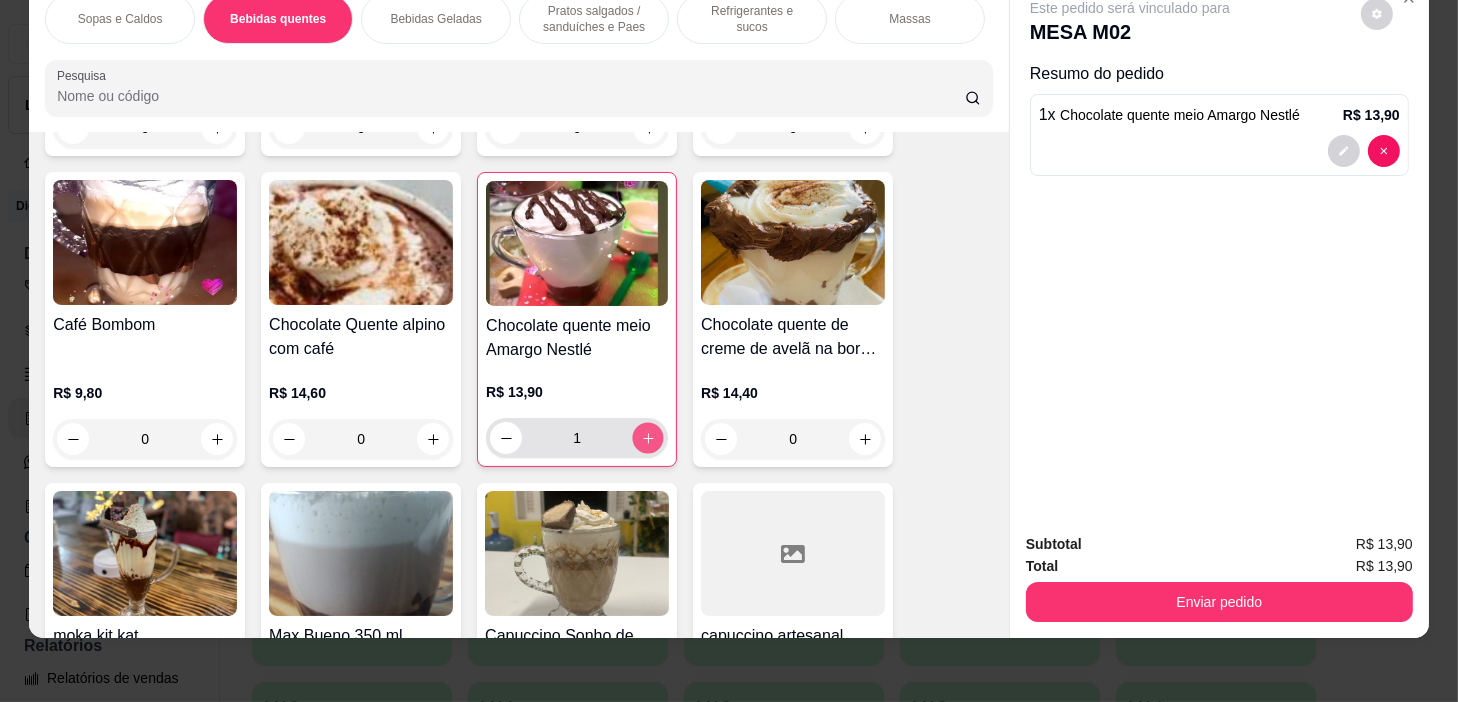 type on "2" 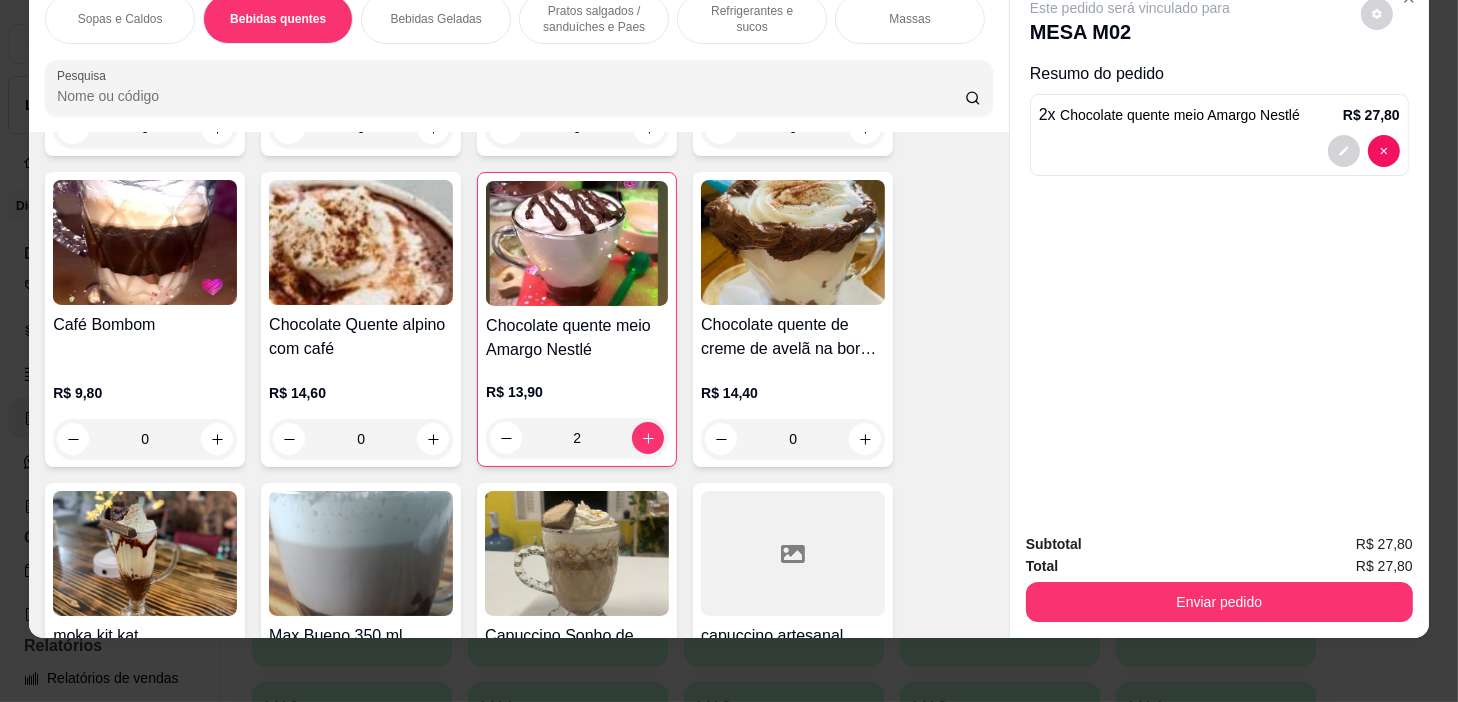click on "Refrigerantes e sucos" at bounding box center (752, 19) 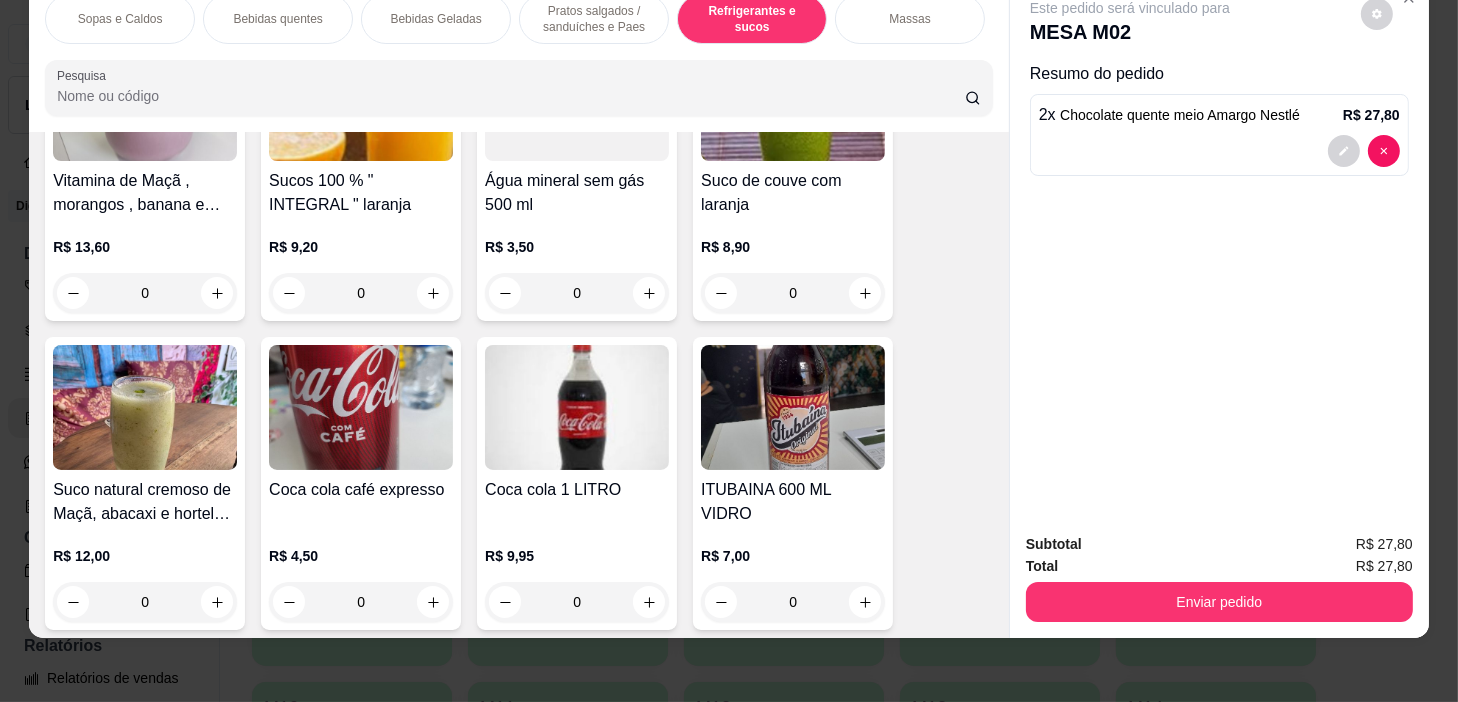 scroll, scrollTop: 9363, scrollLeft: 0, axis: vertical 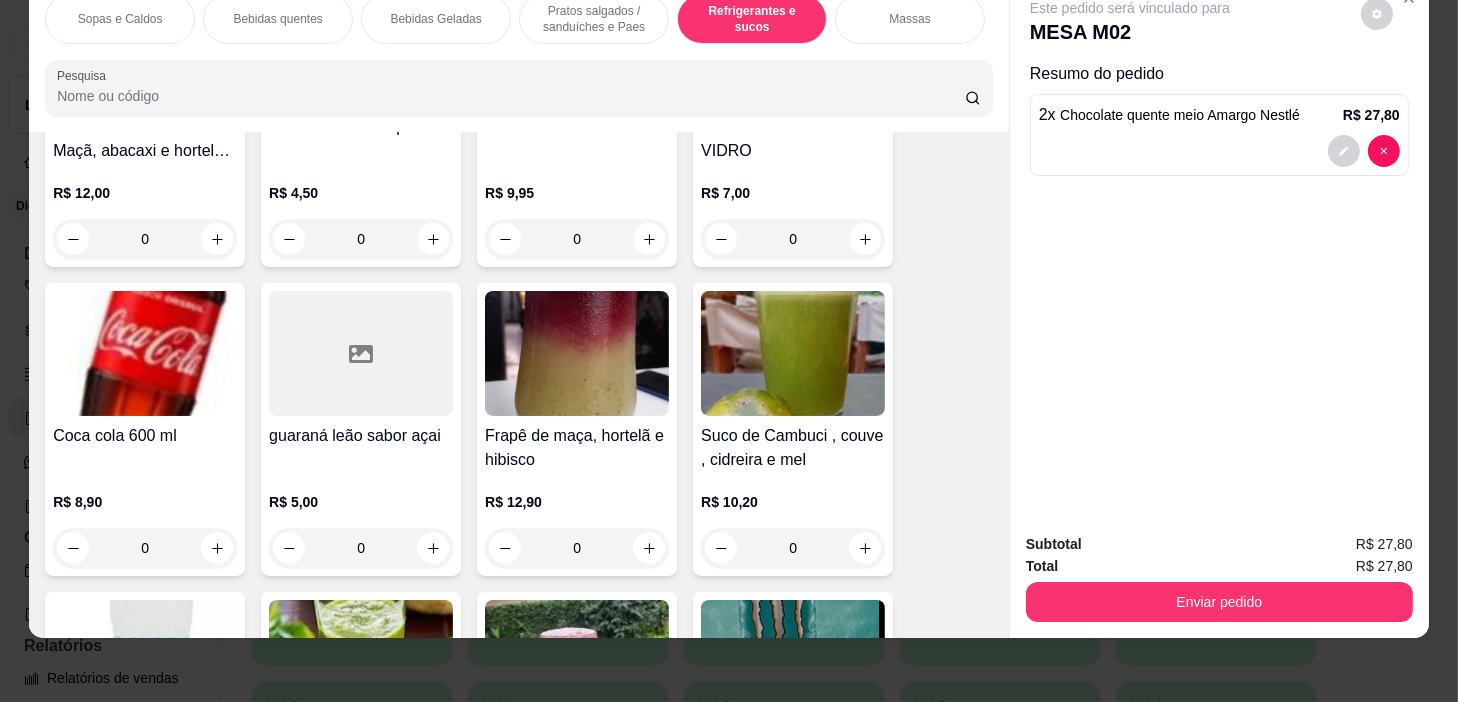 click on "Pratos salgados / sanduíches e Paes" at bounding box center [594, 19] 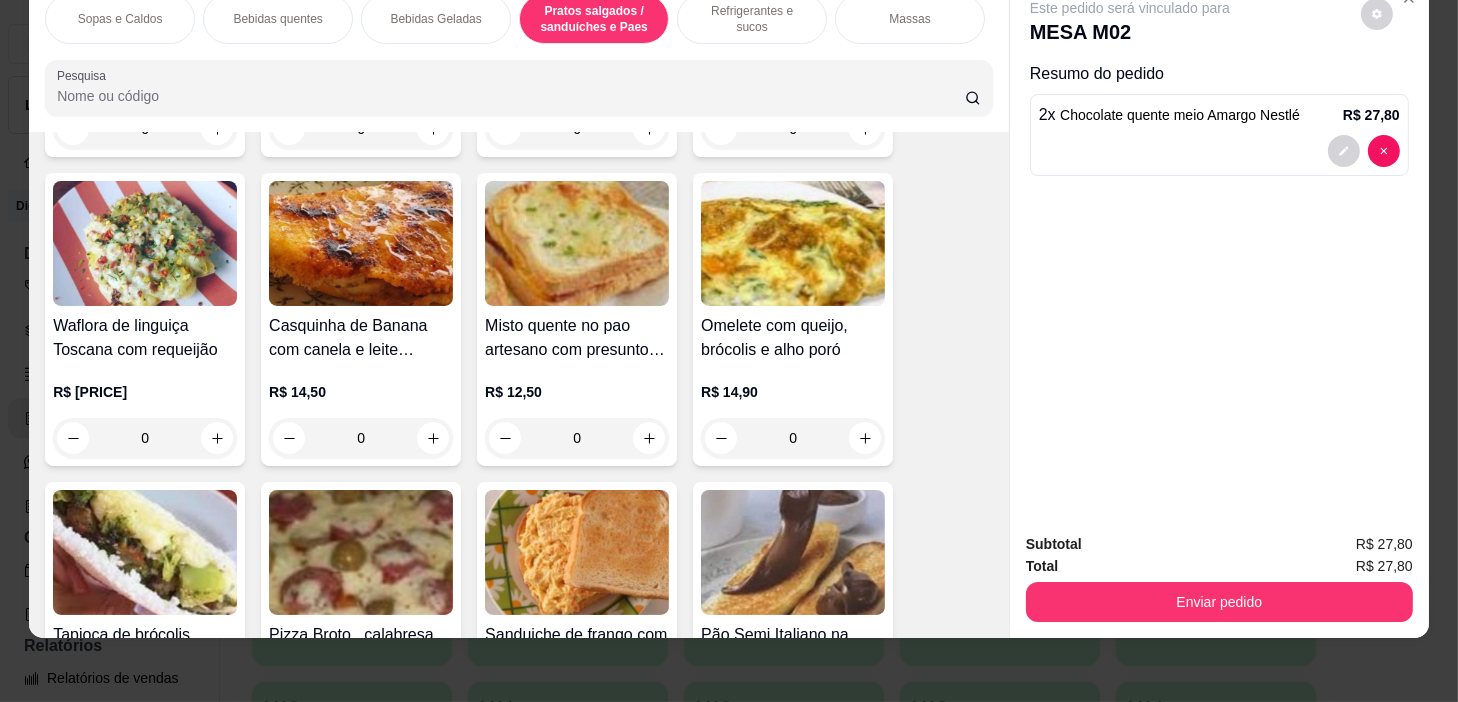 scroll, scrollTop: 7234, scrollLeft: 0, axis: vertical 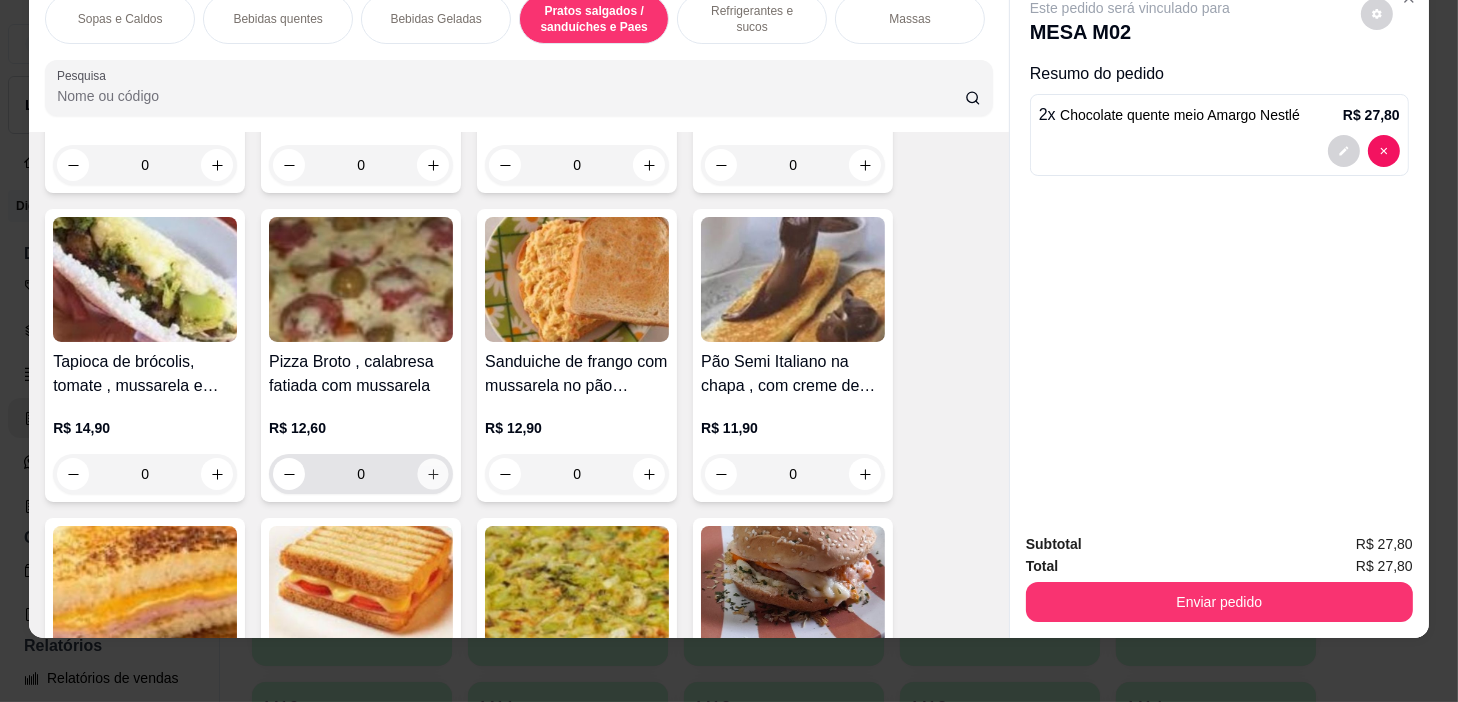 click 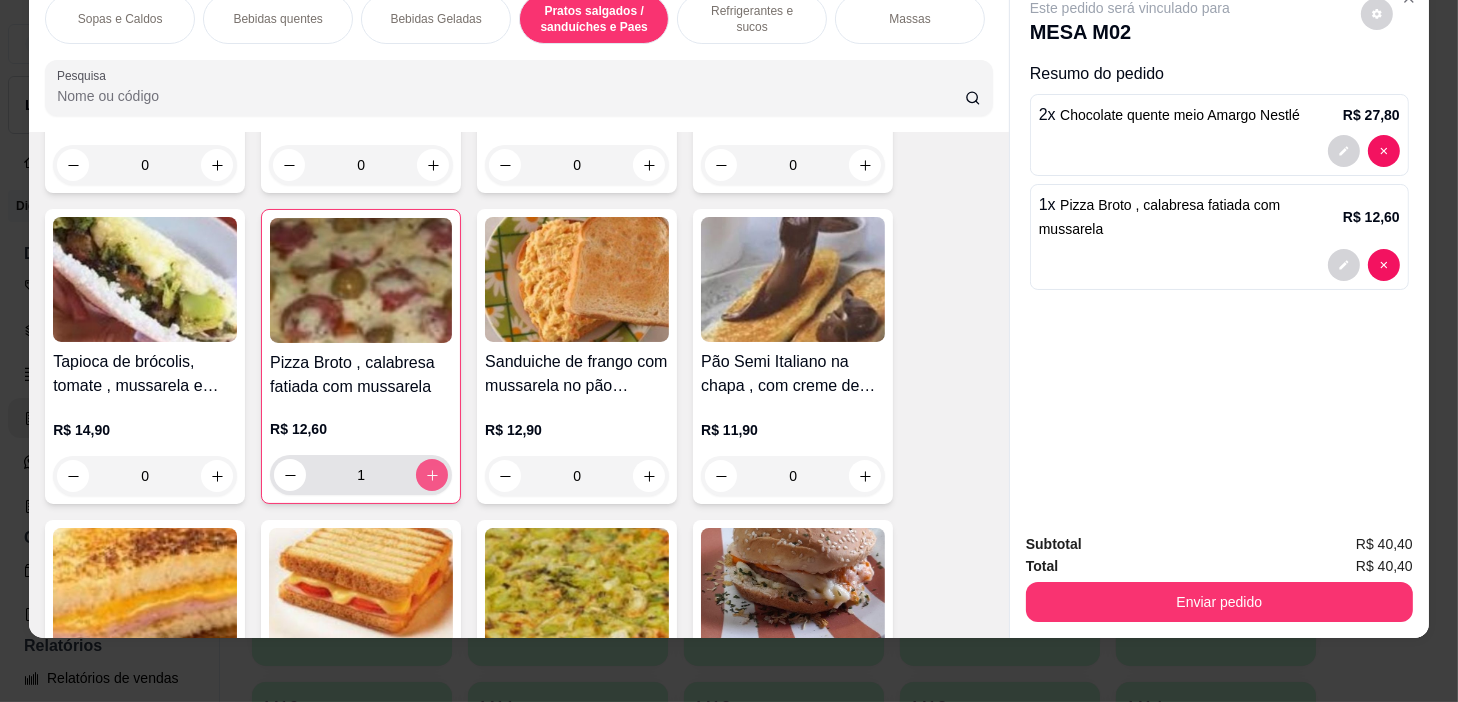 type on "1" 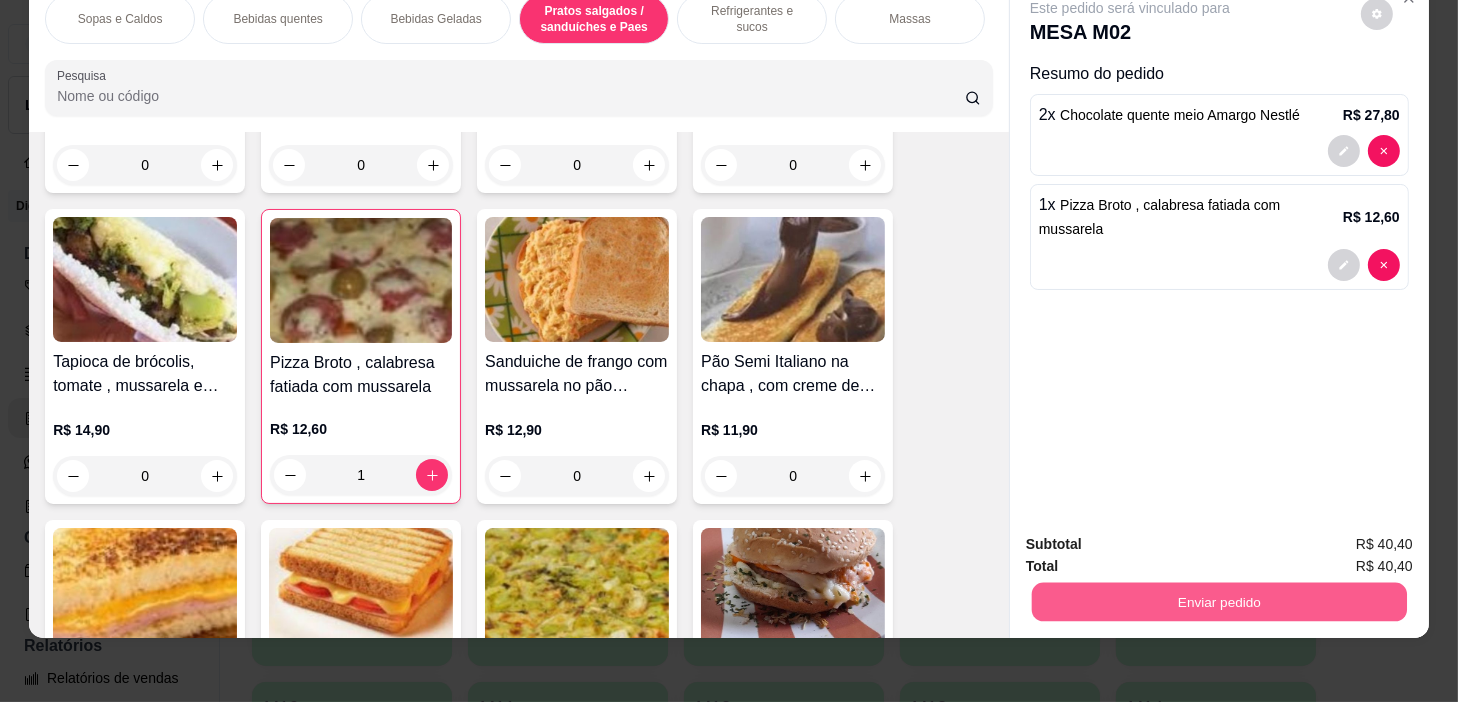 click on "Enviar pedido" at bounding box center (1219, 602) 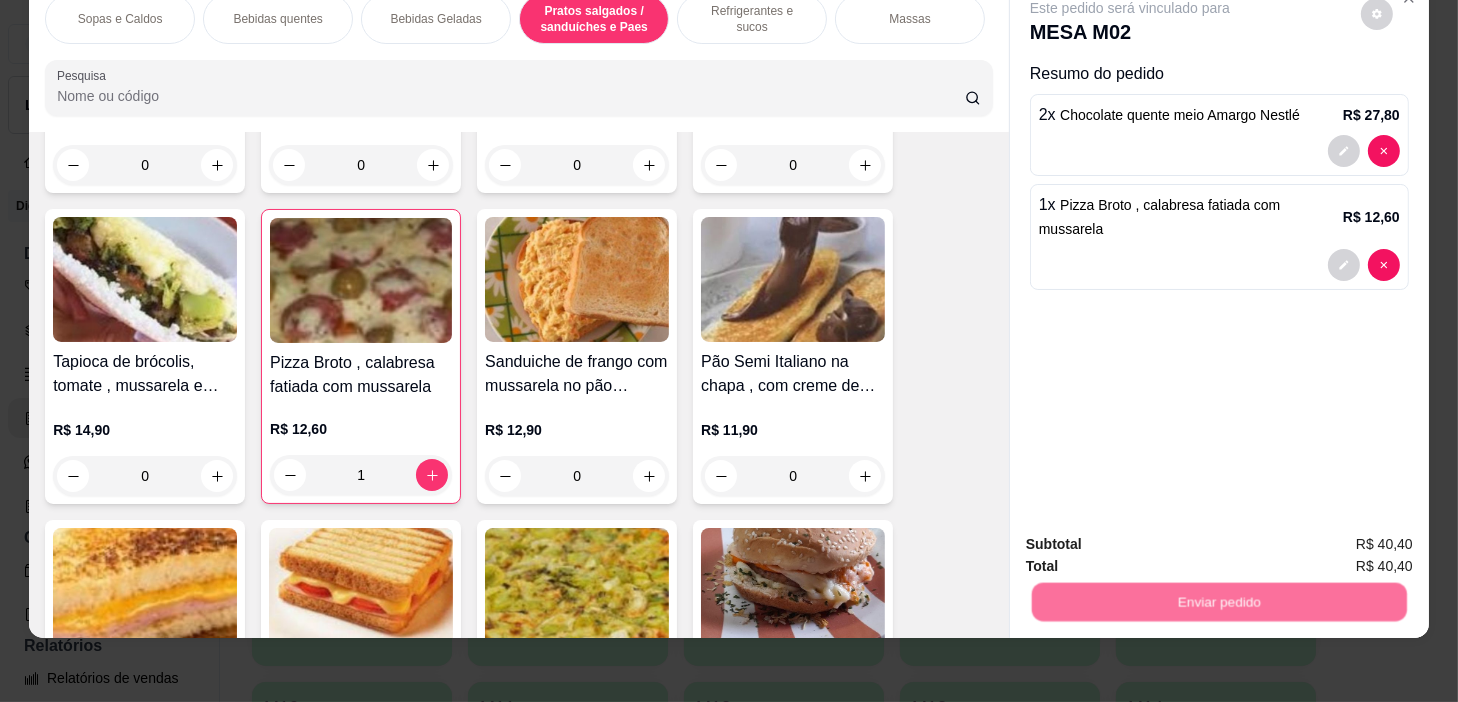 click on "Não registrar e enviar pedido" at bounding box center [1154, 538] 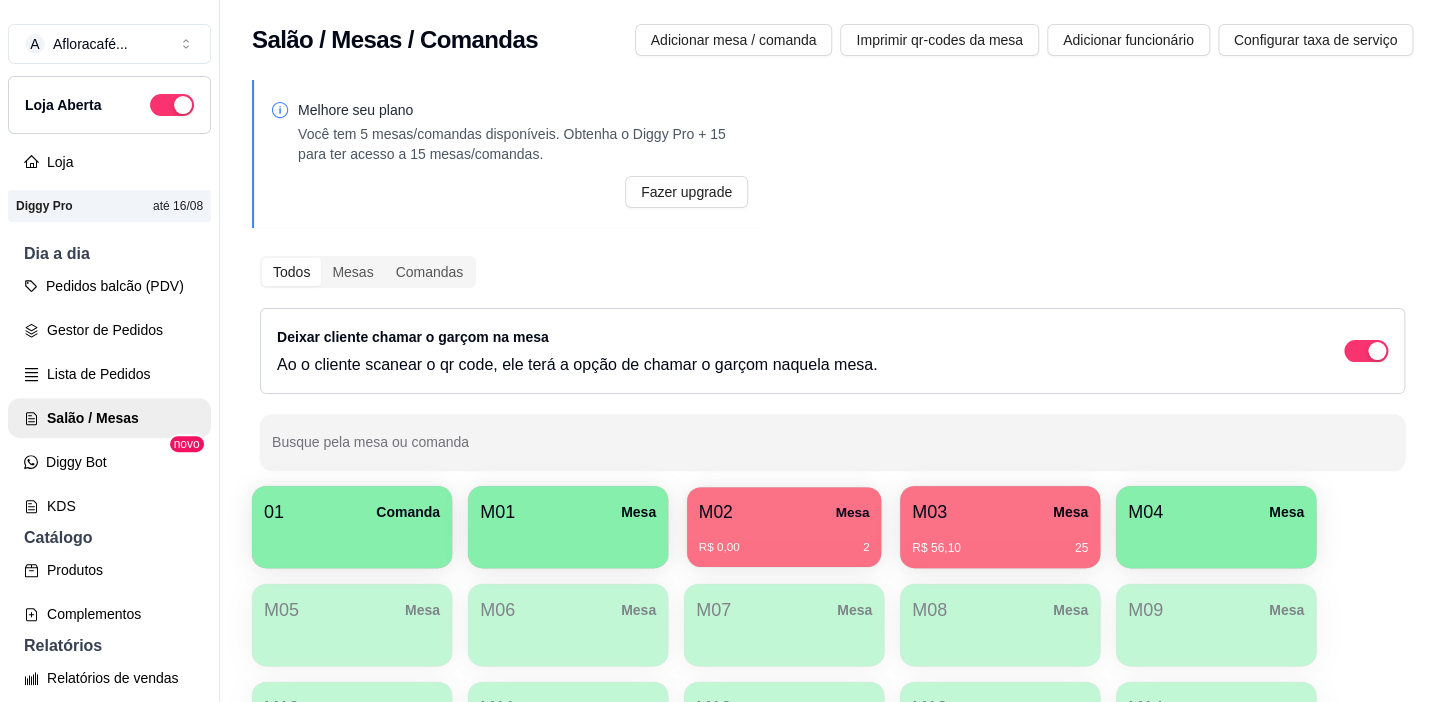 click on "Mesa" at bounding box center (852, 512) 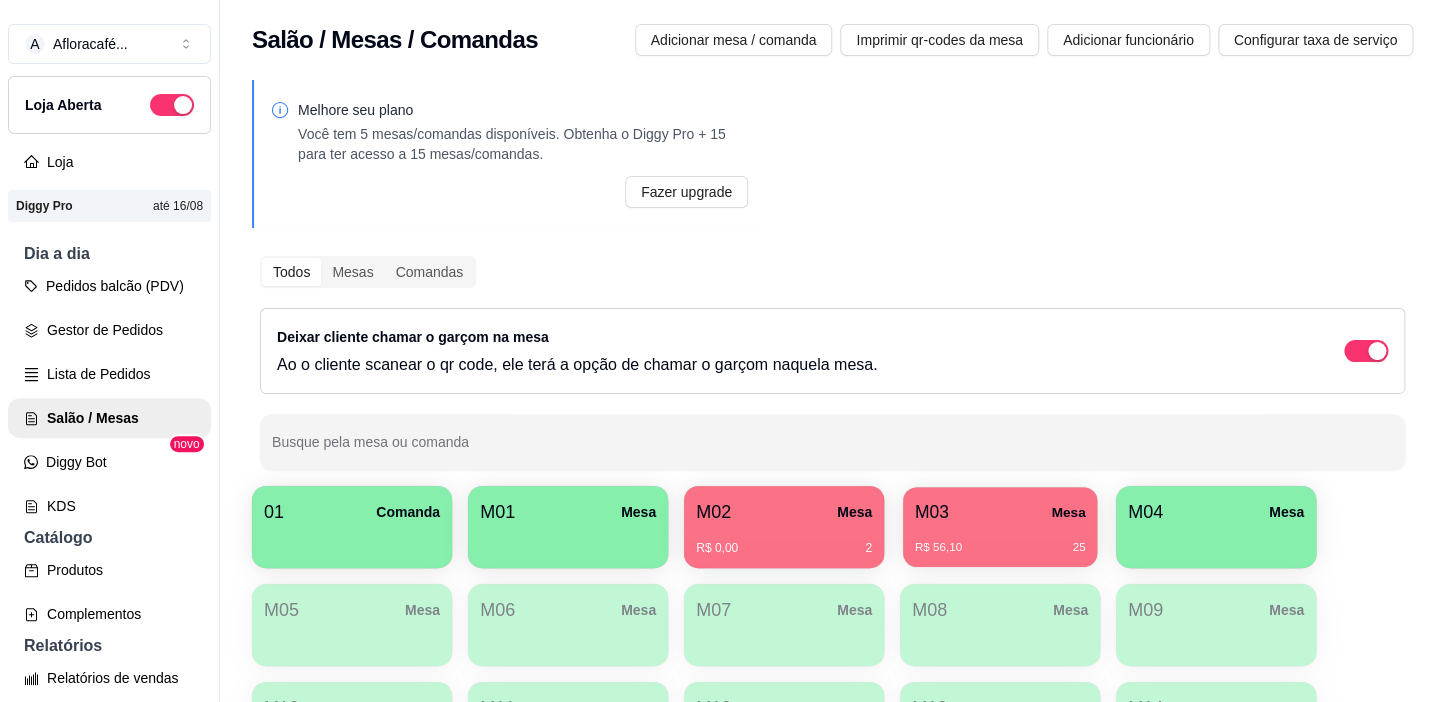 click on "M03 Mesa" at bounding box center [1000, 512] 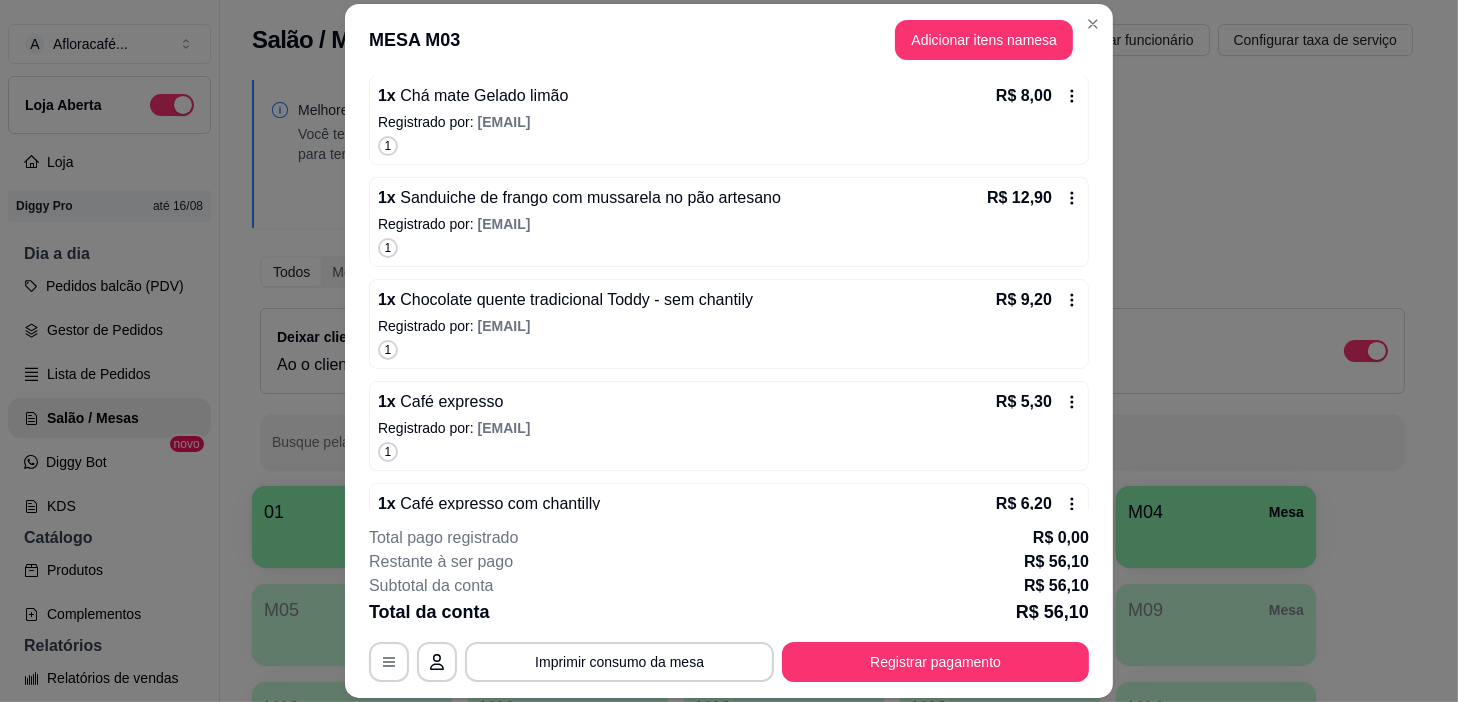 scroll, scrollTop: 442, scrollLeft: 0, axis: vertical 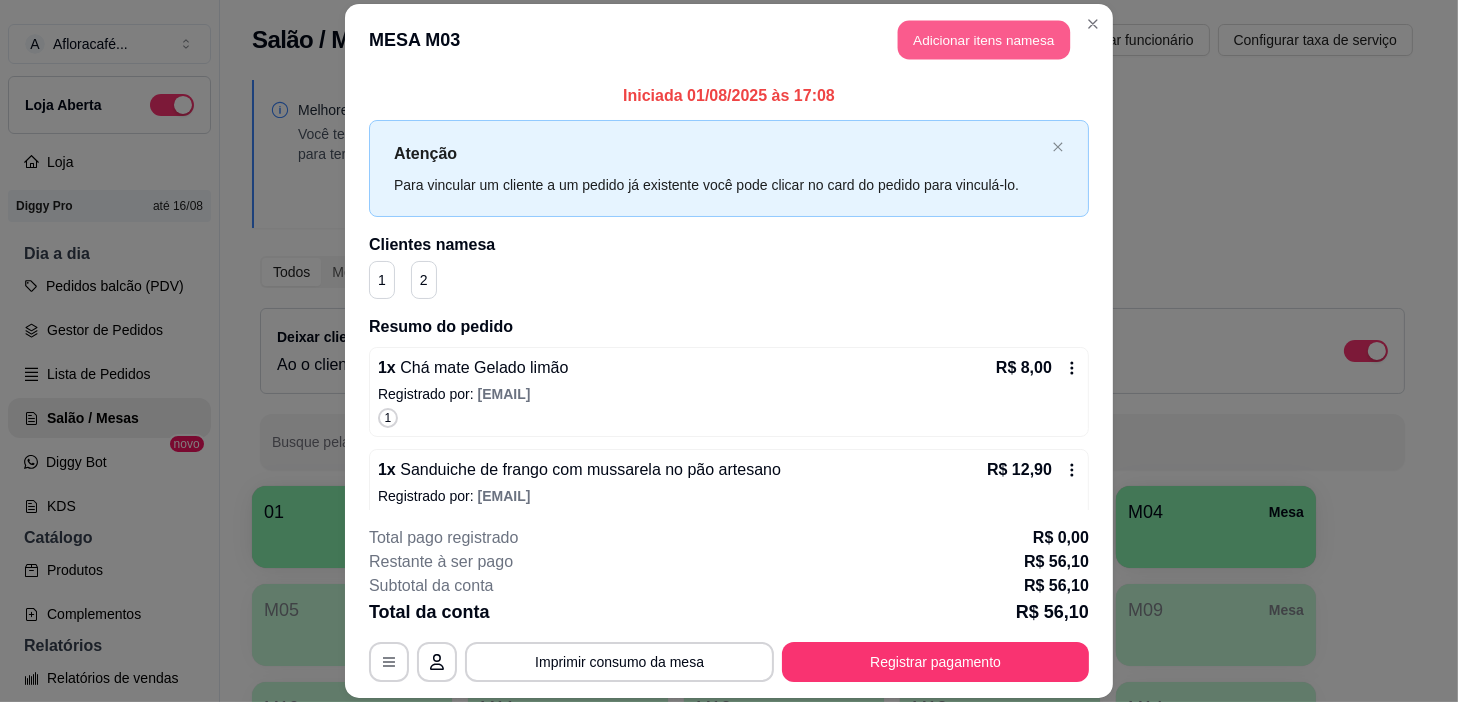 click on "Adicionar itens na  mesa" at bounding box center [984, 39] 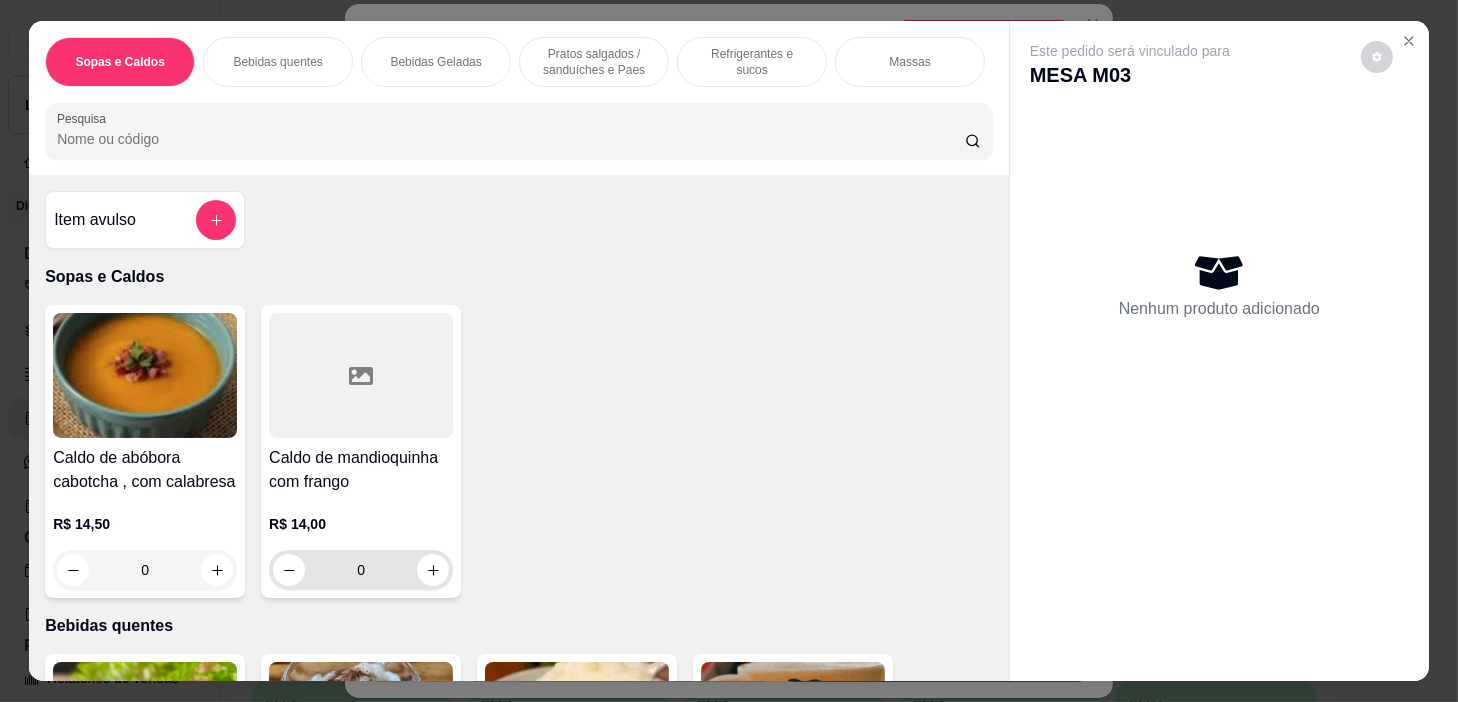 click on "0" at bounding box center [361, 570] 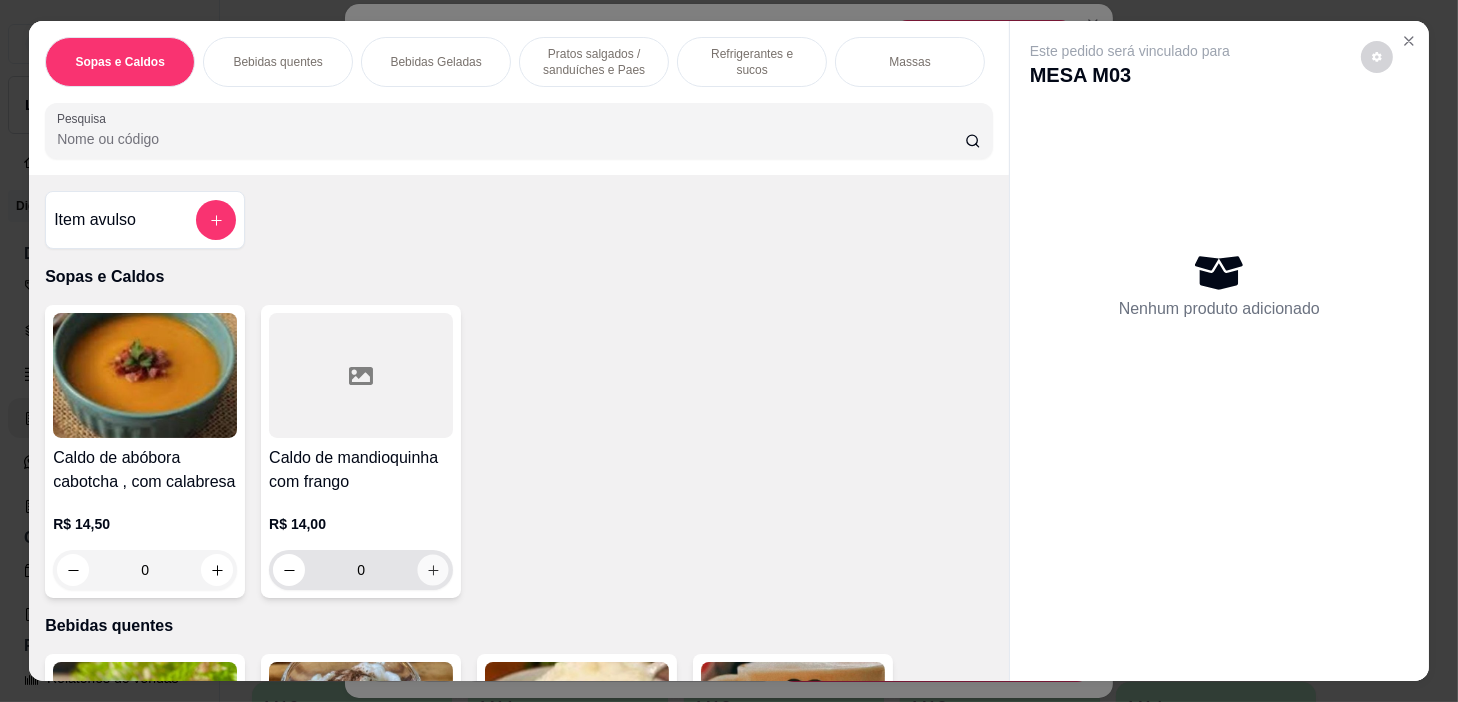 click 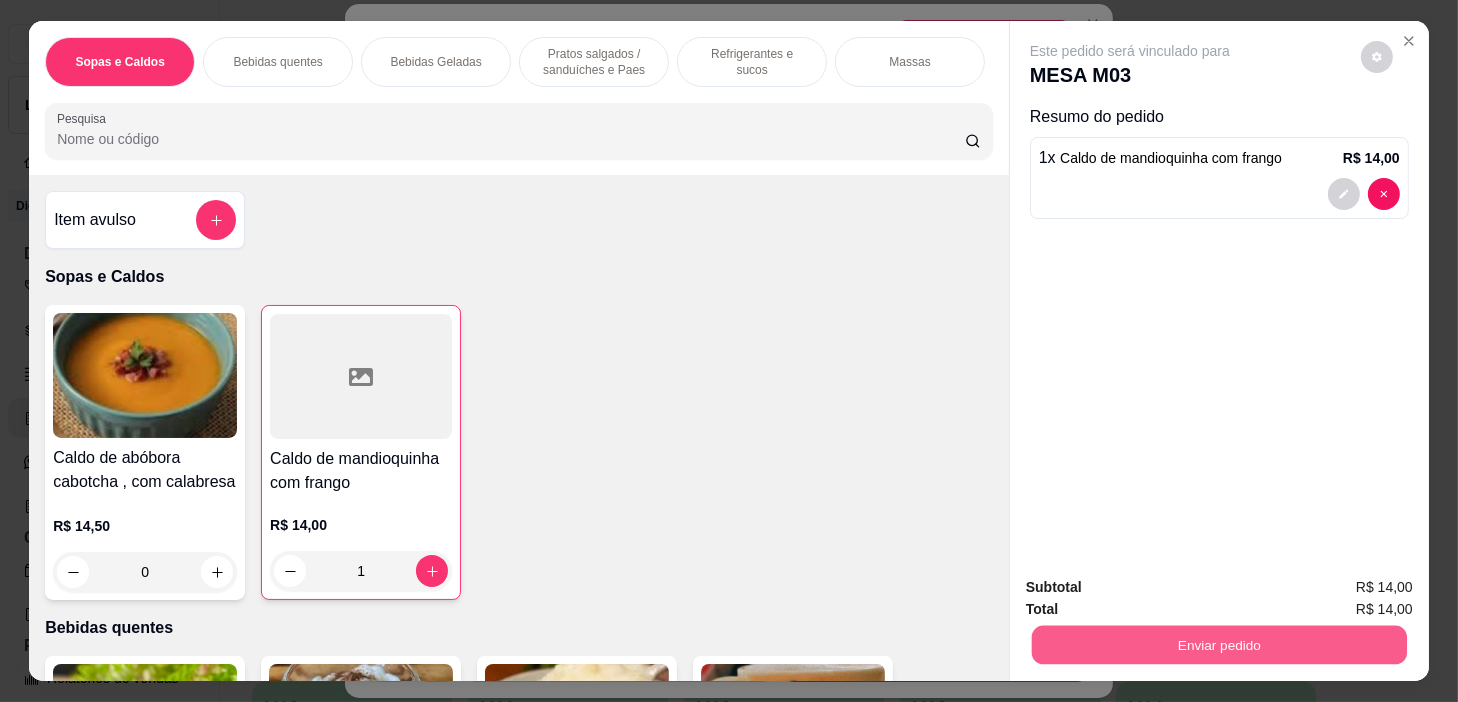 click on "Enviar pedido" at bounding box center (1219, 645) 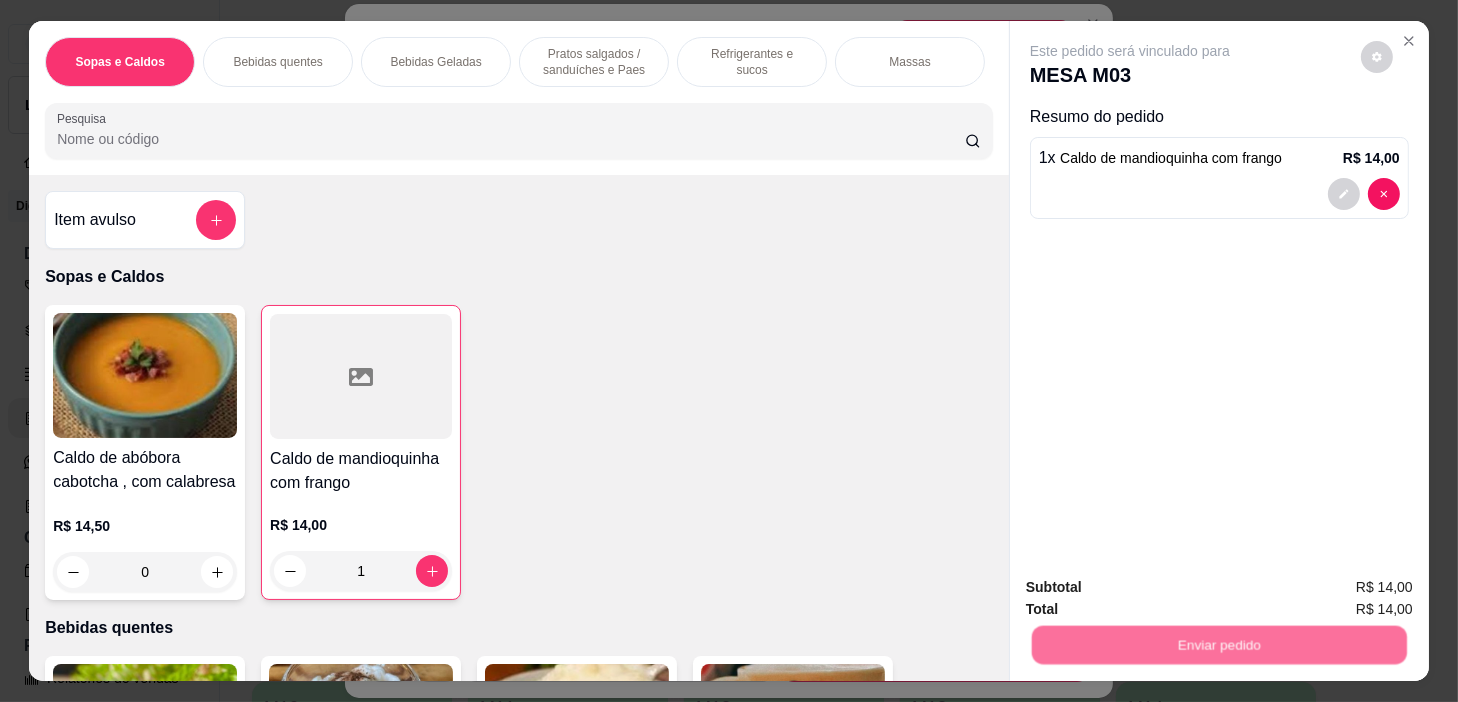 click on "Sim, quero registrar" at bounding box center [1343, 589] 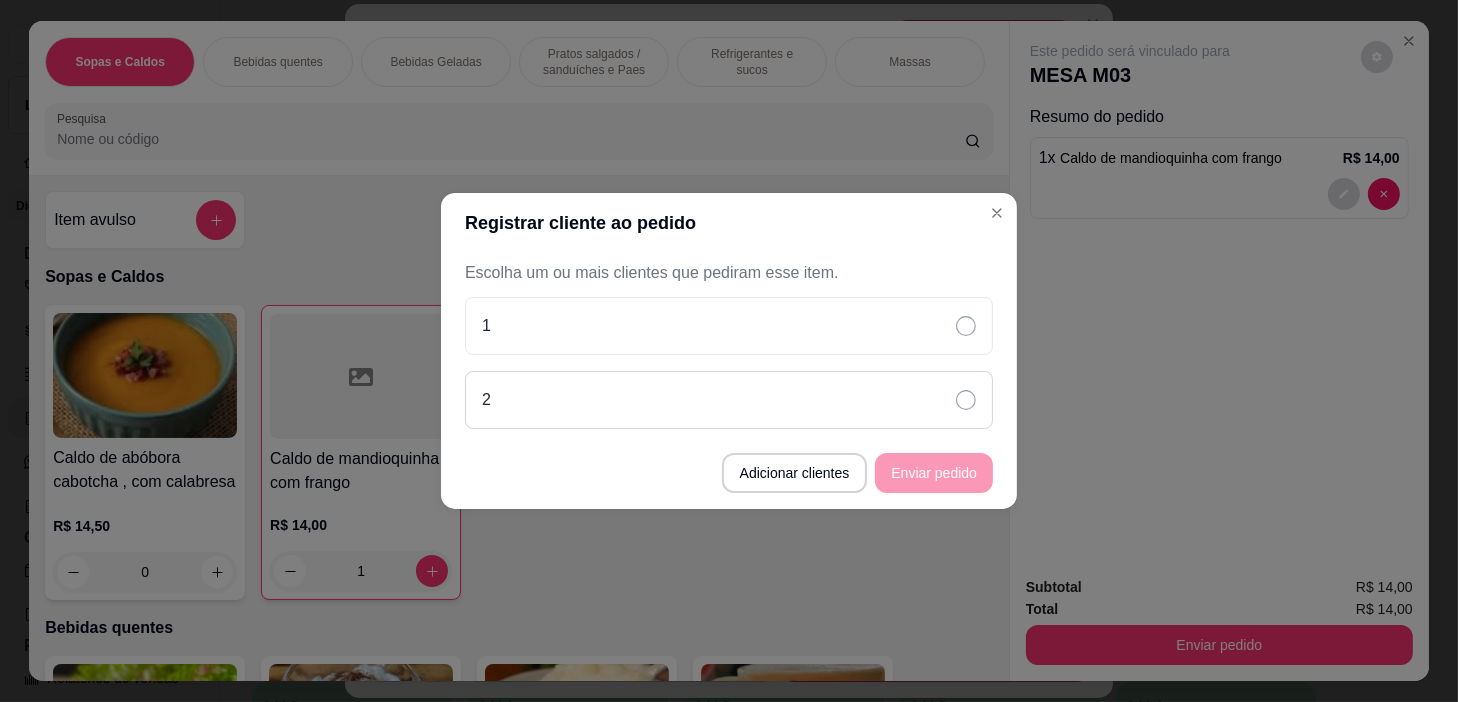 click on "2" at bounding box center [729, 400] 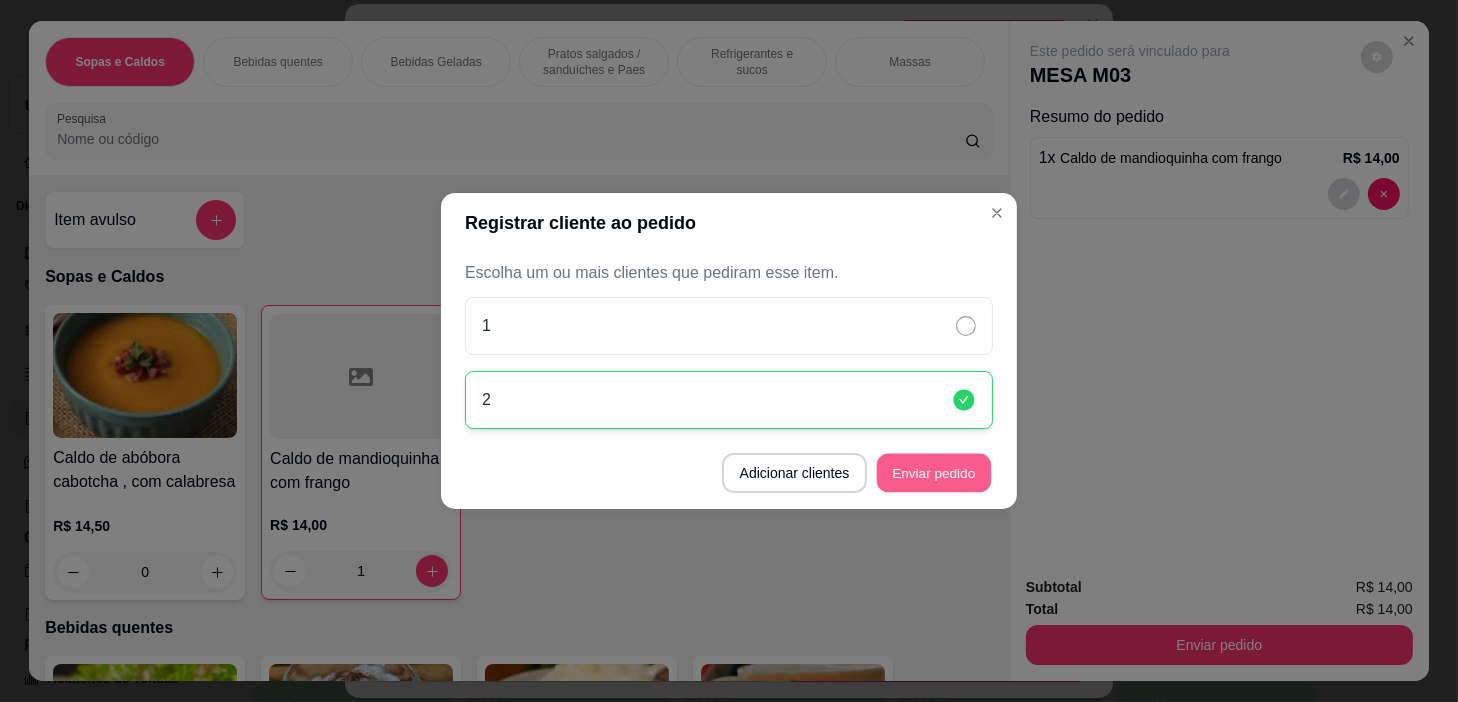 click on "Enviar pedido" at bounding box center [934, 473] 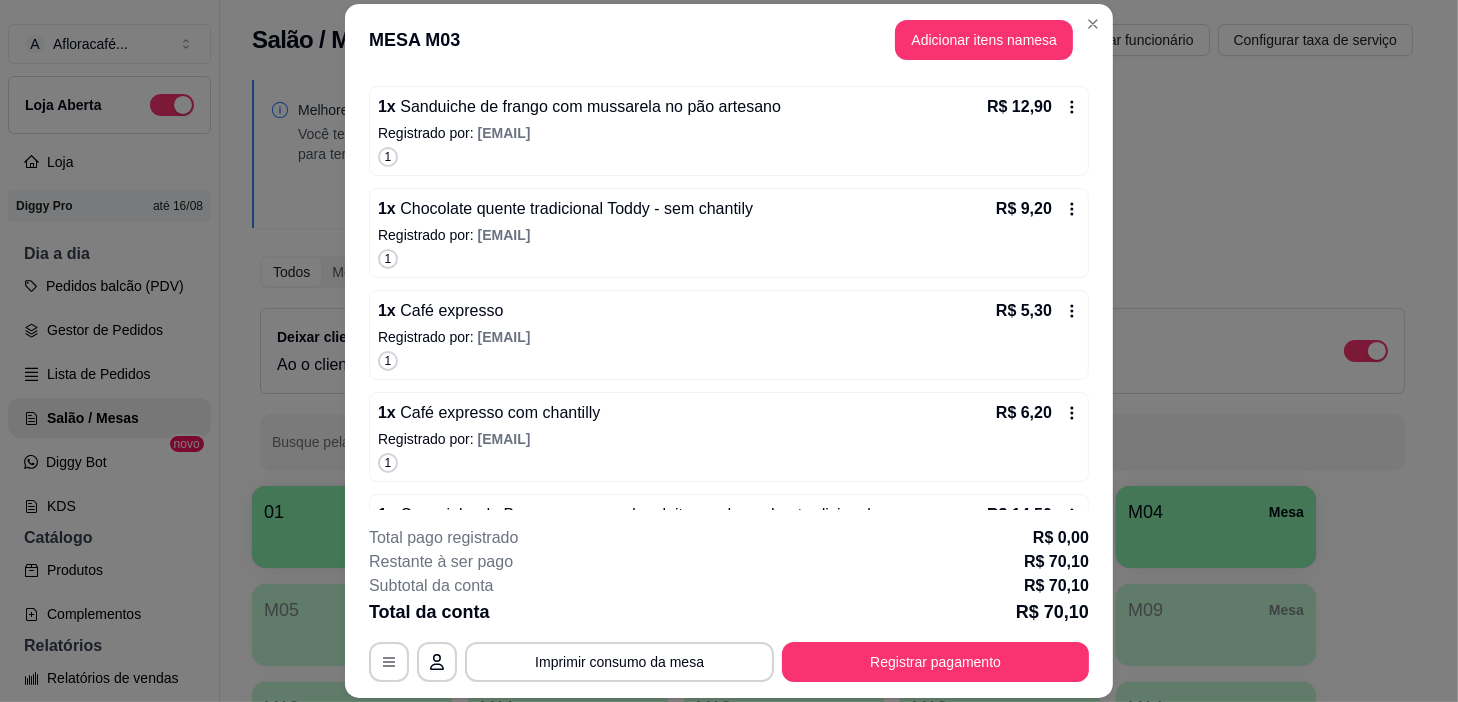 scroll, scrollTop: 544, scrollLeft: 0, axis: vertical 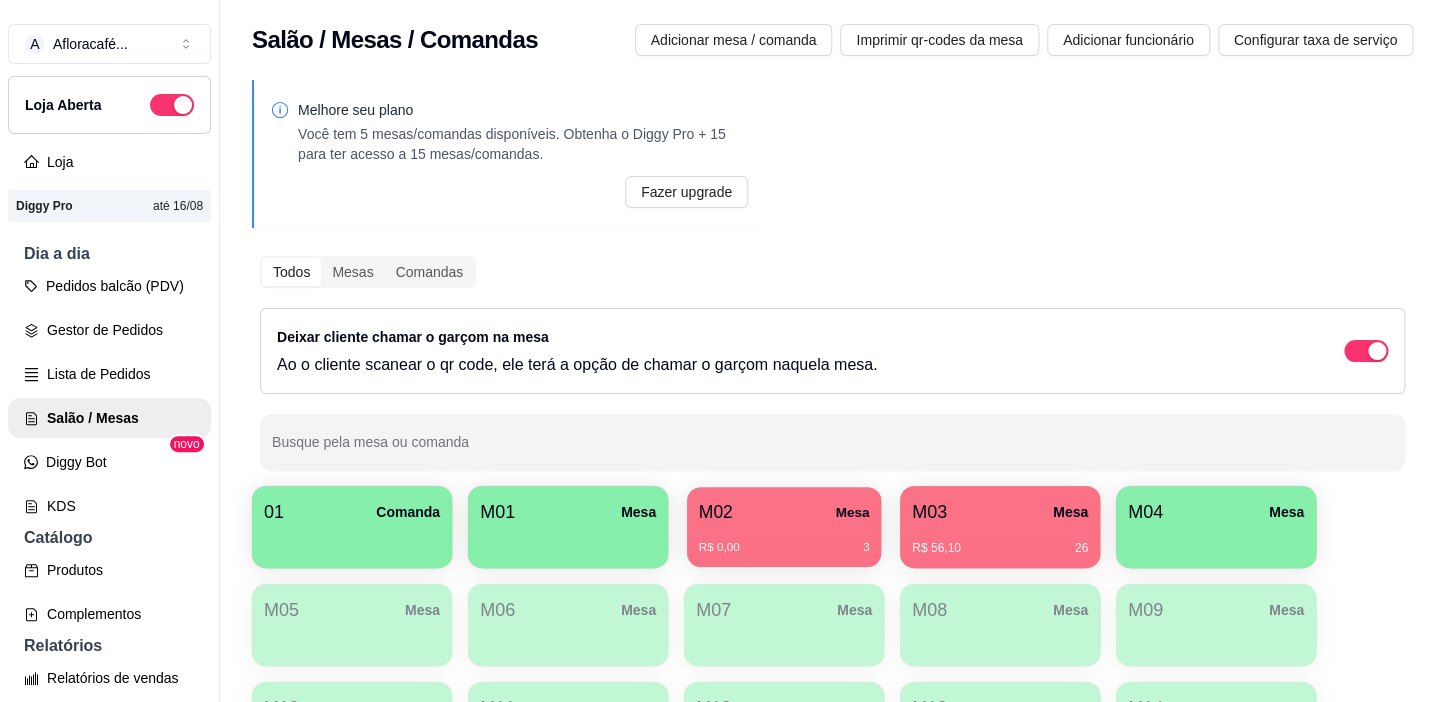 click on "M02 Mesa" at bounding box center (784, 512) 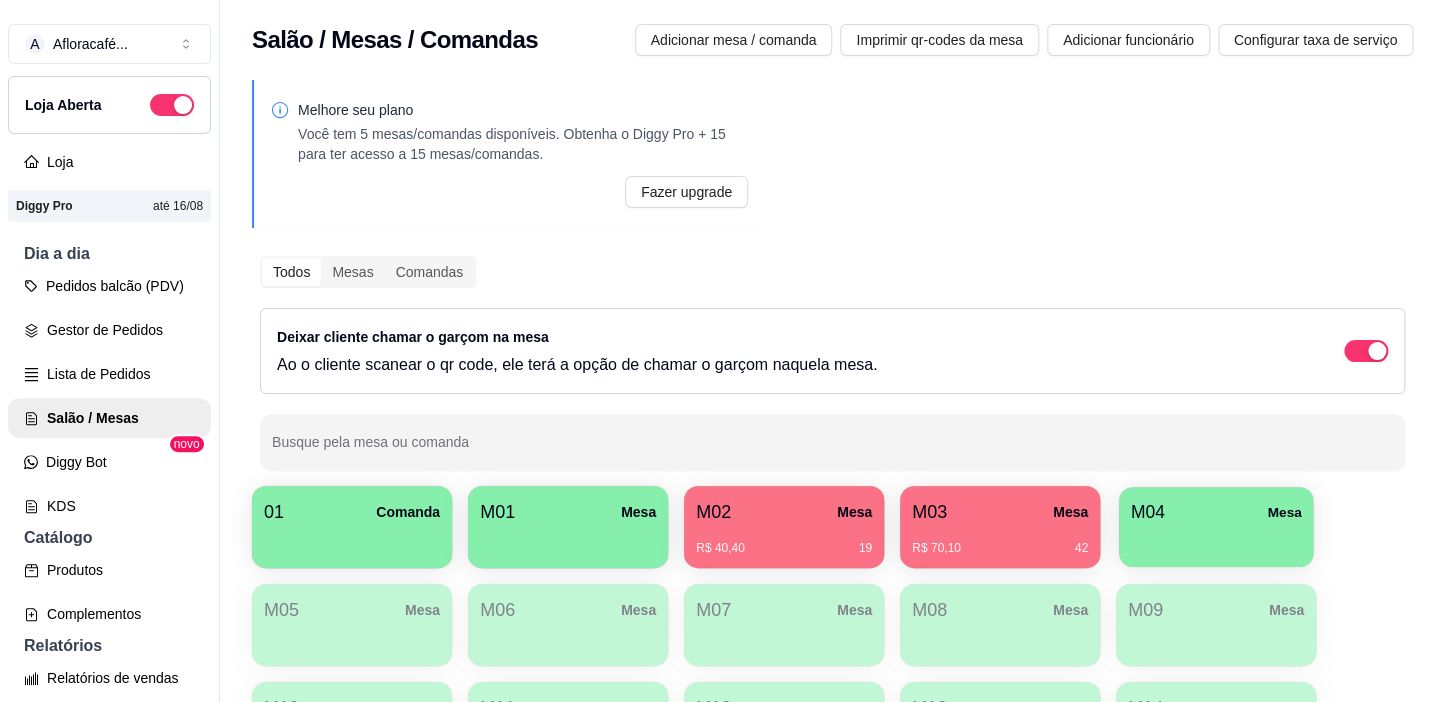 click on "M04 Mesa" at bounding box center (1216, 512) 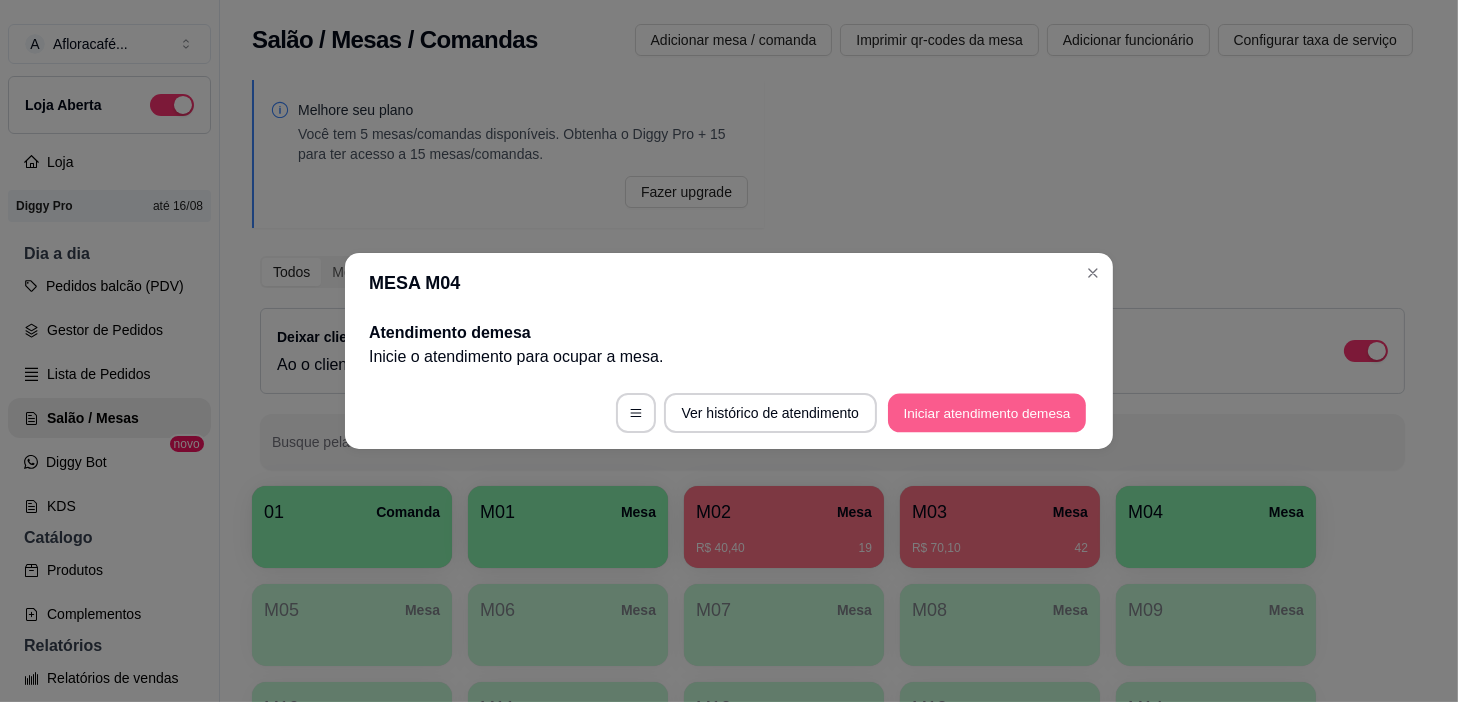 click on "Iniciar atendimento de  mesa" at bounding box center [987, 413] 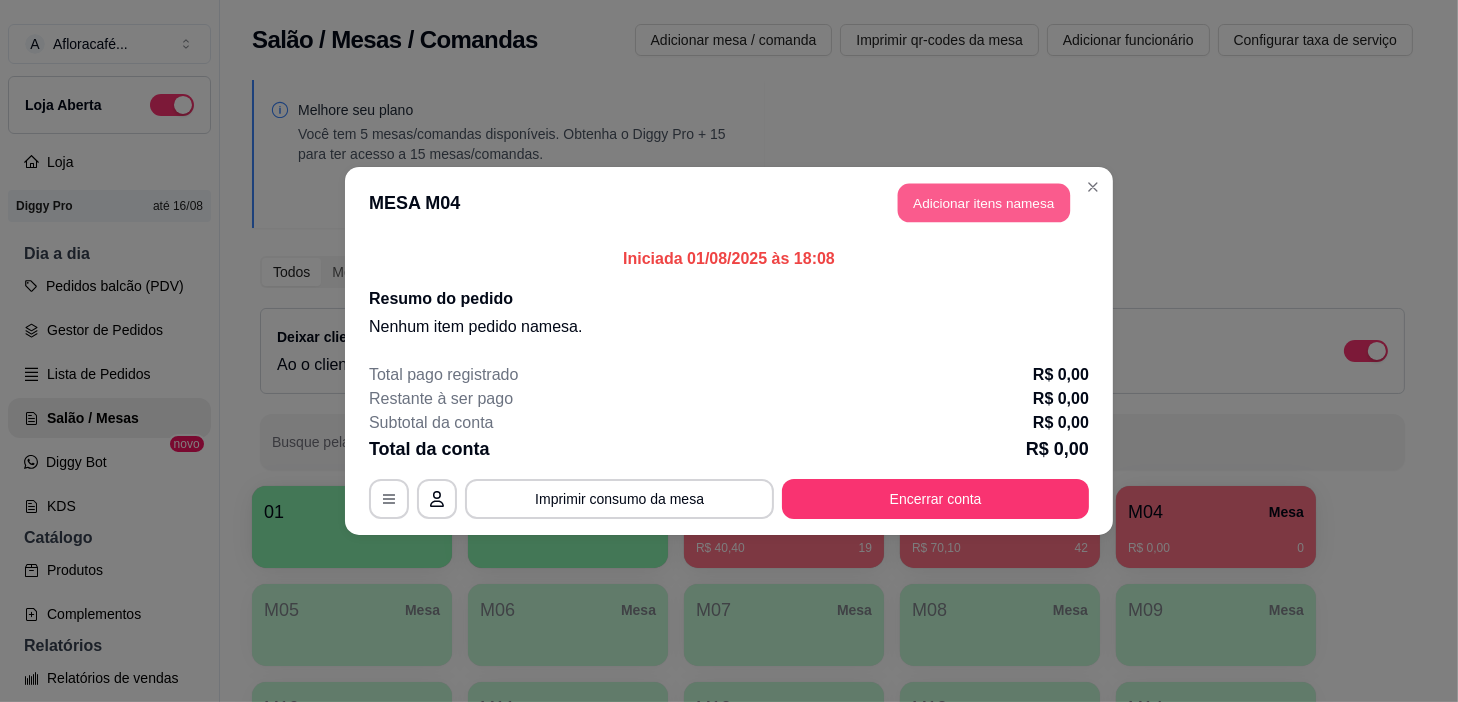 click on "Adicionar itens na  mesa" at bounding box center [984, 203] 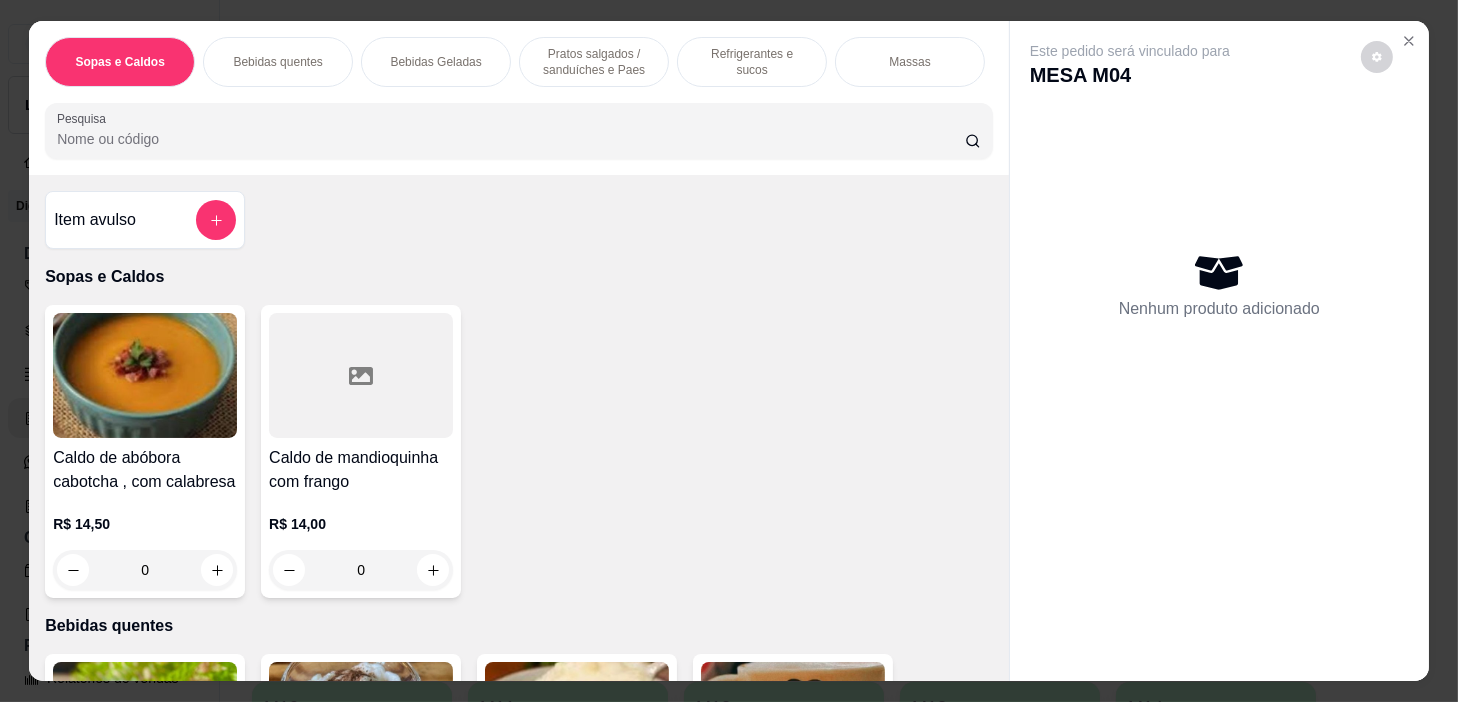 click on "Pratos salgados / sanduíches e Paes" at bounding box center (594, 62) 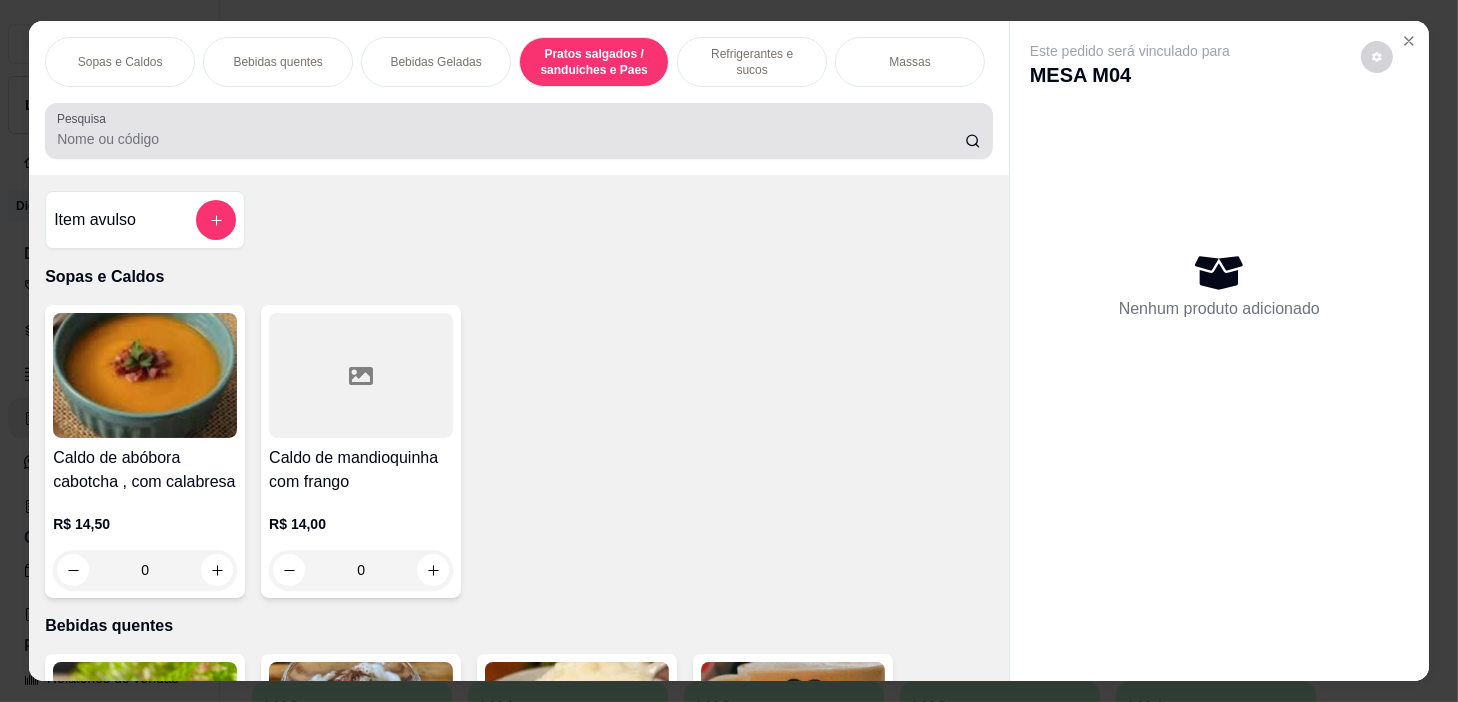 scroll, scrollTop: 5414, scrollLeft: 0, axis: vertical 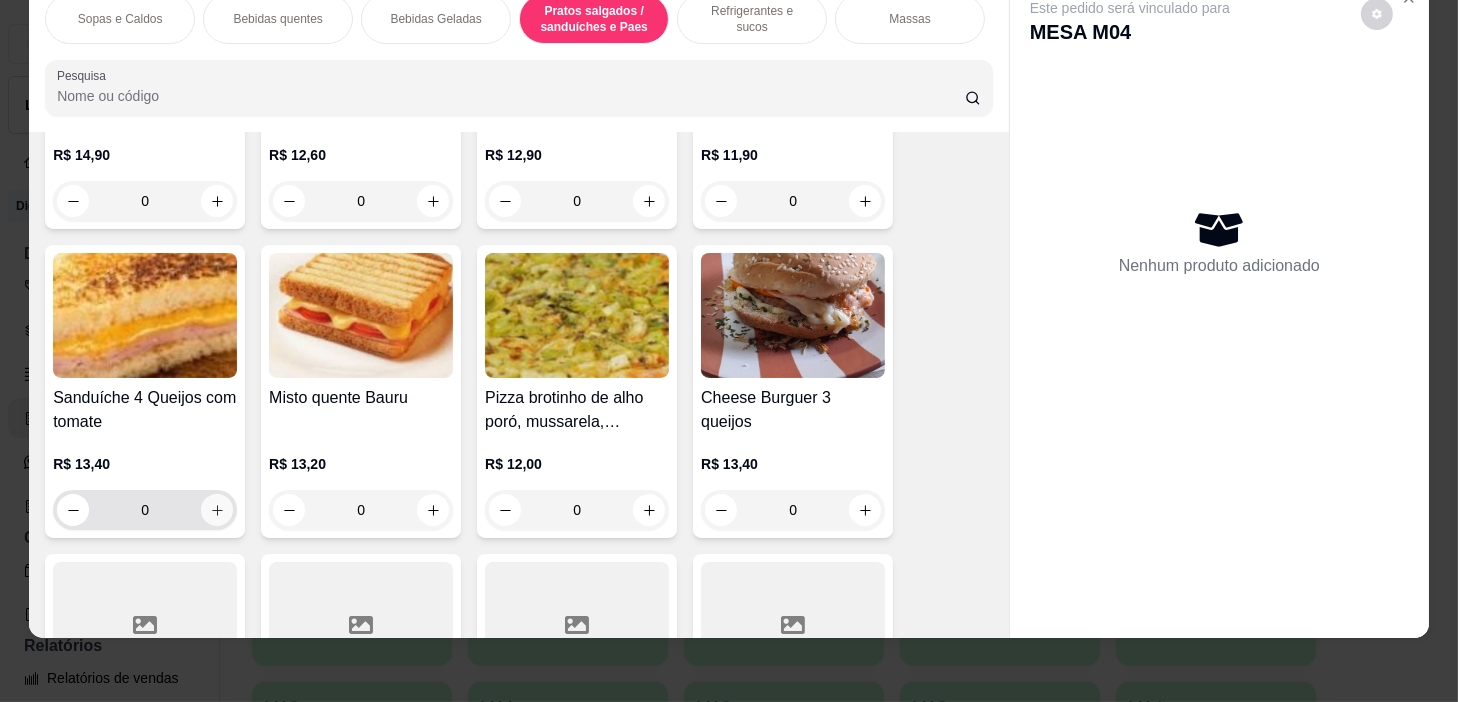 click 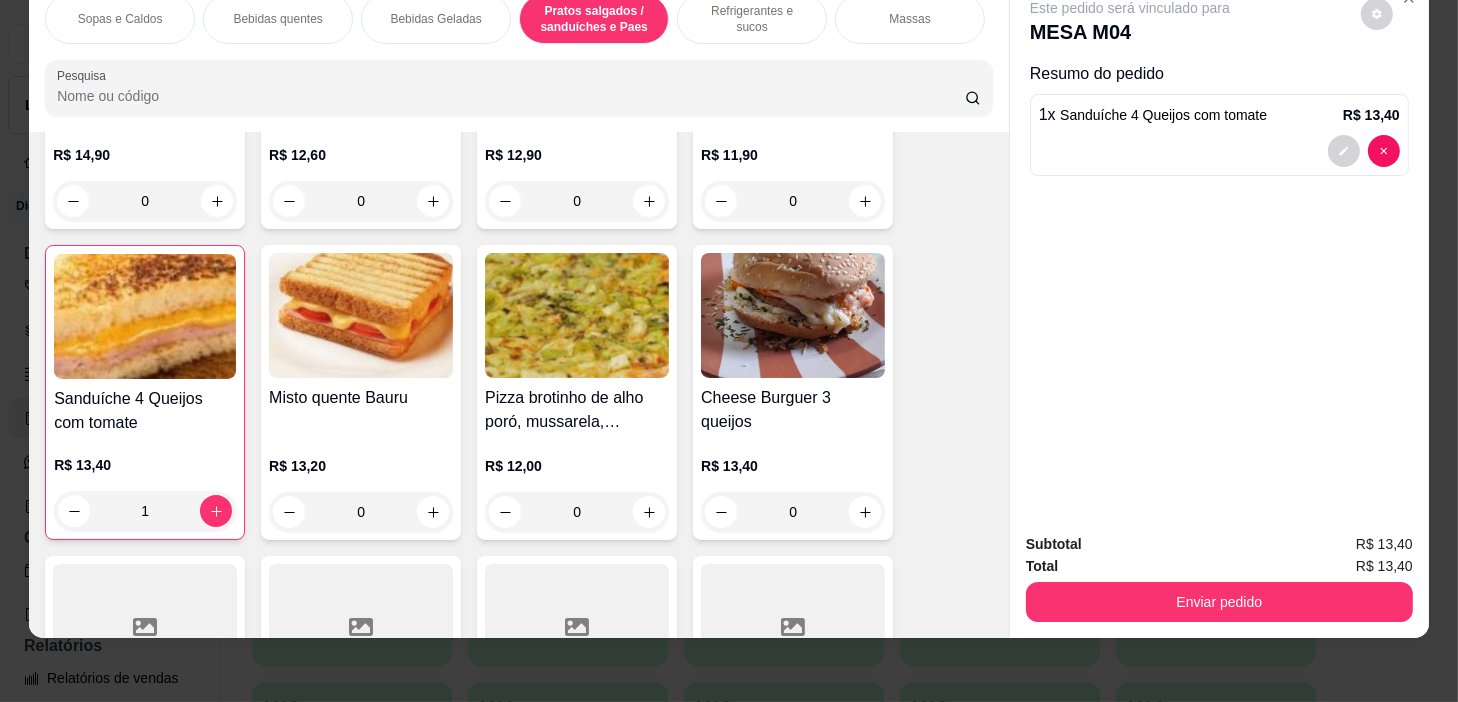 drag, startPoint x: 255, startPoint y: 4, endPoint x: 246, endPoint y: 35, distance: 32.280025 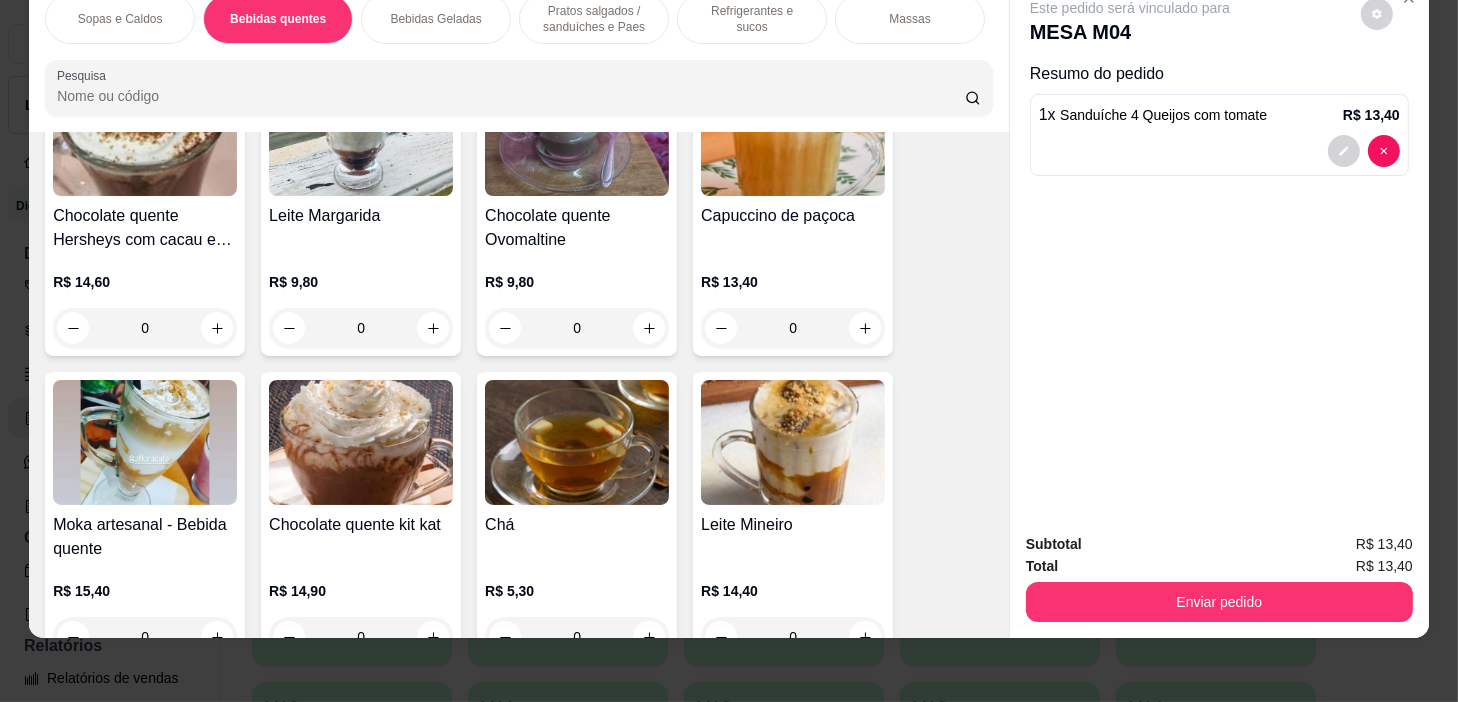 scroll, scrollTop: 1348, scrollLeft: 0, axis: vertical 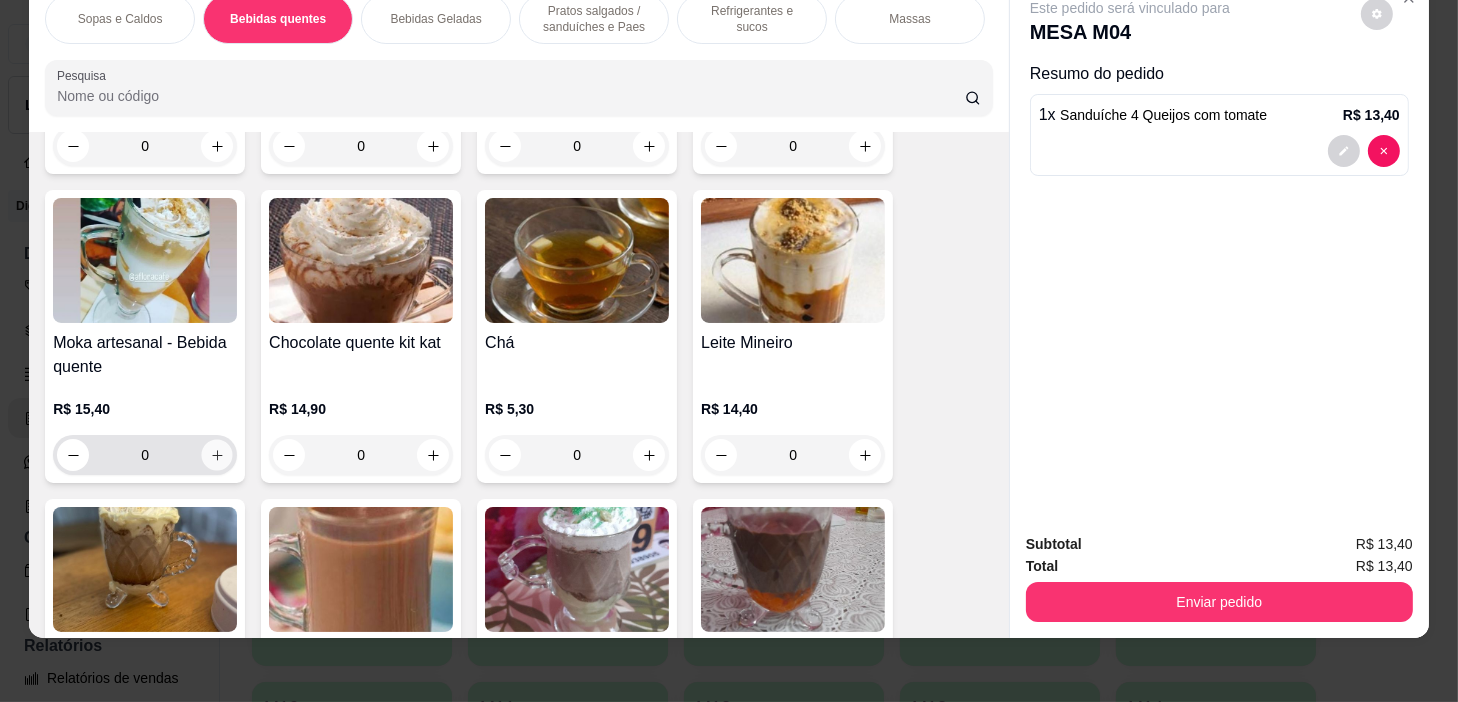 click at bounding box center (217, 455) 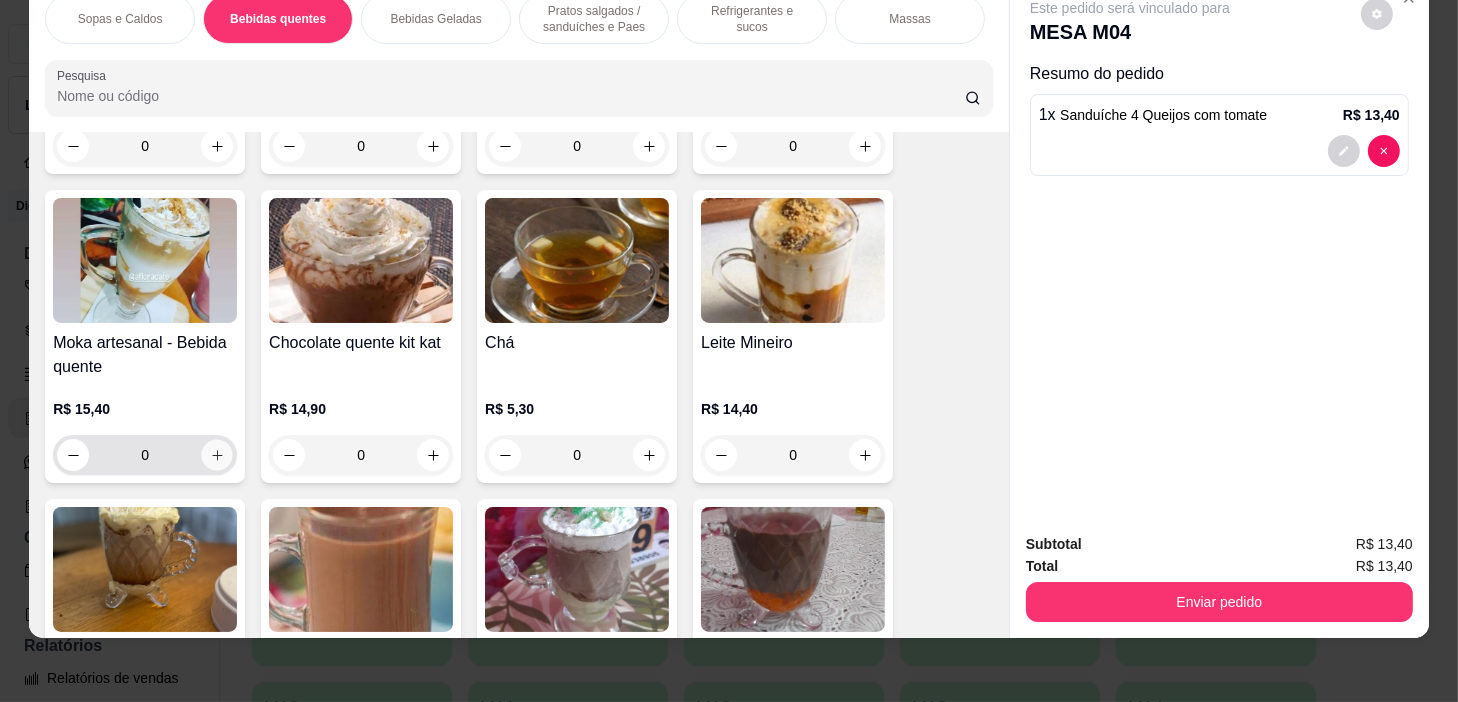 type on "1" 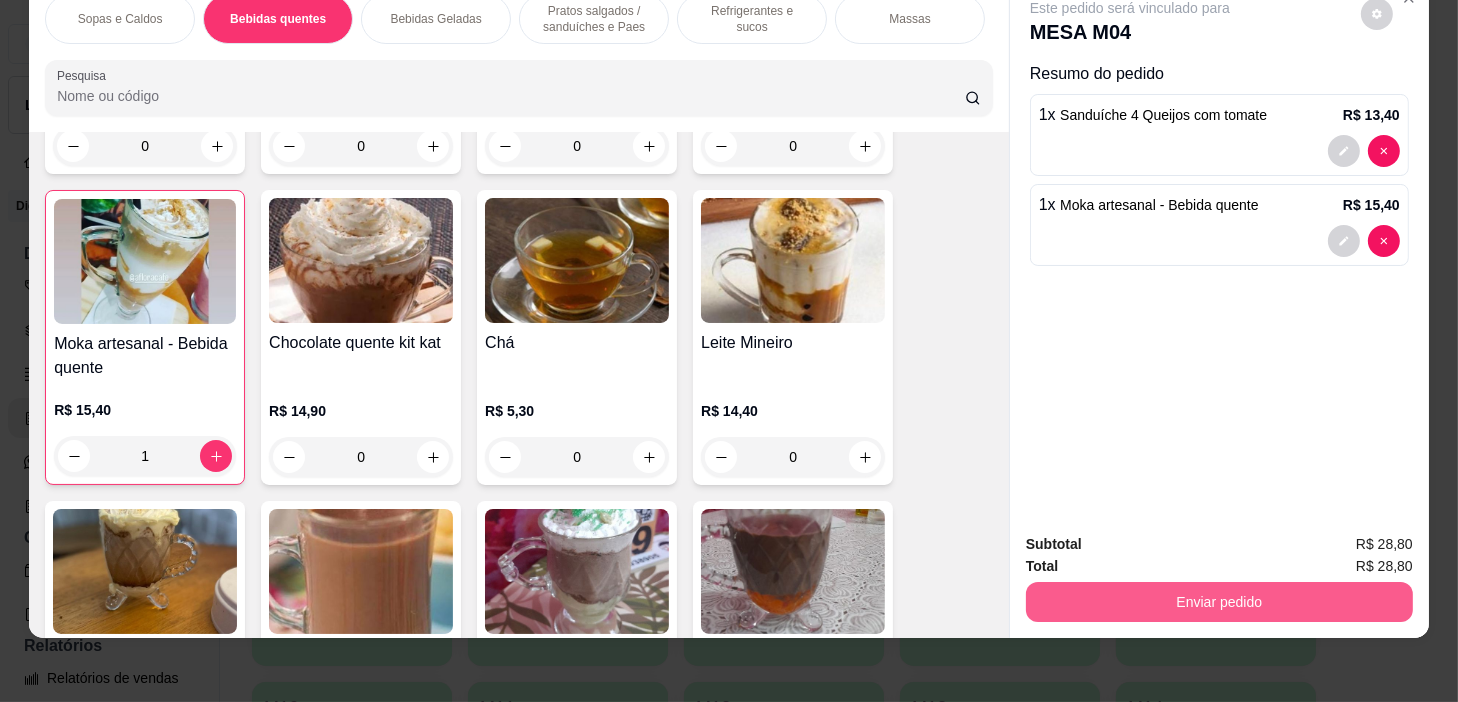 click on "Enviar pedido" at bounding box center [1219, 602] 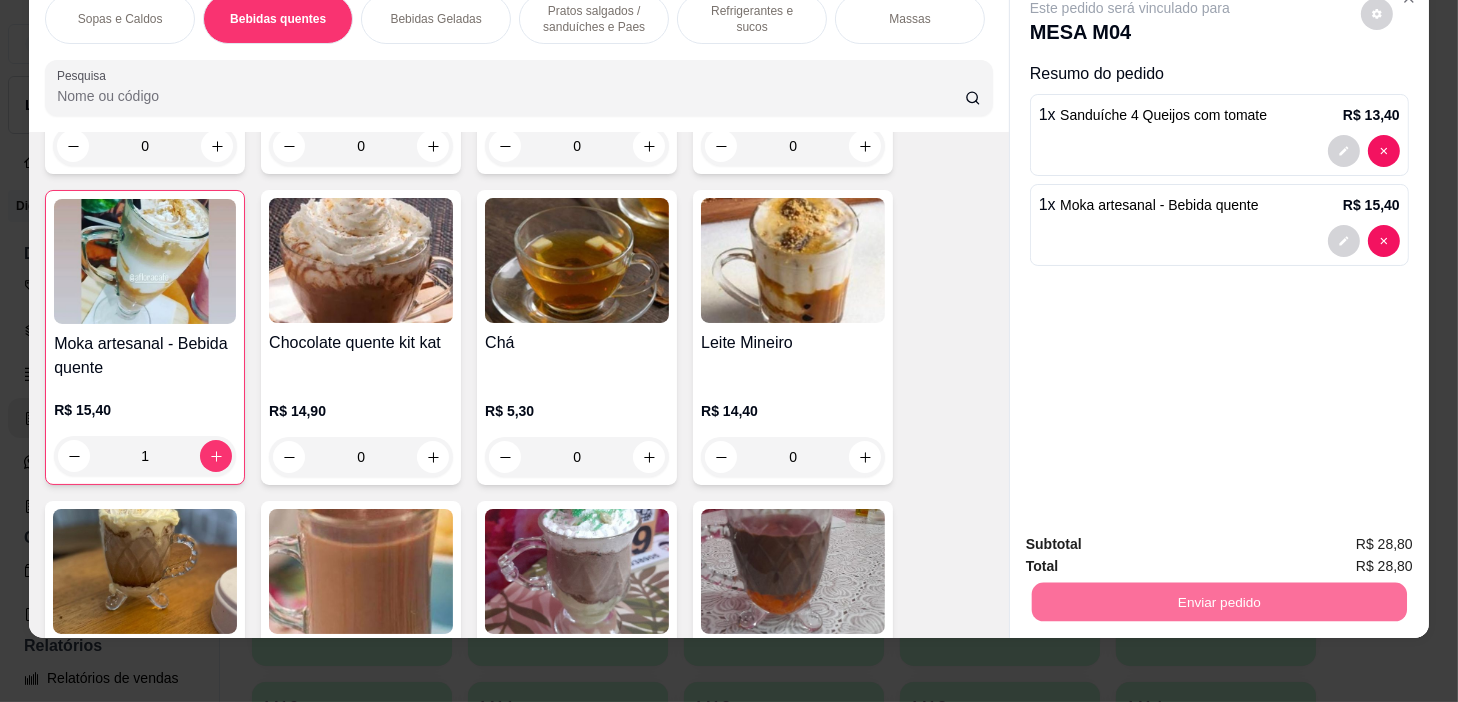 click on "Sim, quero registrar" at bounding box center [1344, 538] 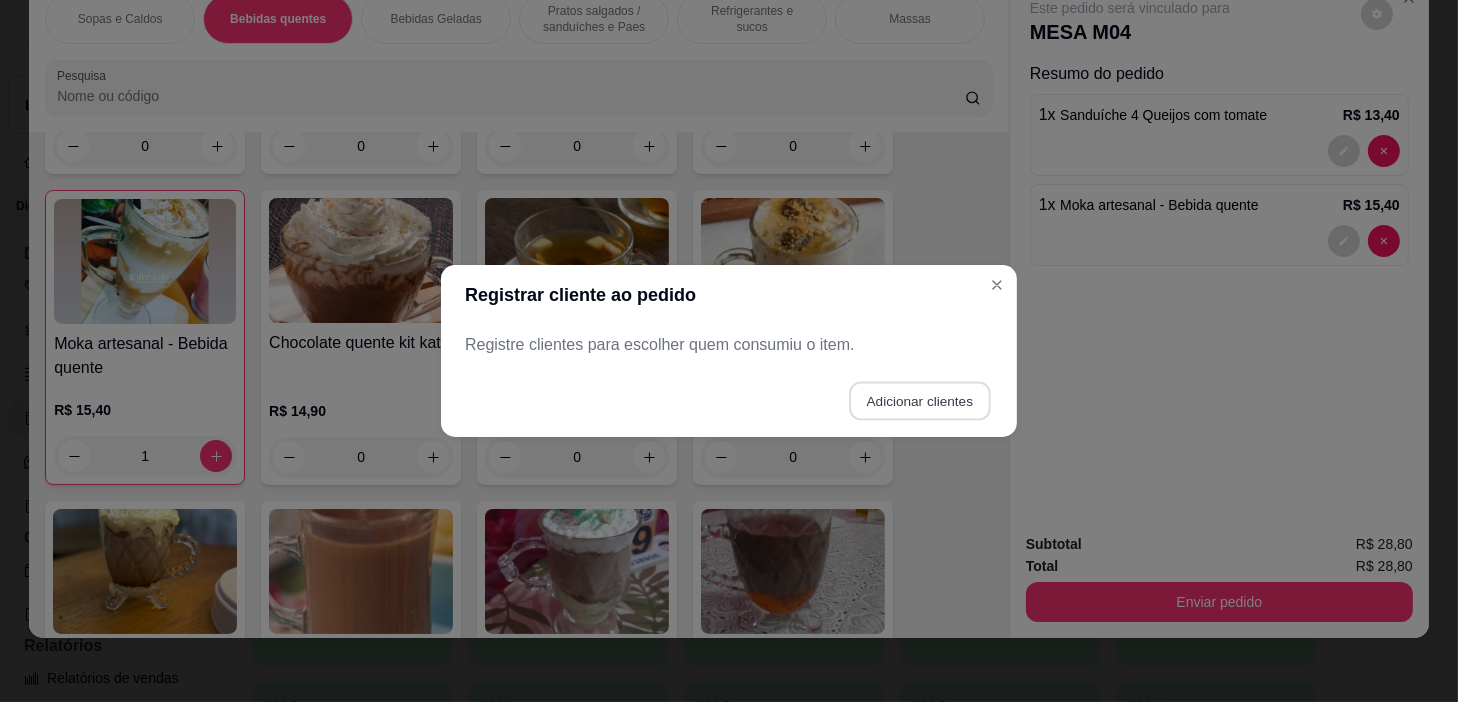 click on "Adicionar clientes" at bounding box center (919, 401) 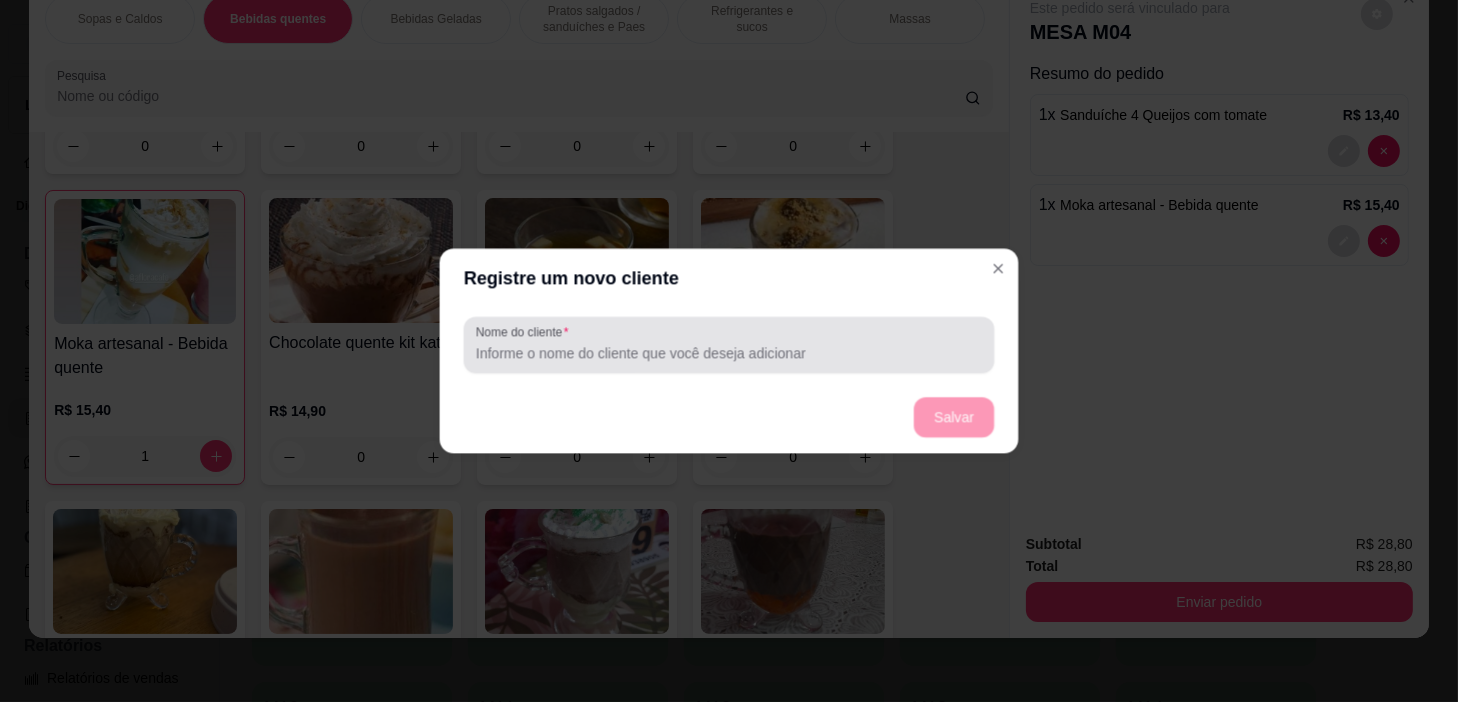 click on "Nome do cliente" at bounding box center [729, 353] 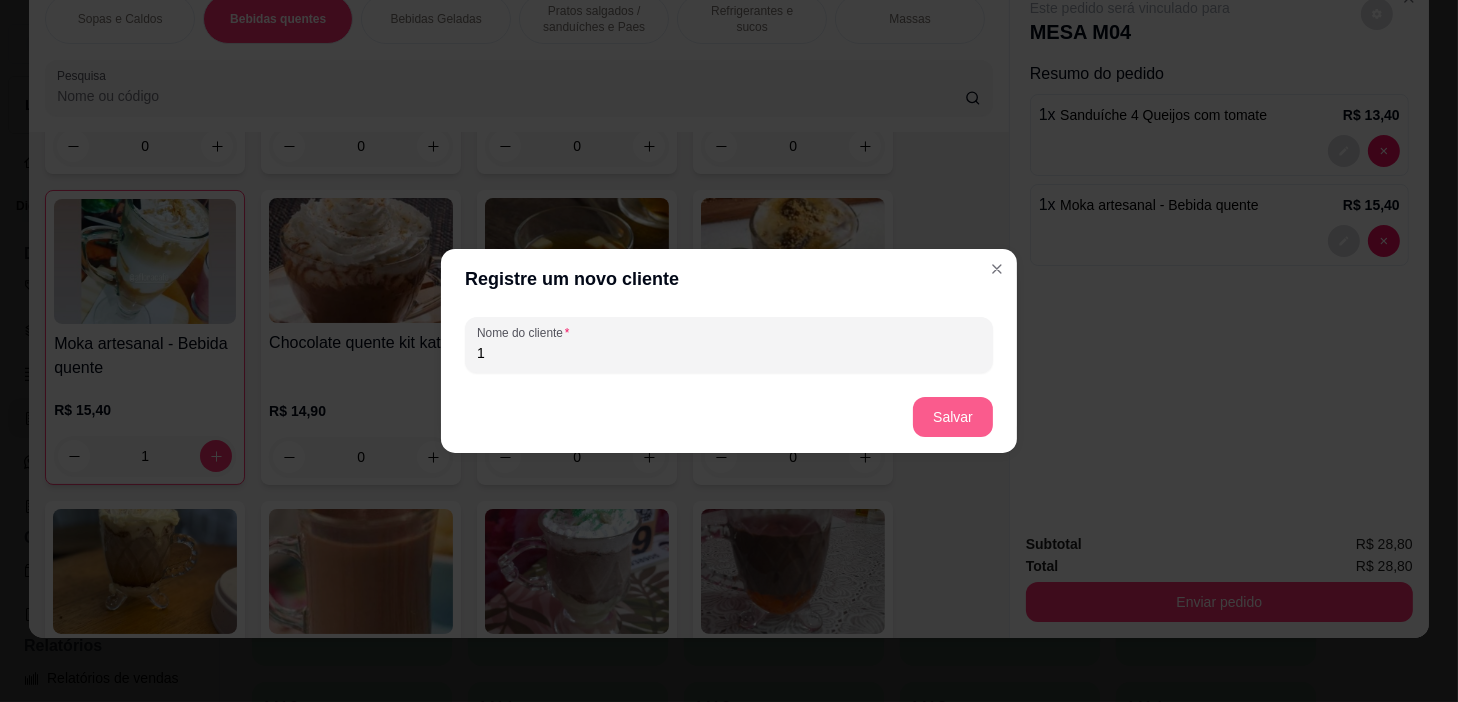 type on "1" 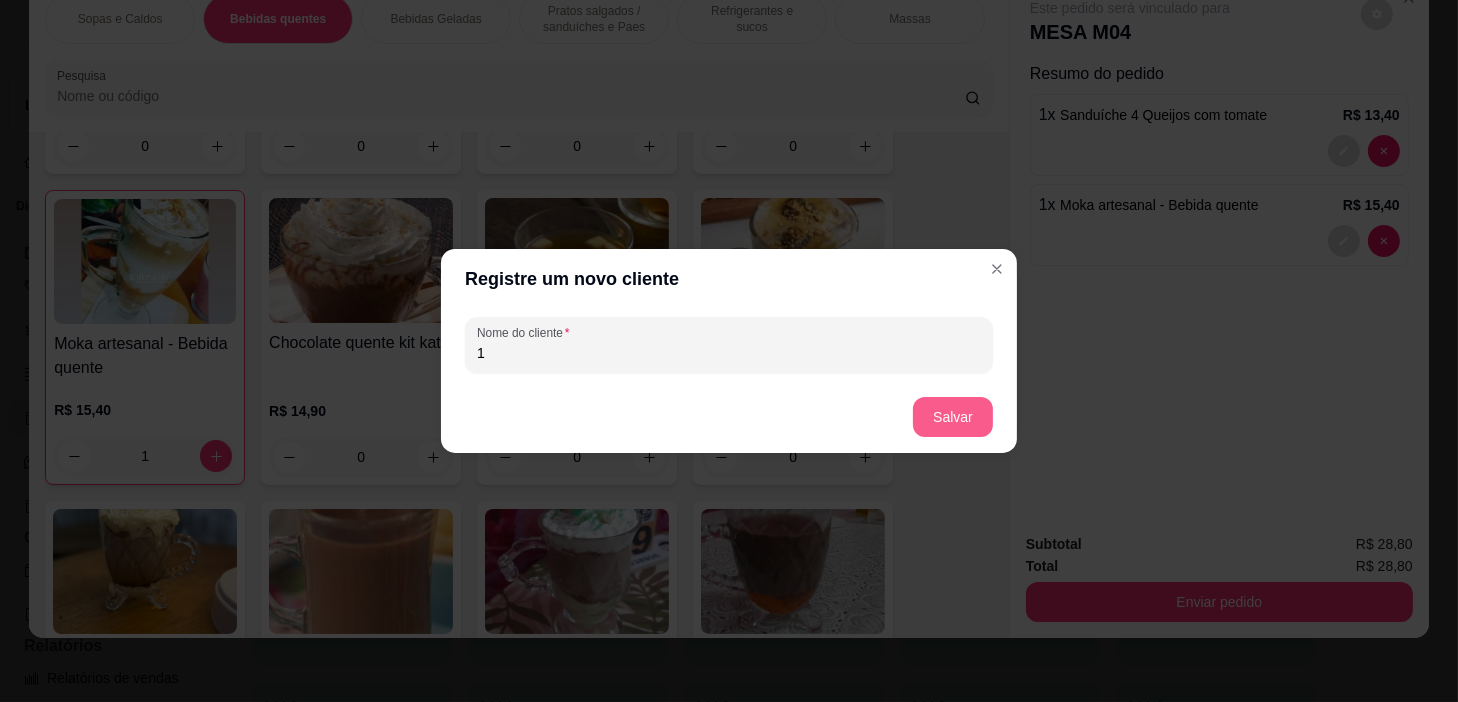 click on "Salvar" at bounding box center (953, 417) 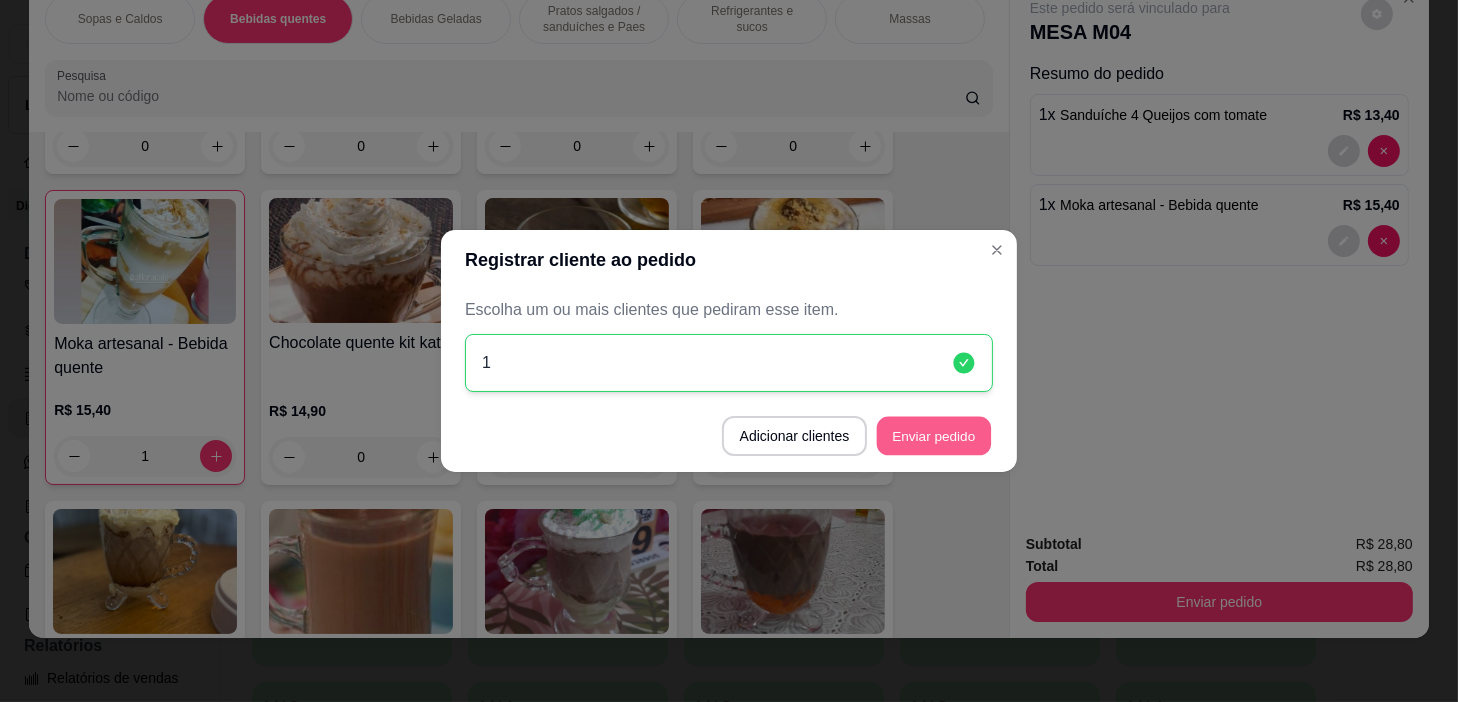 click on "Enviar pedido" at bounding box center [934, 436] 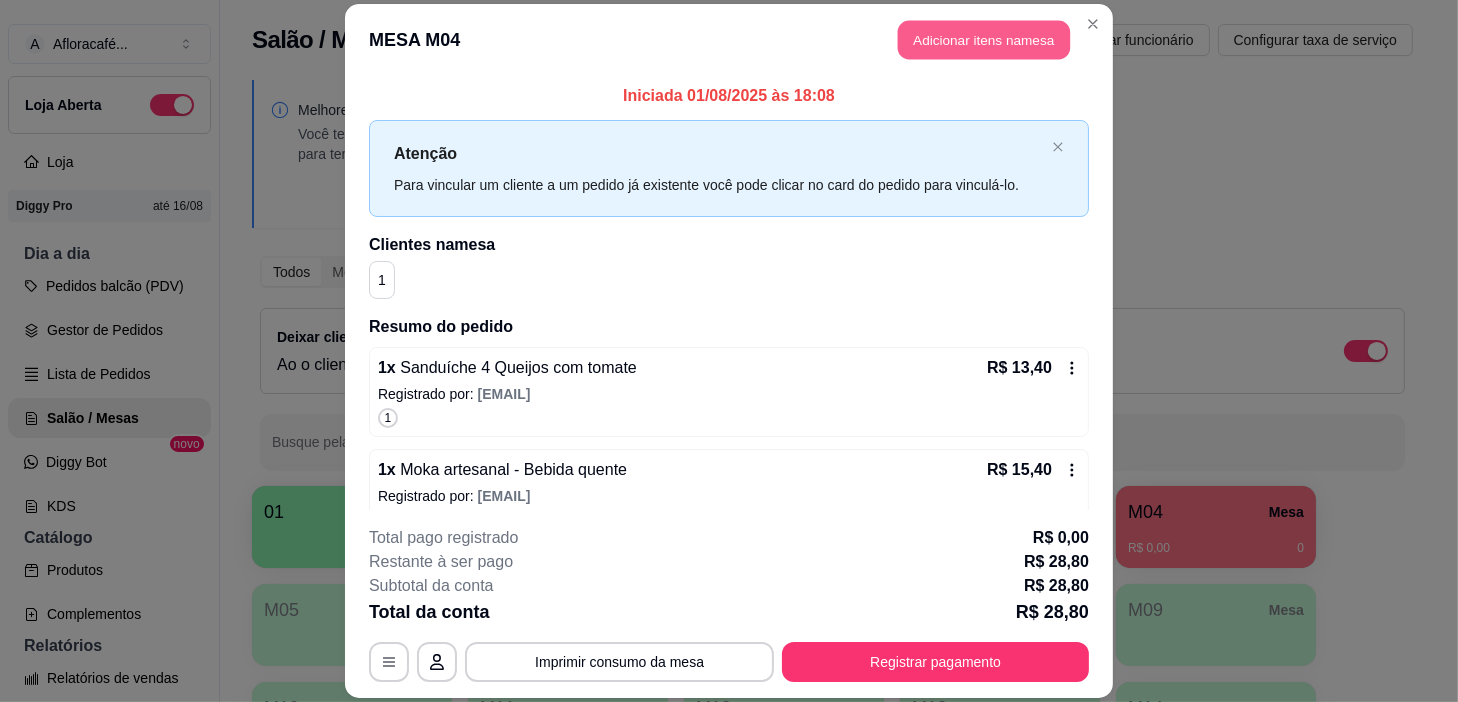 click on "Adicionar itens na  mesa" at bounding box center (984, 39) 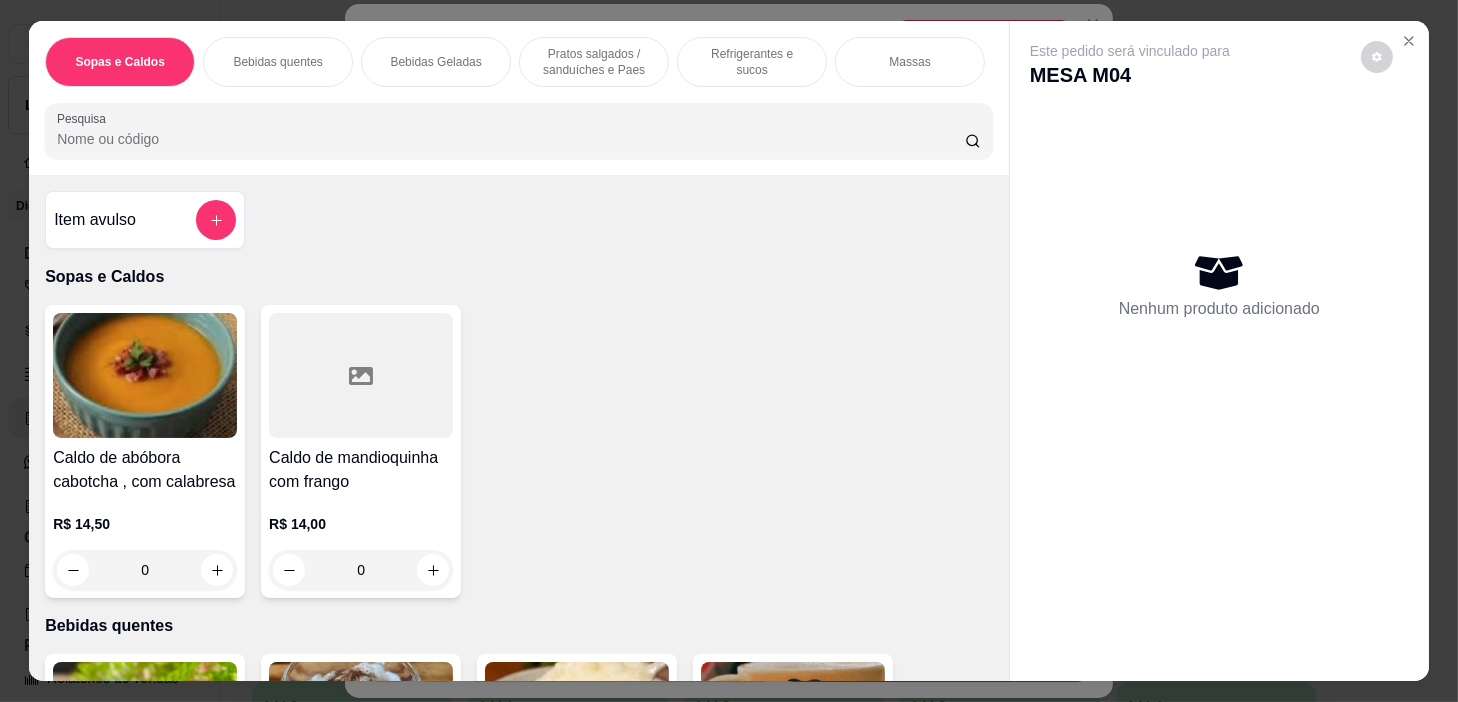 click on "Pratos salgados / sanduíches e Paes" at bounding box center (594, 62) 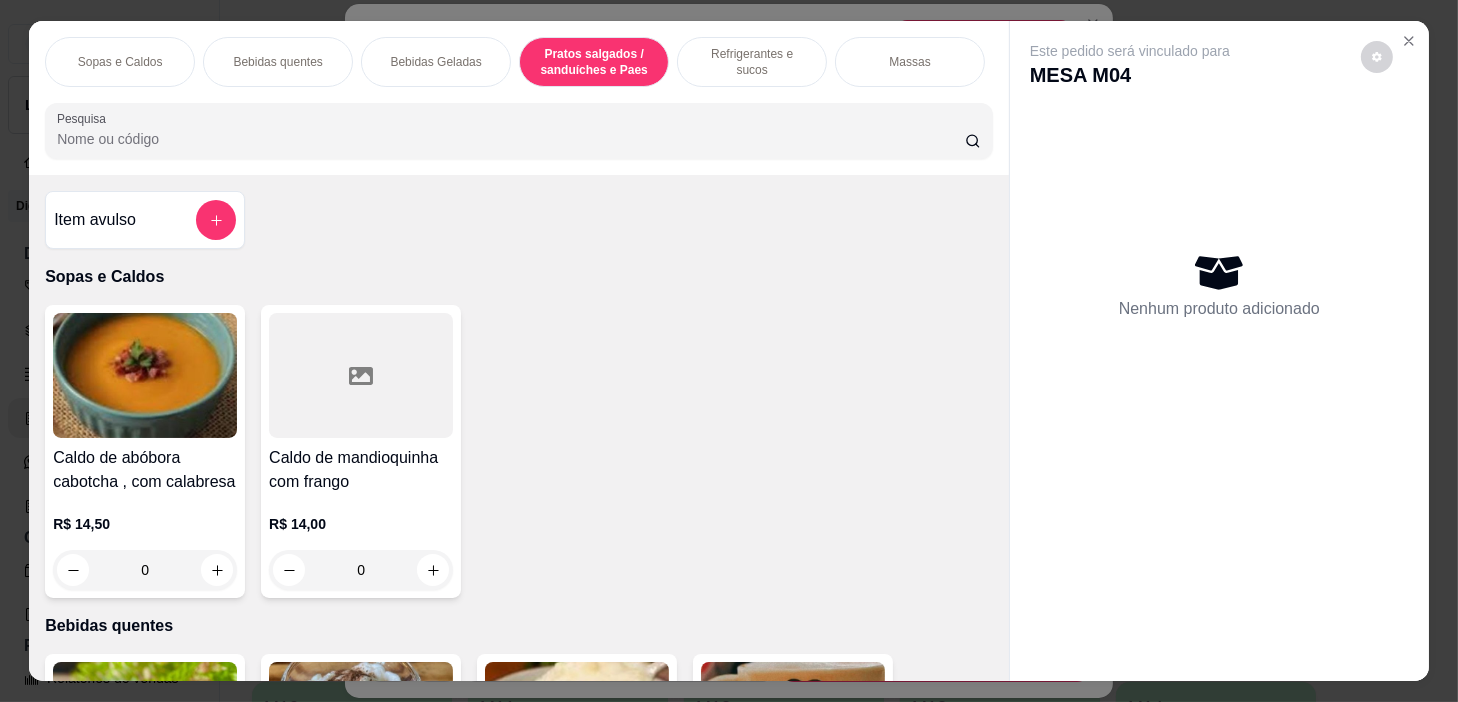 scroll, scrollTop: 5414, scrollLeft: 0, axis: vertical 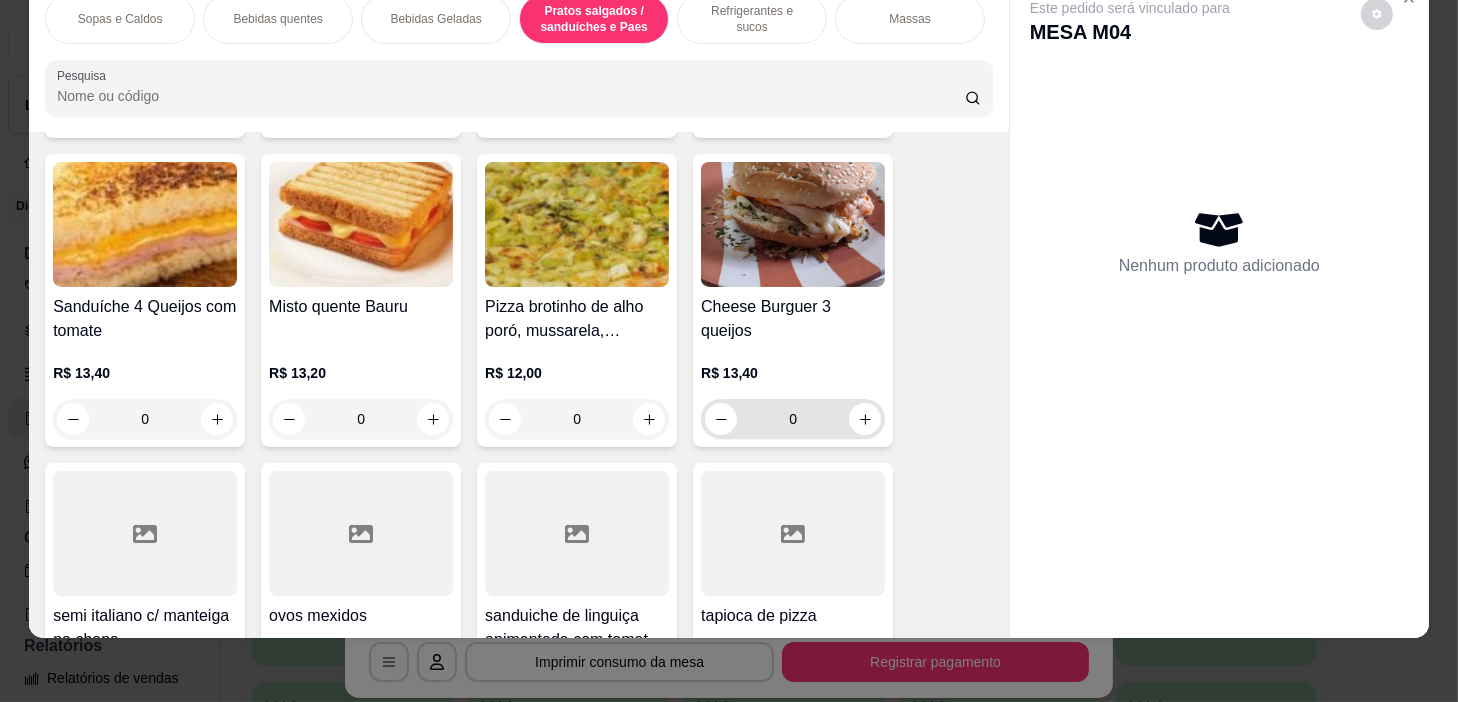 click on "0" at bounding box center (793, 419) 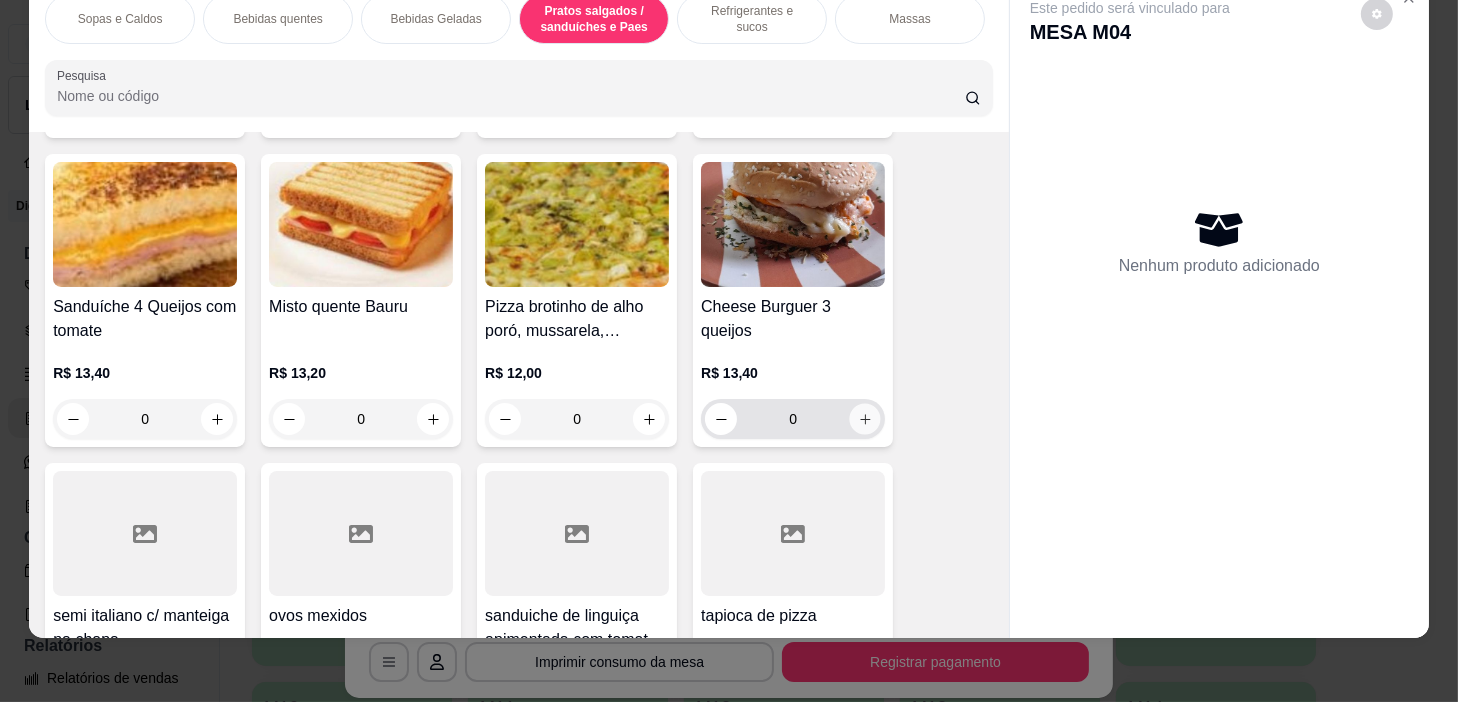click at bounding box center (865, 419) 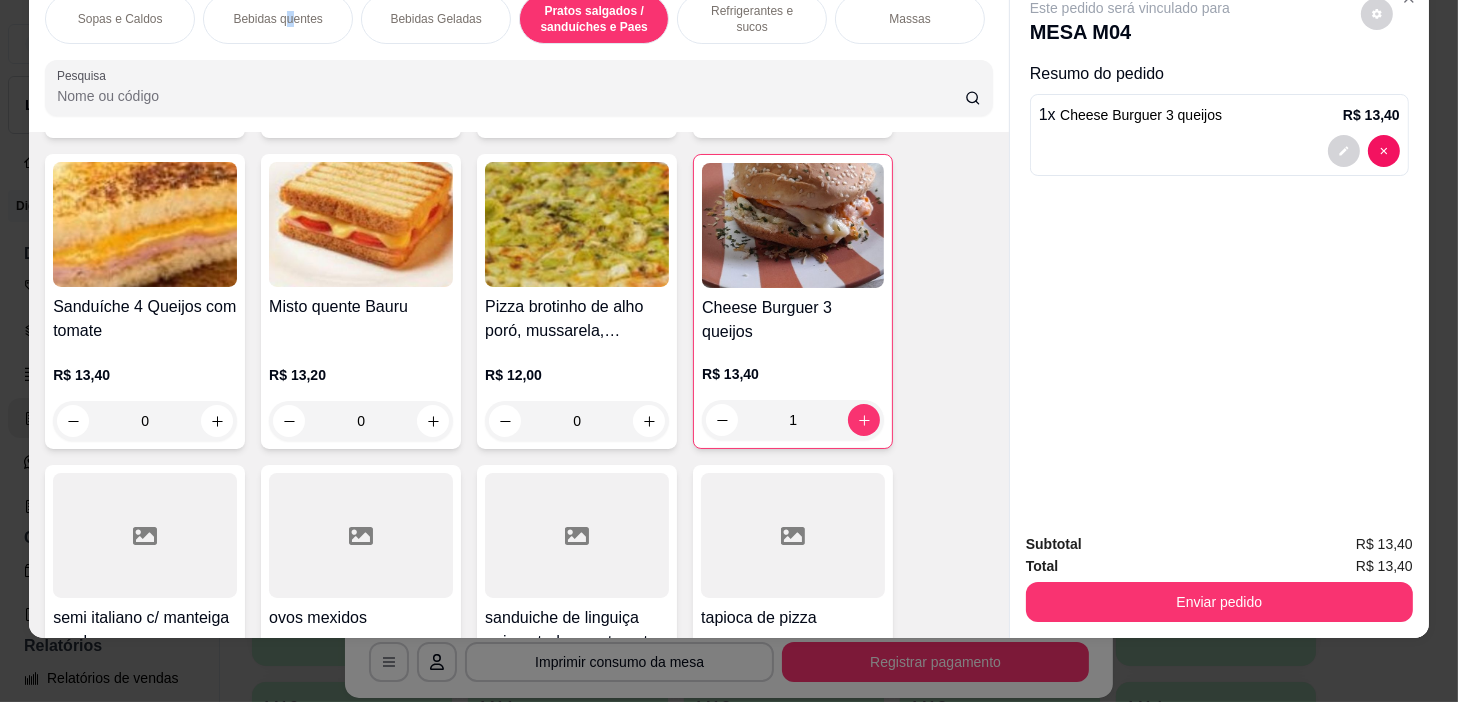 drag, startPoint x: 282, startPoint y: 8, endPoint x: 447, endPoint y: 365, distance: 393.28616 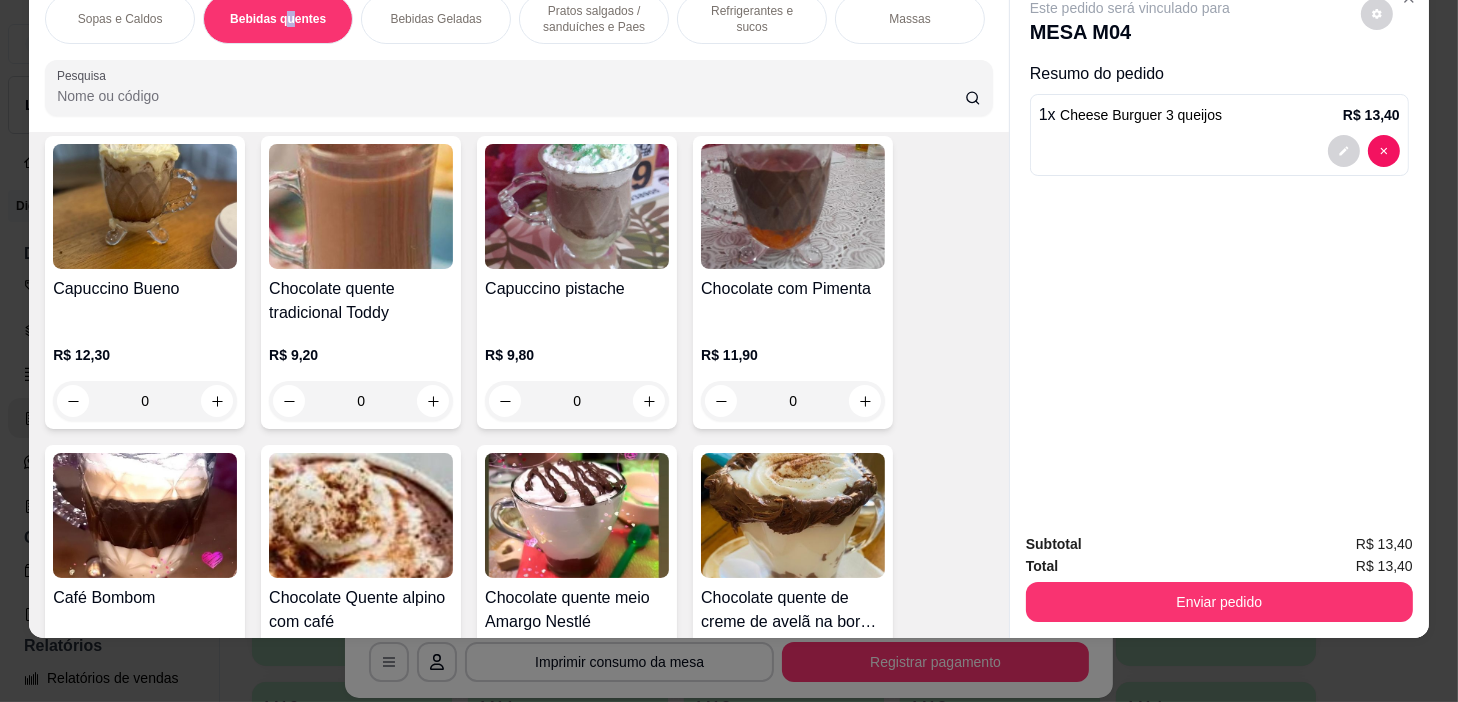 scroll, scrollTop: 2075, scrollLeft: 0, axis: vertical 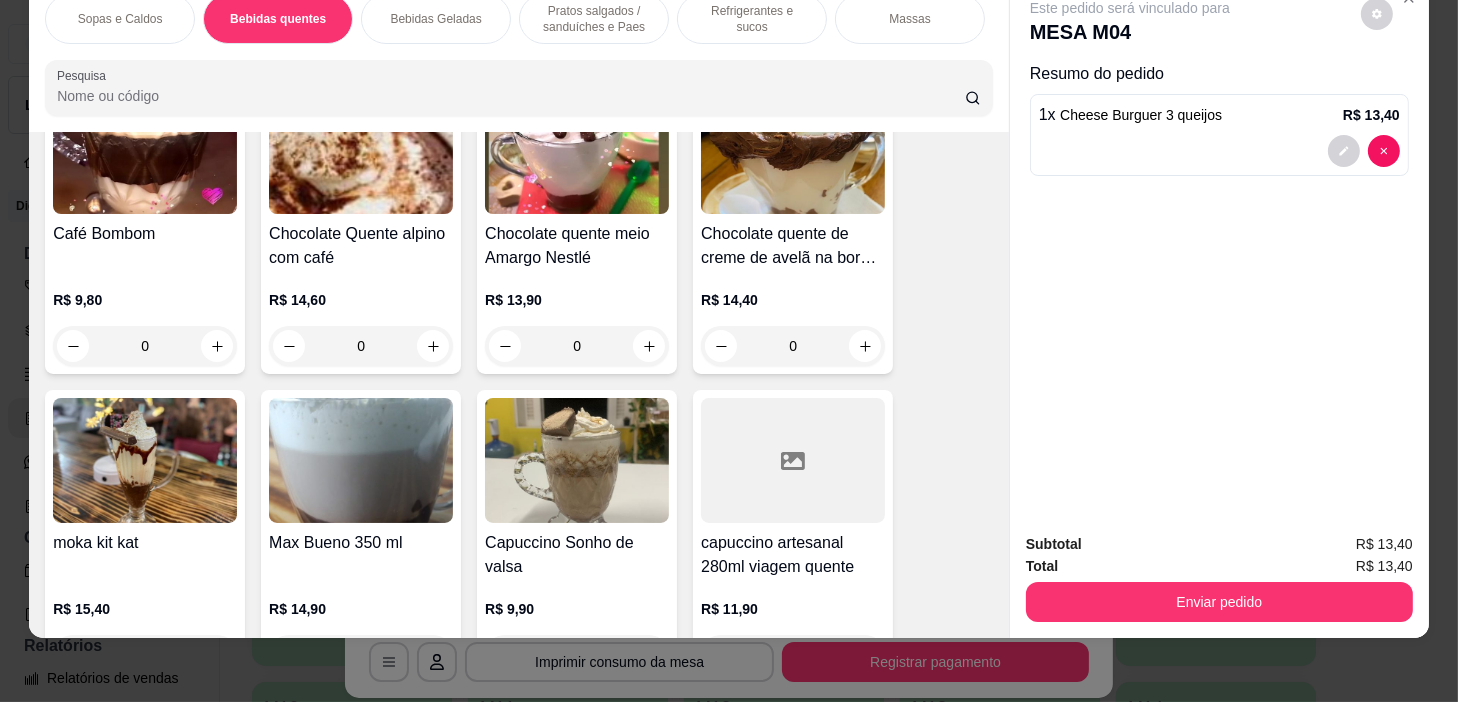 click on "0" at bounding box center (361, 346) 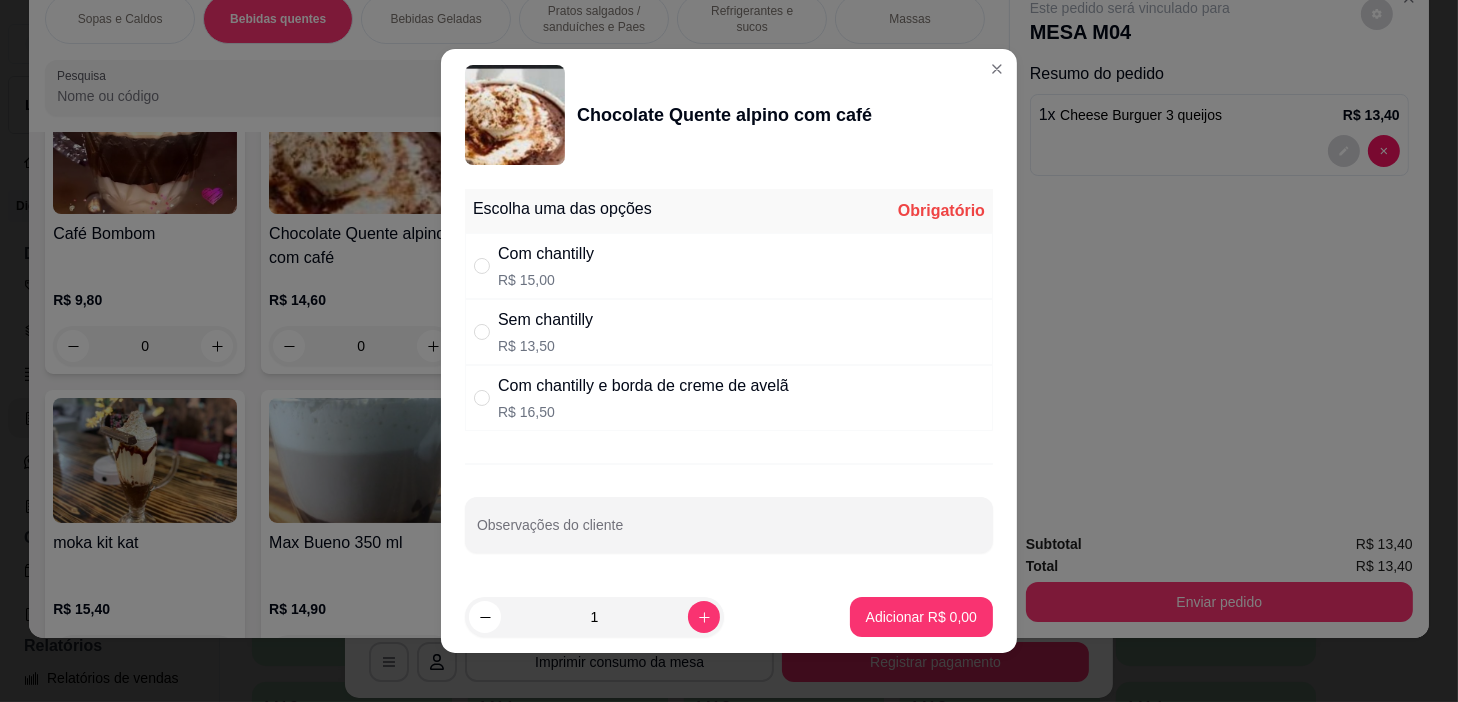 click on "R$ 16,50" at bounding box center (643, 412) 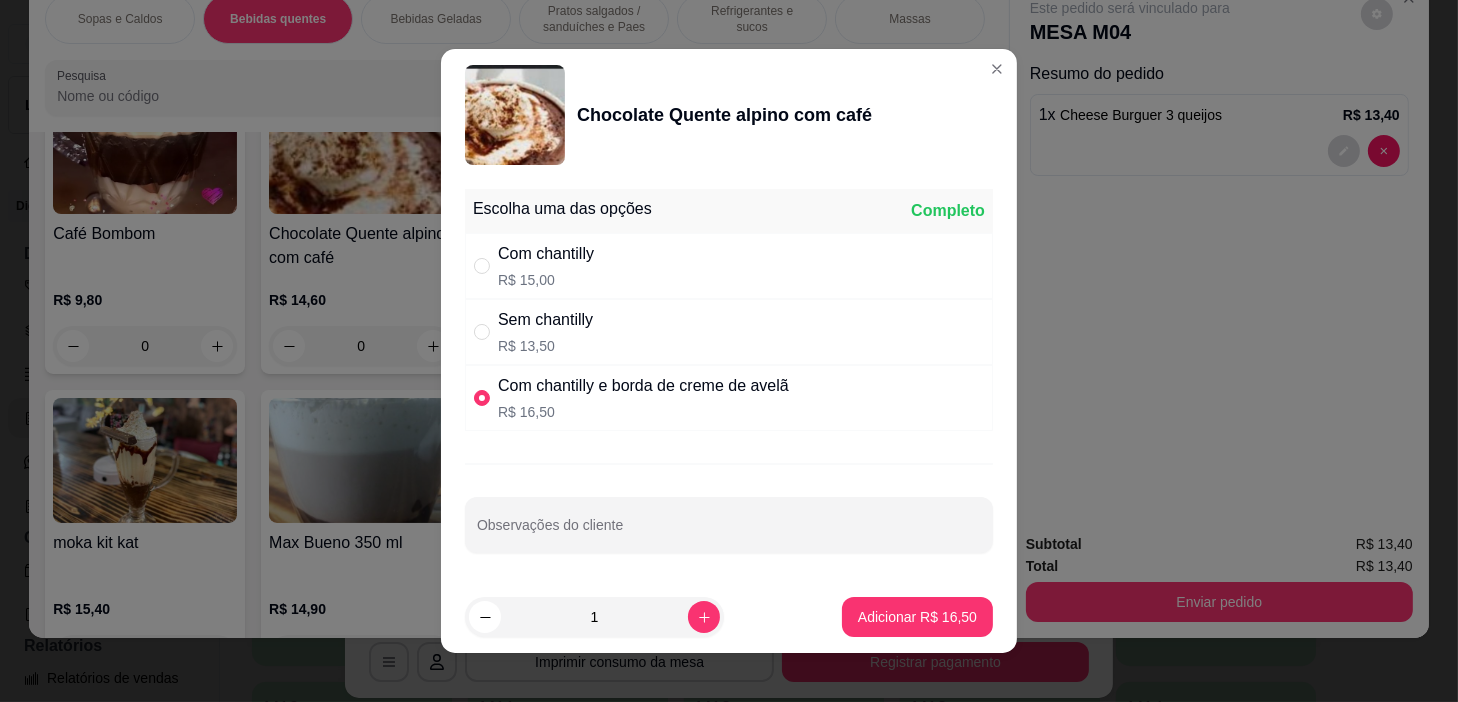 click on "Sem chantilly R$ 13,50" at bounding box center (729, 332) 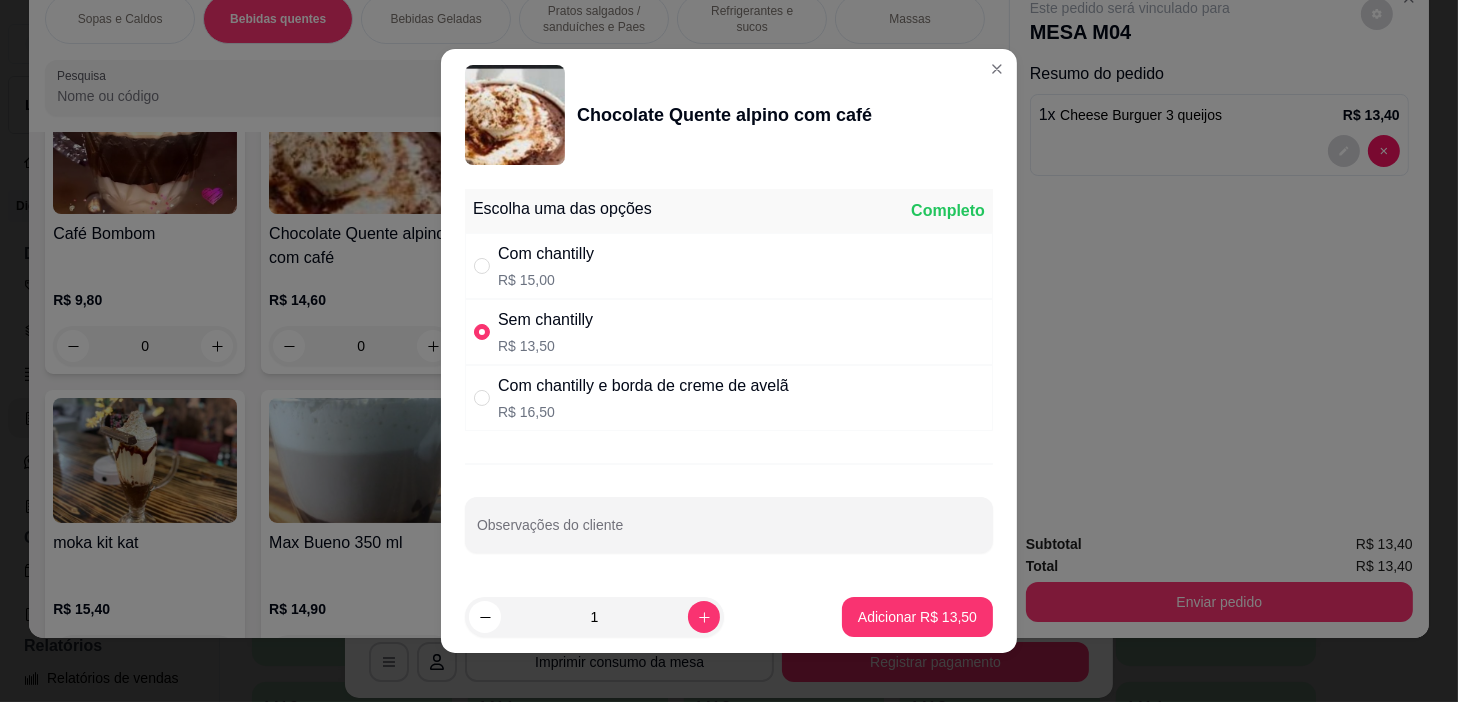 drag, startPoint x: 682, startPoint y: 262, endPoint x: 691, endPoint y: 272, distance: 13.453624 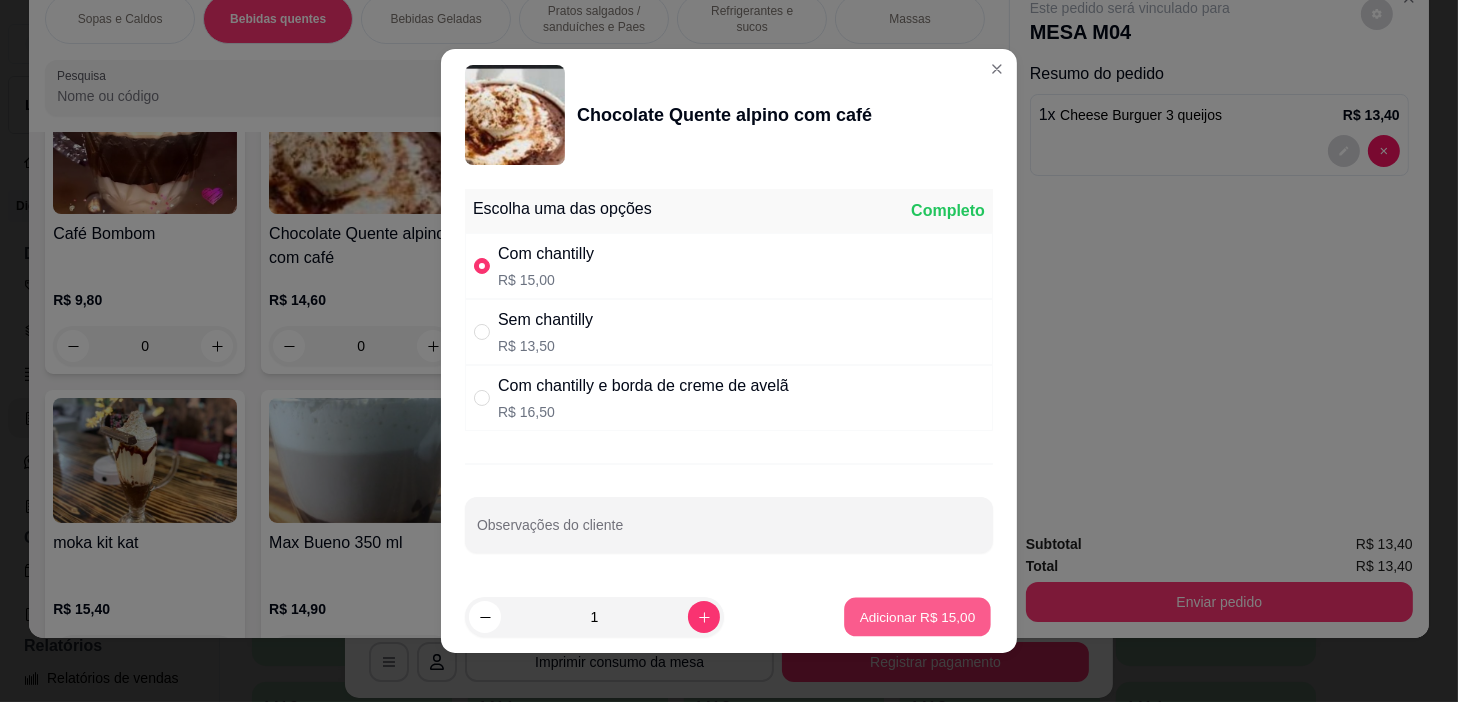 click on "Adicionar   R$ 15,00" at bounding box center [917, 617] 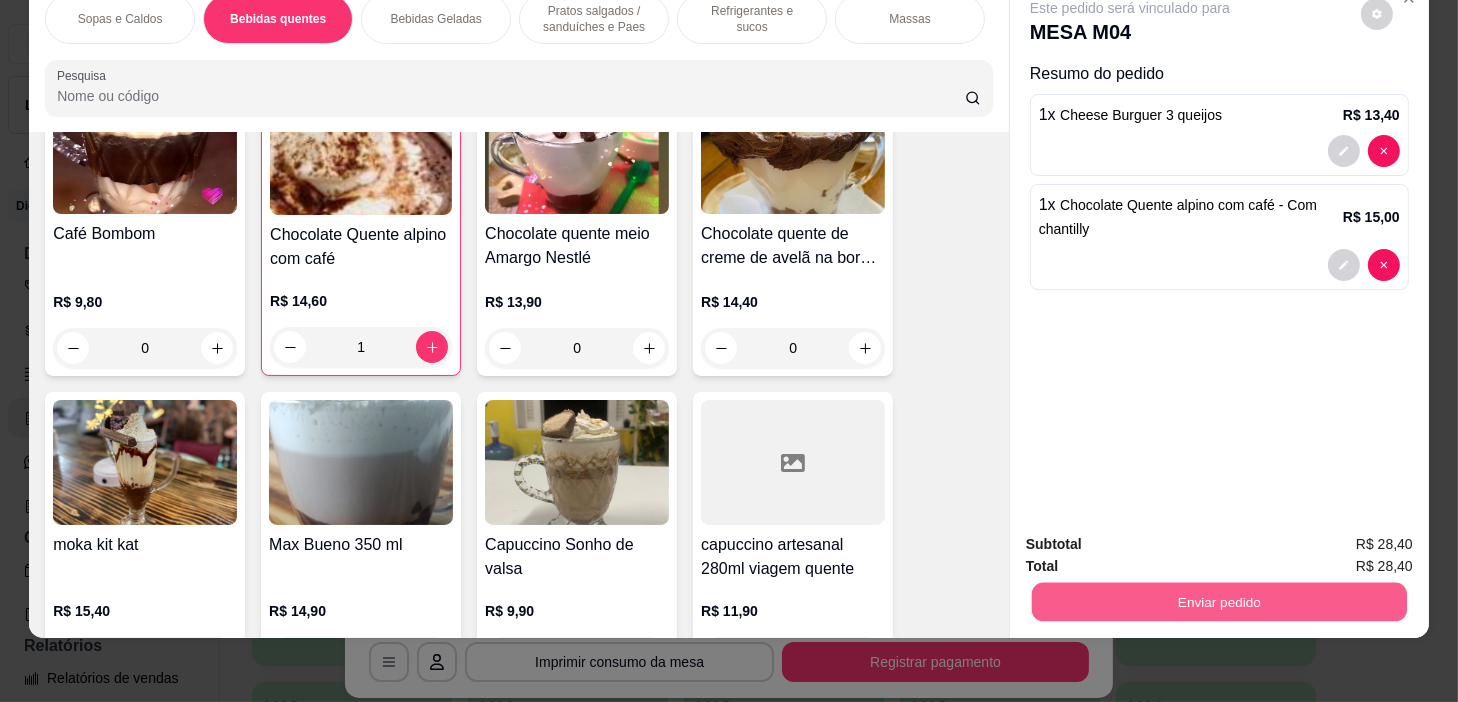 click on "Enviar pedido" at bounding box center (1219, 602) 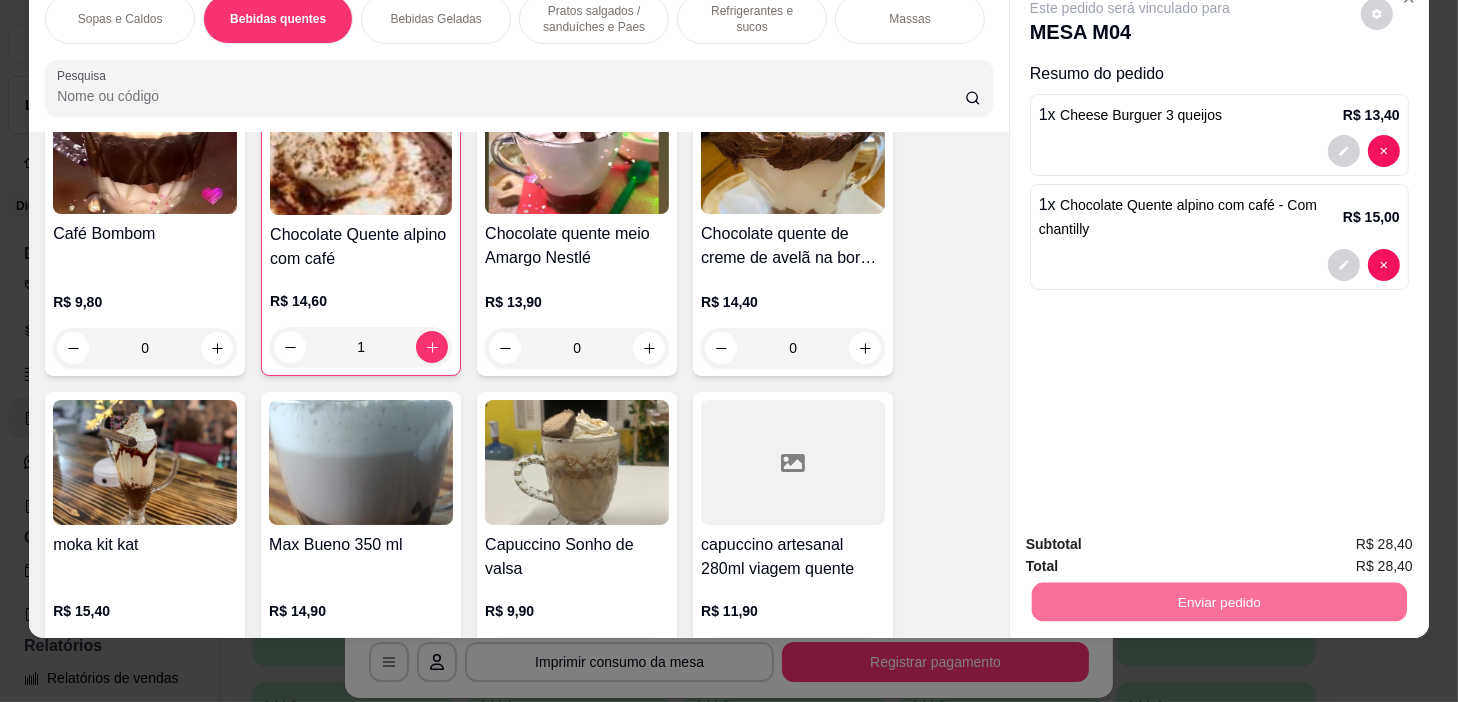 click on "Sim, quero registrar" at bounding box center (1344, 538) 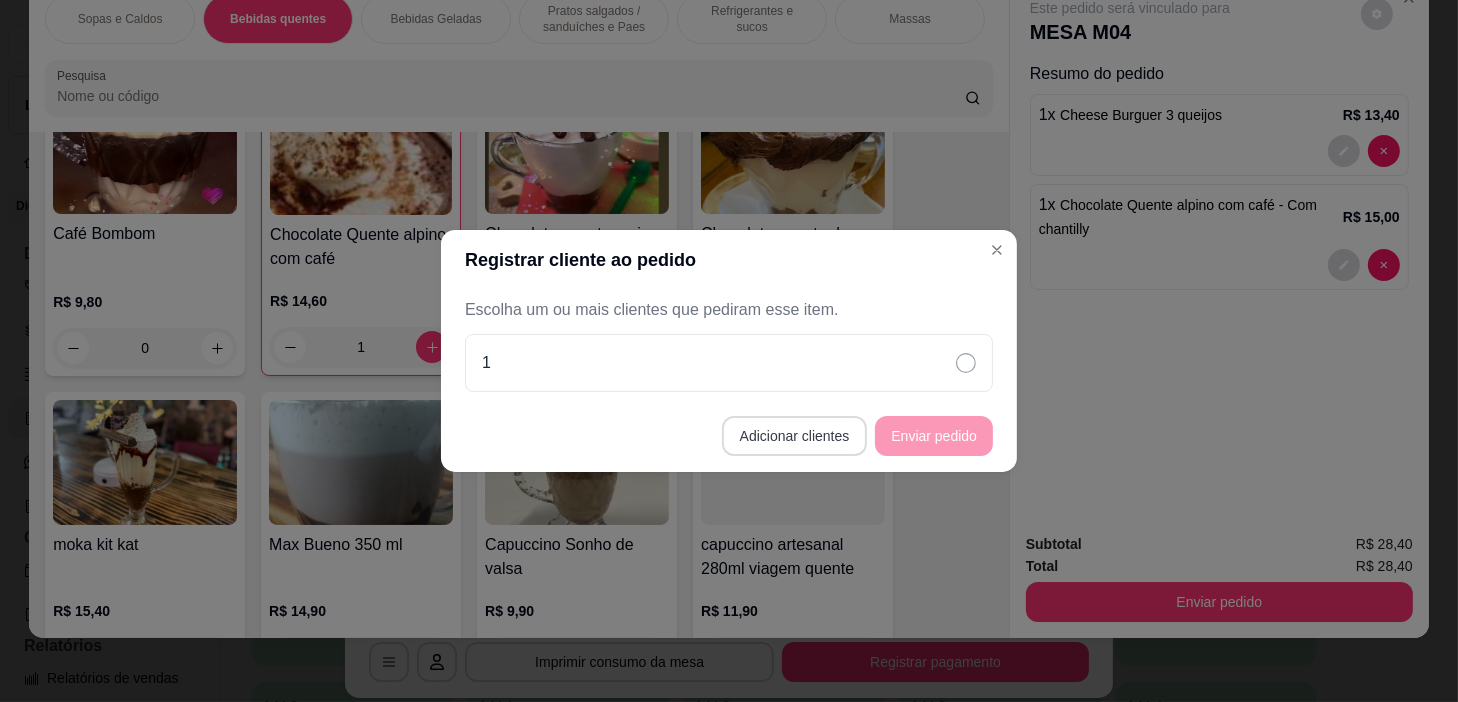 click on "Adicionar clientes" at bounding box center (795, 436) 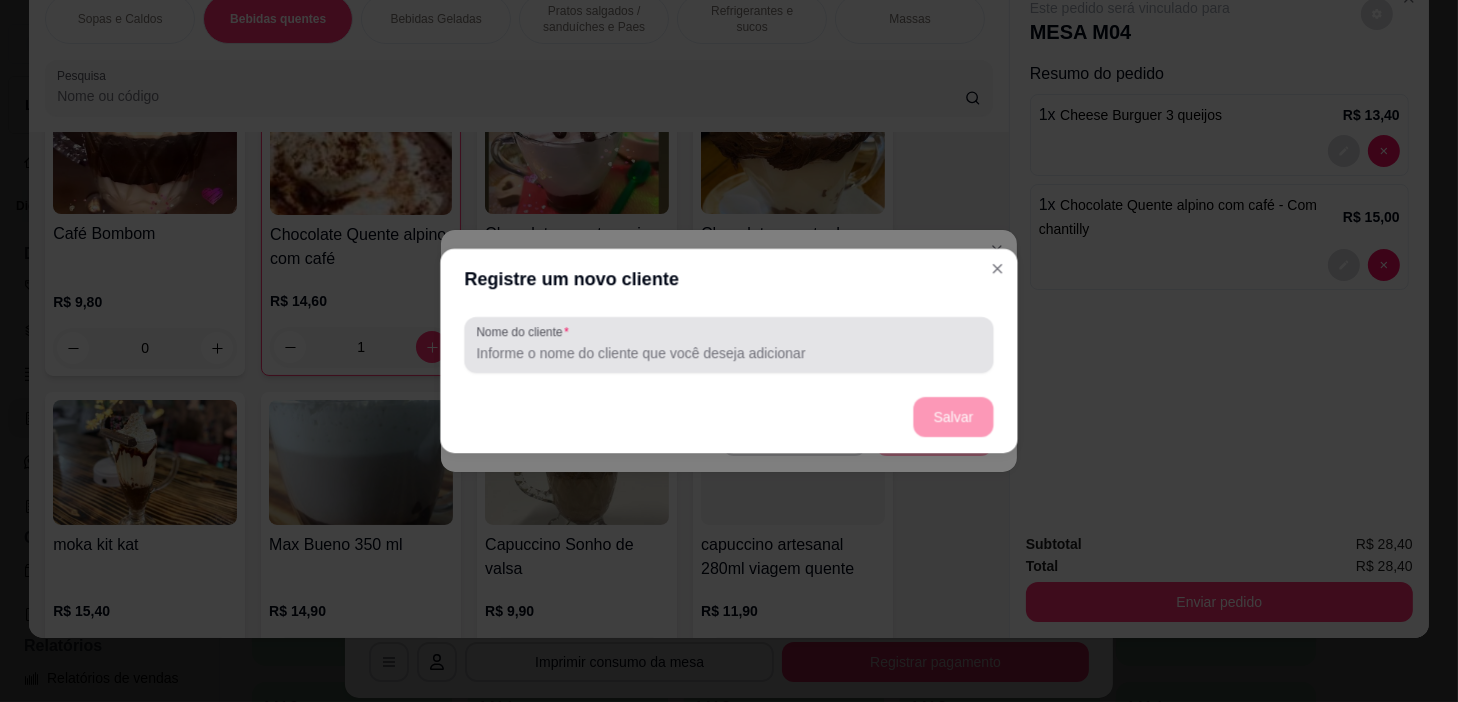 click on "Nome do cliente" at bounding box center (728, 353) 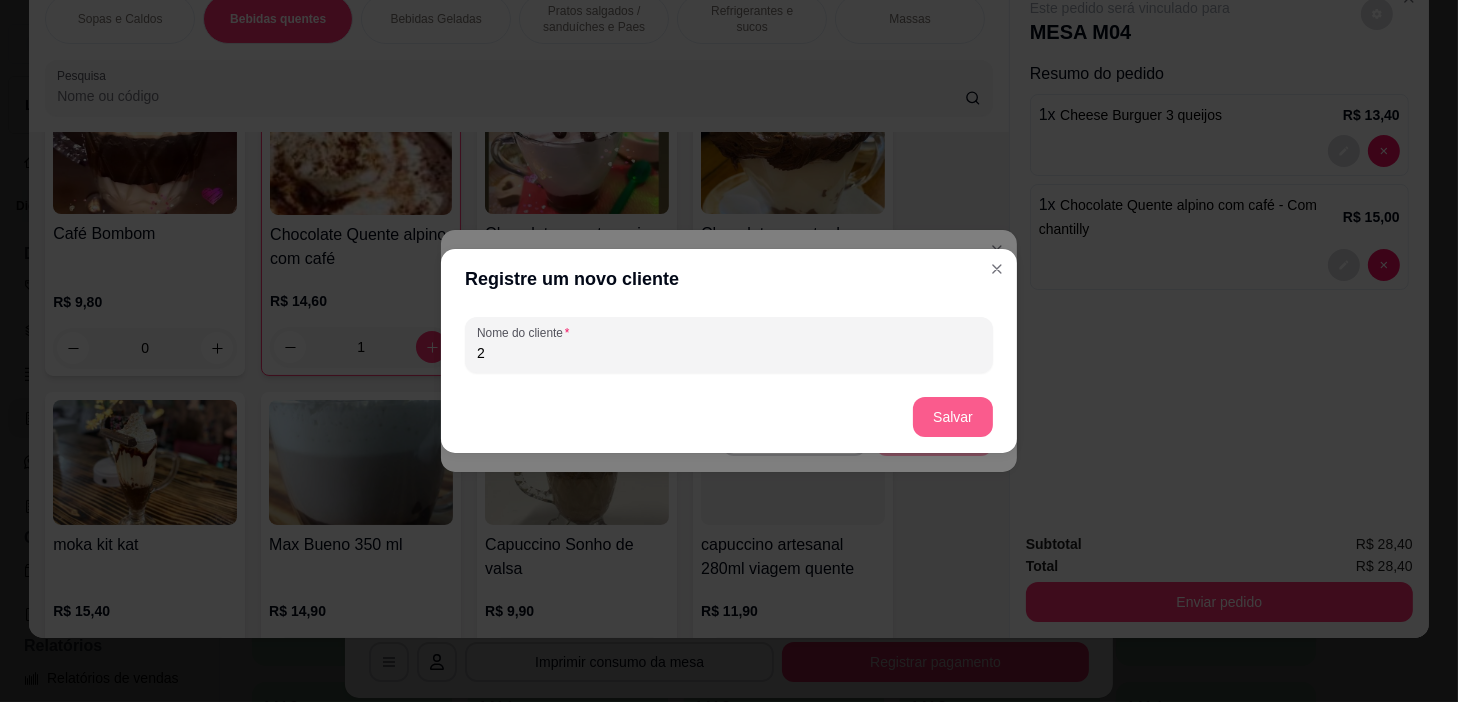 type on "2" 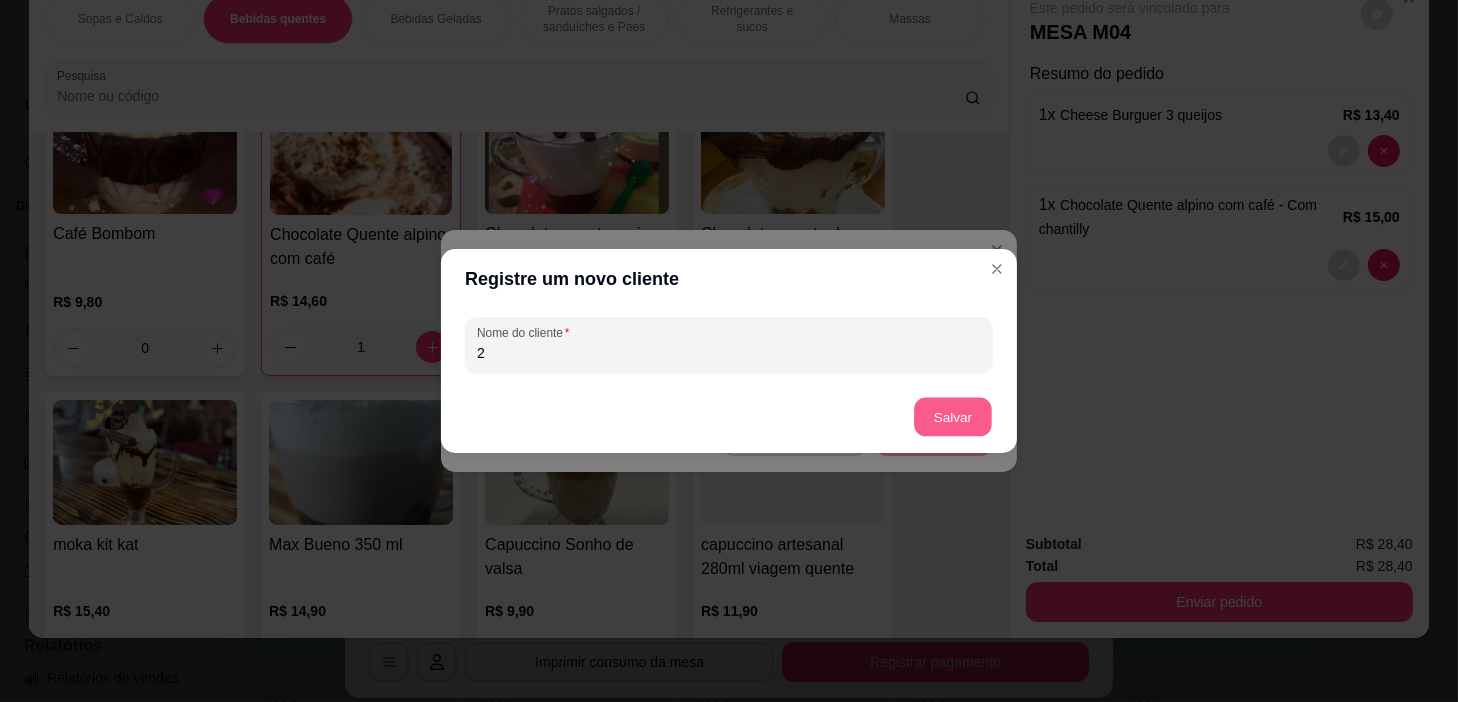click on "Salvar" at bounding box center (953, 417) 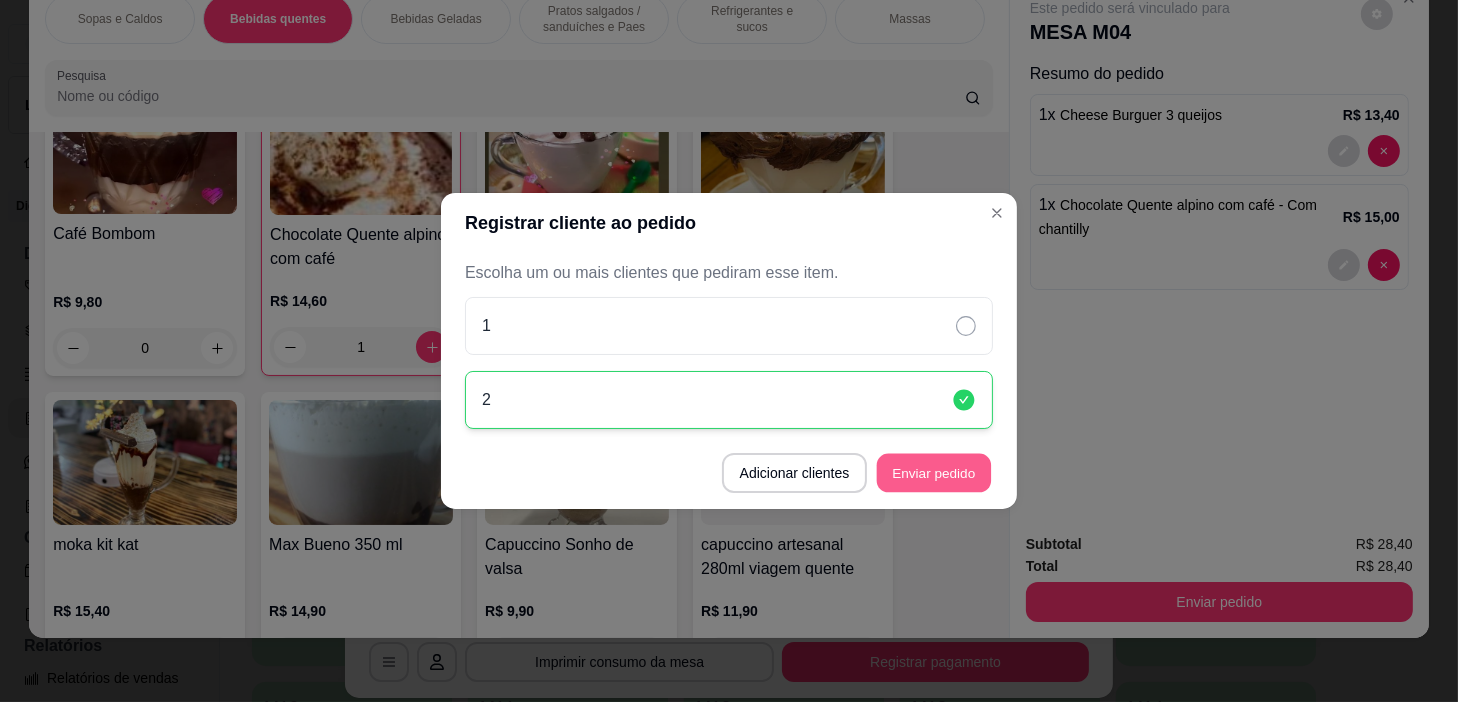 click on "Enviar pedido" at bounding box center (934, 473) 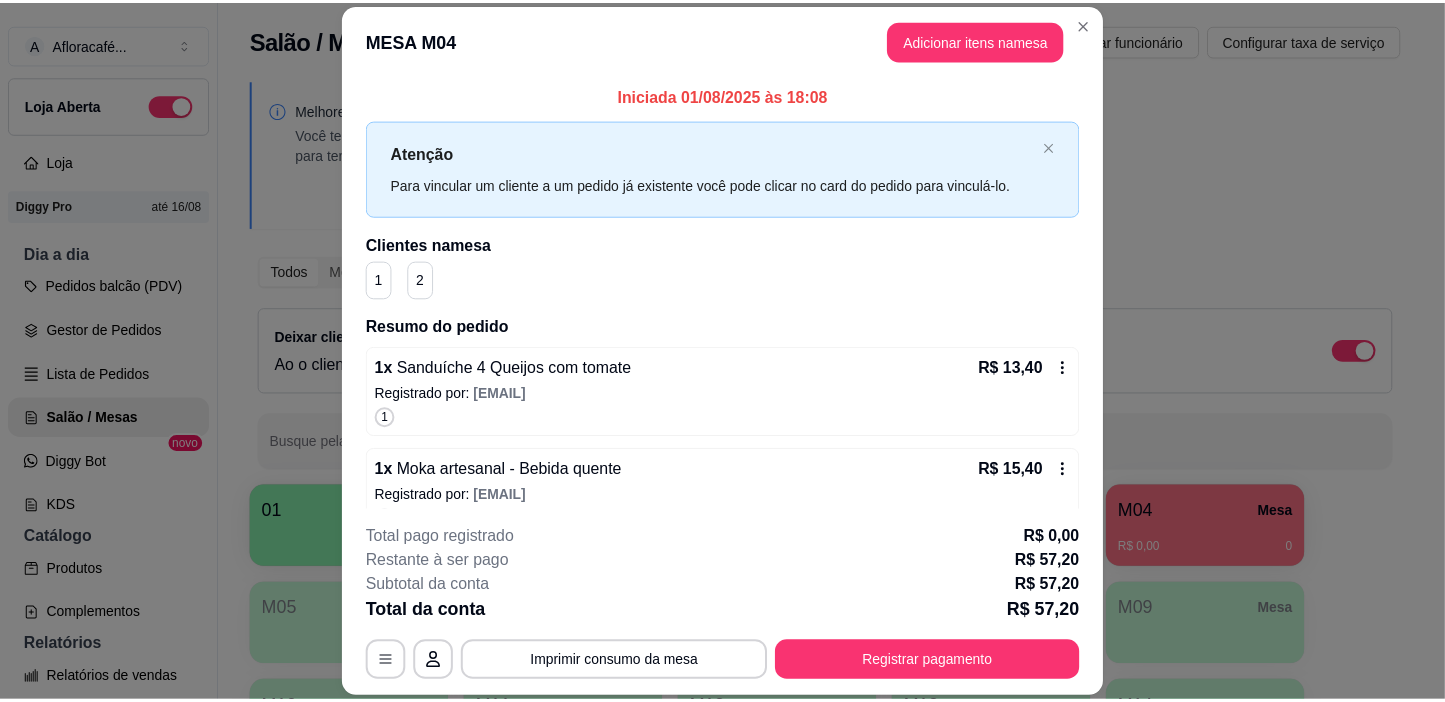 scroll, scrollTop: 239, scrollLeft: 0, axis: vertical 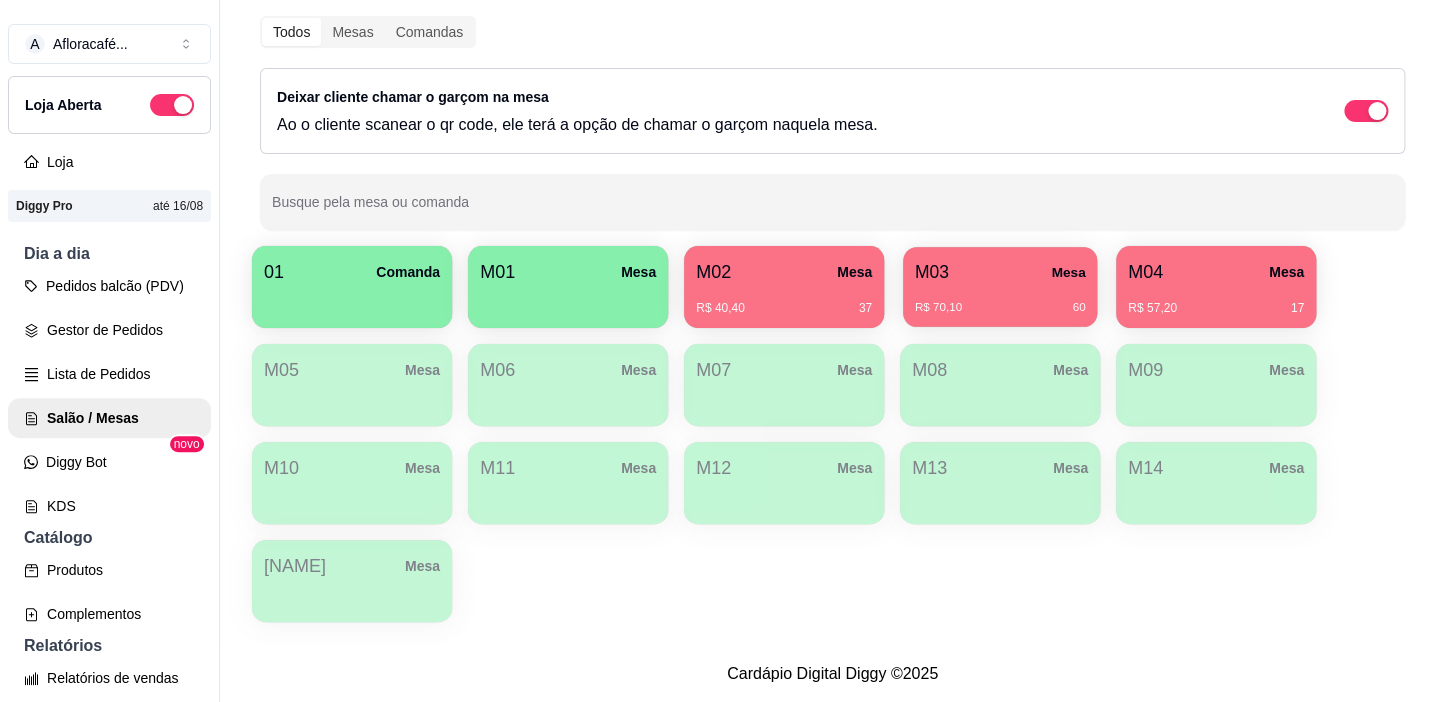 click on "R$ 70,10 60" at bounding box center (1000, 300) 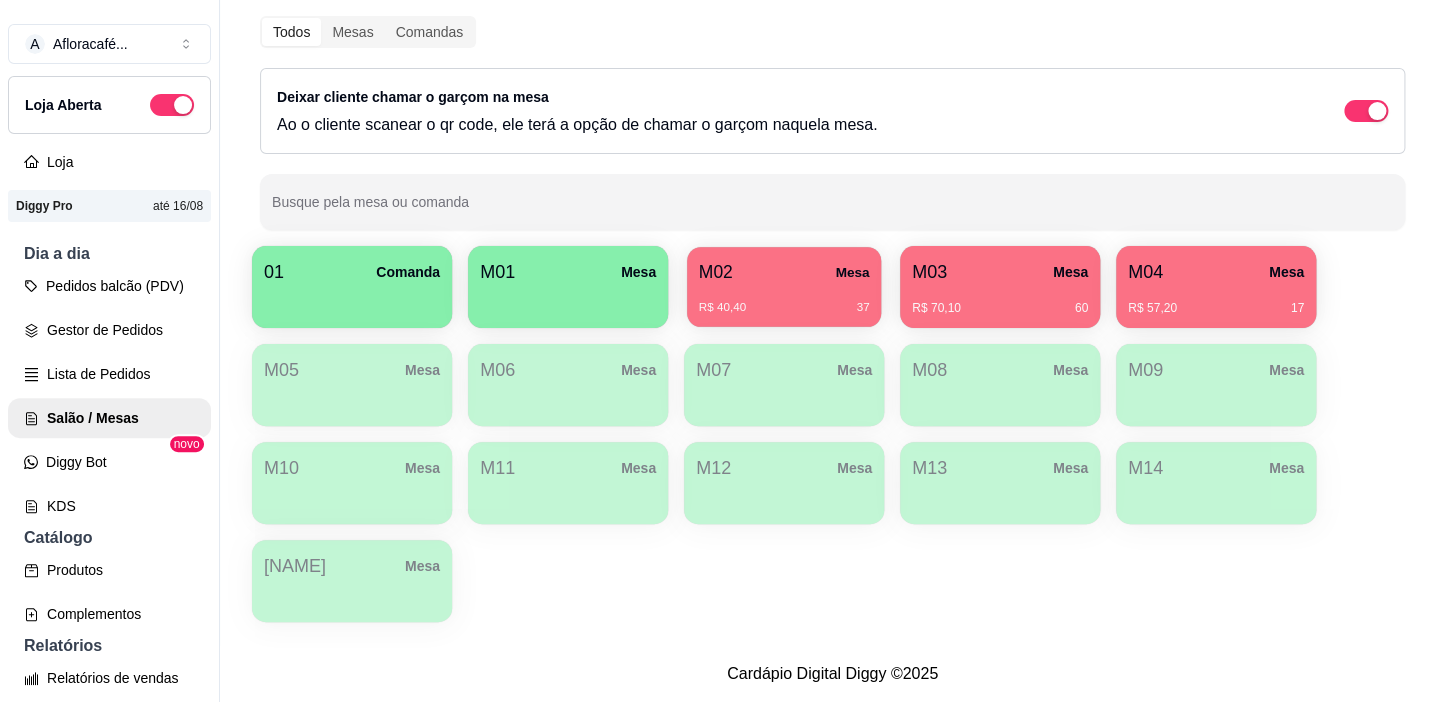 click on "R$ 40,40 37" at bounding box center (784, 308) 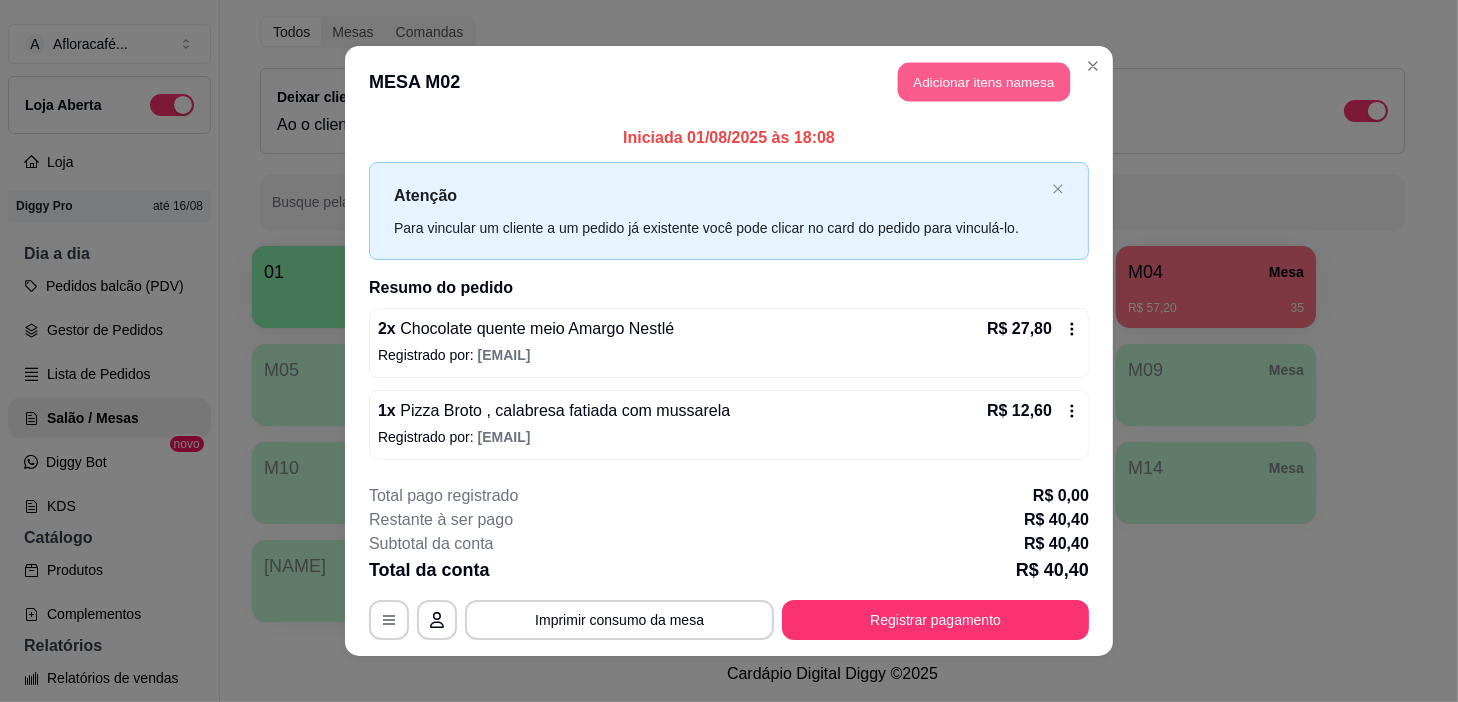 click on "Adicionar itens na  mesa" at bounding box center [984, 82] 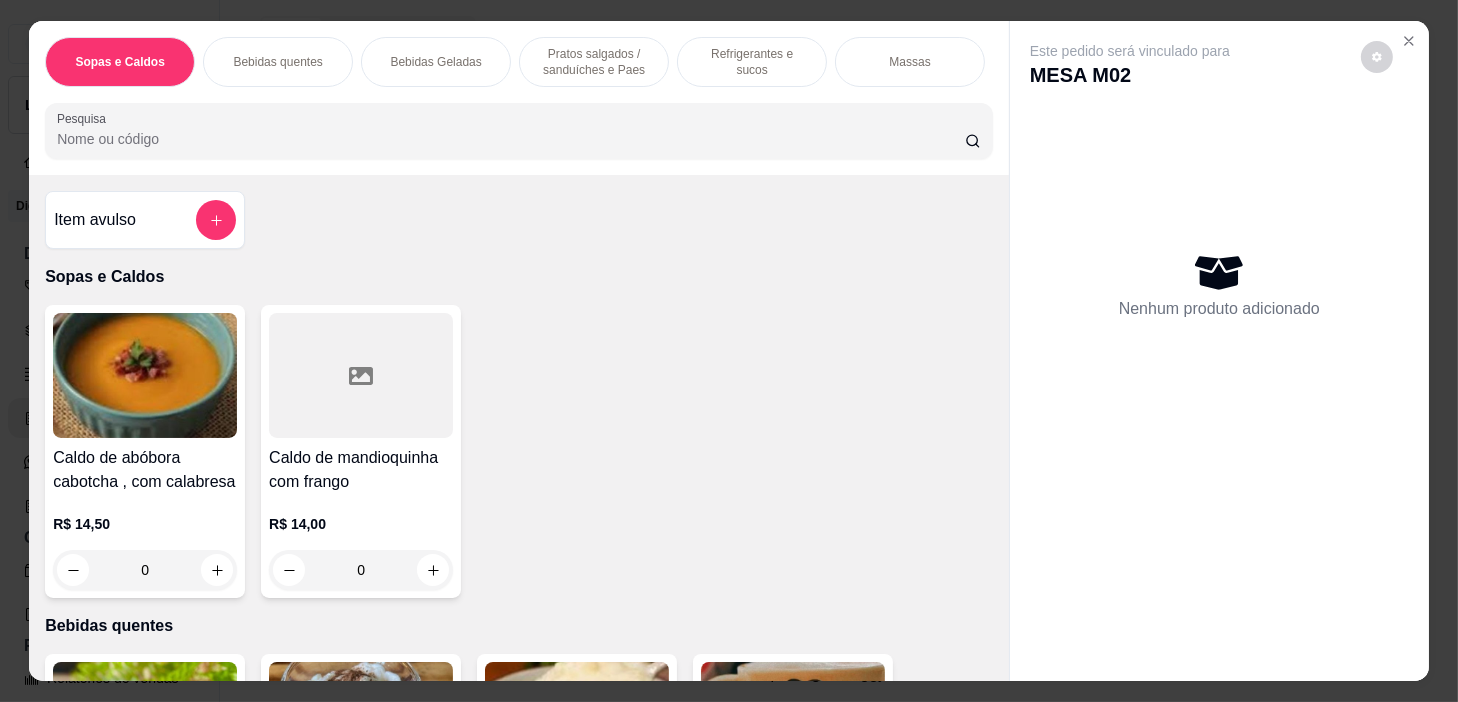 scroll, scrollTop: 50, scrollLeft: 0, axis: vertical 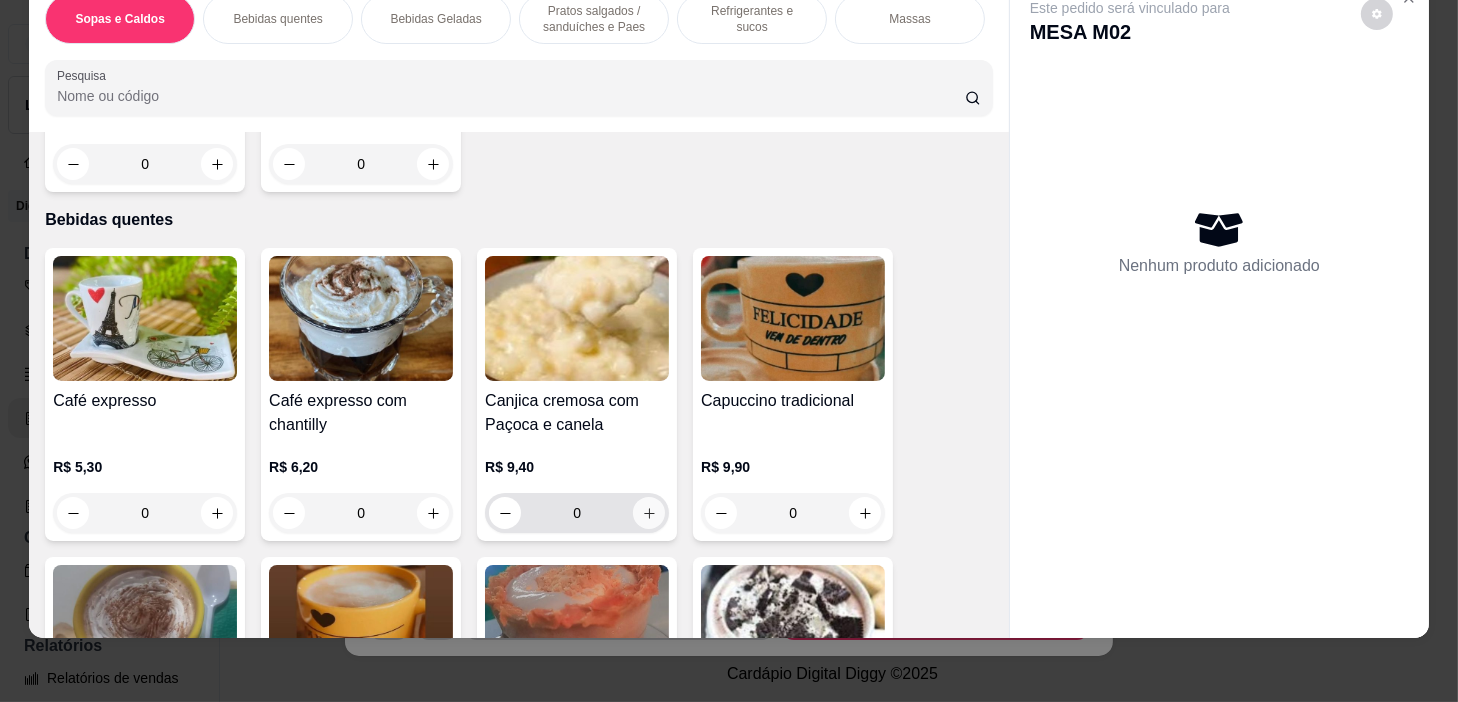 click 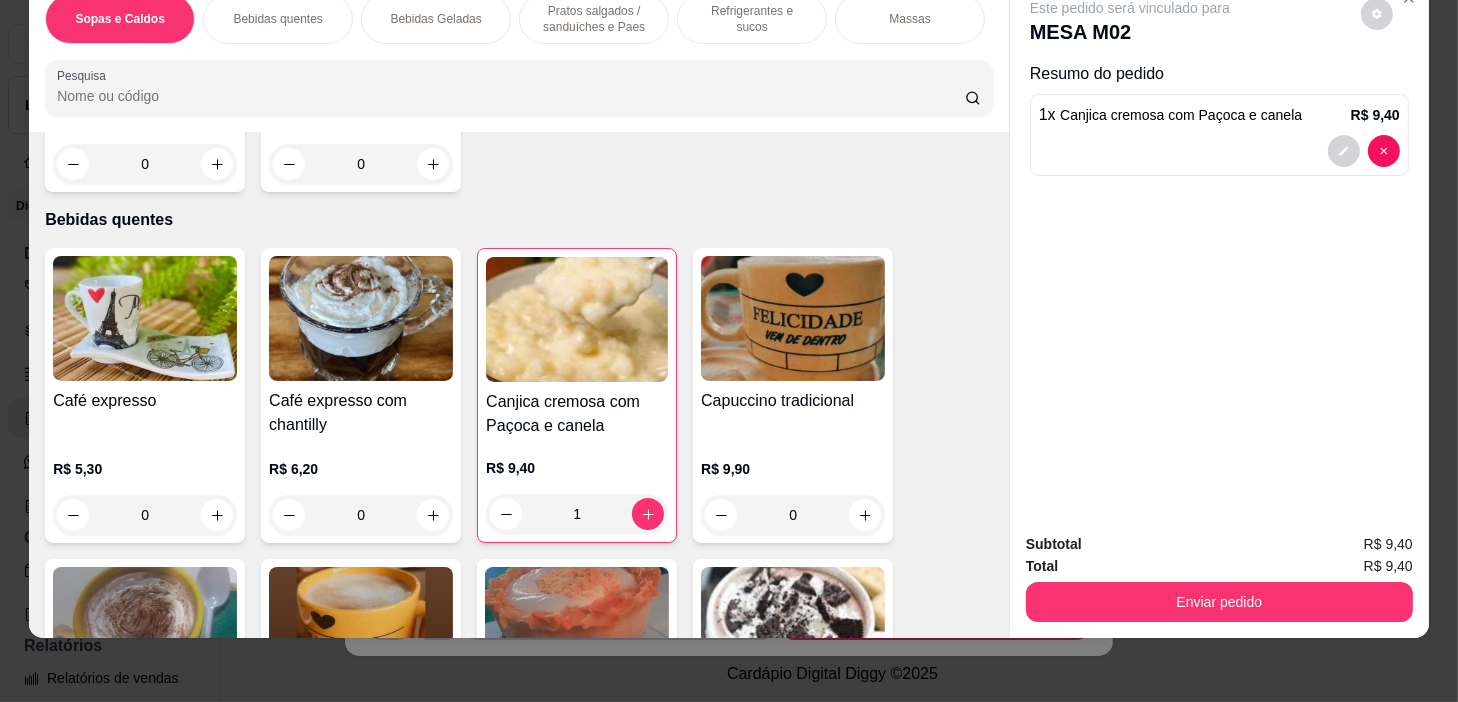 click on "Pratos salgados / sanduíches e Paes" at bounding box center [594, 19] 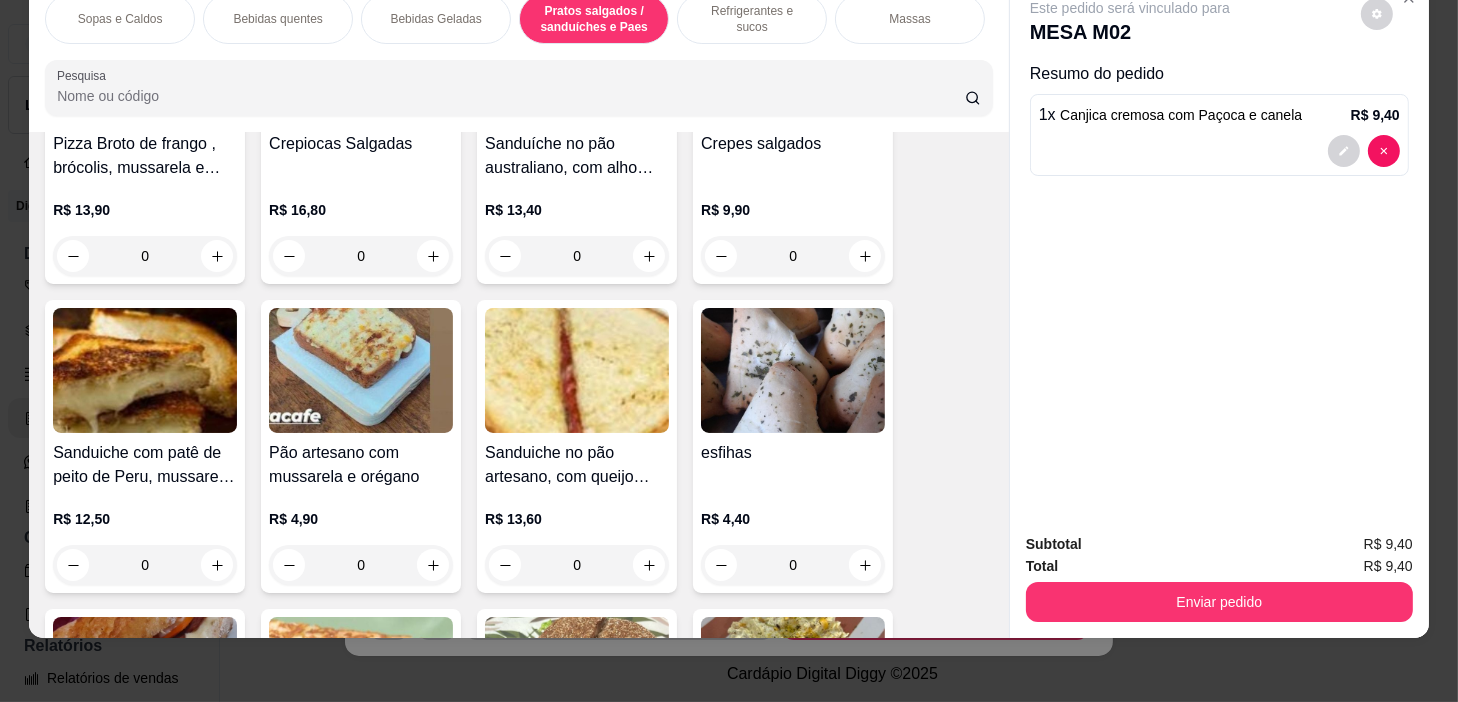 scroll, scrollTop: 5689, scrollLeft: 0, axis: vertical 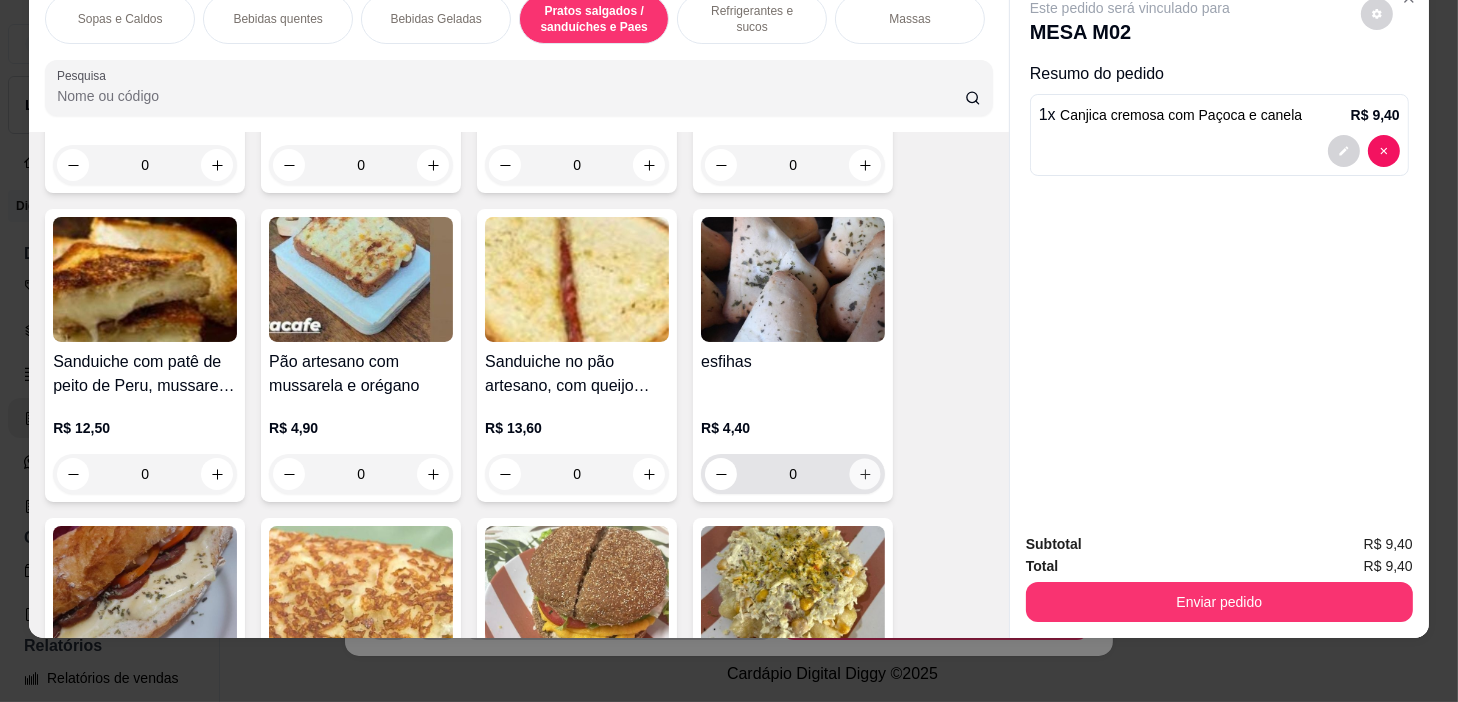 click at bounding box center [865, 474] 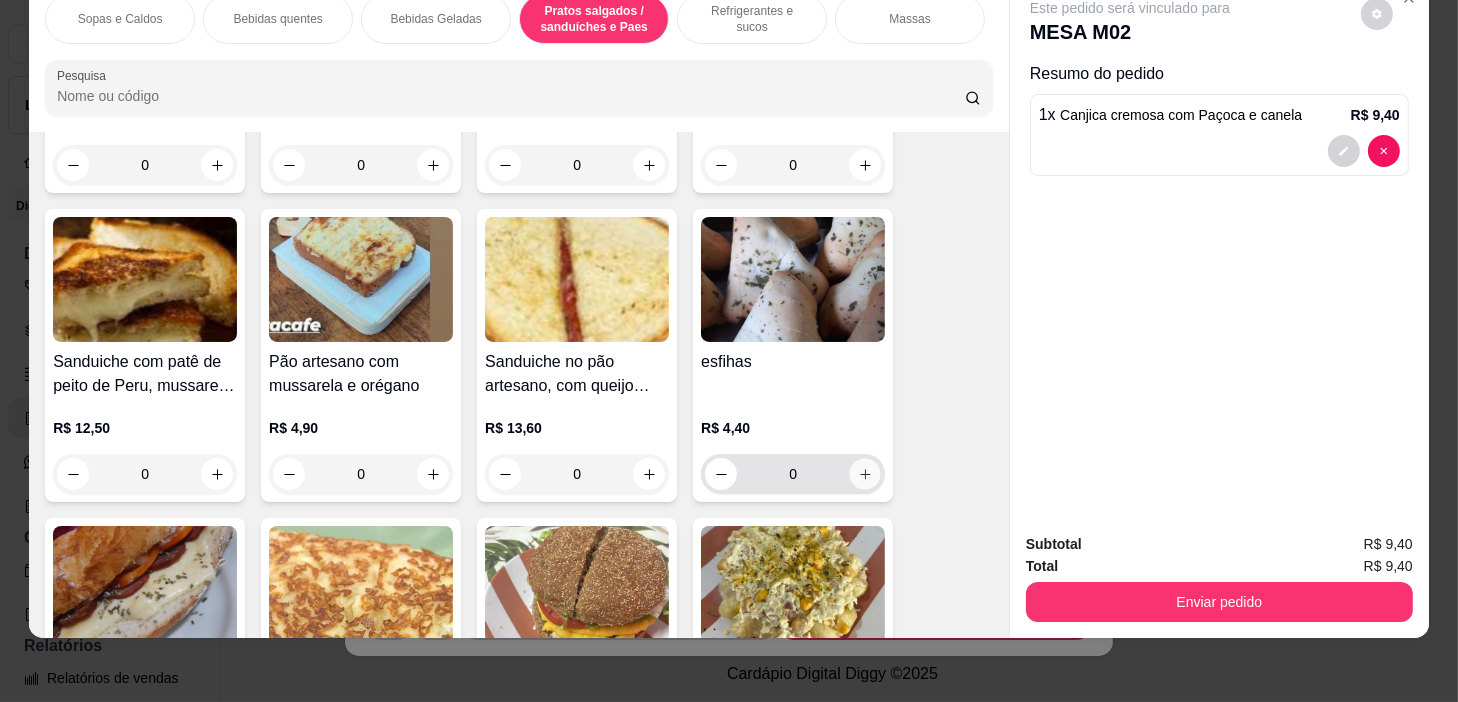 type on "1" 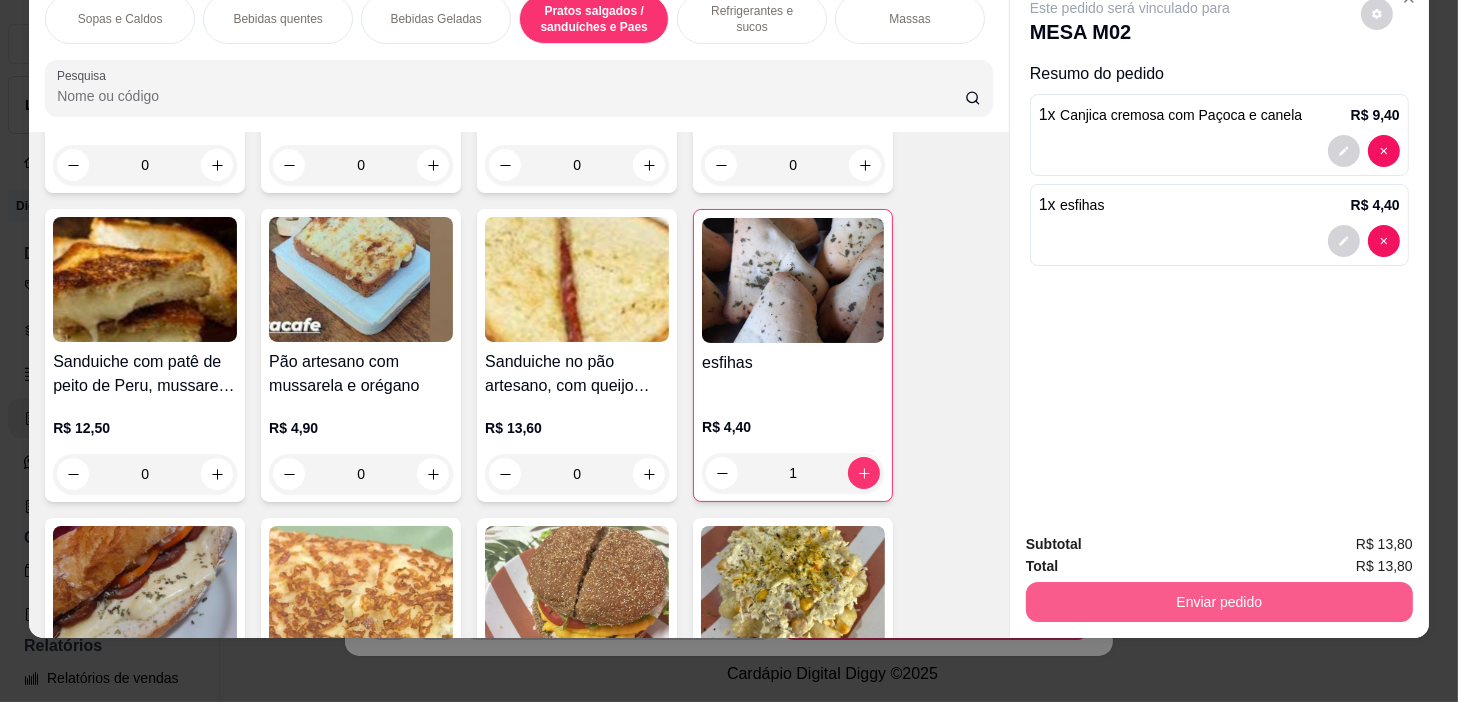 click on "Enviar pedido" at bounding box center [1219, 602] 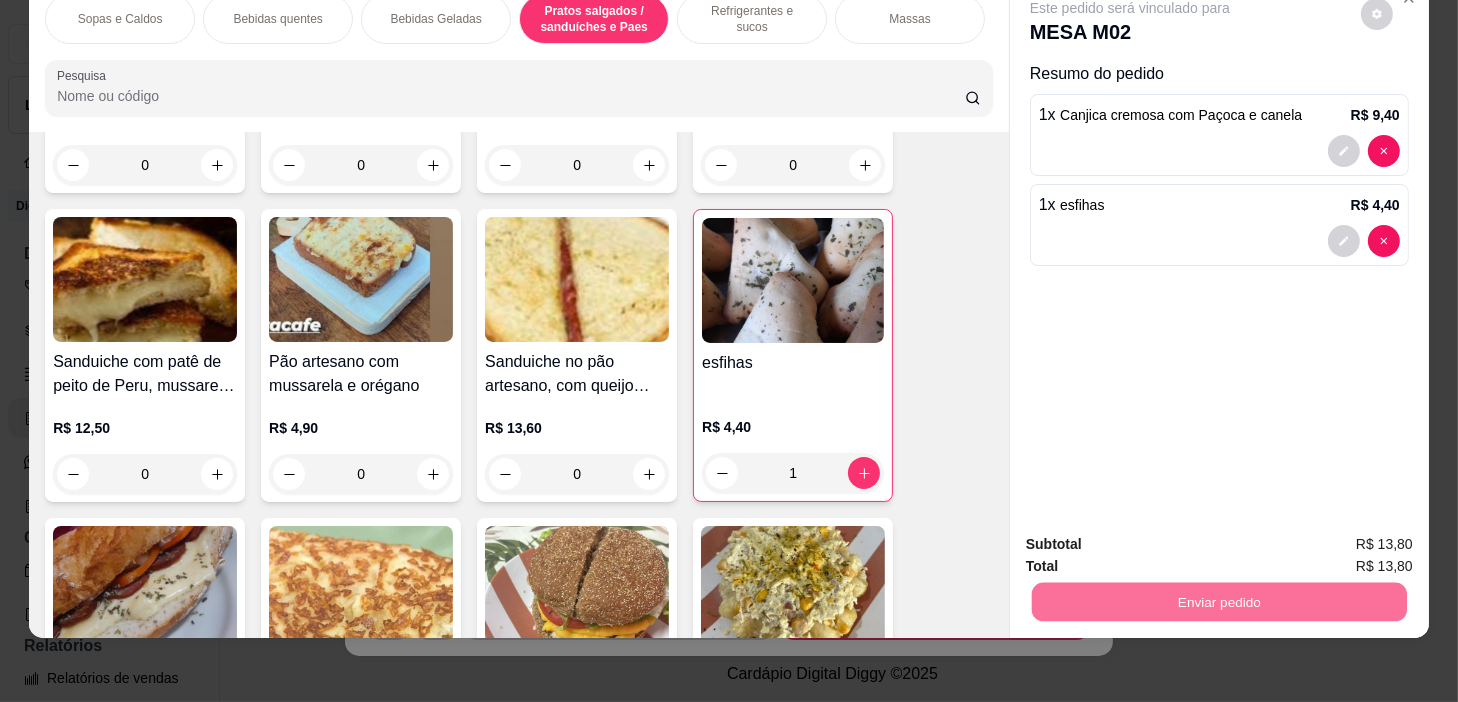 click on "Não registrar e enviar pedido" at bounding box center [1154, 539] 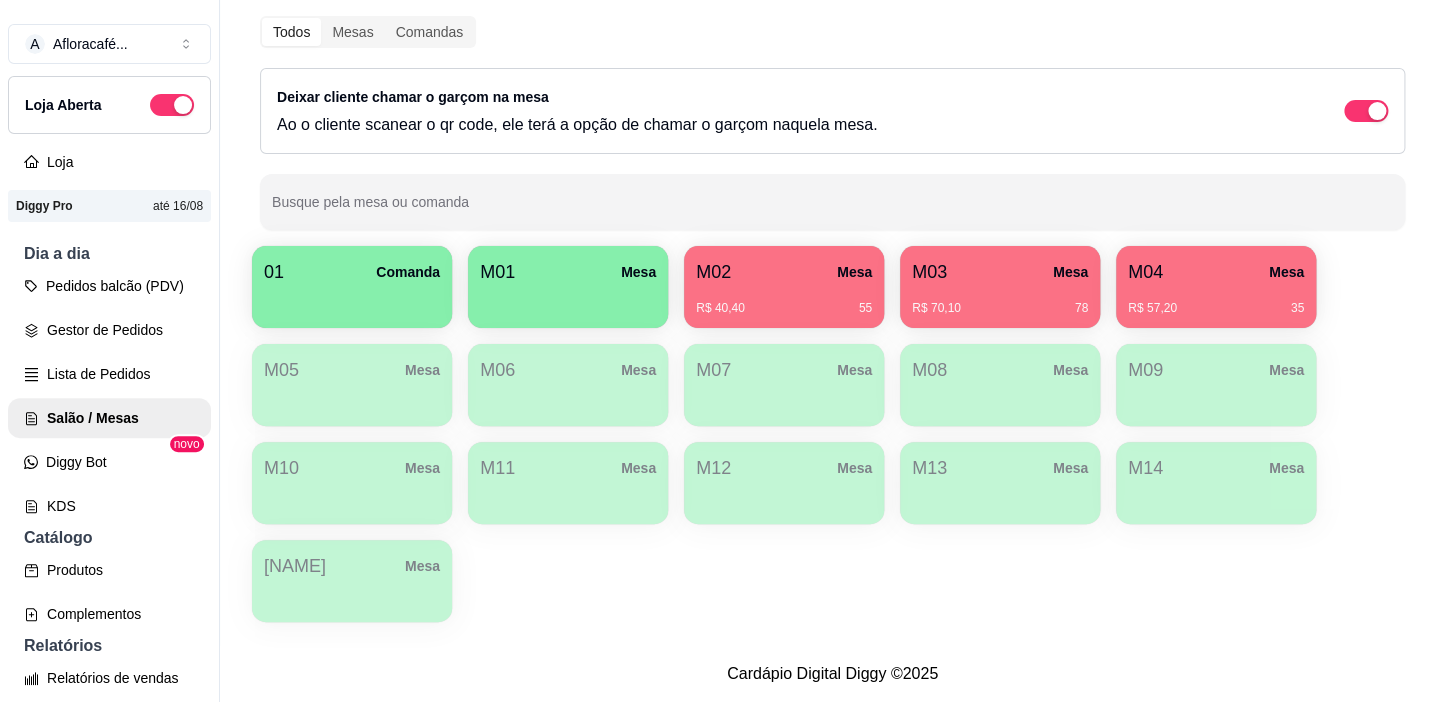 click on "R$ 57,20 35" at bounding box center [1216, 301] 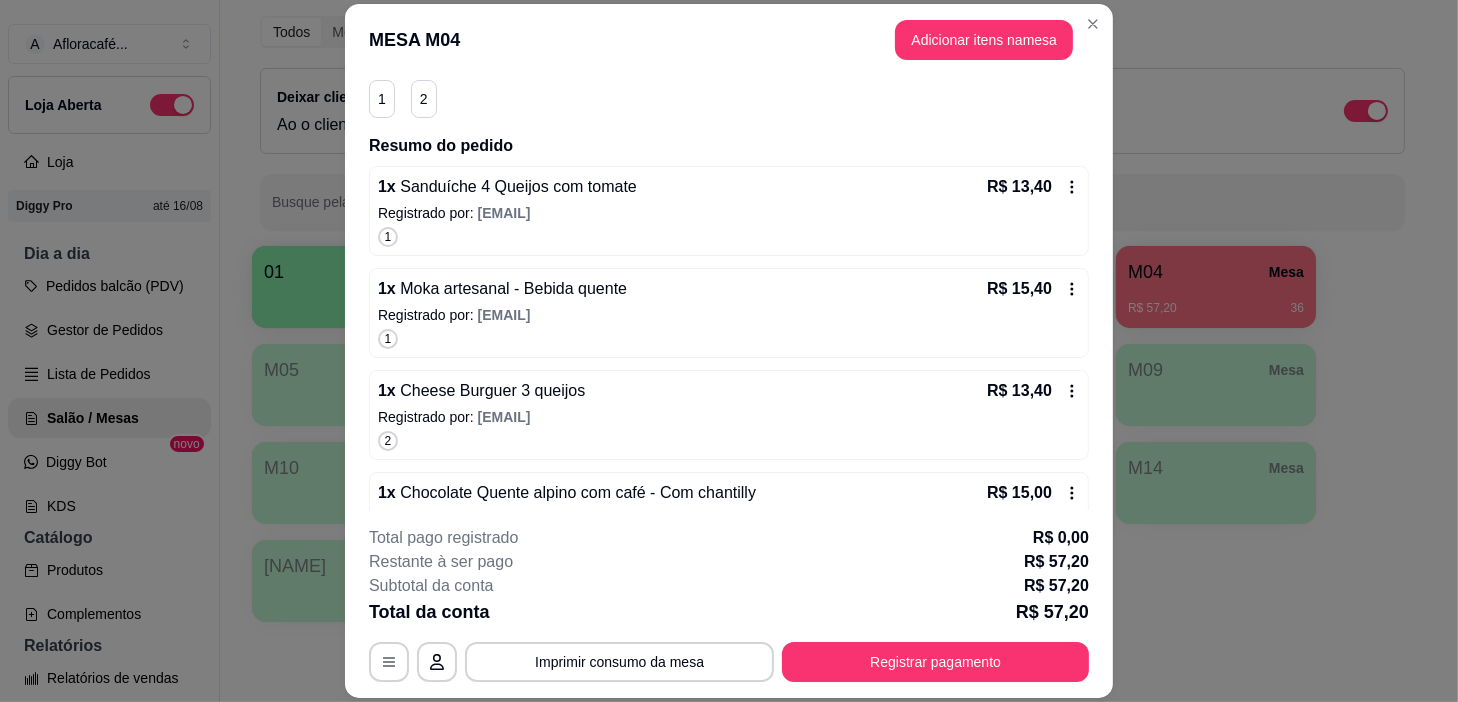 scroll, scrollTop: 239, scrollLeft: 0, axis: vertical 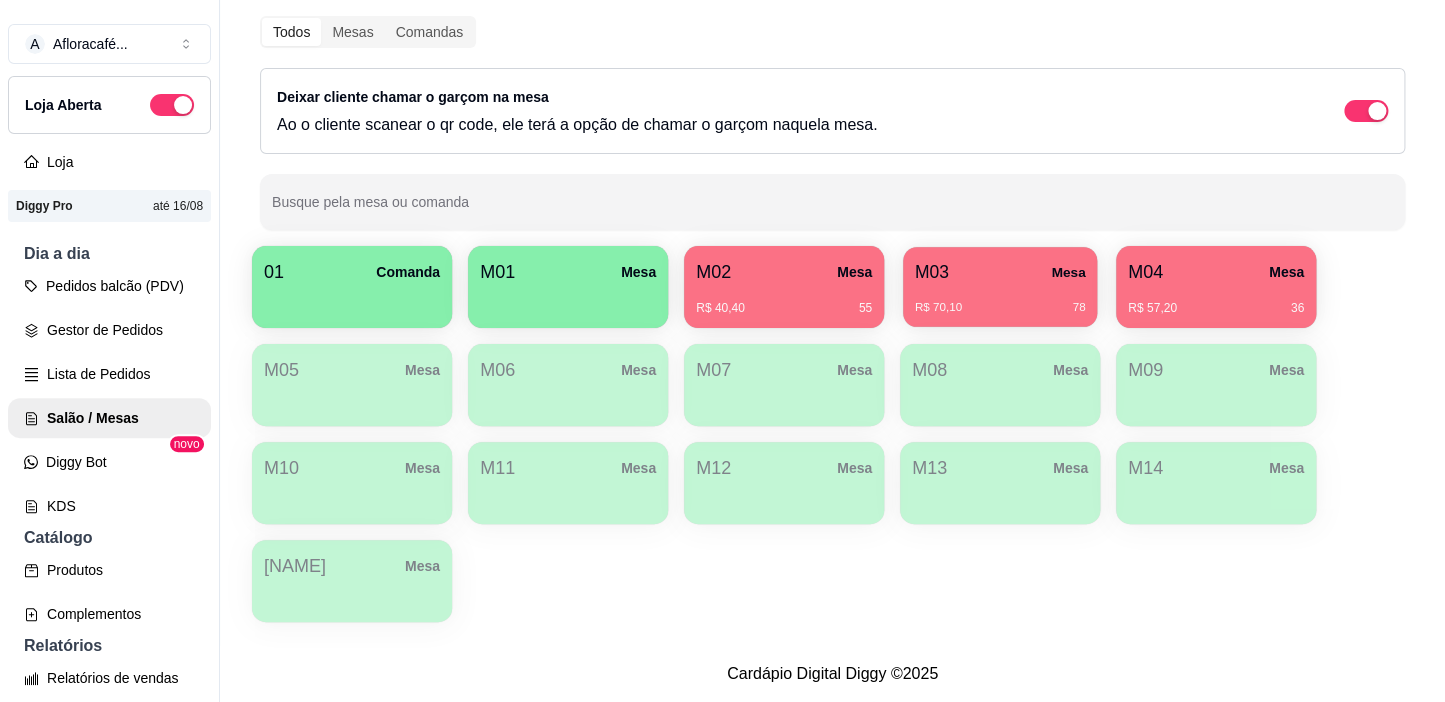 click on "M03 Mesa" at bounding box center [1000, 272] 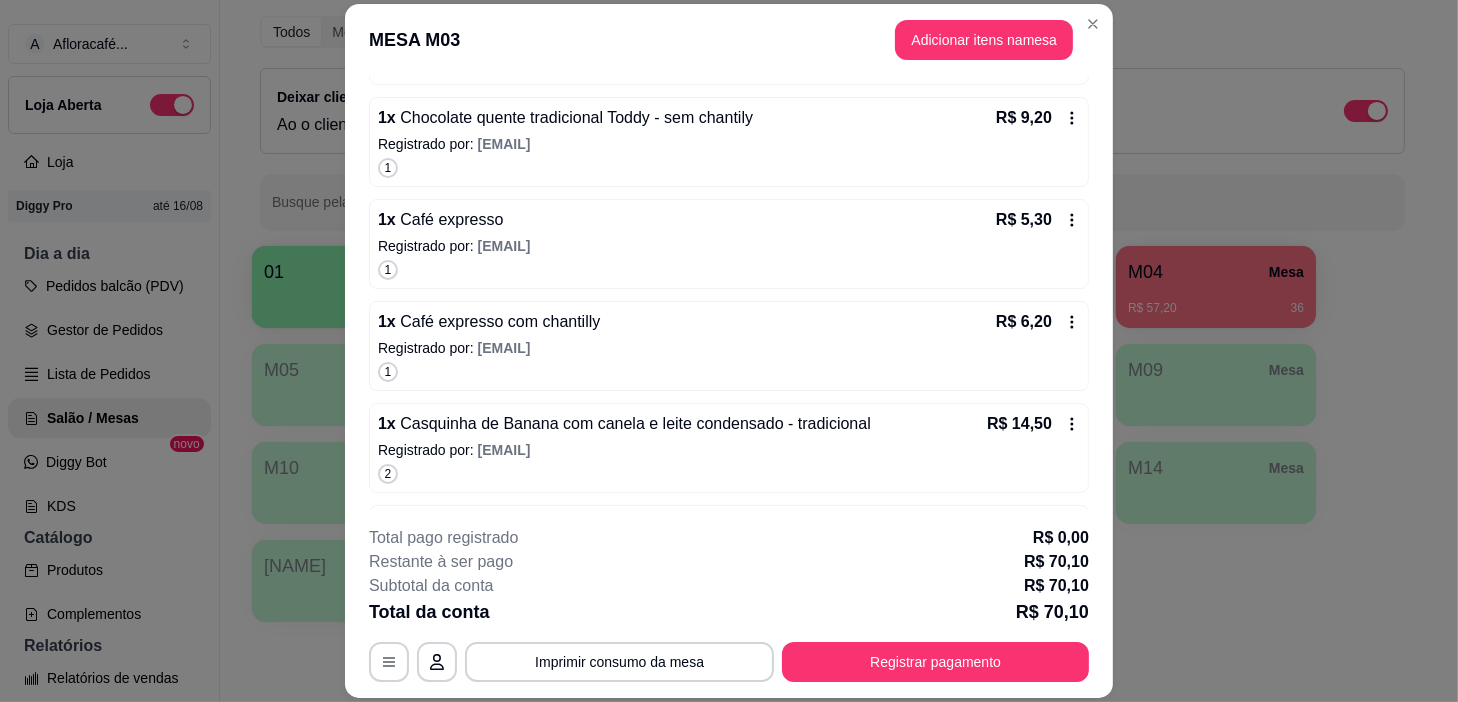 scroll, scrollTop: 544, scrollLeft: 0, axis: vertical 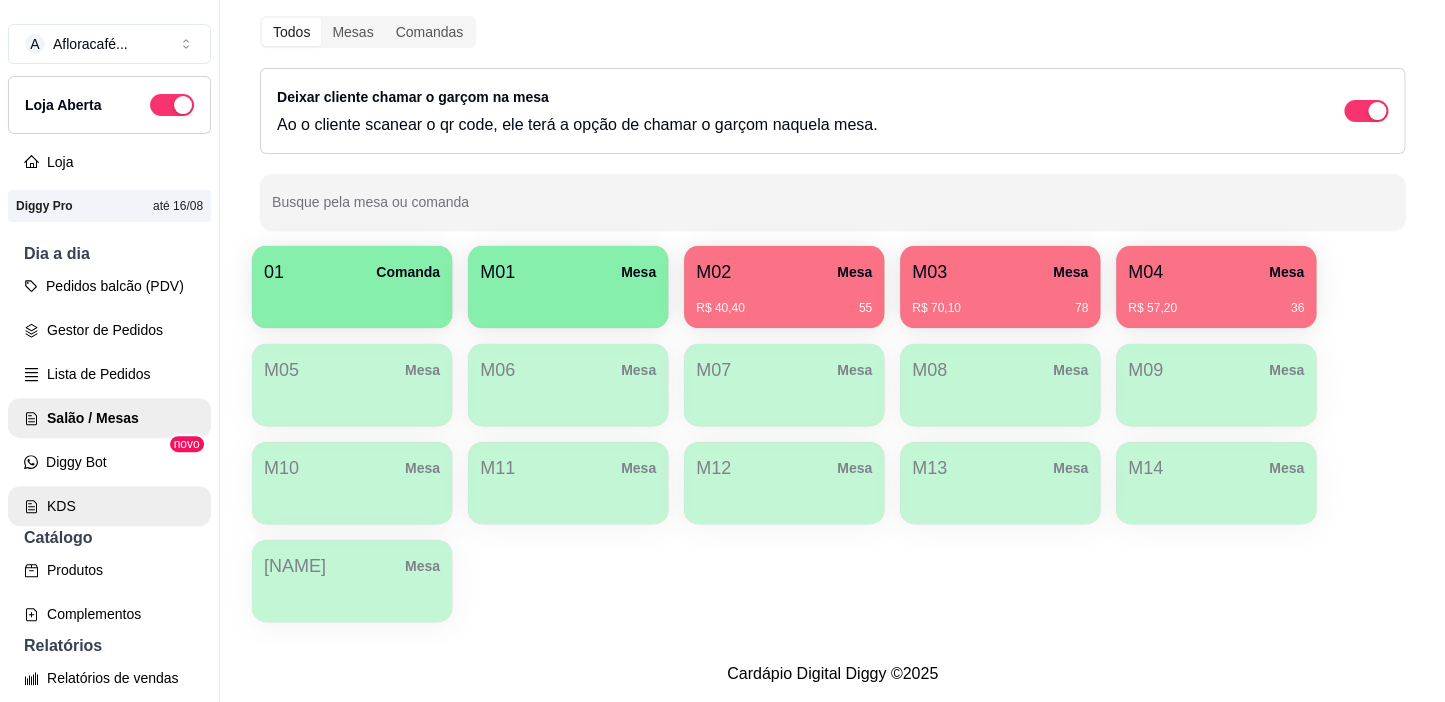 click on "KDS" at bounding box center (109, 506) 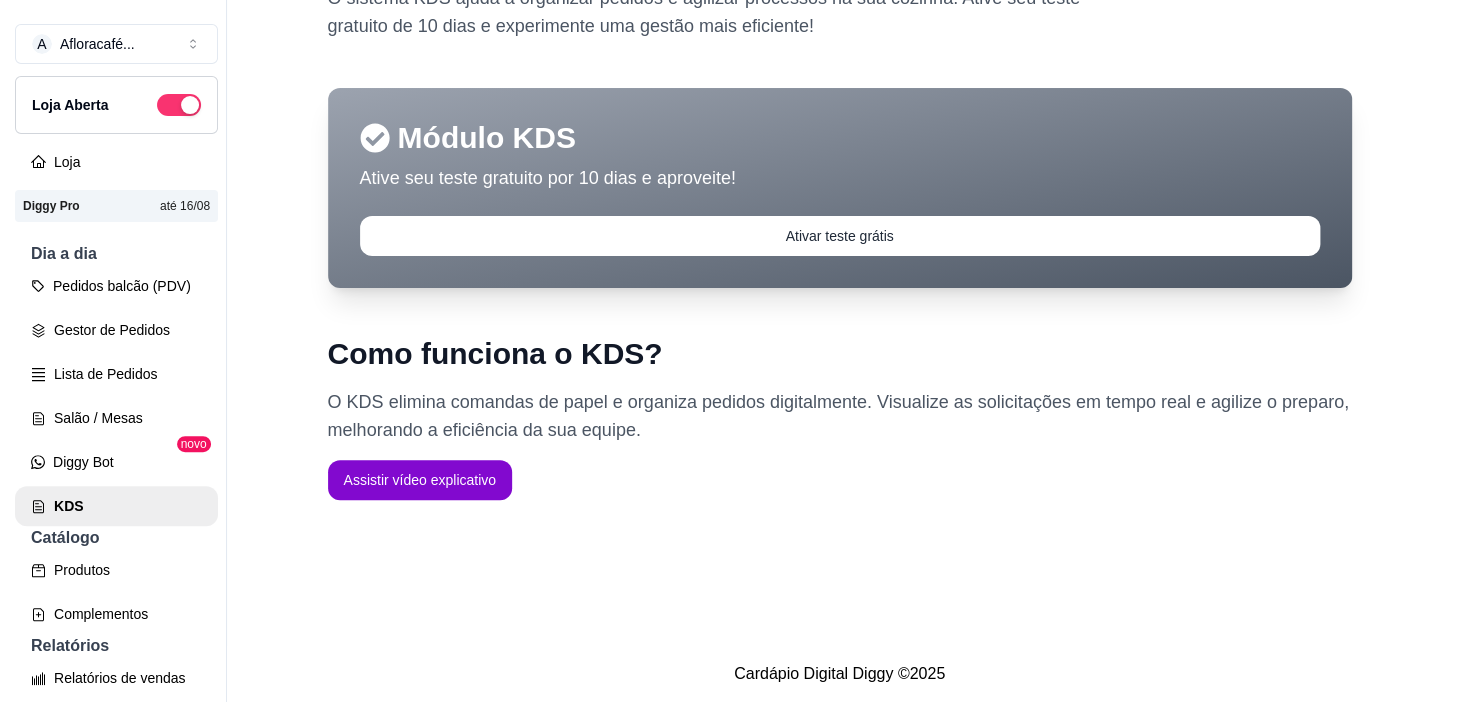 scroll, scrollTop: 0, scrollLeft: 0, axis: both 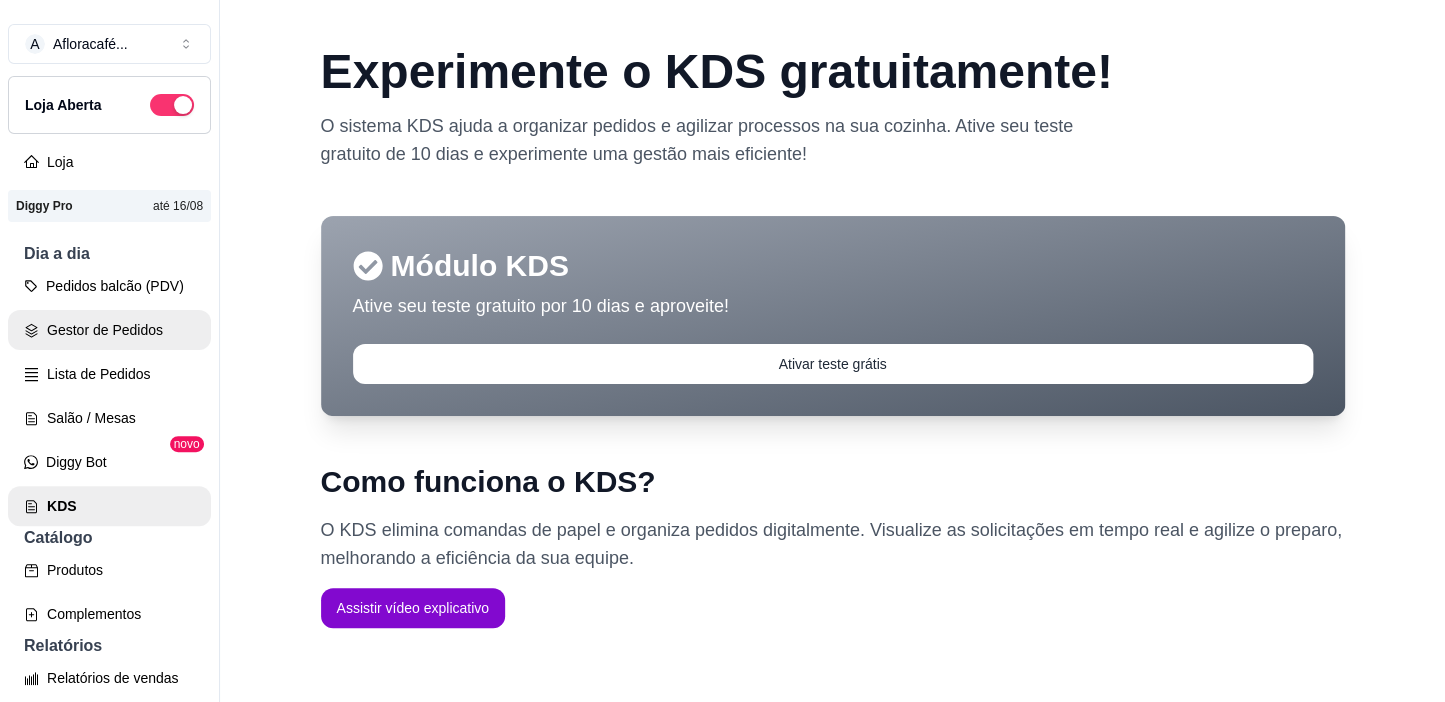 click on "Gestor de Pedidos" at bounding box center (109, 330) 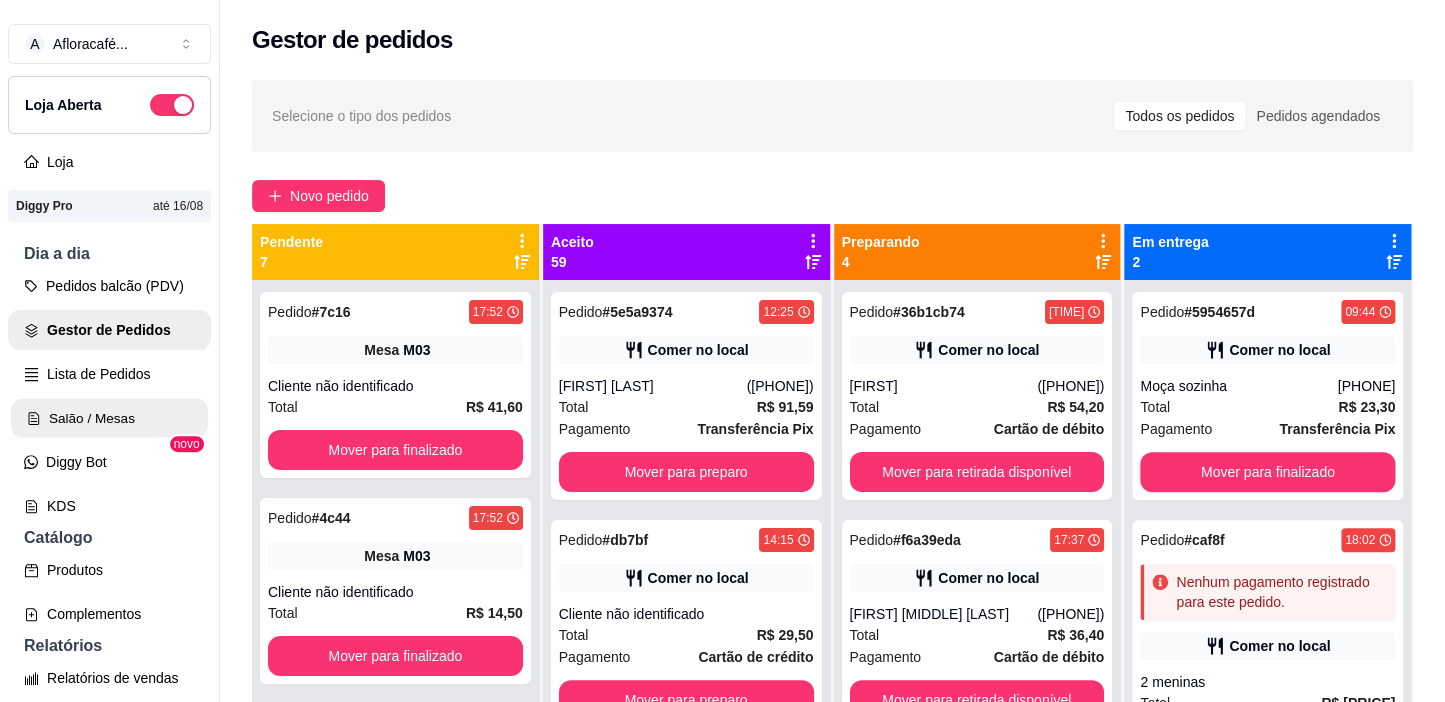 click on "Salão / Mesas" at bounding box center (109, 418) 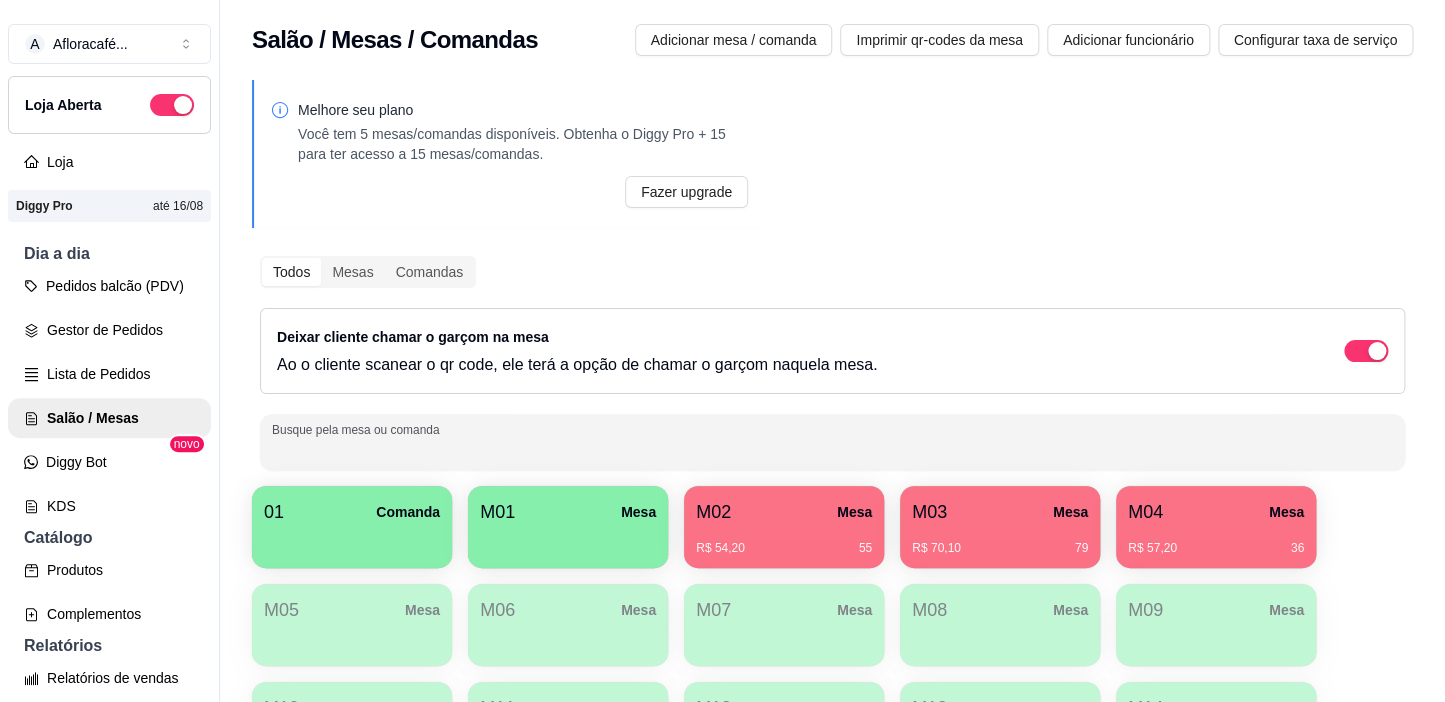 drag, startPoint x: 488, startPoint y: 454, endPoint x: 482, endPoint y: 483, distance: 29.614185 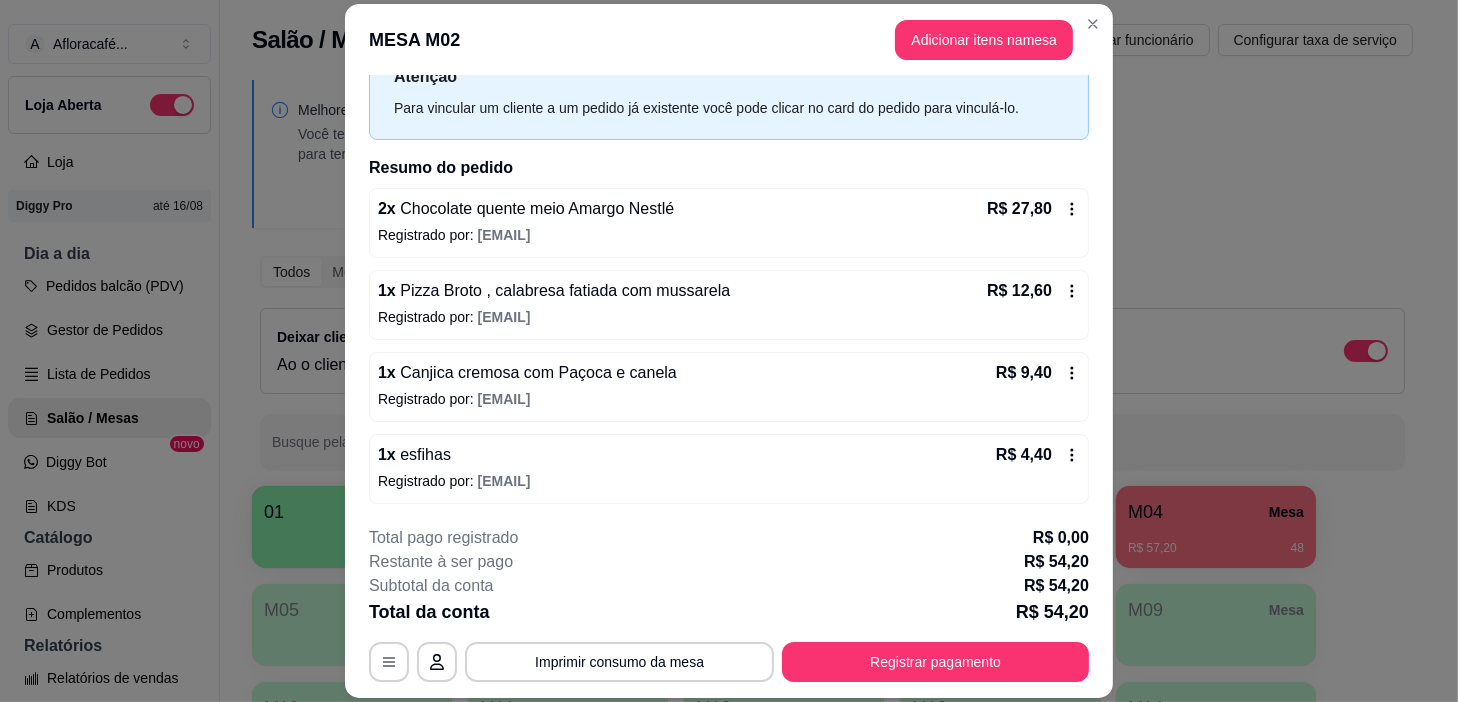 scroll, scrollTop: 0, scrollLeft: 0, axis: both 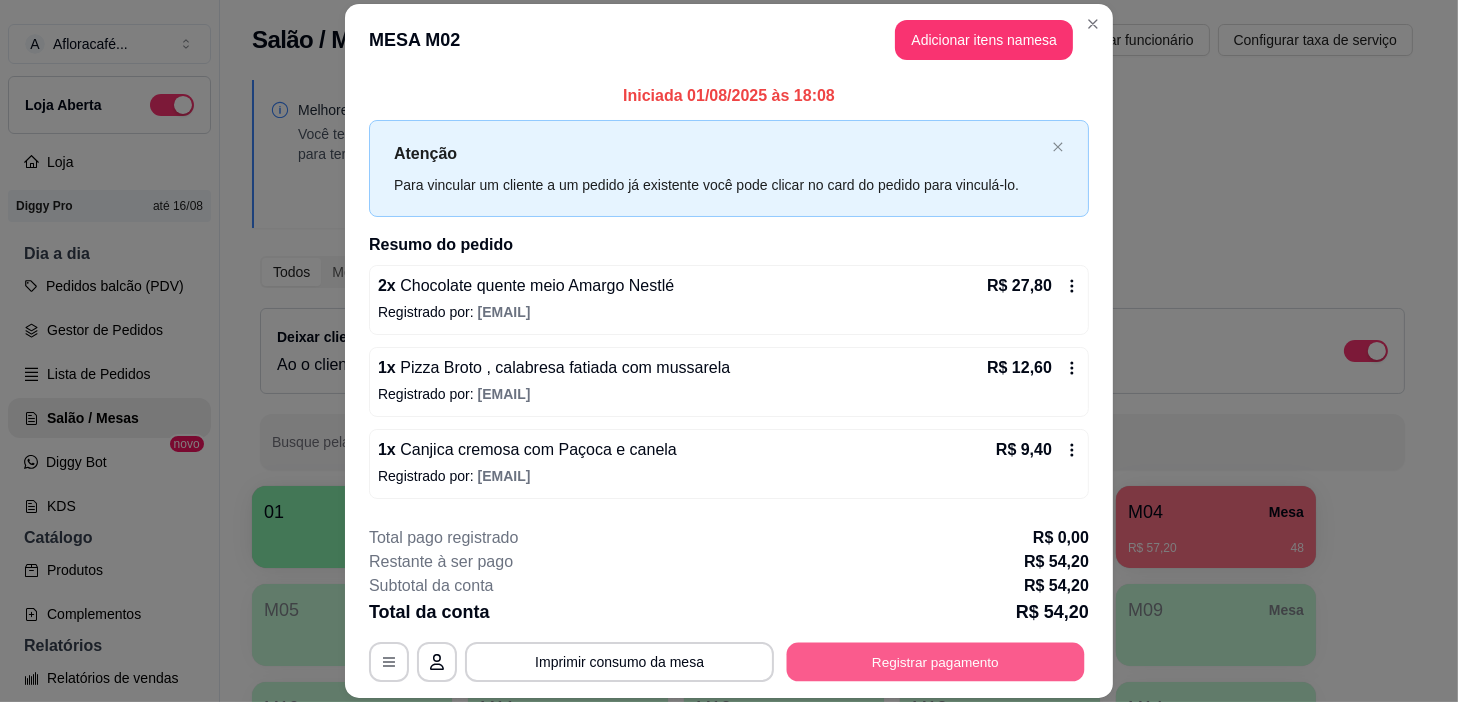 click on "Registrar pagamento" at bounding box center [936, 662] 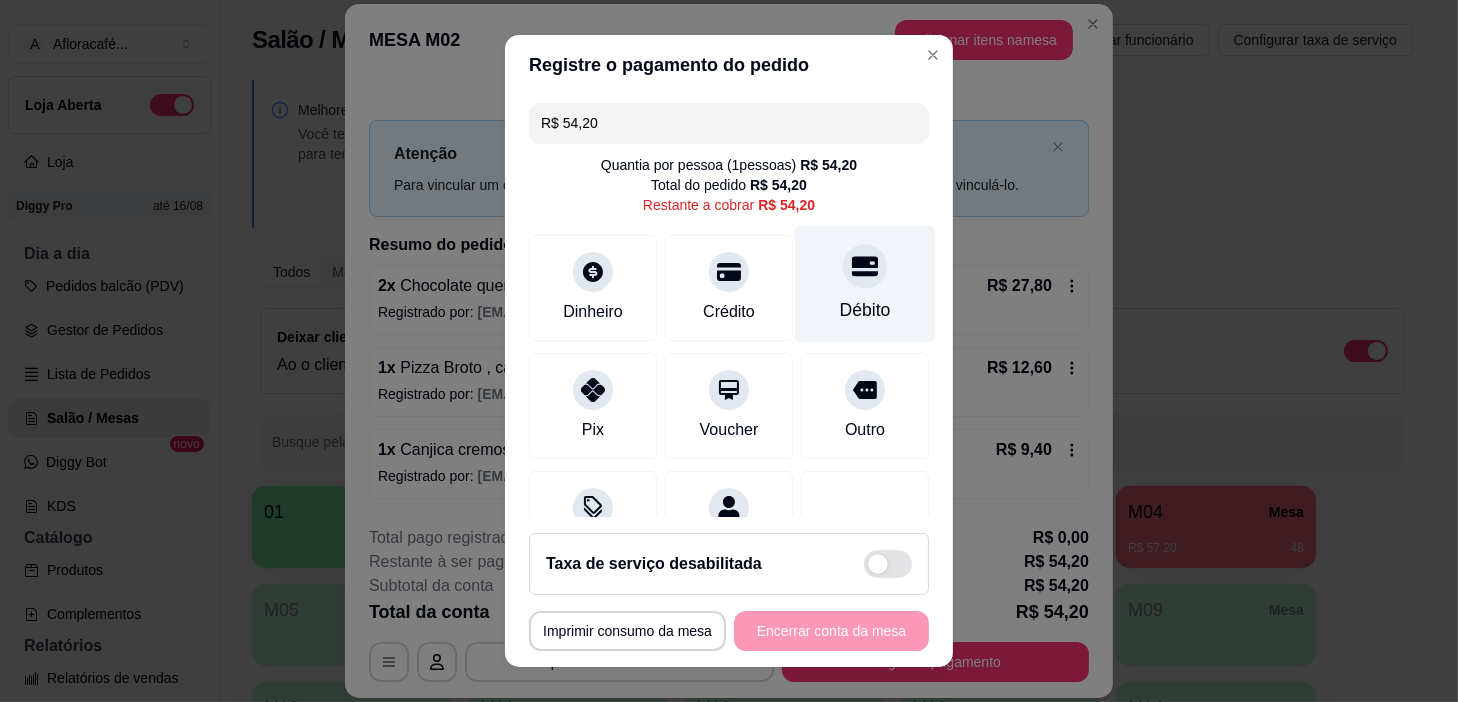 click on "Débito" at bounding box center (865, 284) 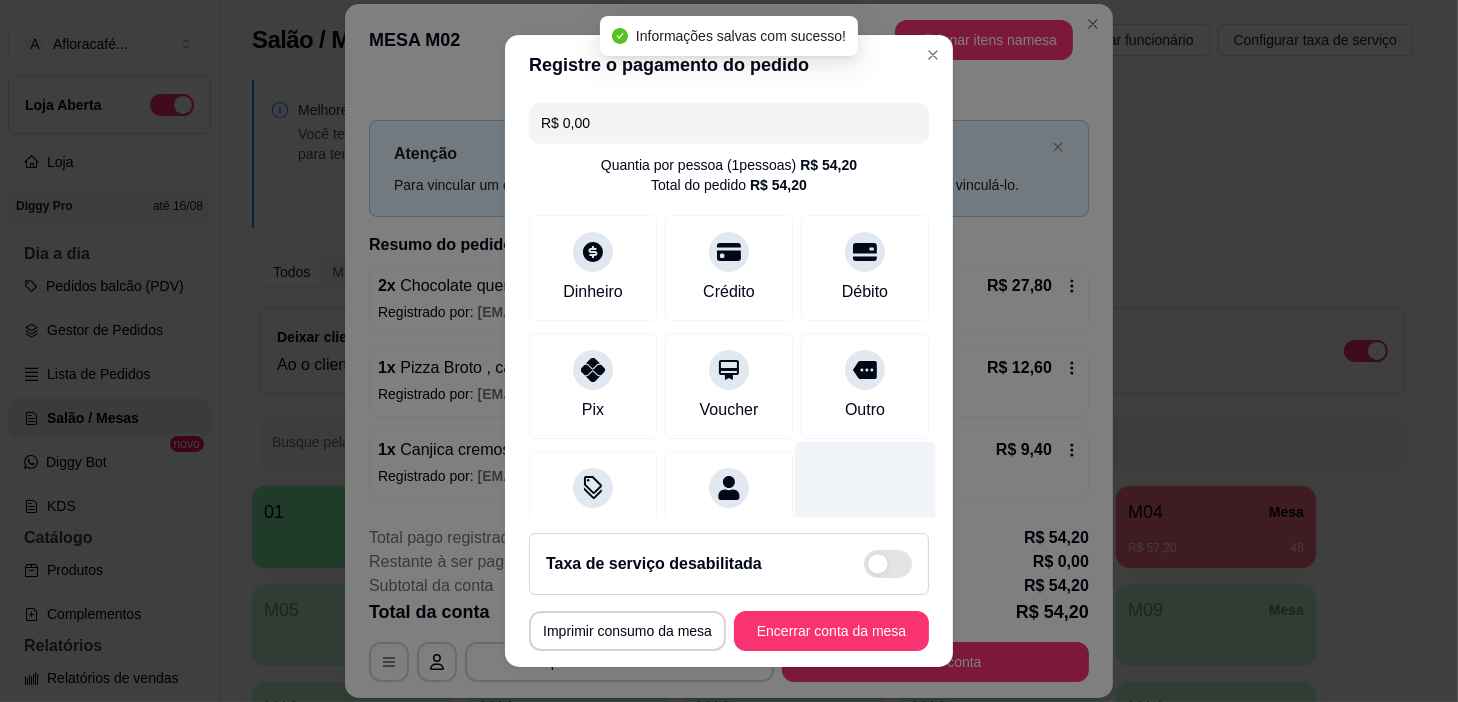 type on "R$ 0,00" 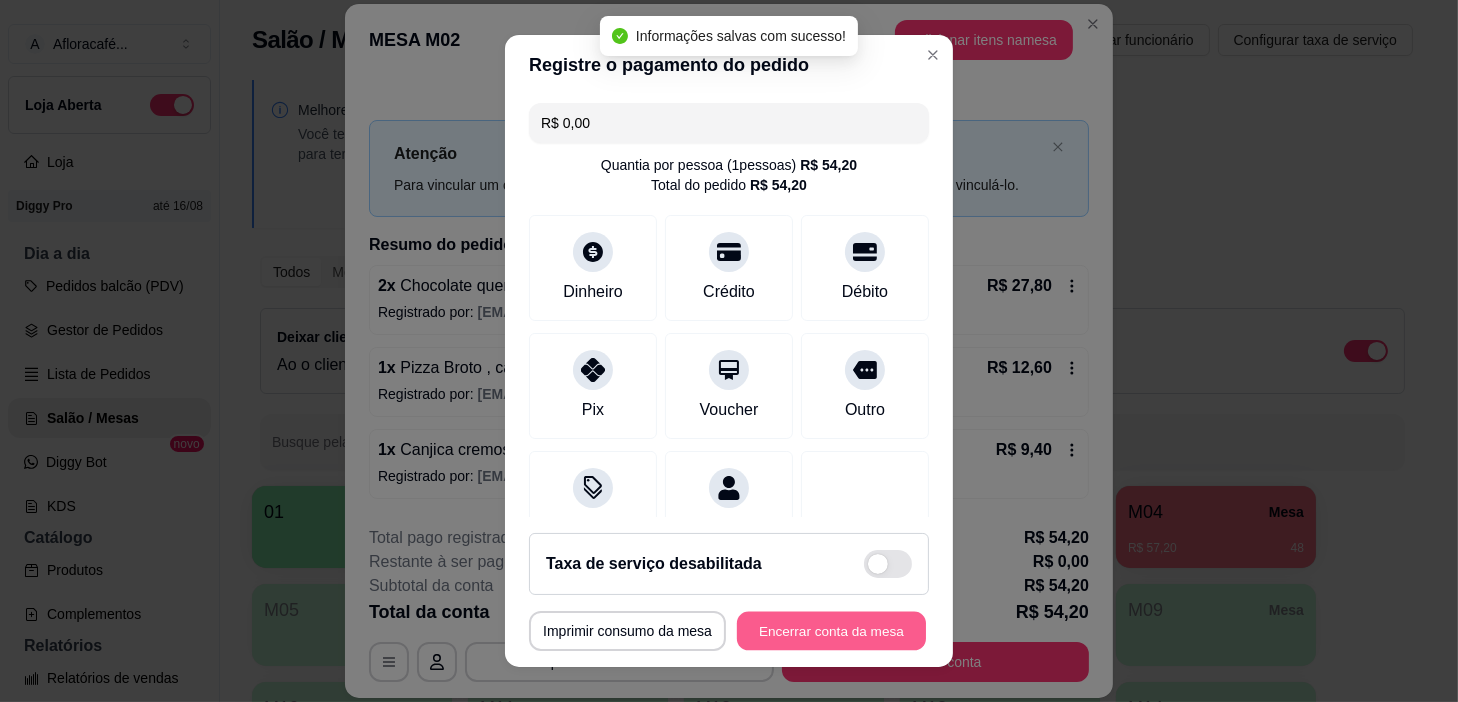 click on "Encerrar conta da mesa" at bounding box center (831, 631) 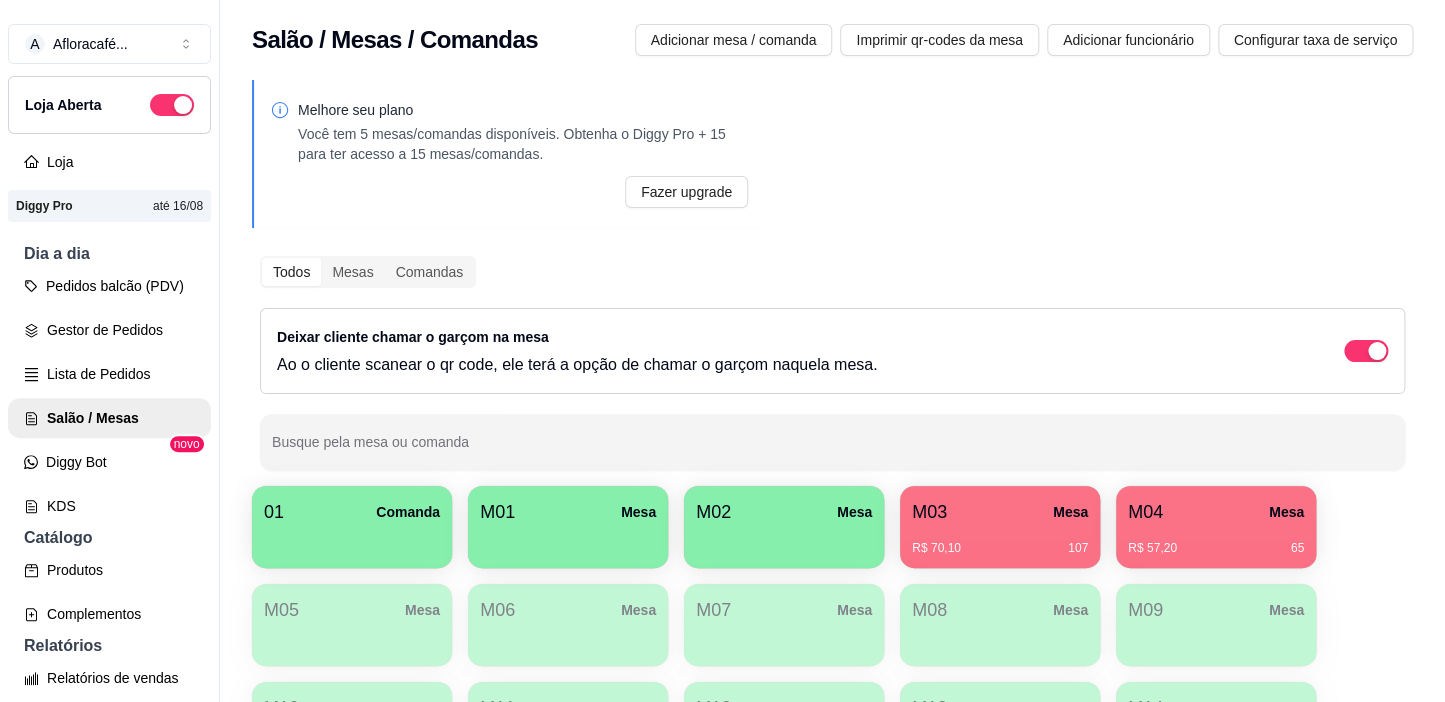 click on "R$ 70,10 107" at bounding box center [1000, 548] 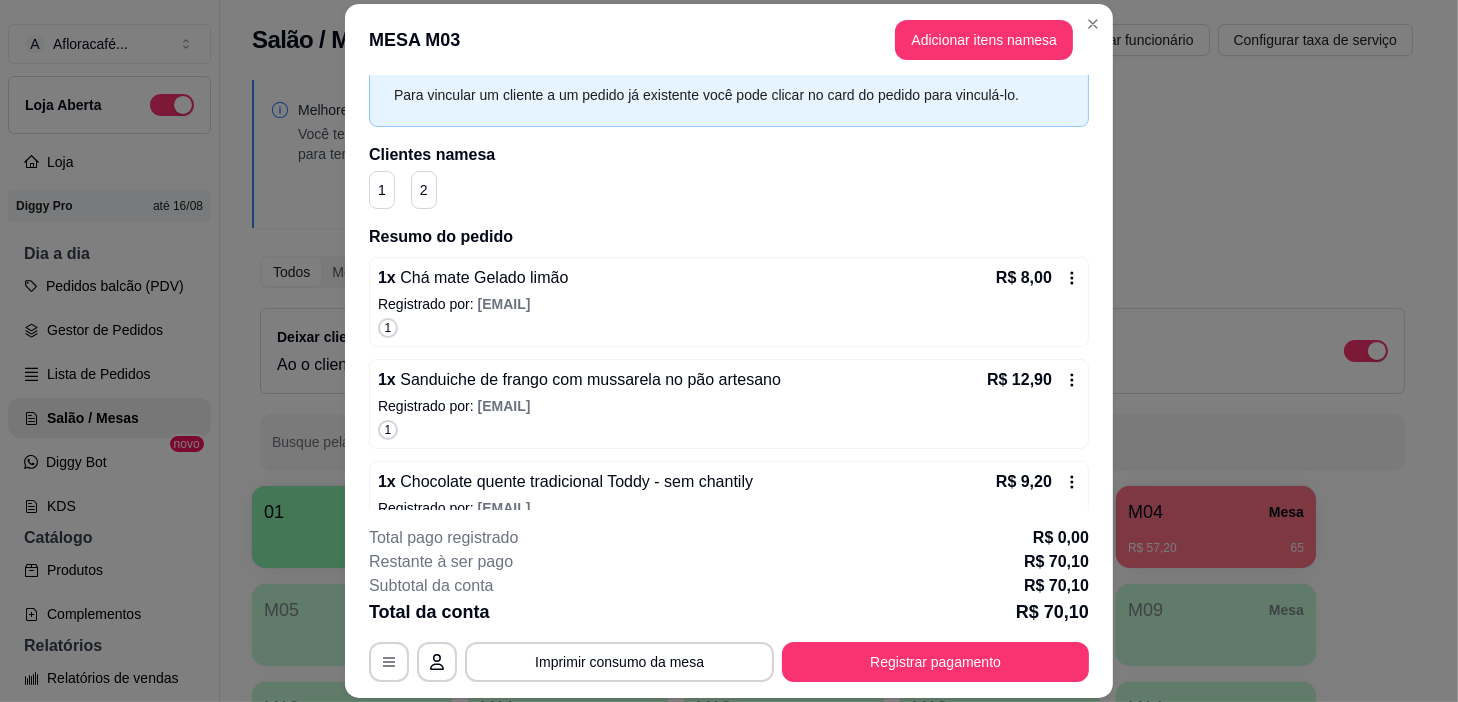 scroll, scrollTop: 181, scrollLeft: 0, axis: vertical 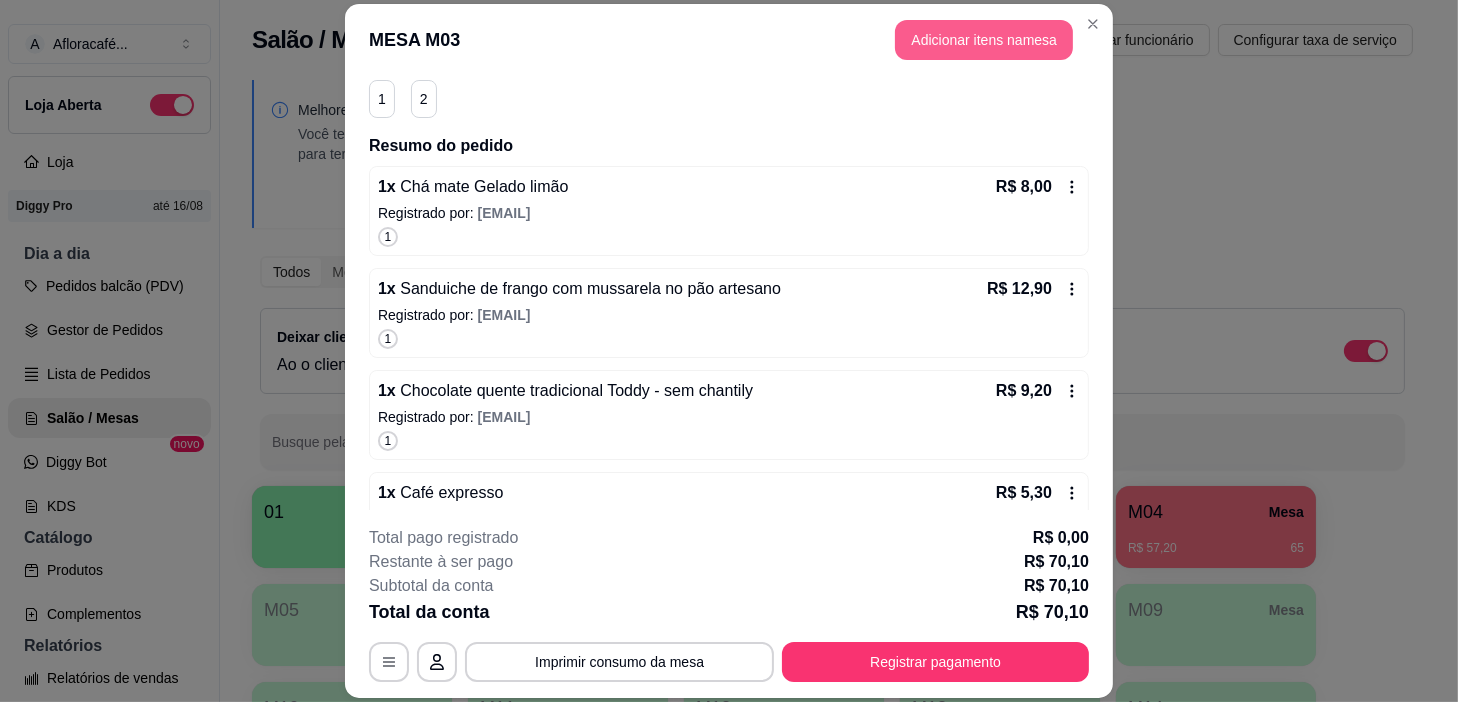 click on "Adicionar itens na  mesa" at bounding box center (984, 40) 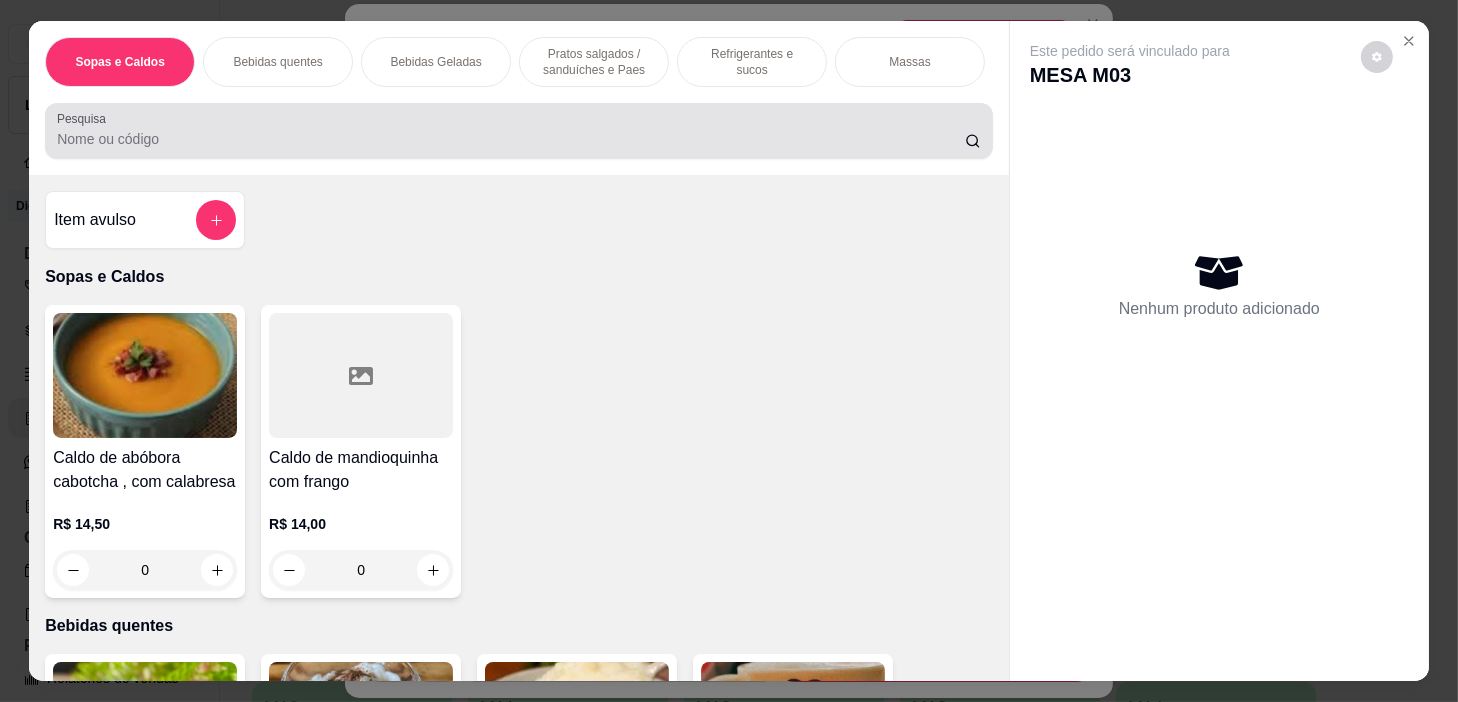 click on "Pesquisa" at bounding box center (519, 131) 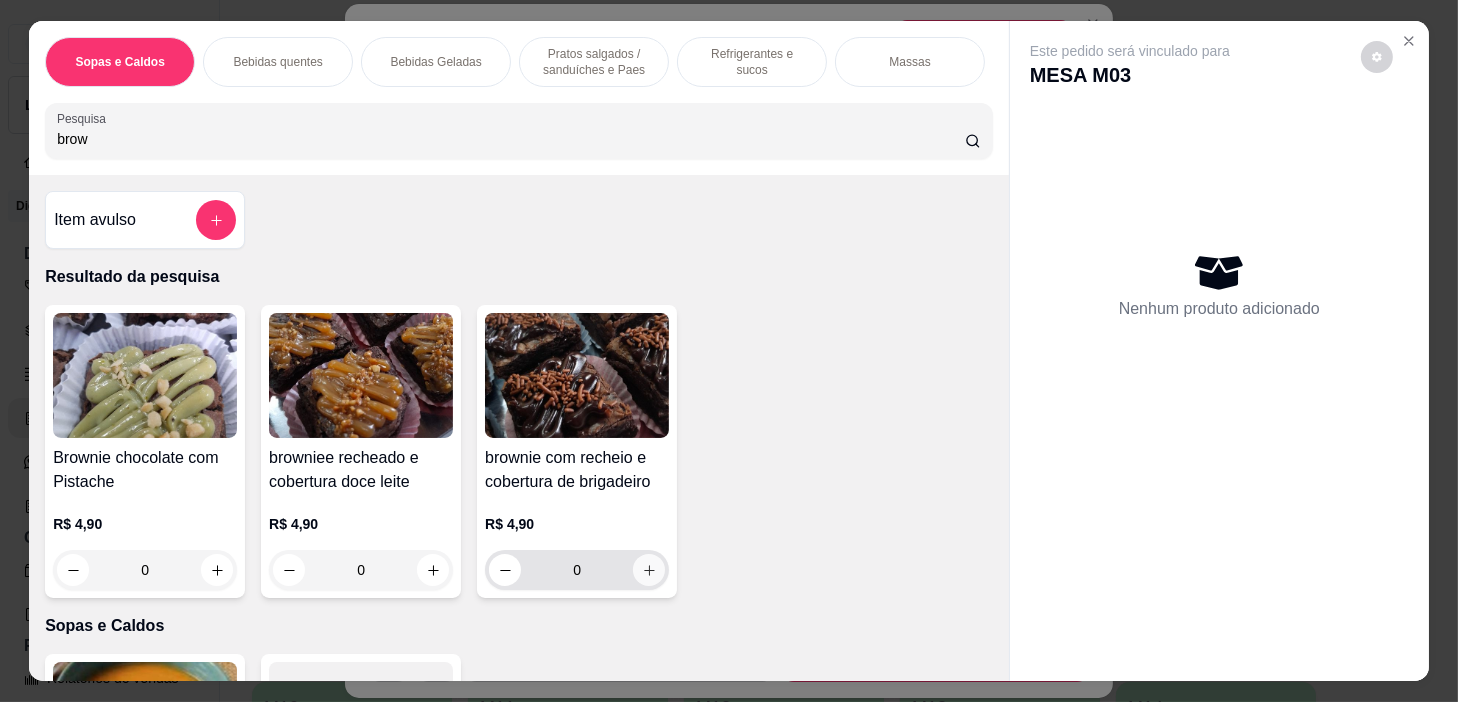 type on "brow" 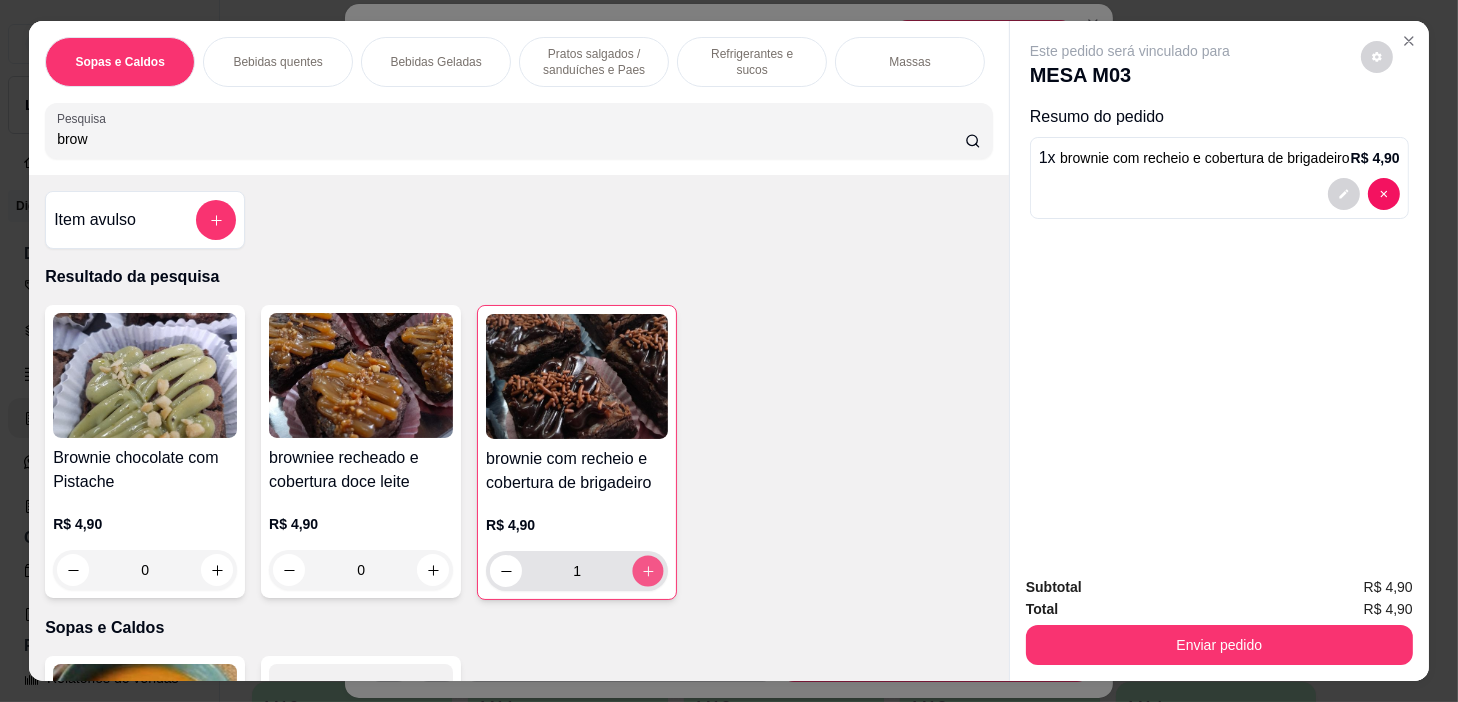 click 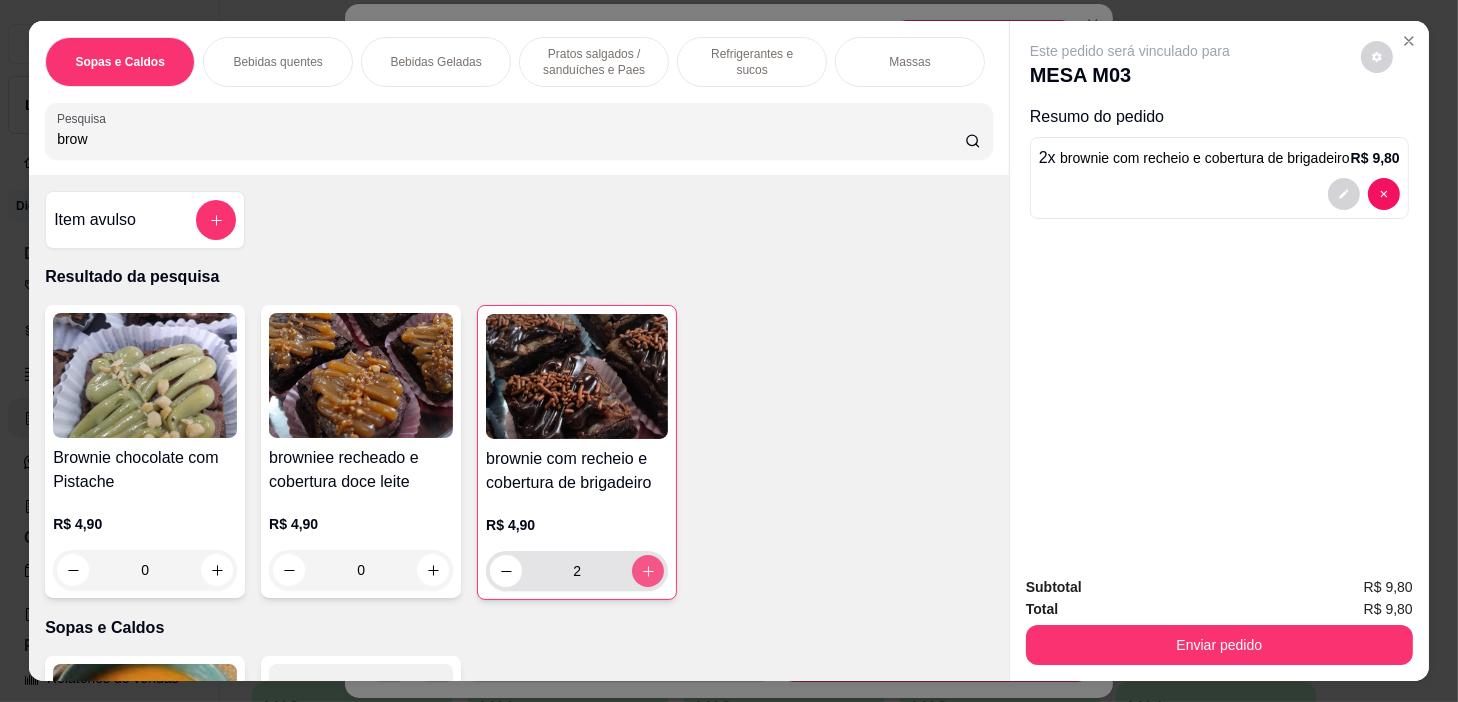 click 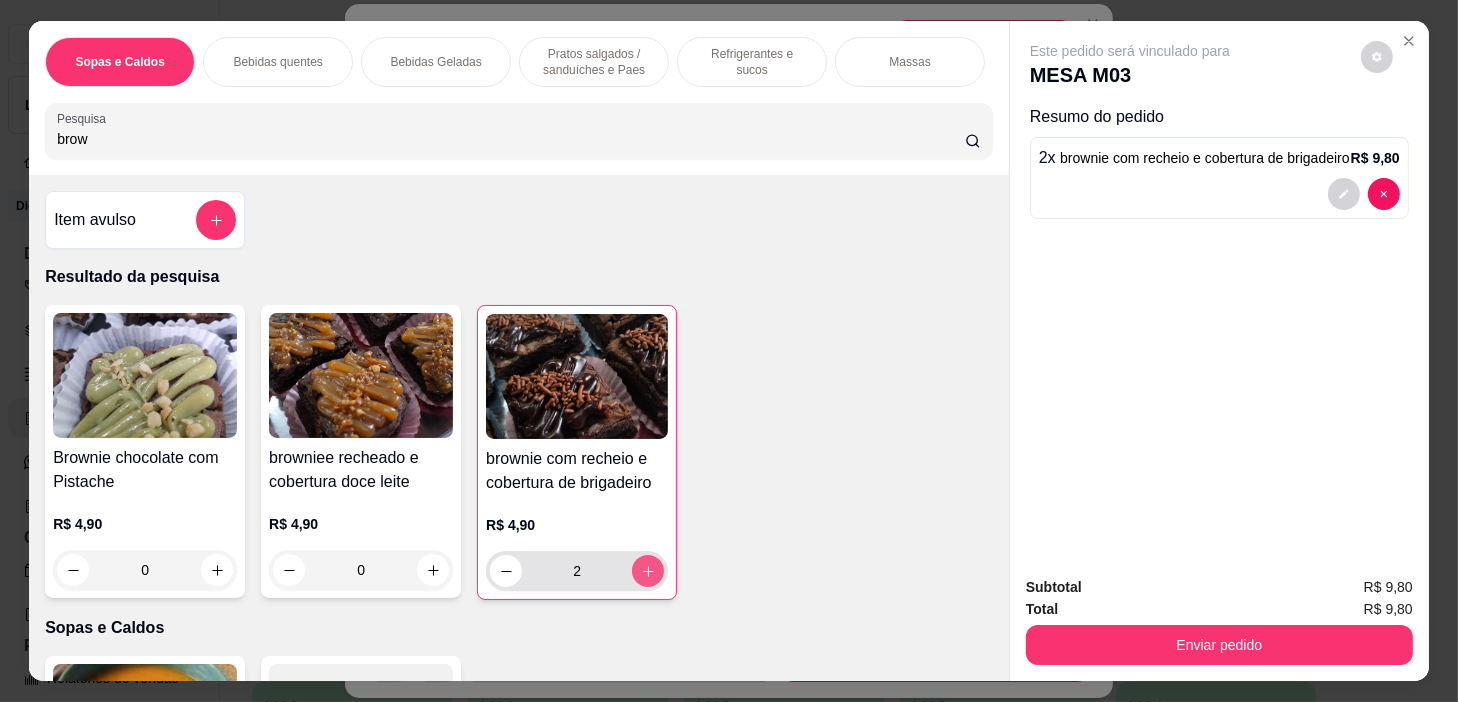 type on "3" 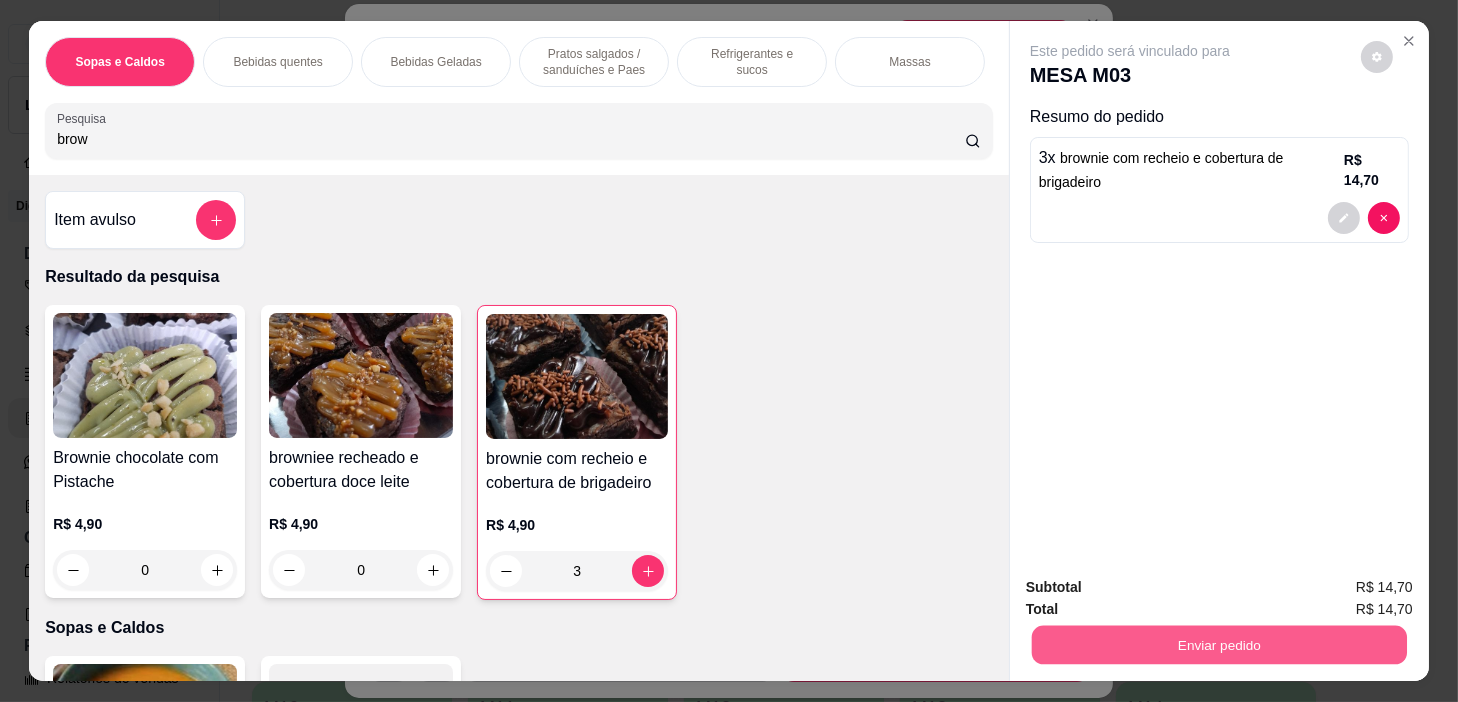 click on "Enviar pedido" at bounding box center (1219, 645) 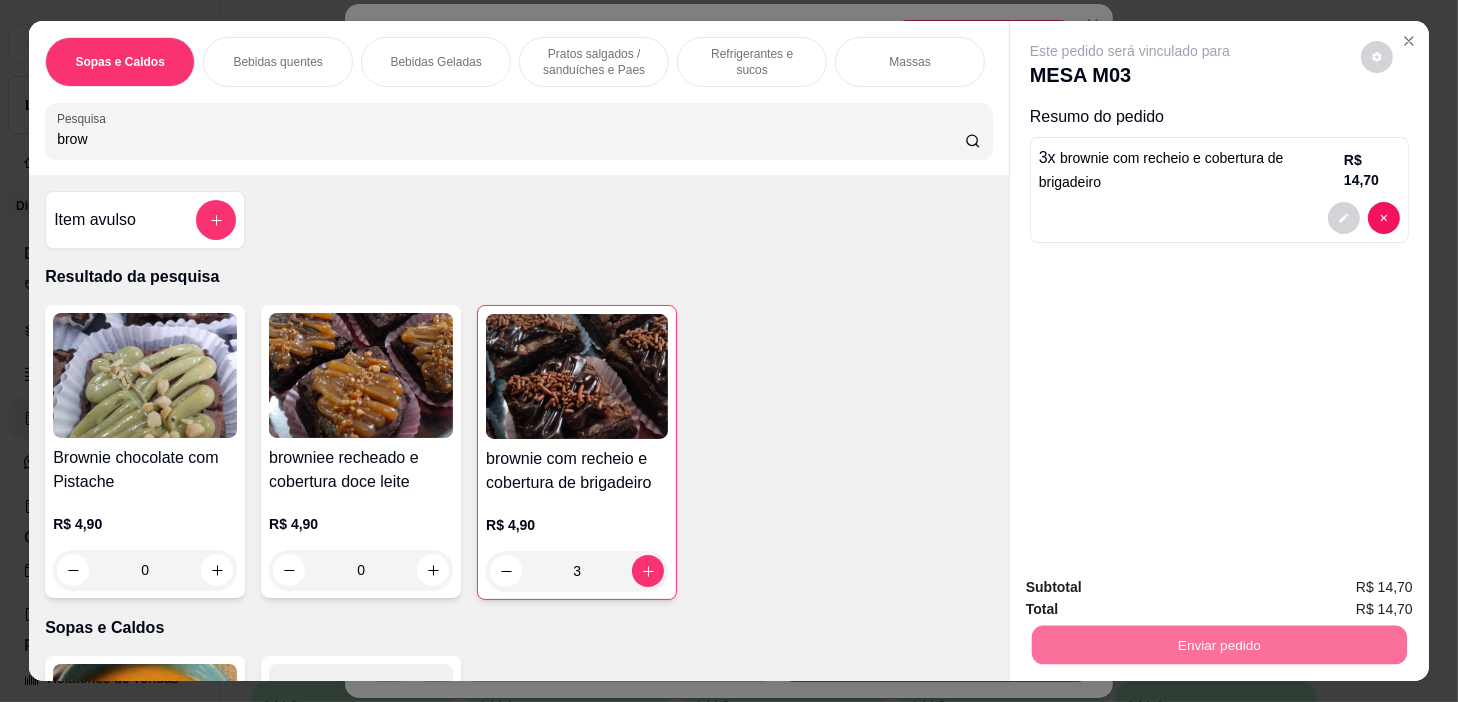 click on "Não registrar e enviar pedido" at bounding box center (1154, 588) 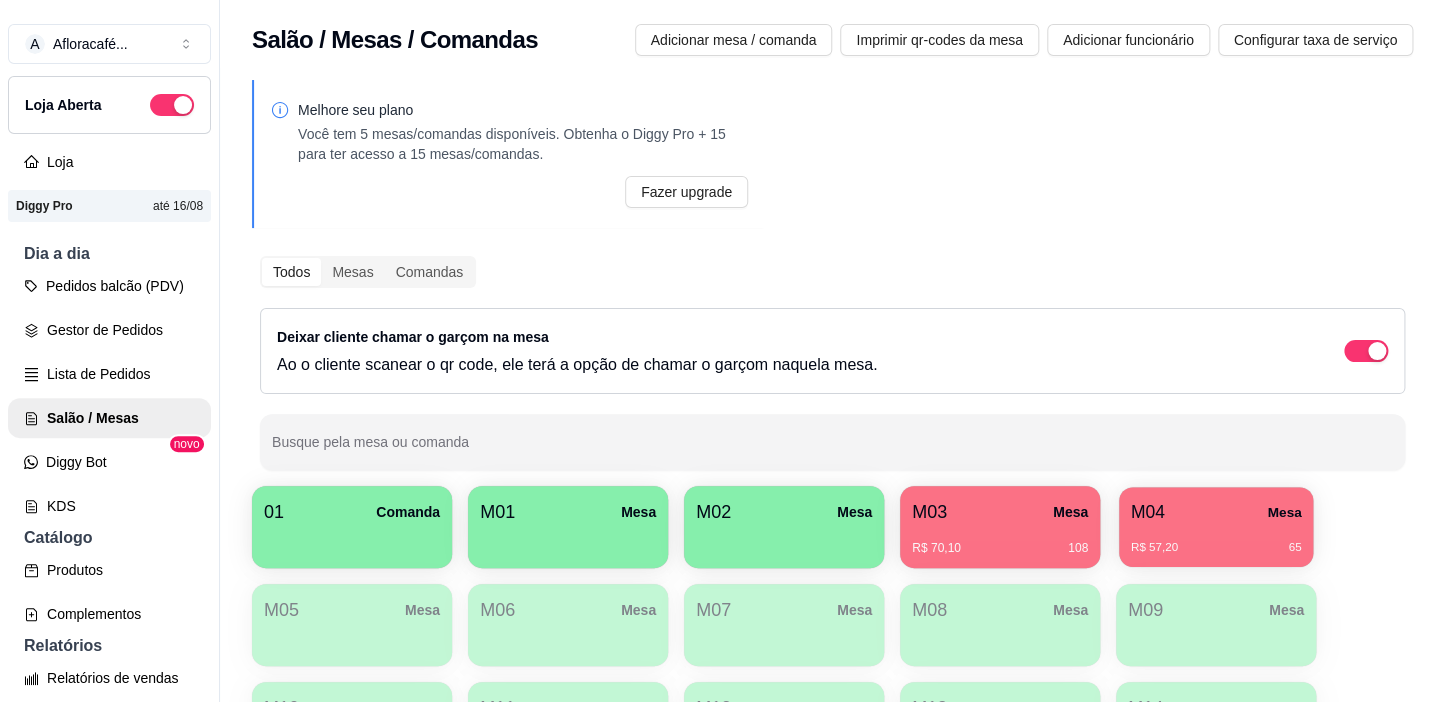 click on "R$ 57,20 65" at bounding box center (1216, 540) 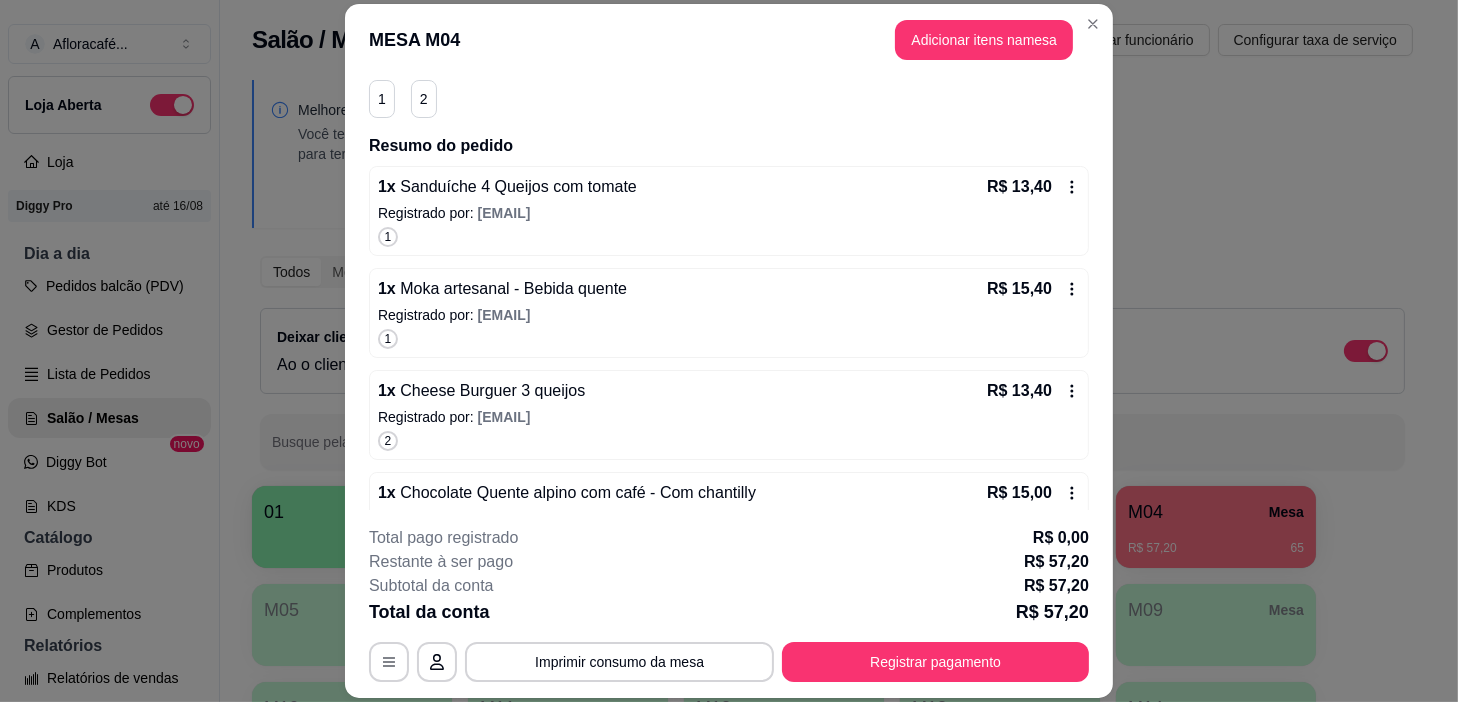 scroll, scrollTop: 239, scrollLeft: 0, axis: vertical 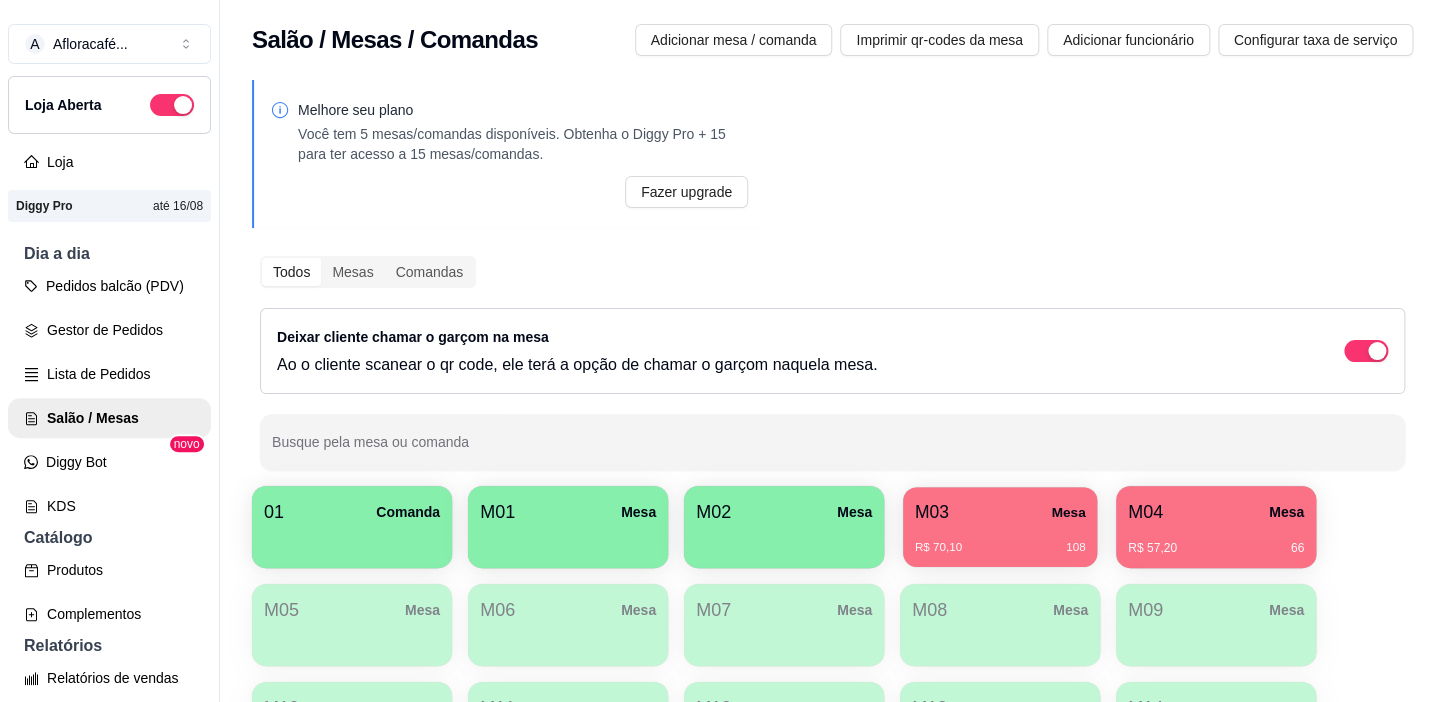 click on "R$ [PRICE] [NUMBER]" at bounding box center (1000, 540) 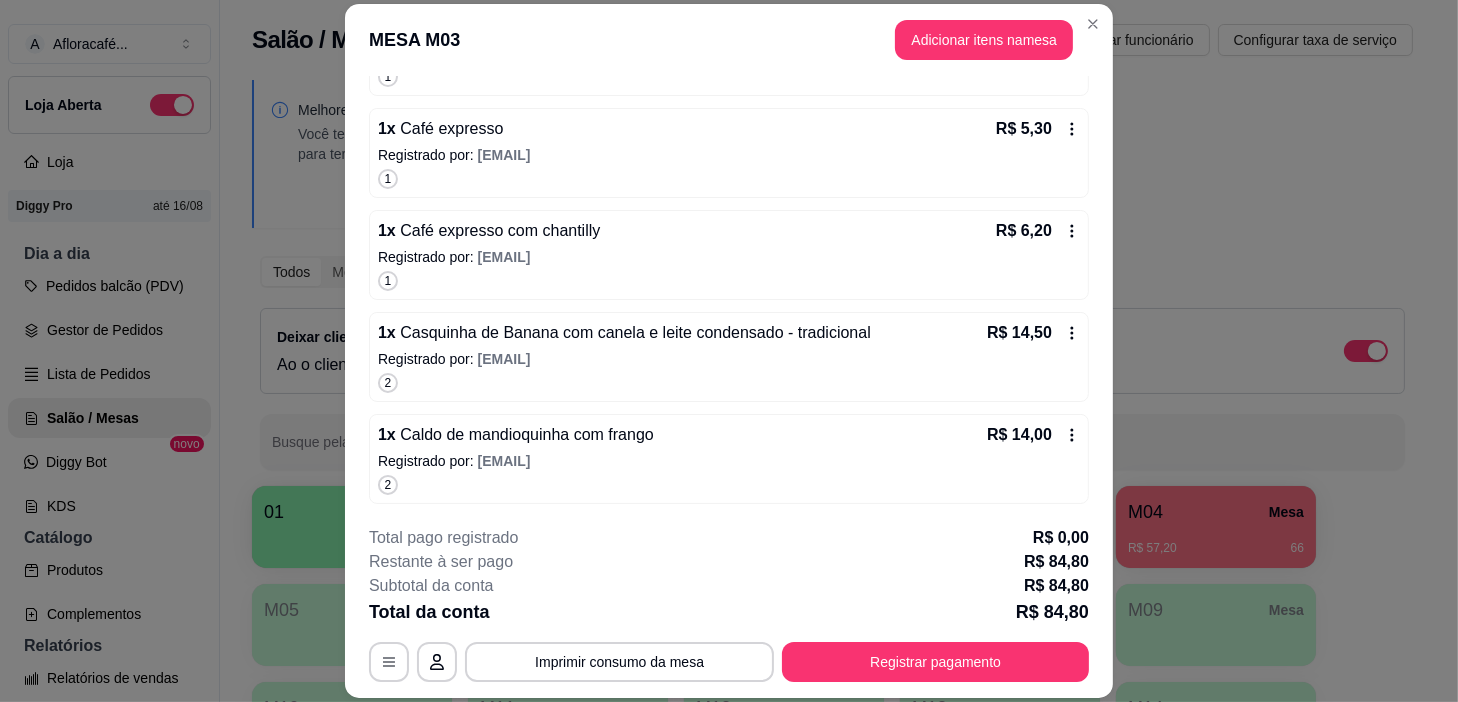 scroll, scrollTop: 626, scrollLeft: 0, axis: vertical 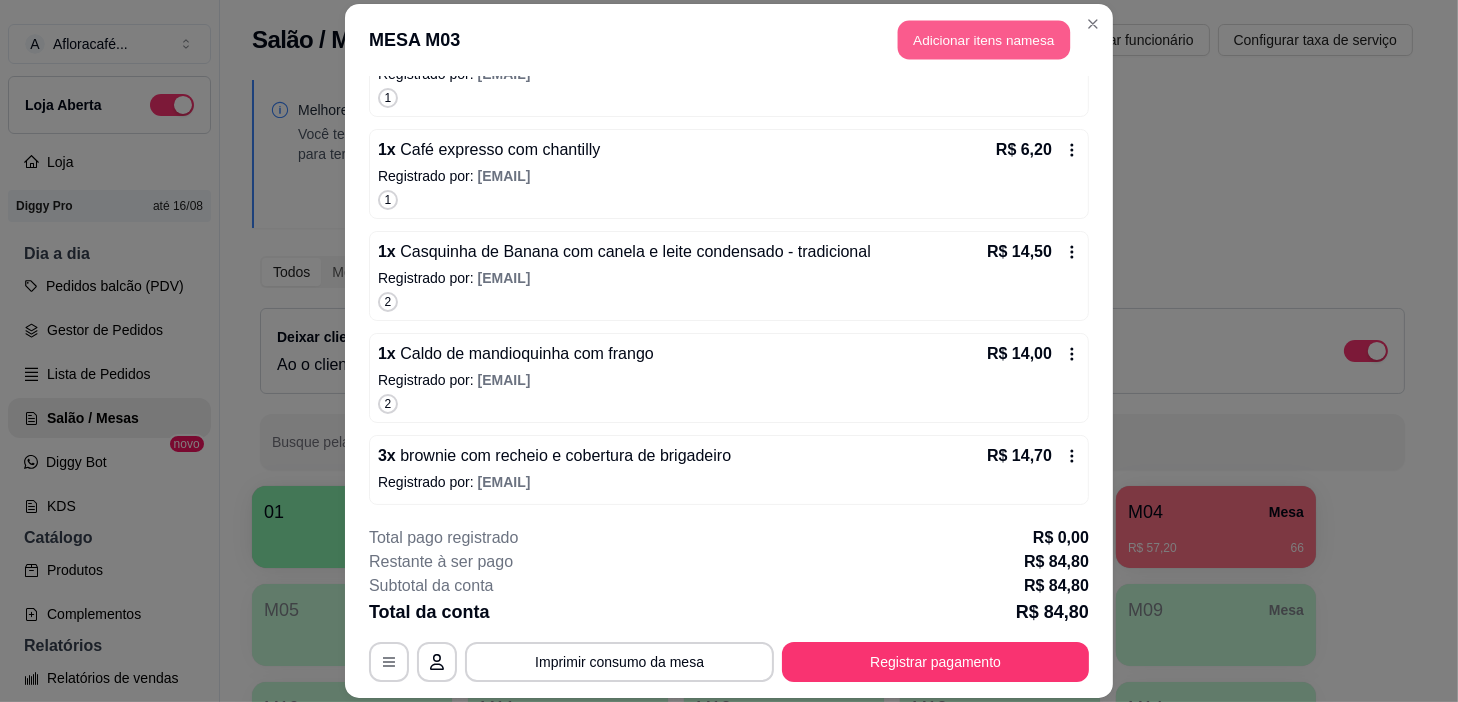 click on "Adicionar itens na  mesa" at bounding box center [984, 39] 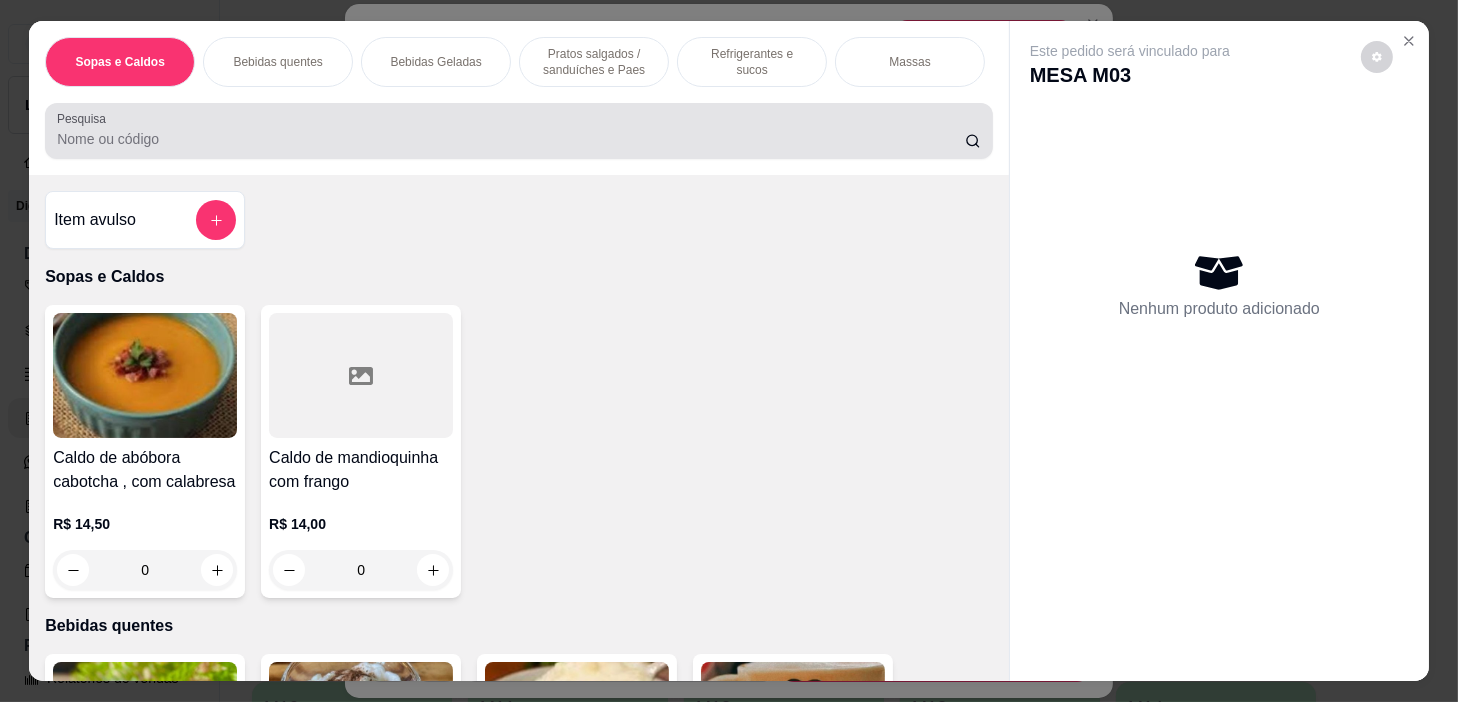 click on "Pesquisa" at bounding box center [511, 139] 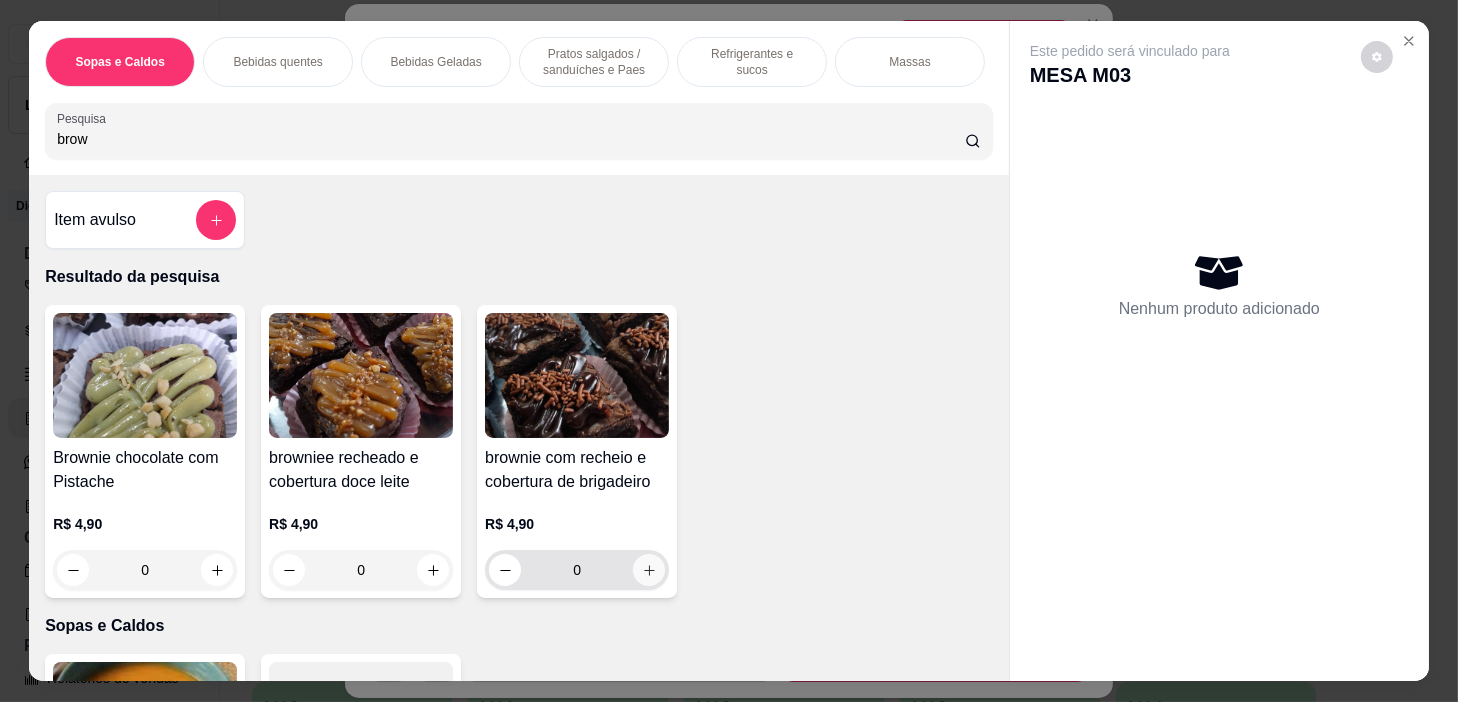 type on "brow" 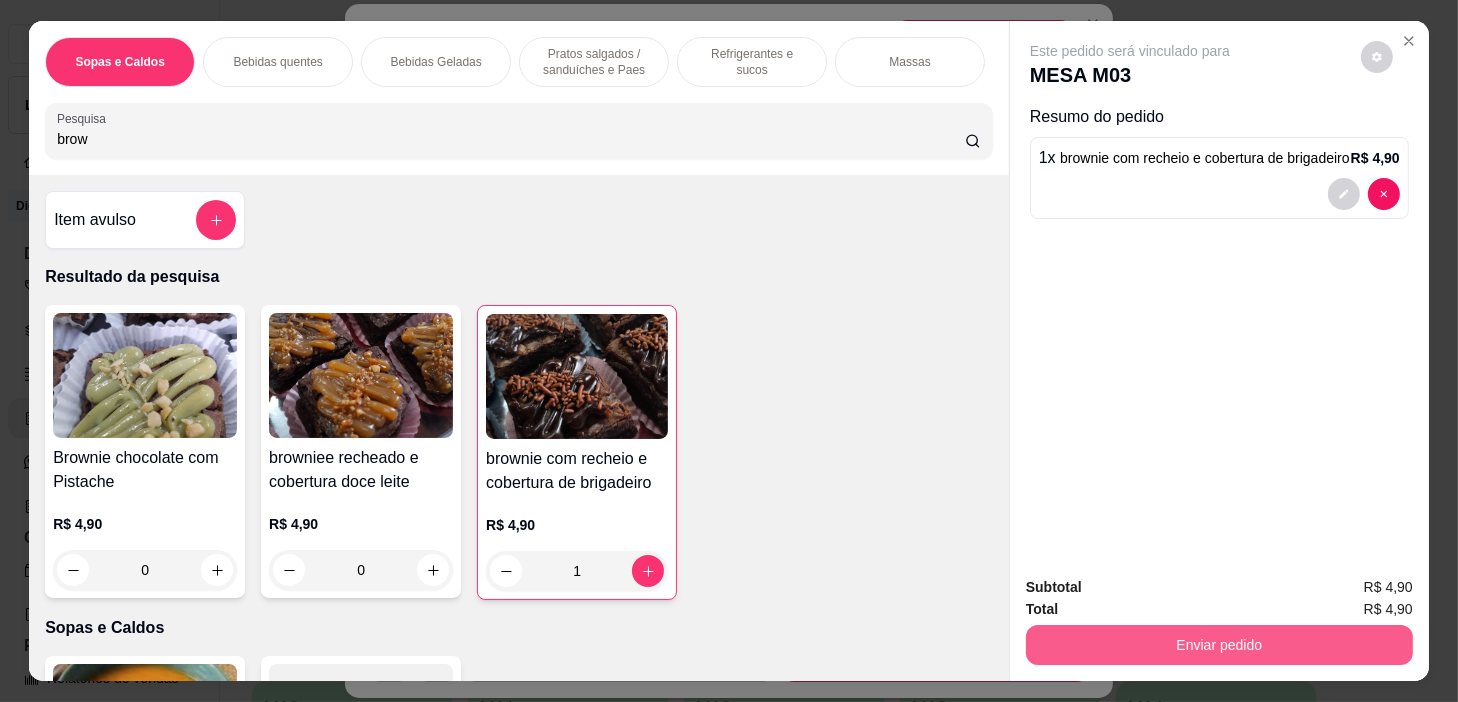 click on "Enviar pedido" at bounding box center [1219, 645] 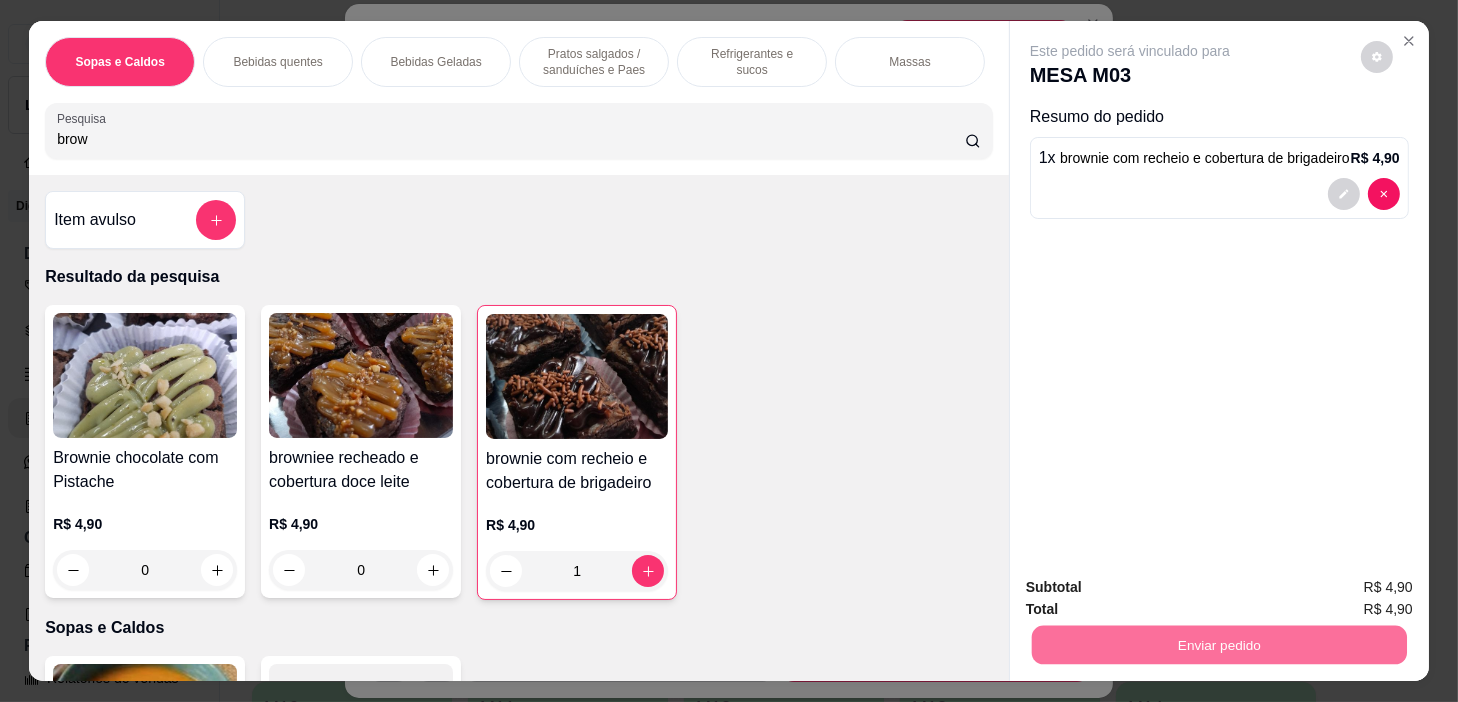 click on "Não registrar e enviar pedido" at bounding box center (1154, 589) 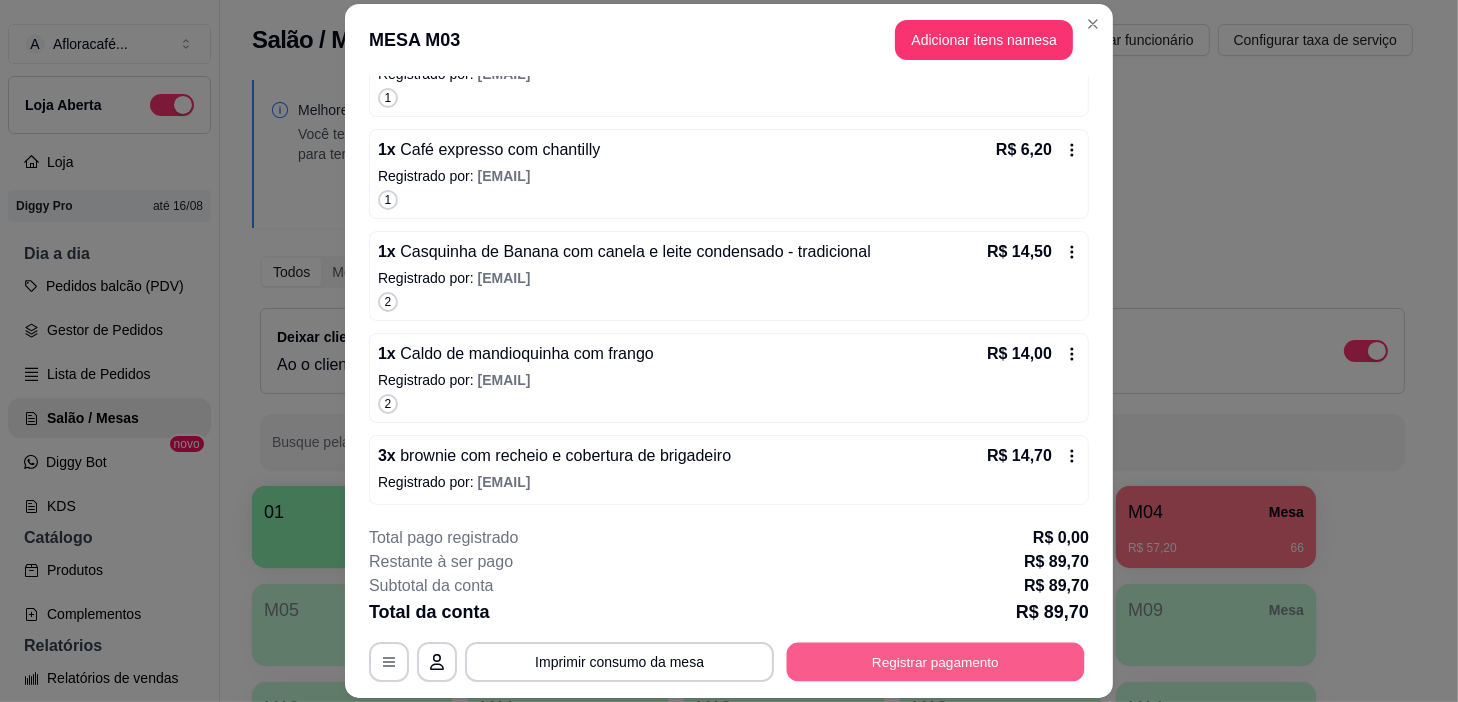 click on "Registrar pagamento" at bounding box center [936, 662] 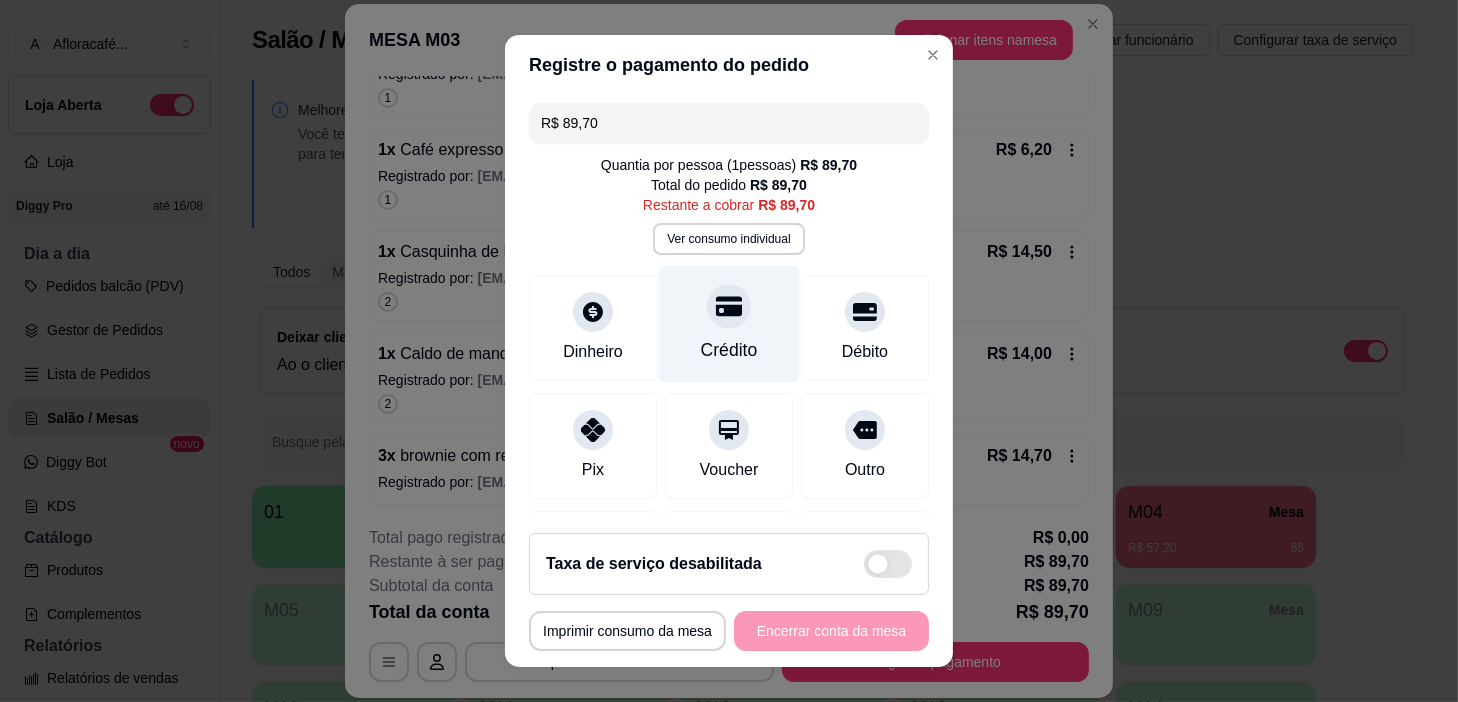 click on "Crédito" at bounding box center [729, 324] 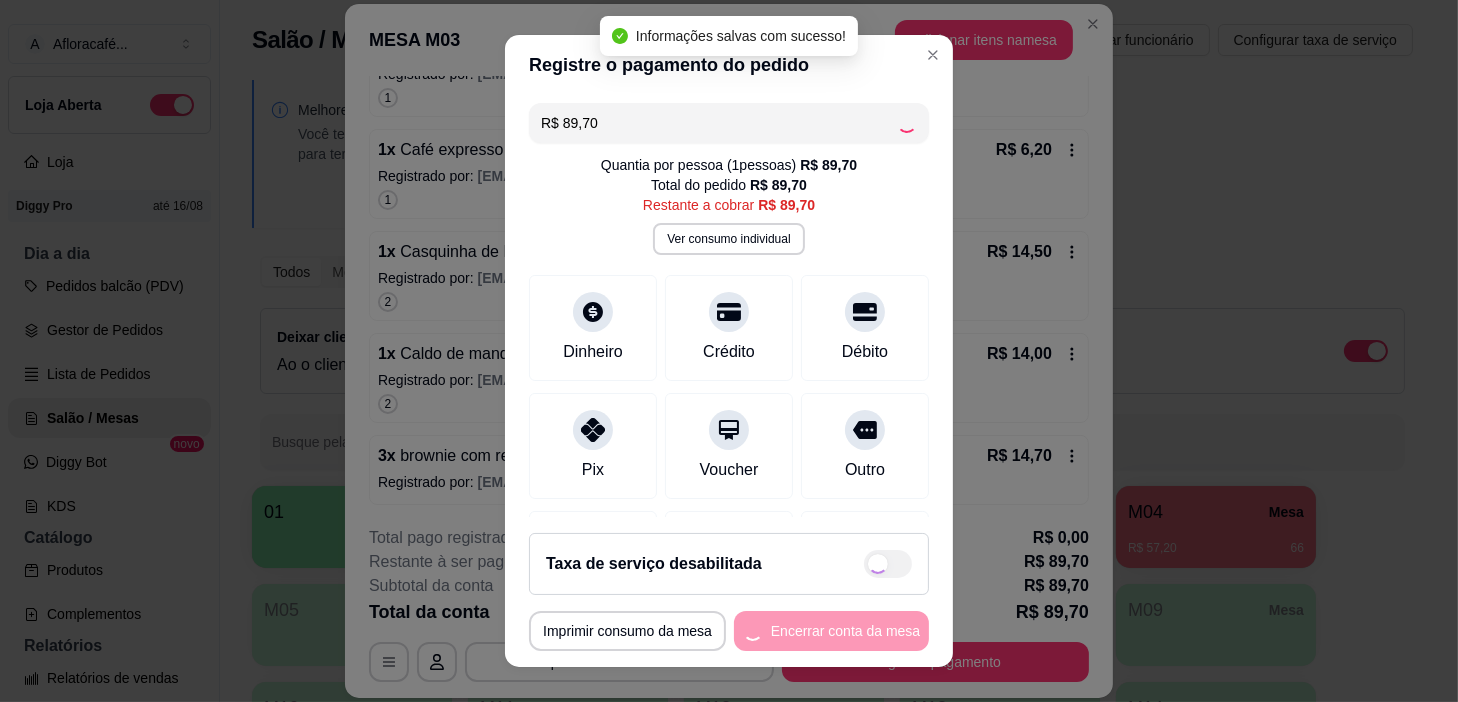 type on "R$ 0,00" 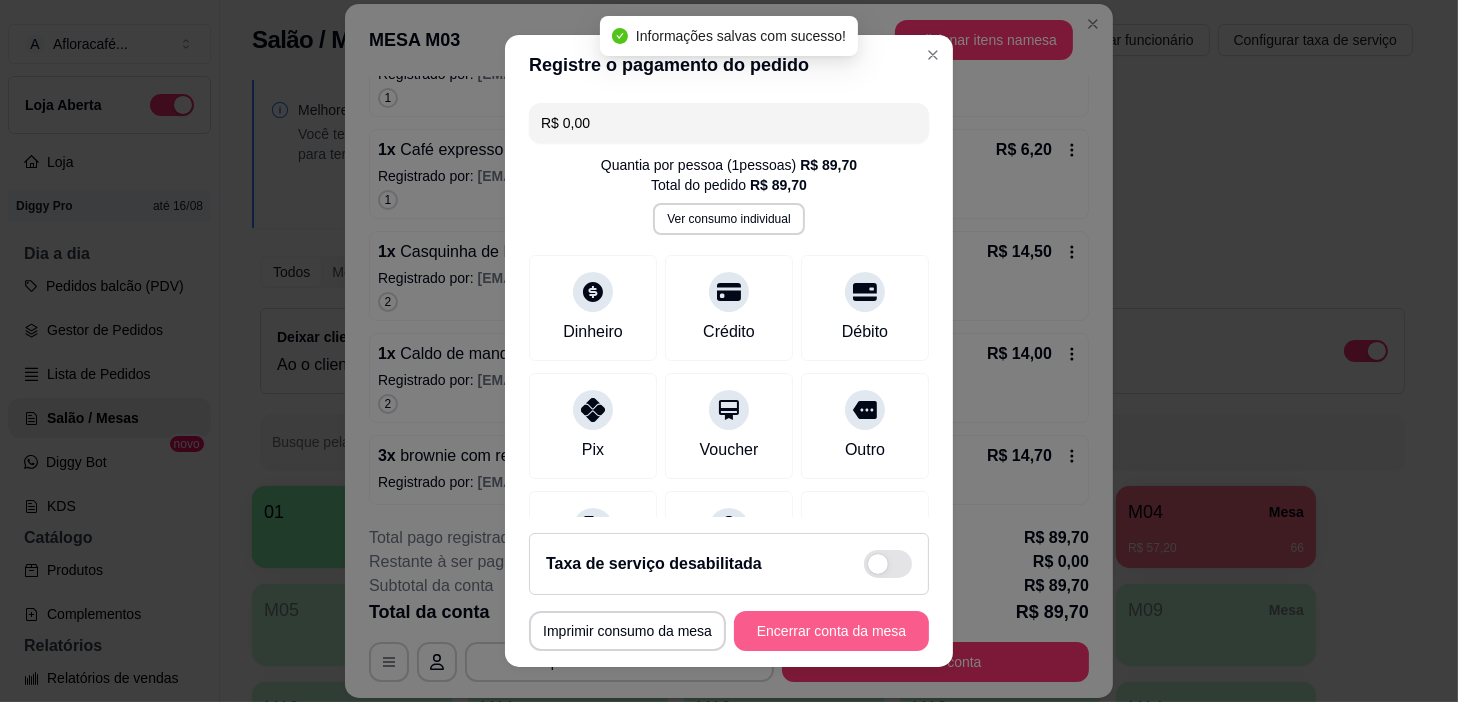 click on "Encerrar conta da mesa" at bounding box center [831, 631] 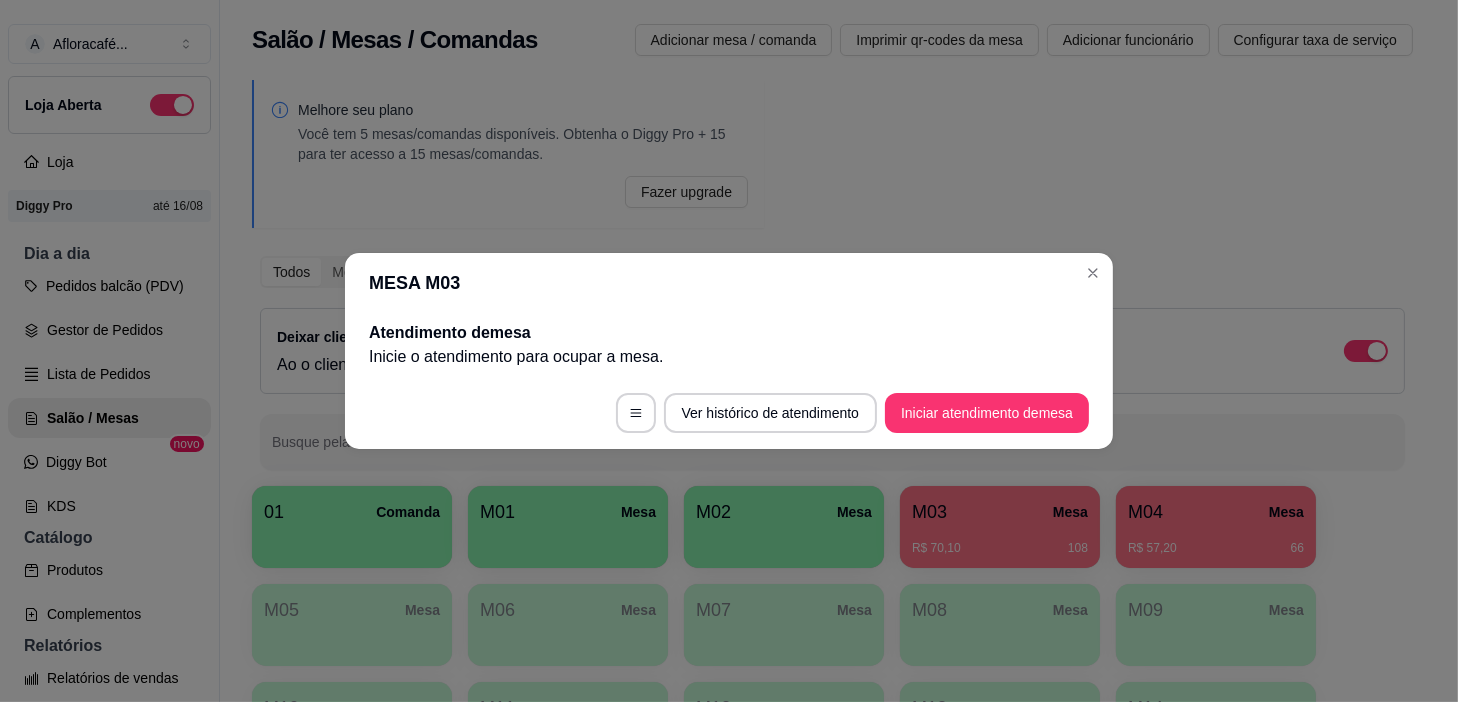 scroll, scrollTop: 0, scrollLeft: 0, axis: both 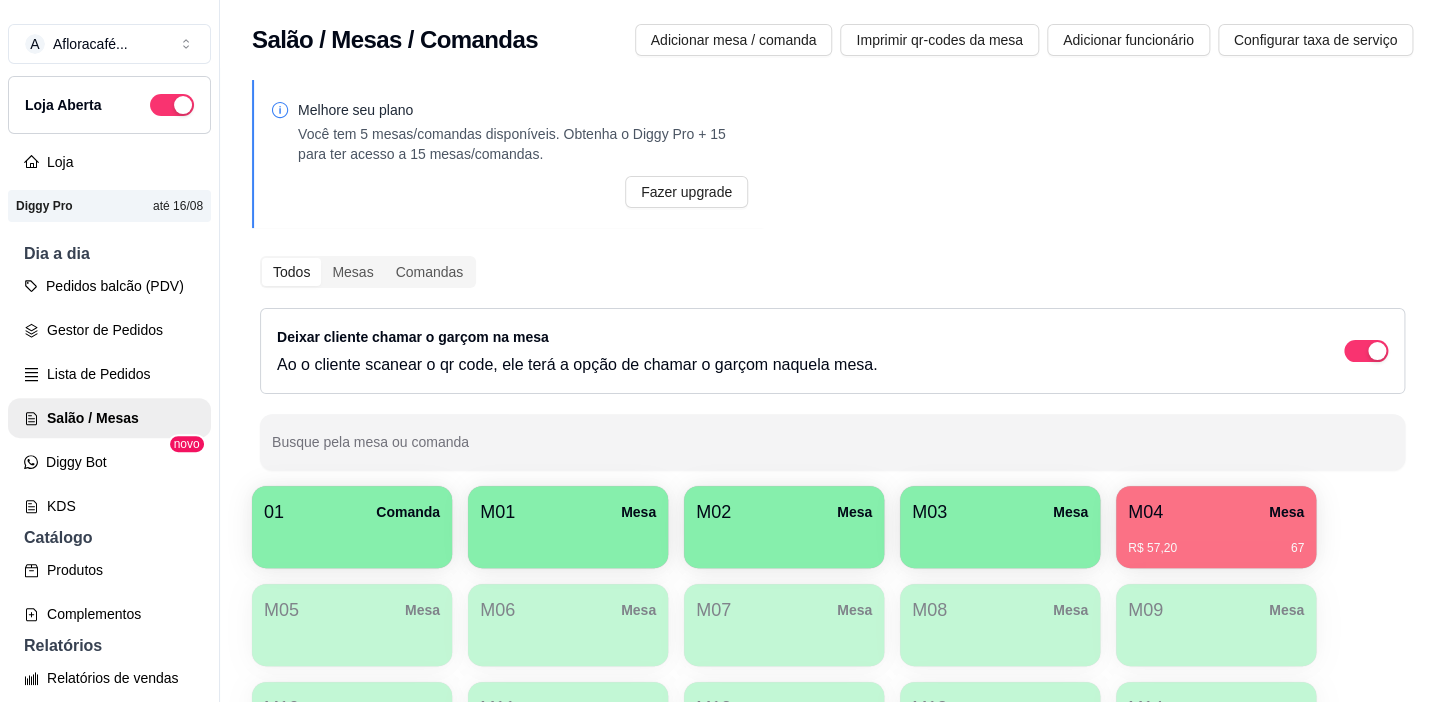 click on "M03 Mesa" at bounding box center (1000, 512) 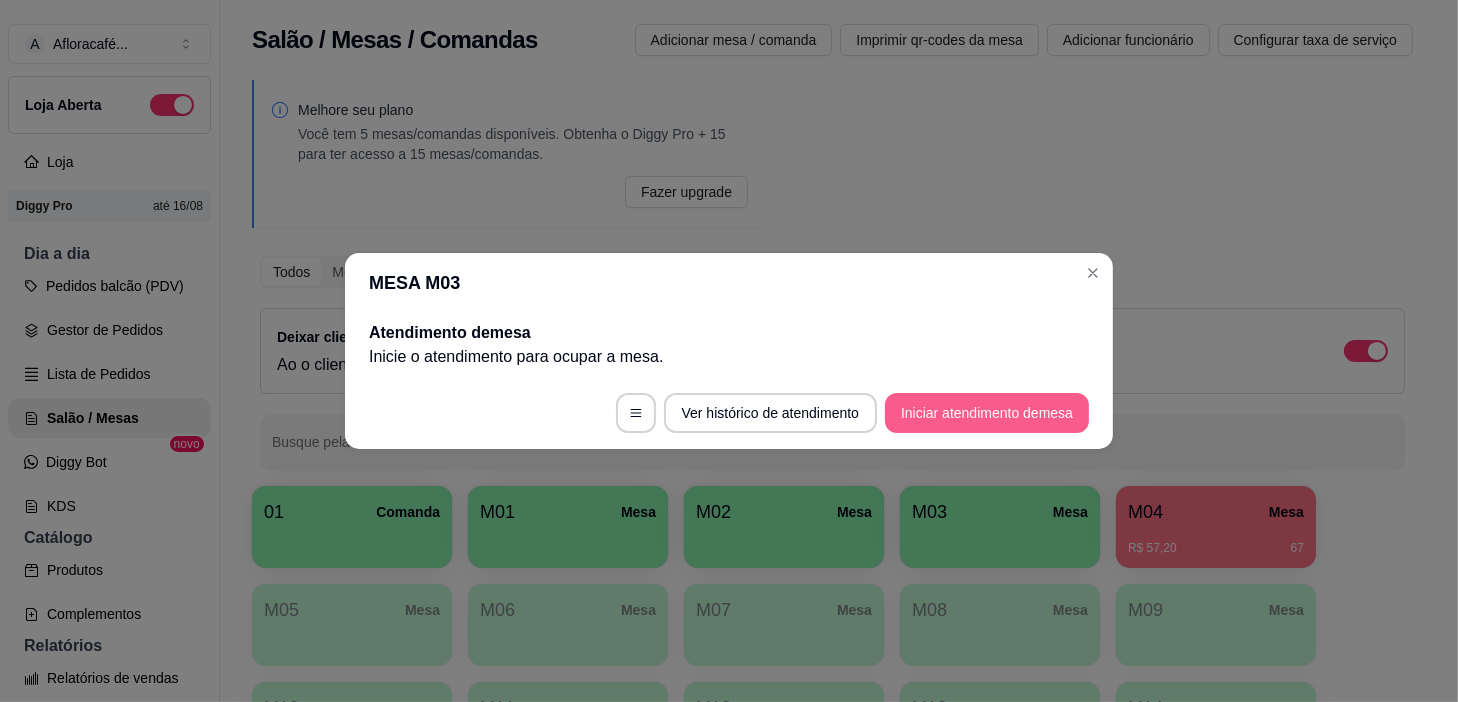 click on "Iniciar atendimento de  mesa" at bounding box center (987, 413) 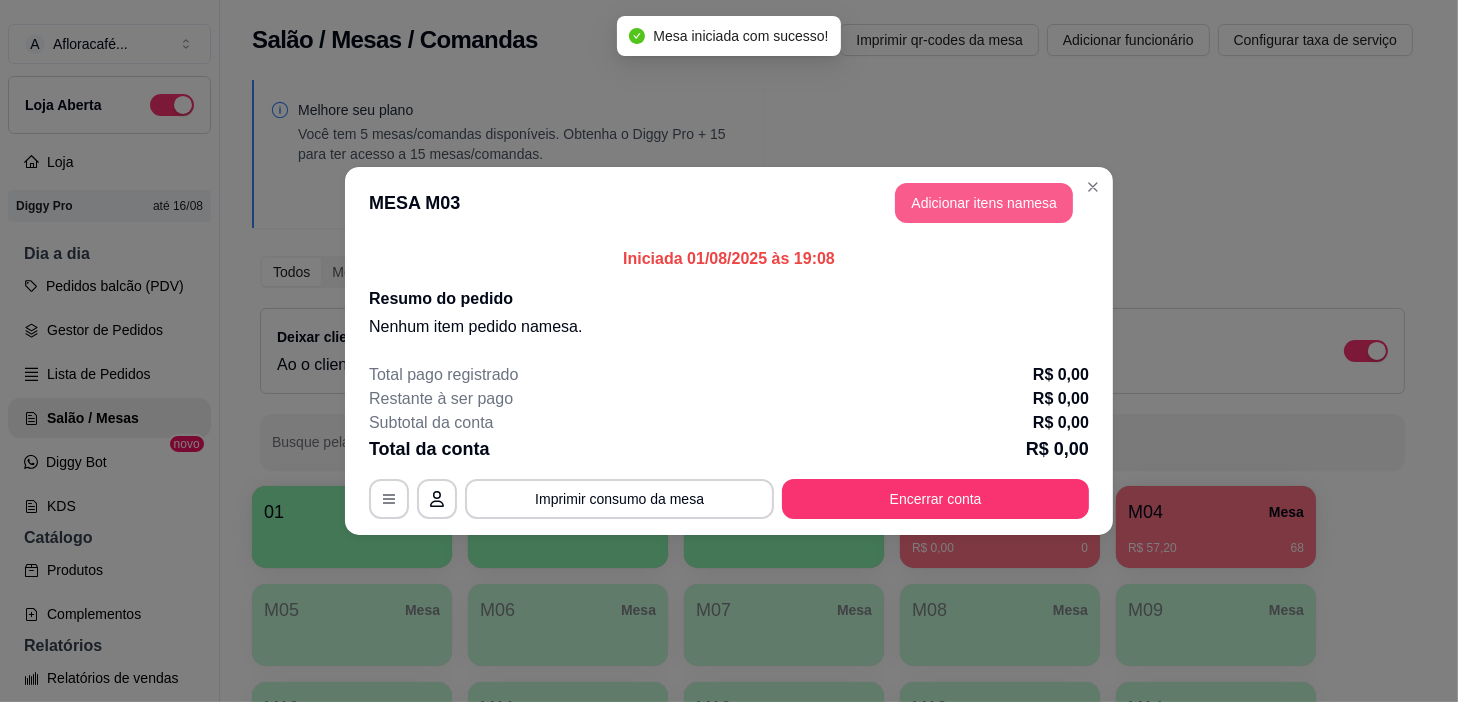 click on "Adicionar itens na  mesa" at bounding box center [984, 203] 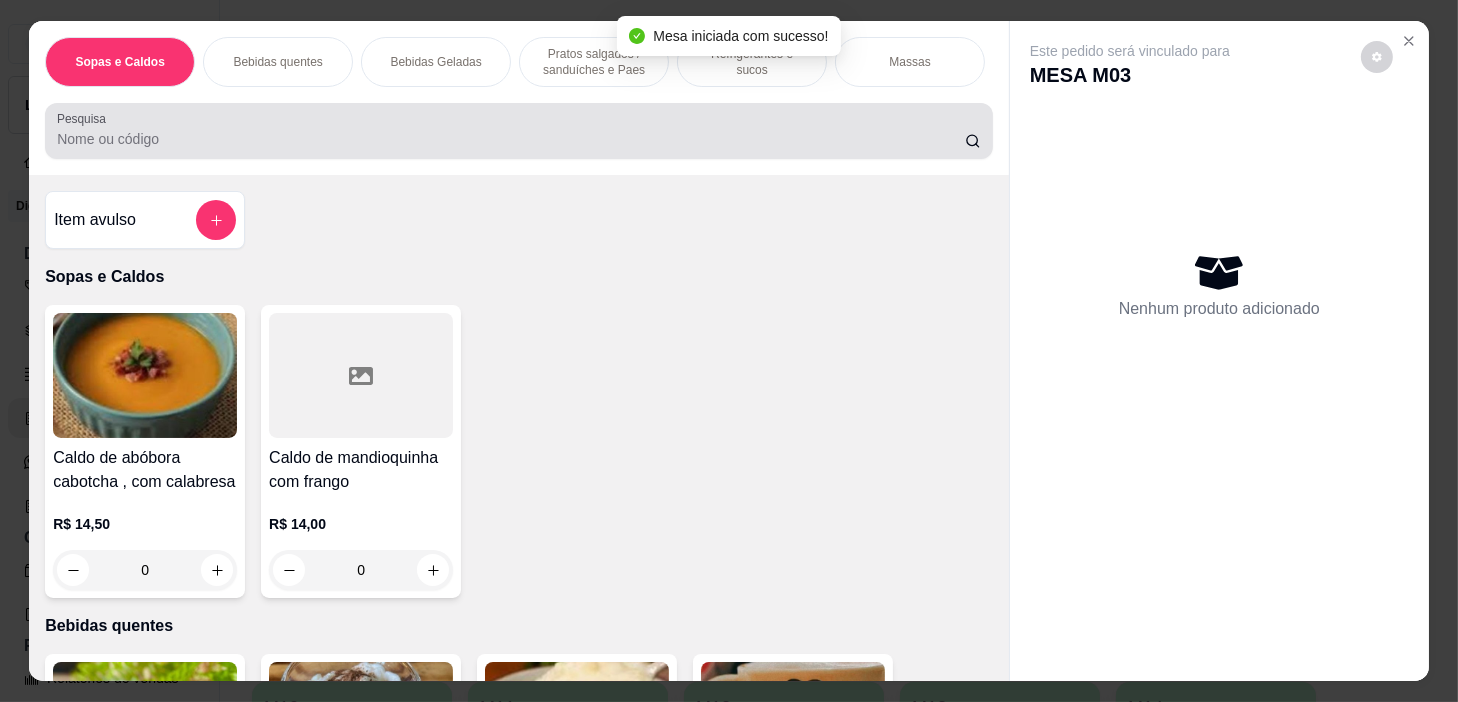 click on "Pesquisa" at bounding box center (511, 139) 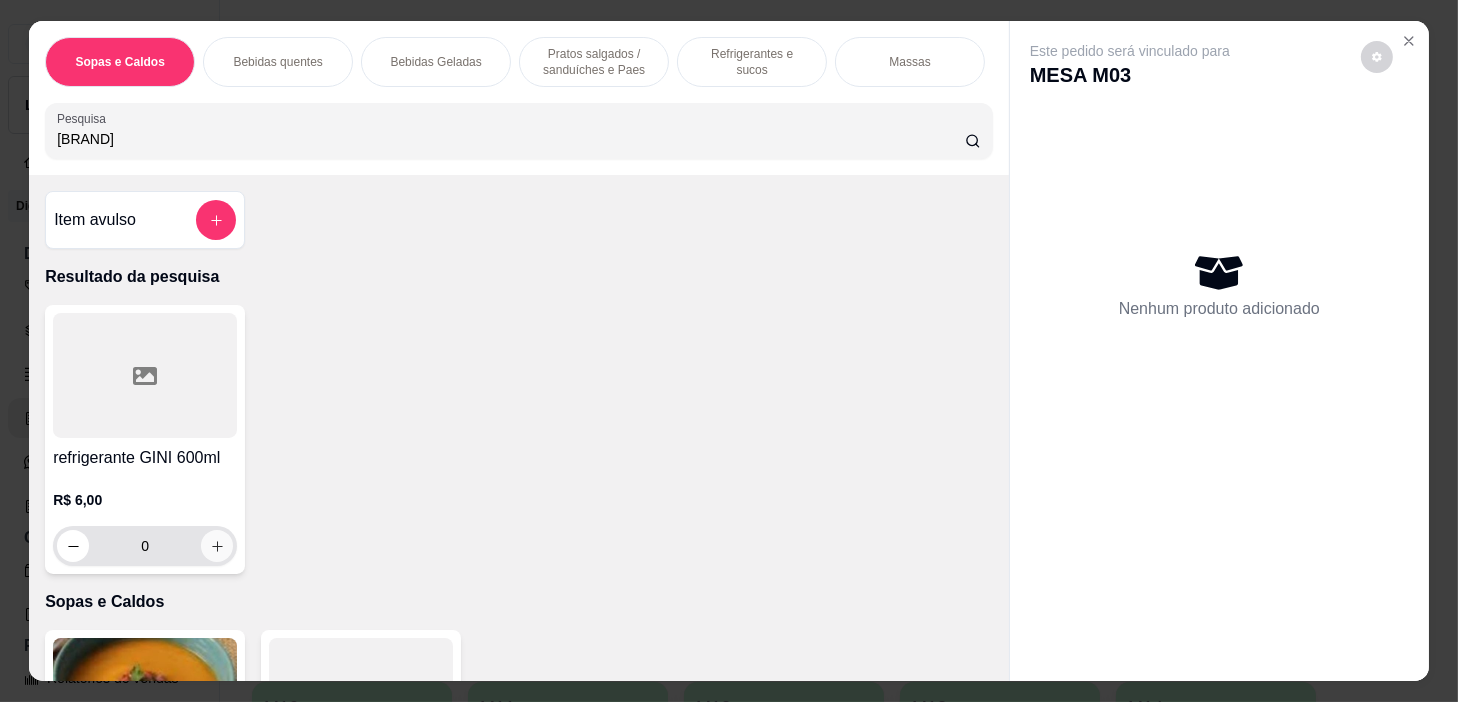 type on "[BRAND]" 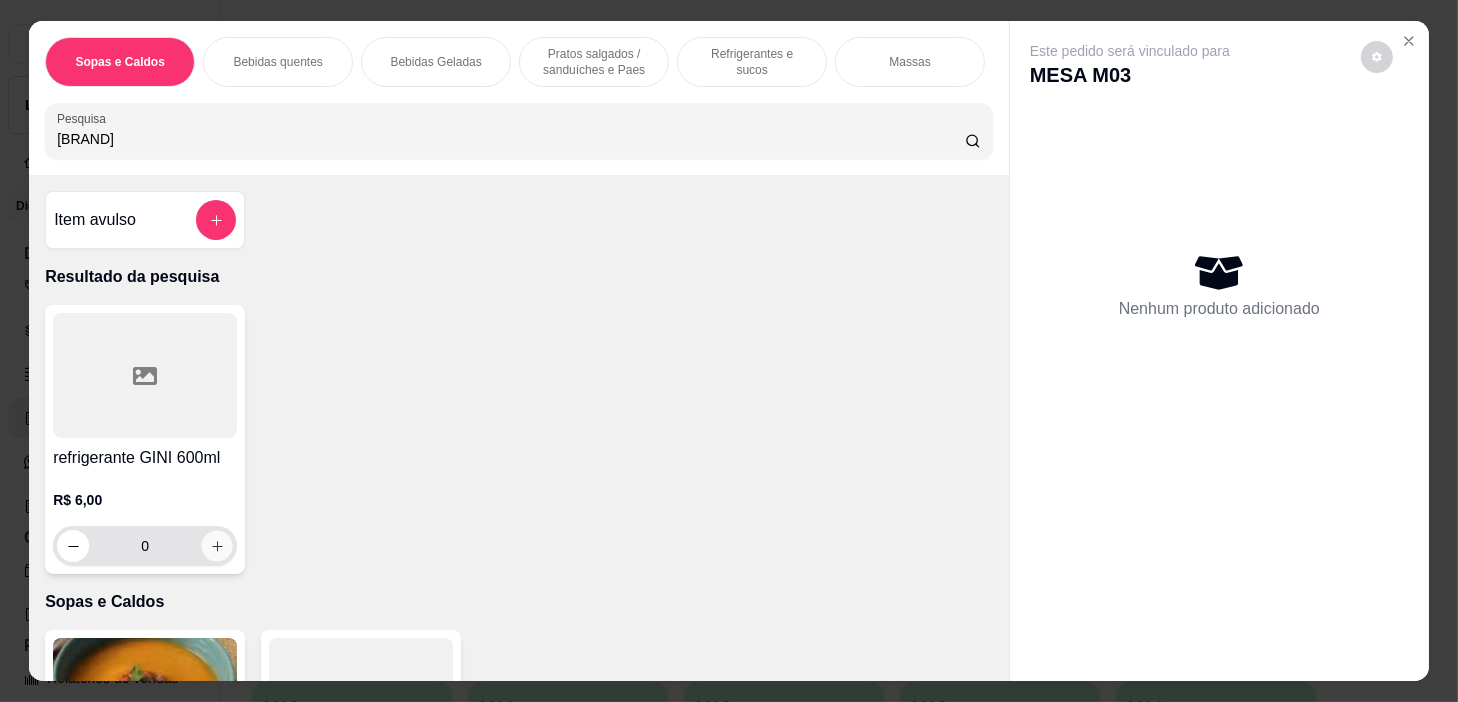 click 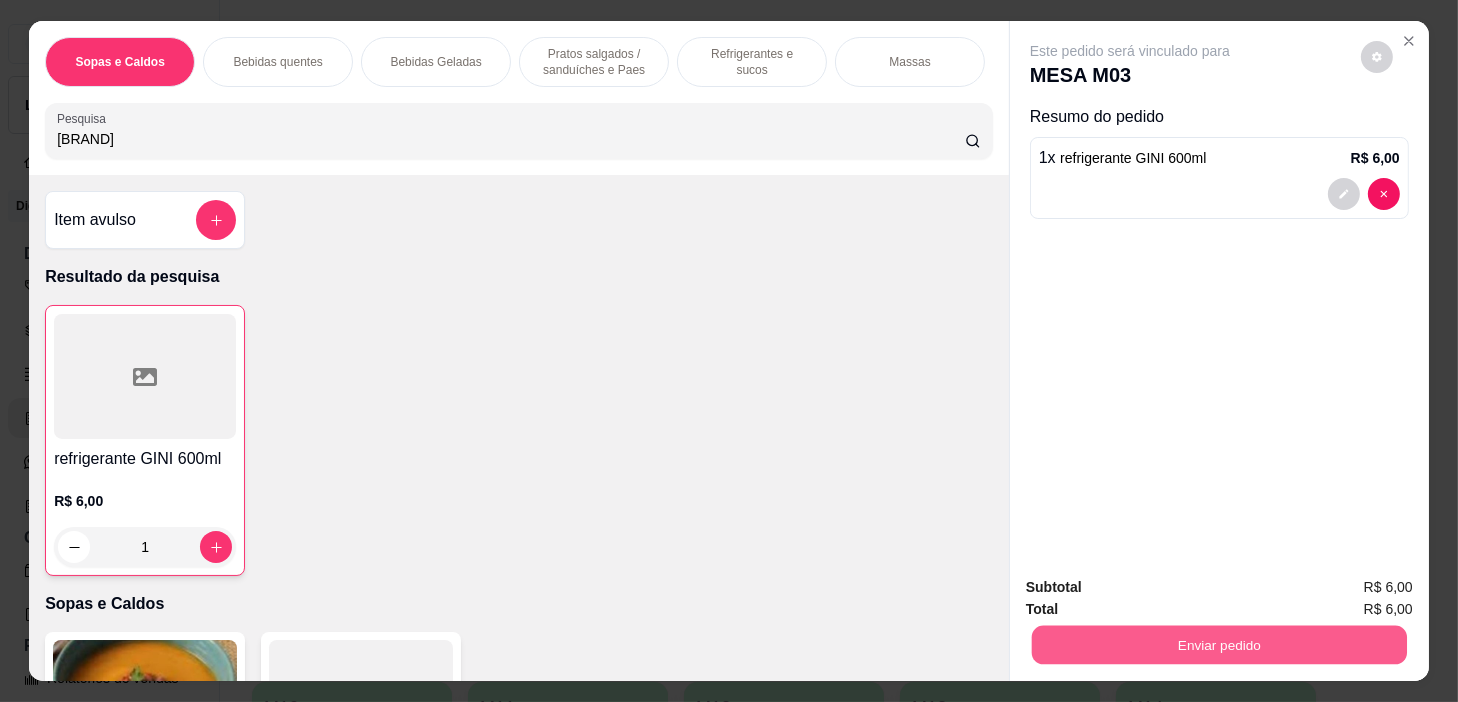 click on "Enviar pedido" at bounding box center [1219, 645] 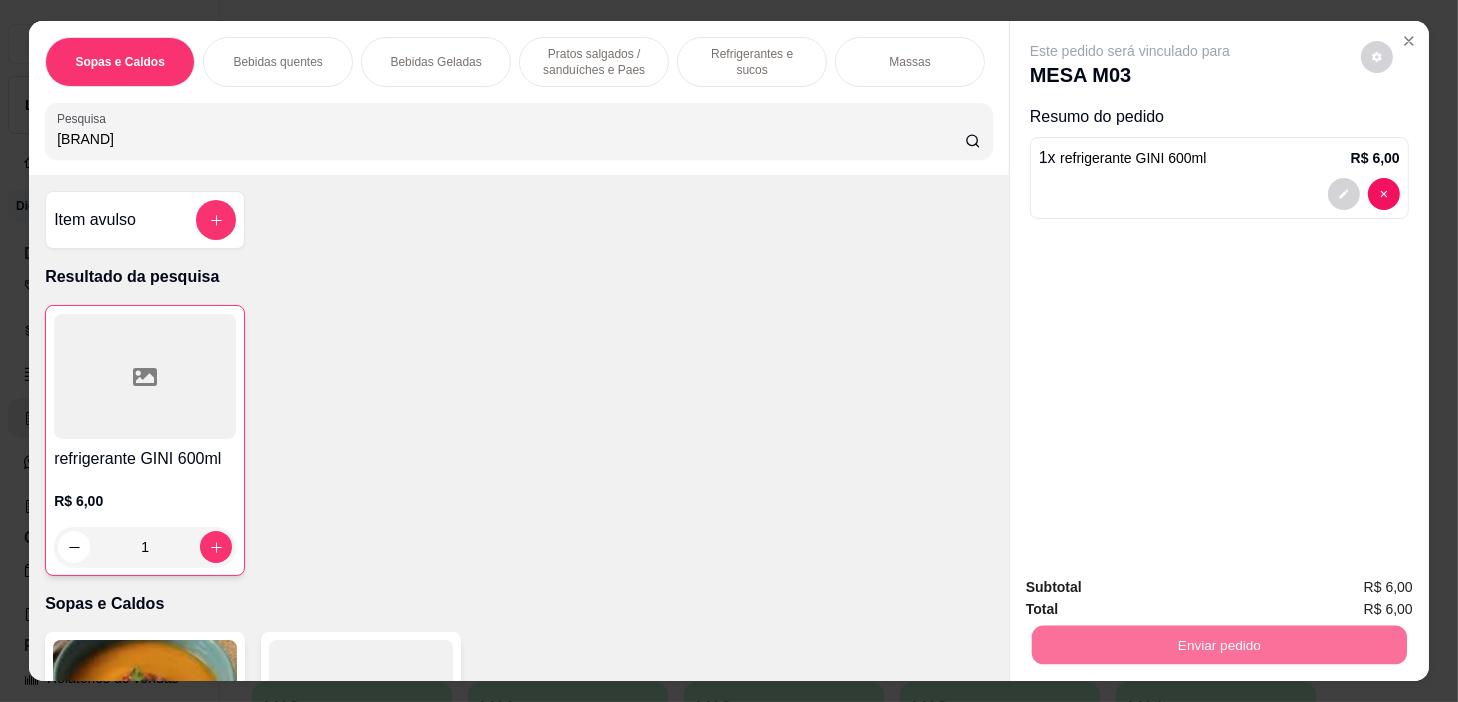 click on "Não registrar e enviar pedido" at bounding box center [1154, 588] 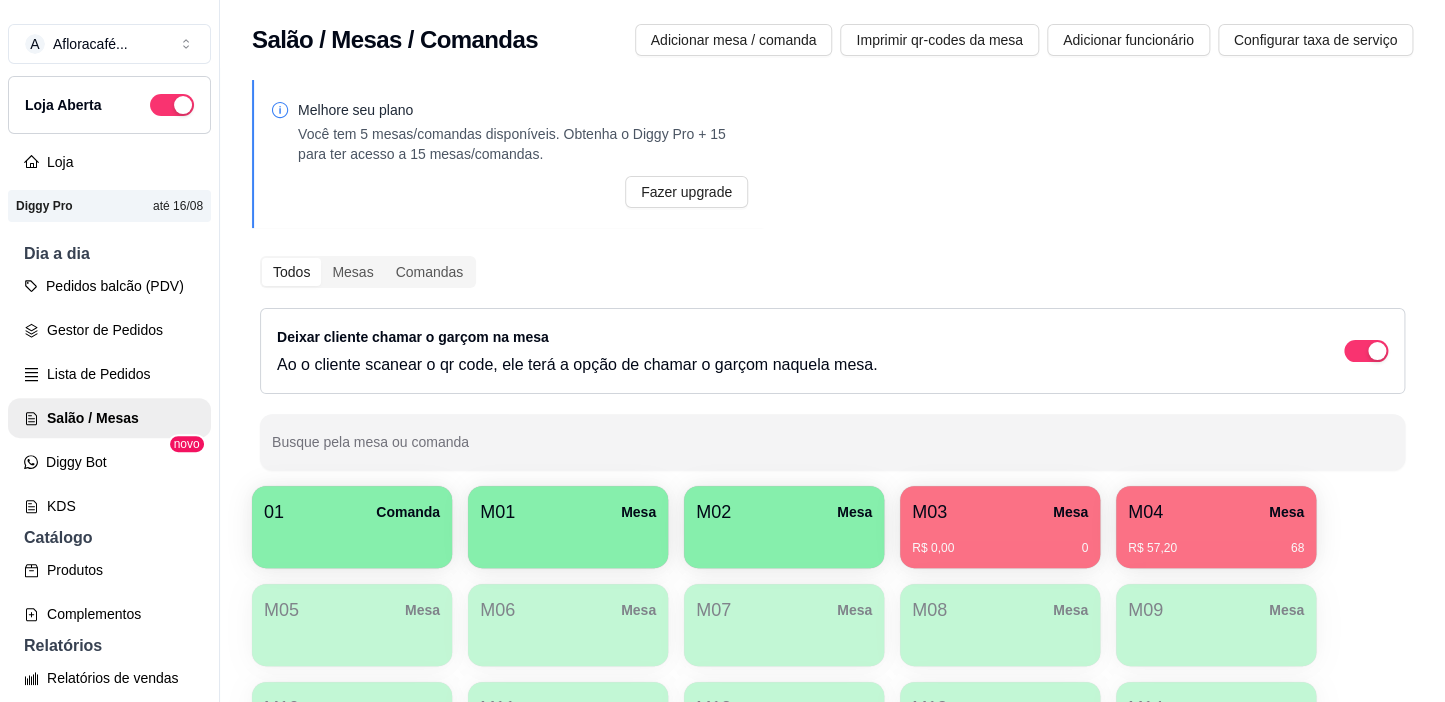 click on "R$ 57,20 68" at bounding box center [1216, 548] 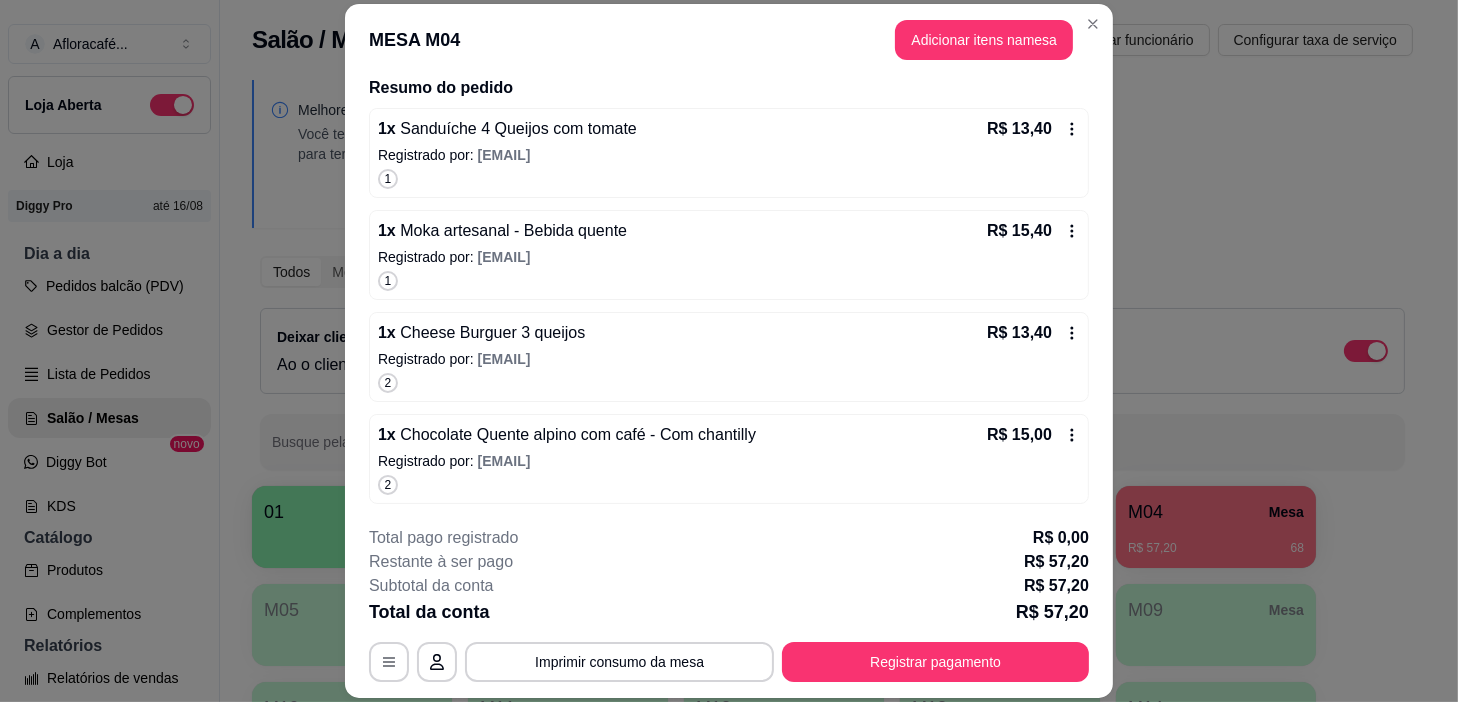 scroll, scrollTop: 0, scrollLeft: 0, axis: both 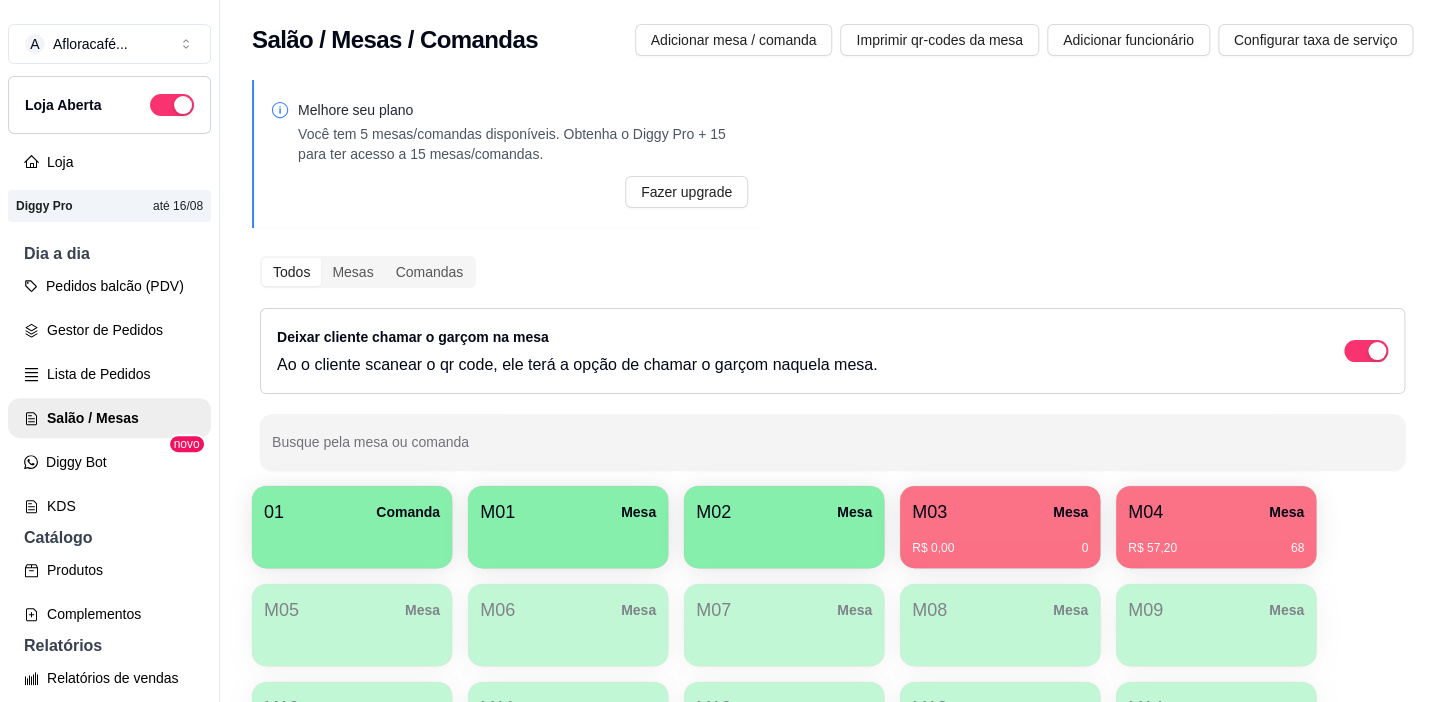 drag, startPoint x: 1149, startPoint y: 325, endPoint x: 1145, endPoint y: 336, distance: 11.7046995 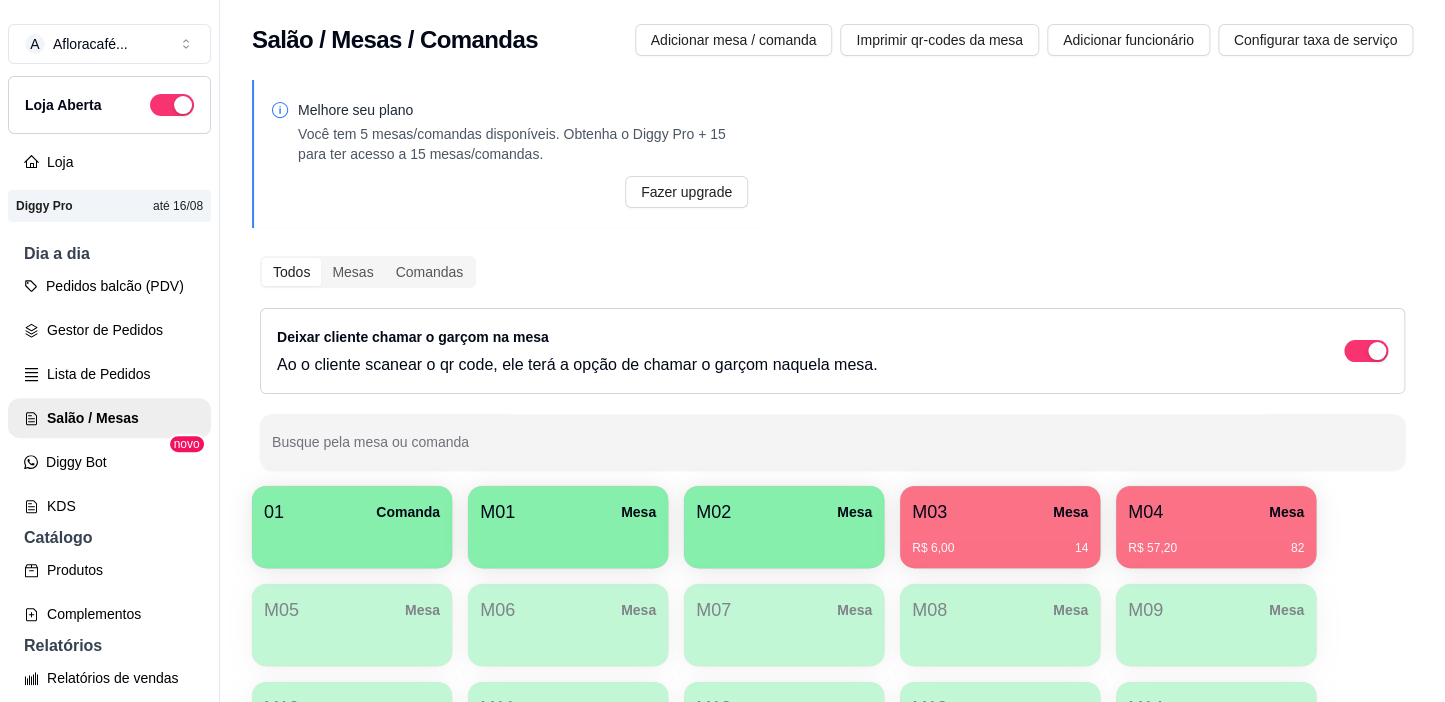click at bounding box center [784, 541] 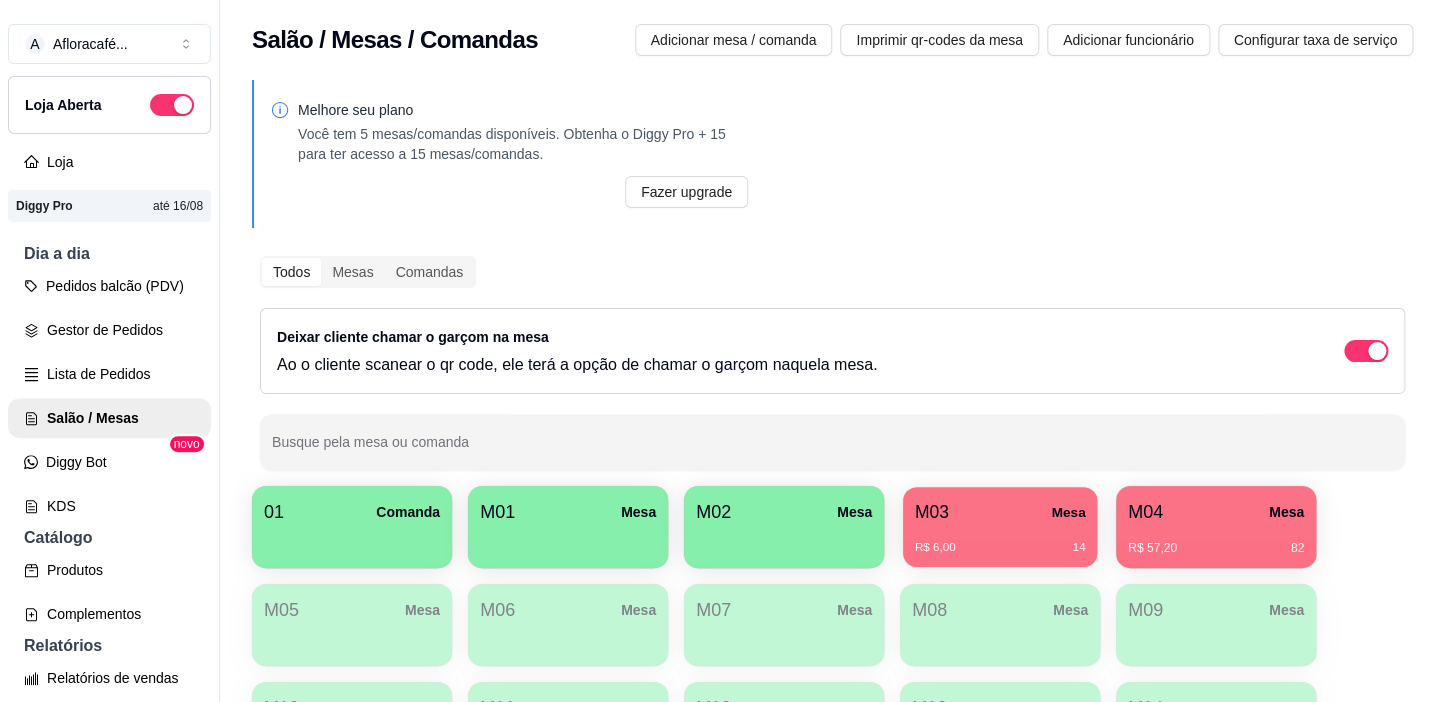 click on "M03 Mesa" at bounding box center (1000, 512) 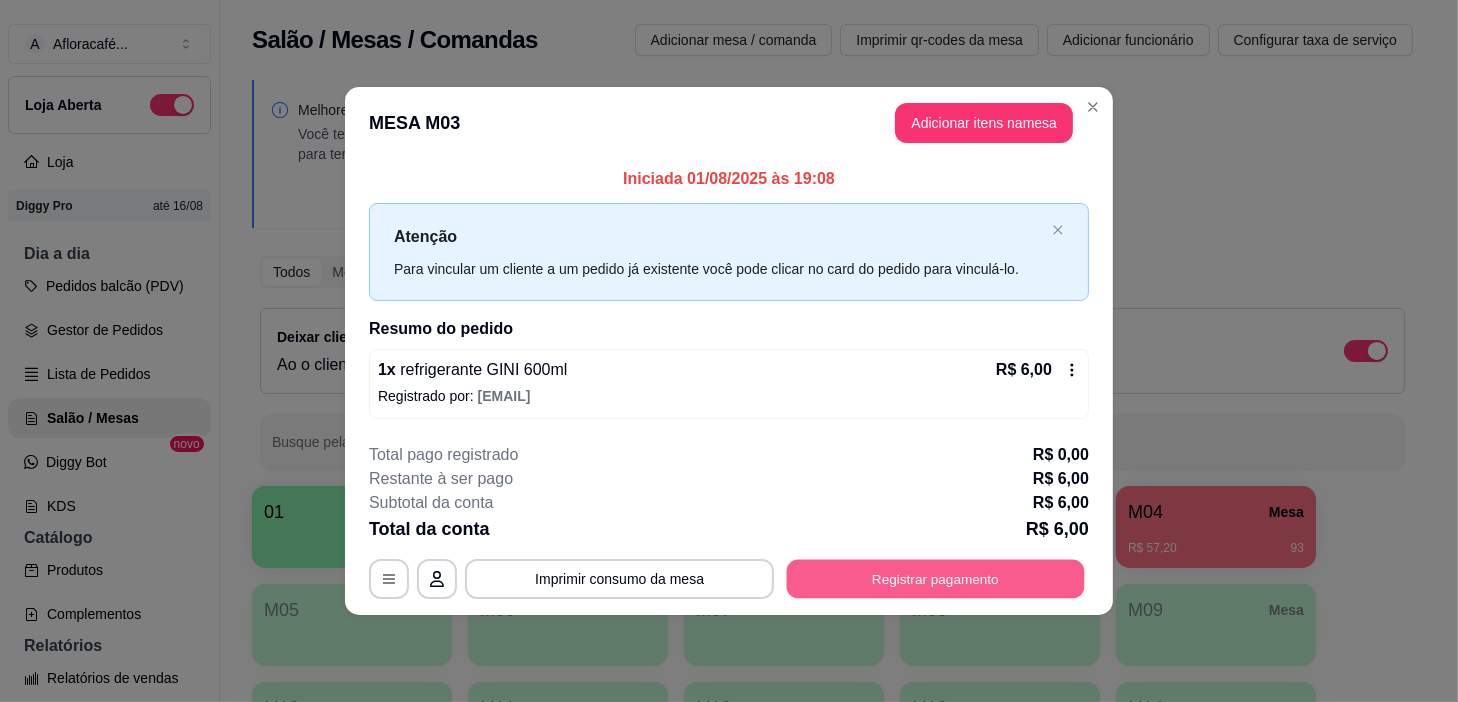click on "Registrar pagamento" at bounding box center [936, 578] 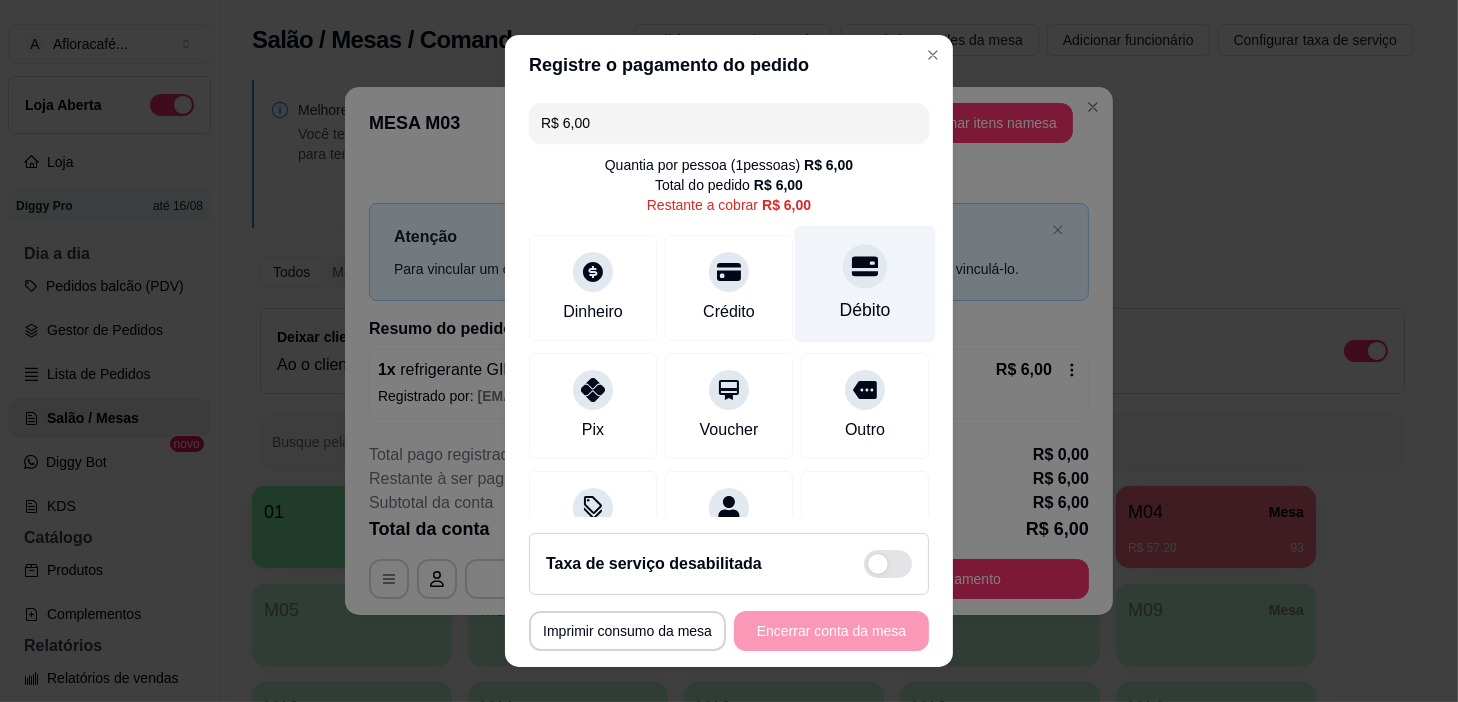 click on "Débito" at bounding box center [865, 284] 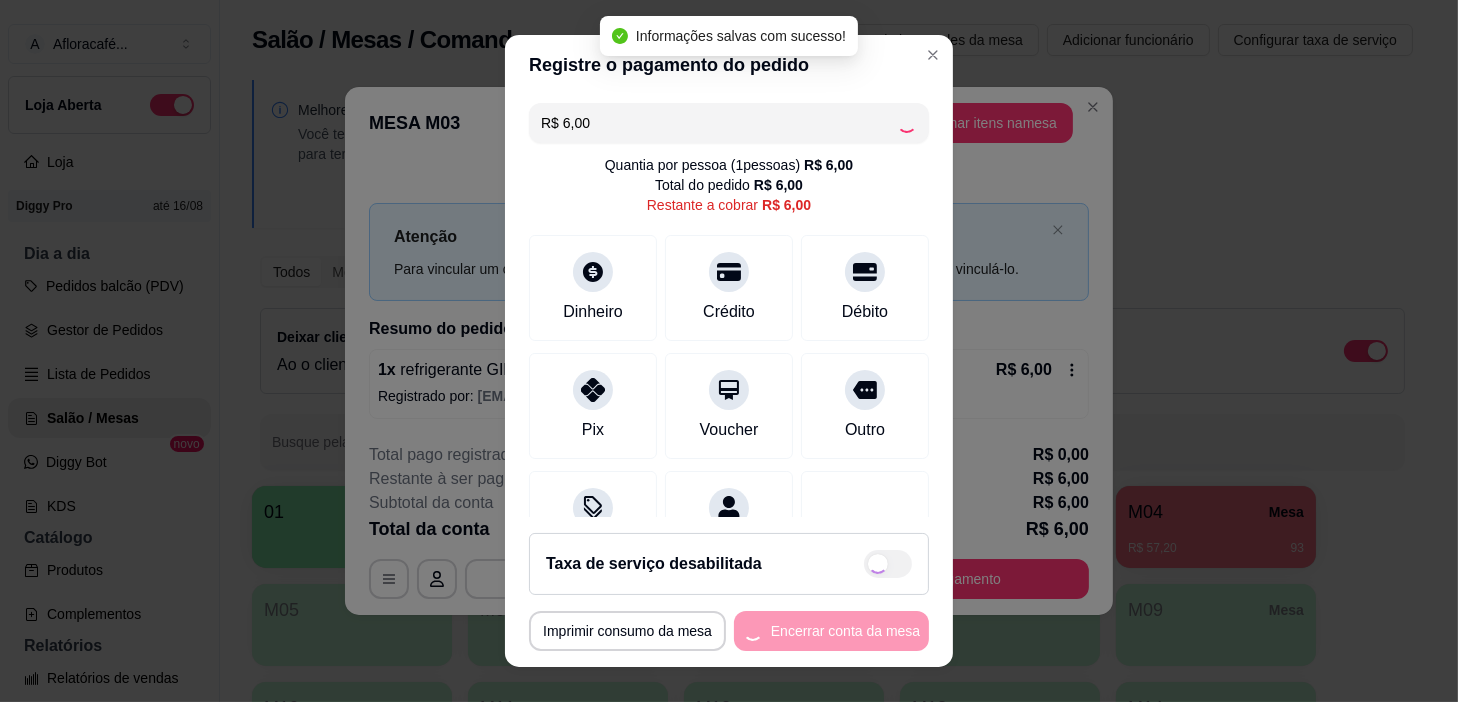 type on "R$ 0,00" 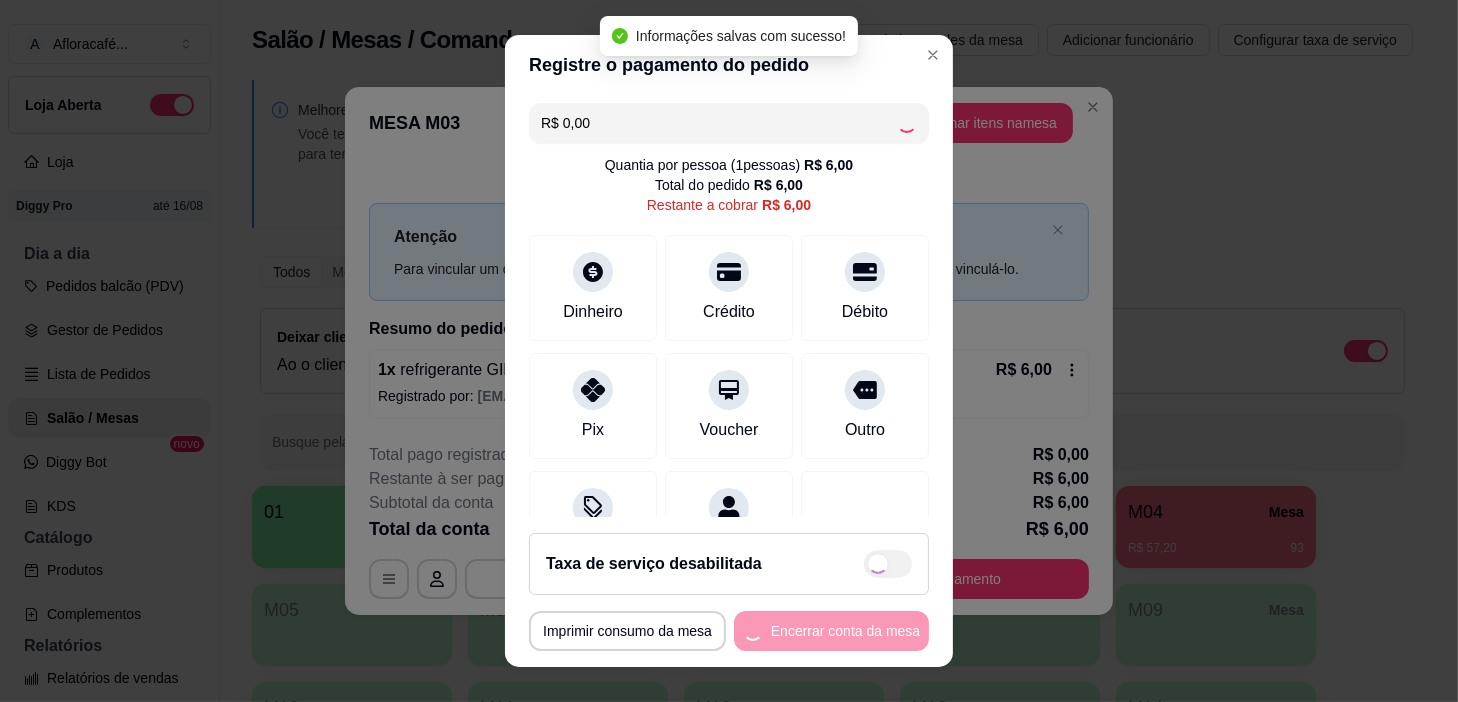 click on "**********" at bounding box center [729, 631] 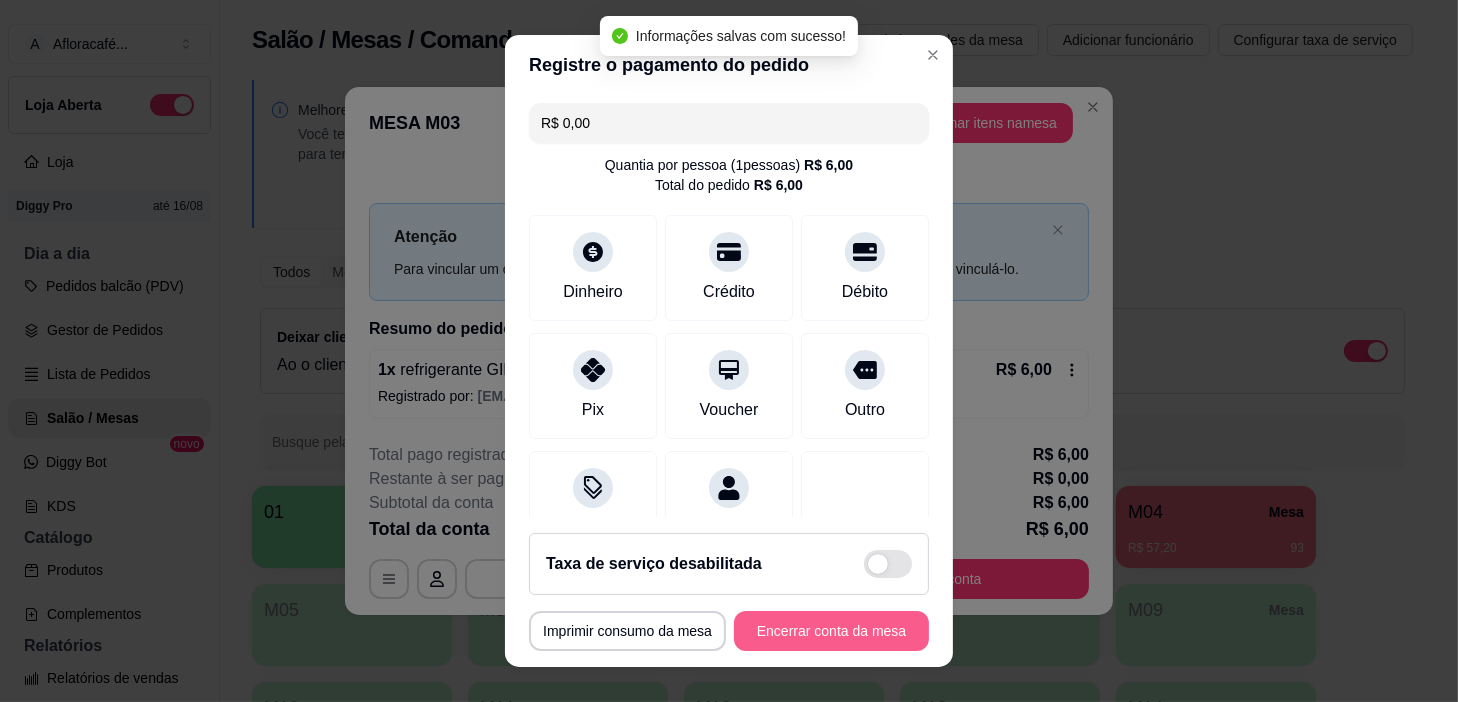click on "Encerrar conta da mesa" at bounding box center [831, 631] 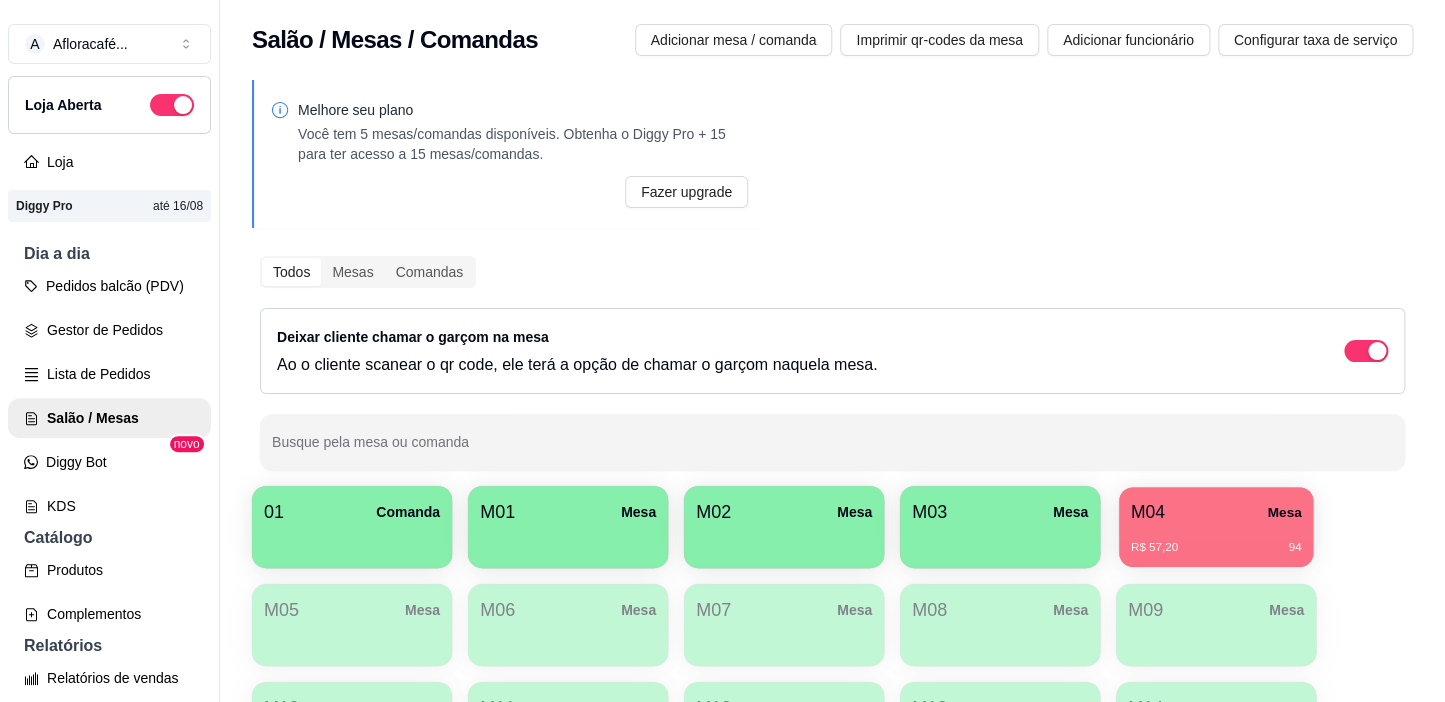 click on "M04 Mesa" at bounding box center [1216, 512] 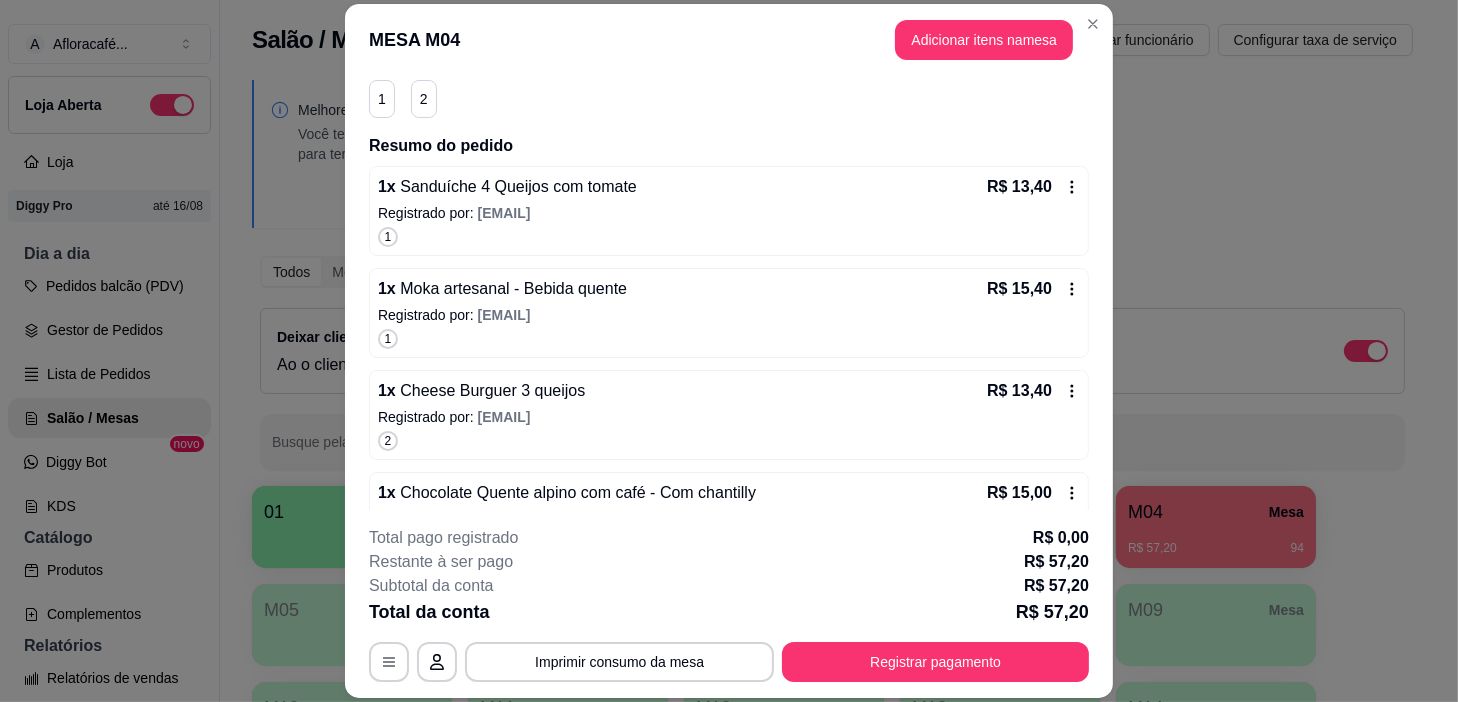 scroll, scrollTop: 0, scrollLeft: 0, axis: both 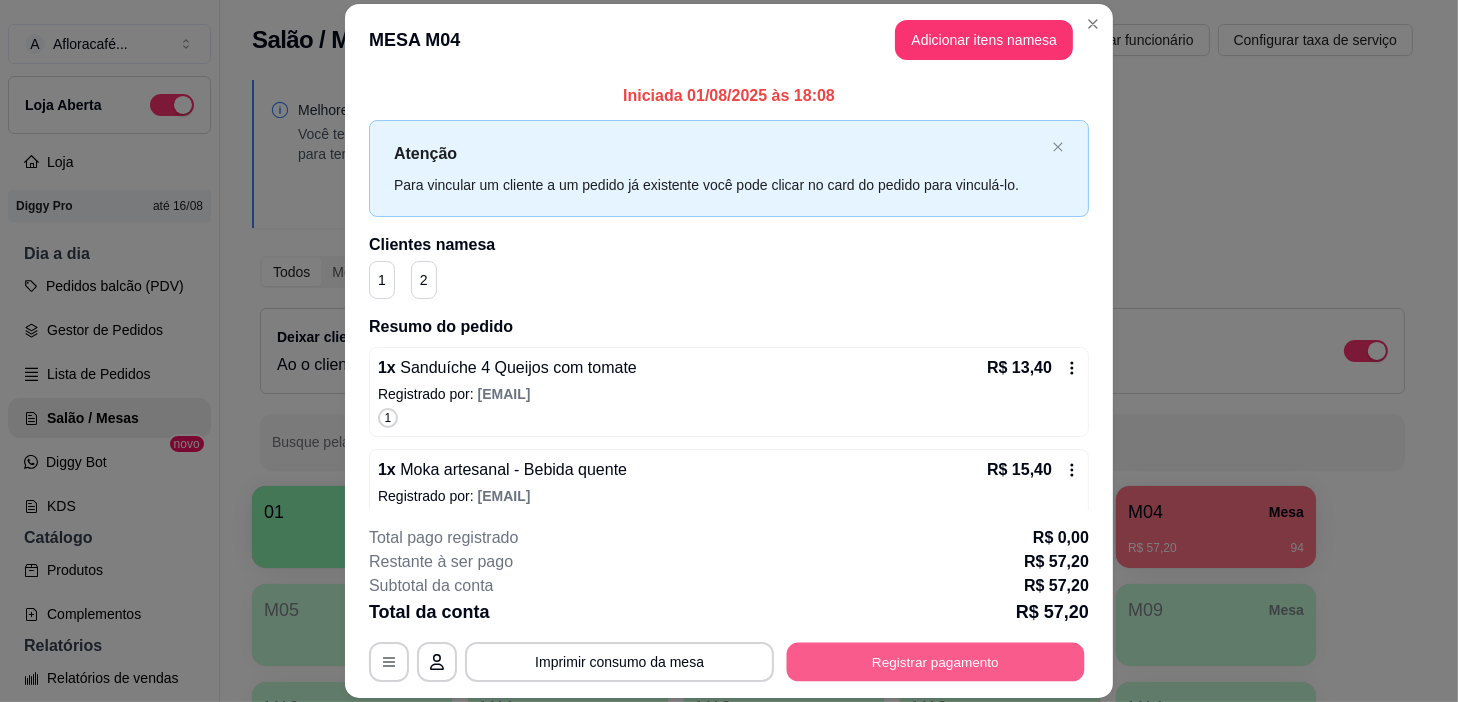 click on "Registrar pagamento" at bounding box center (936, 662) 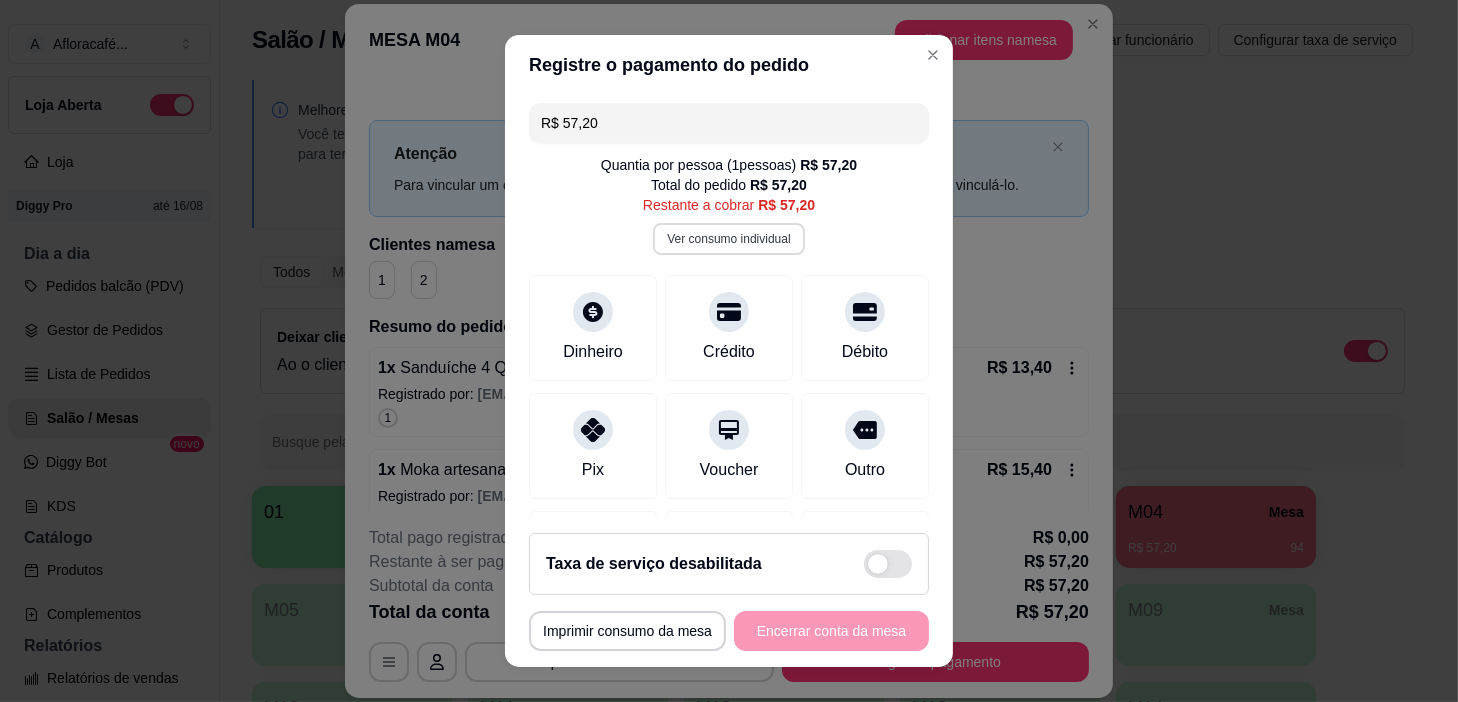 click on "Ver consumo individual" at bounding box center [728, 239] 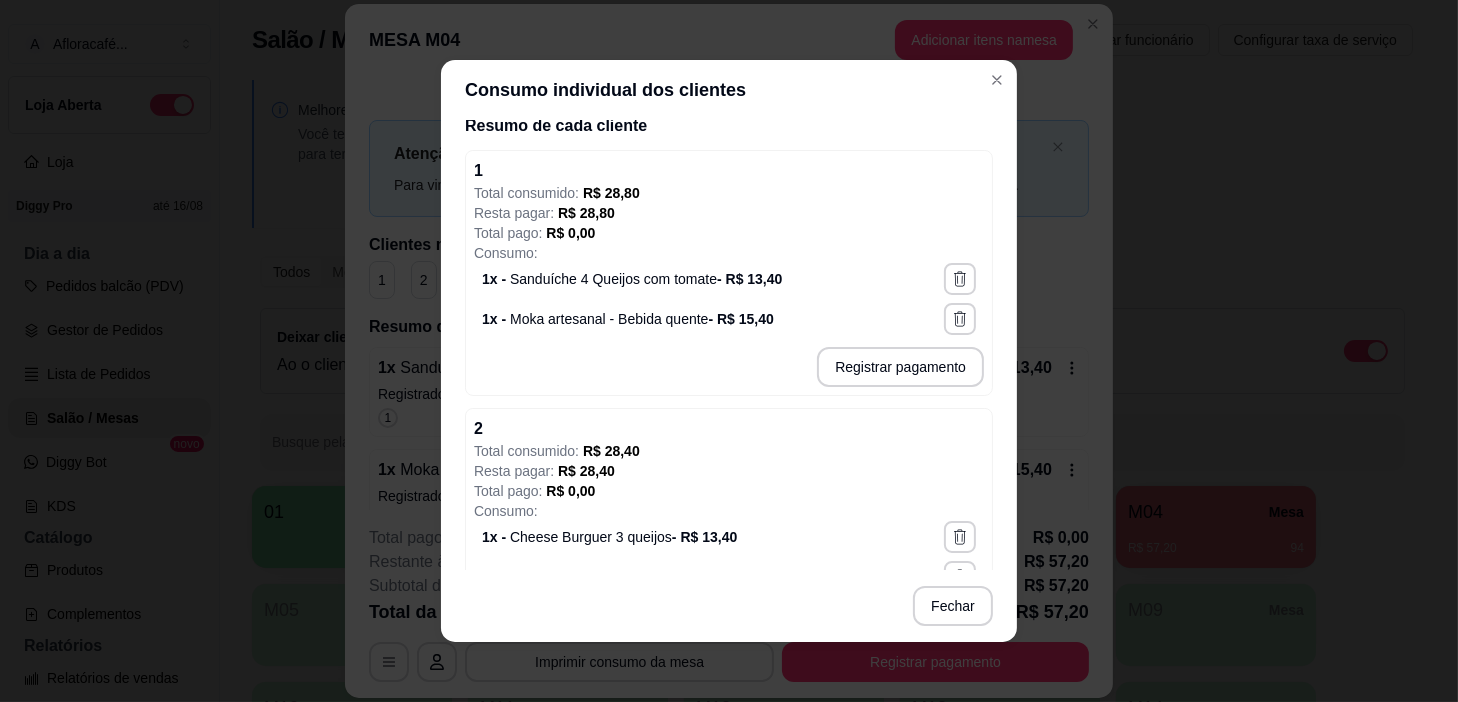 scroll, scrollTop: 305, scrollLeft: 0, axis: vertical 